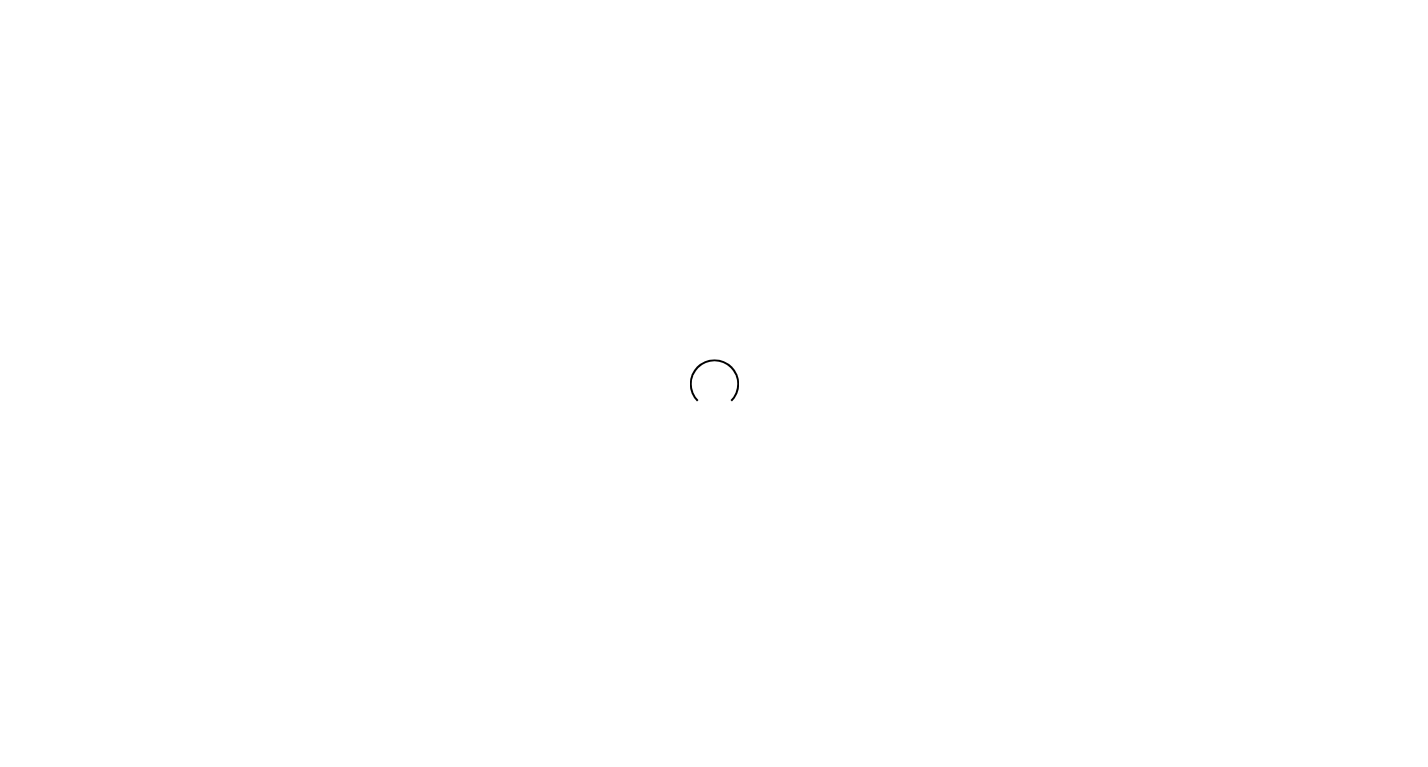 scroll, scrollTop: 0, scrollLeft: 0, axis: both 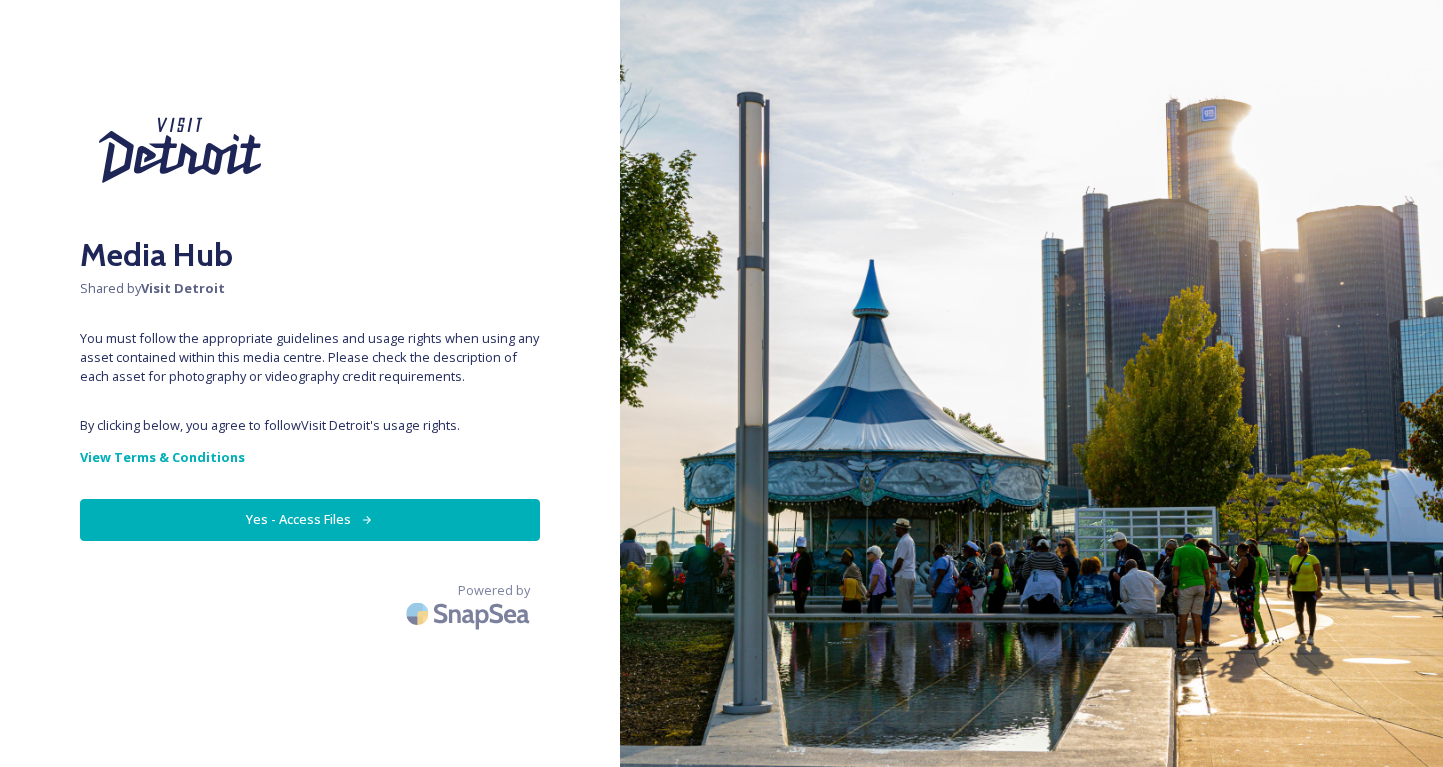click on "Yes - Access Files" at bounding box center (310, 519) 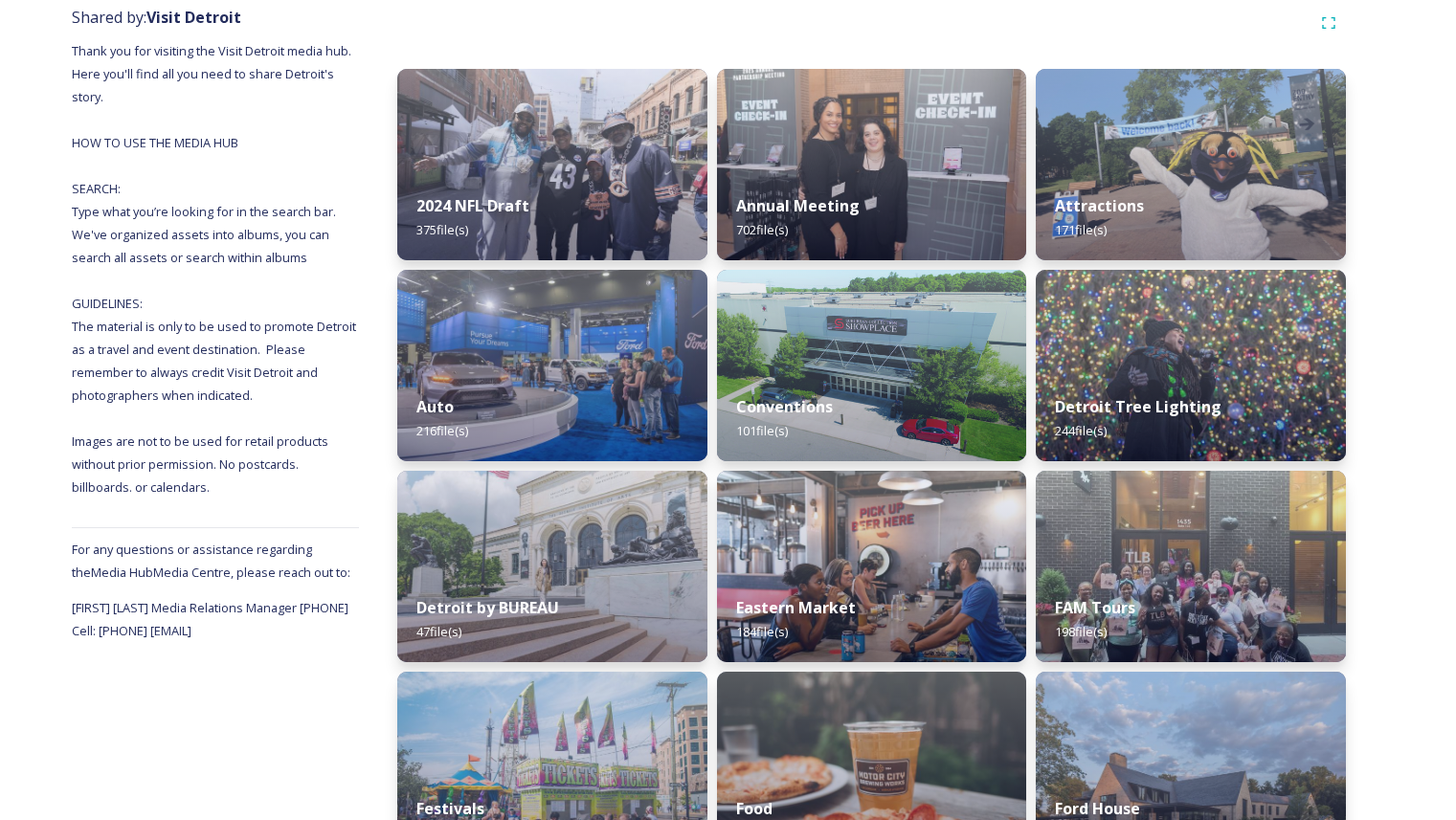 scroll, scrollTop: 0, scrollLeft: 0, axis: both 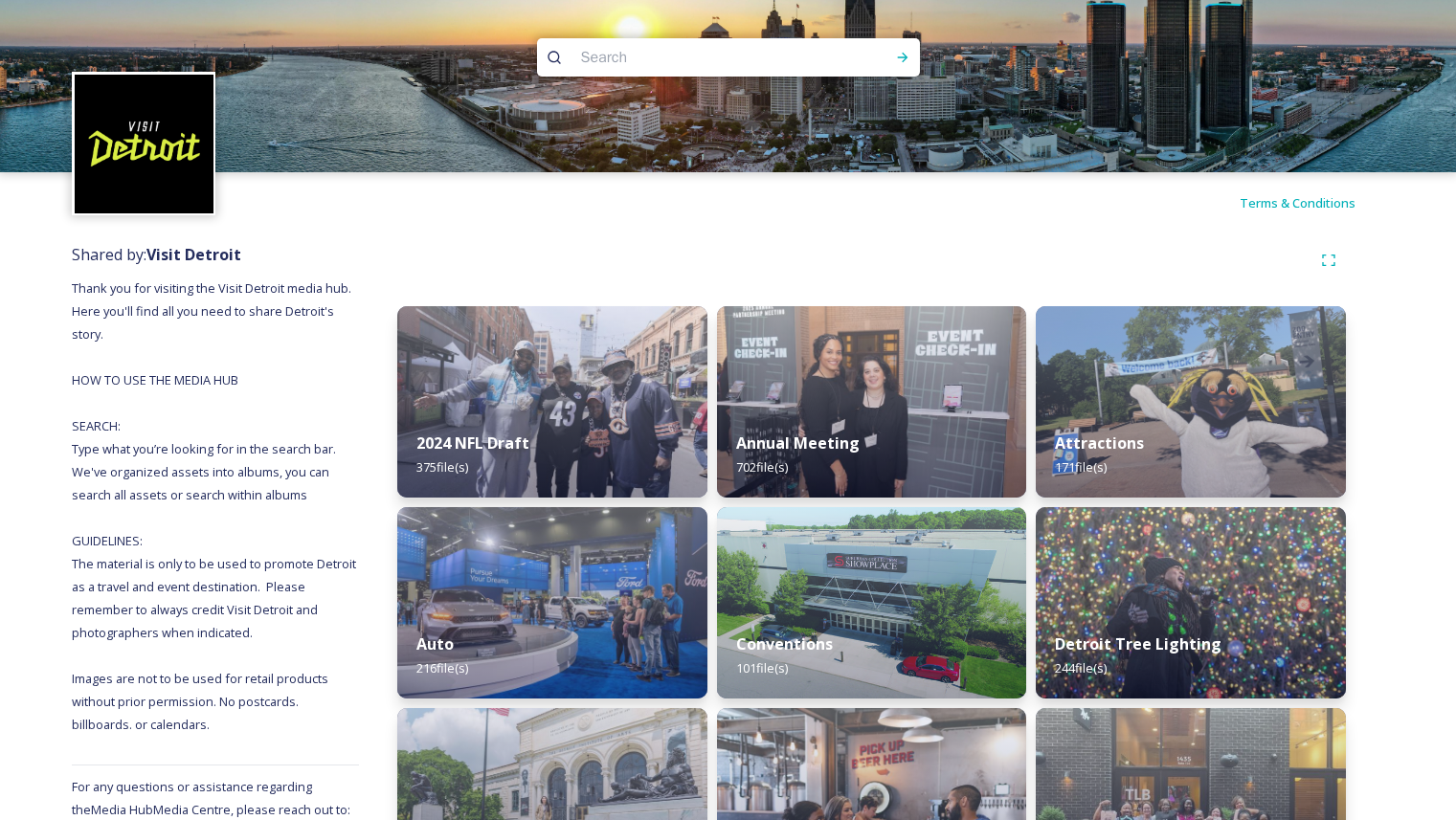 click at bounding box center [691, 57] 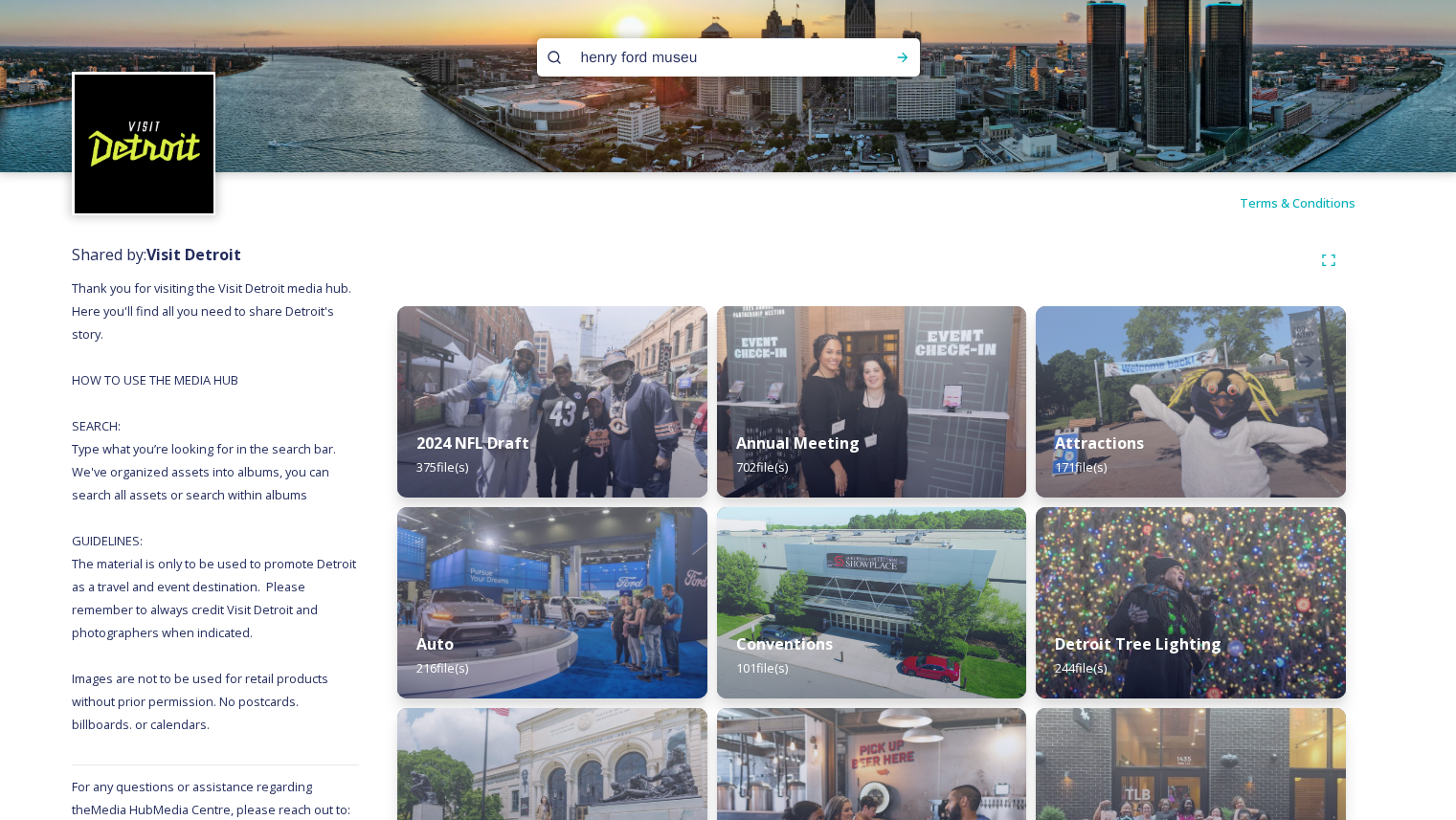 type on "[PERSON] [INSTITUTION]" 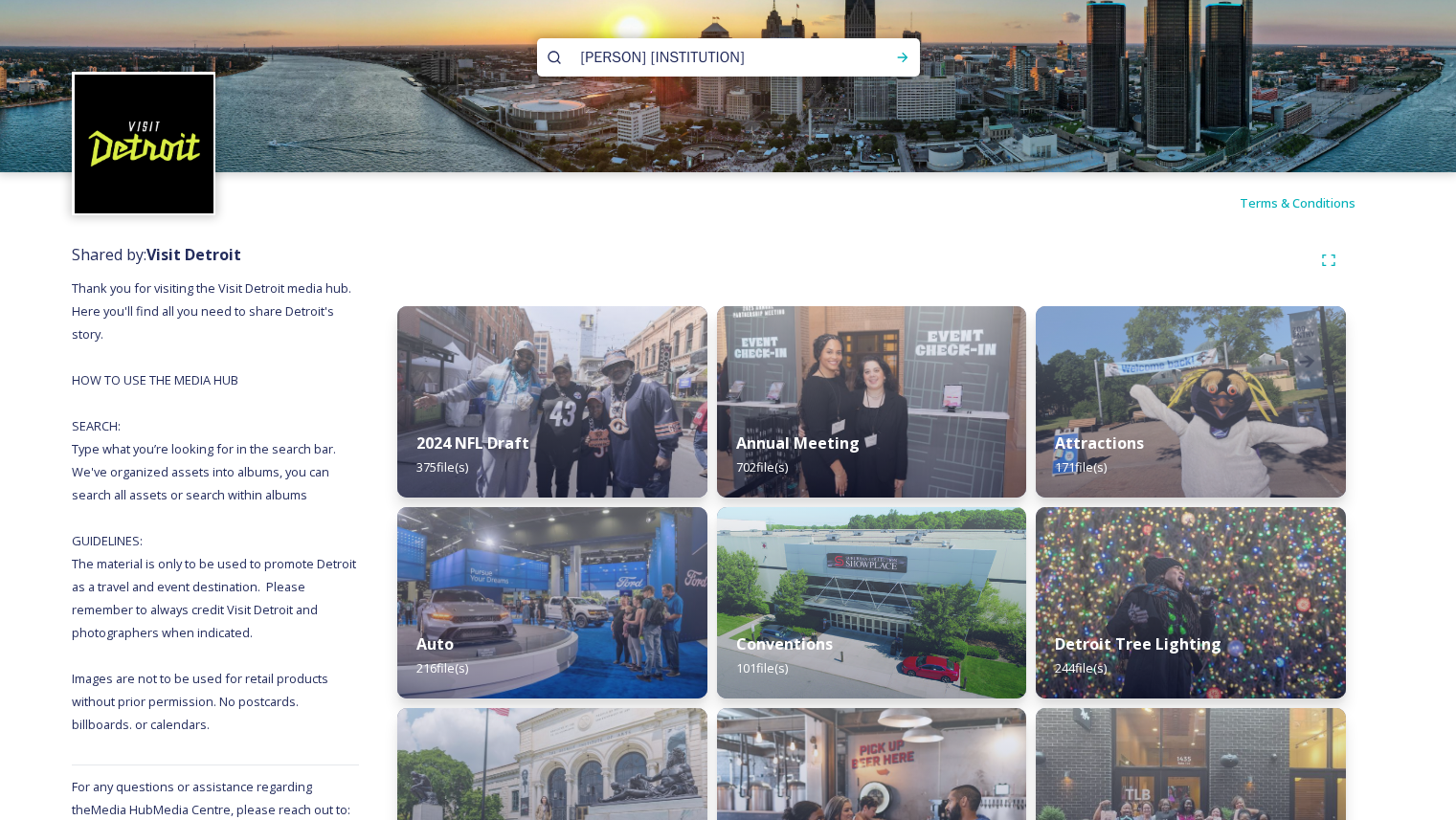 type 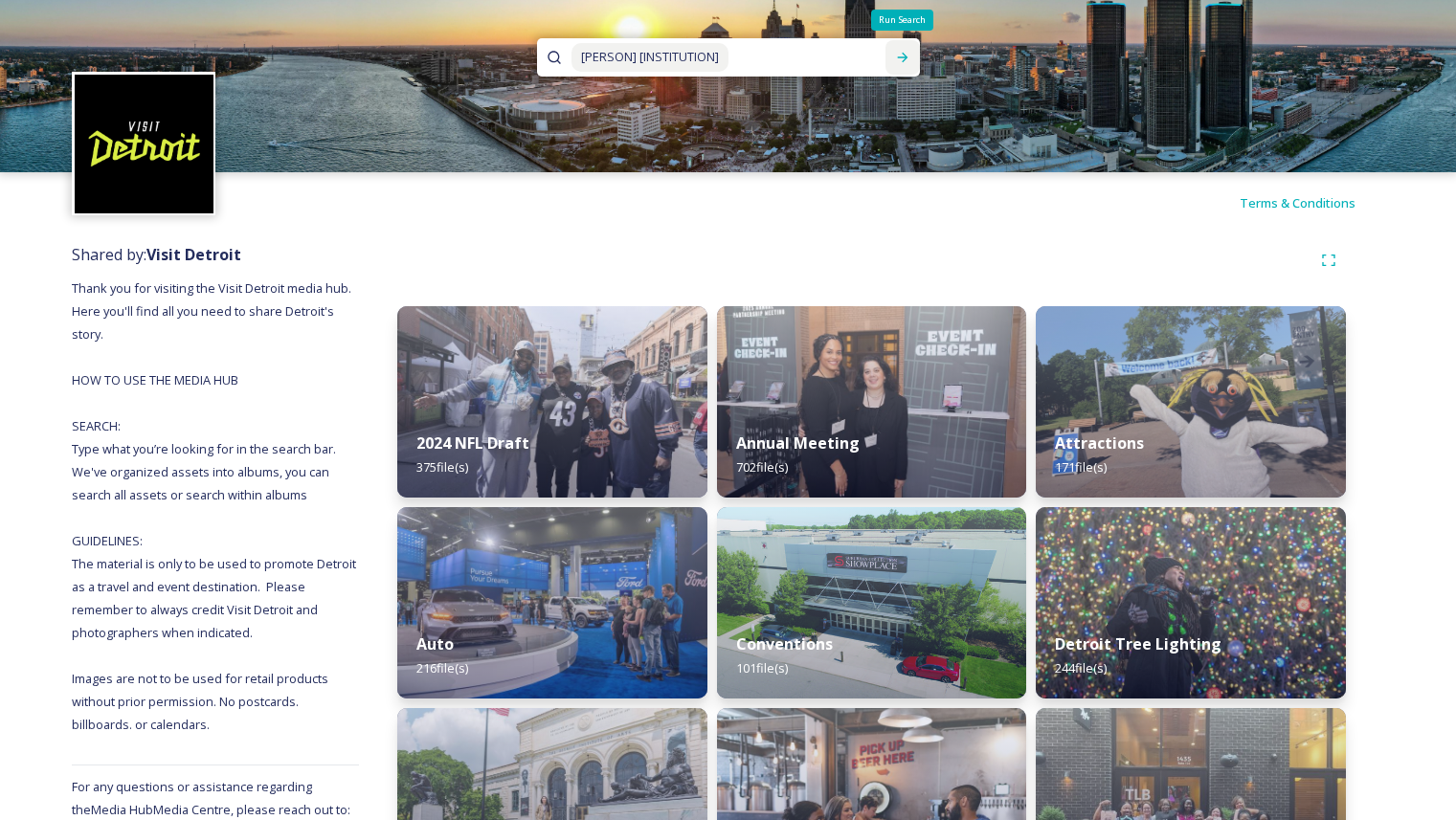 click on "Run Search" at bounding box center (903, 57) 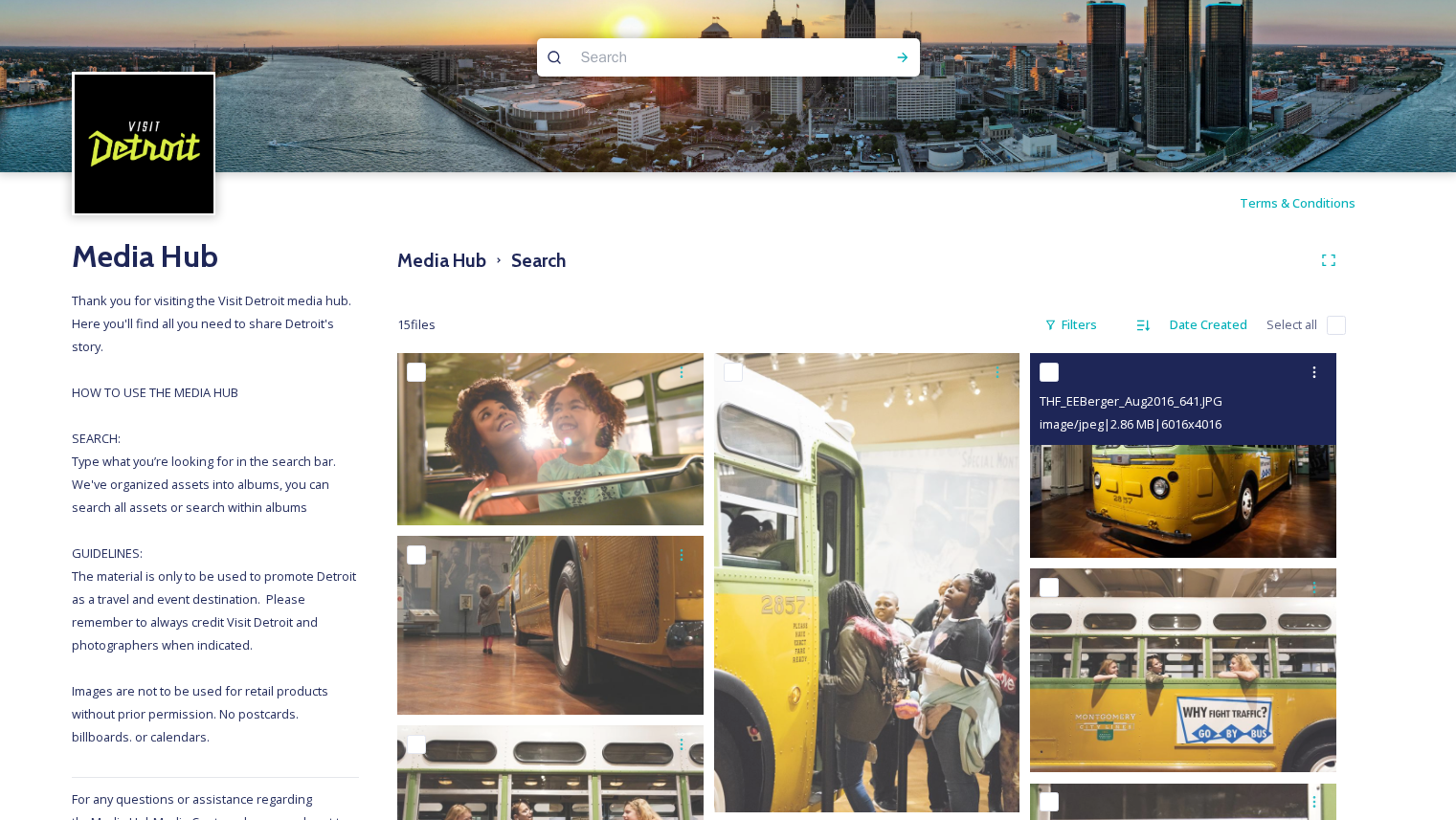 click at bounding box center [1049, 372] 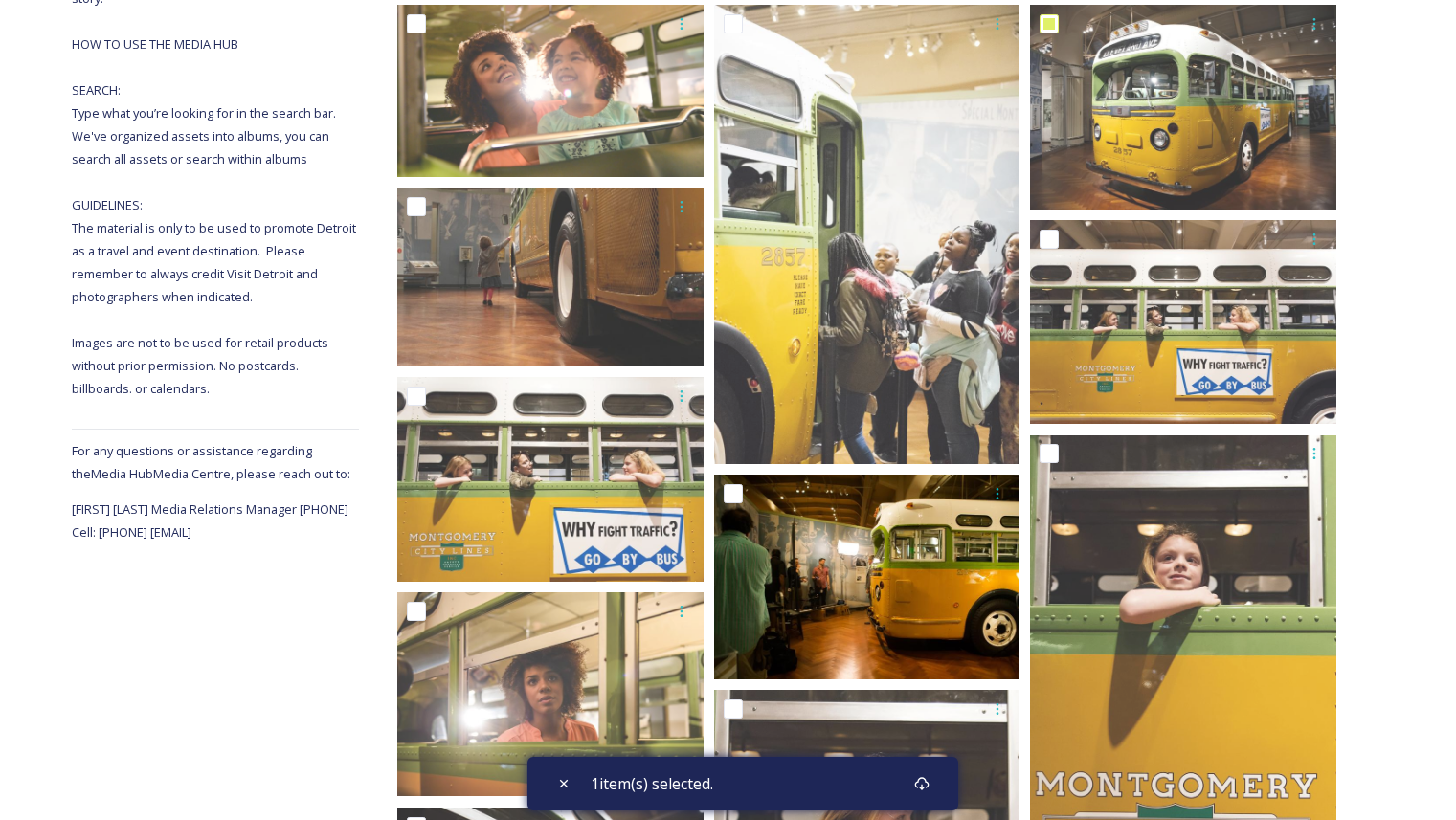 scroll, scrollTop: 352, scrollLeft: 0, axis: vertical 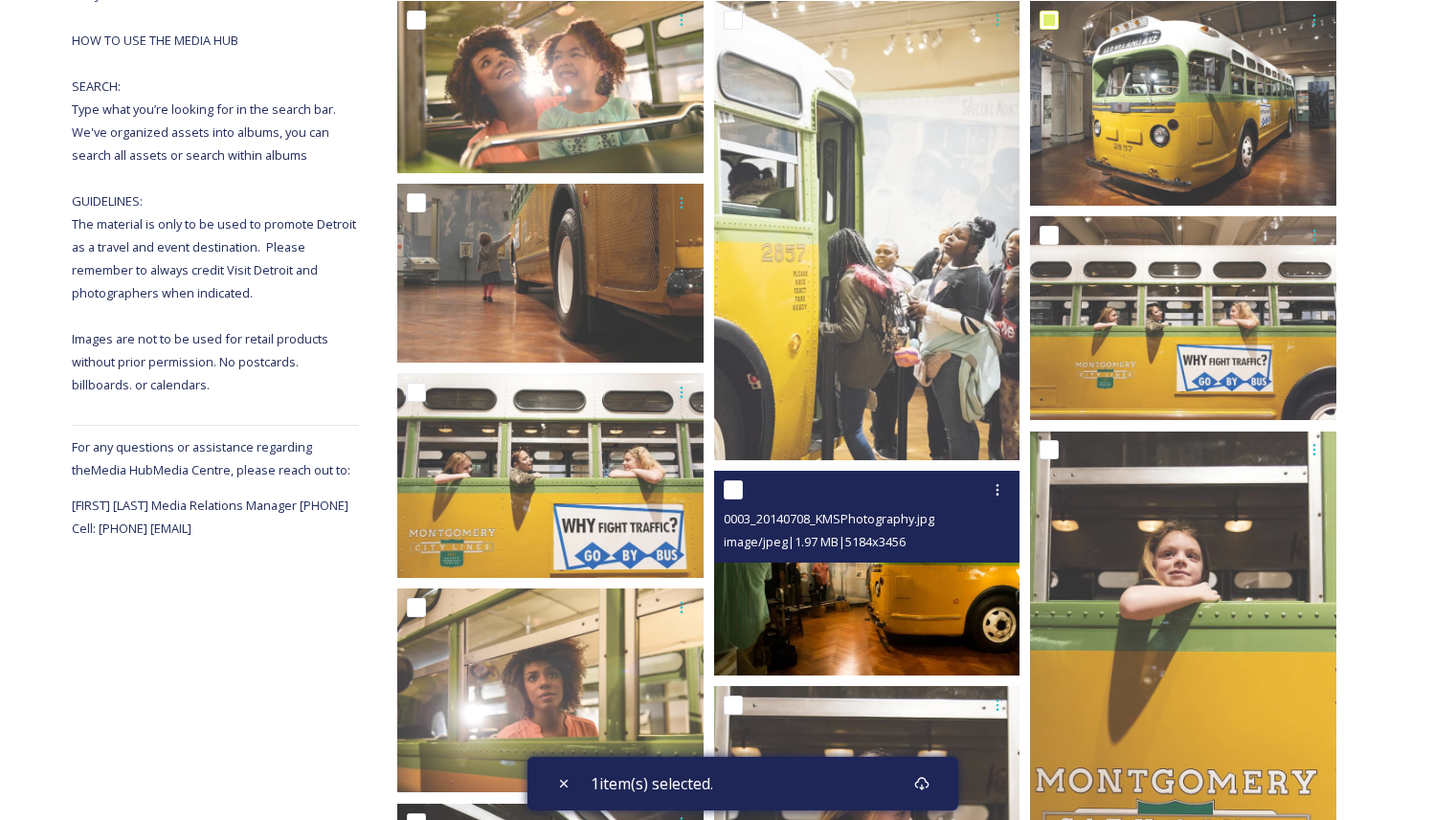 click at bounding box center (733, 490) 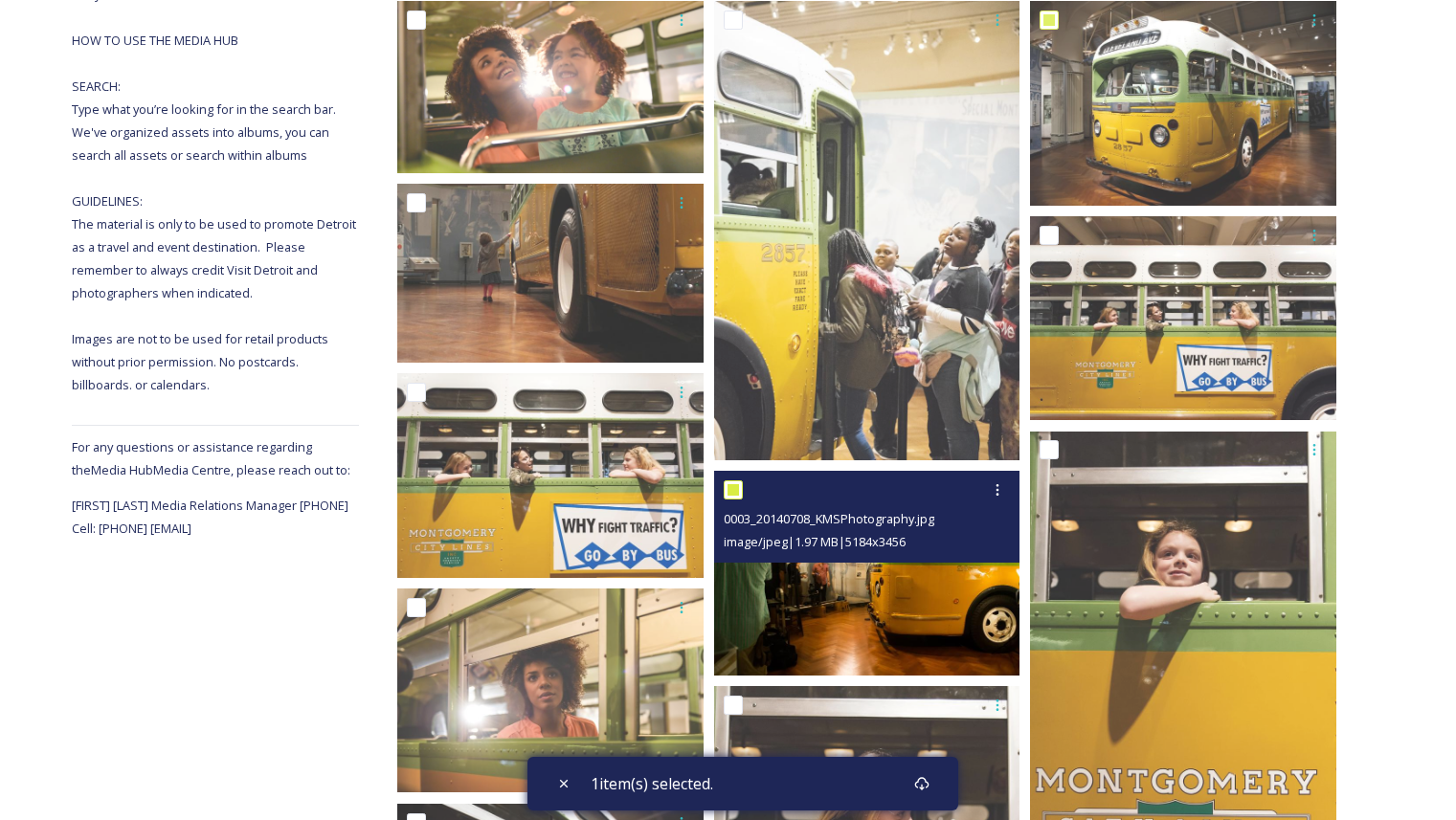 checkbox on "true" 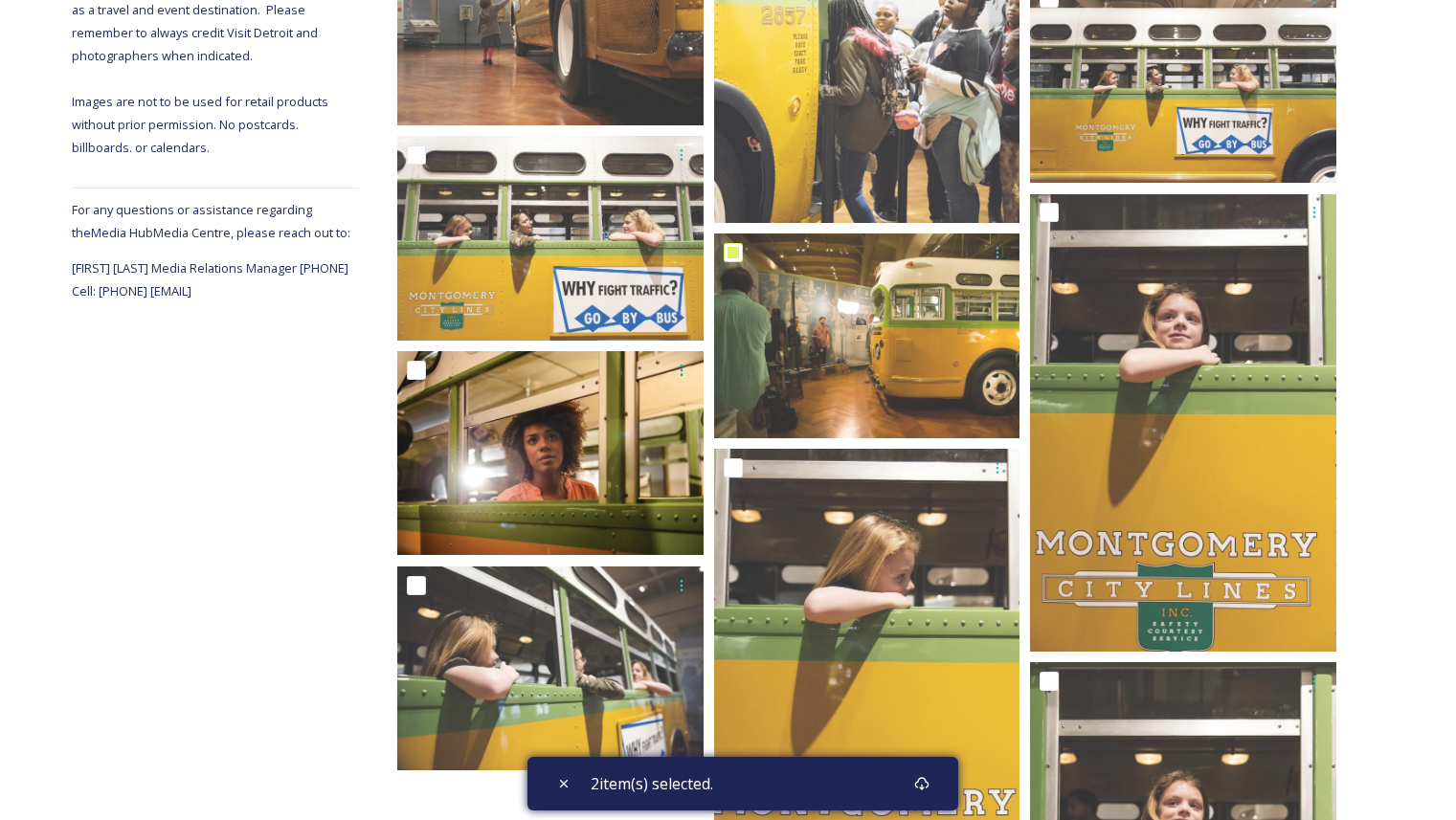 scroll, scrollTop: 595, scrollLeft: 0, axis: vertical 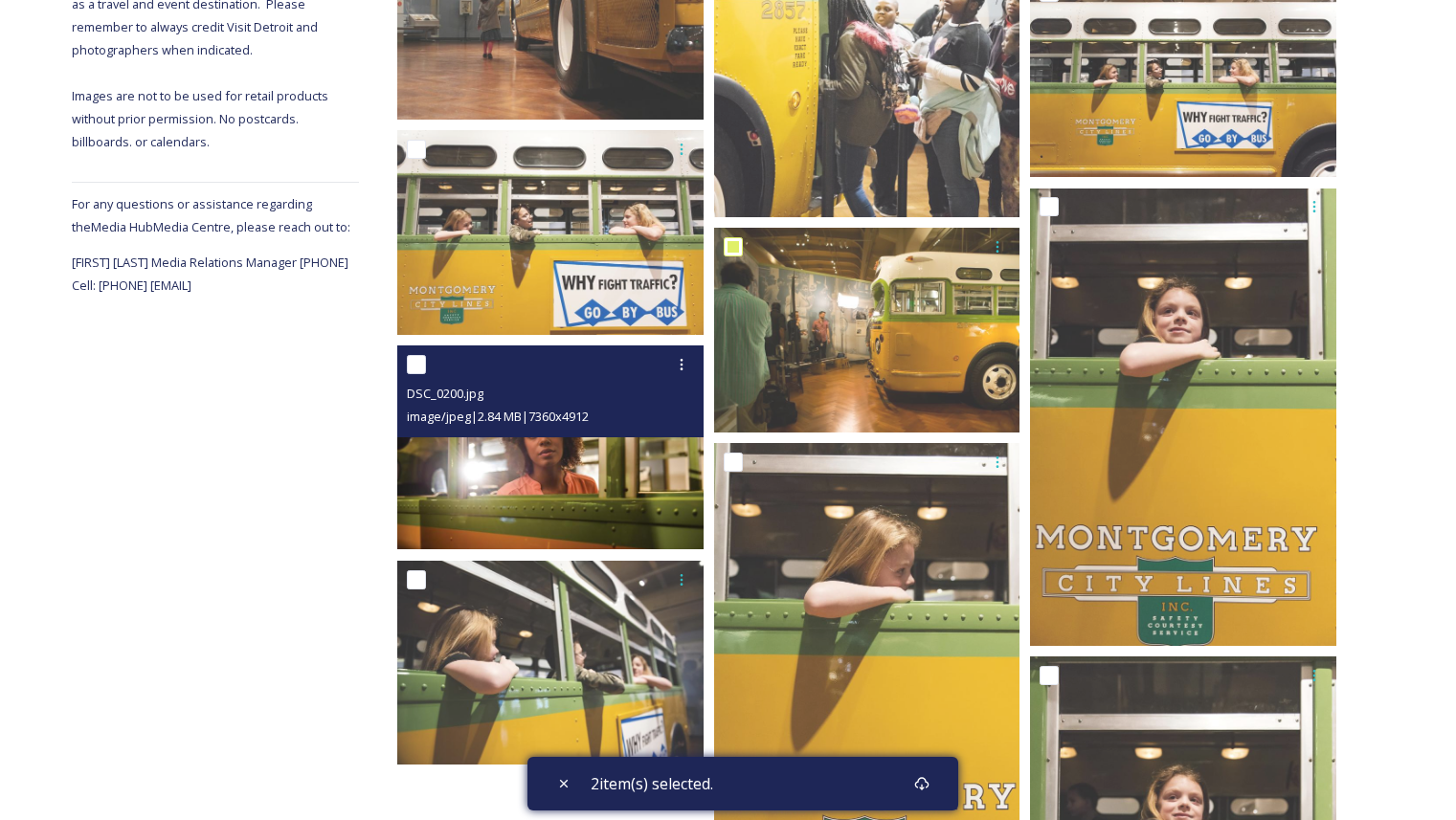 click at bounding box center (416, 365) 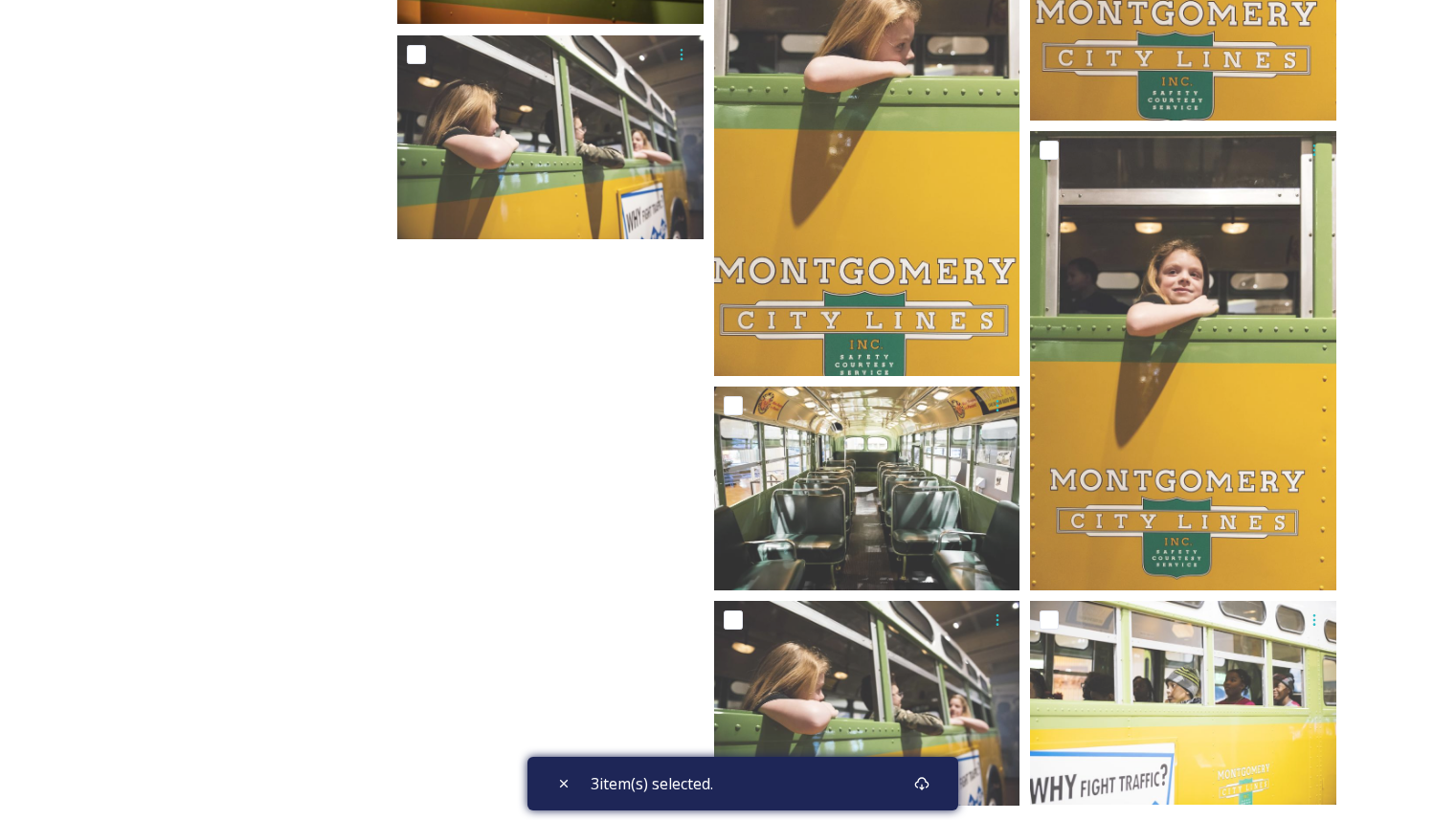 scroll, scrollTop: 1148, scrollLeft: 0, axis: vertical 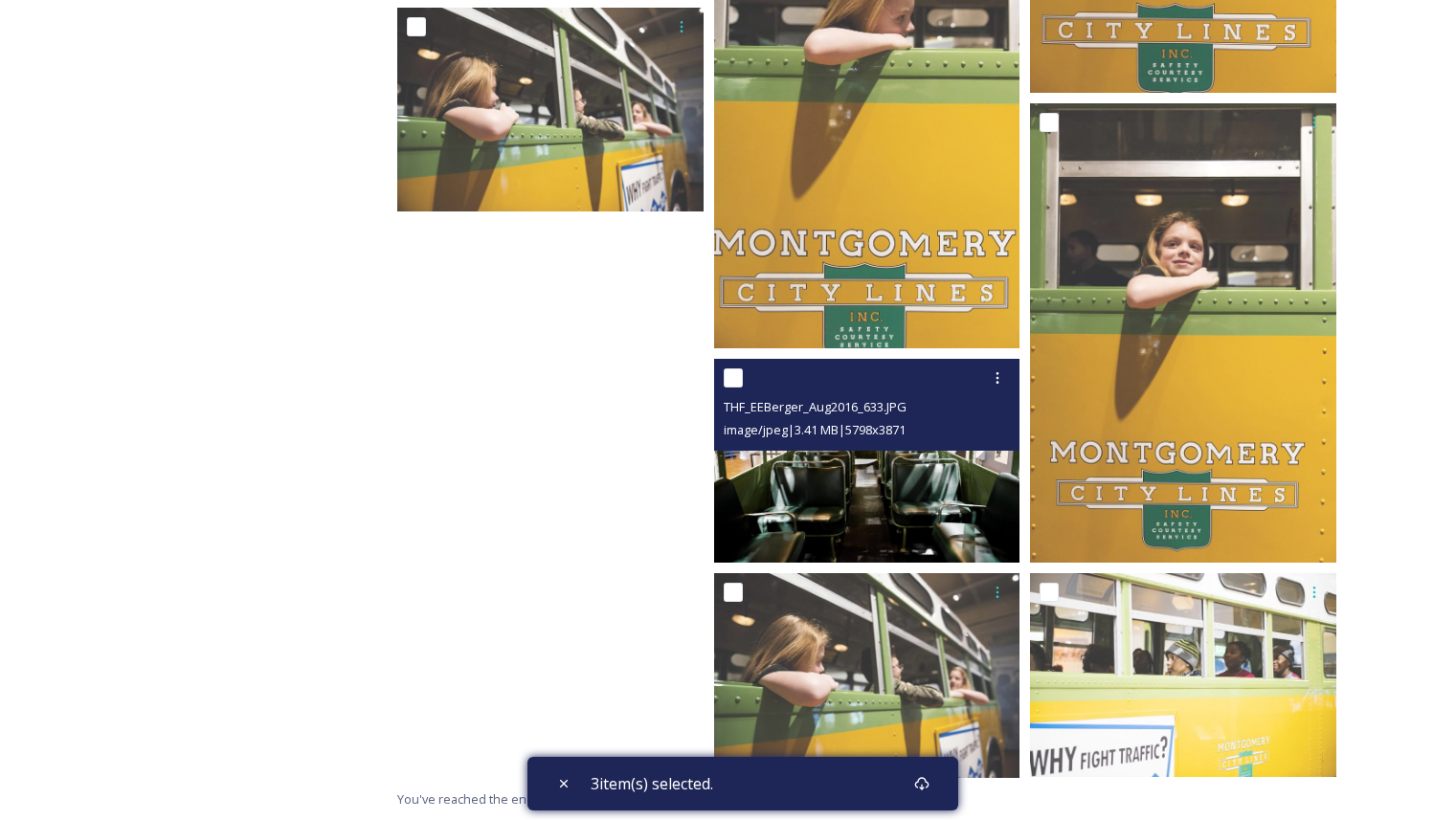 click at bounding box center (733, 378) 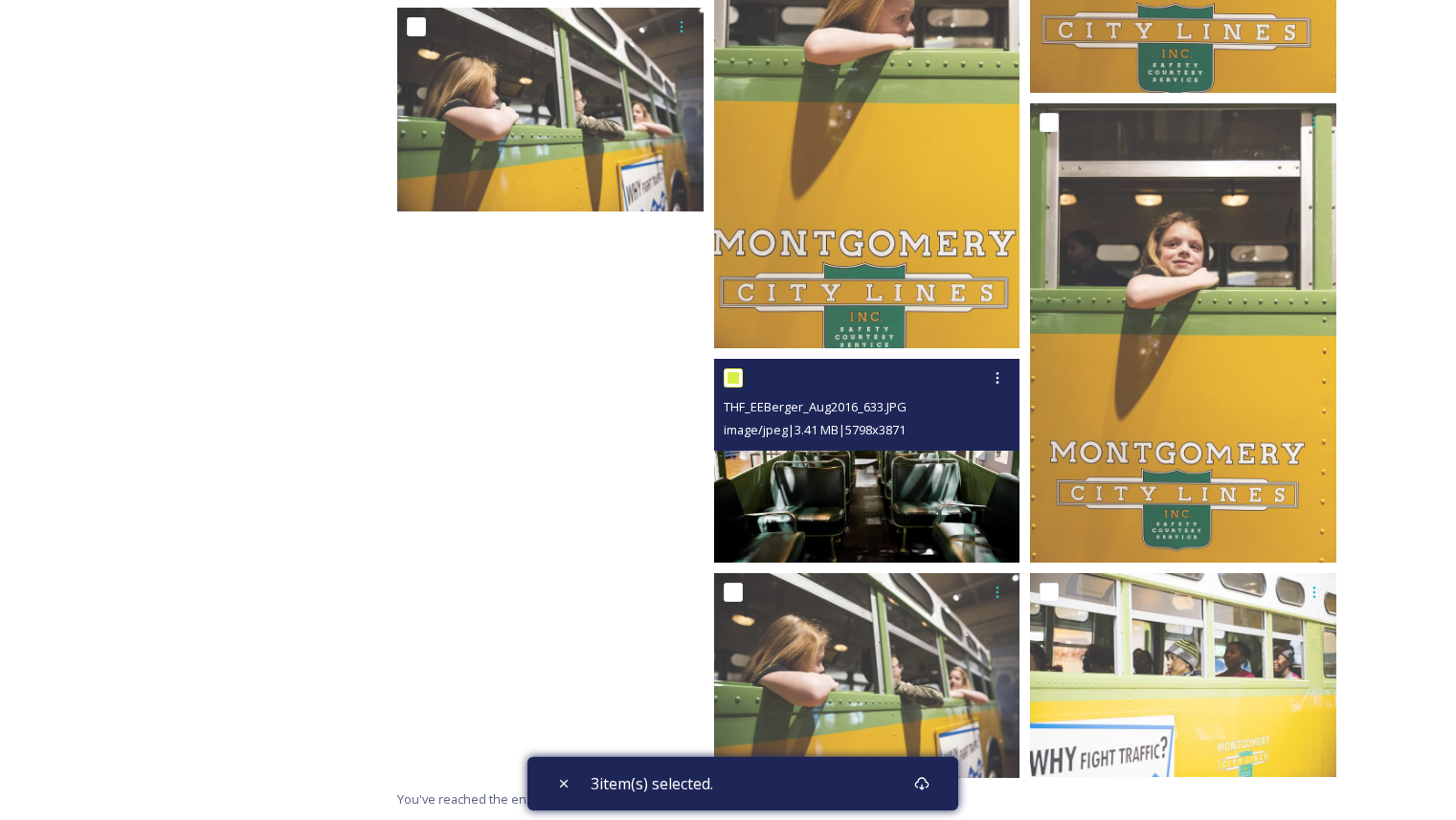 checkbox on "true" 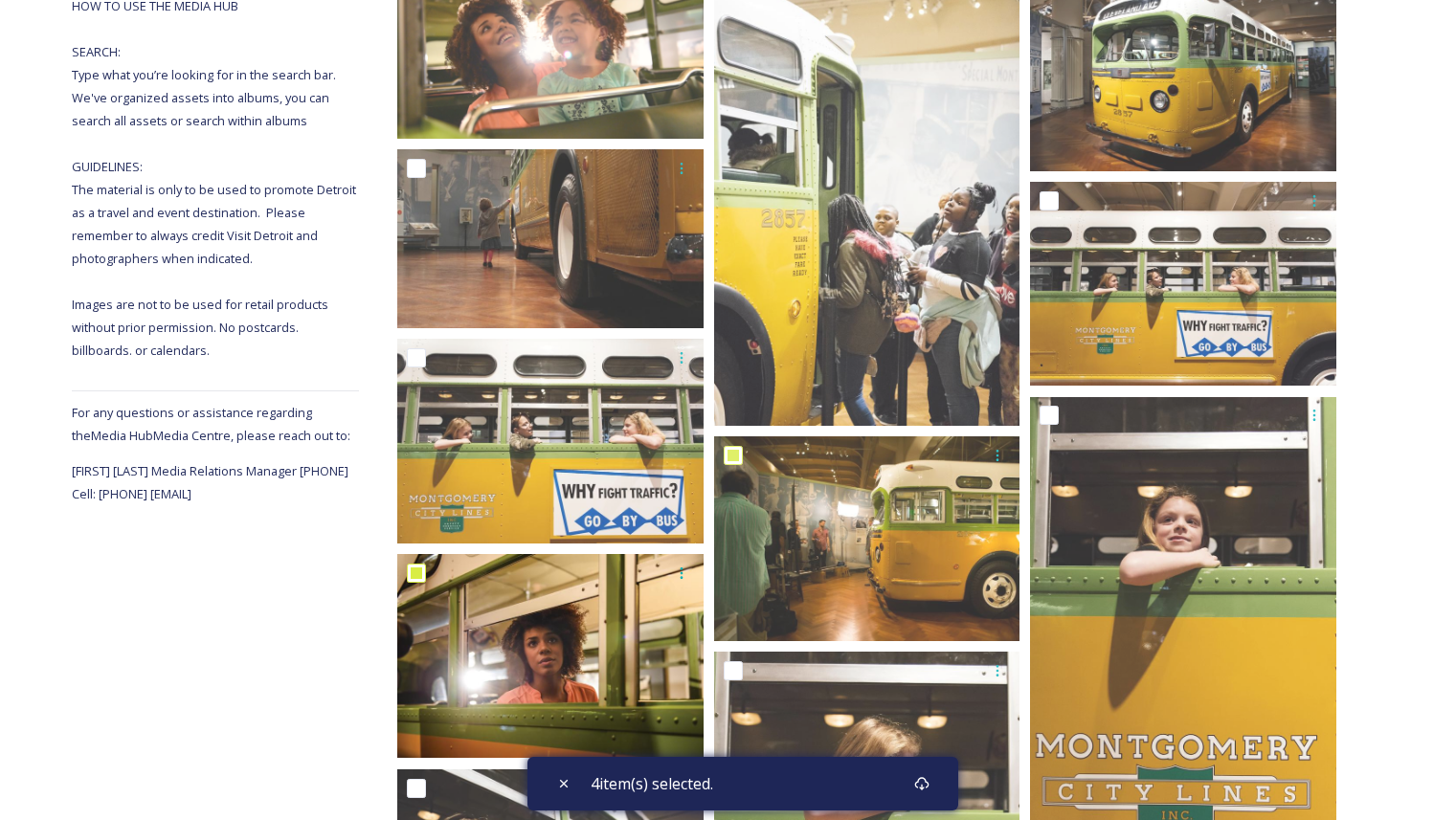 scroll, scrollTop: 0, scrollLeft: 0, axis: both 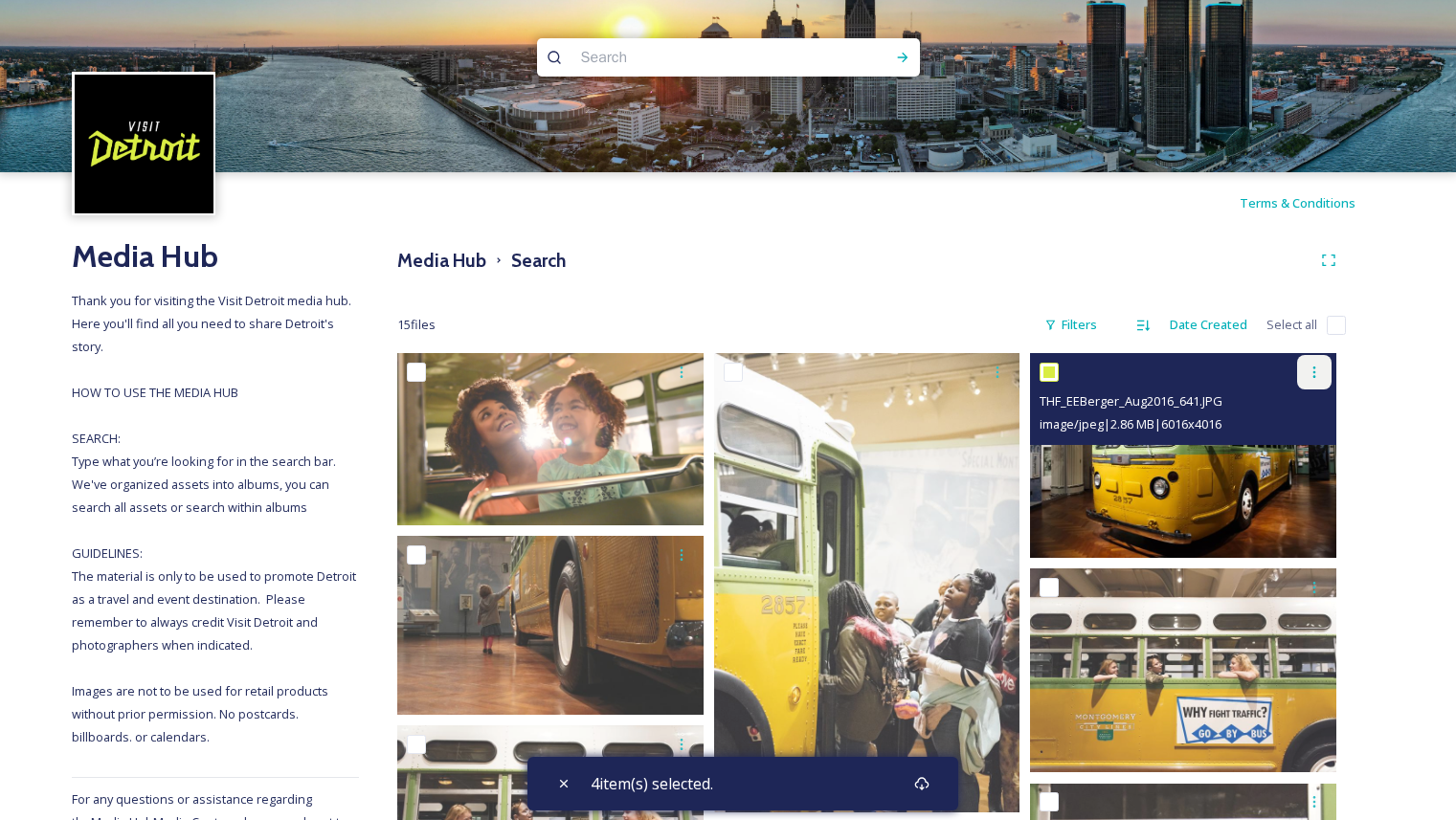 click 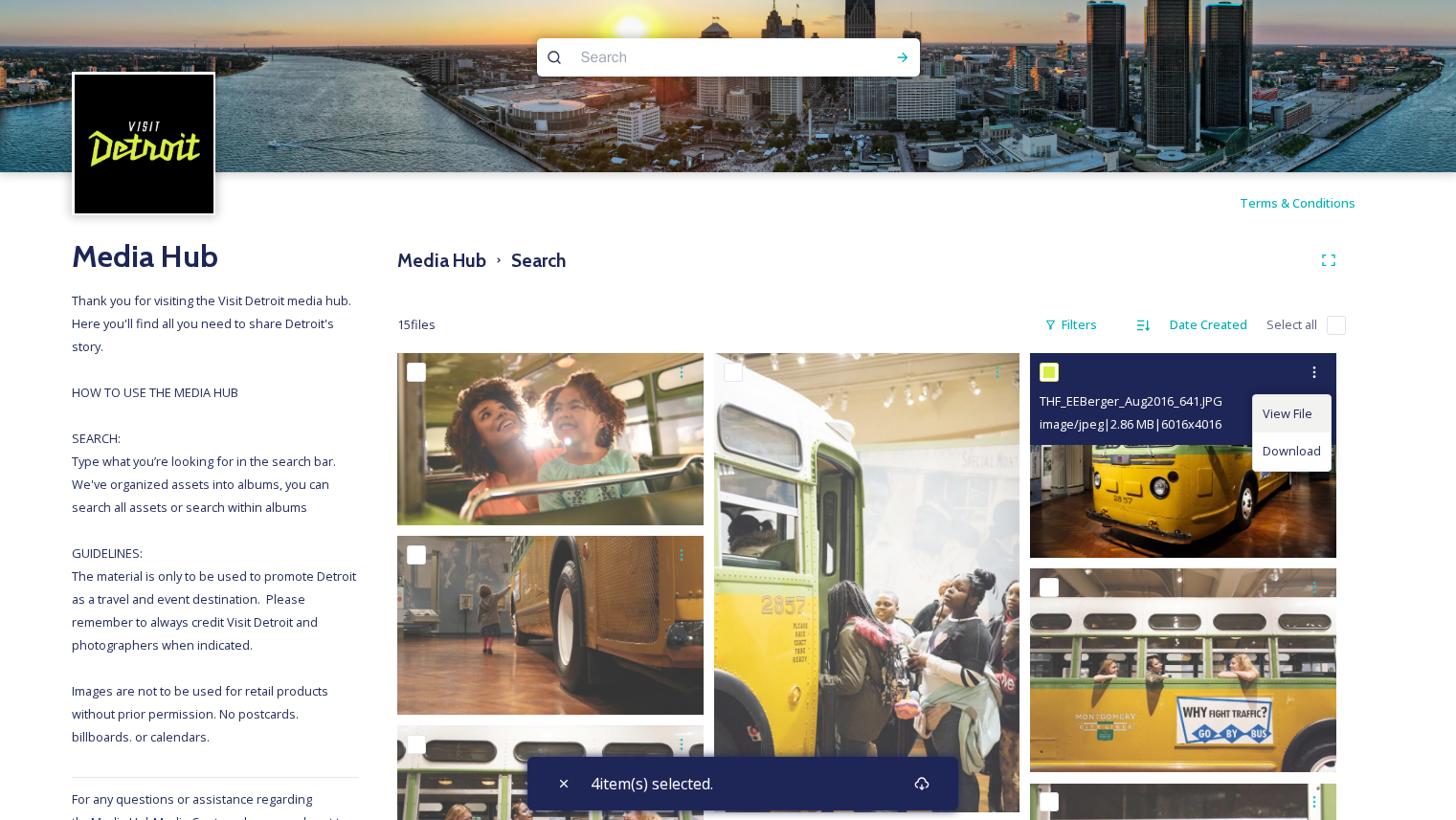 click on "View File" at bounding box center [1291, 413] 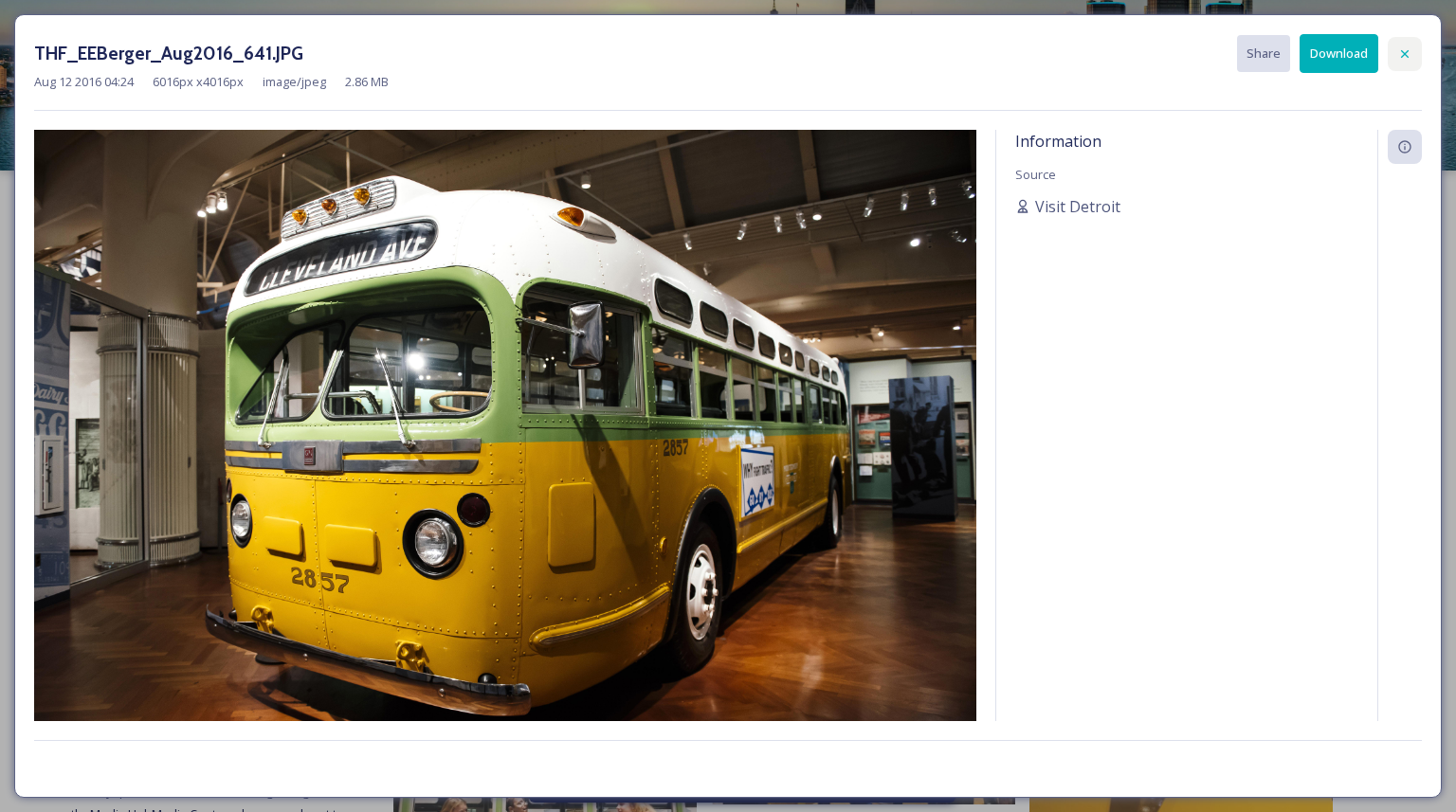 click at bounding box center [1405, 54] 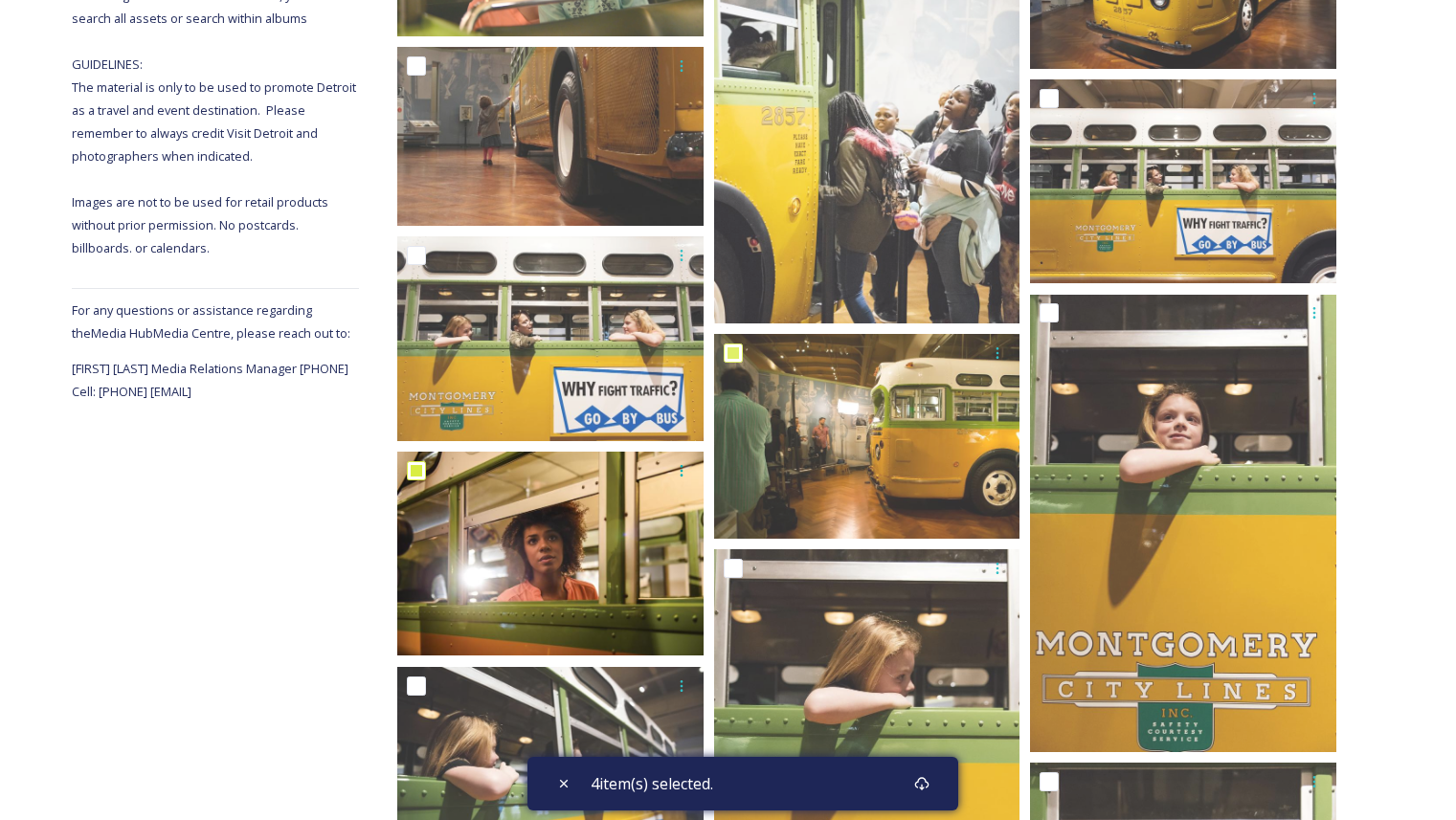 scroll, scrollTop: 491, scrollLeft: 0, axis: vertical 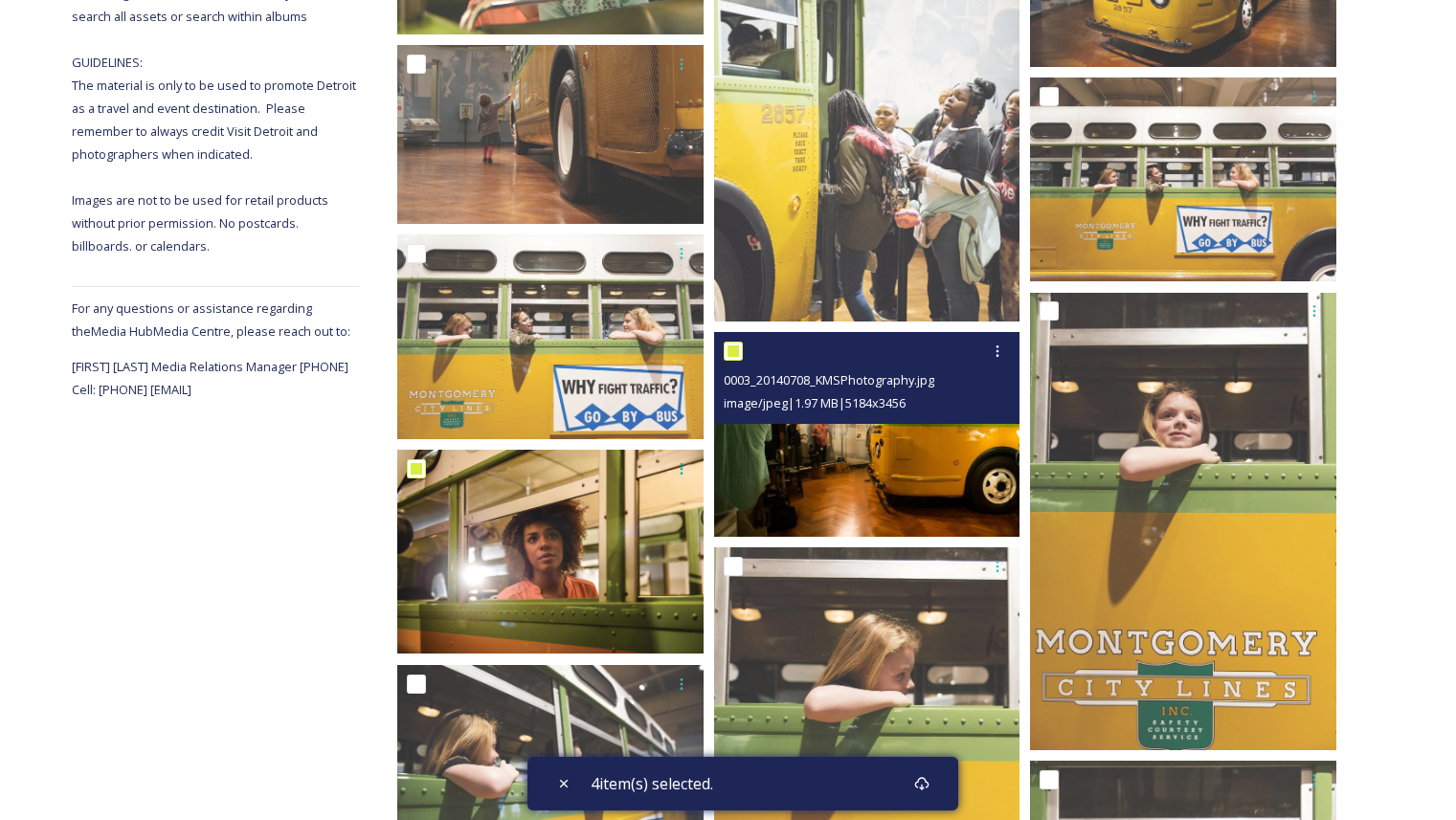 click at bounding box center (733, 351) 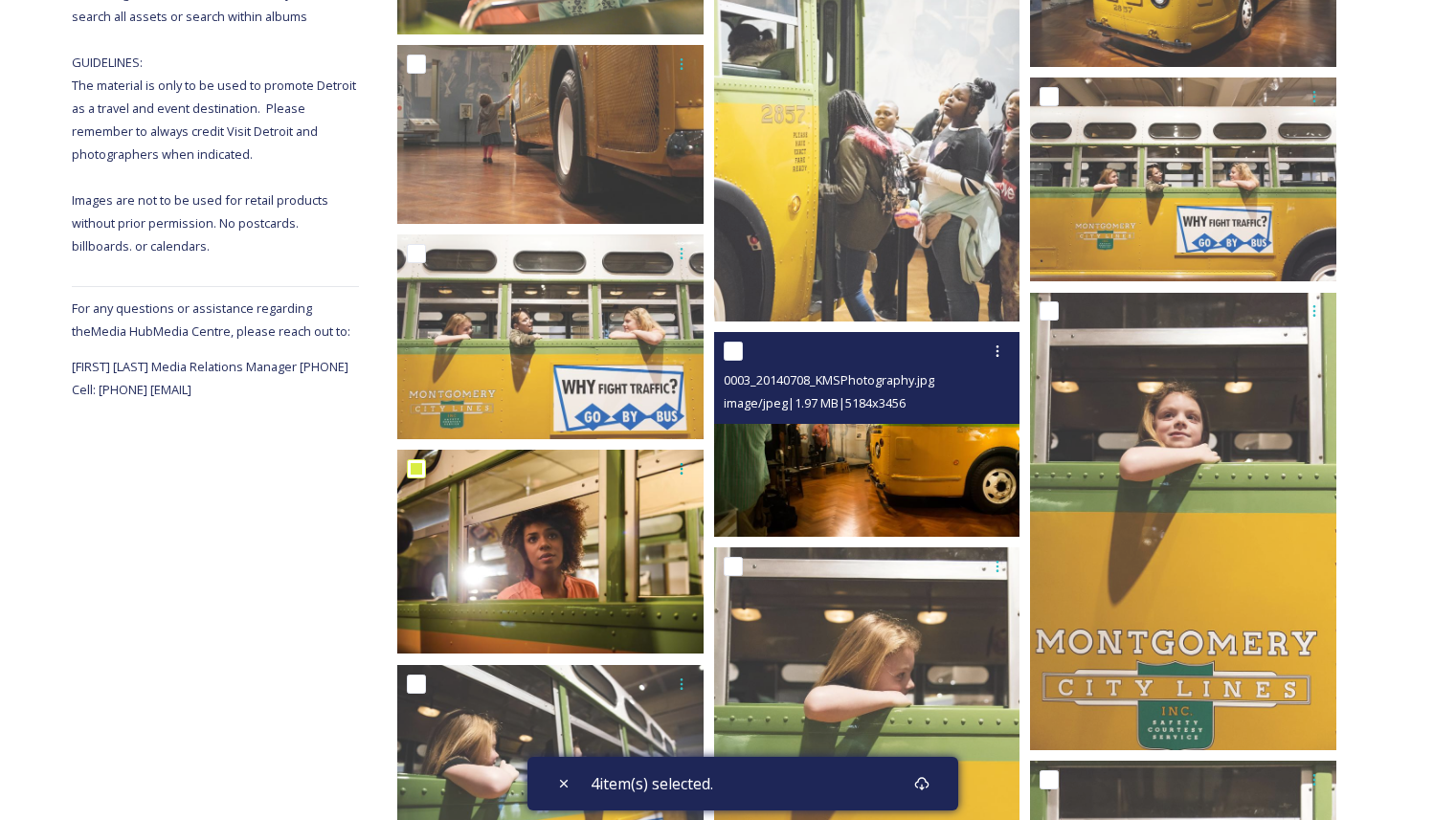 checkbox on "false" 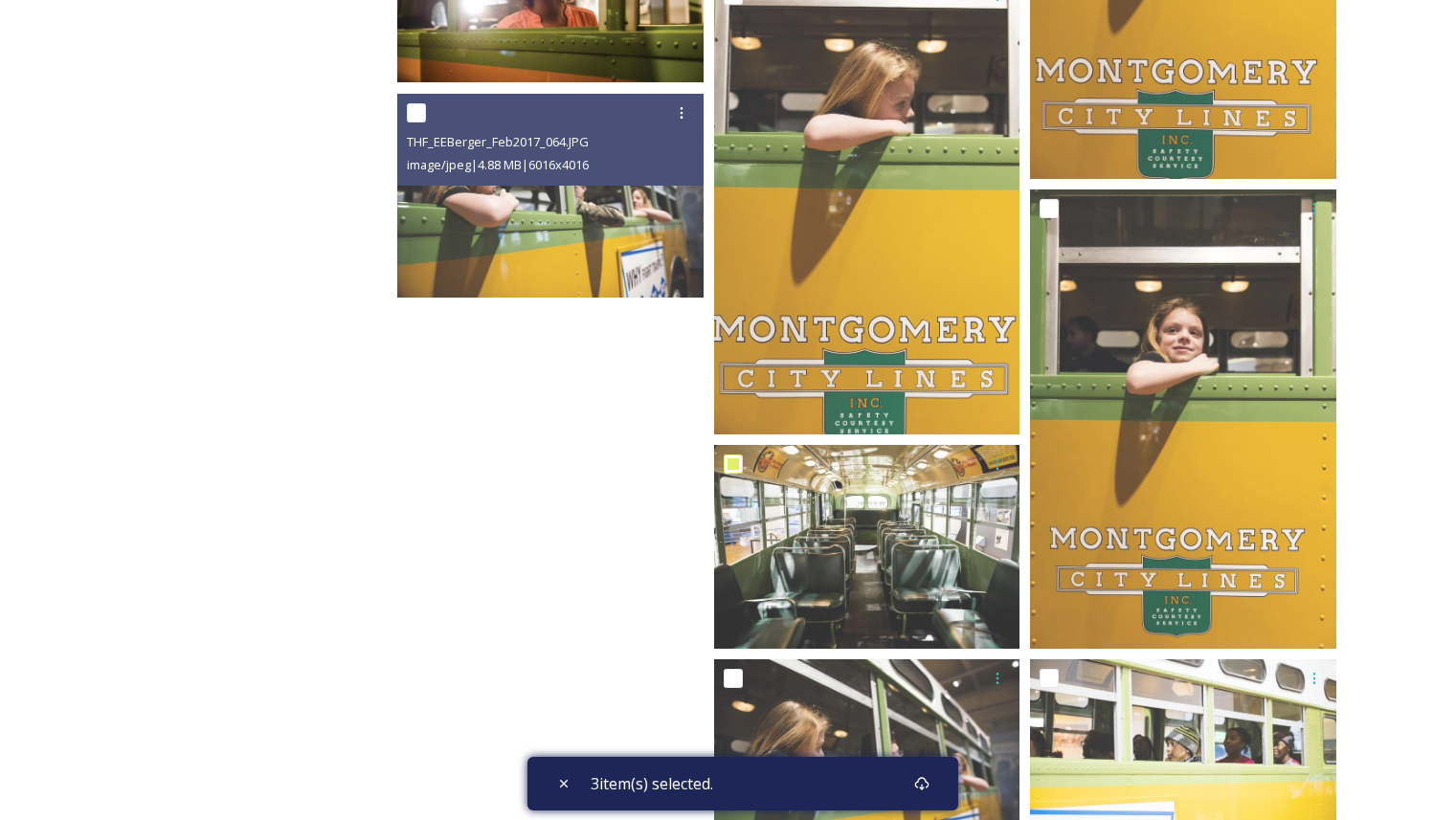 scroll, scrollTop: 953, scrollLeft: 0, axis: vertical 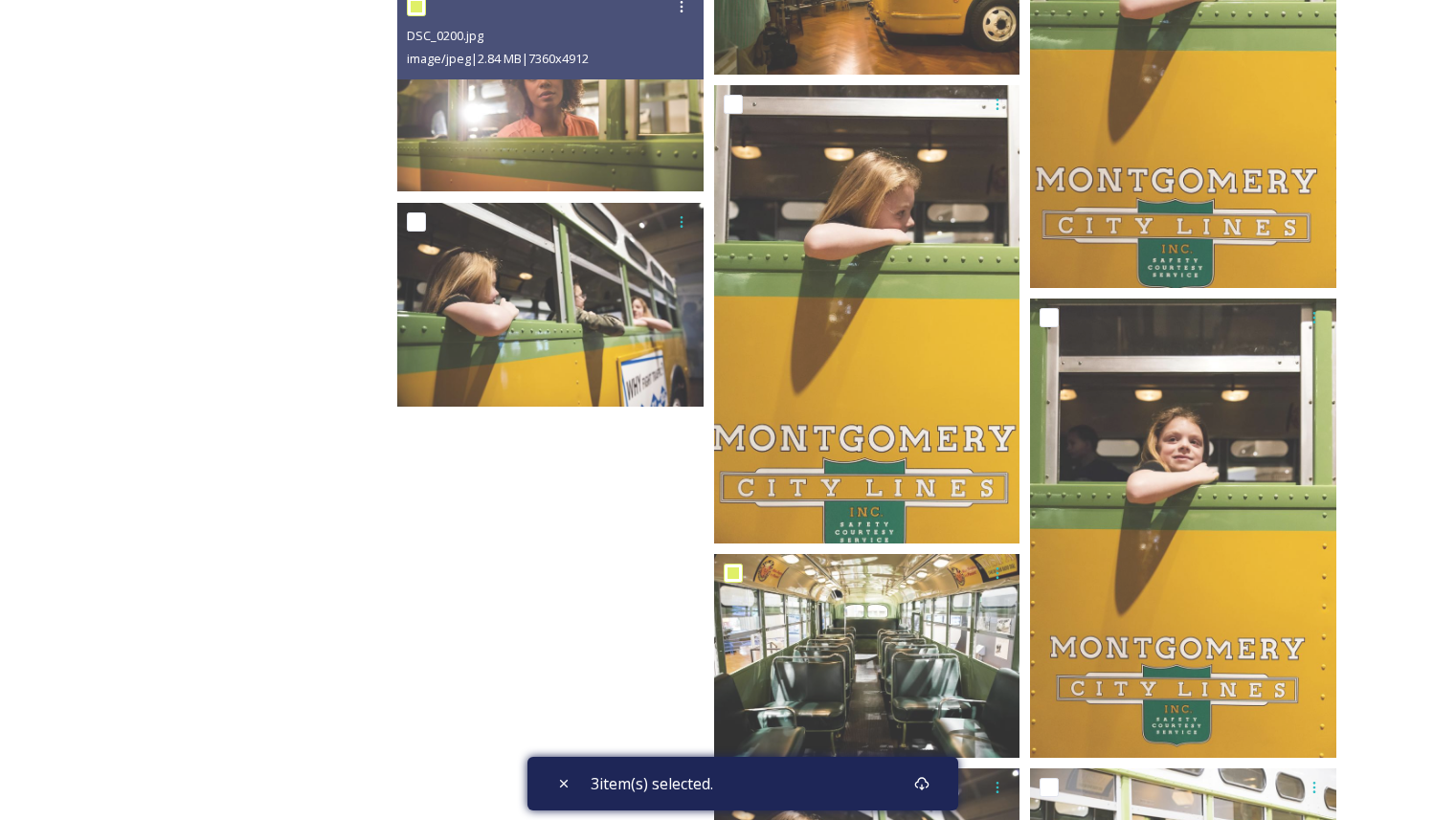 click at bounding box center (416, 7) 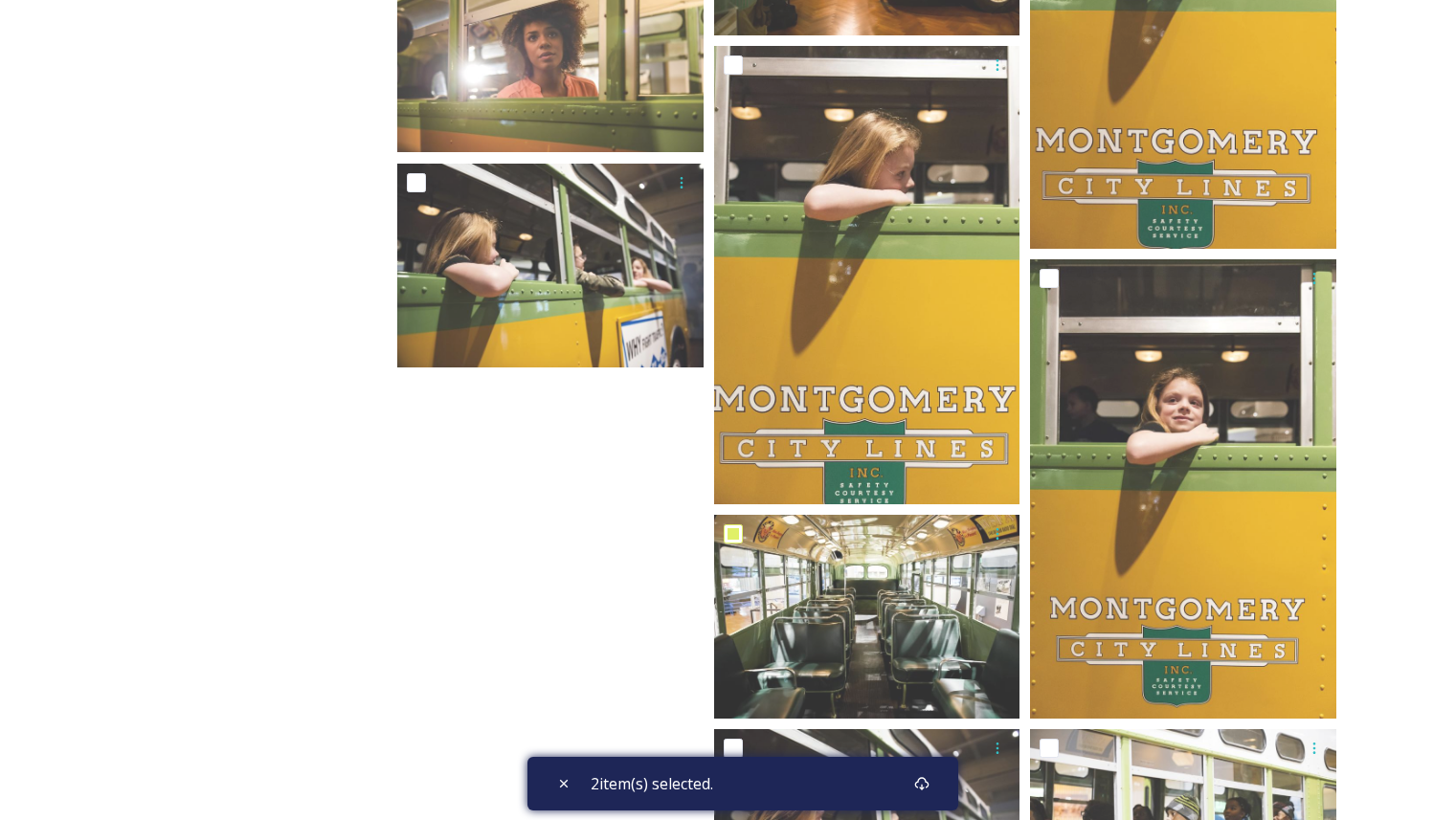 scroll, scrollTop: 1148, scrollLeft: 0, axis: vertical 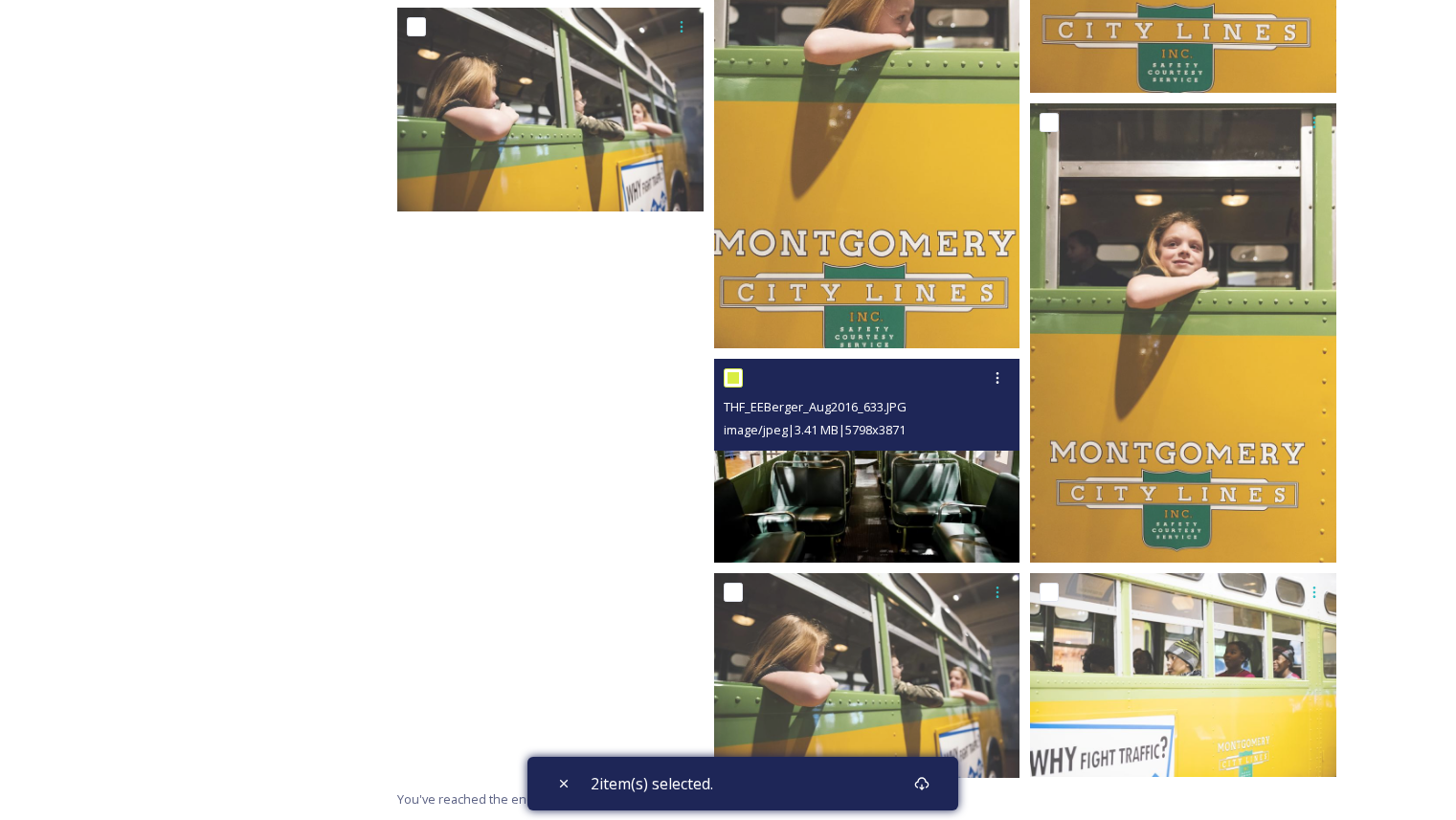 click at bounding box center [733, 378] 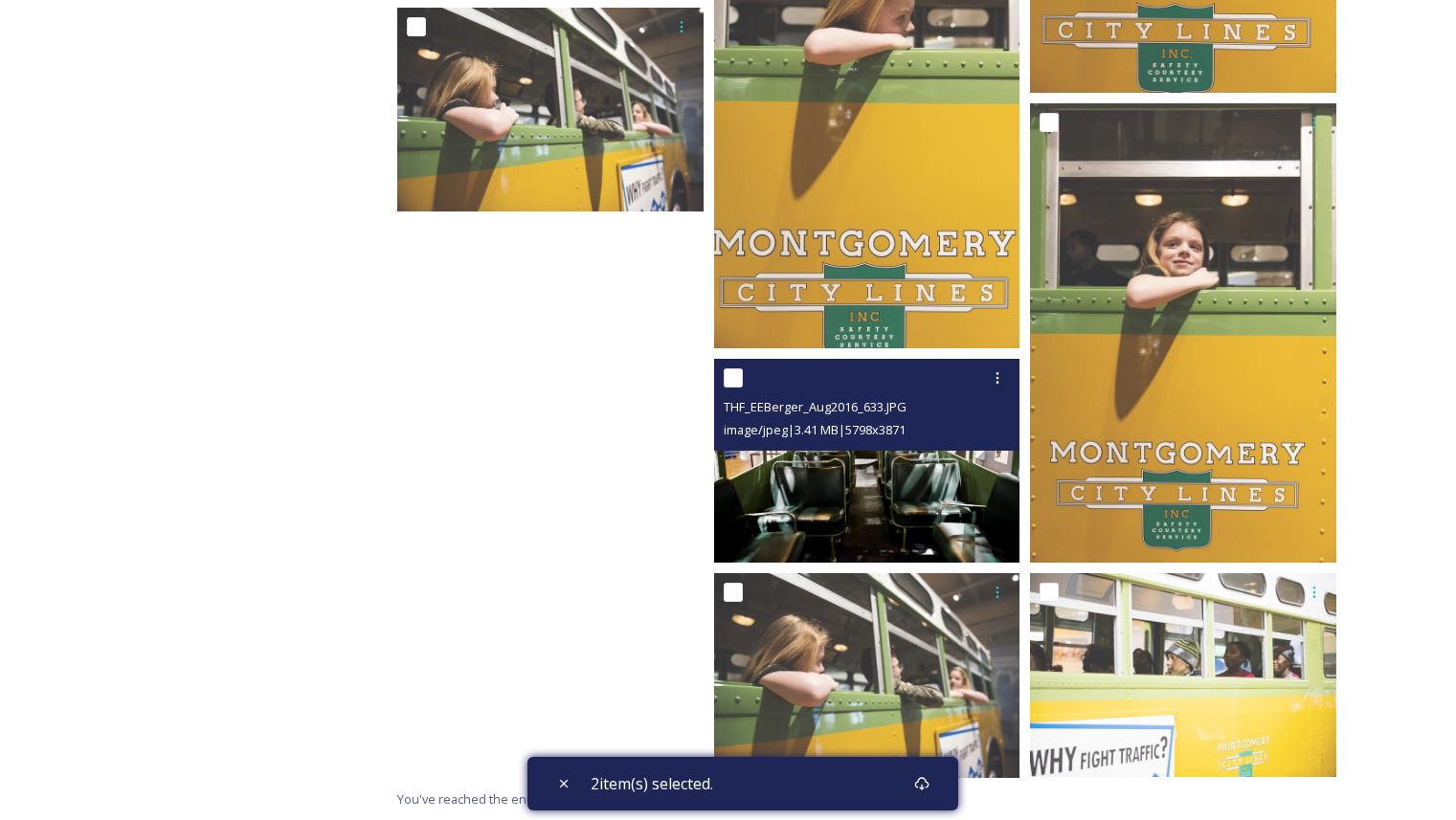 checkbox on "false" 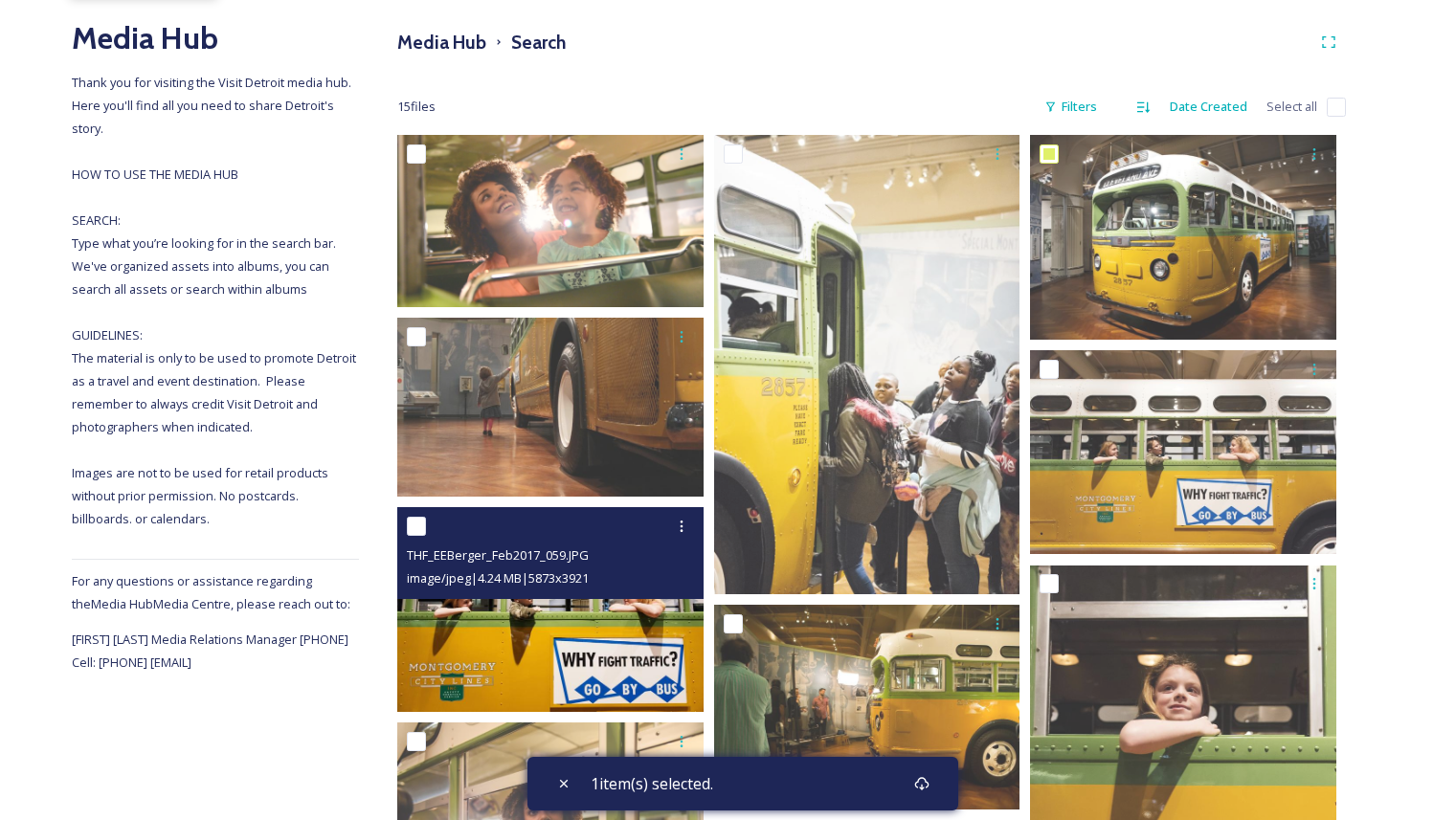 scroll, scrollTop: 0, scrollLeft: 0, axis: both 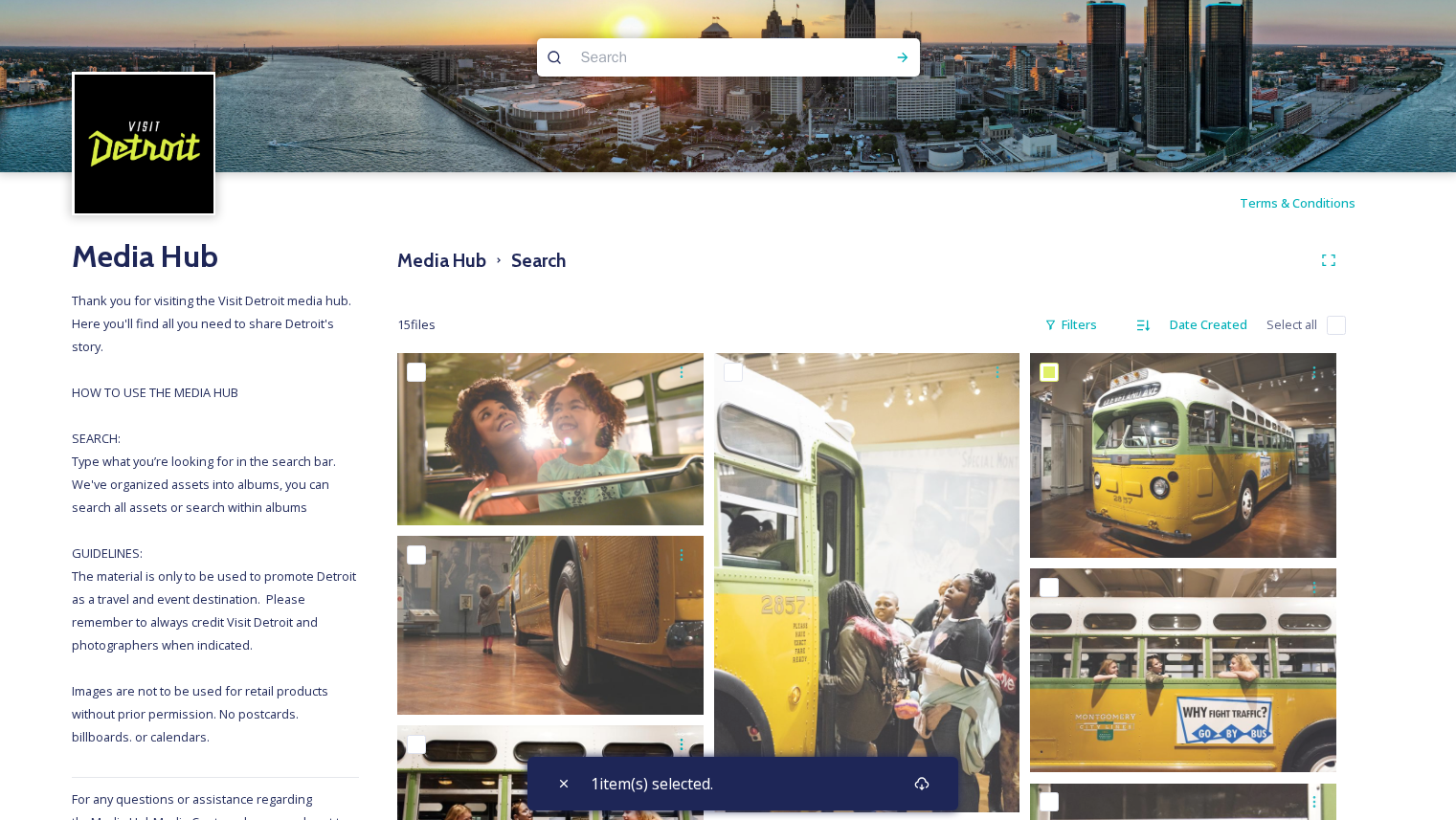 click at bounding box center [691, 57] 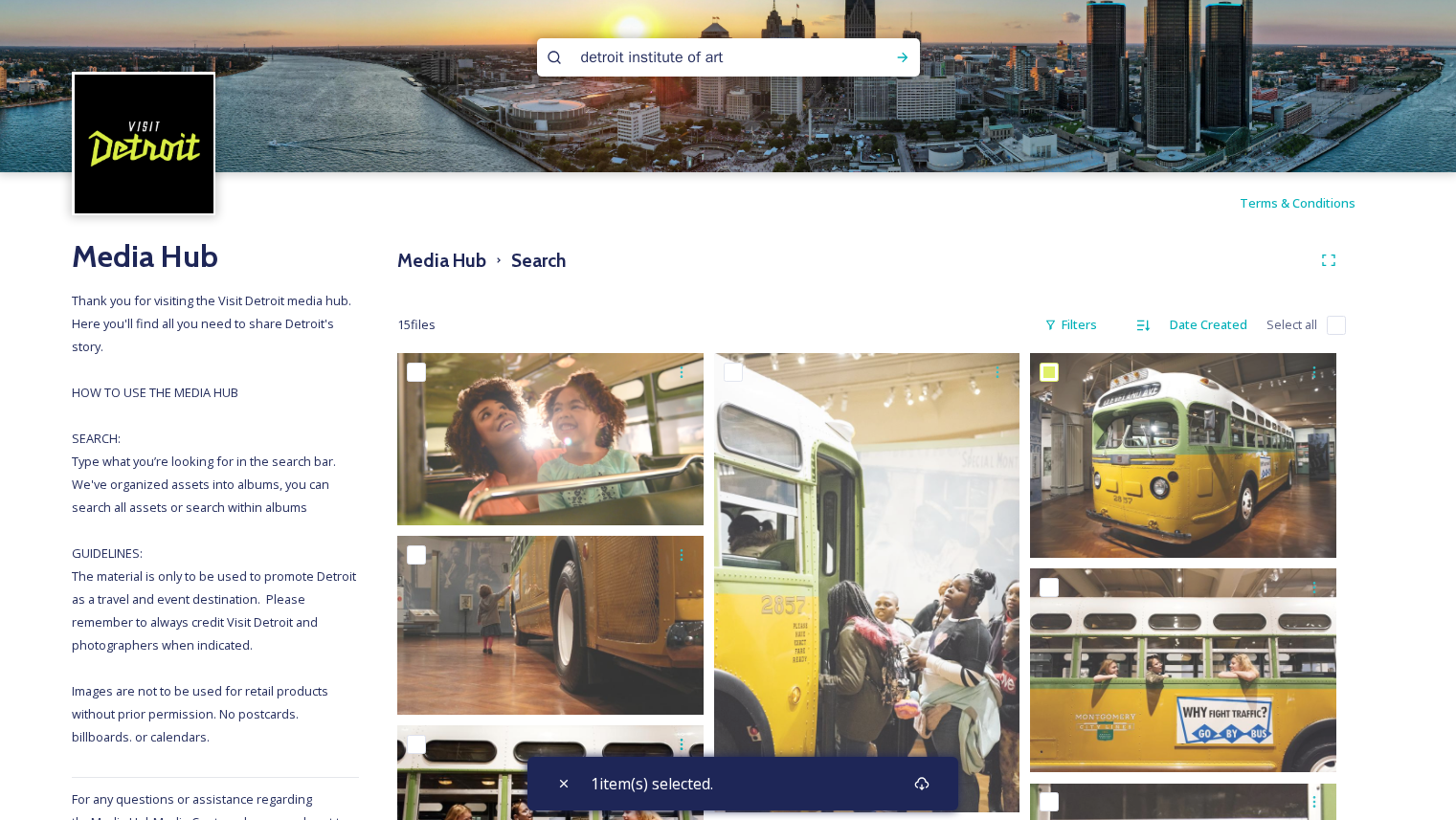 type on "detroit institute of arts" 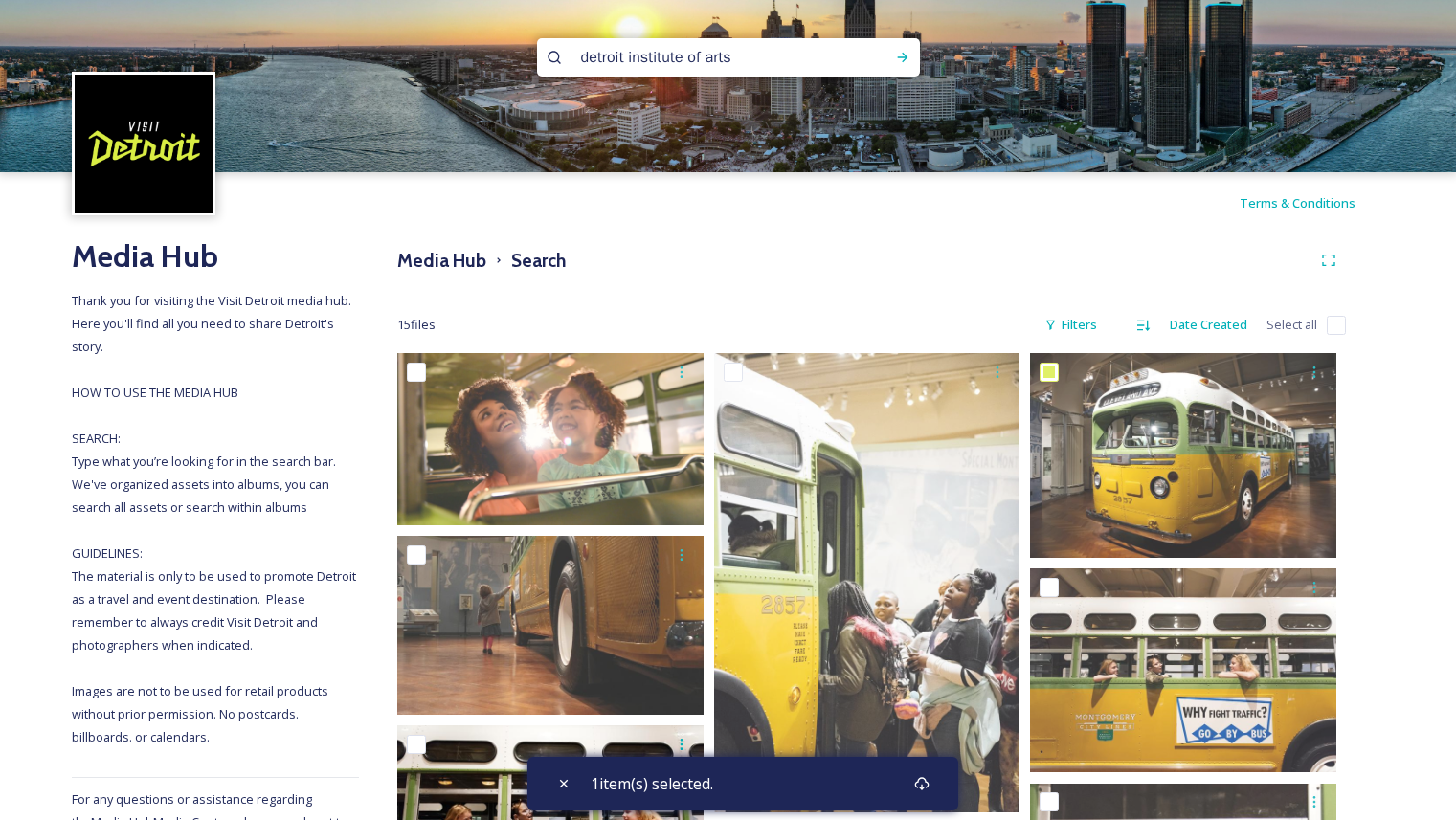 type 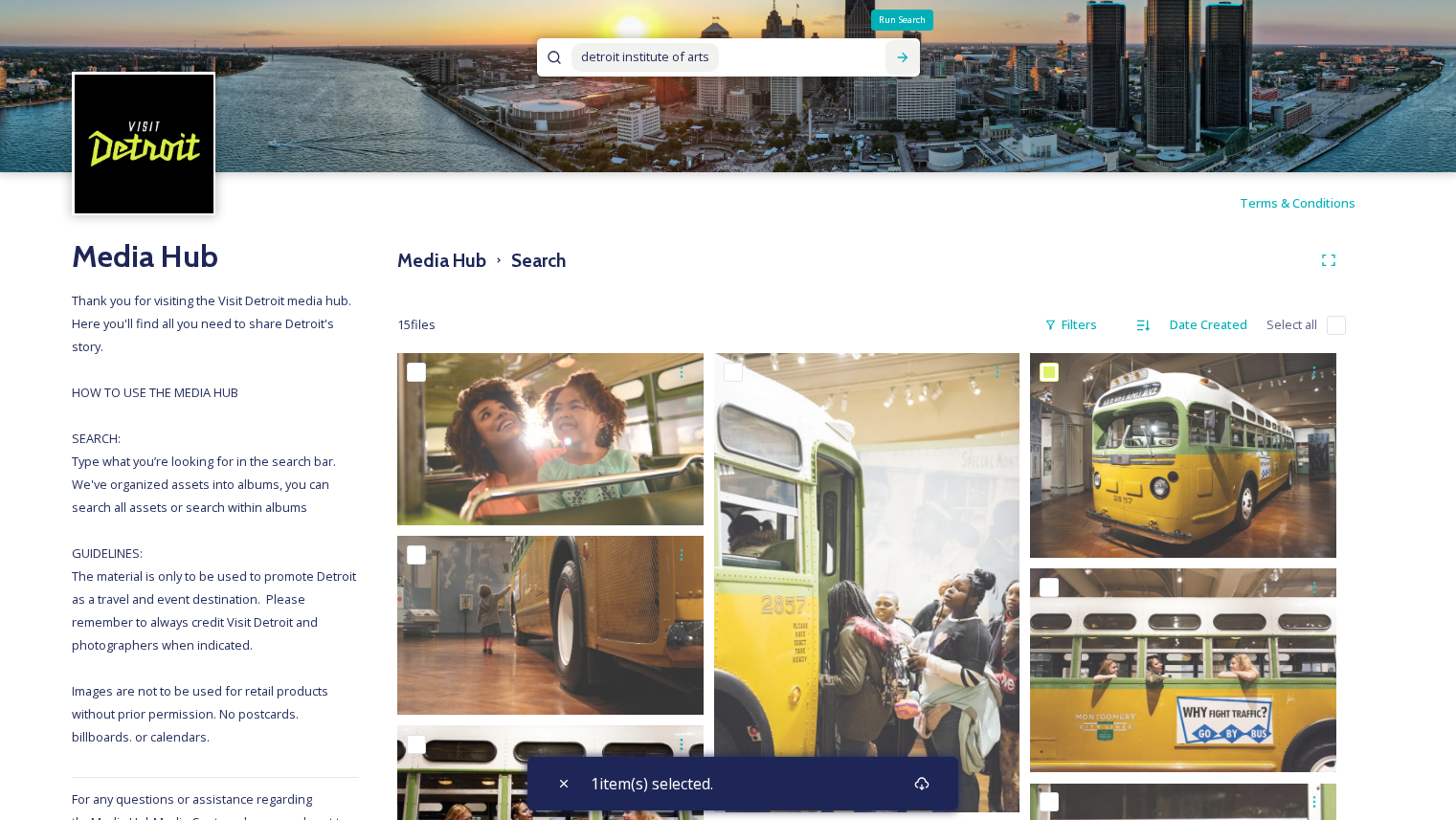 click 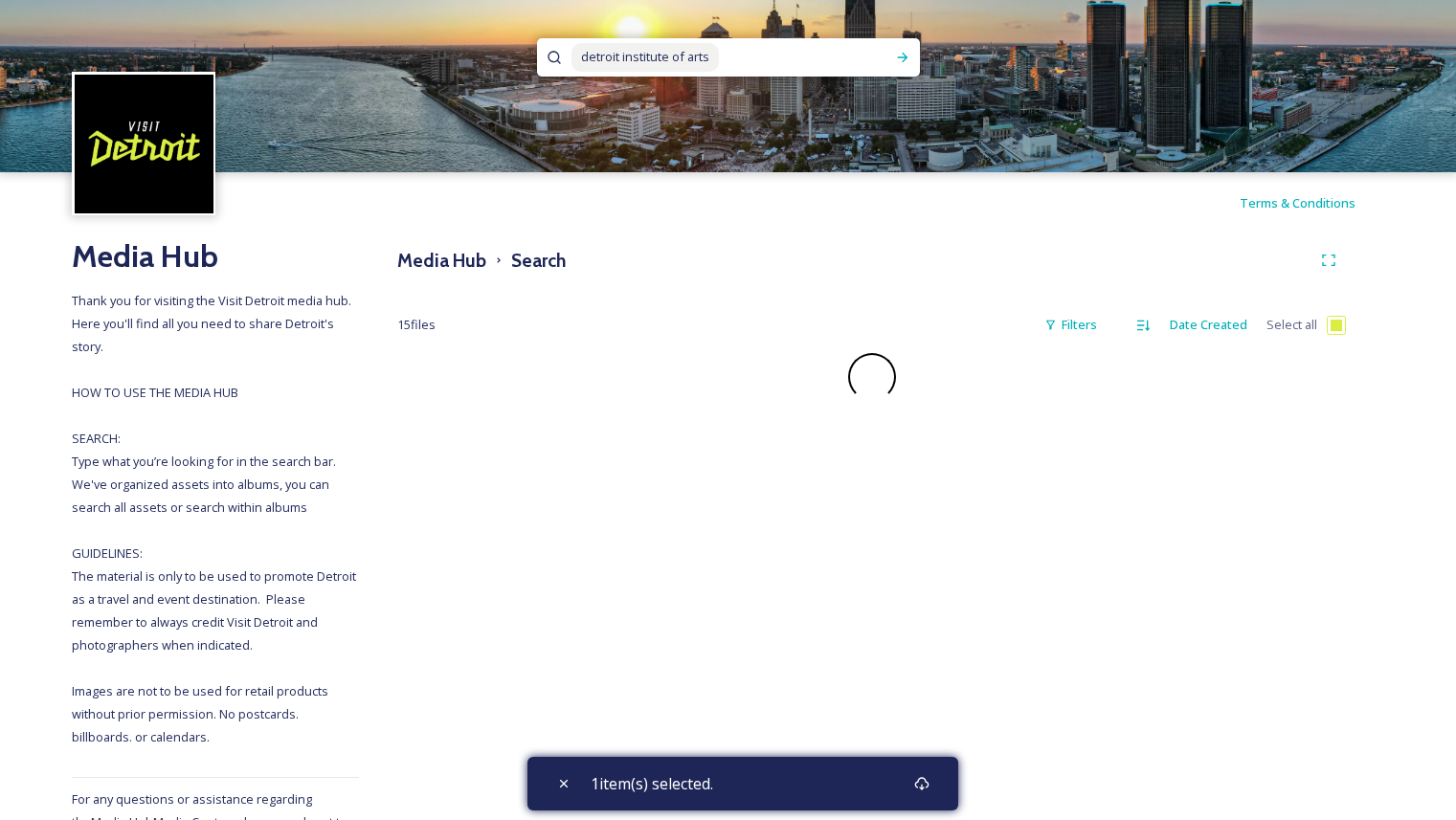 checkbox on "false" 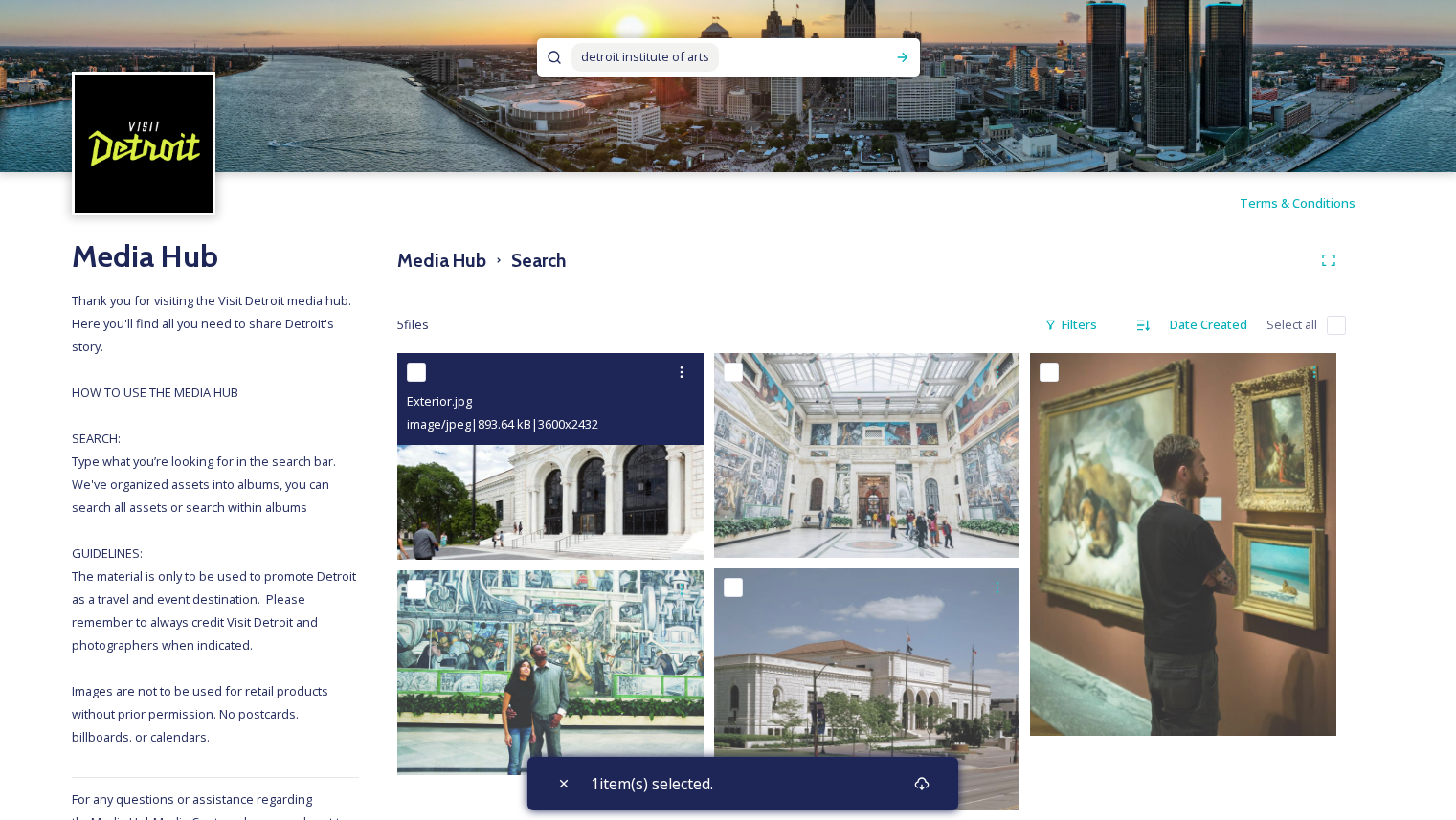 click at bounding box center (416, 372) 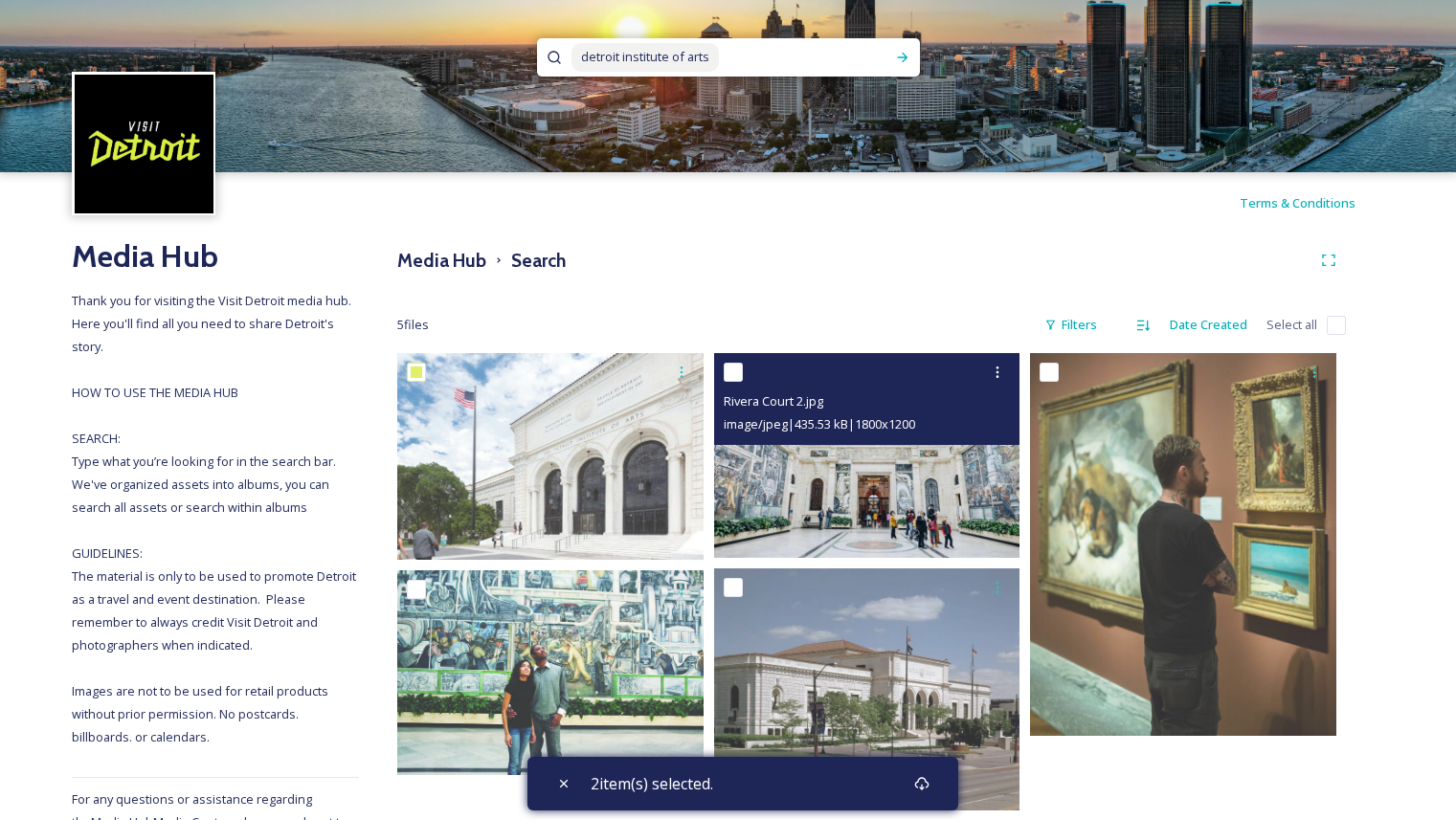 click at bounding box center [733, 372] 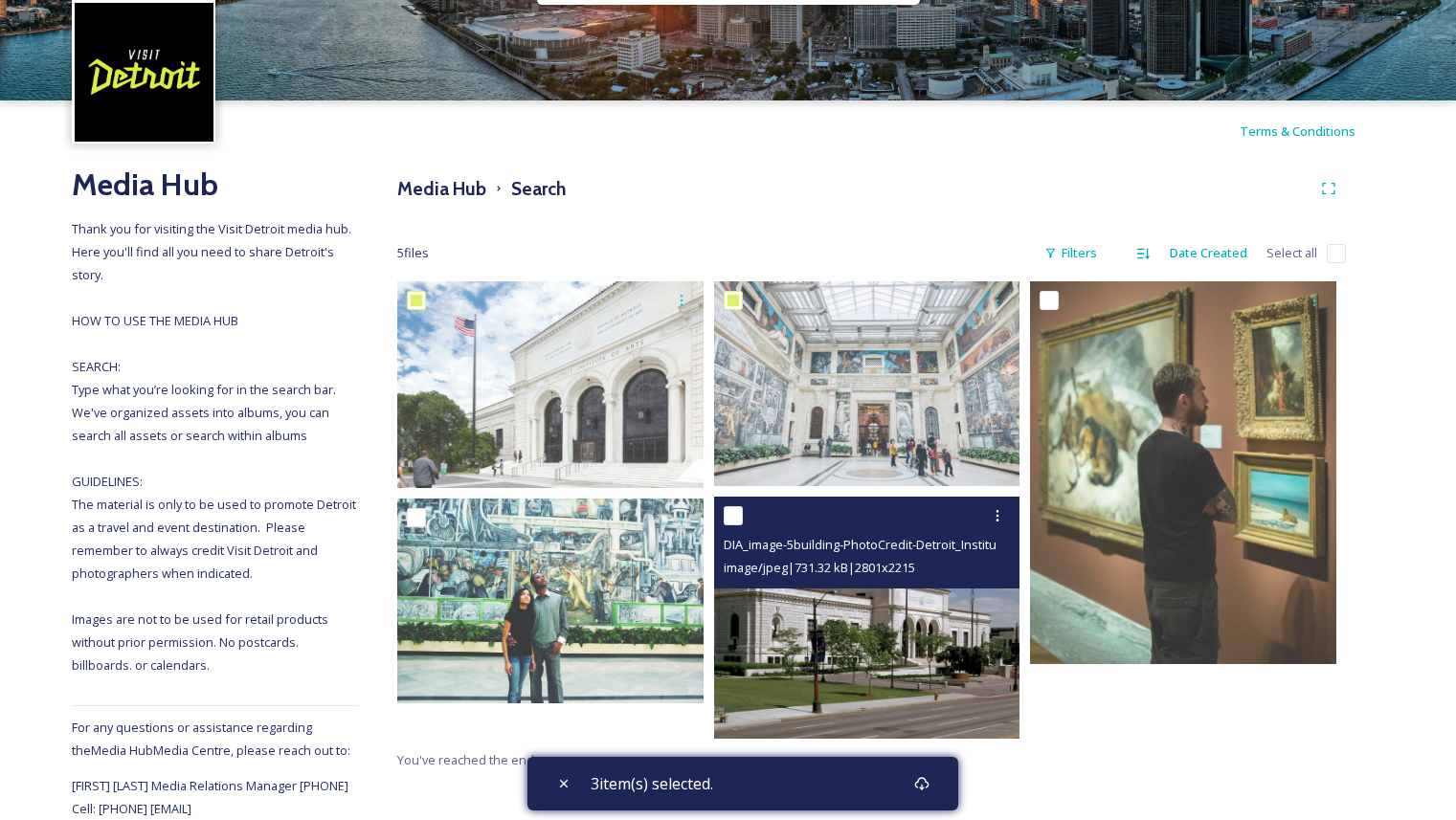 scroll, scrollTop: 141, scrollLeft: 0, axis: vertical 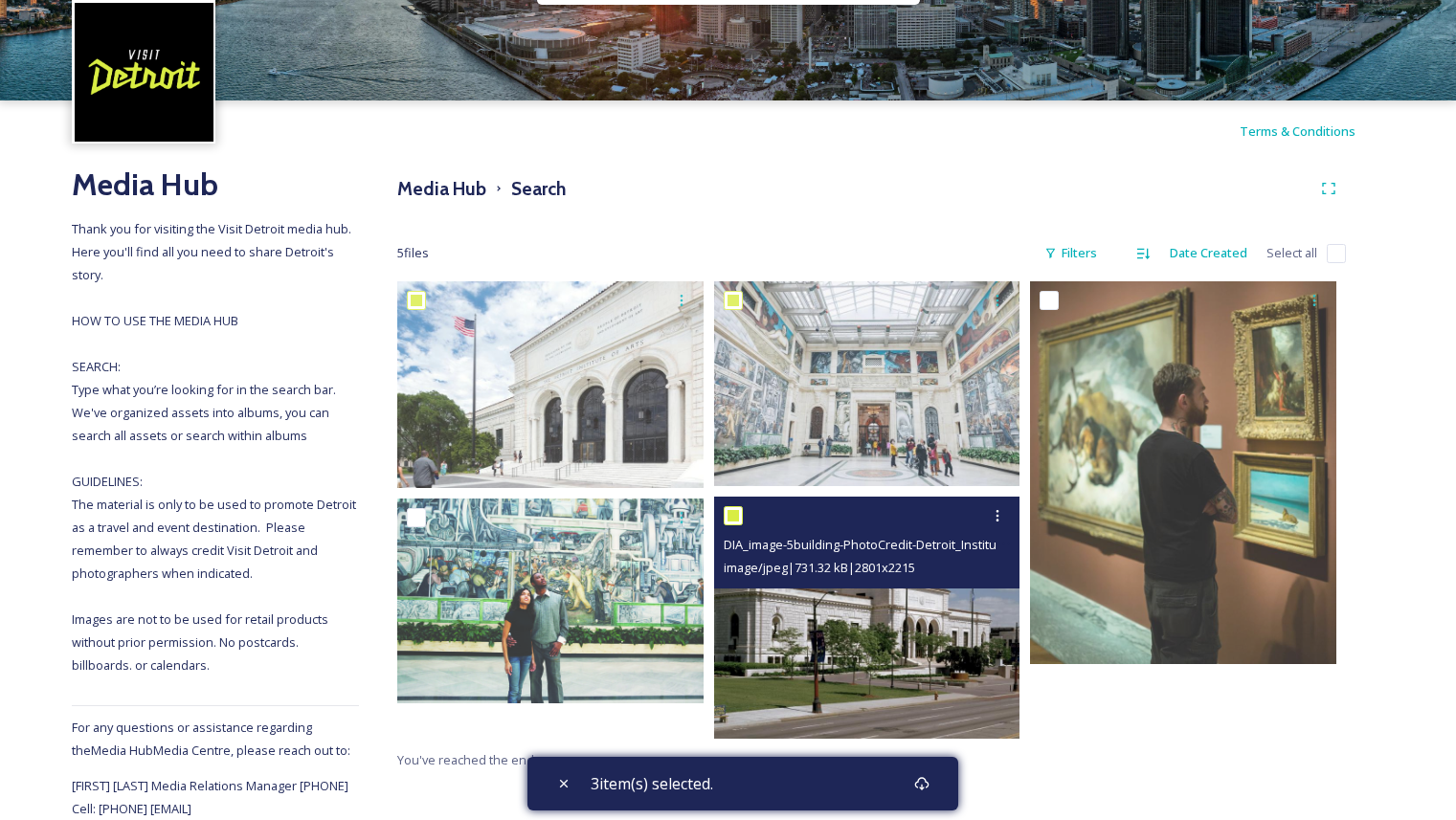 checkbox on "true" 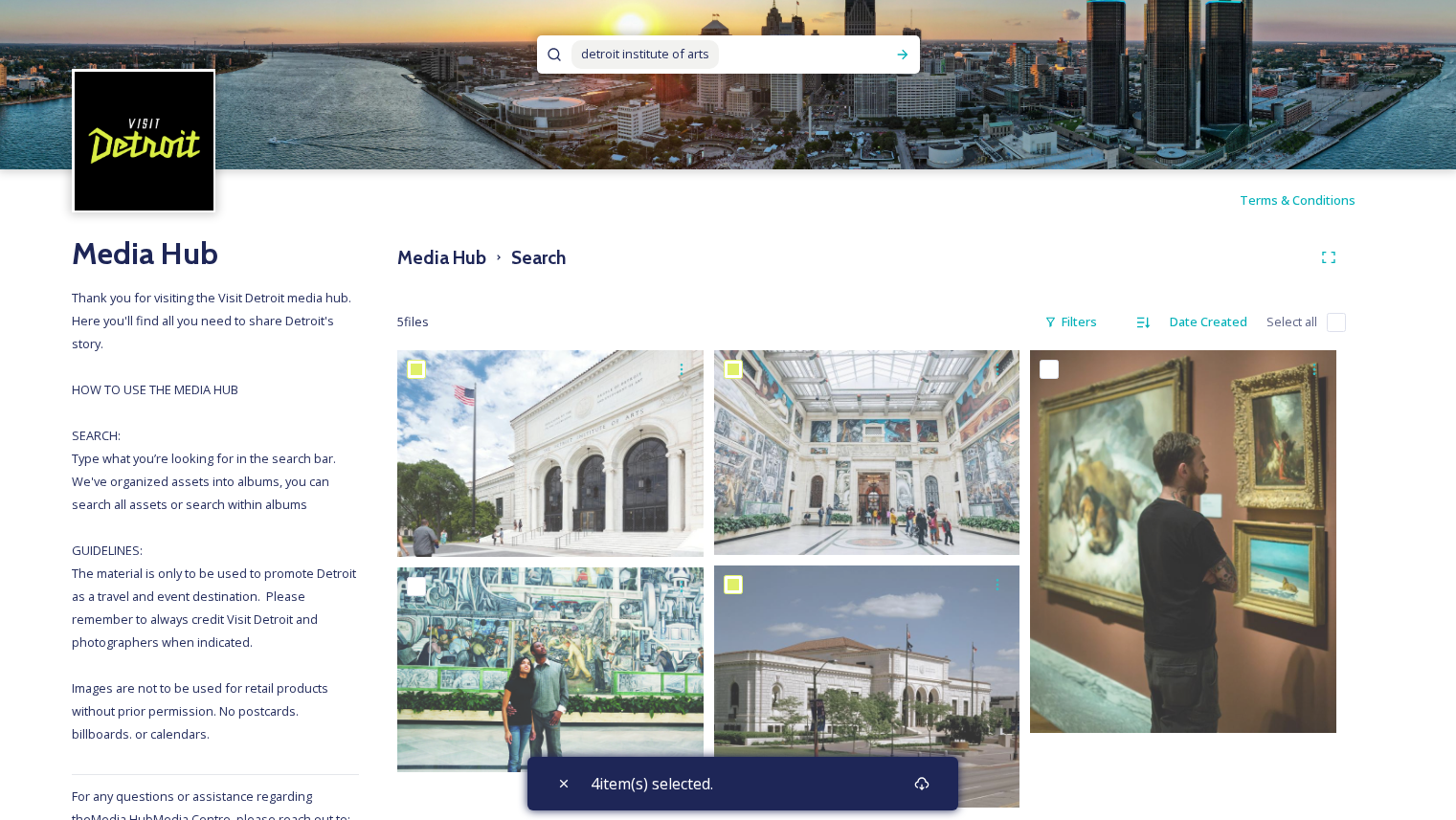 scroll, scrollTop: 0, scrollLeft: 0, axis: both 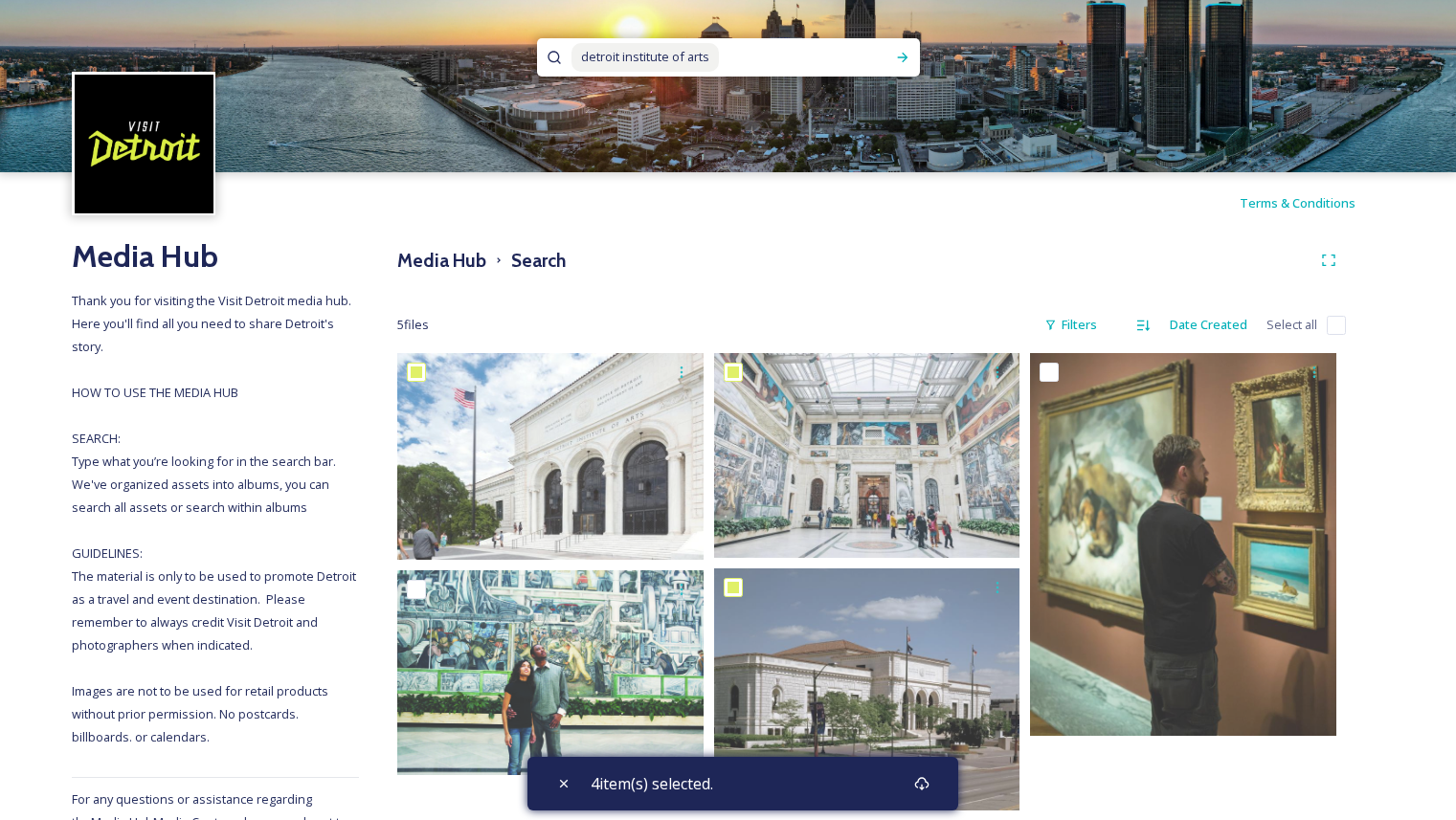 click at bounding box center (803, 57) 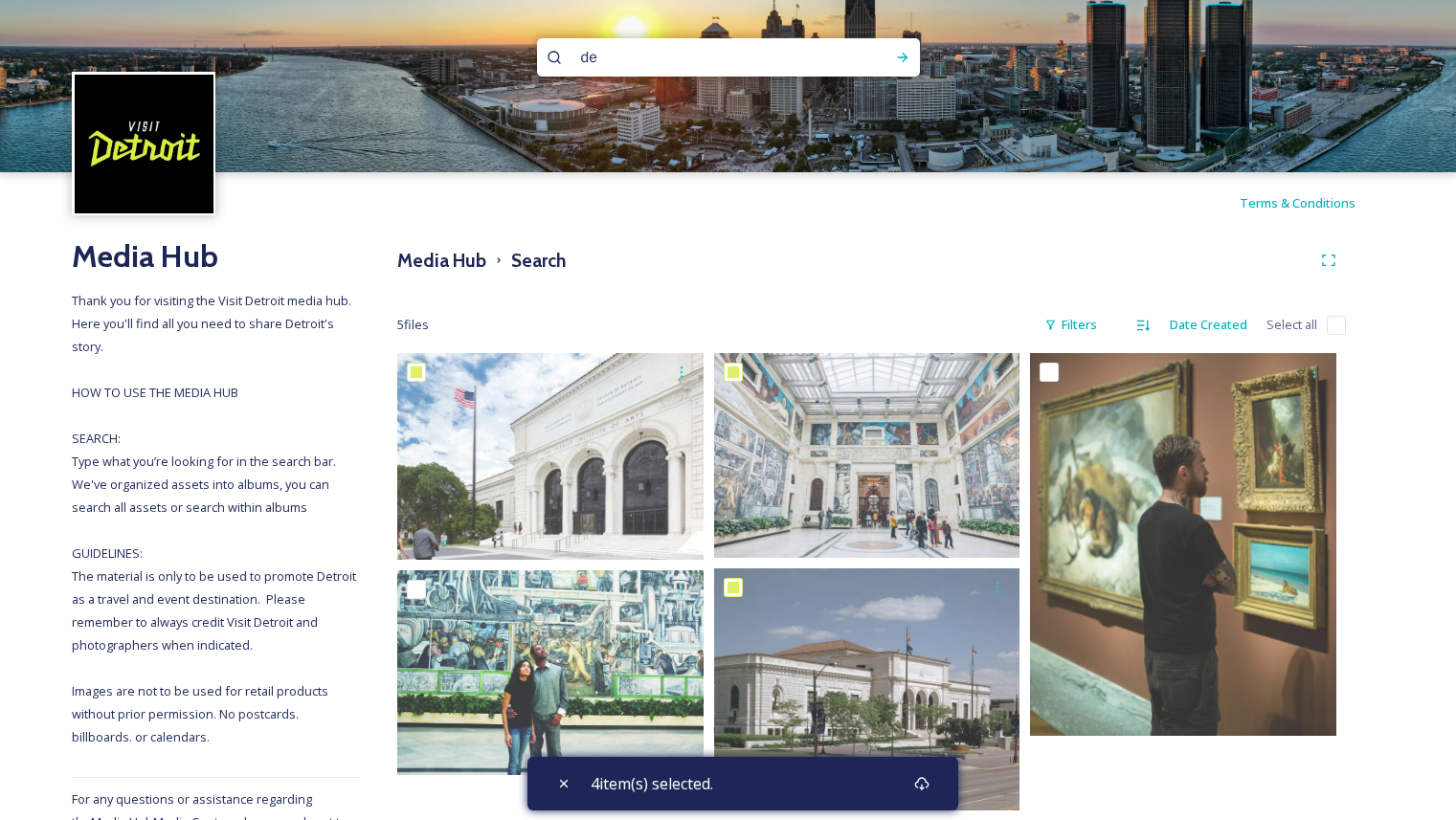 type on "d" 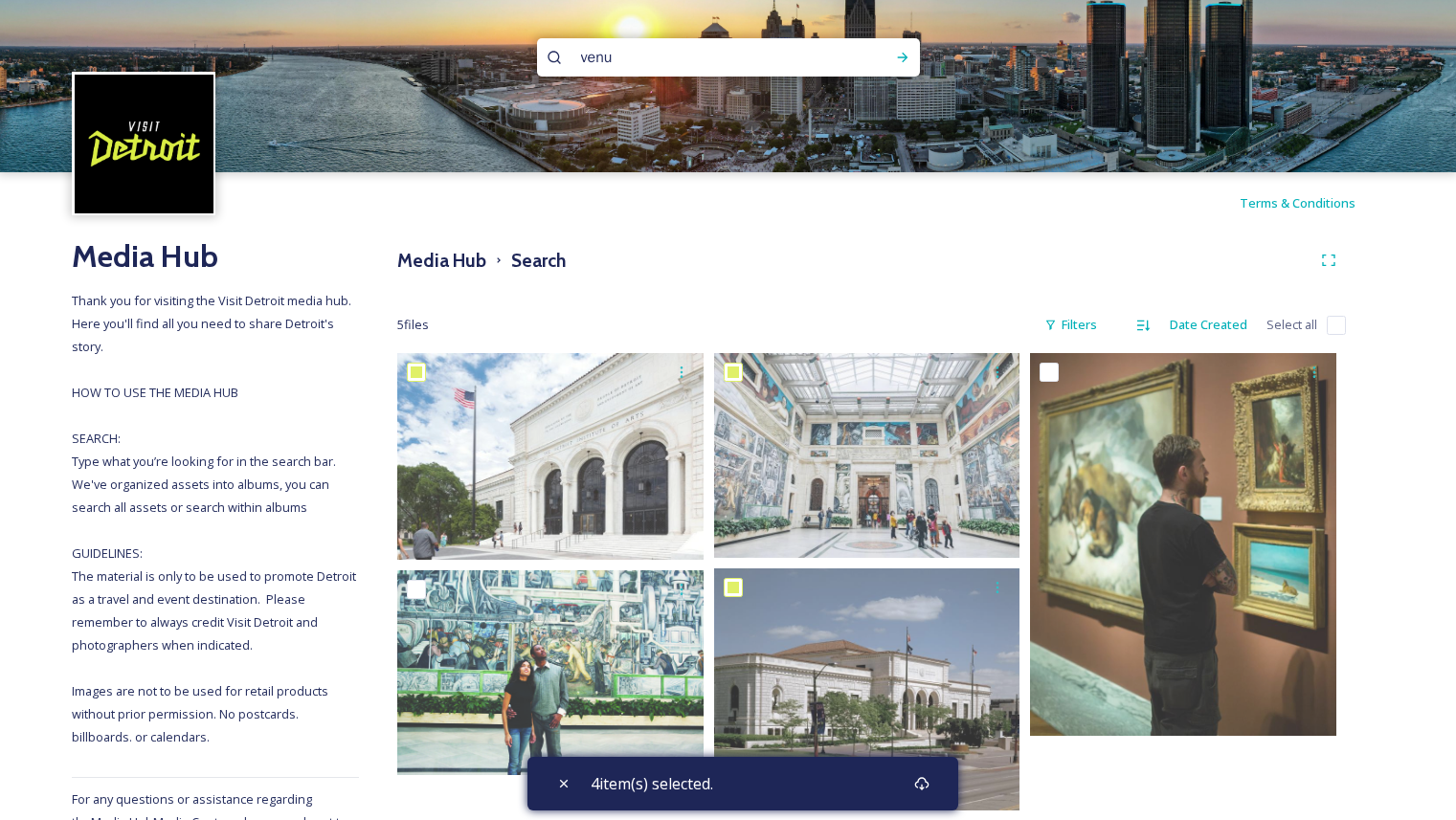 type on "venue" 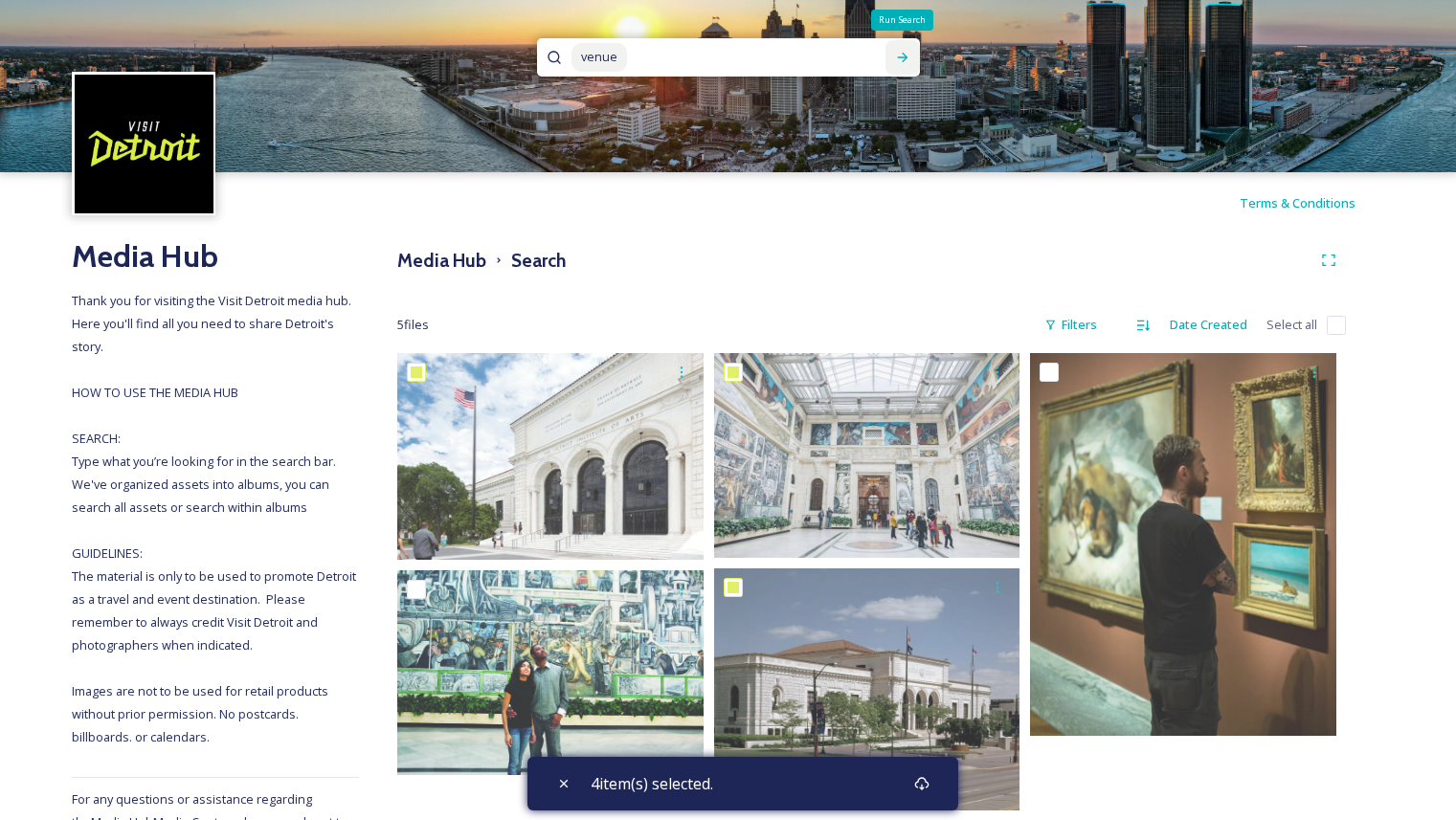 type 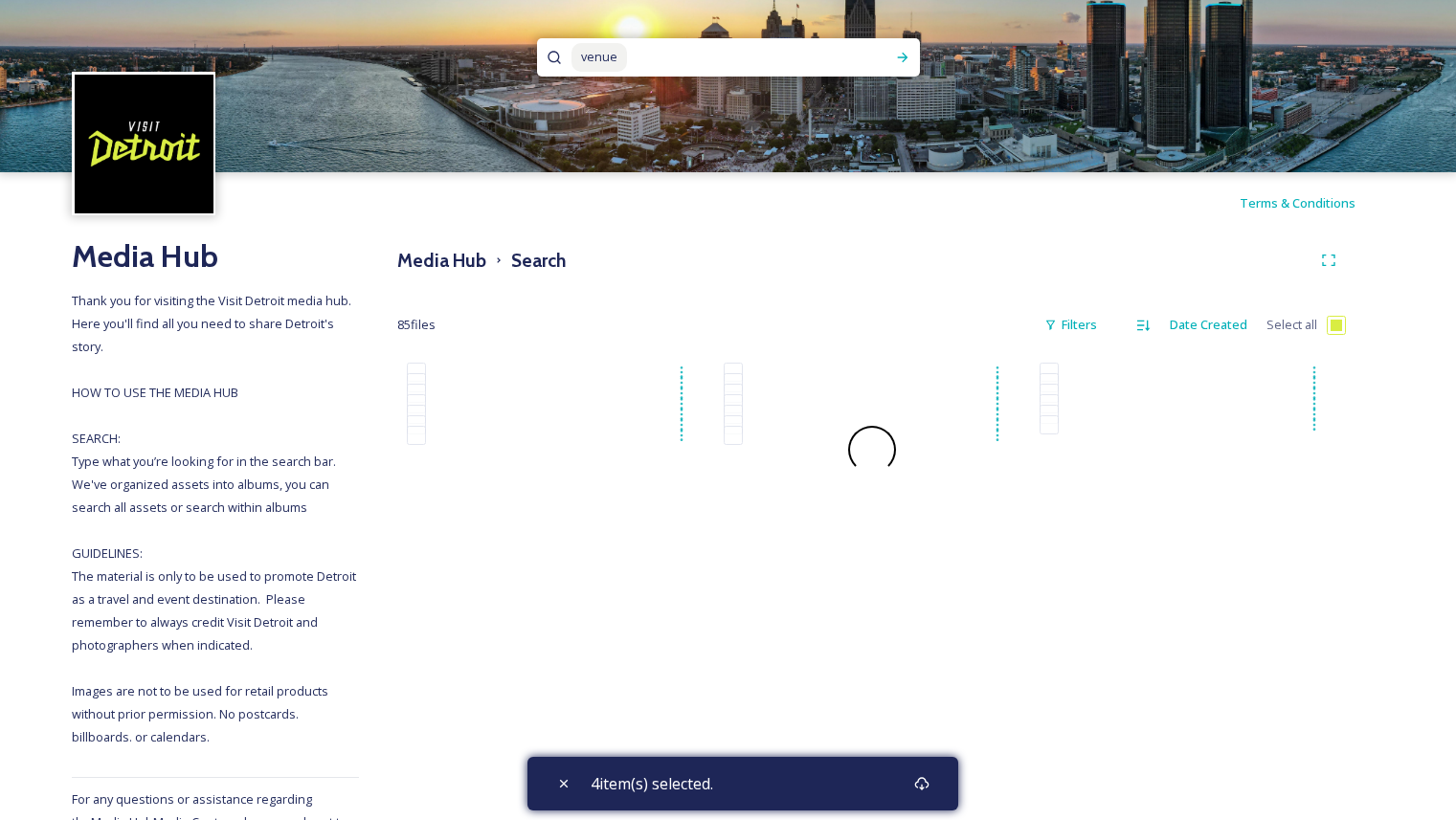 checkbox on "false" 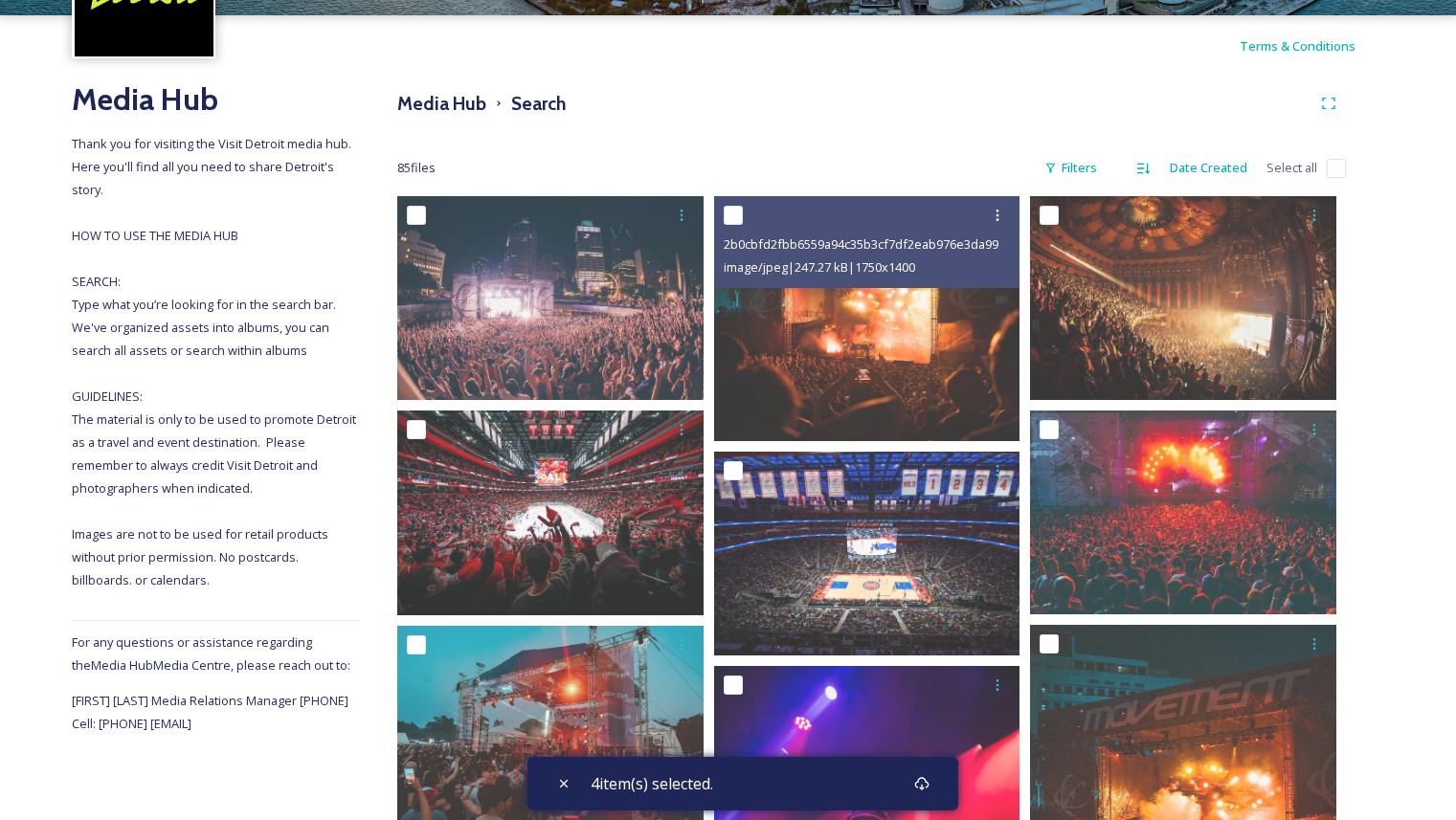 scroll, scrollTop: 158, scrollLeft: 0, axis: vertical 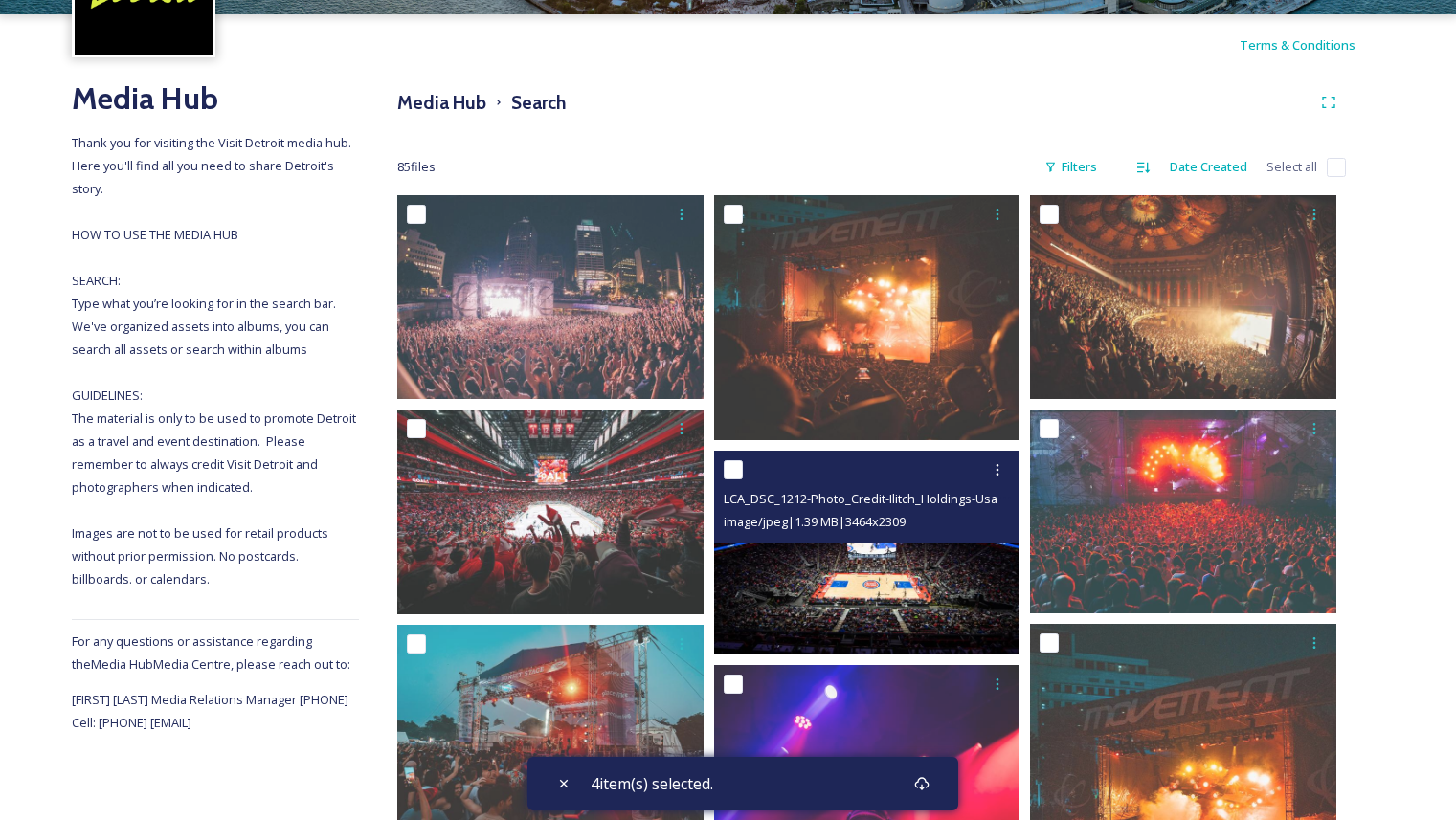 click at bounding box center (733, 470) 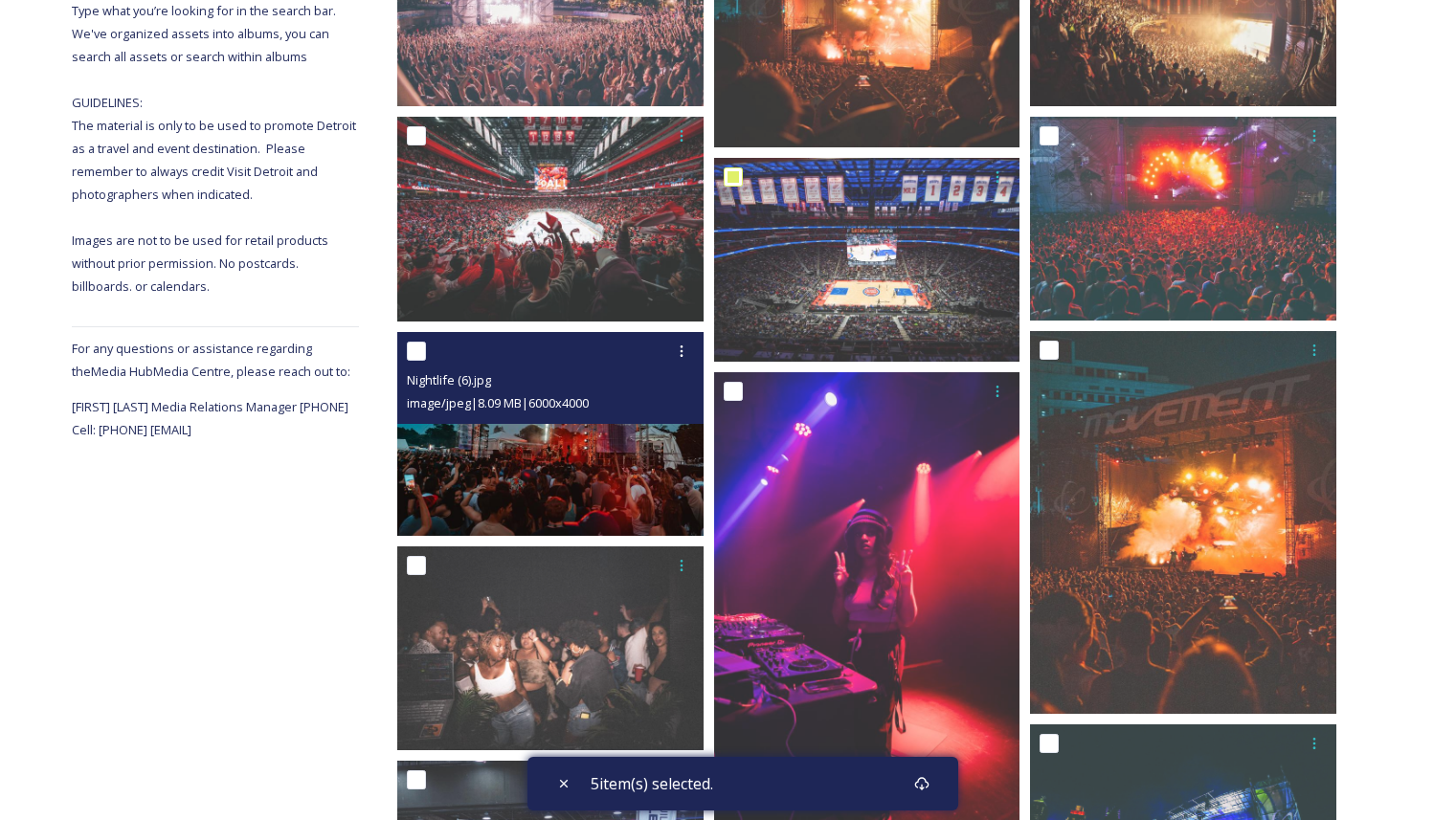 scroll, scrollTop: 452, scrollLeft: 0, axis: vertical 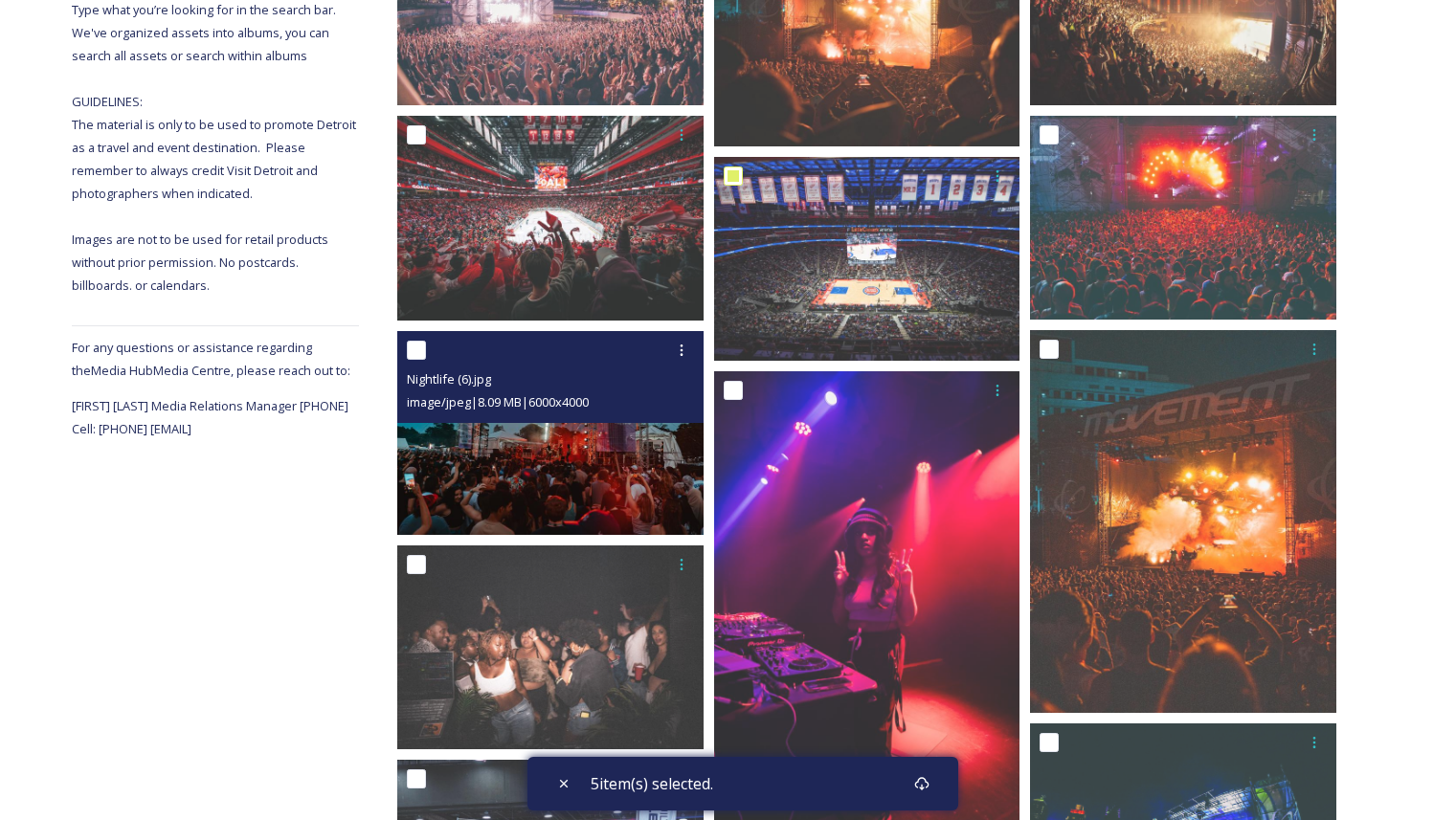 click at bounding box center [416, 350] 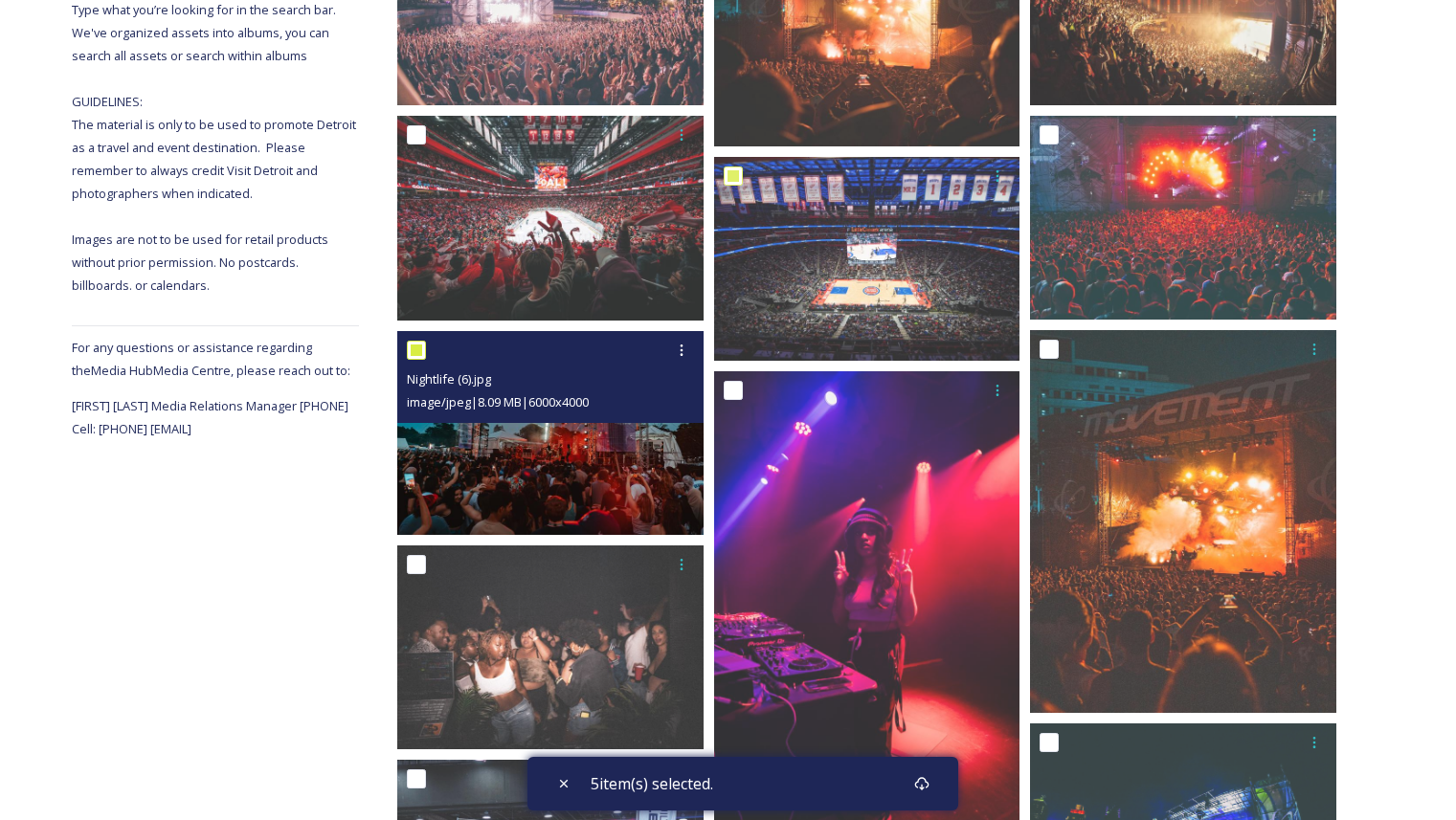 checkbox on "true" 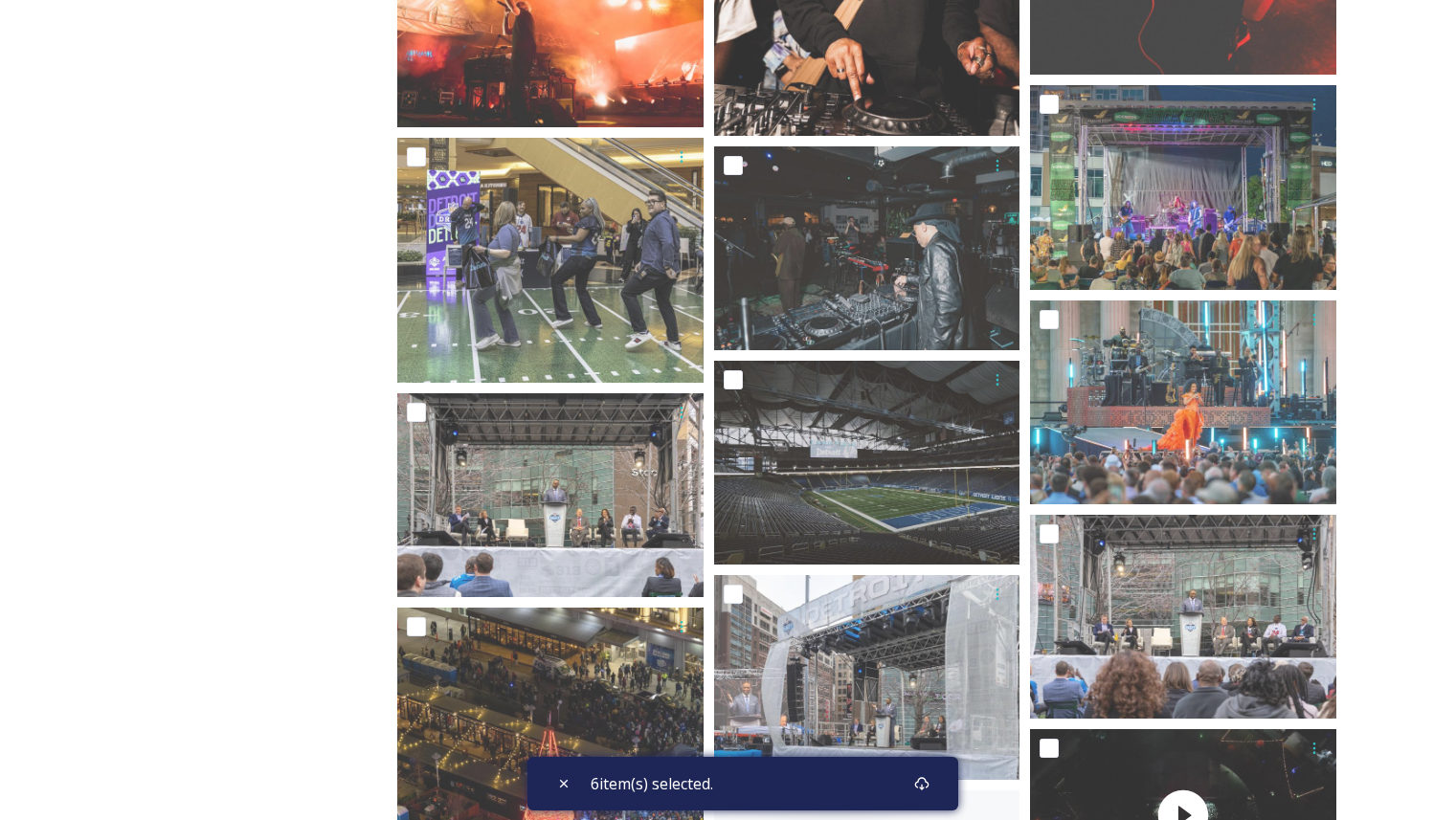 scroll, scrollTop: 1826, scrollLeft: 0, axis: vertical 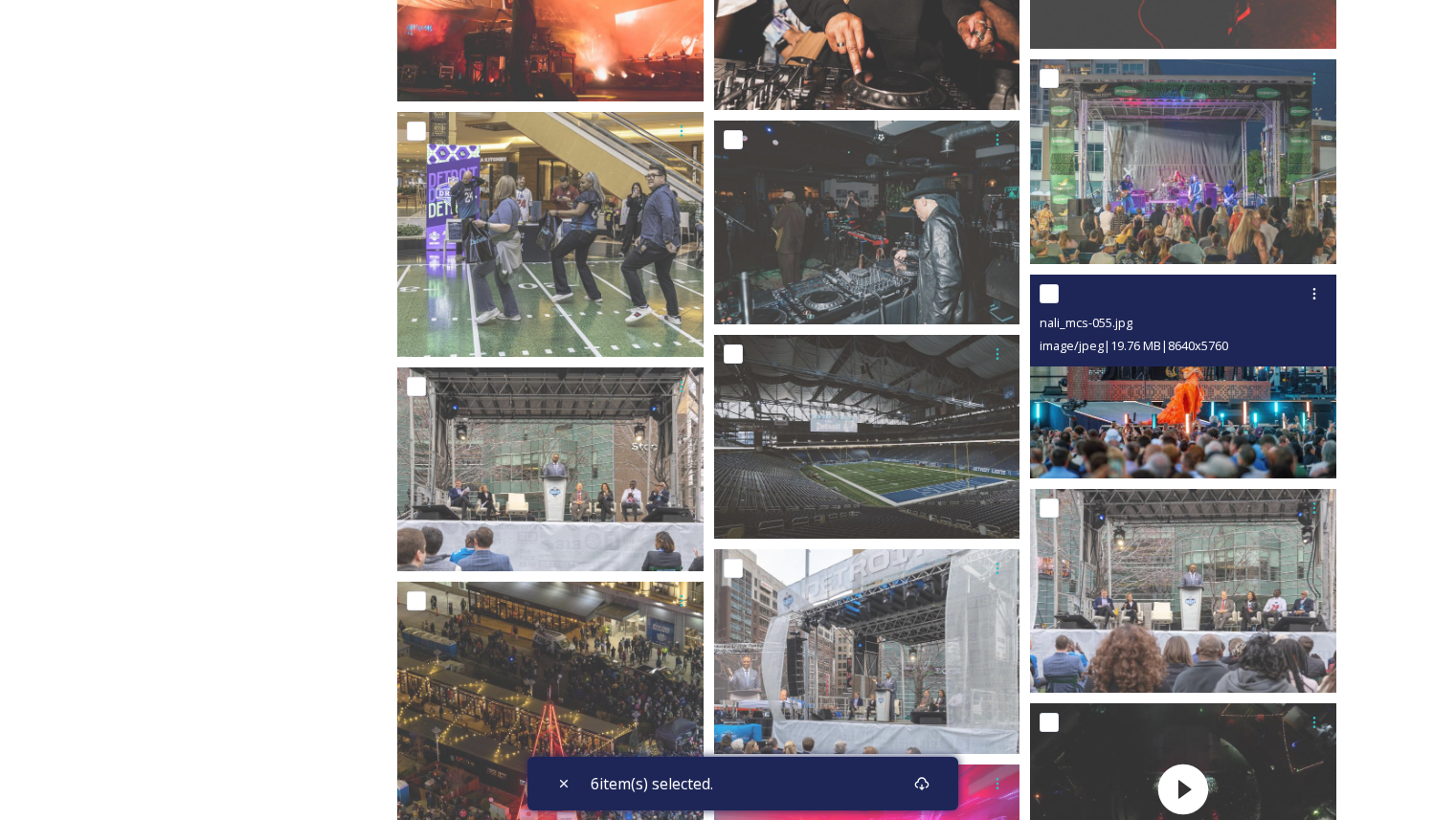 click at bounding box center (1049, 294) 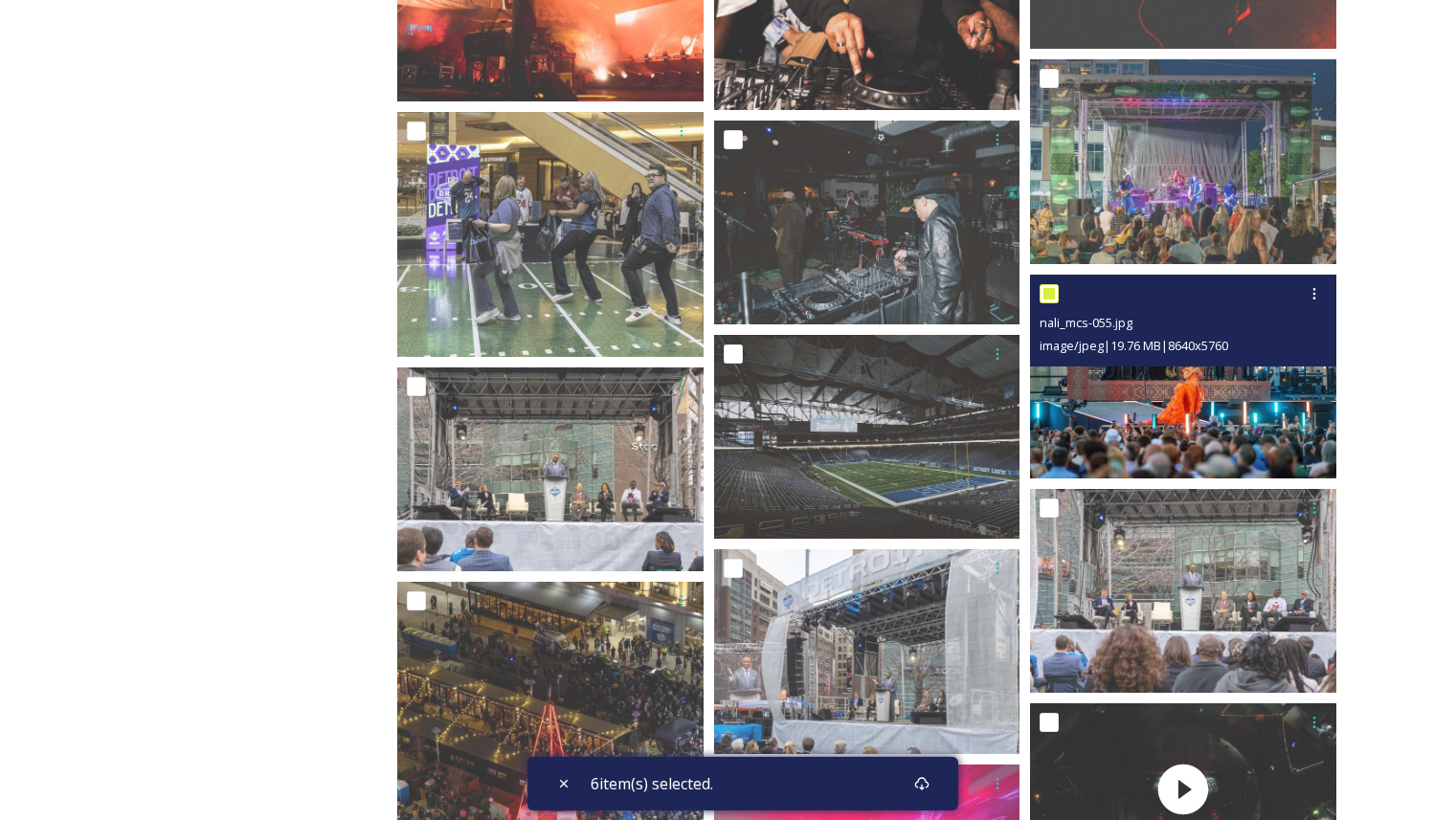 checkbox on "true" 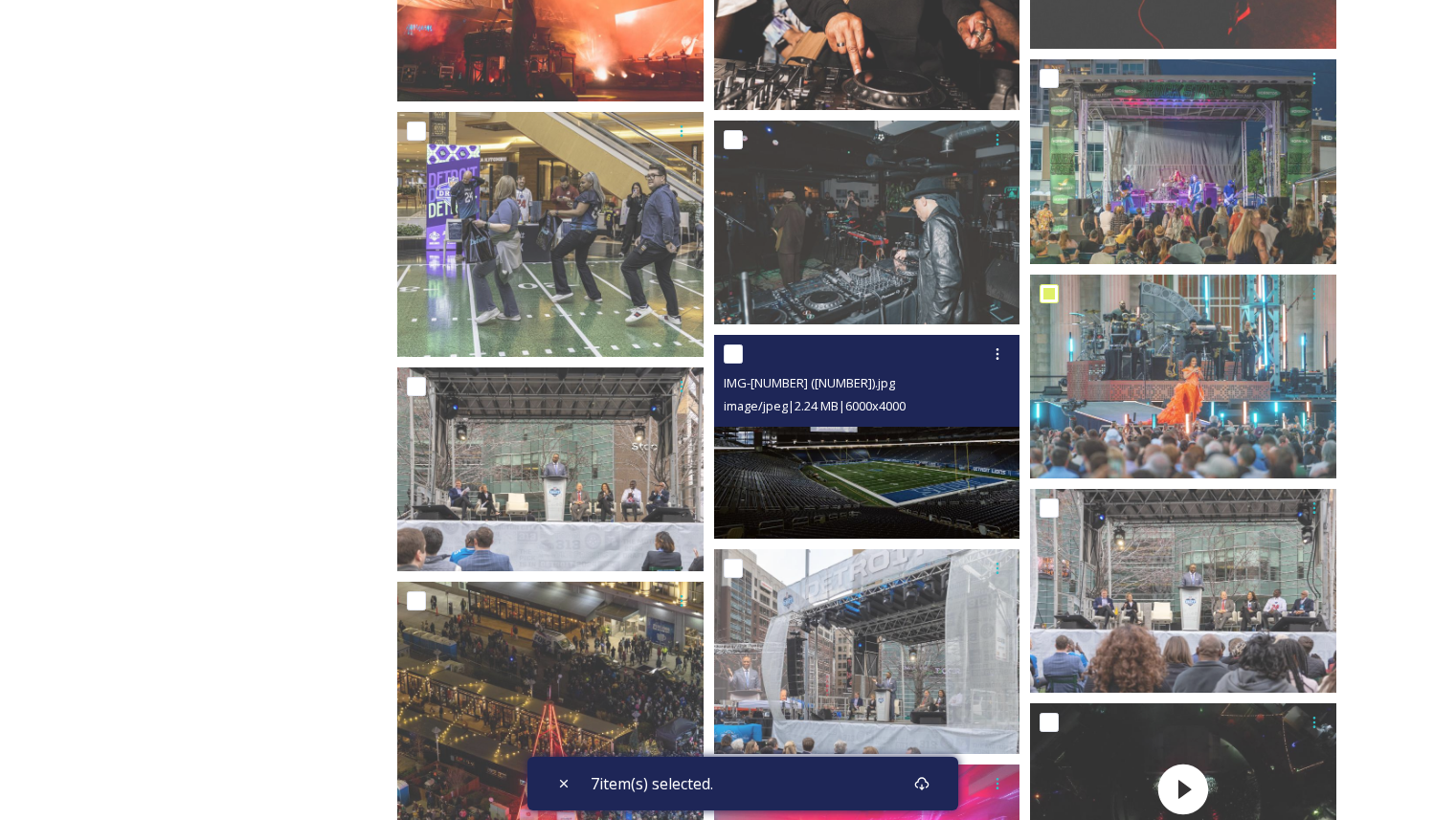 click at bounding box center (733, 354) 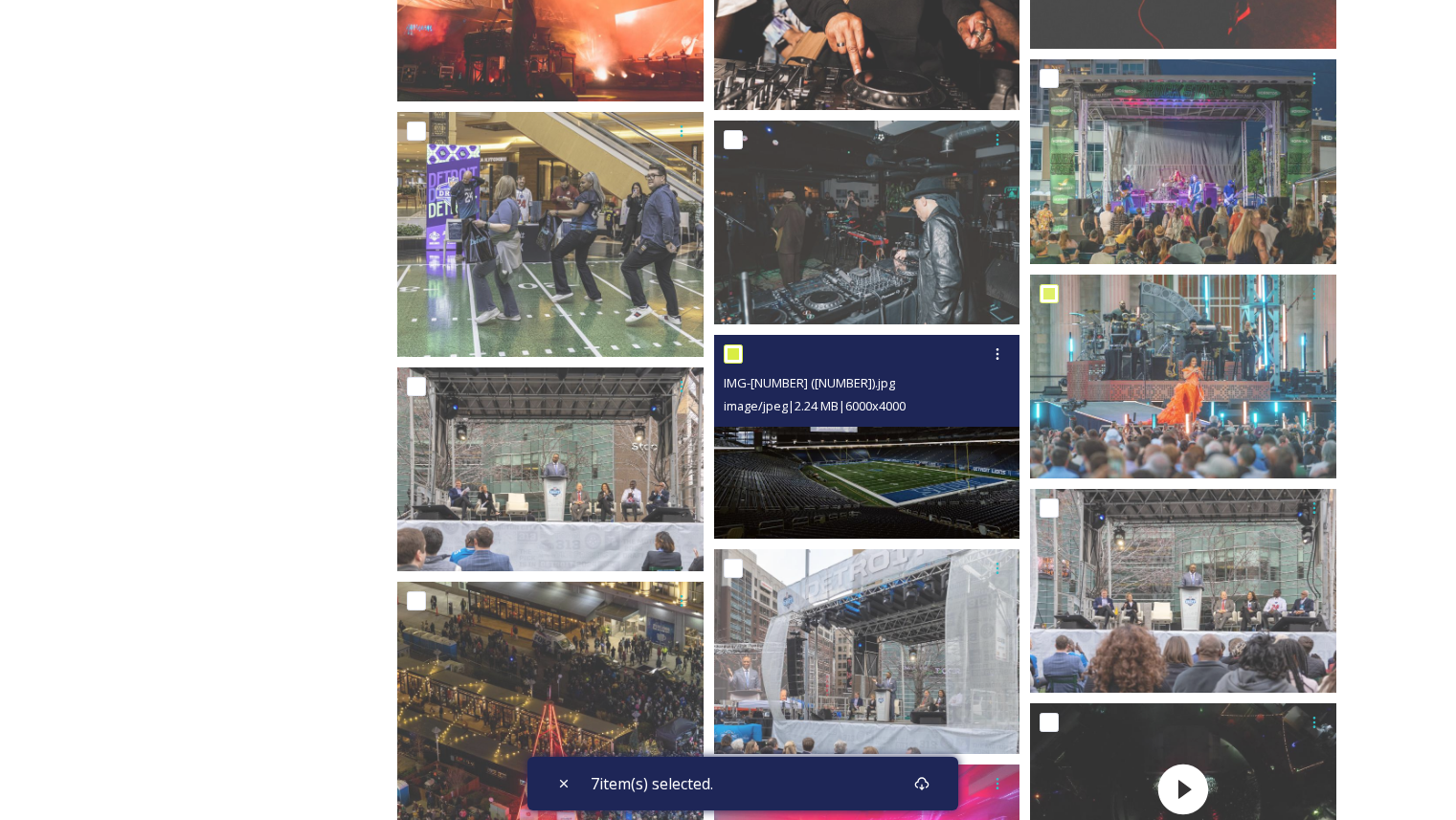 checkbox on "true" 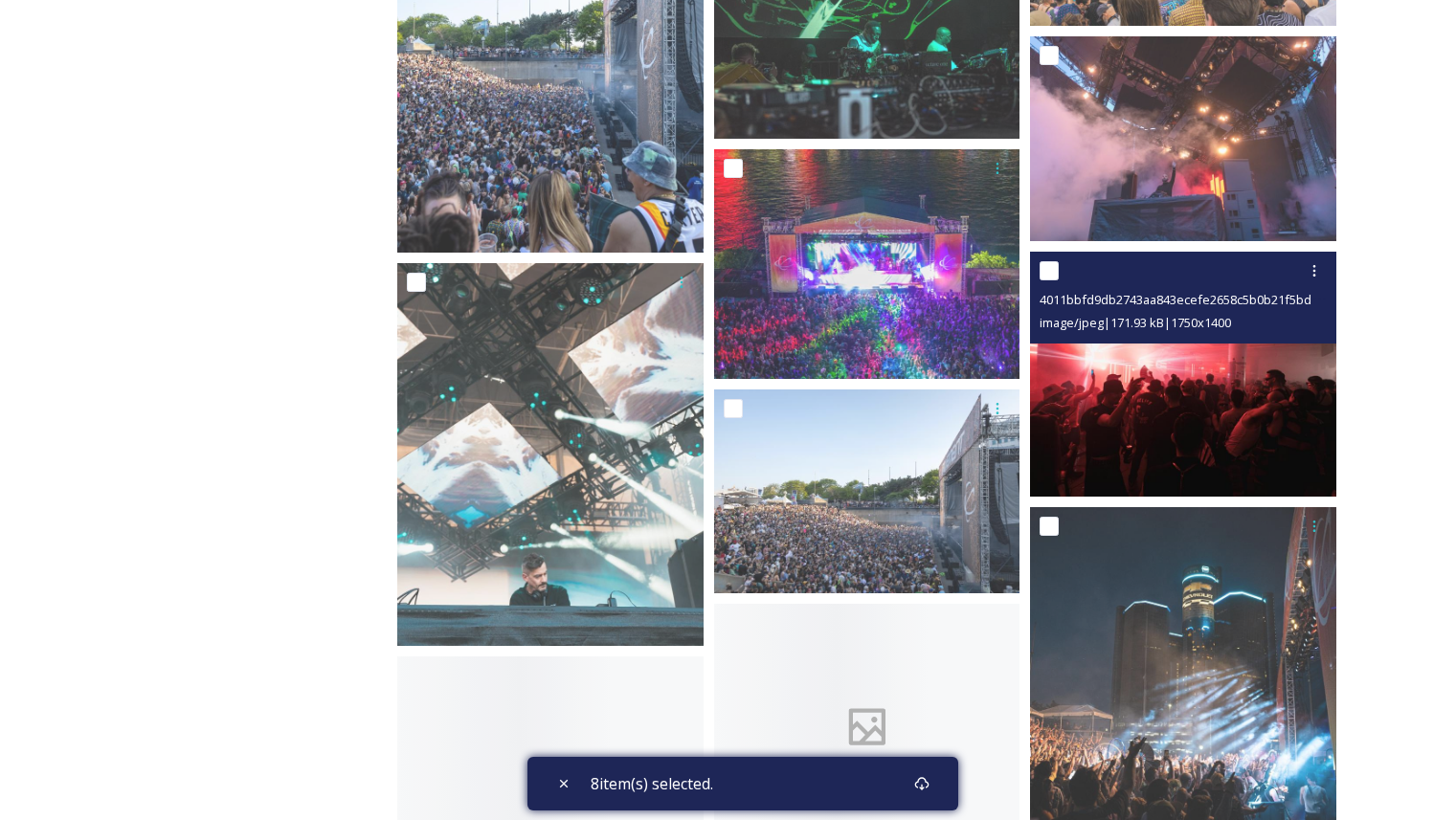 scroll, scrollTop: 4096, scrollLeft: 0, axis: vertical 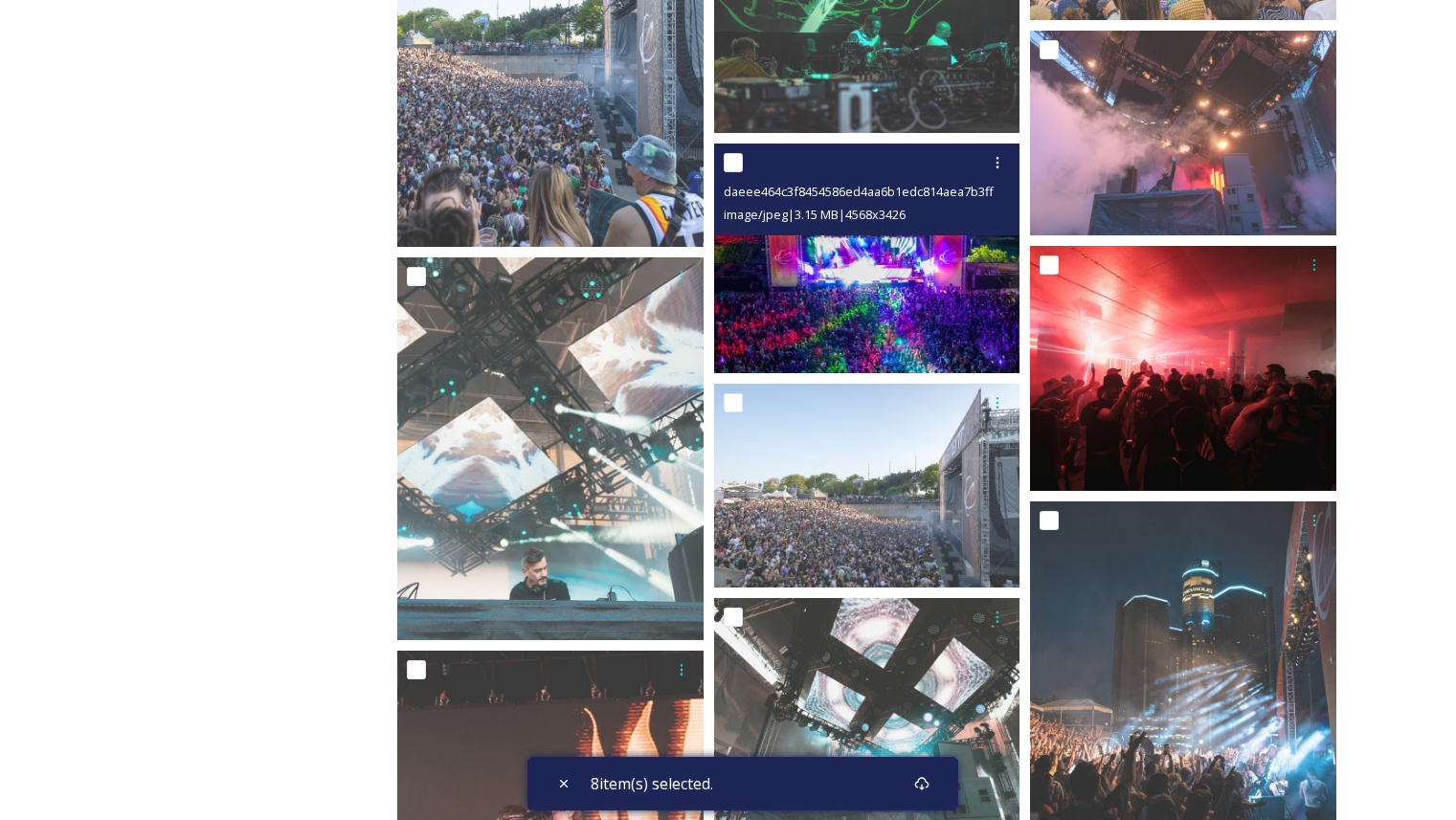 drag, startPoint x: 732, startPoint y: 162, endPoint x: 818, endPoint y: 210, distance: 98.4886 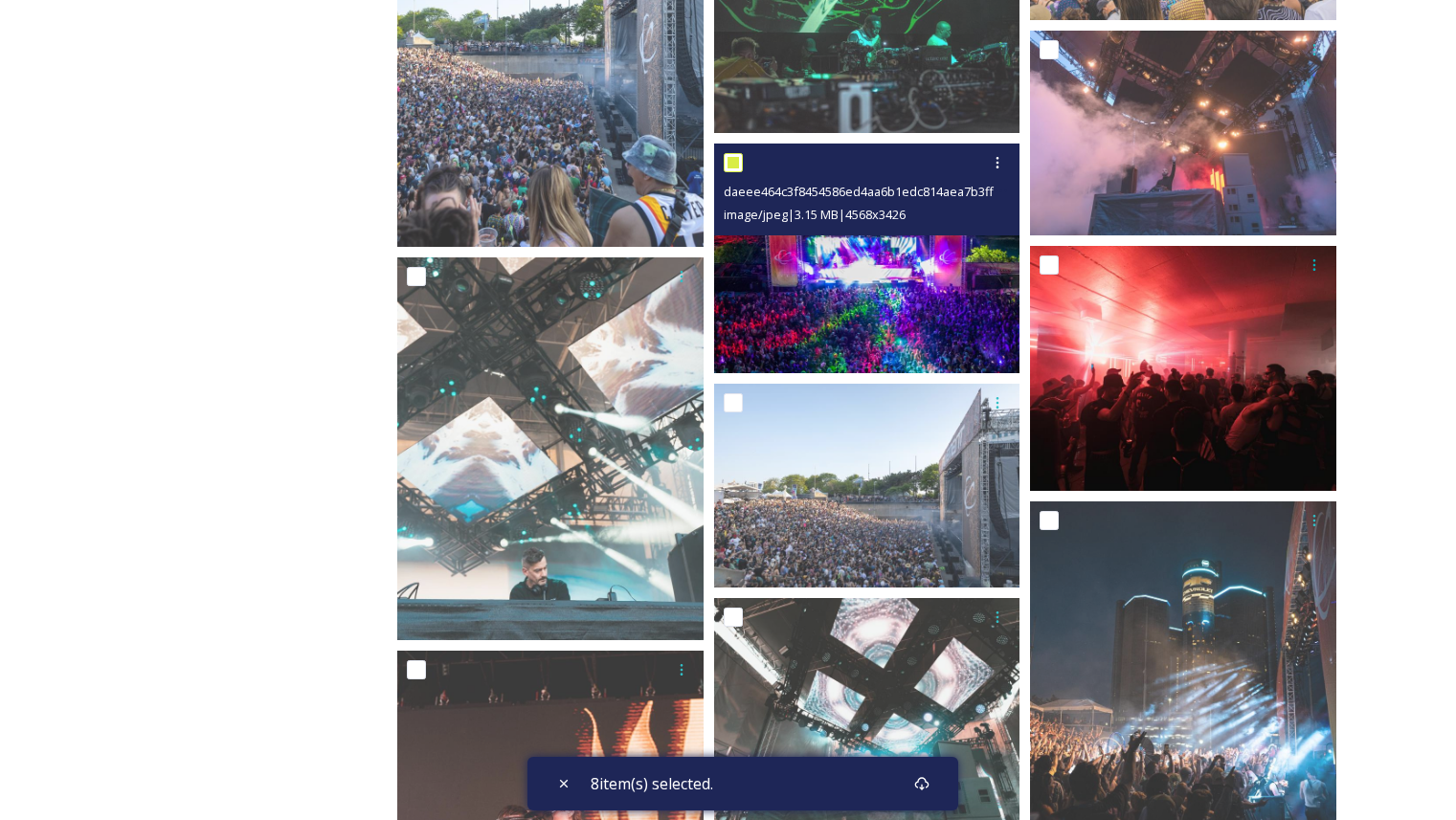 checkbox on "true" 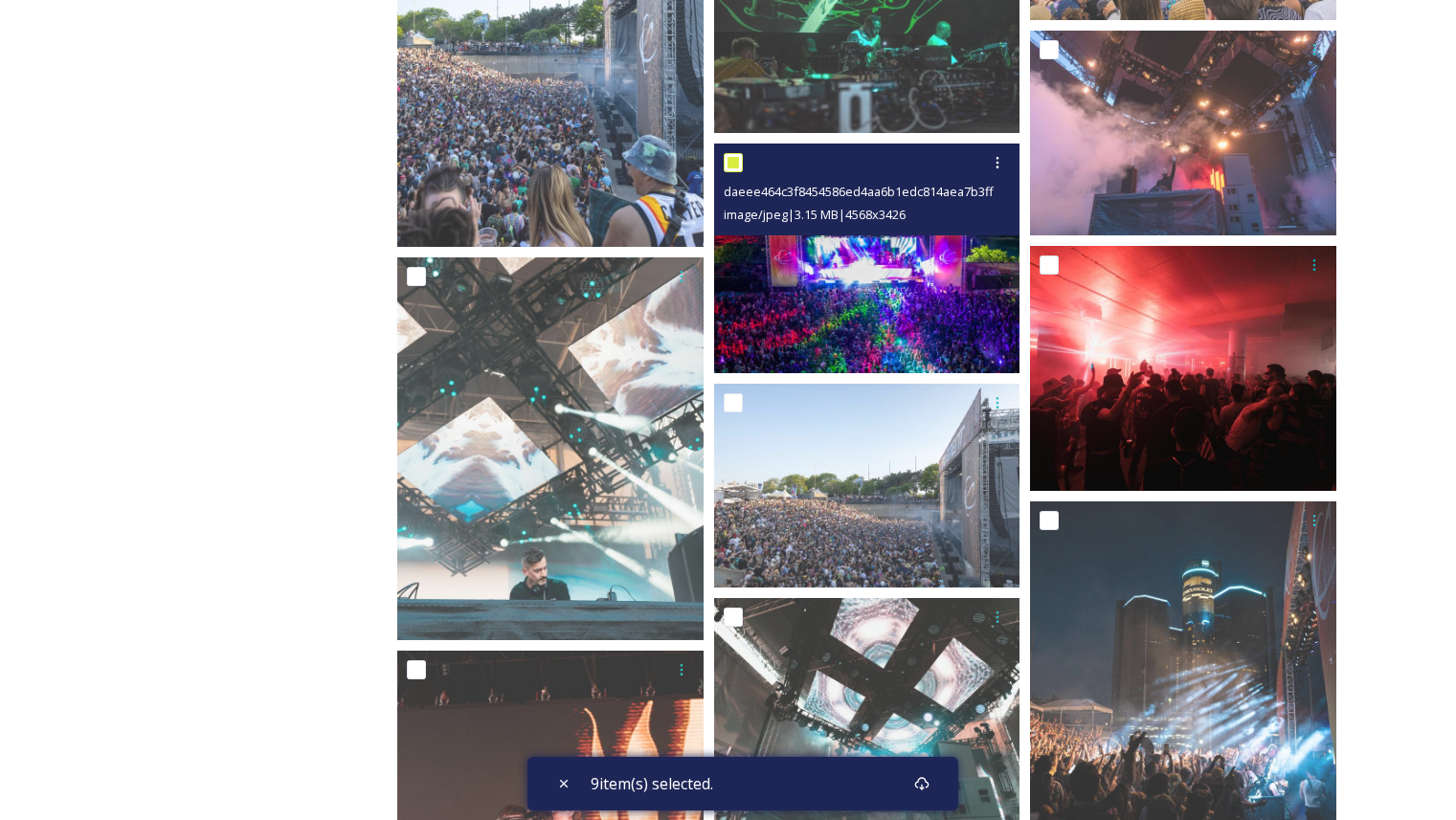 scroll, scrollTop: 4243, scrollLeft: 0, axis: vertical 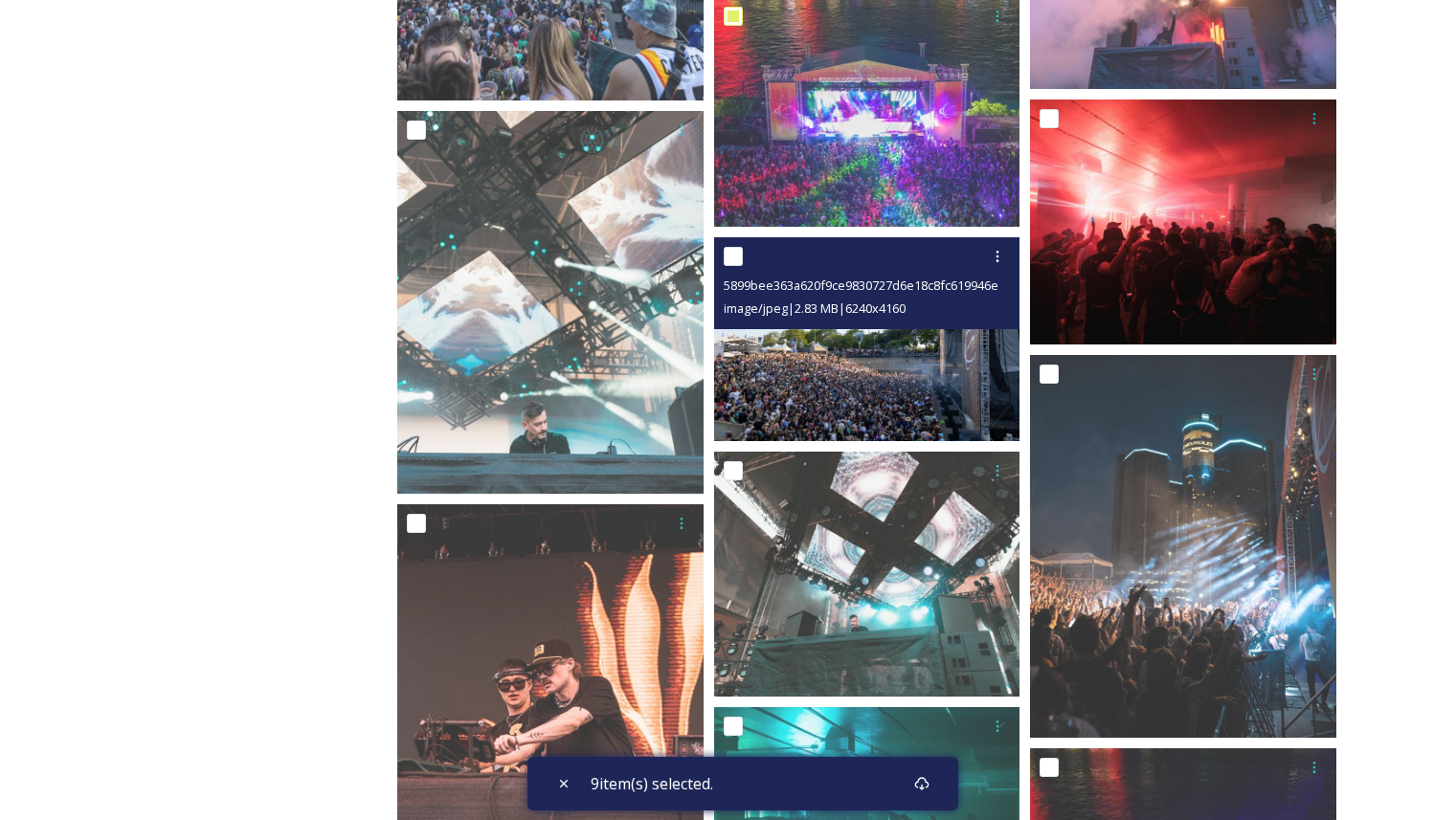 click at bounding box center [733, 256] 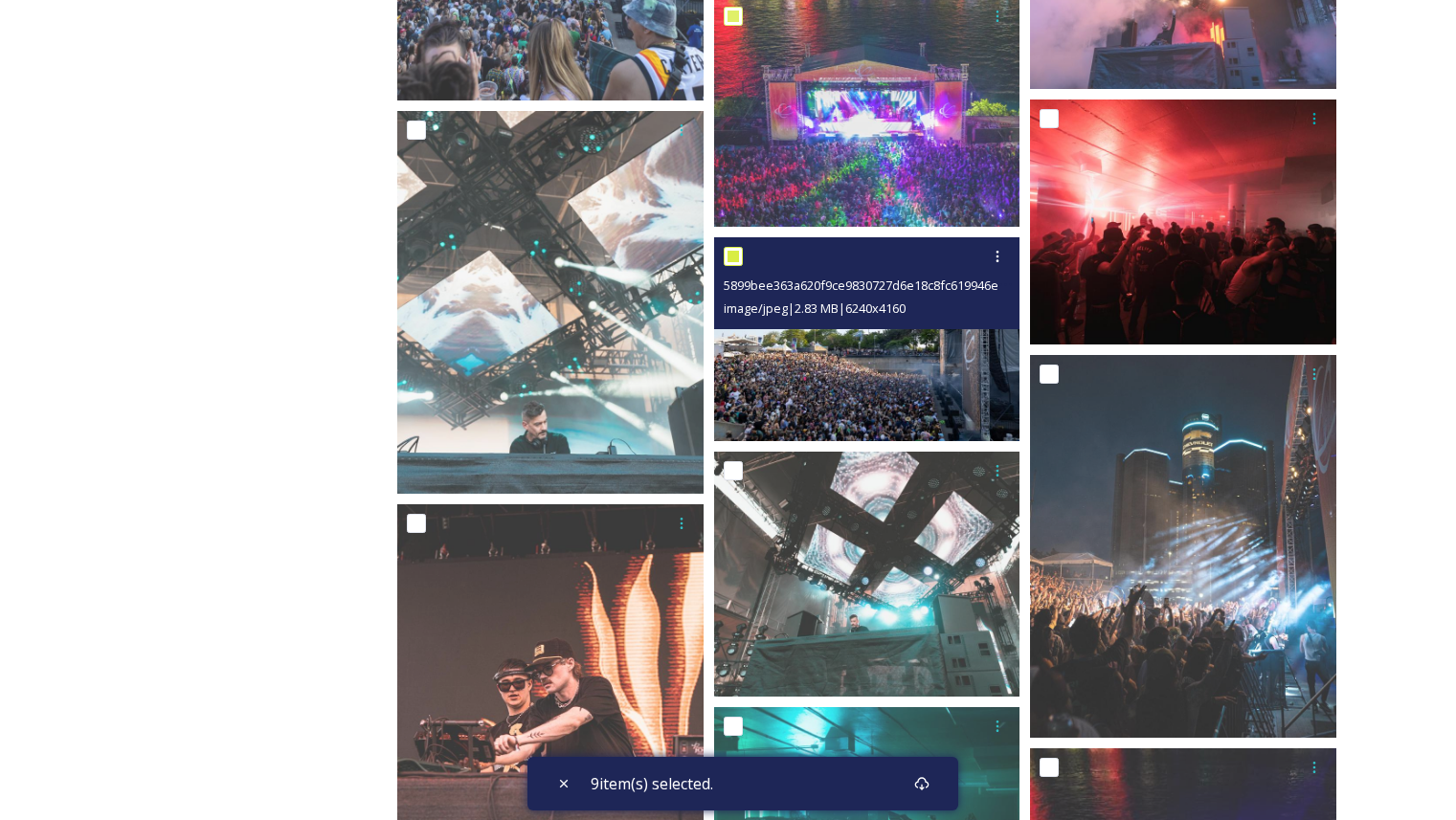 checkbox on "true" 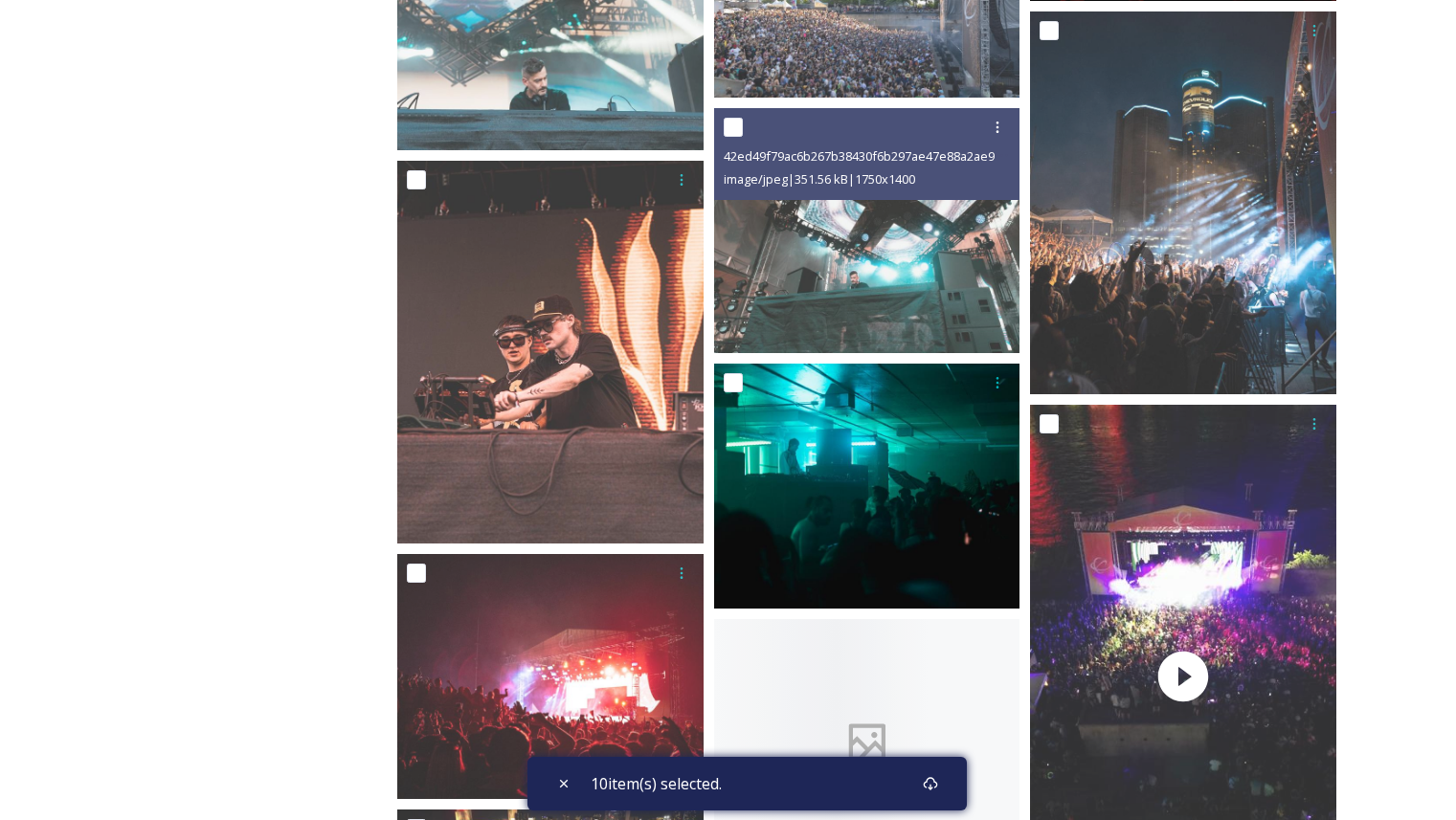 scroll, scrollTop: 4590, scrollLeft: 0, axis: vertical 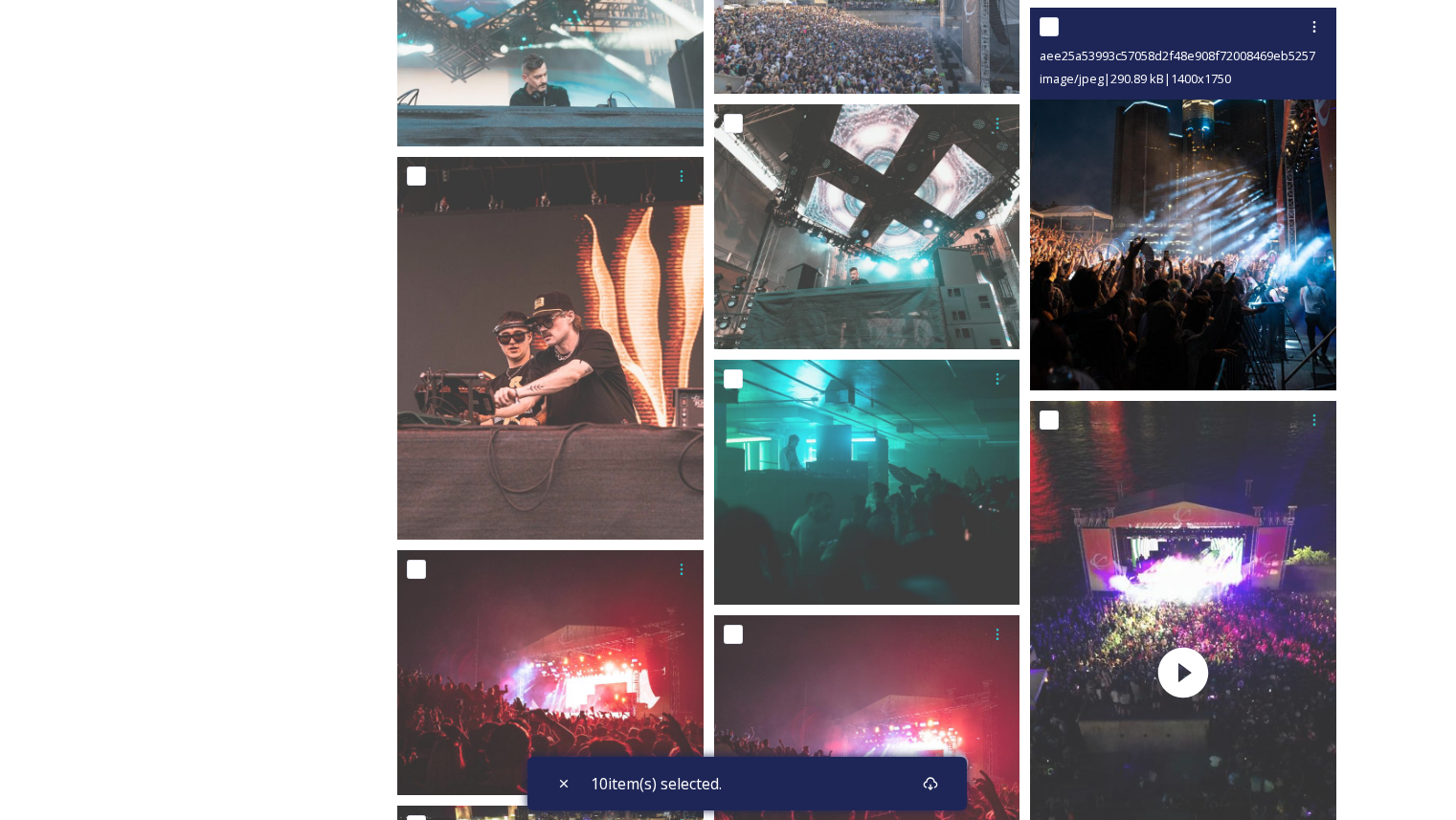 click at bounding box center (1049, 27) 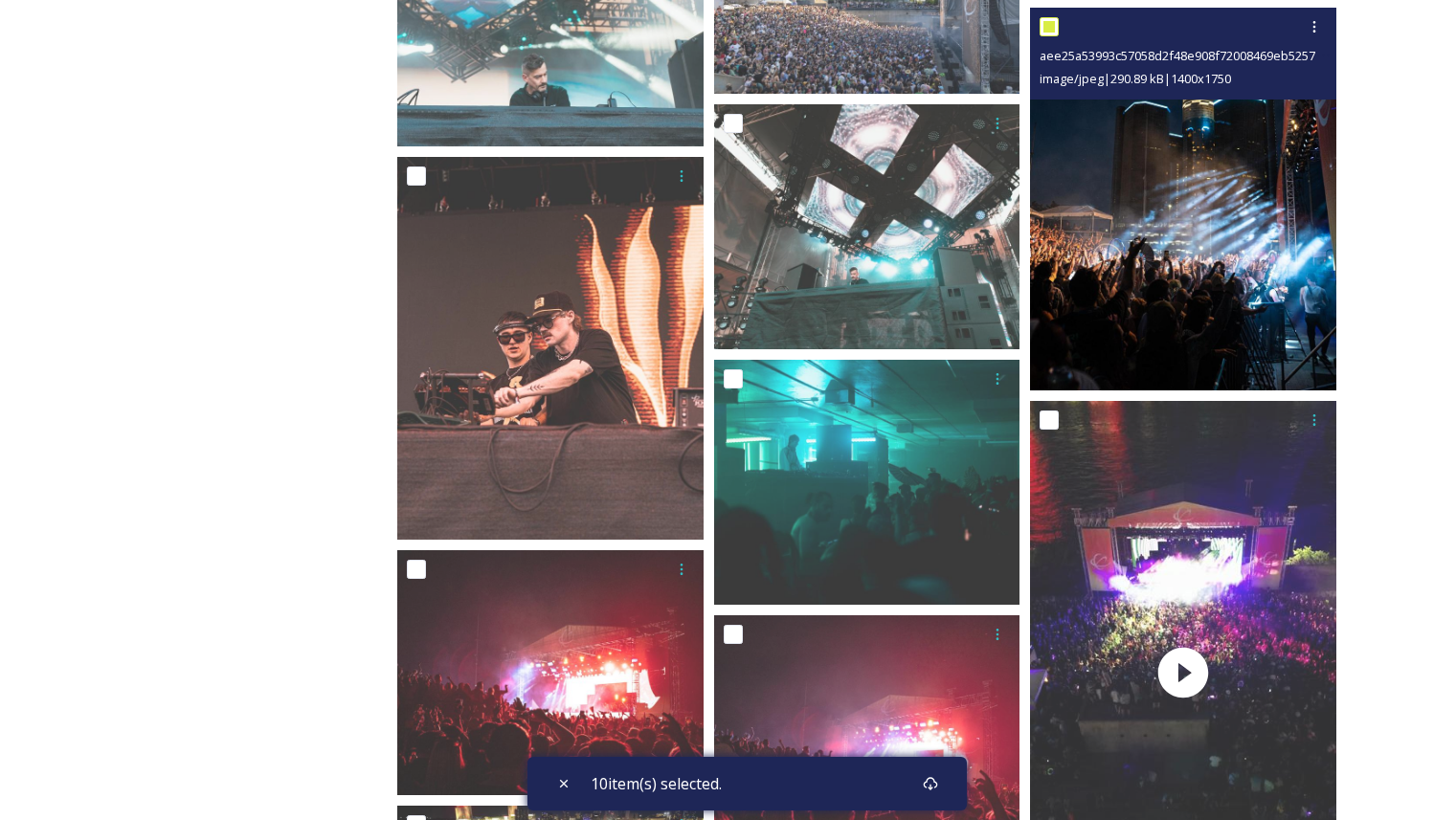 checkbox on "true" 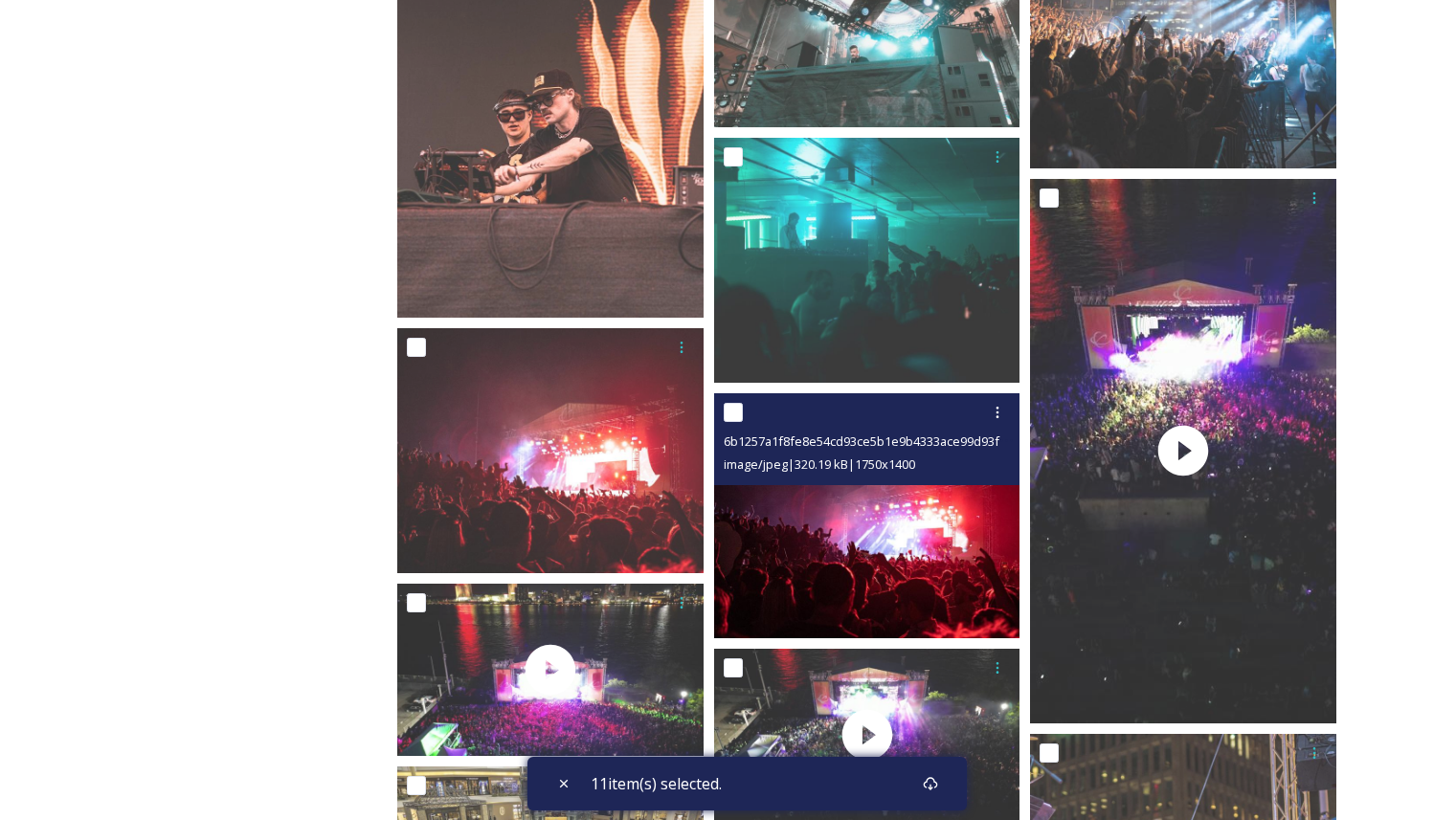 scroll, scrollTop: 5422, scrollLeft: 0, axis: vertical 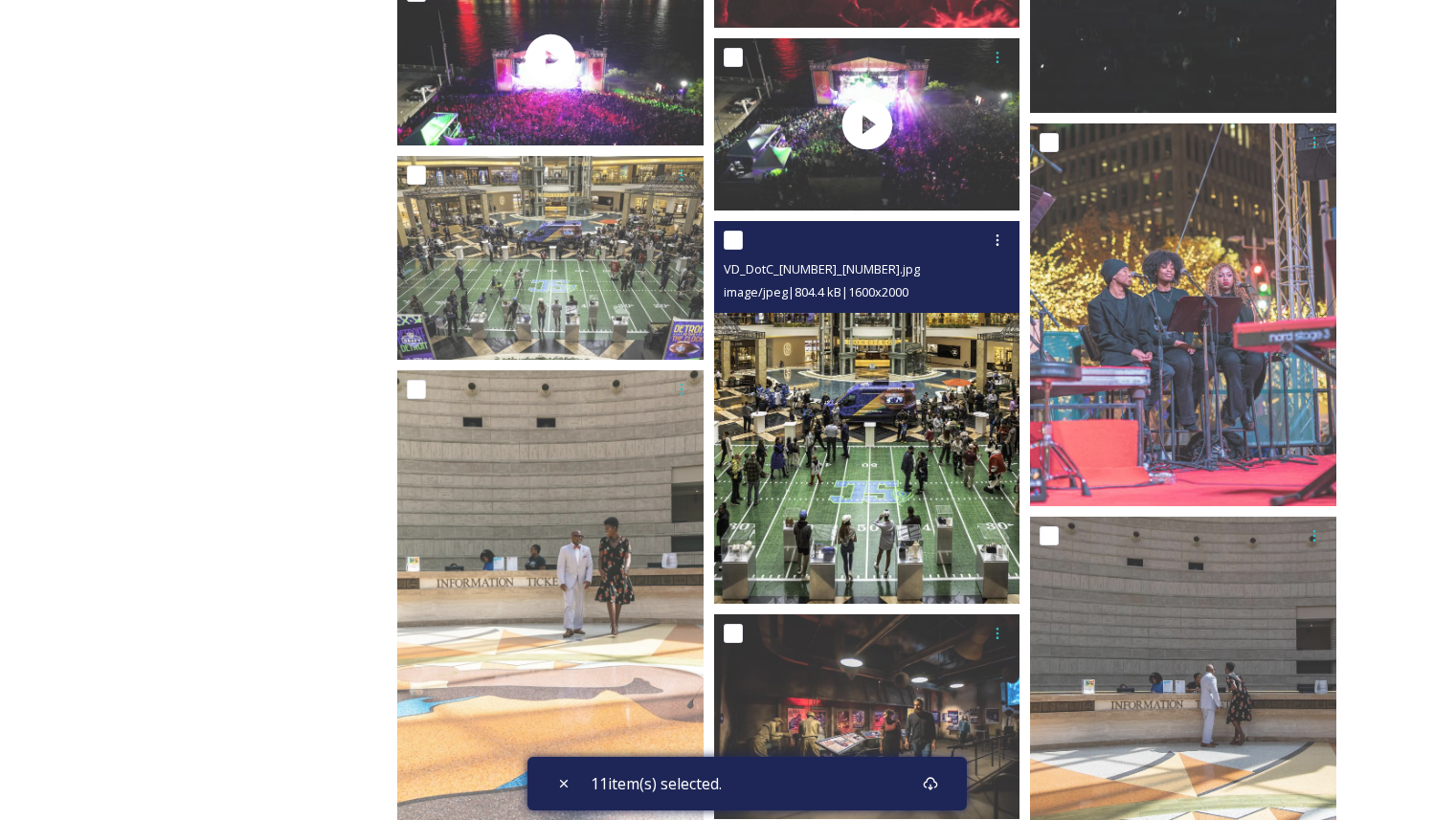 click at bounding box center (733, 240) 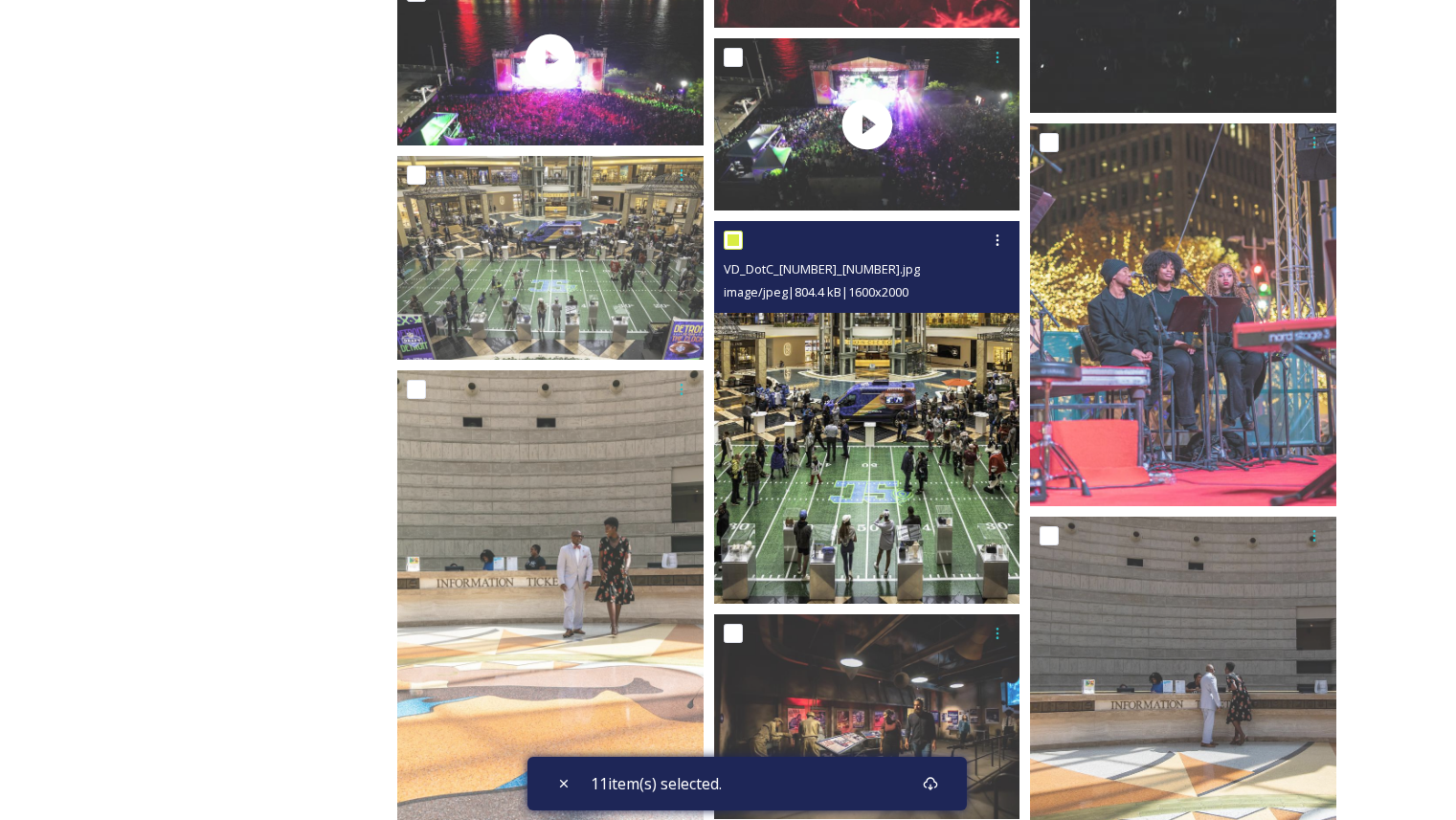checkbox on "true" 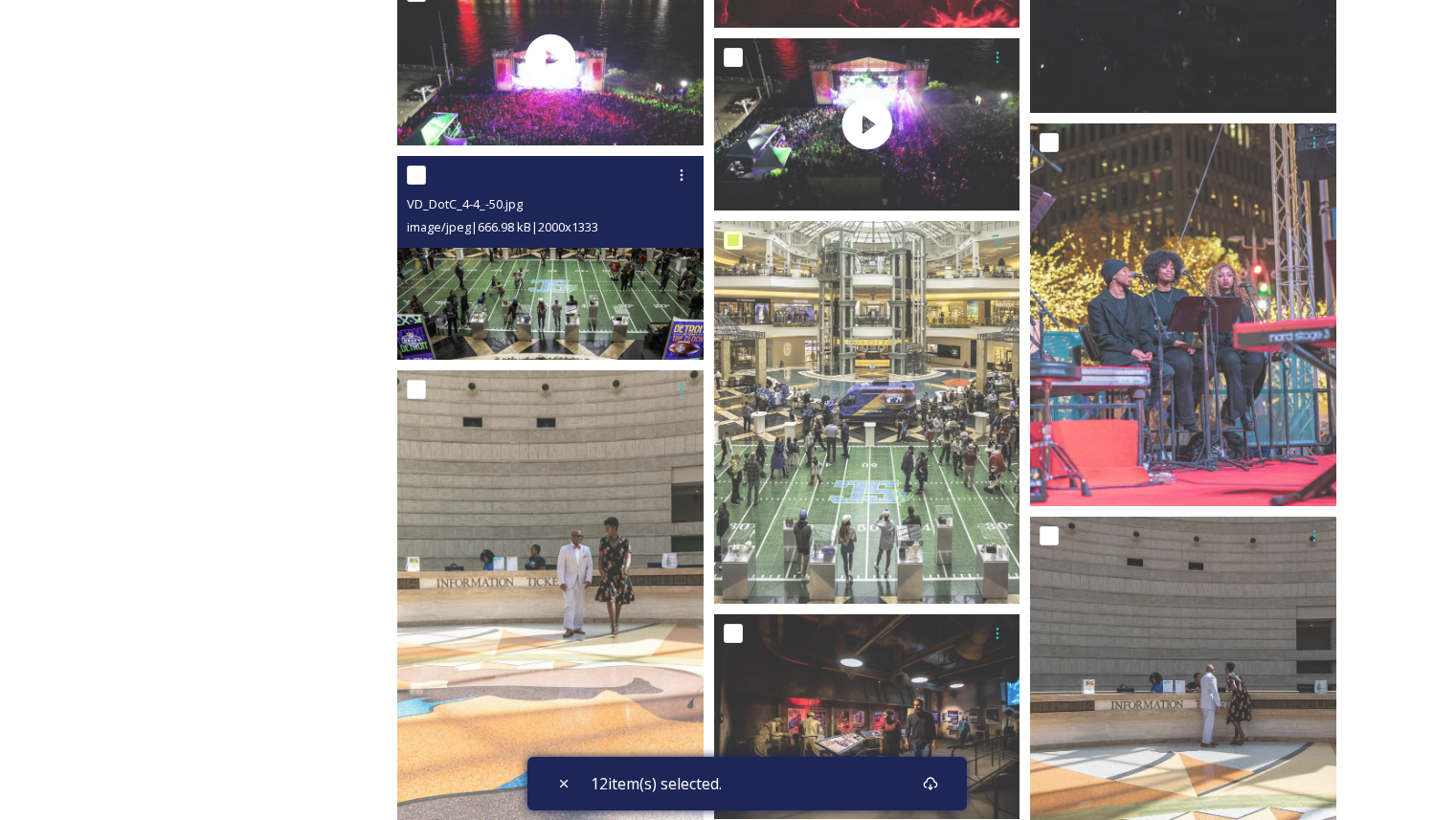 click at bounding box center (416, 175) 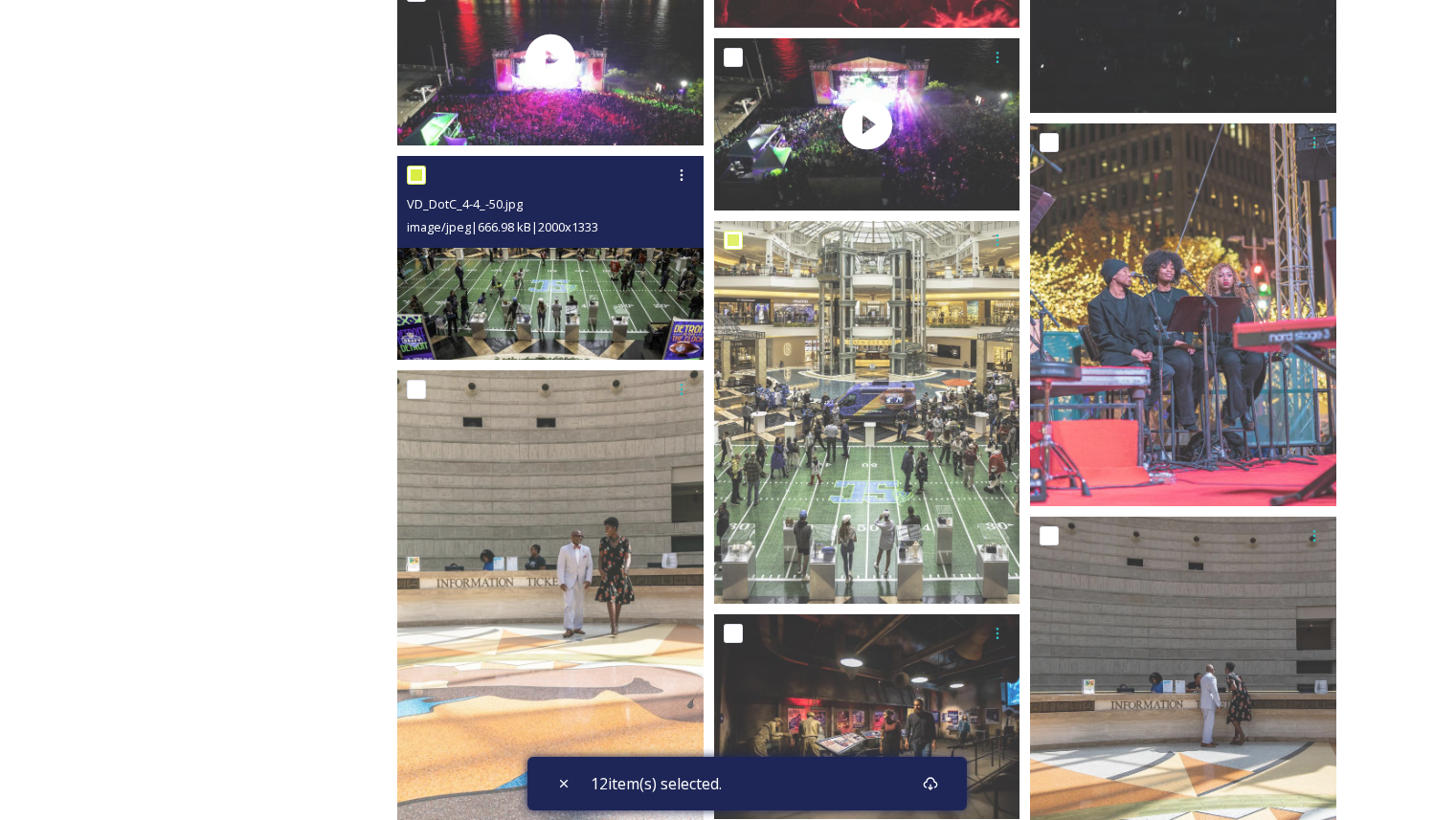 checkbox on "true" 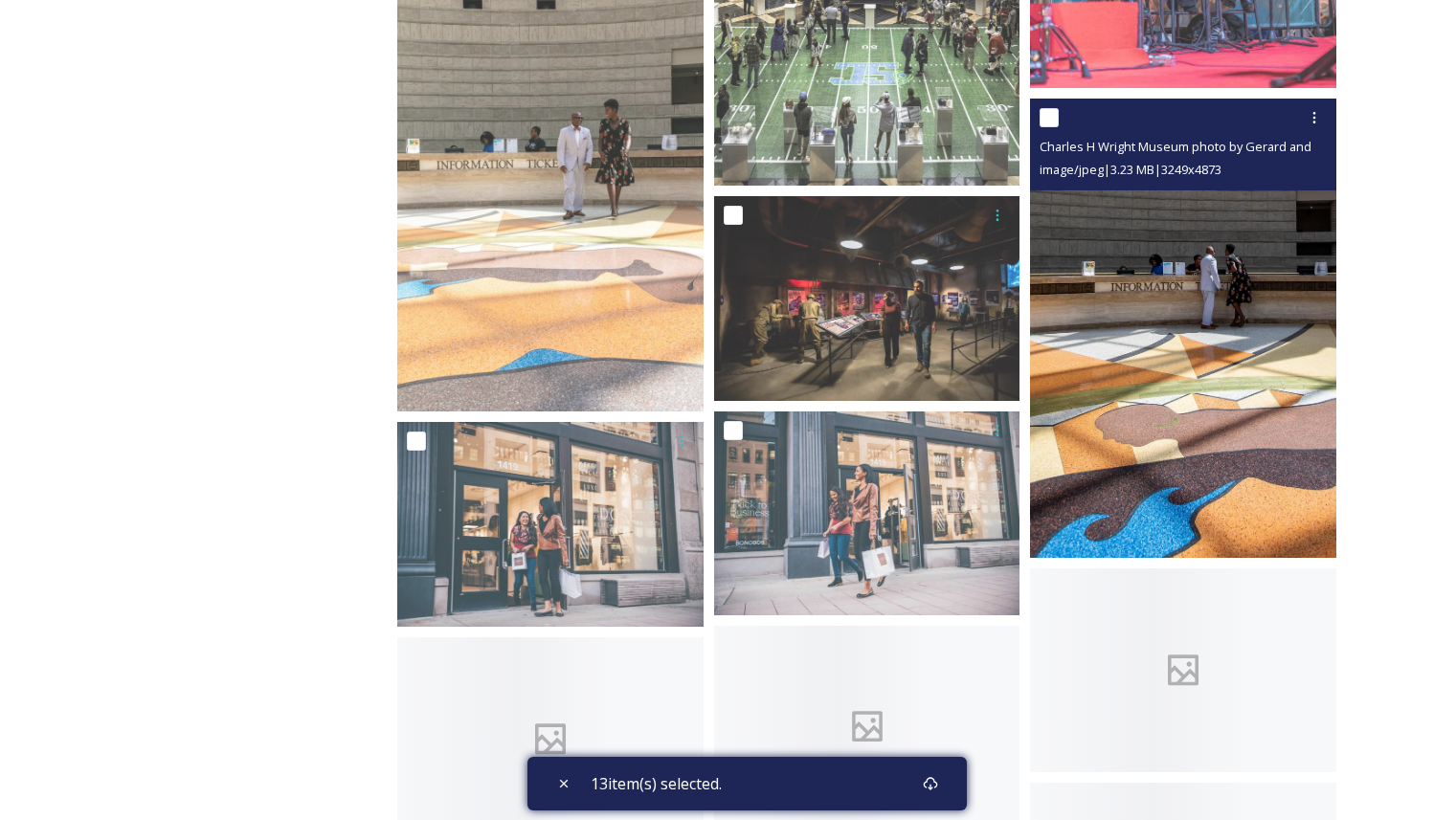 scroll, scrollTop: 5957, scrollLeft: 0, axis: vertical 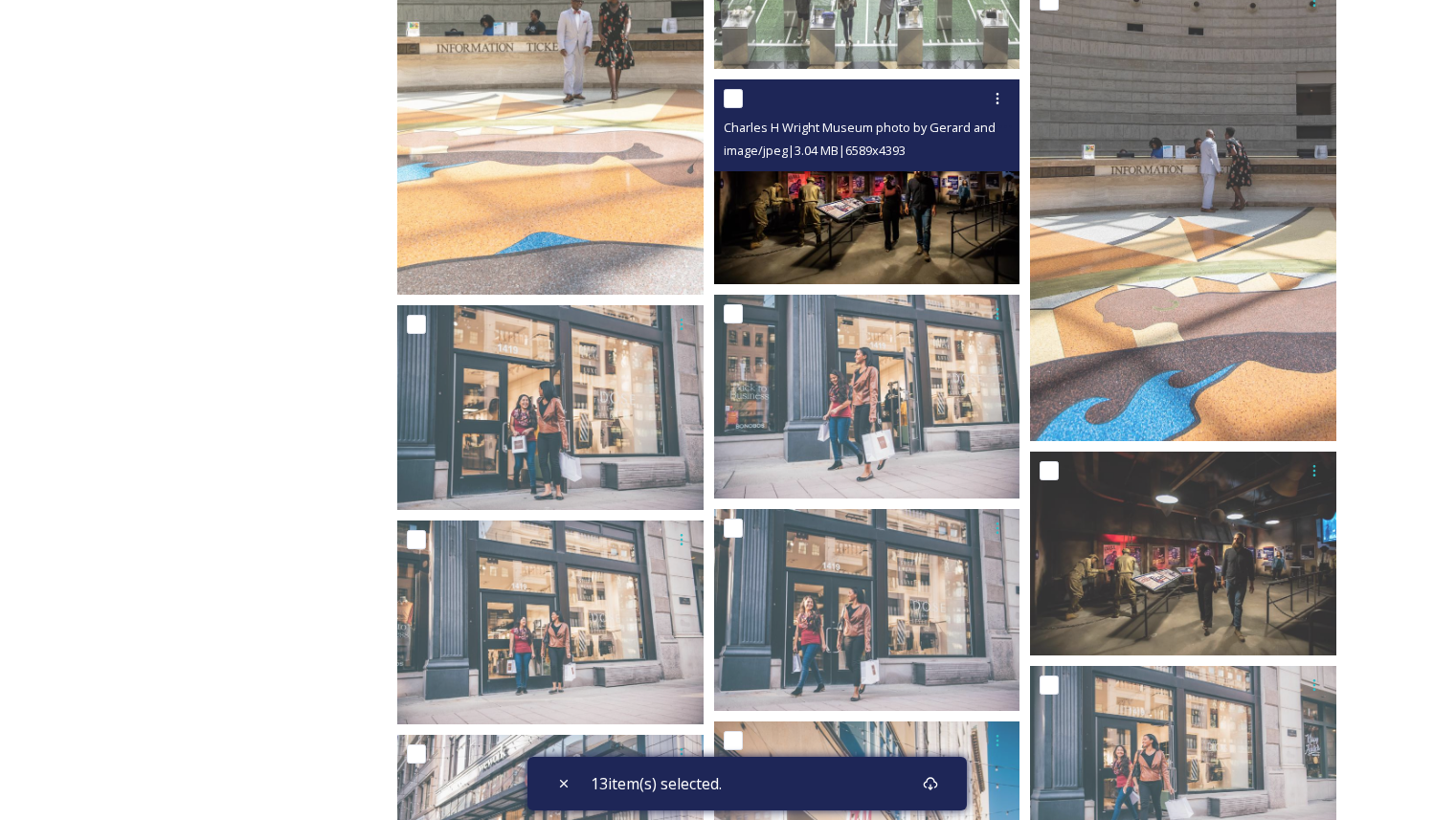 click at bounding box center [733, 99] 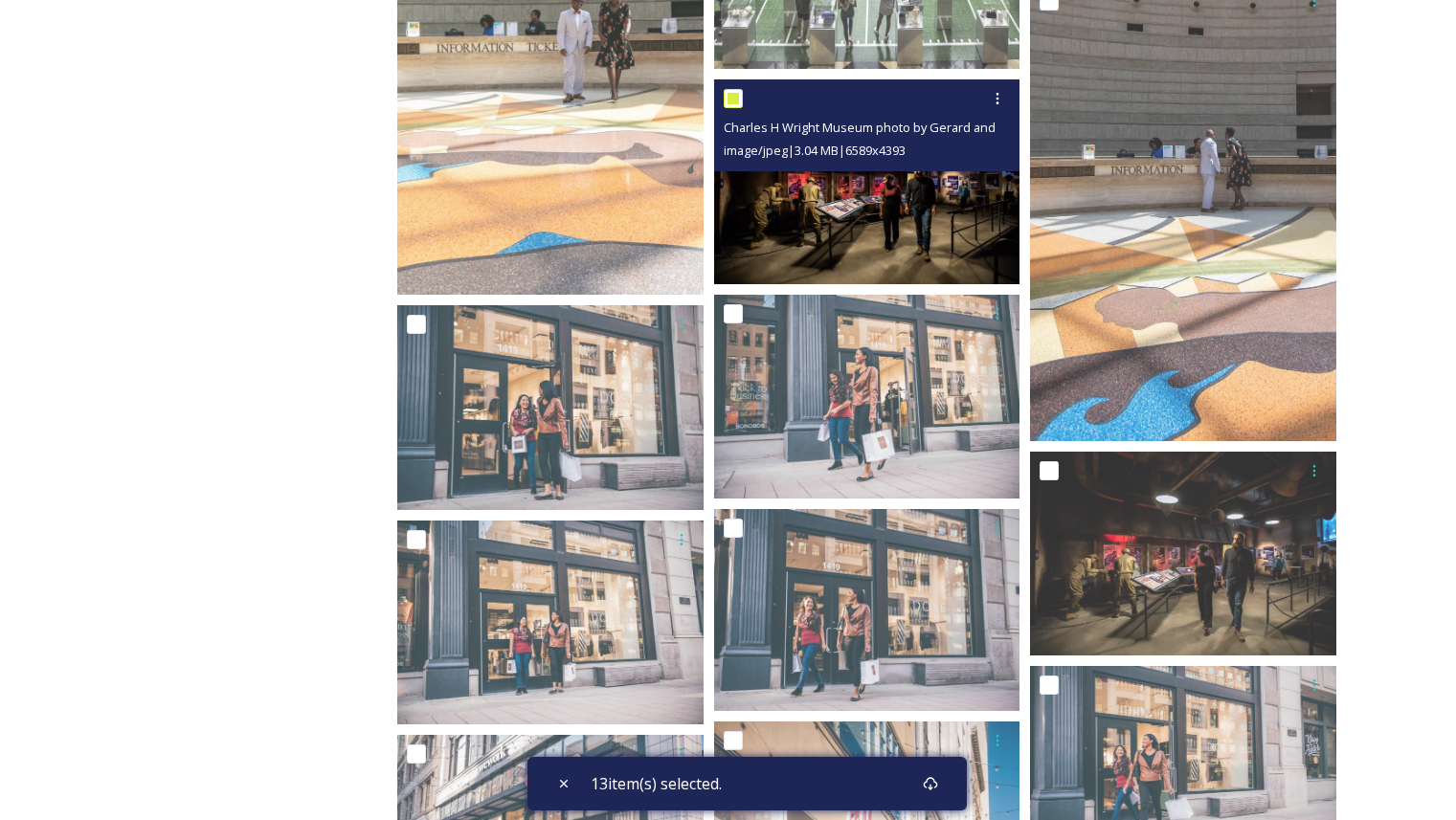 checkbox on "true" 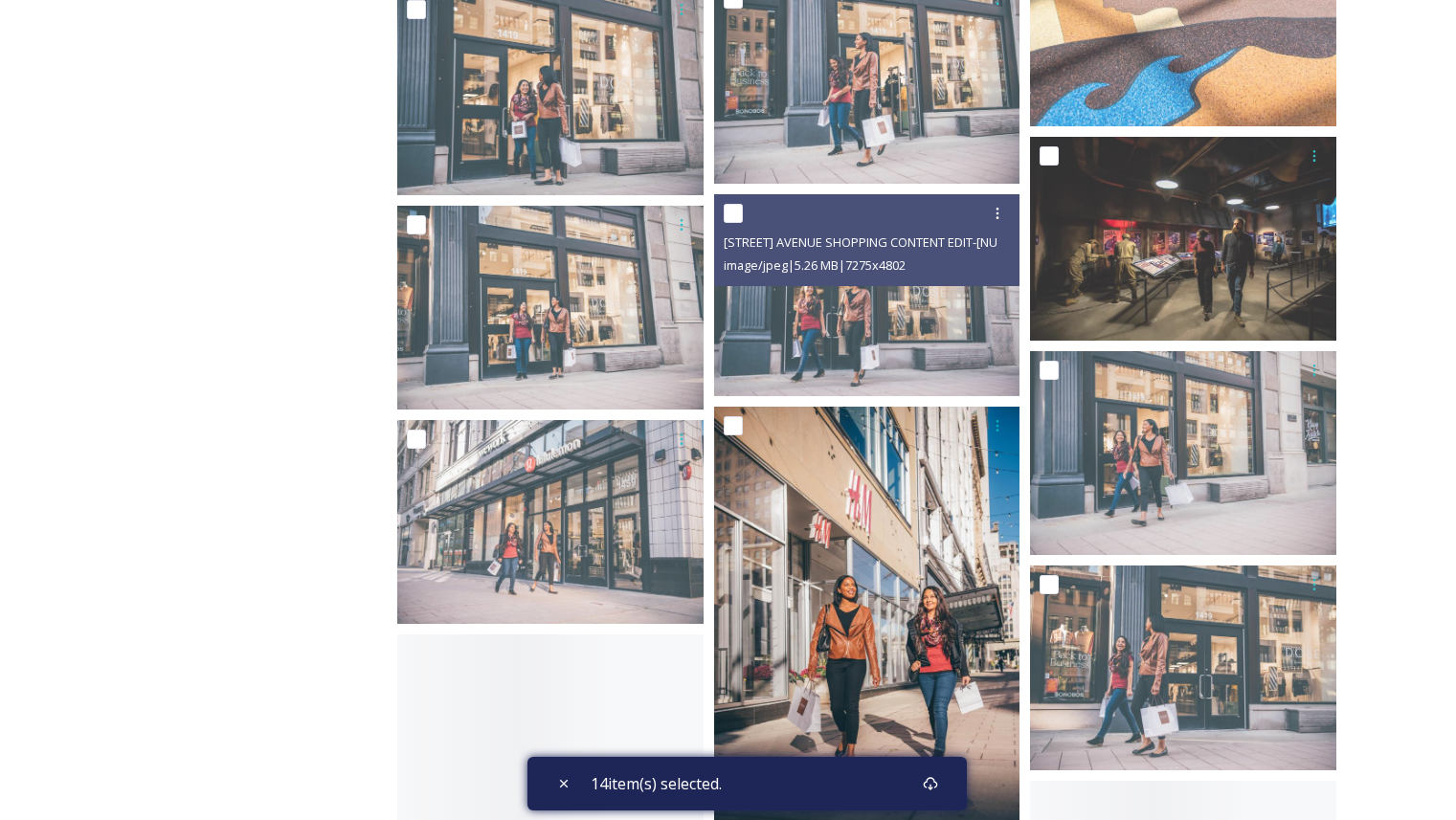 scroll, scrollTop: 6330, scrollLeft: 0, axis: vertical 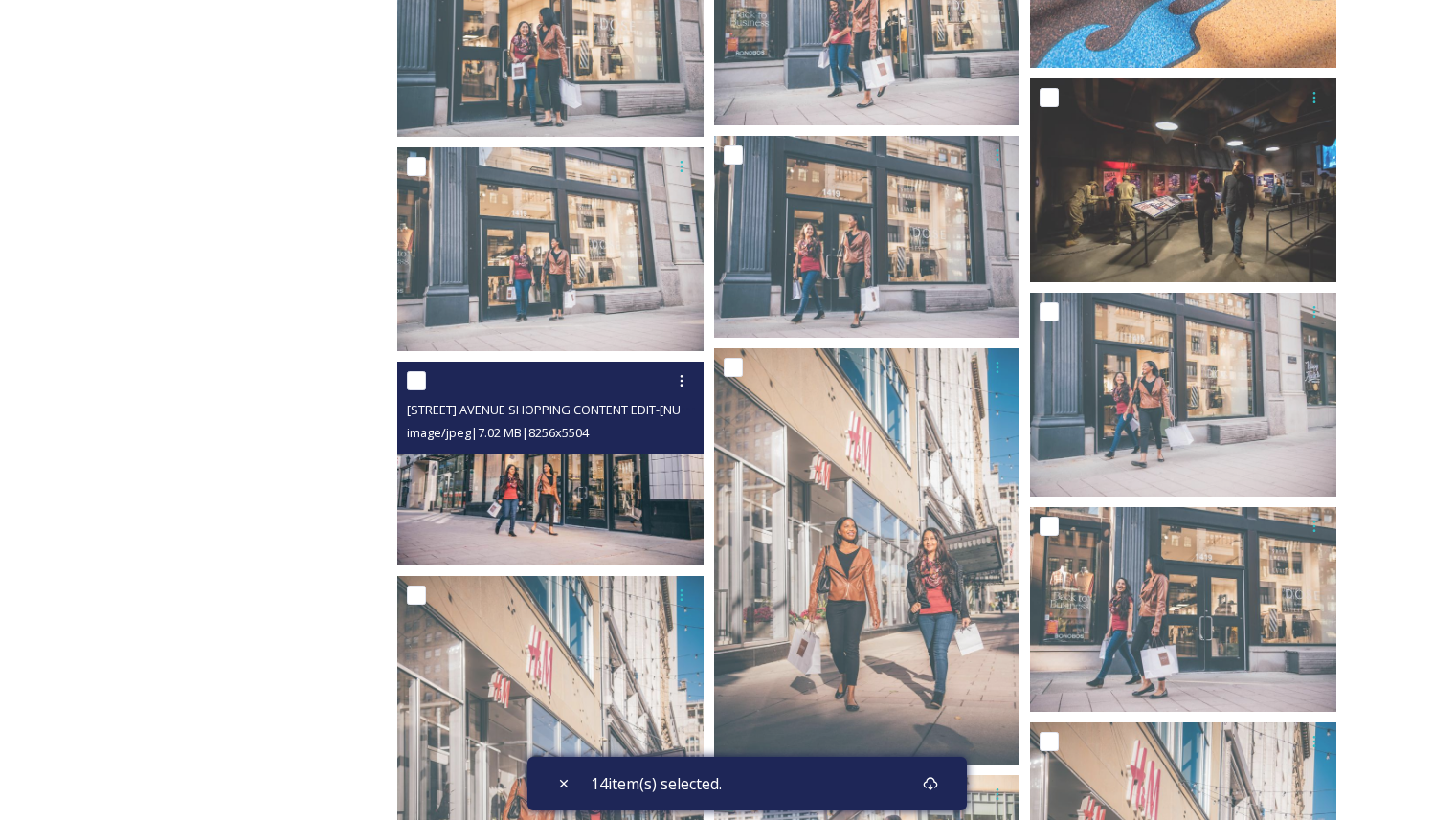 click at bounding box center [416, 381] 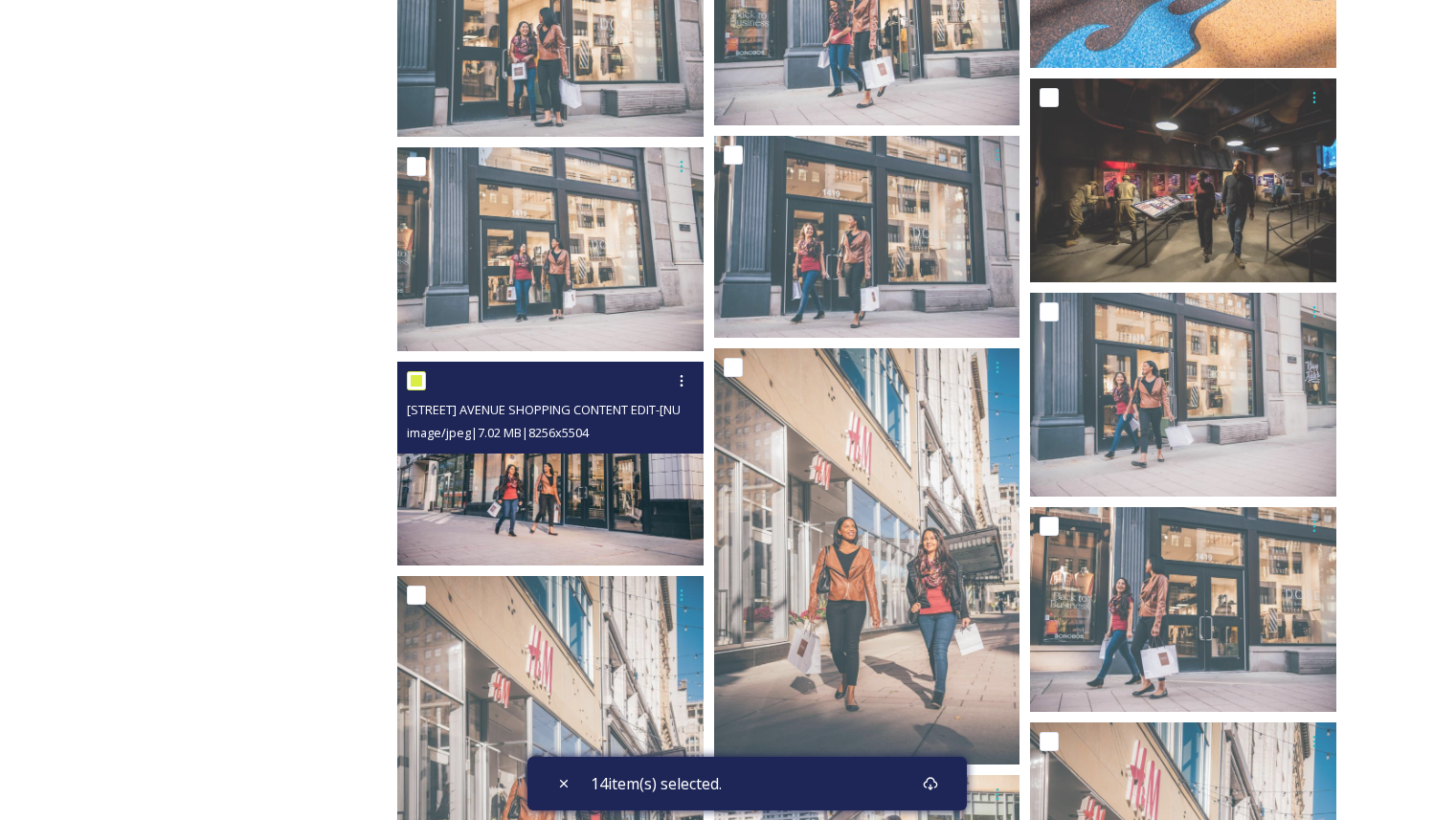 checkbox on "true" 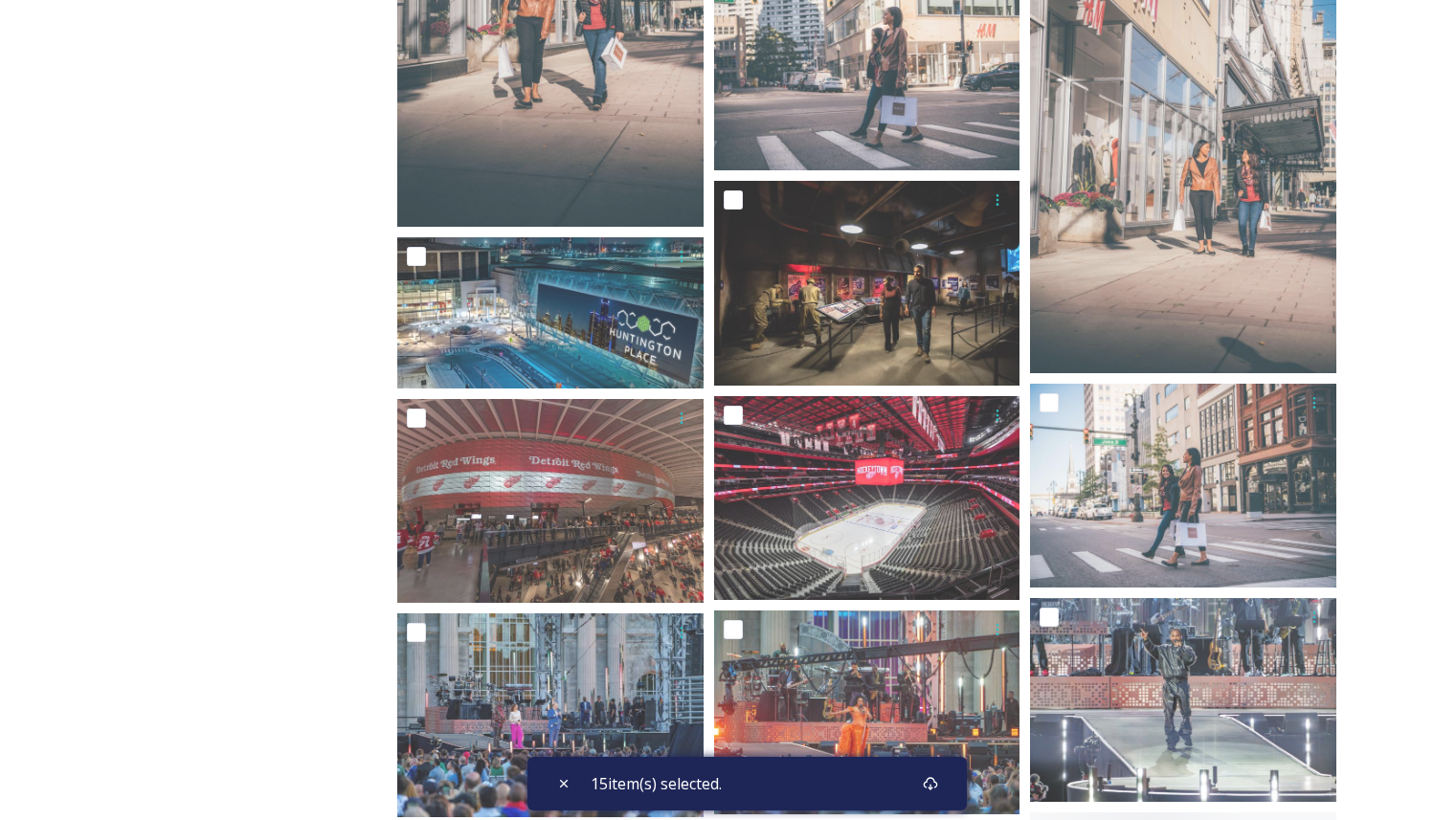 scroll, scrollTop: 7202, scrollLeft: 0, axis: vertical 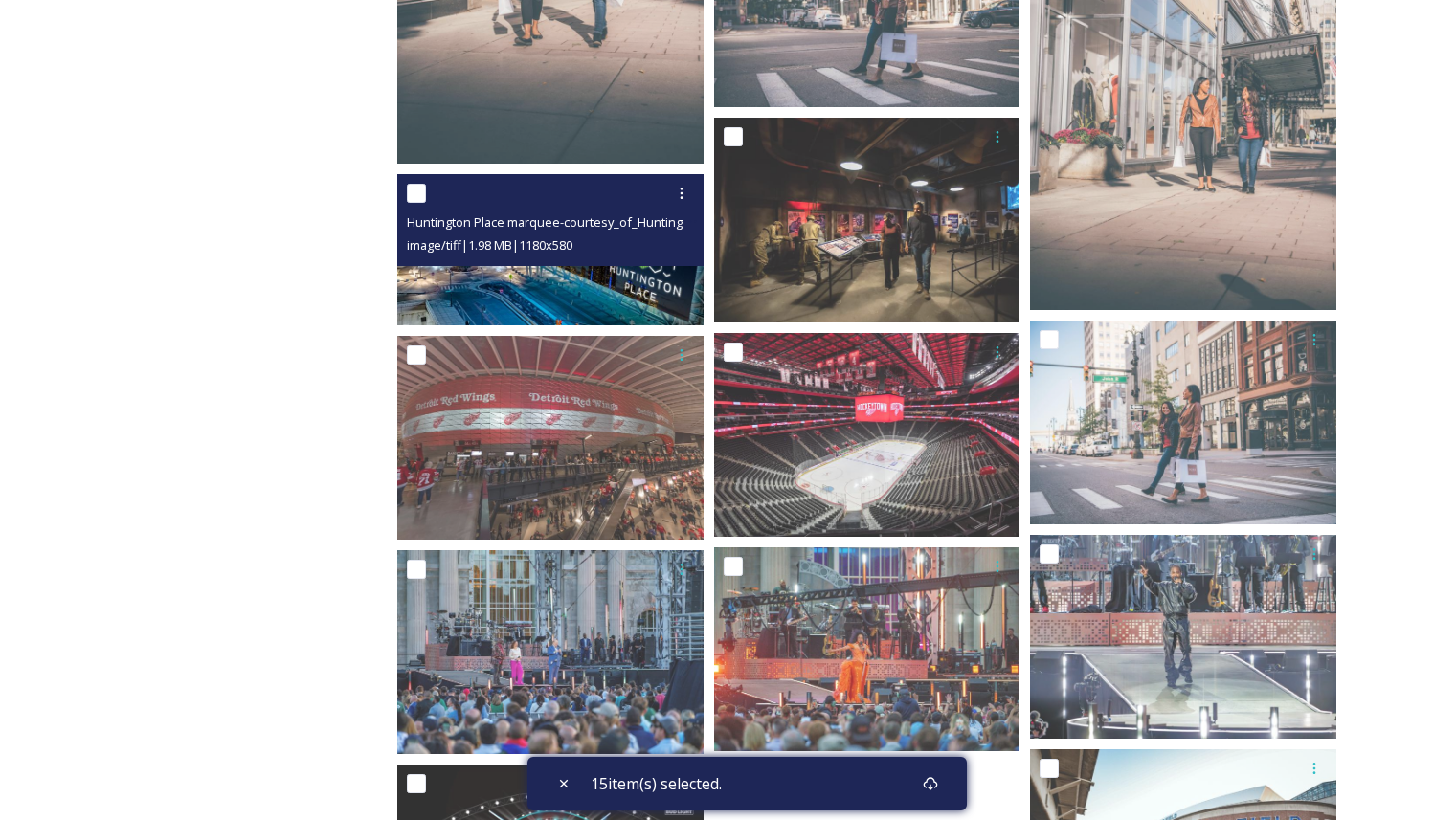 click at bounding box center (416, 193) 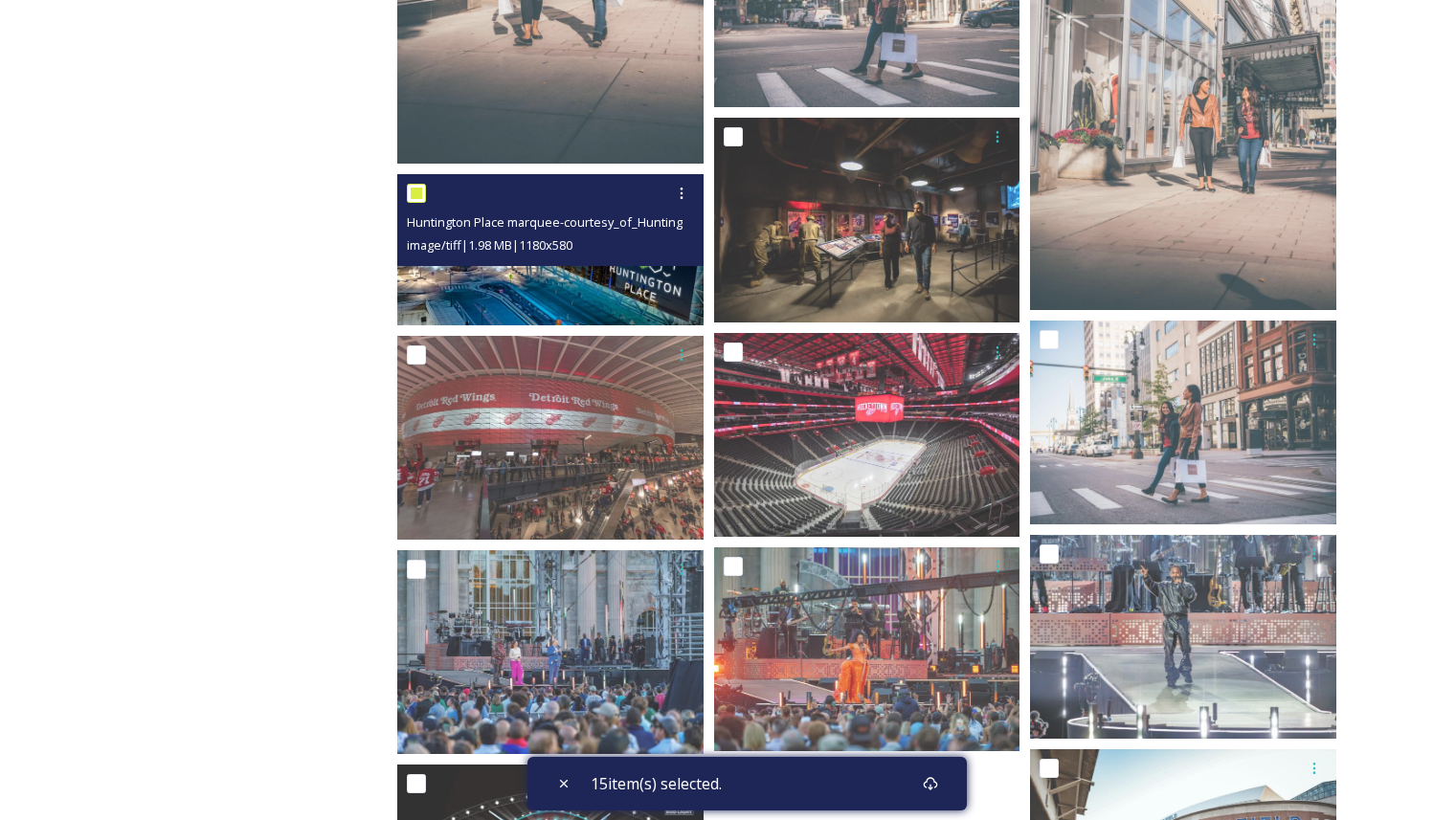 checkbox on "true" 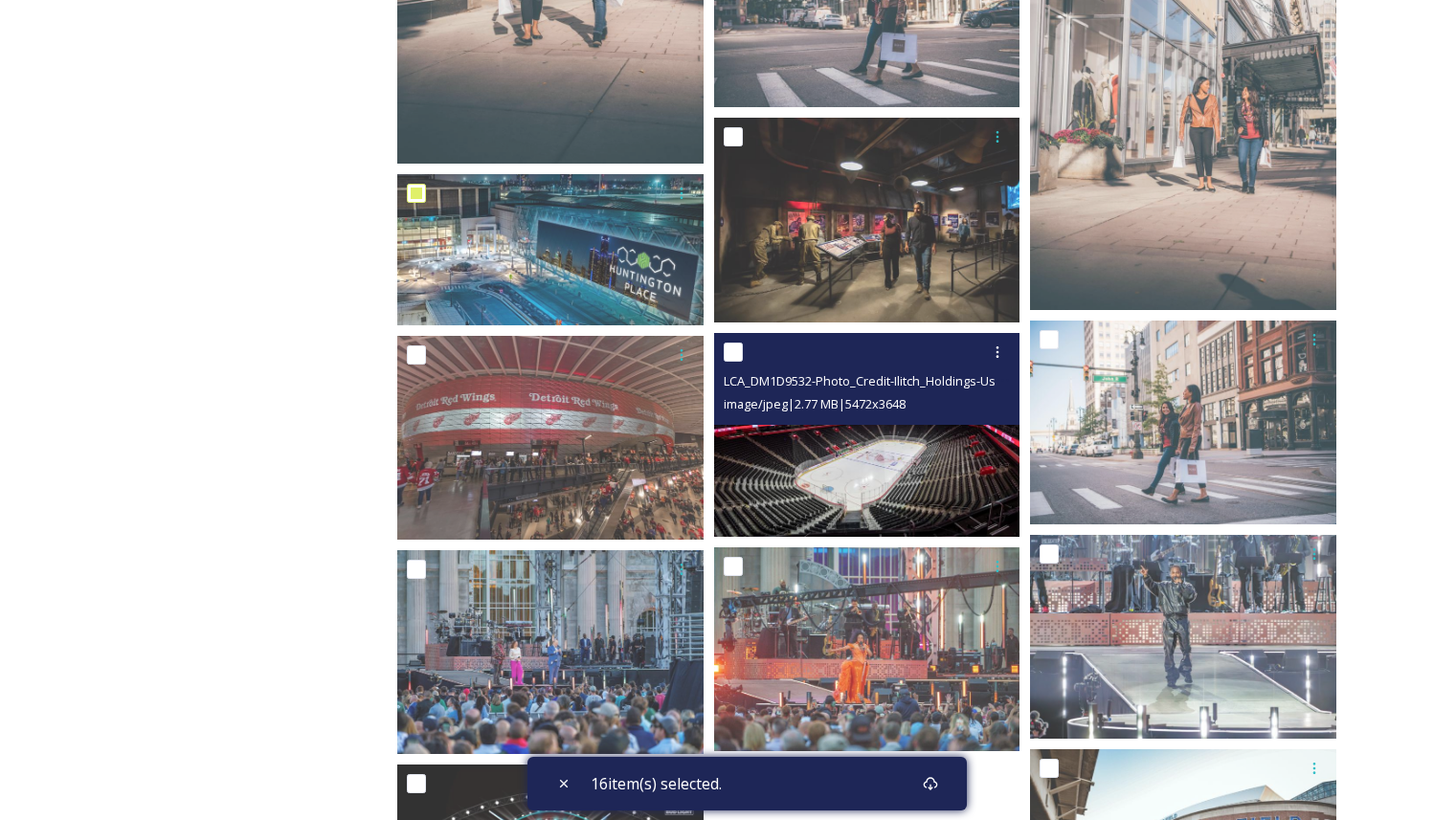 click at bounding box center [733, 352] 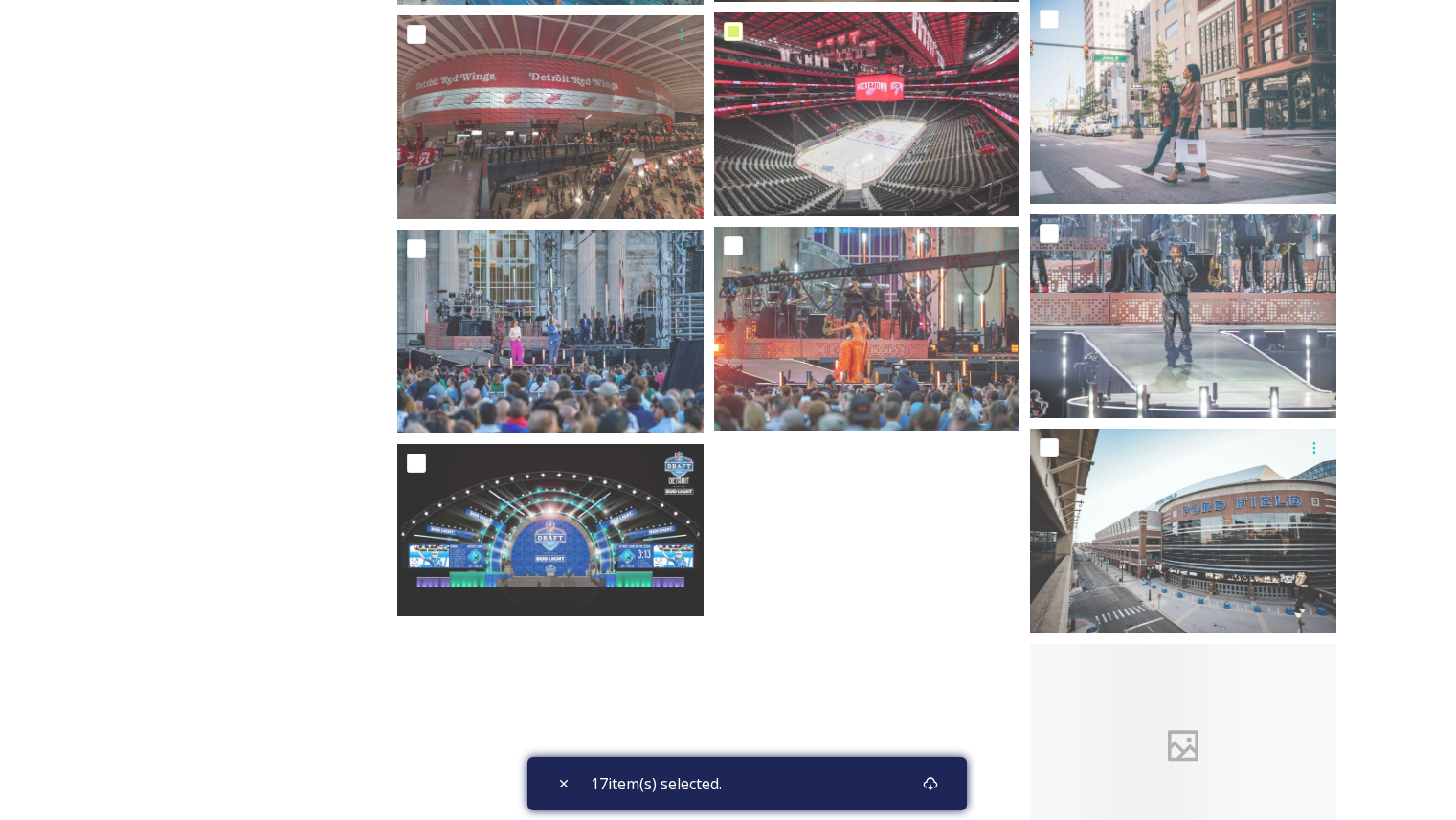scroll, scrollTop: 7525, scrollLeft: 0, axis: vertical 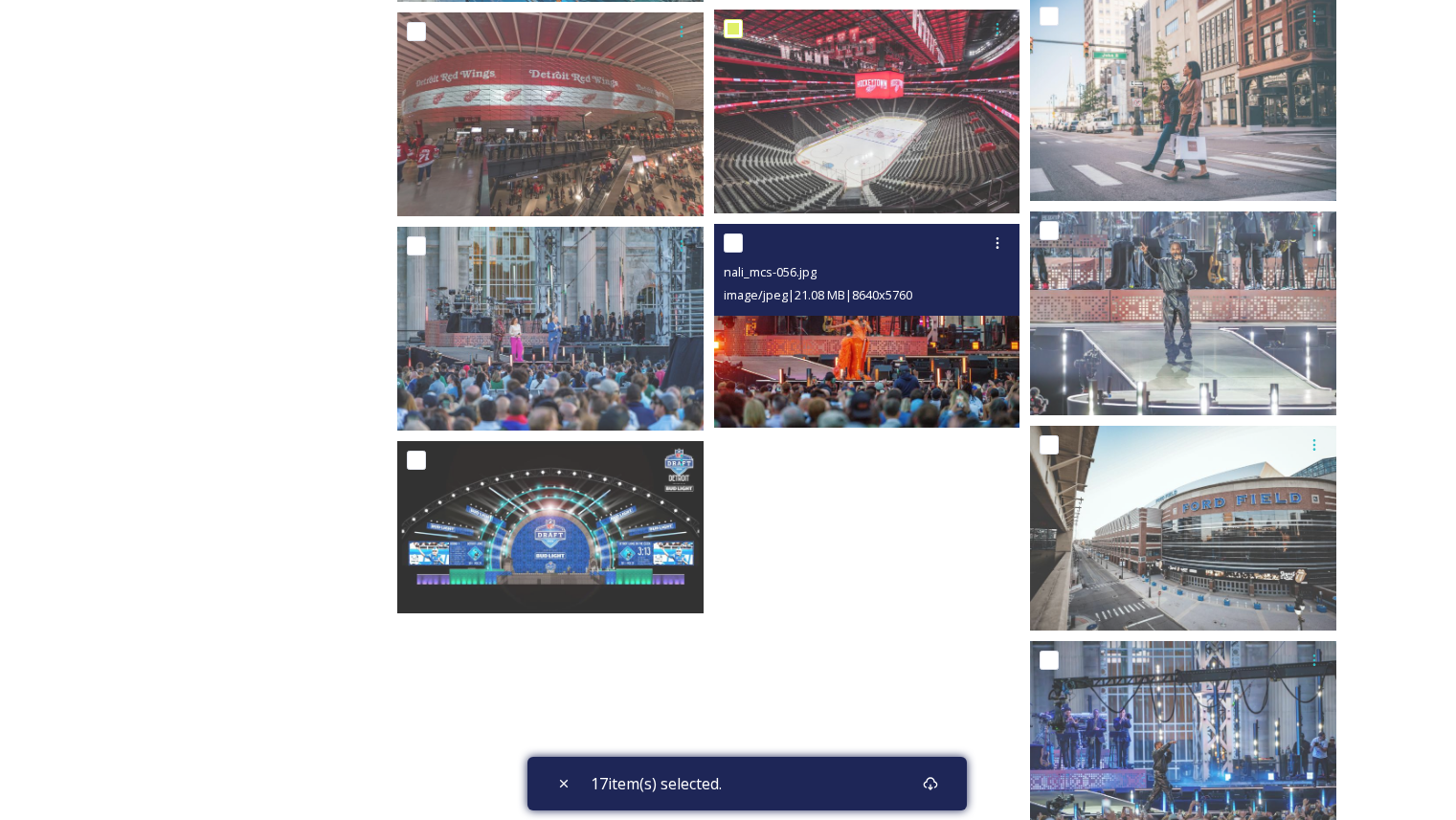 click at bounding box center (733, 243) 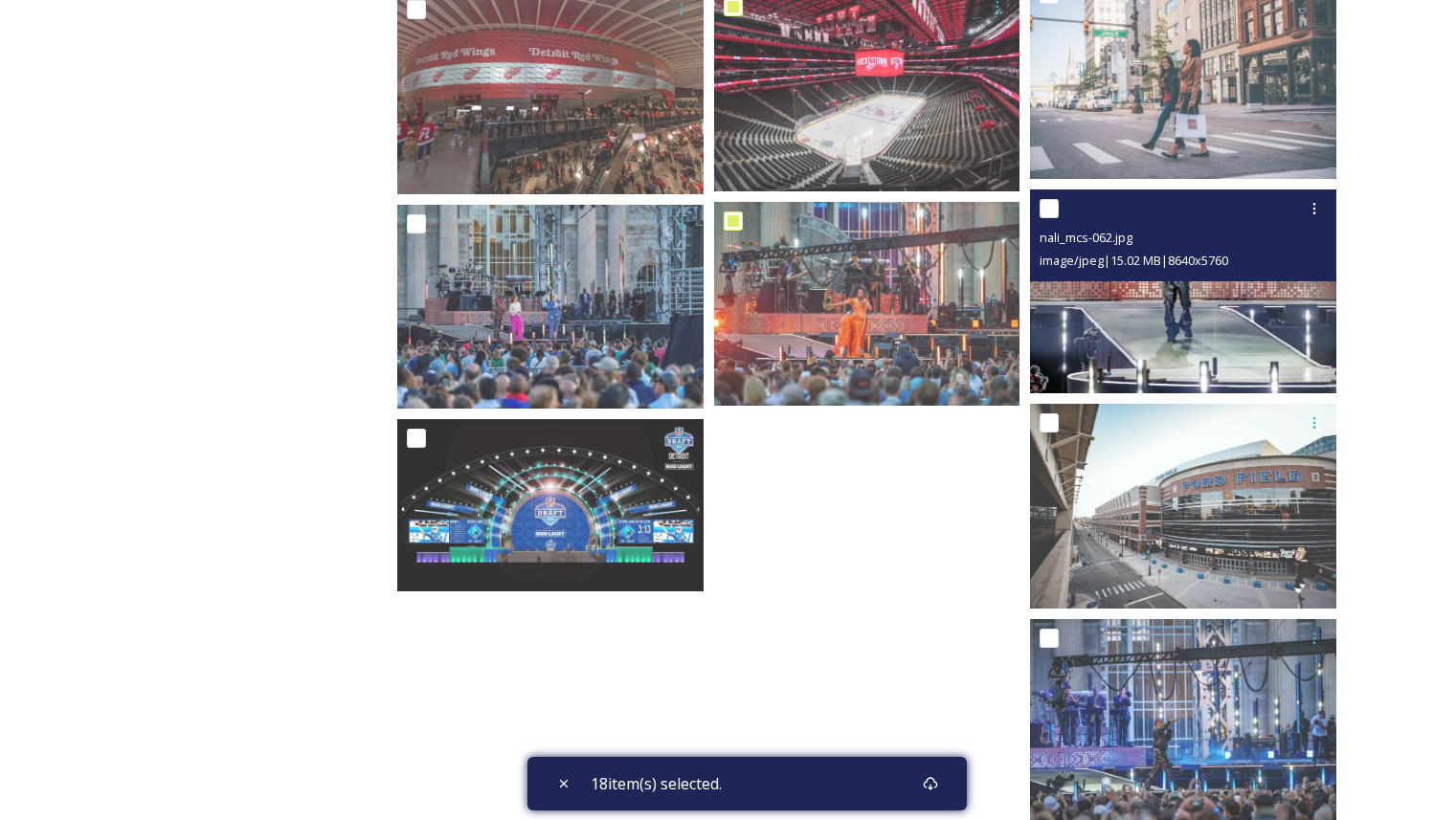 scroll, scrollTop: 7558, scrollLeft: 0, axis: vertical 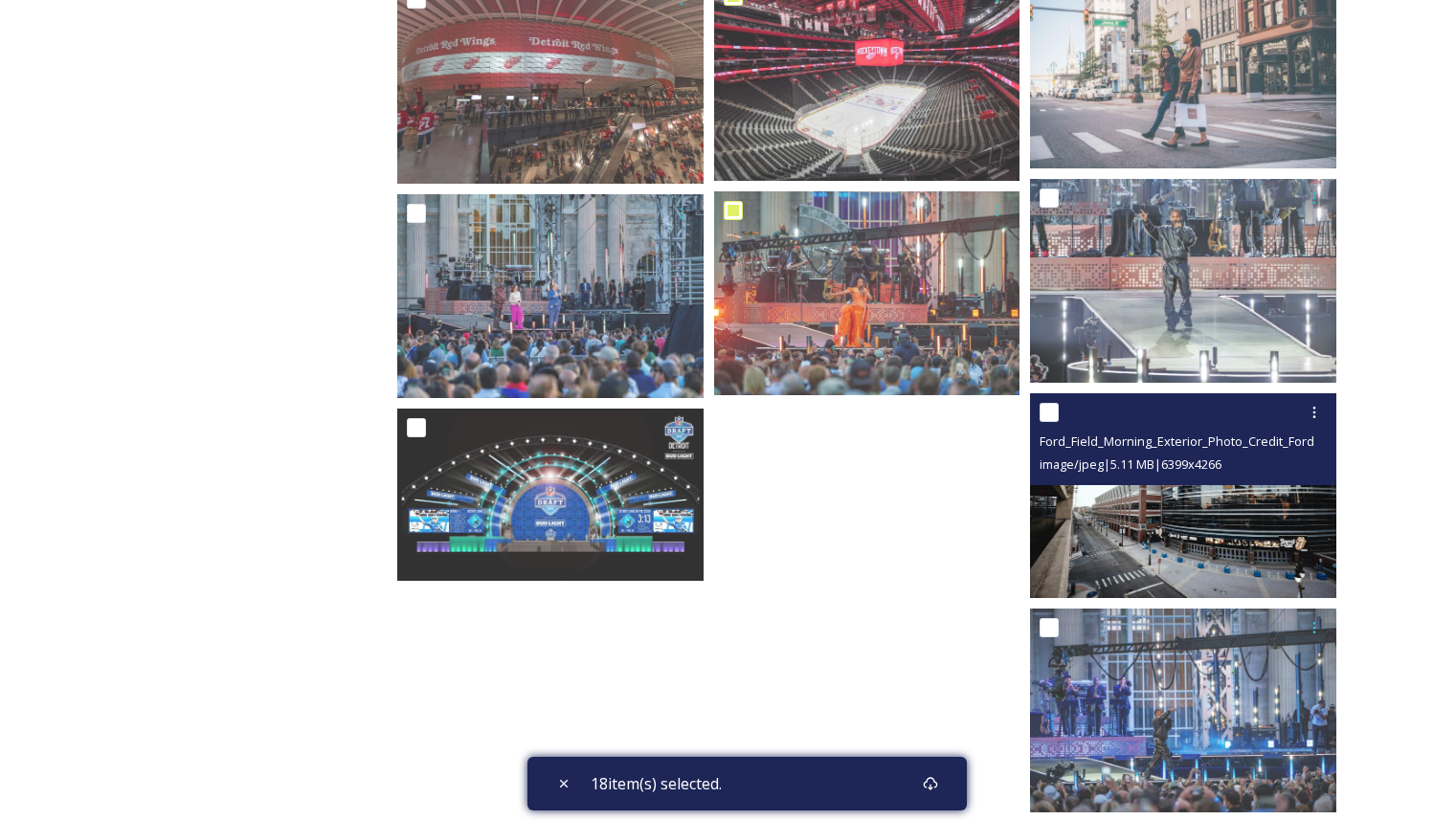 click at bounding box center [1049, 412] 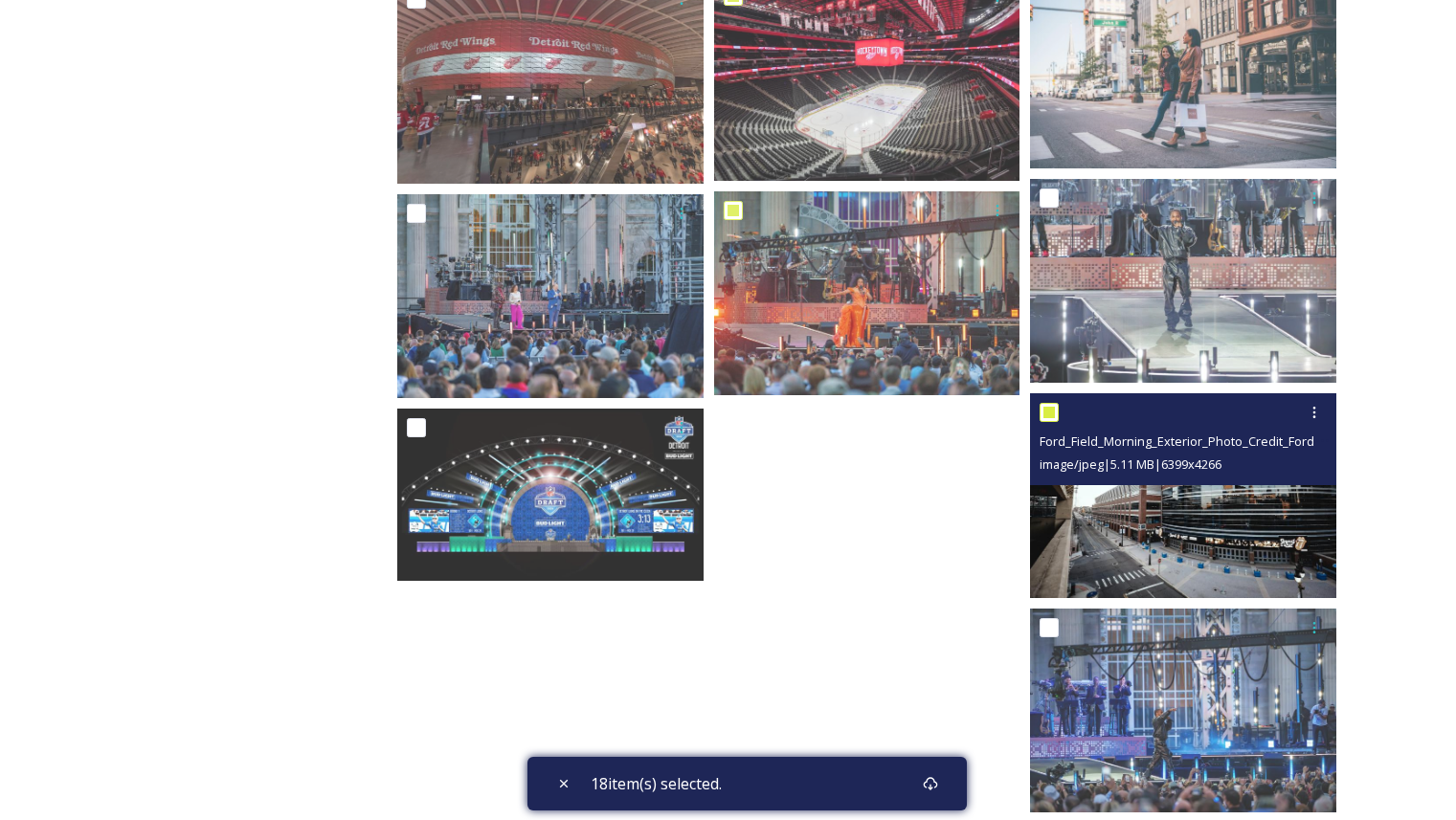 checkbox on "true" 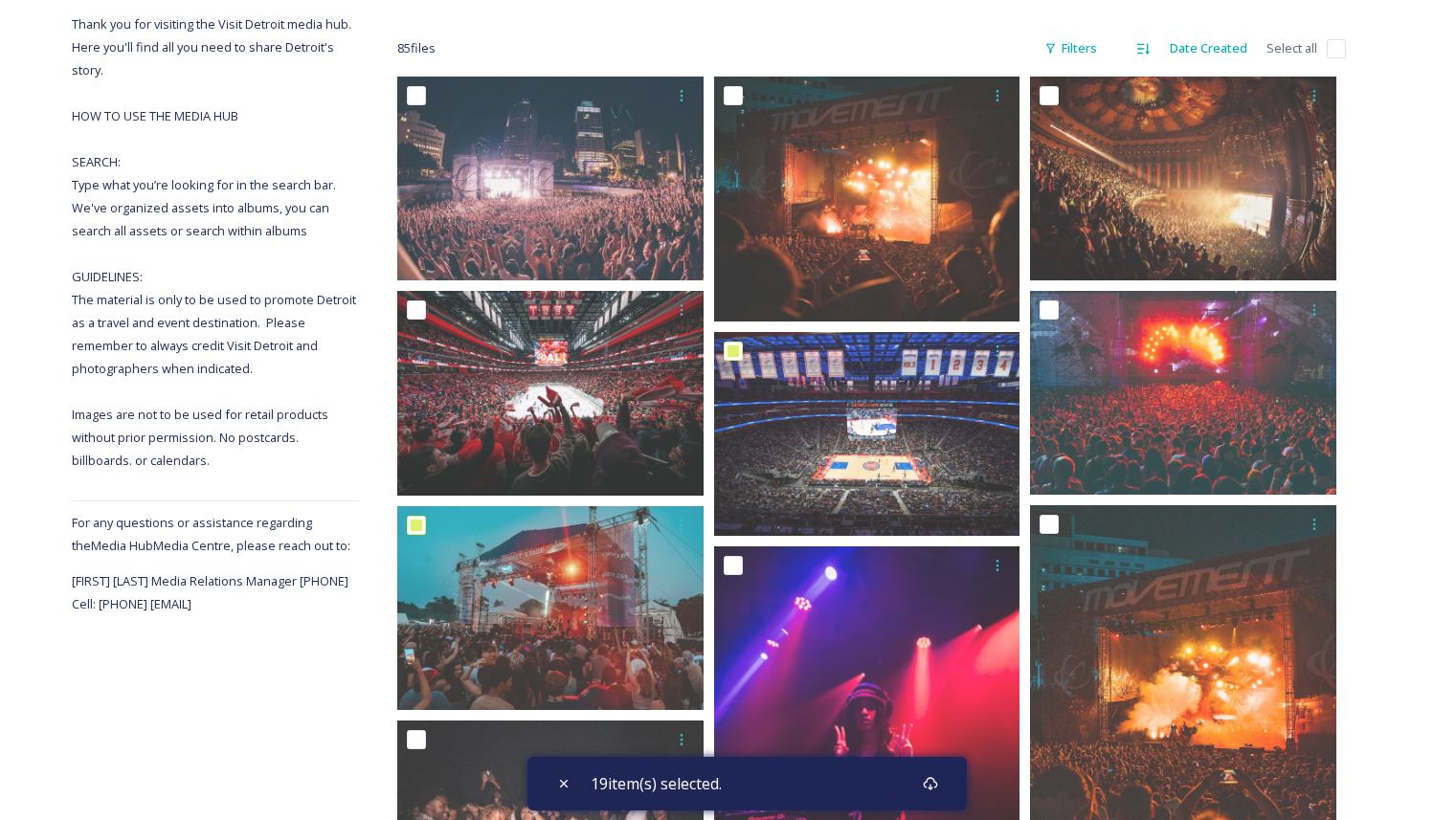 scroll, scrollTop: 0, scrollLeft: 0, axis: both 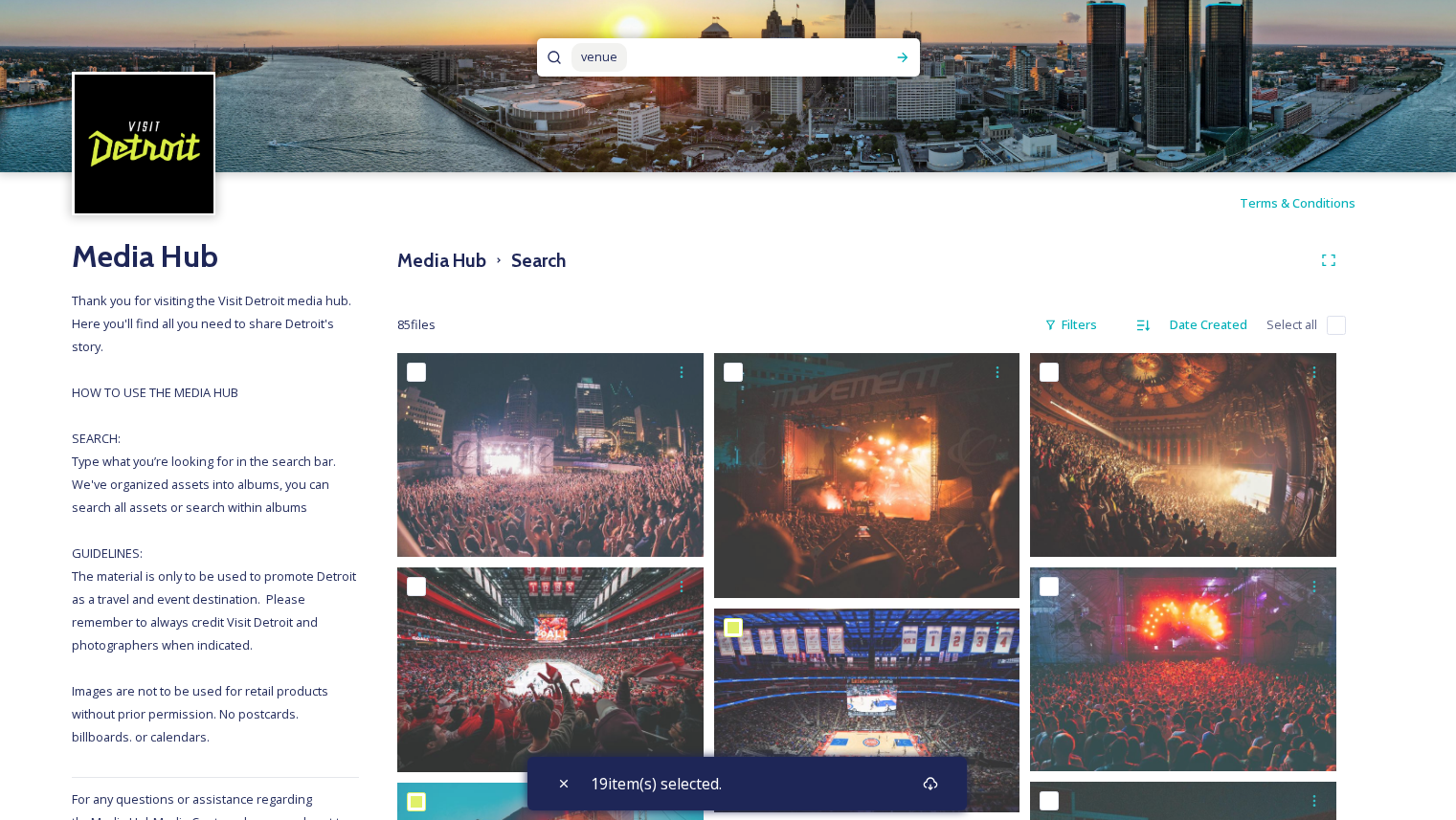 click at bounding box center [734, 57] 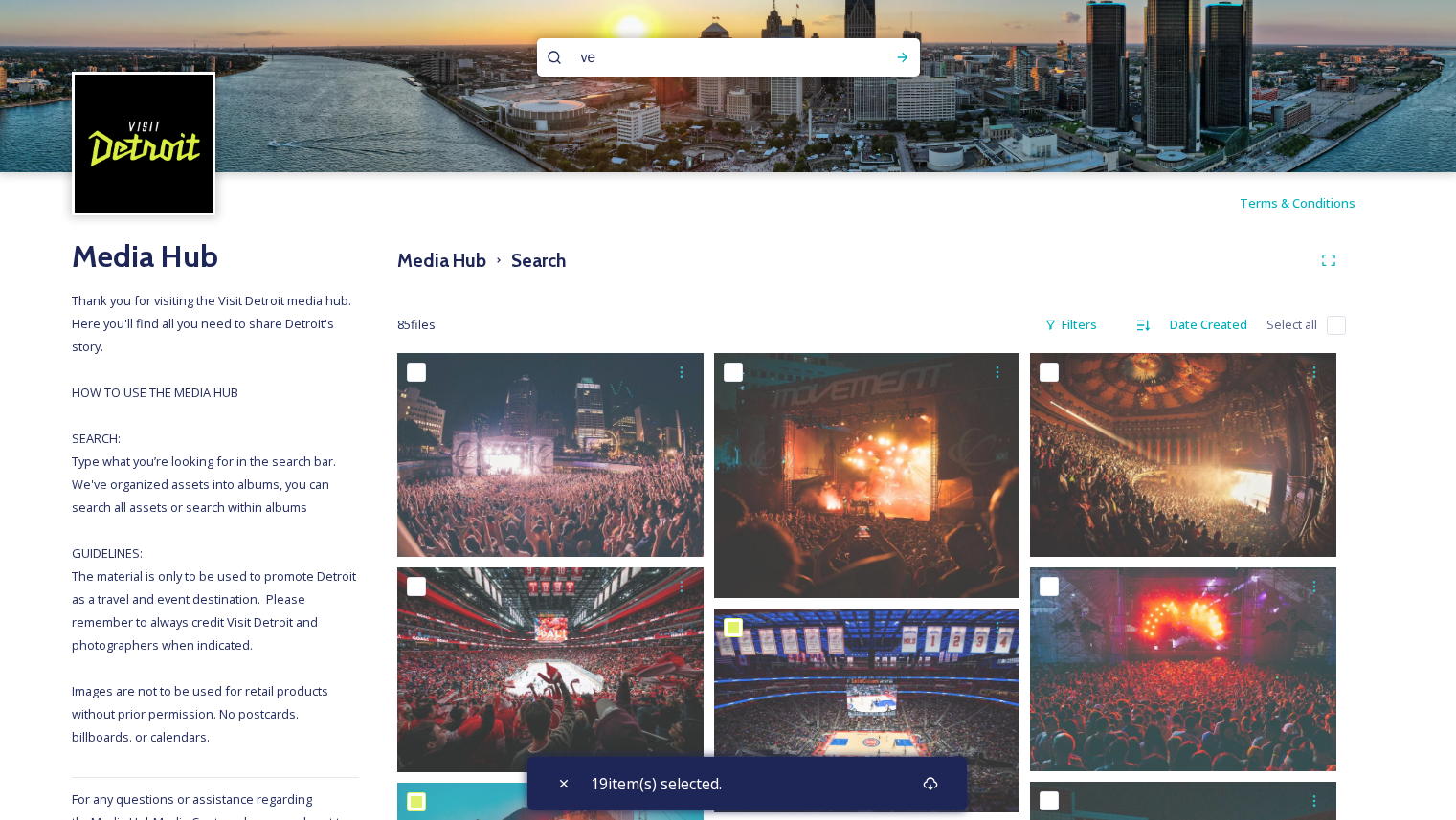 type on "v" 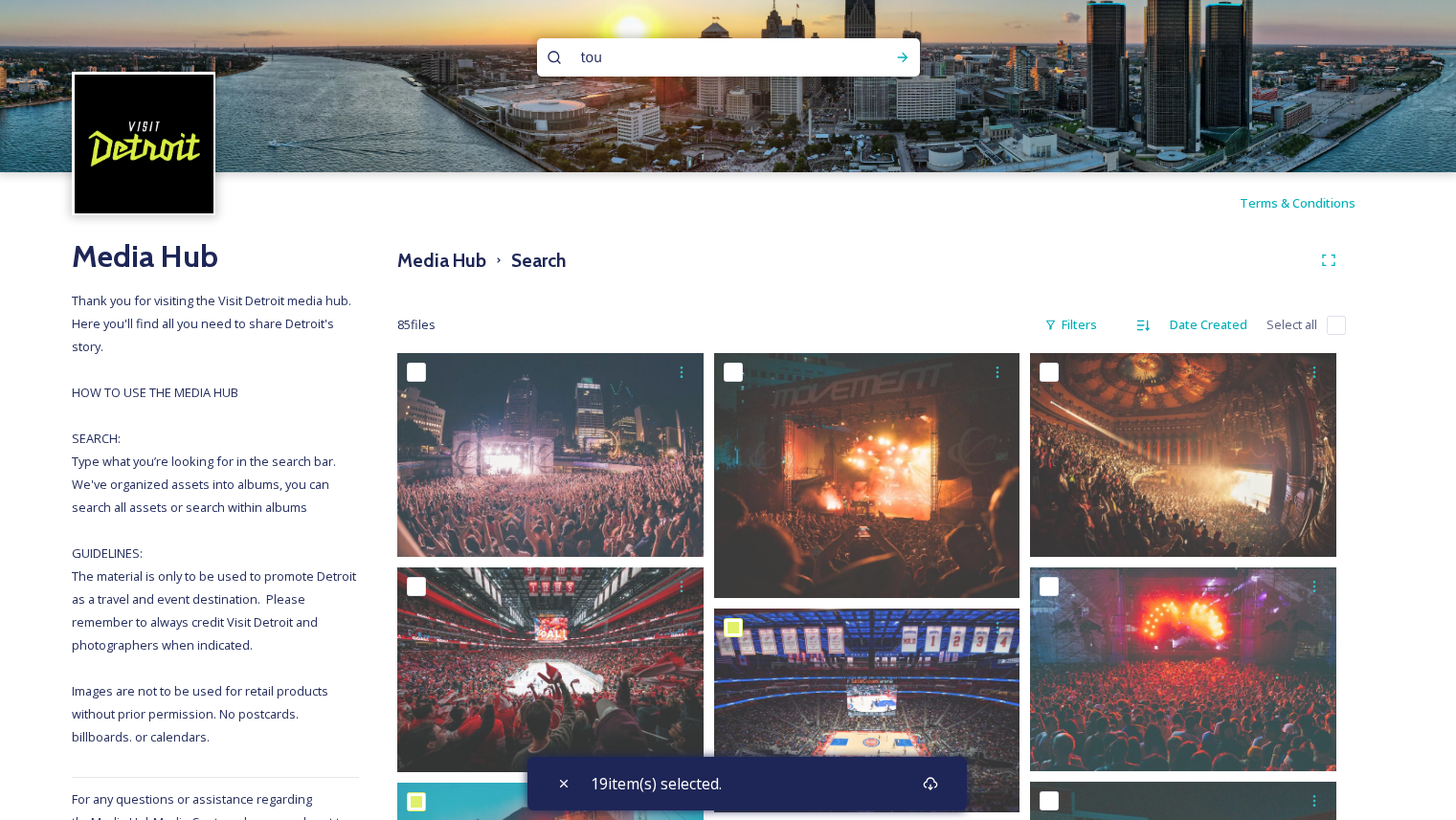 type on "tour" 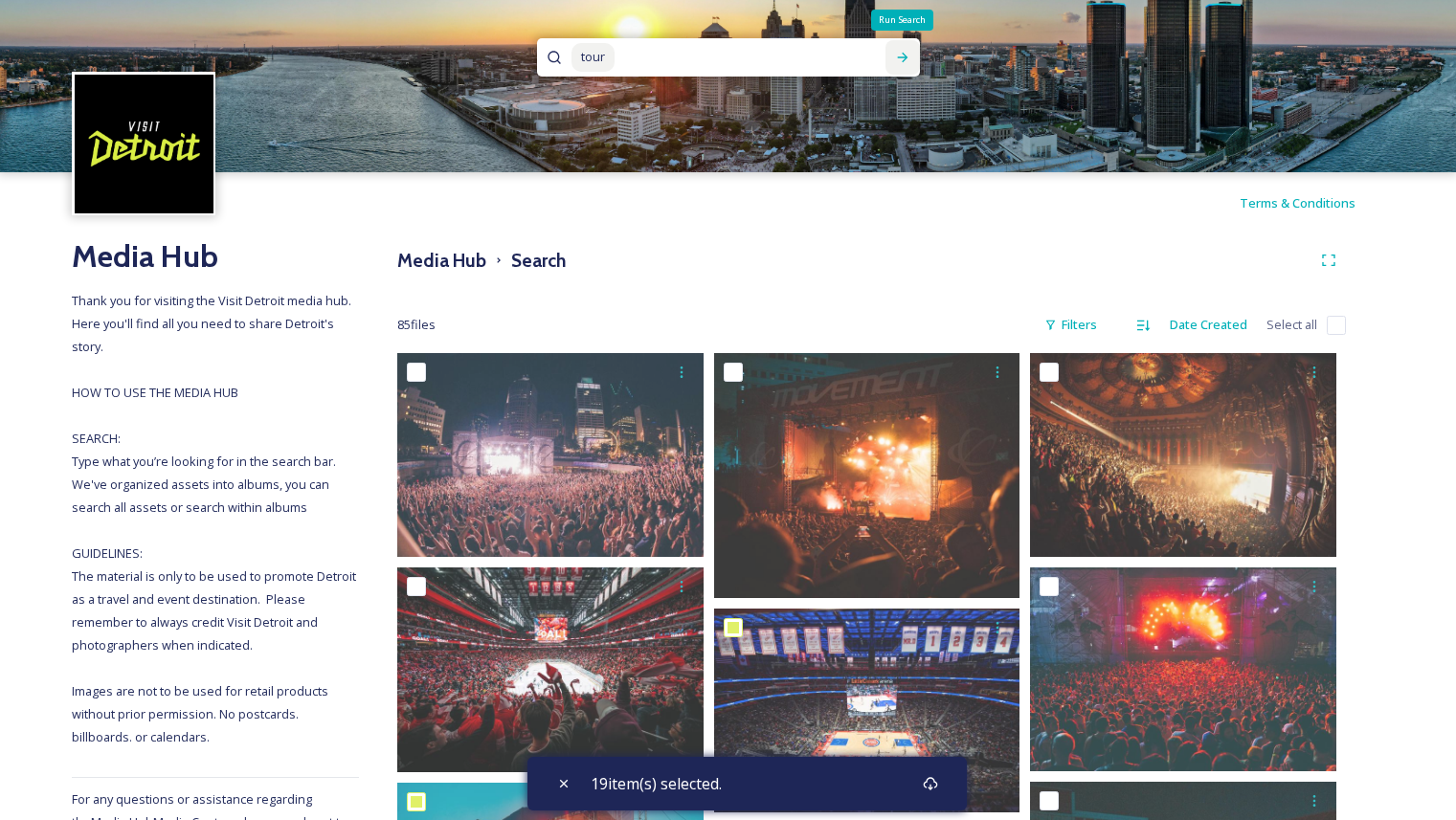 type 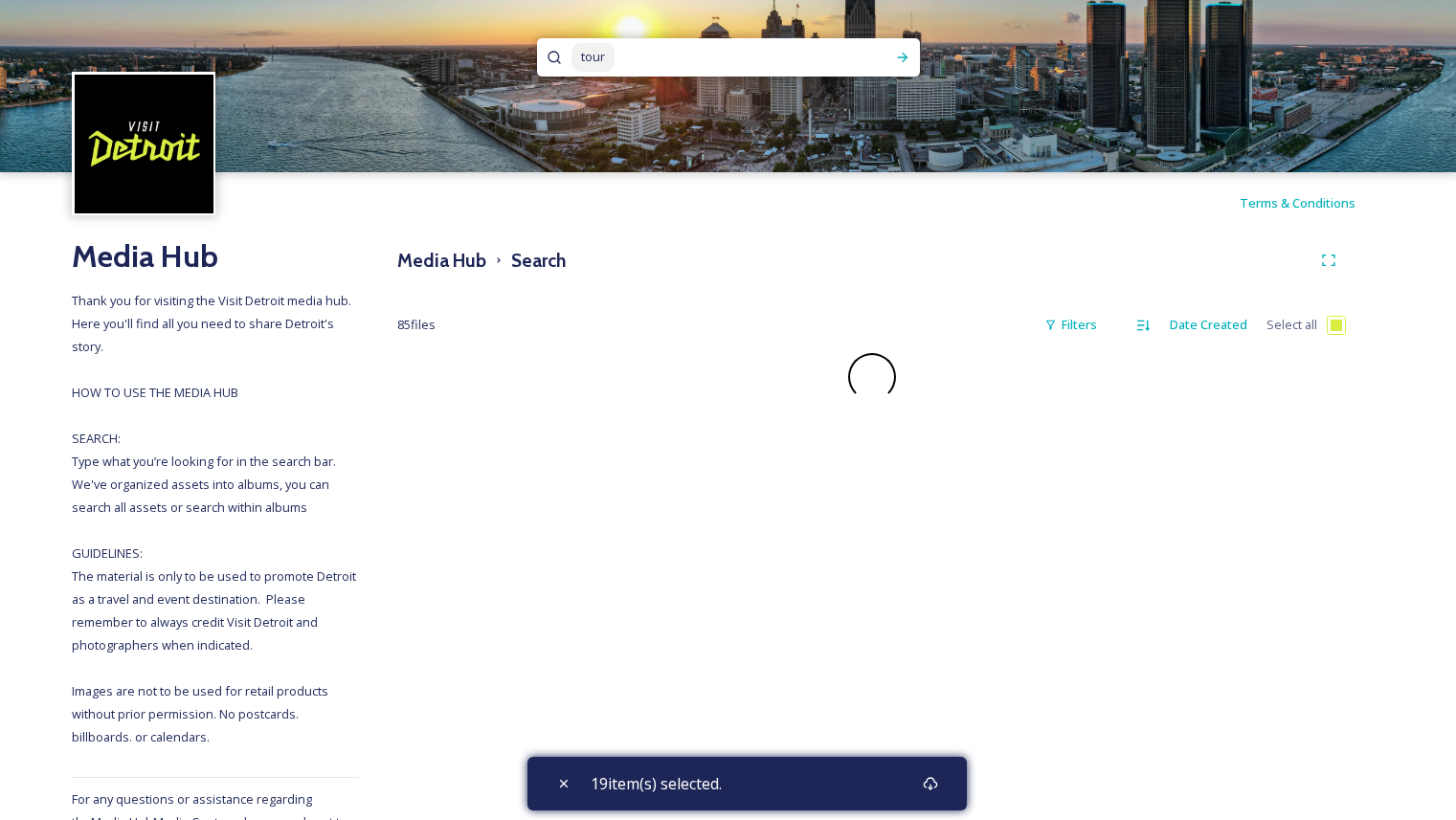 checkbox on "false" 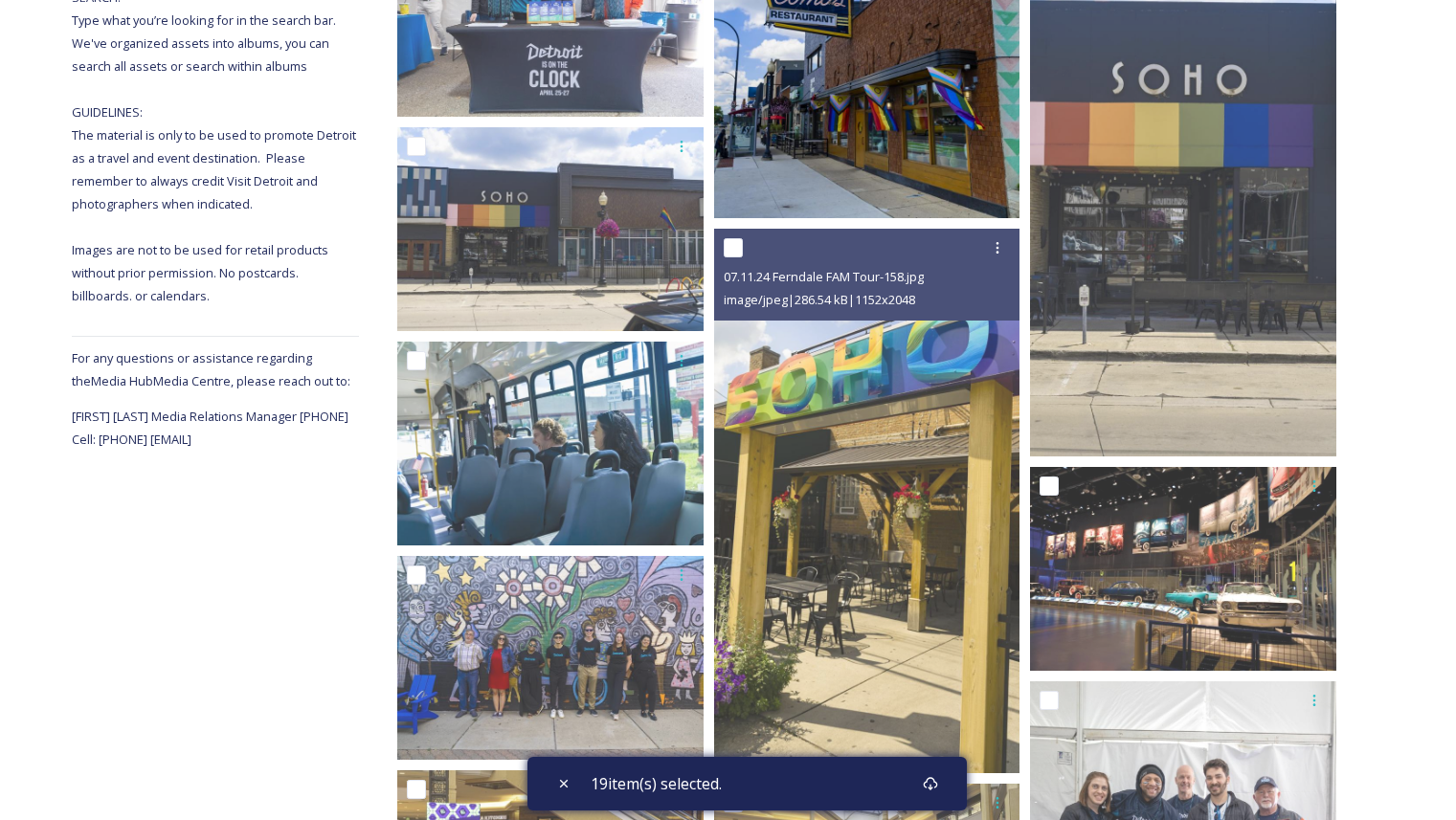 scroll, scrollTop: 523, scrollLeft: 0, axis: vertical 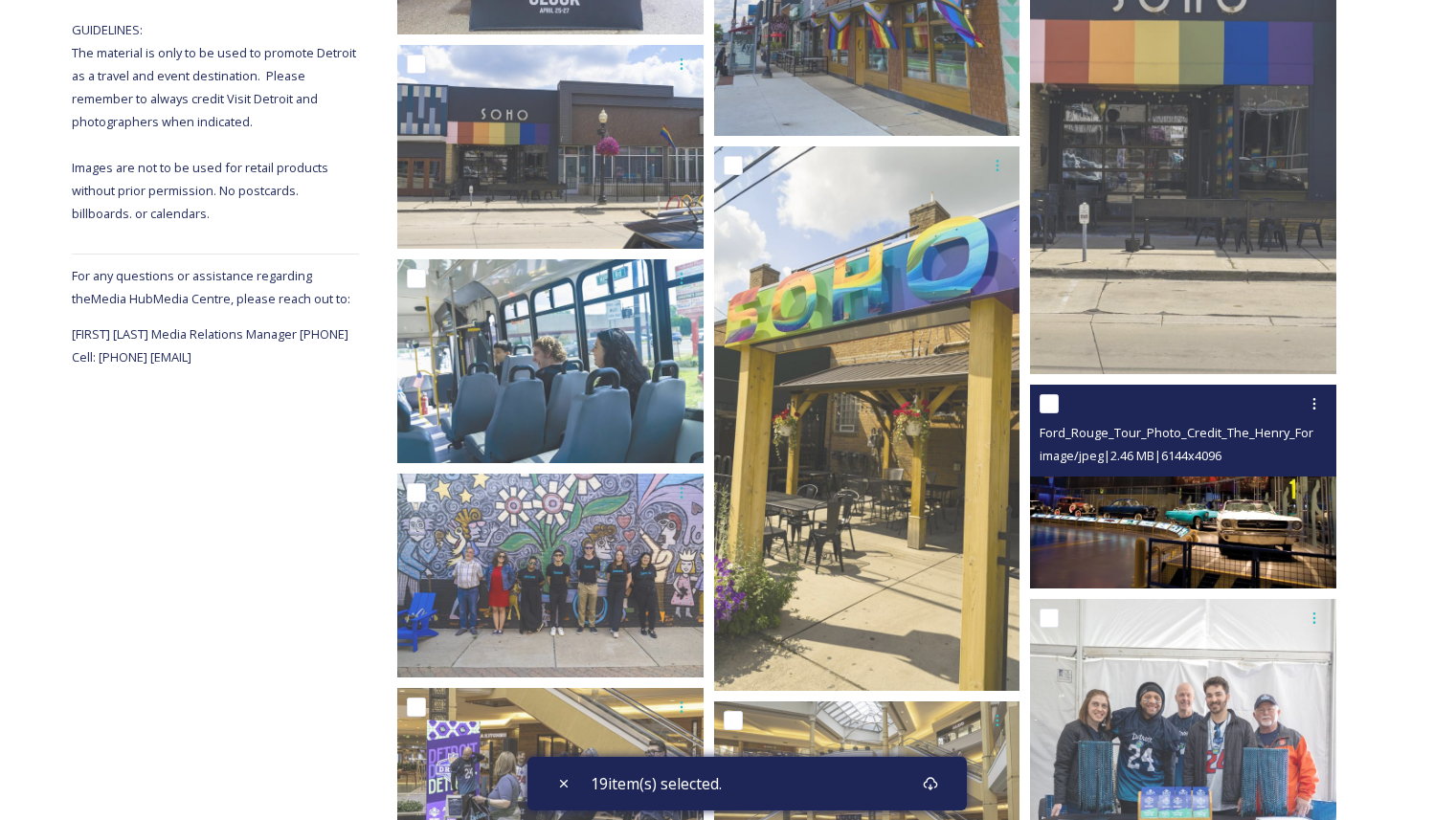 click at bounding box center [1185, 404] 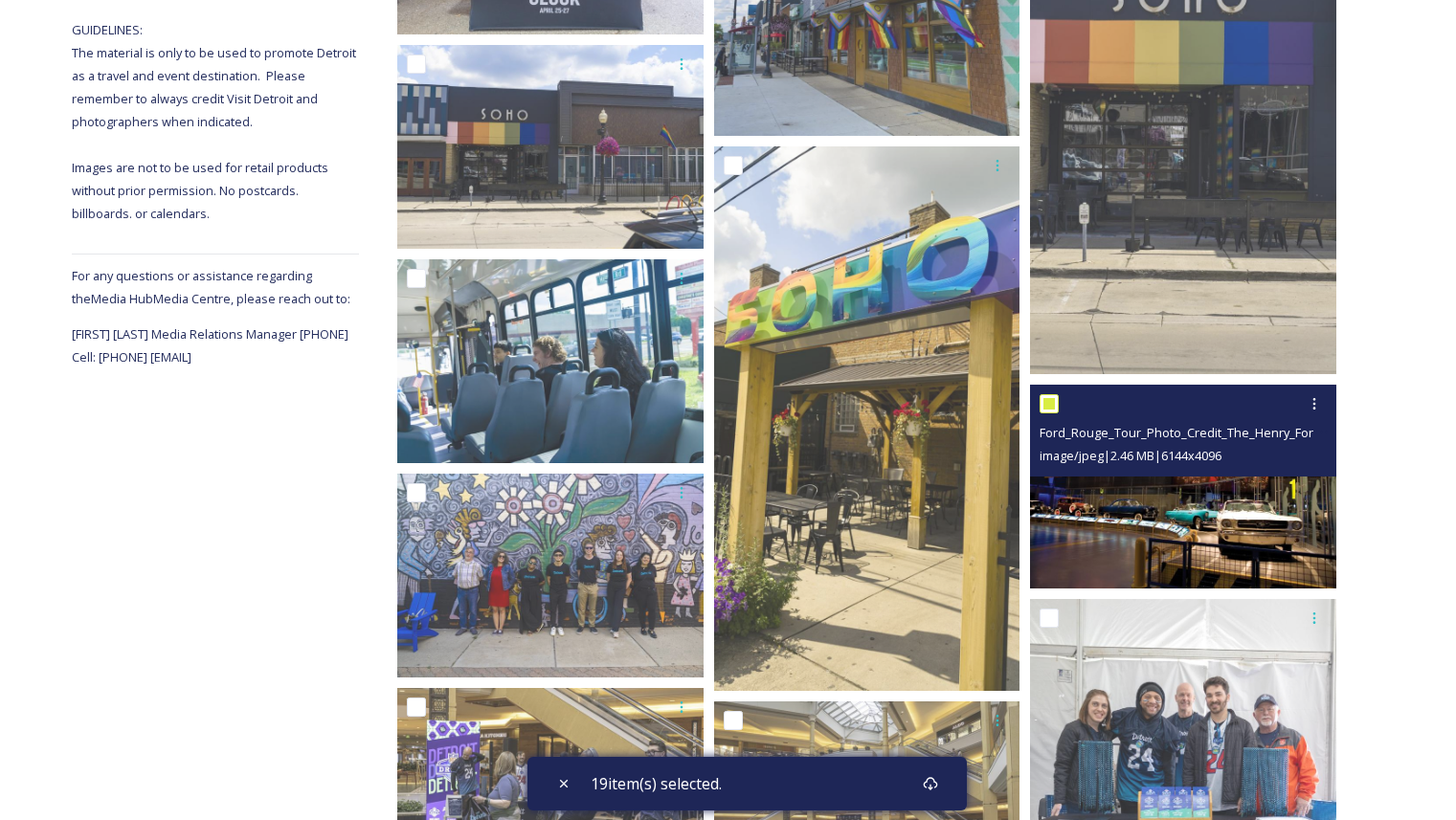 checkbox on "true" 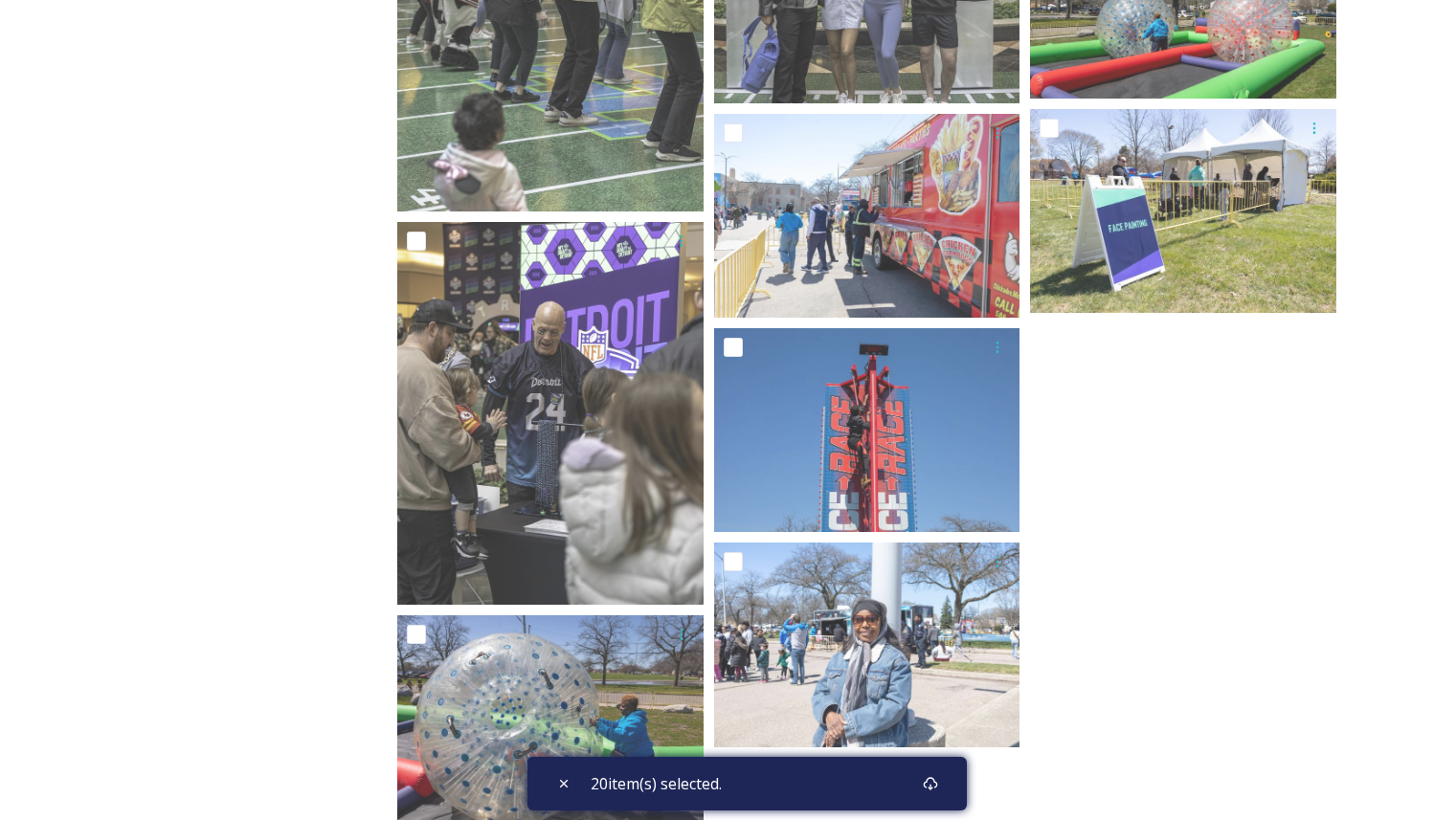 scroll, scrollTop: 13860, scrollLeft: 0, axis: vertical 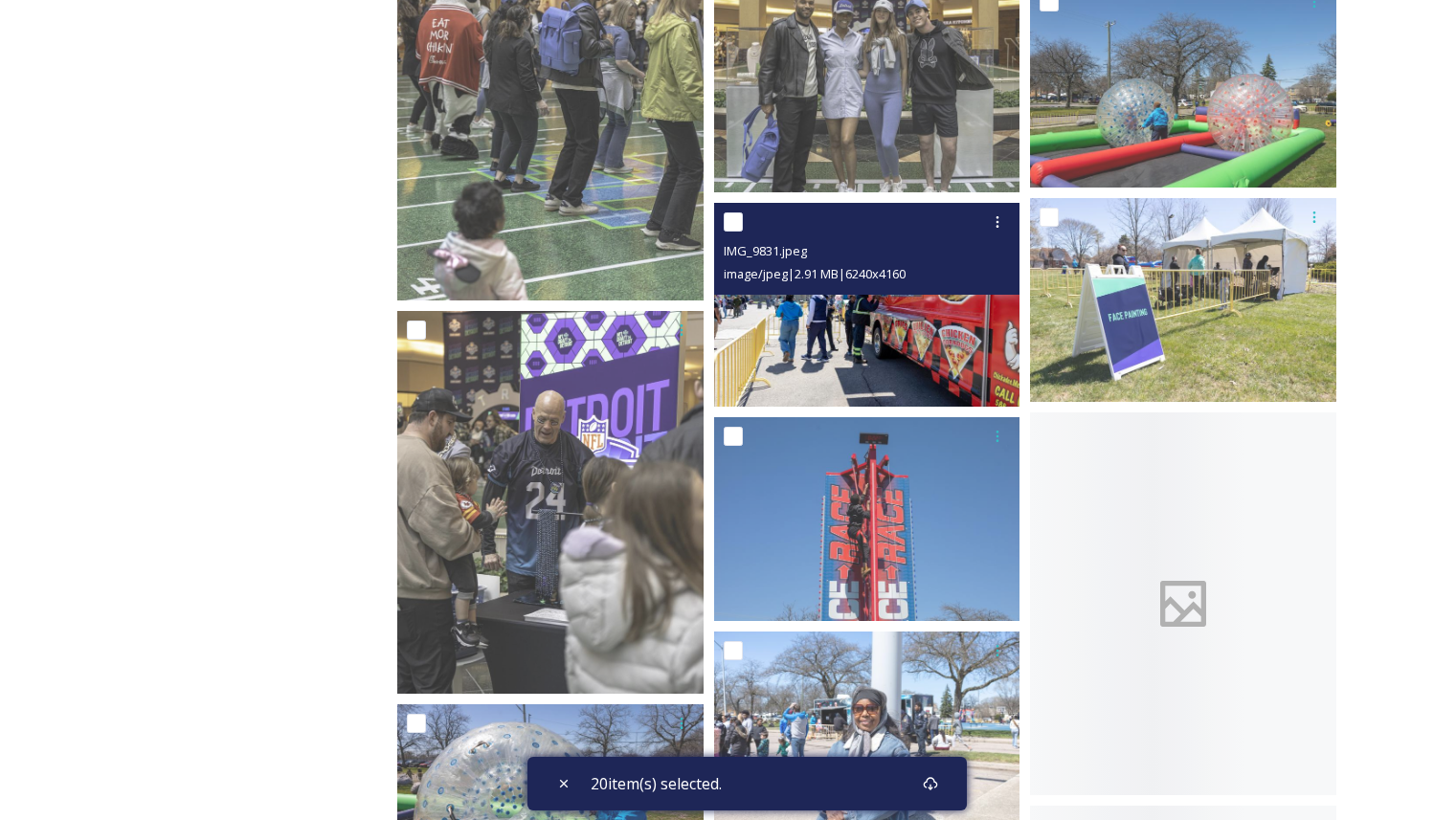 click at bounding box center (733, 222) 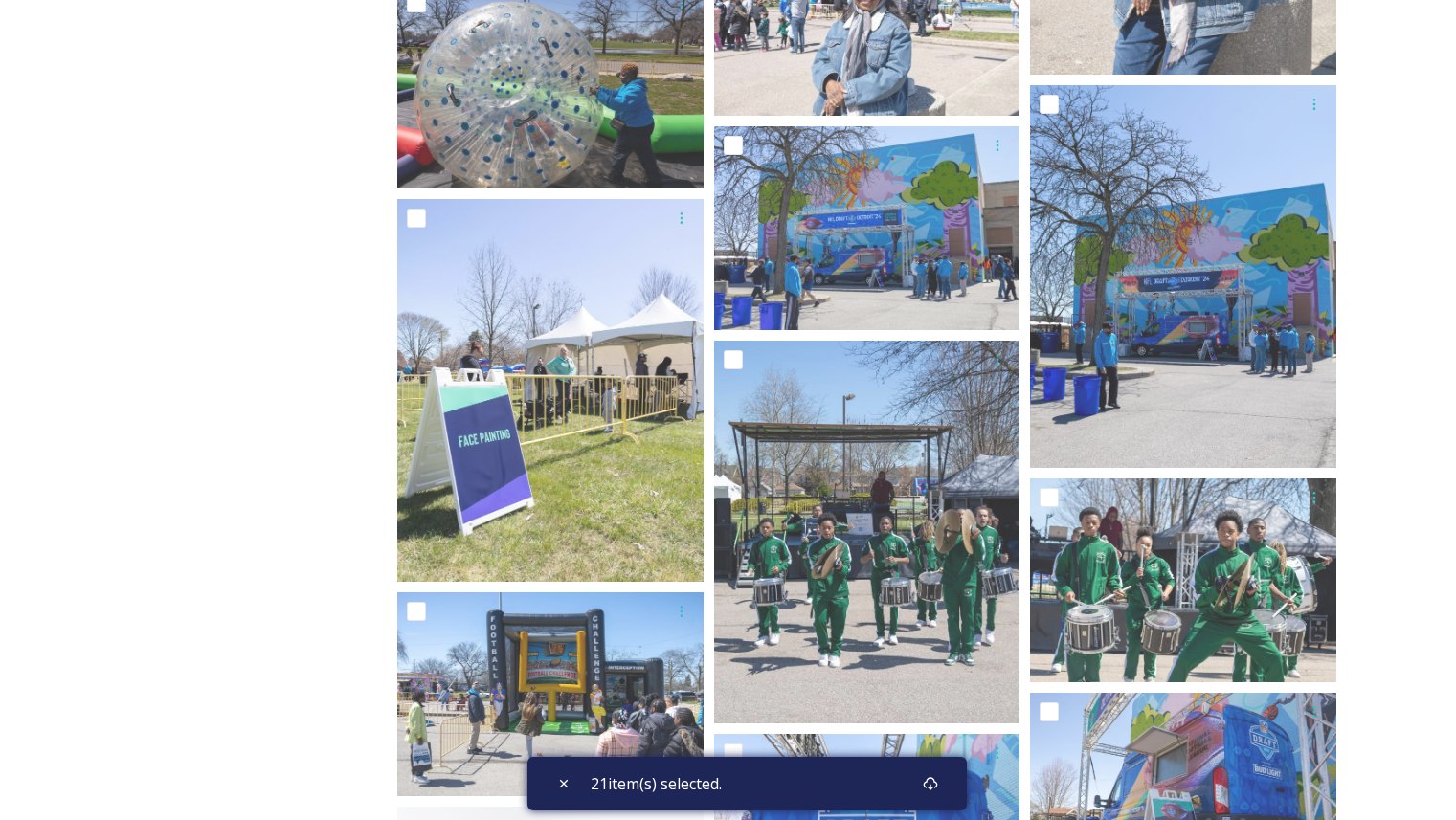 scroll, scrollTop: 14788, scrollLeft: 0, axis: vertical 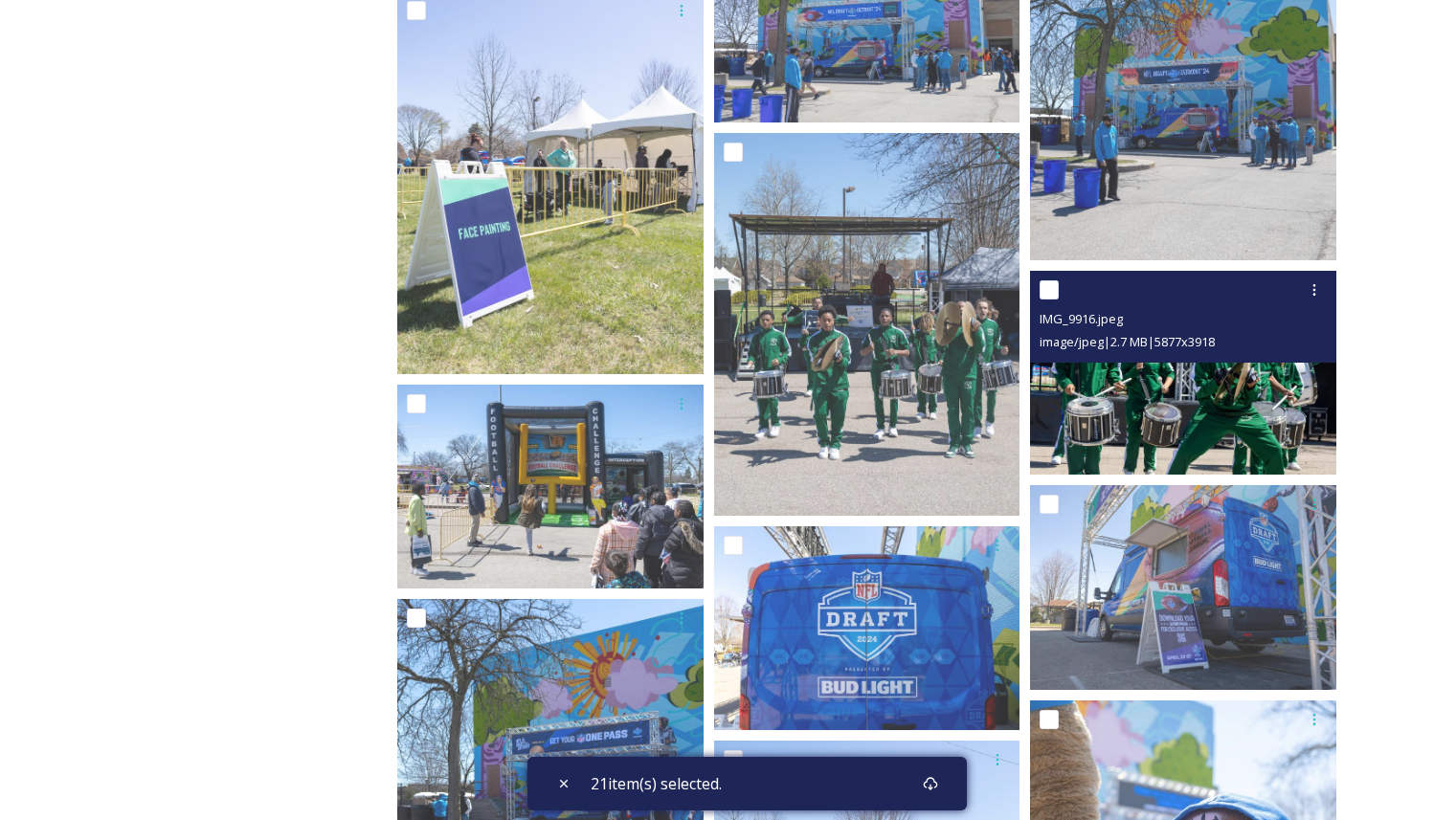 click at bounding box center (1049, 290) 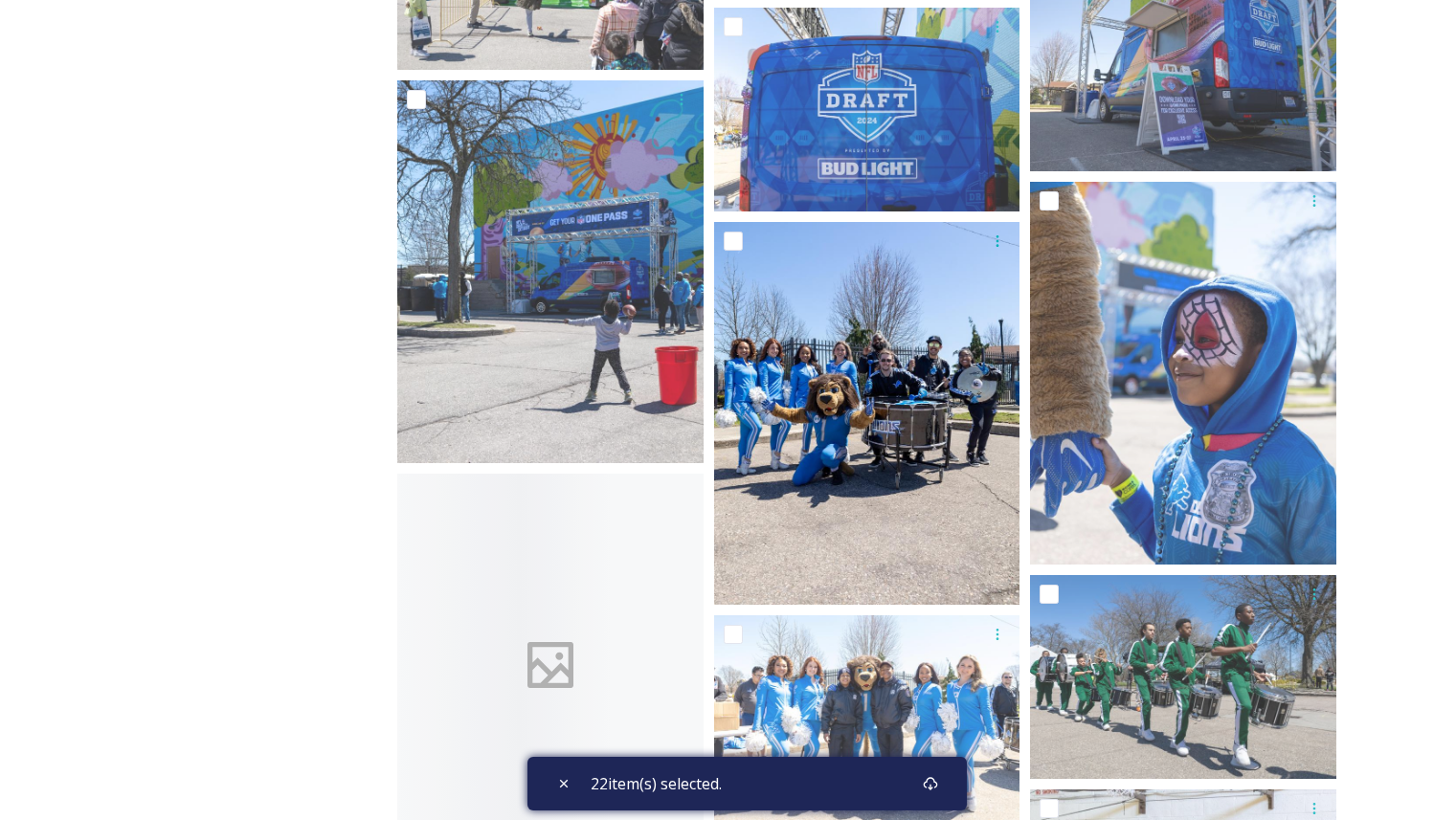 scroll, scrollTop: 15310, scrollLeft: 0, axis: vertical 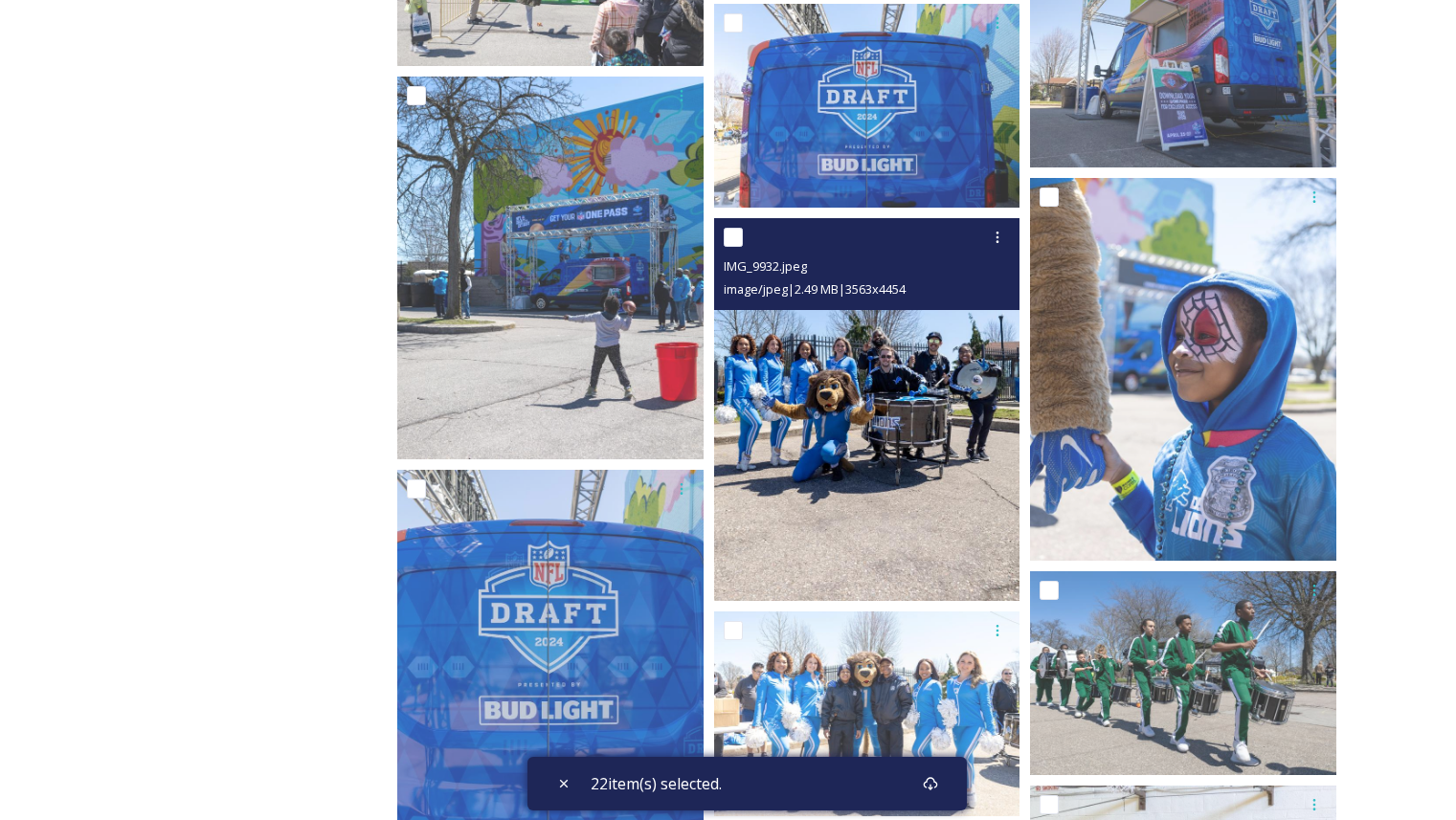 click at bounding box center [733, 237] 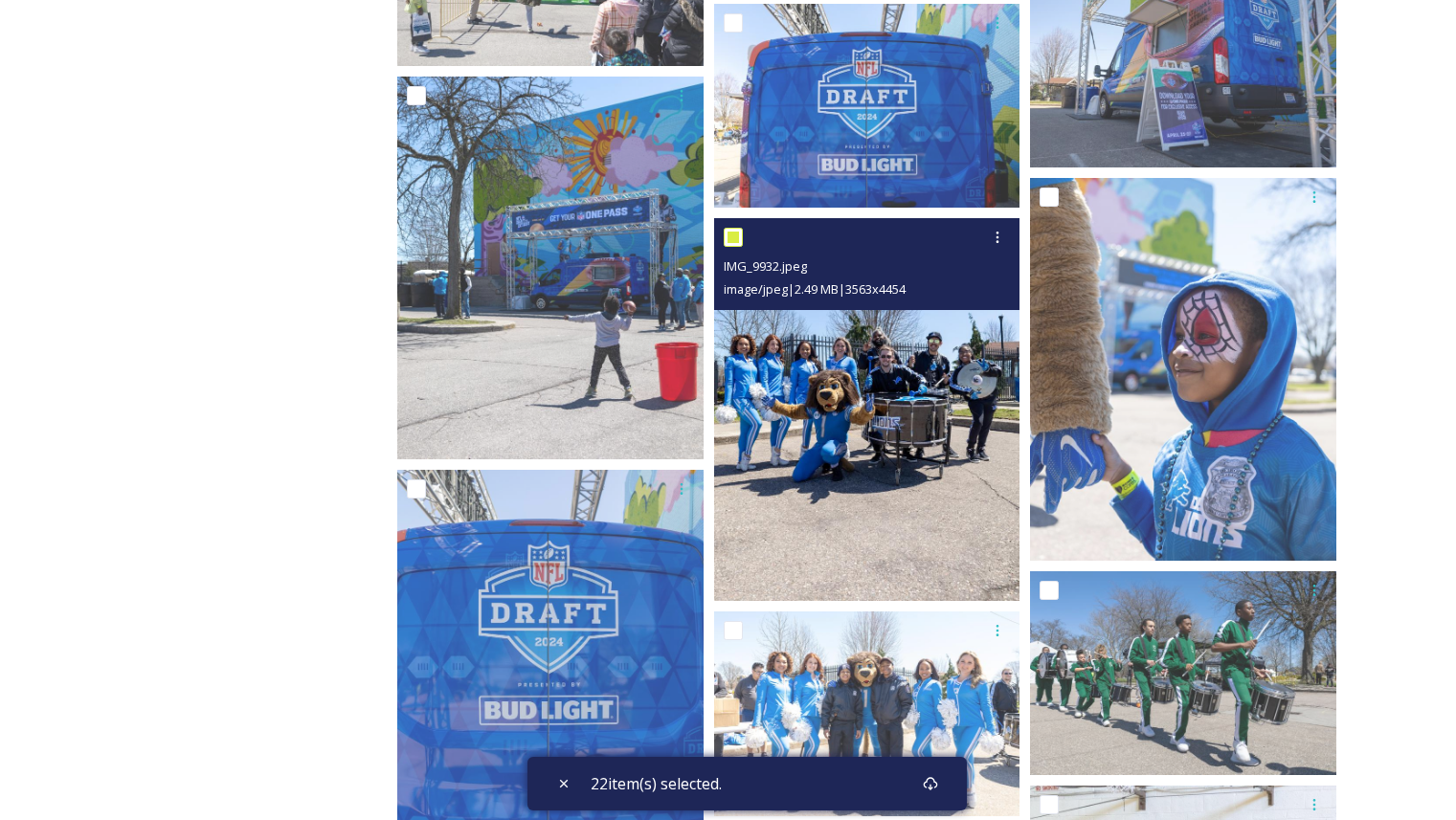 checkbox on "true" 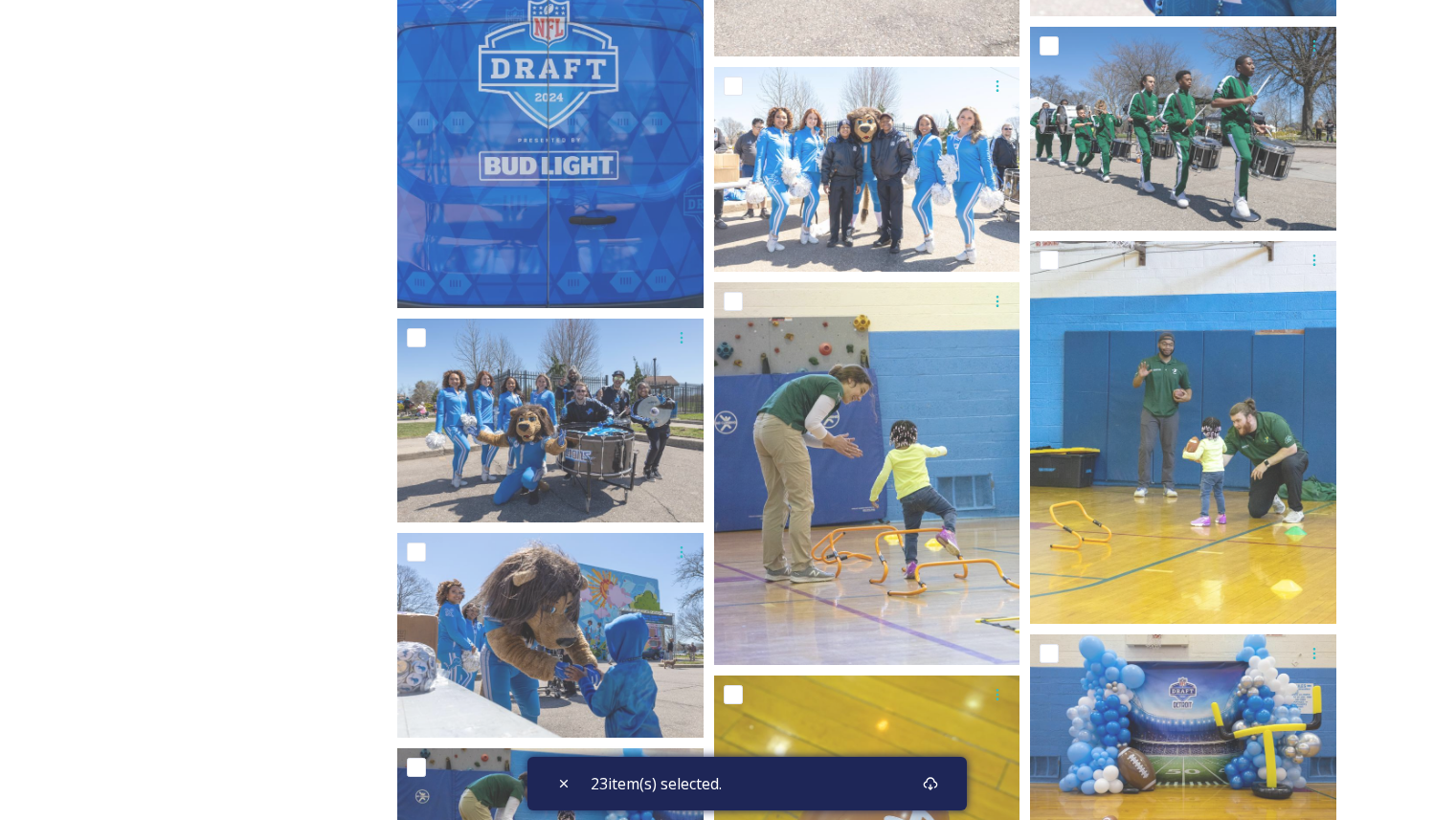 scroll, scrollTop: 15852, scrollLeft: 0, axis: vertical 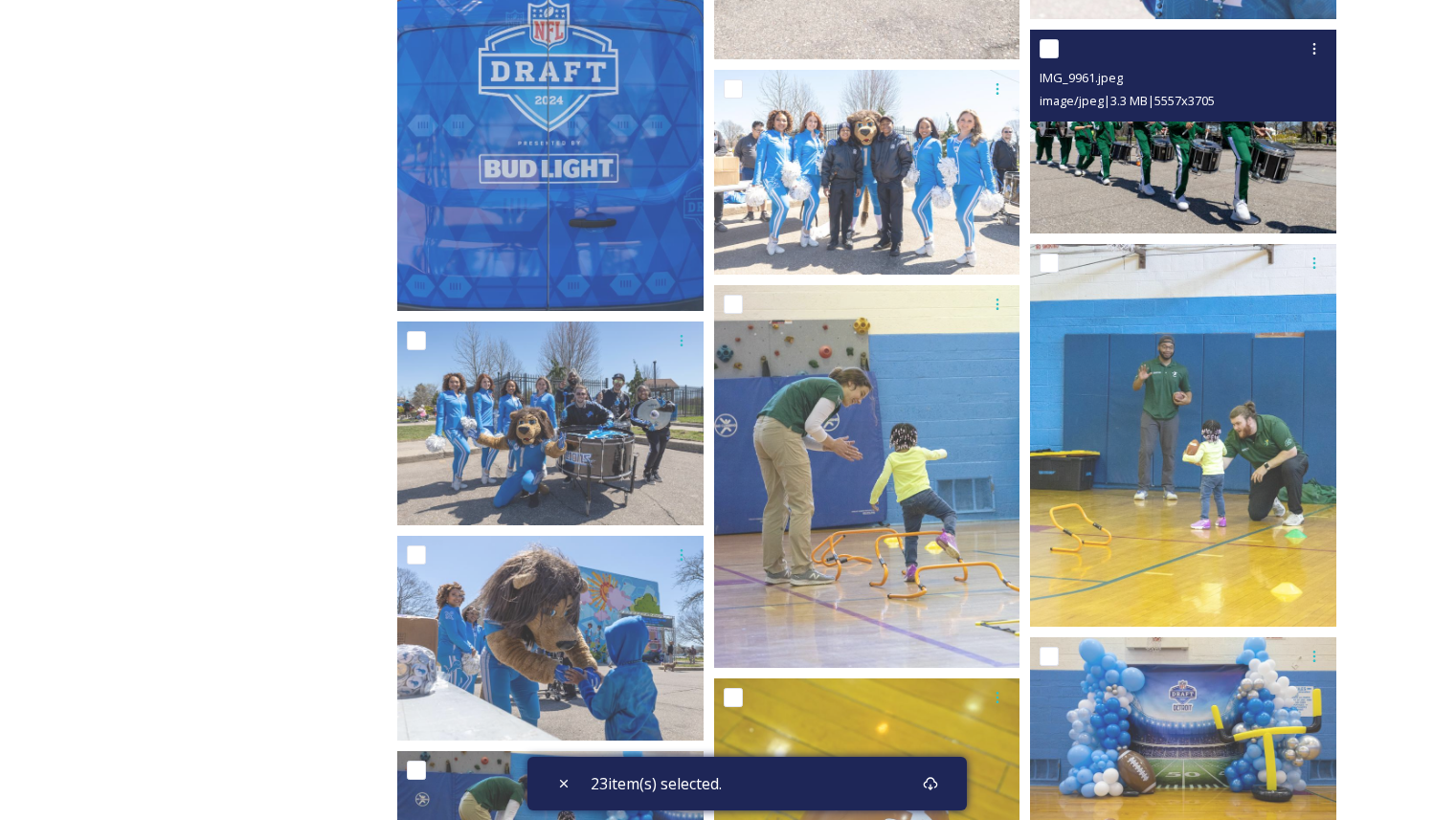 click at bounding box center (1049, 49) 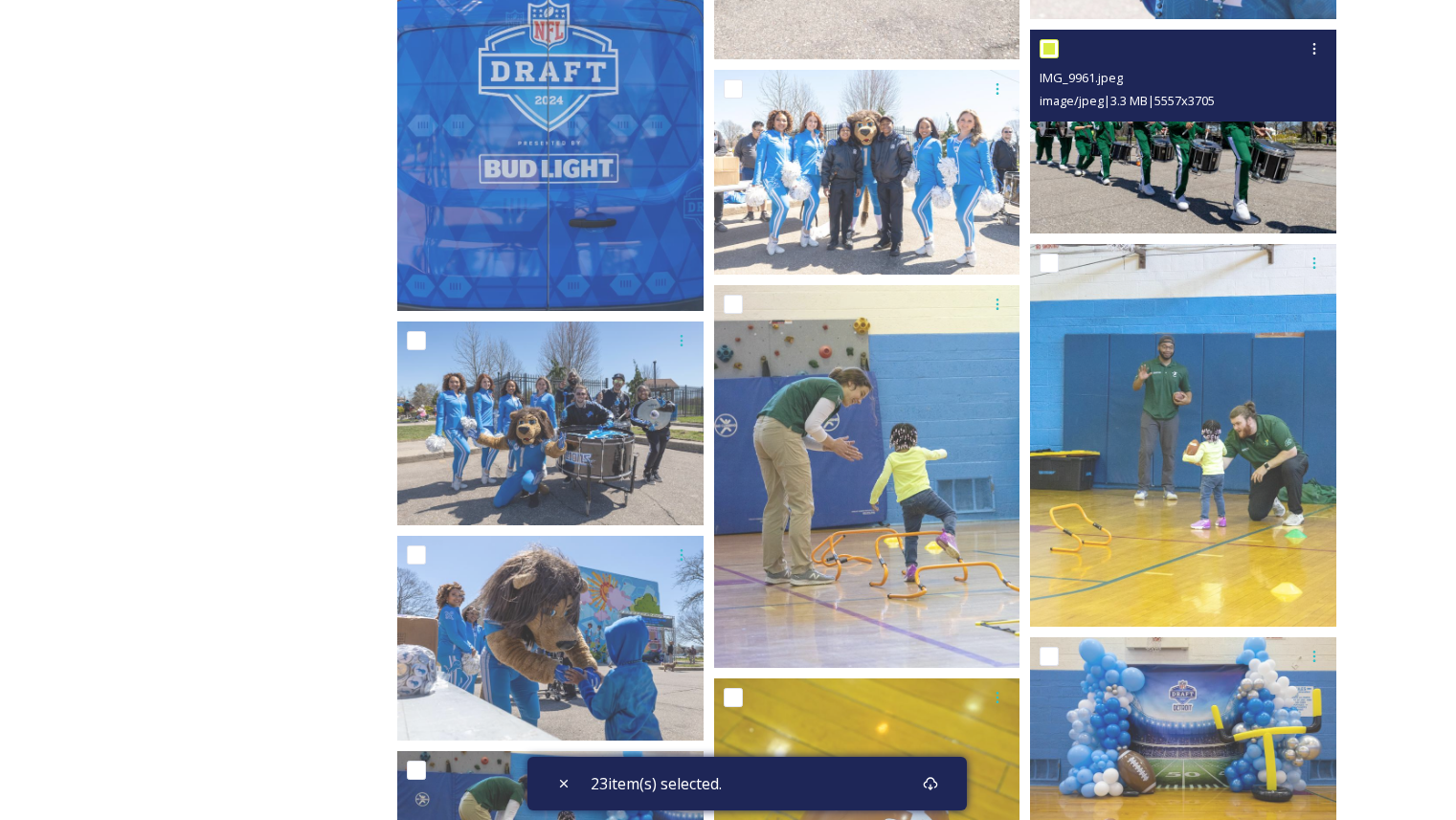 checkbox on "true" 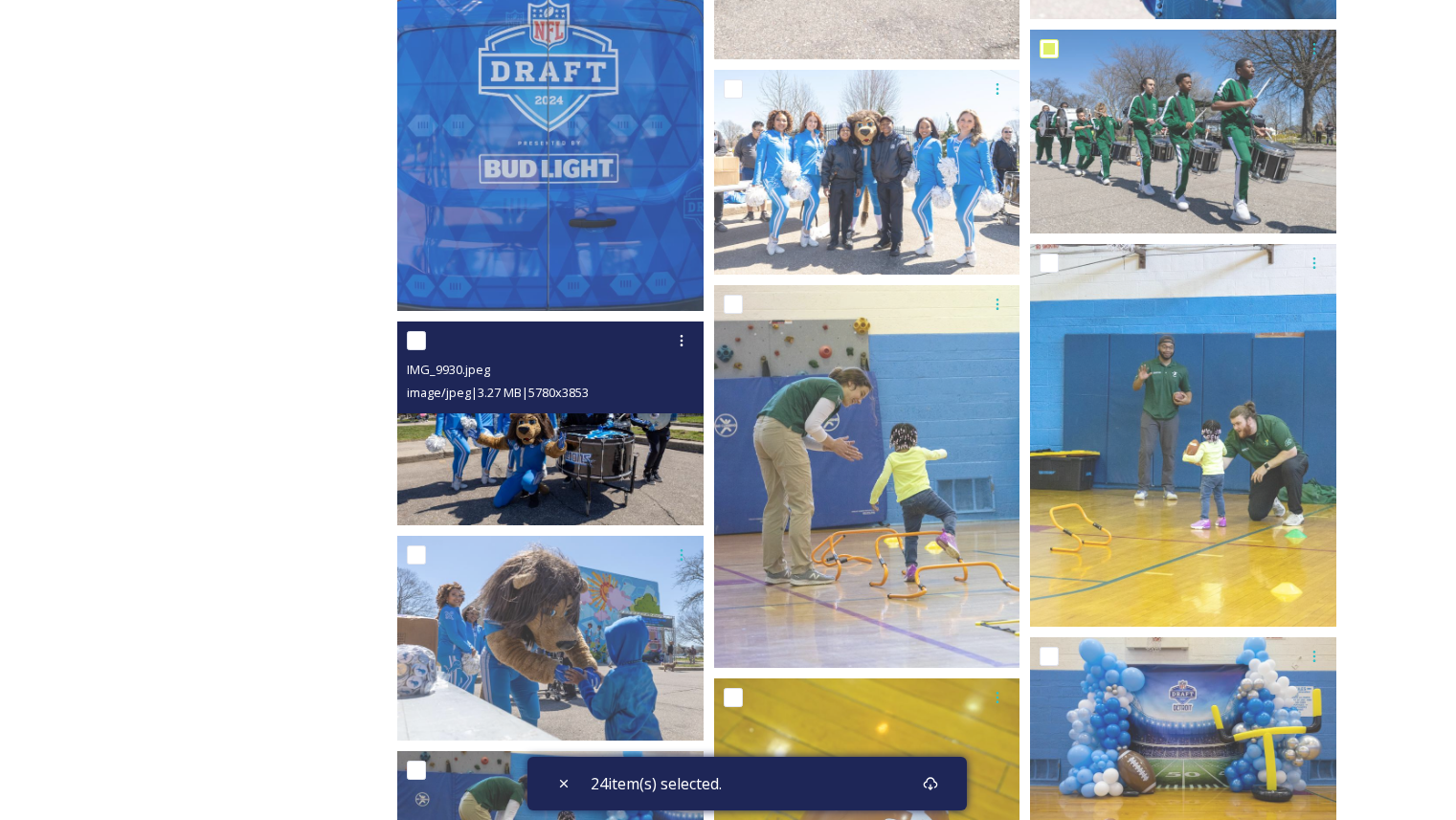 click at bounding box center (416, 341) 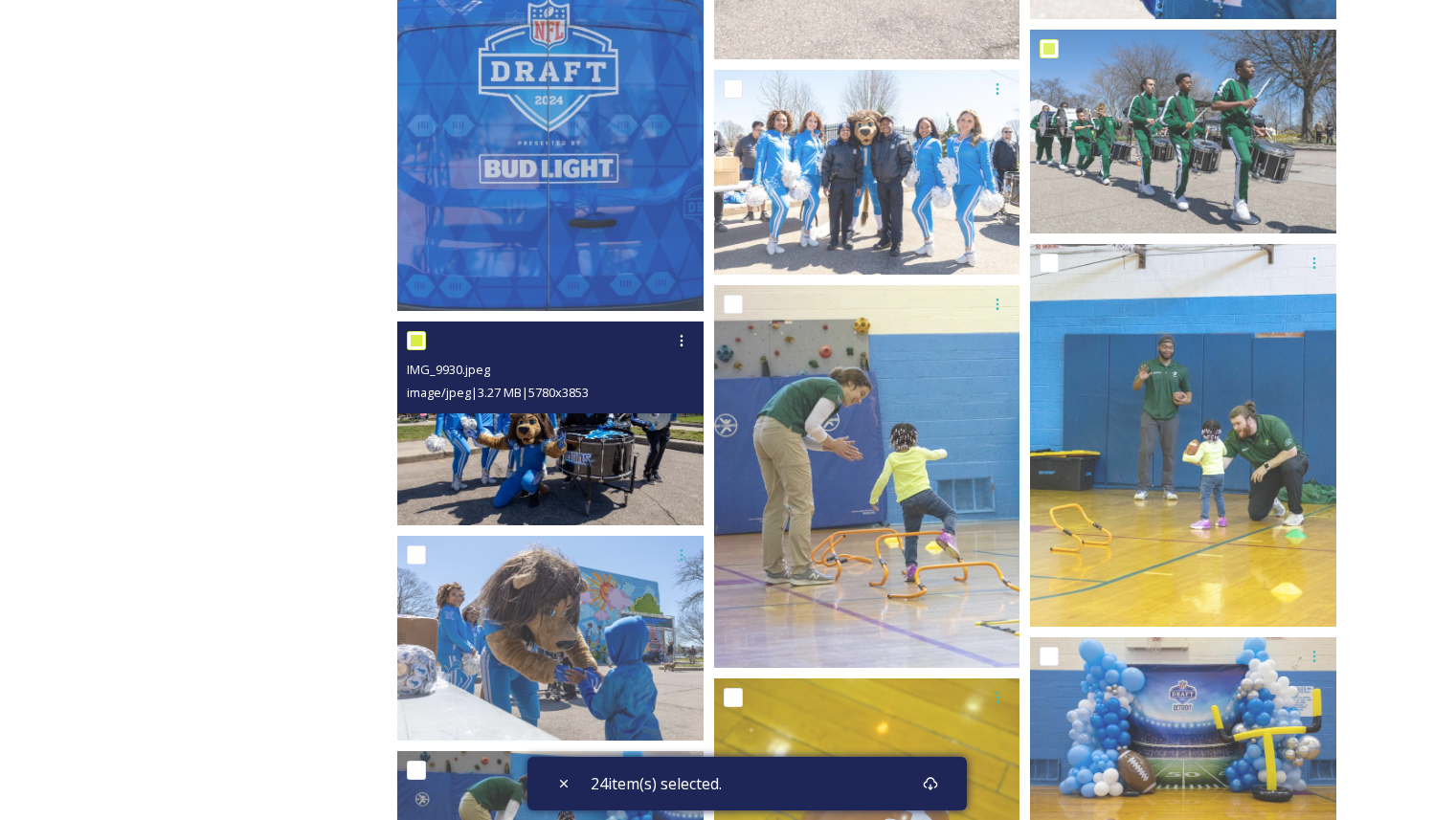 checkbox on "true" 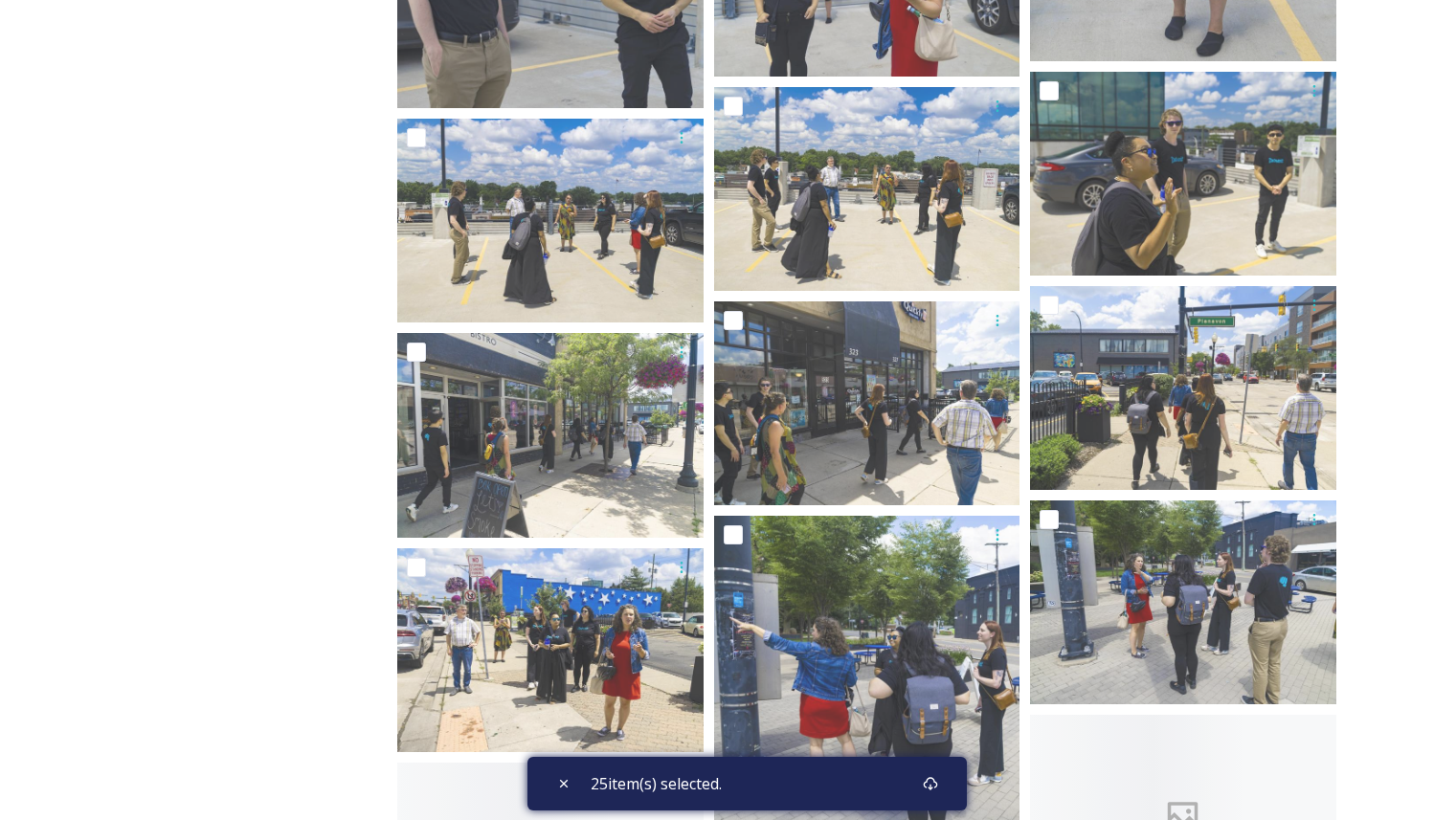 scroll, scrollTop: 19471, scrollLeft: 0, axis: vertical 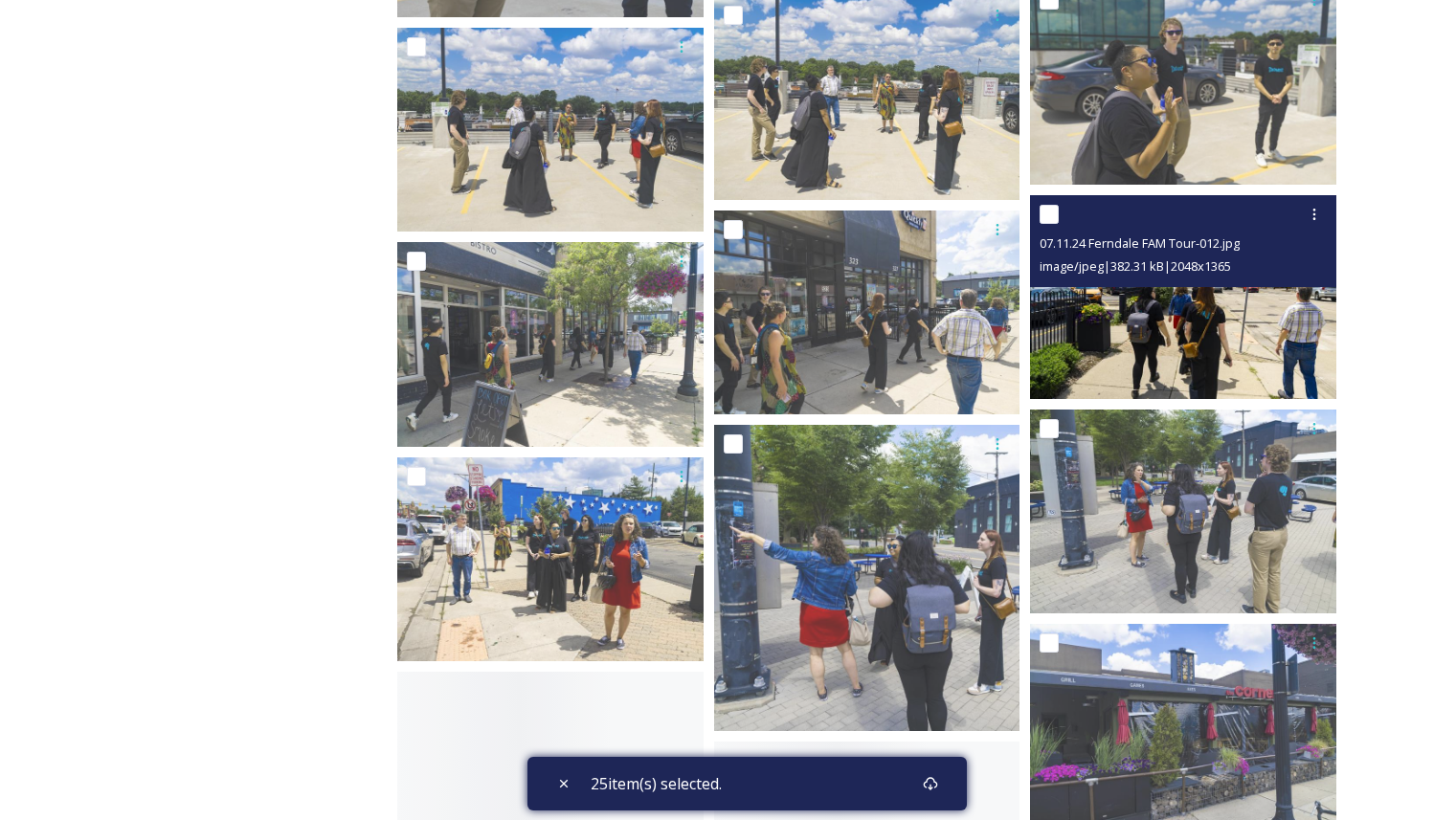 click at bounding box center (1049, 214) 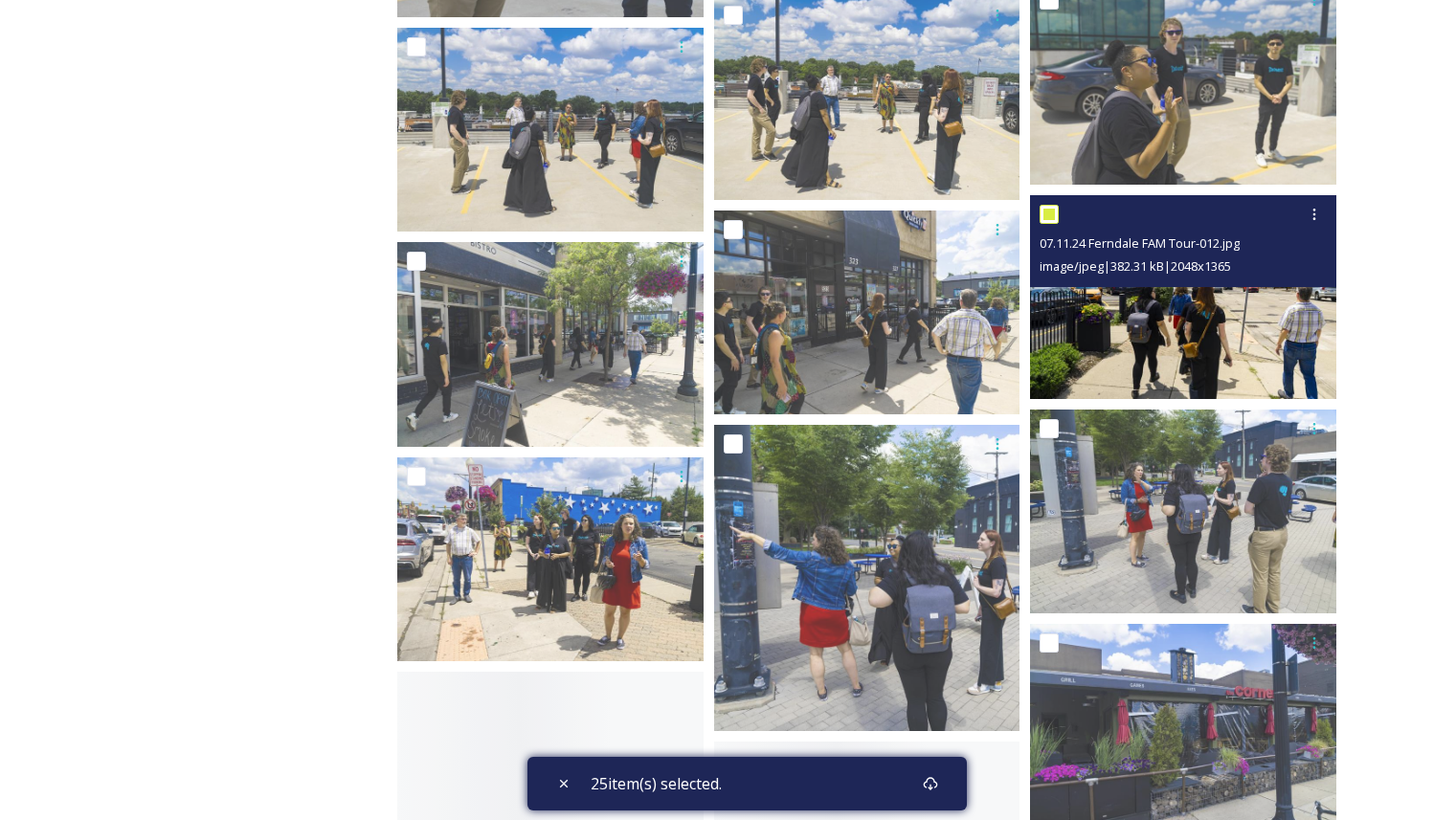checkbox on "true" 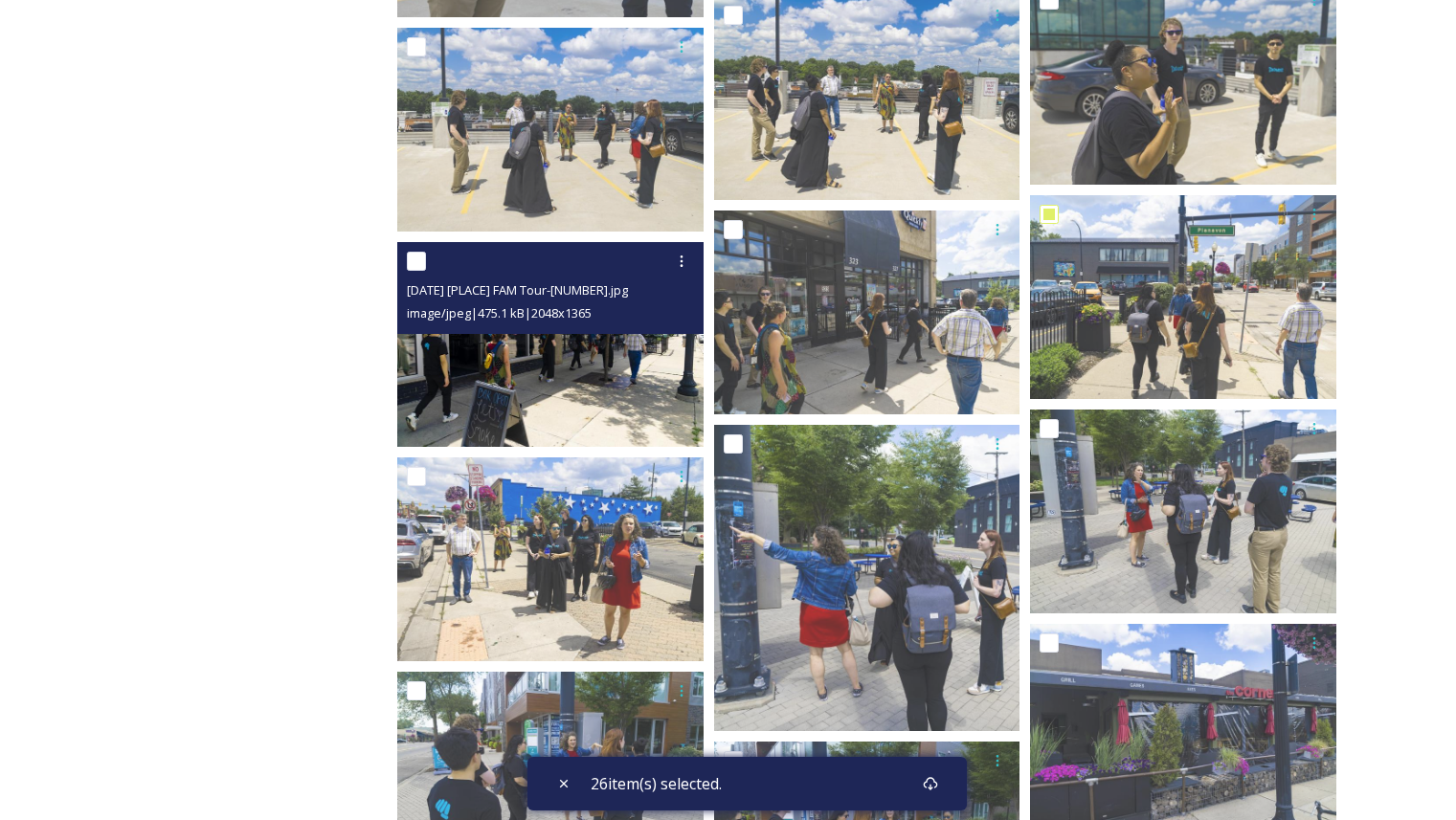 click at bounding box center (416, 261) 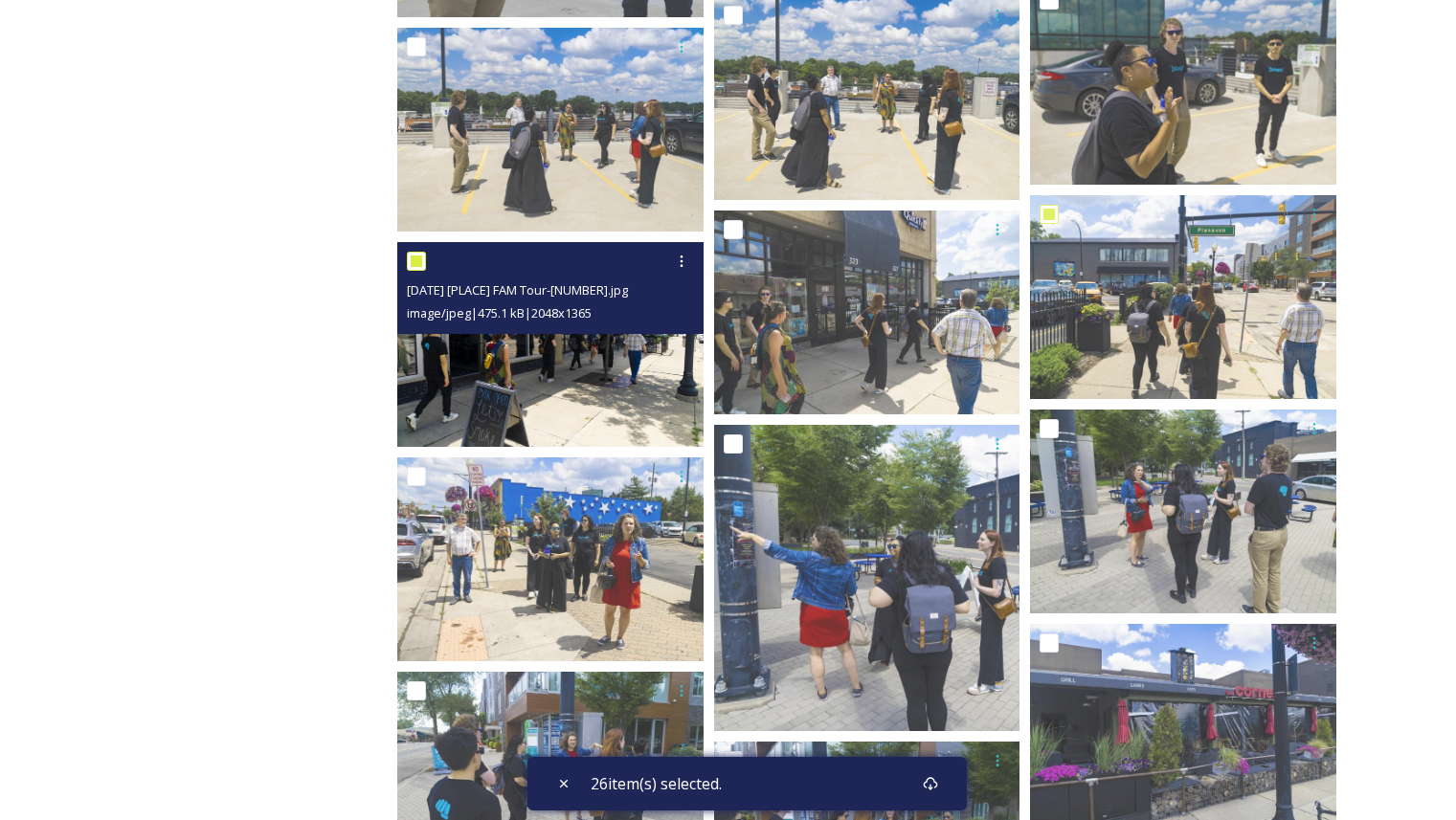 checkbox on "true" 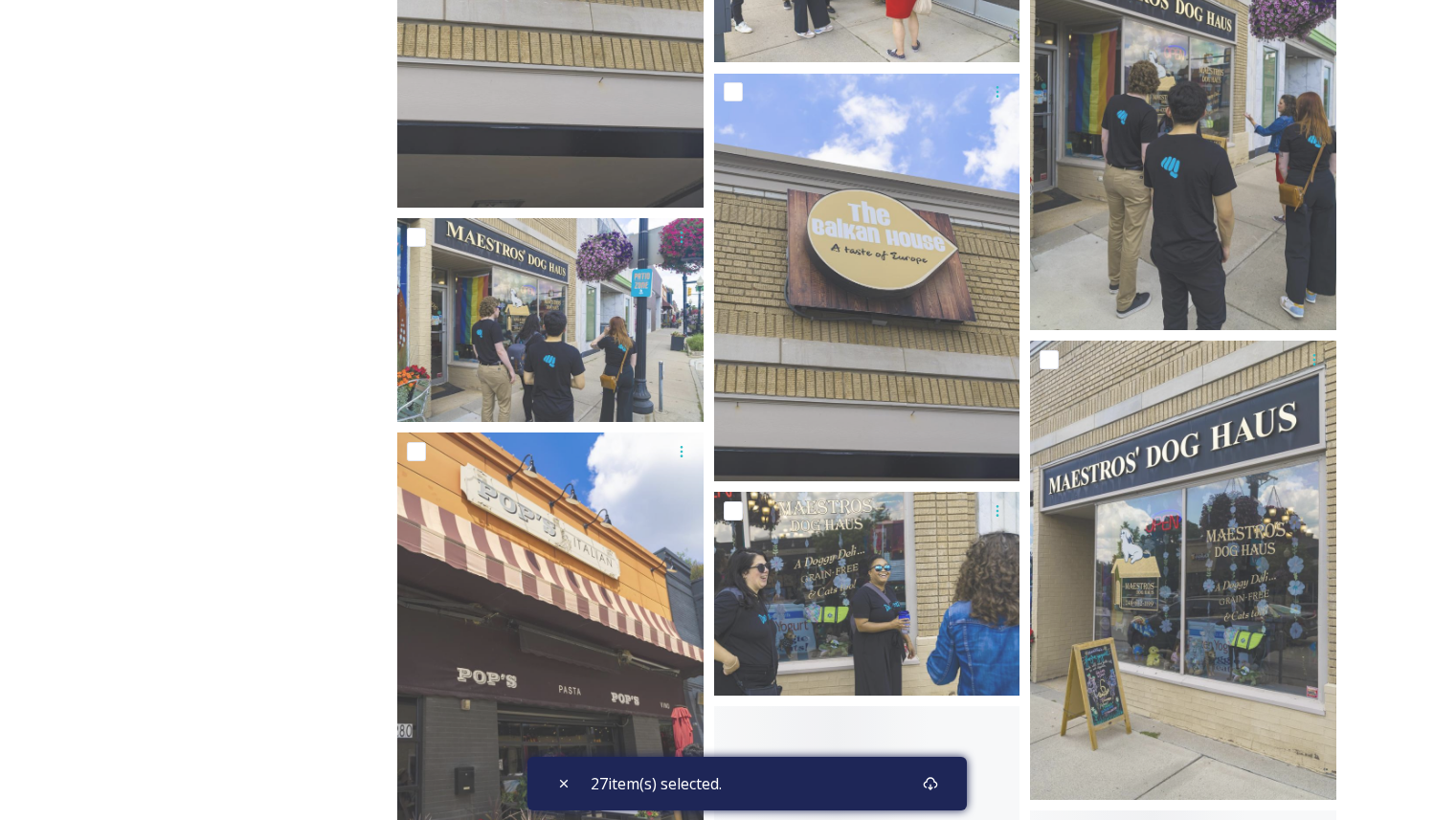 scroll, scrollTop: 21127, scrollLeft: 0, axis: vertical 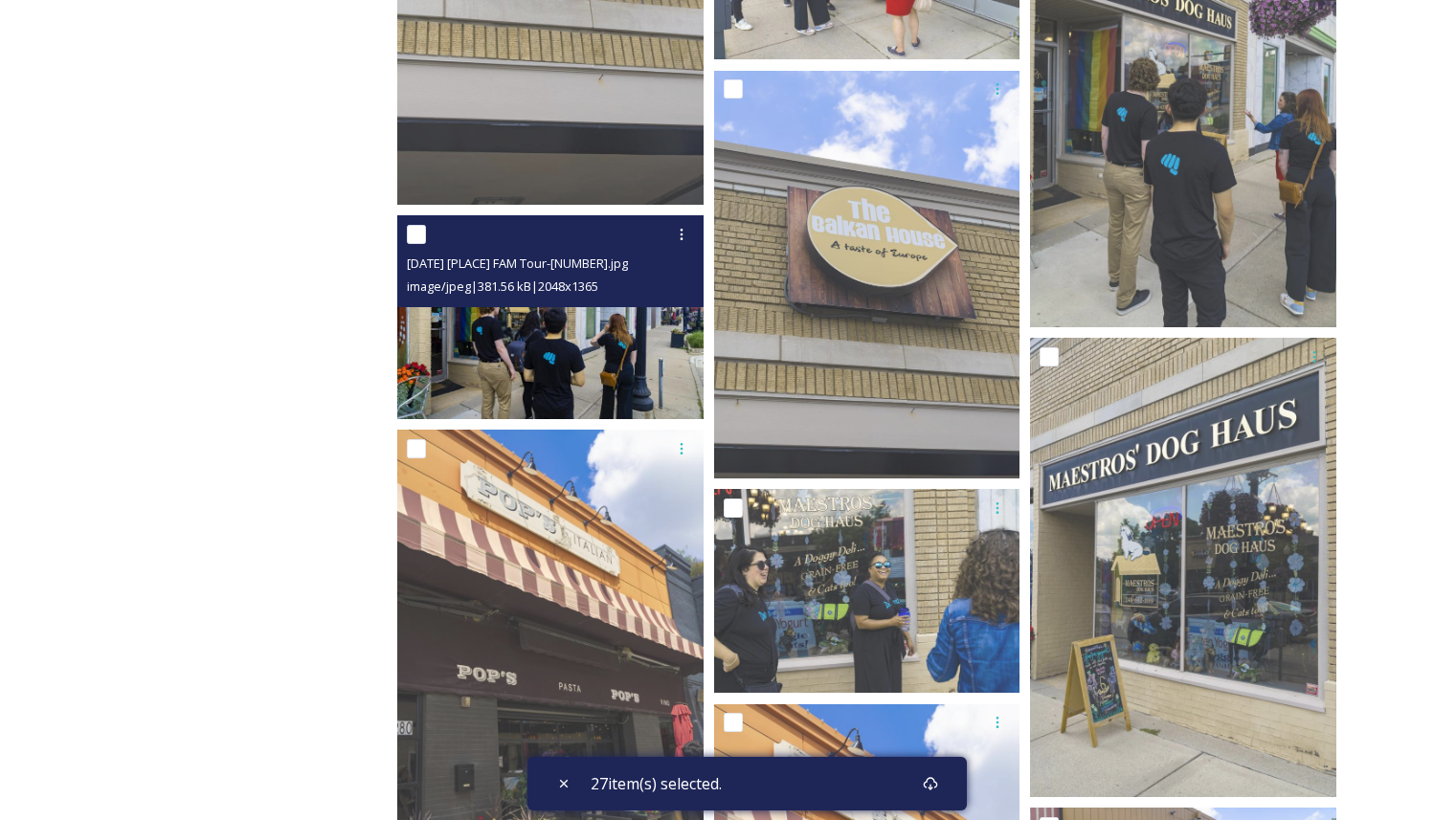 click at bounding box center [416, 234] 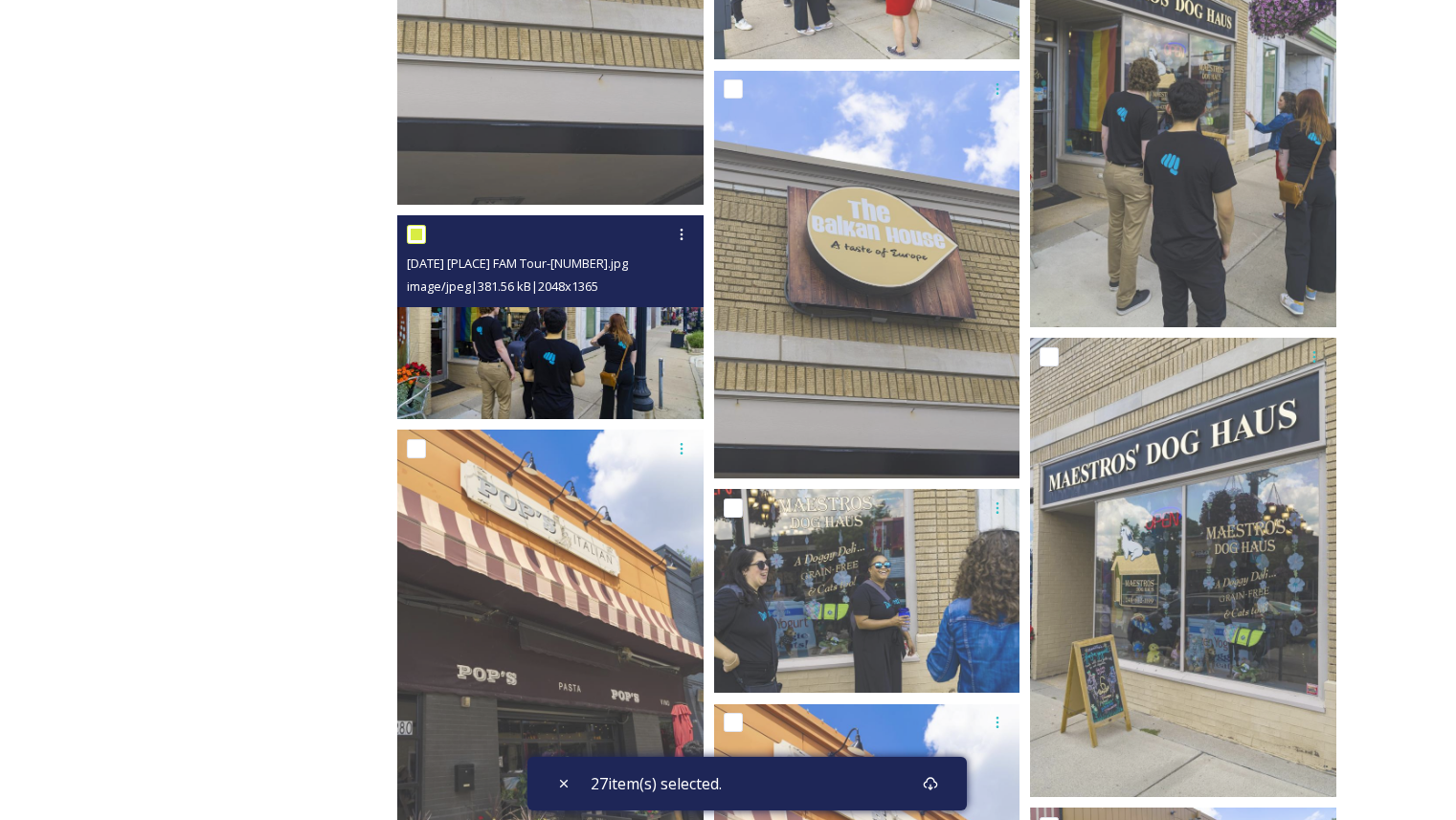checkbox on "true" 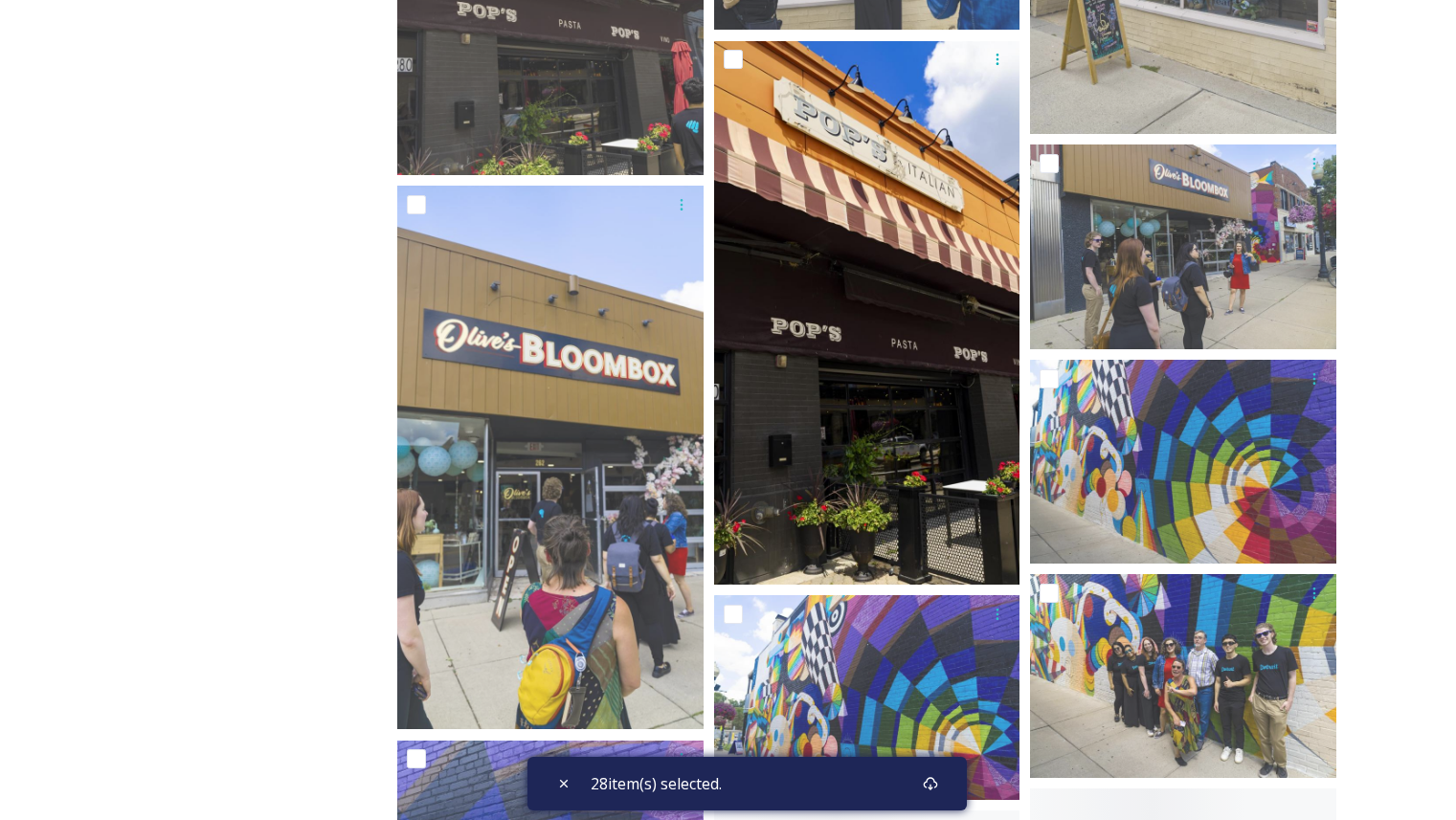 scroll, scrollTop: 21801, scrollLeft: 0, axis: vertical 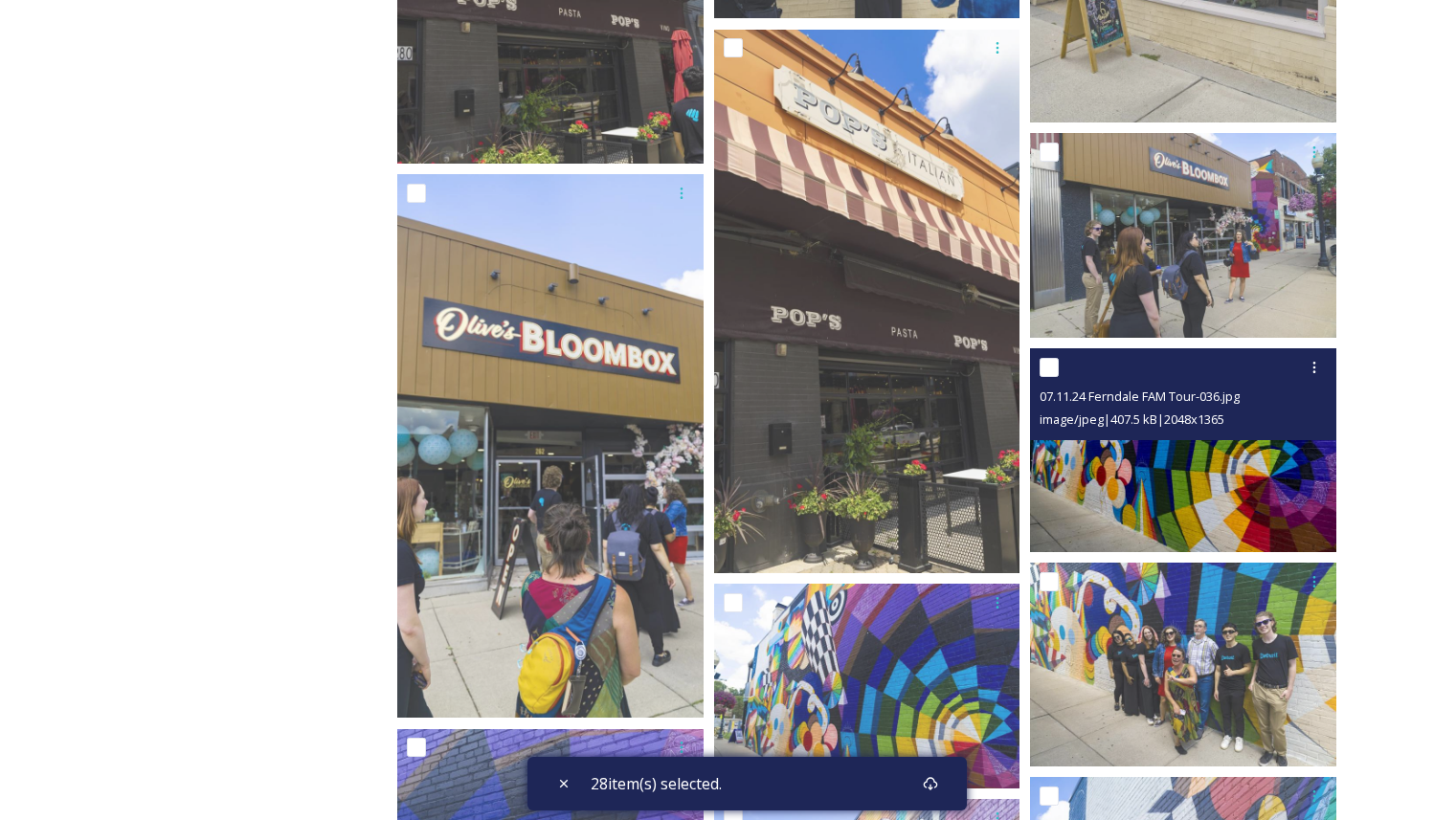 click at bounding box center (1049, 367) 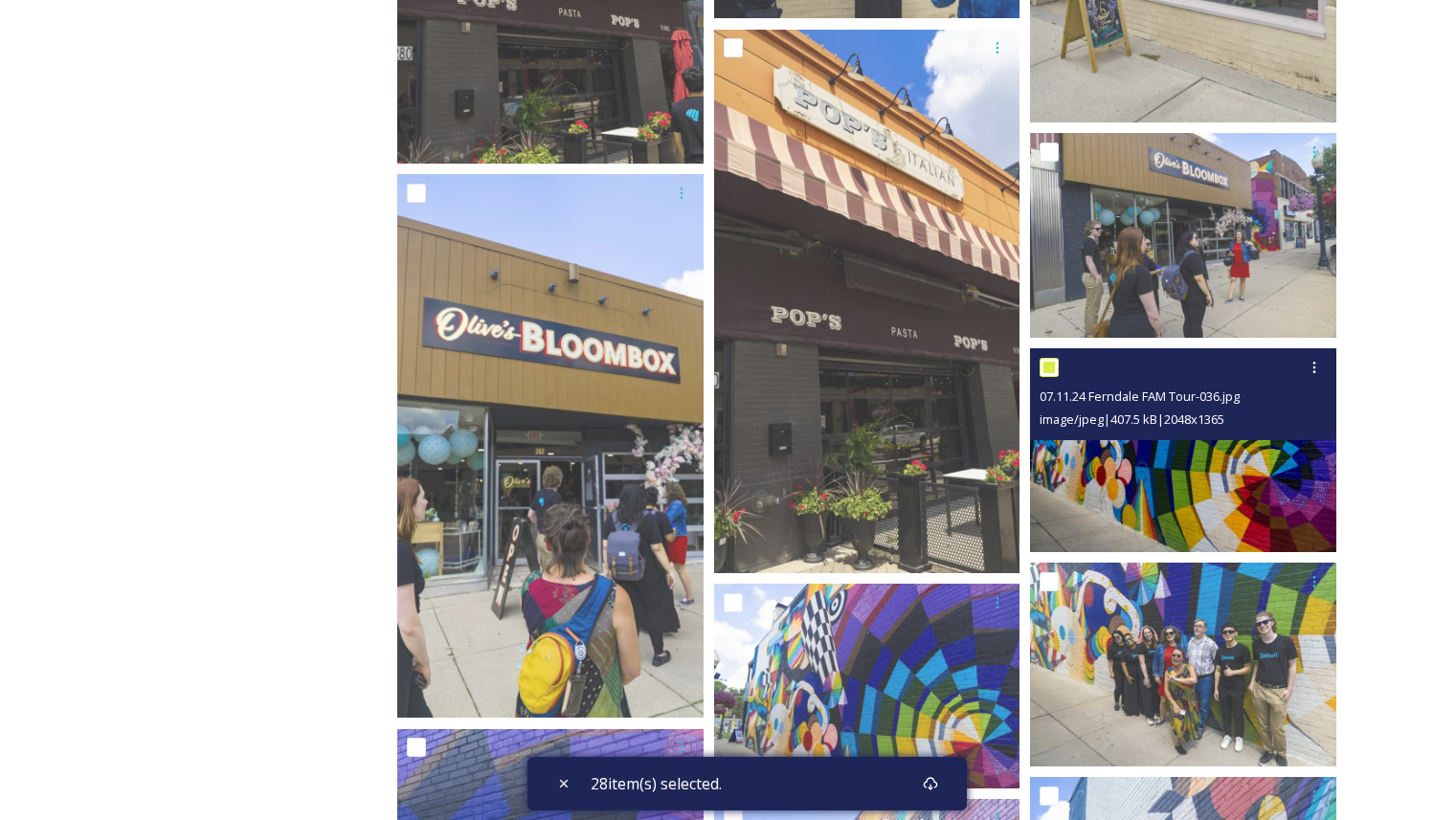 checkbox on "true" 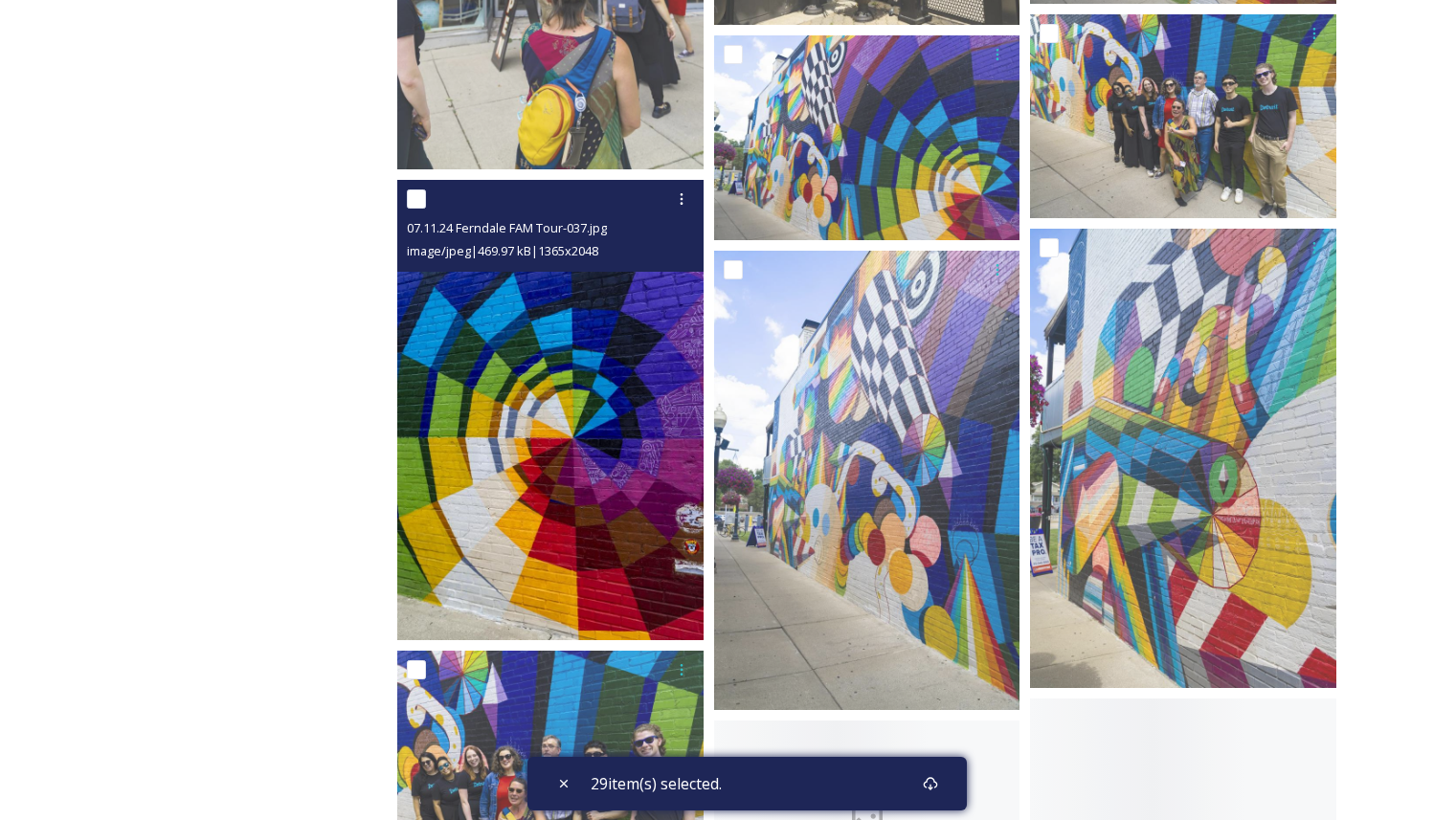 scroll, scrollTop: 22413, scrollLeft: 0, axis: vertical 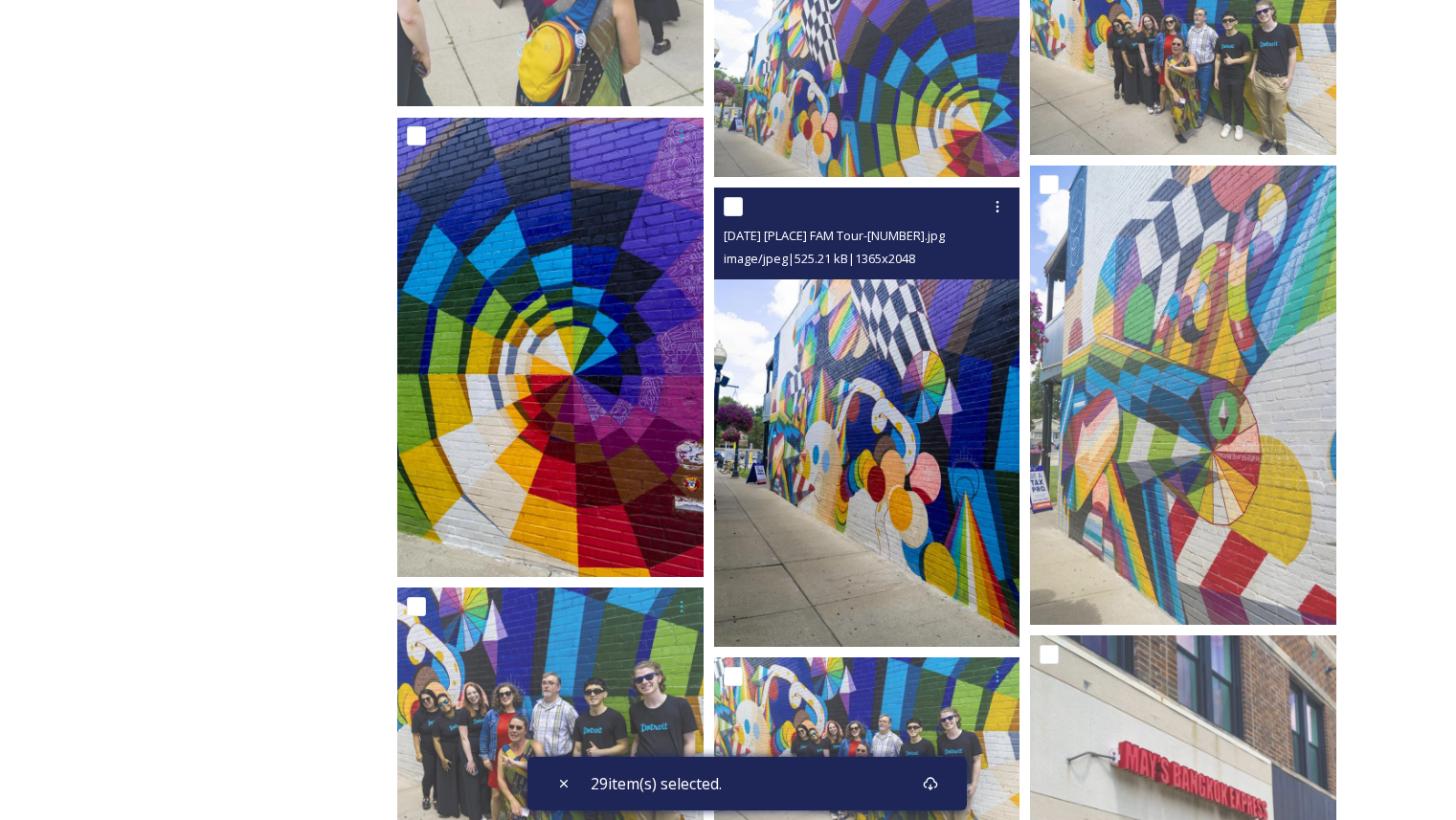 click at bounding box center [733, 207] 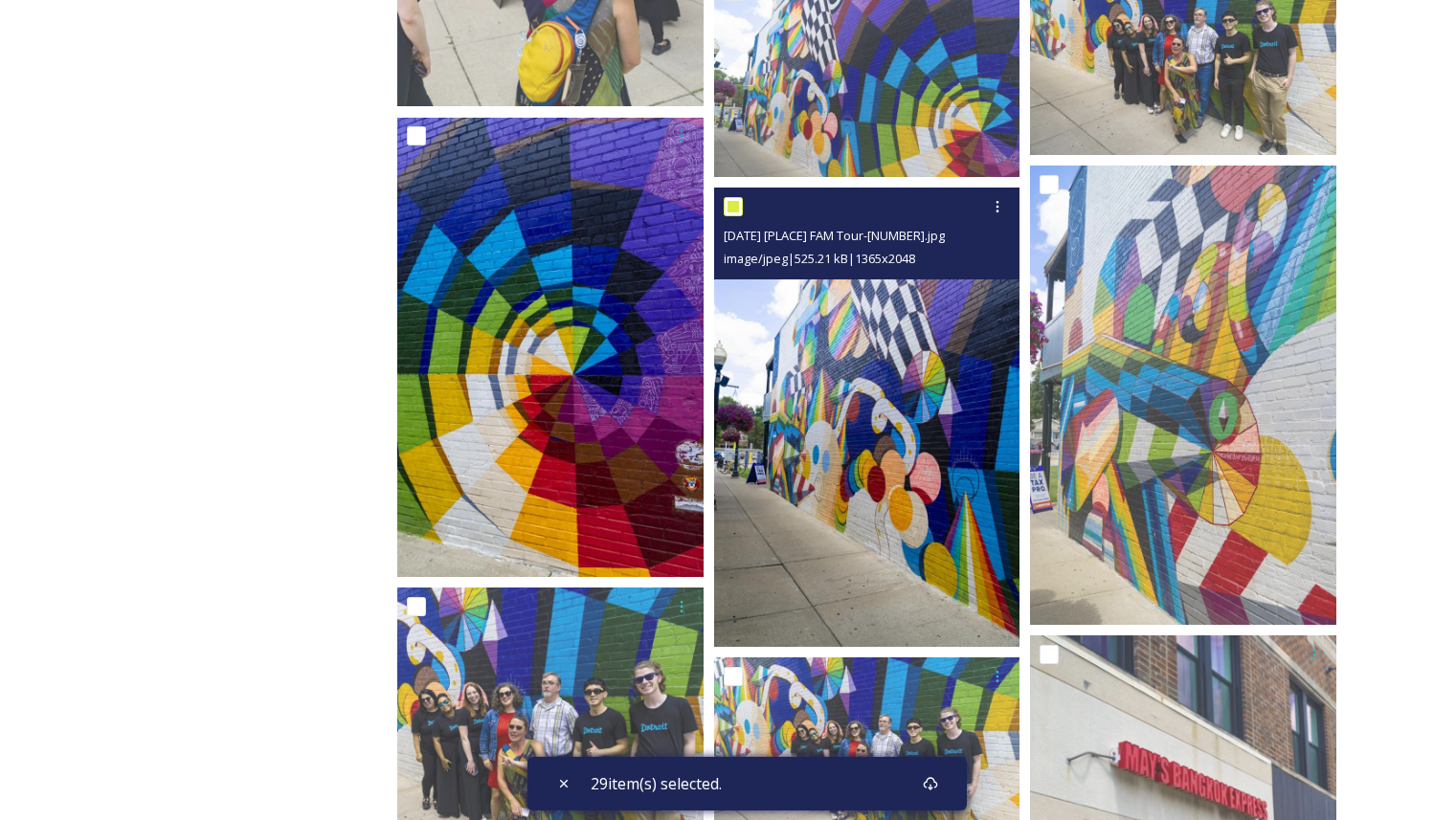 checkbox on "true" 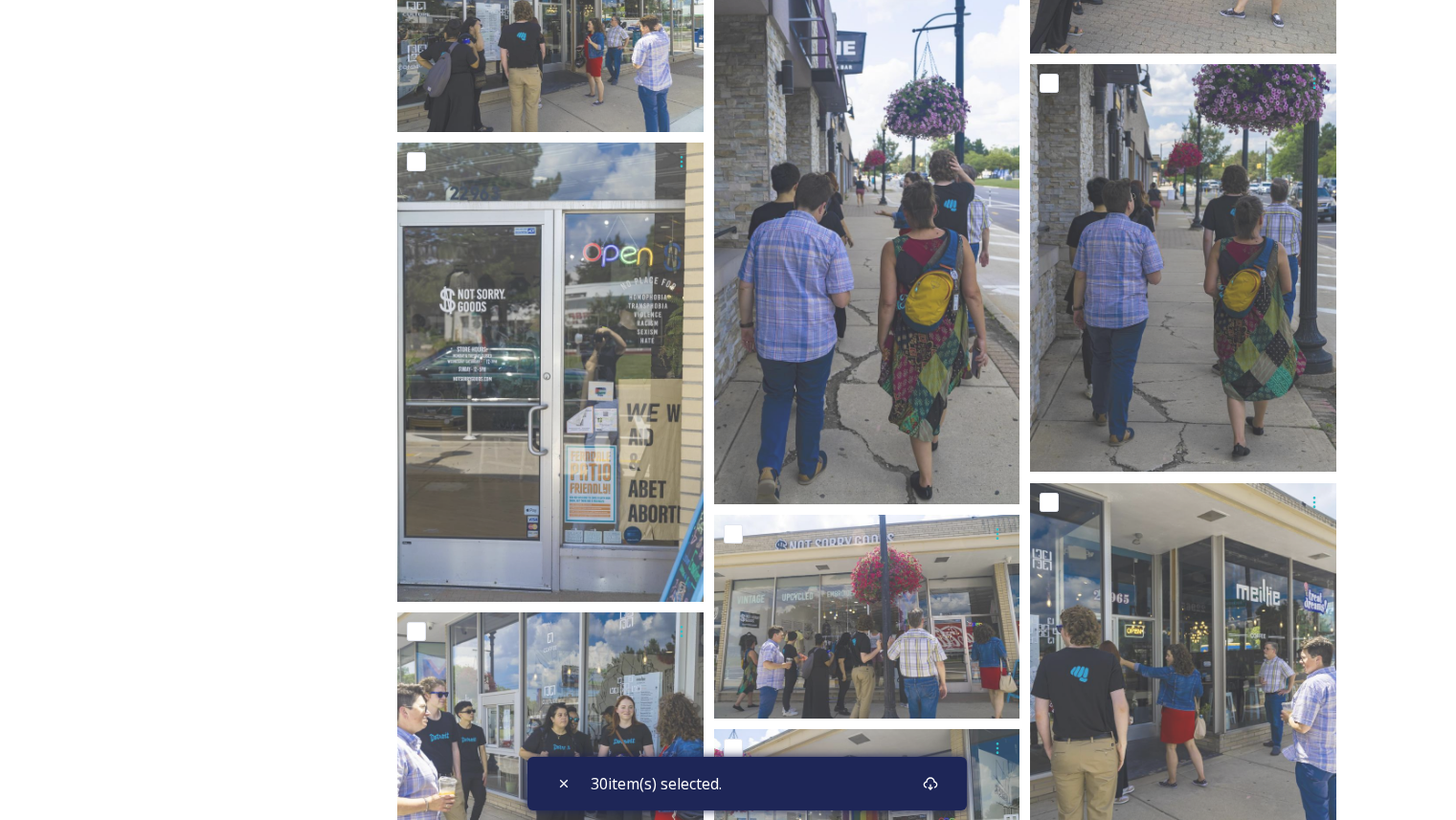 scroll, scrollTop: 28816, scrollLeft: 0, axis: vertical 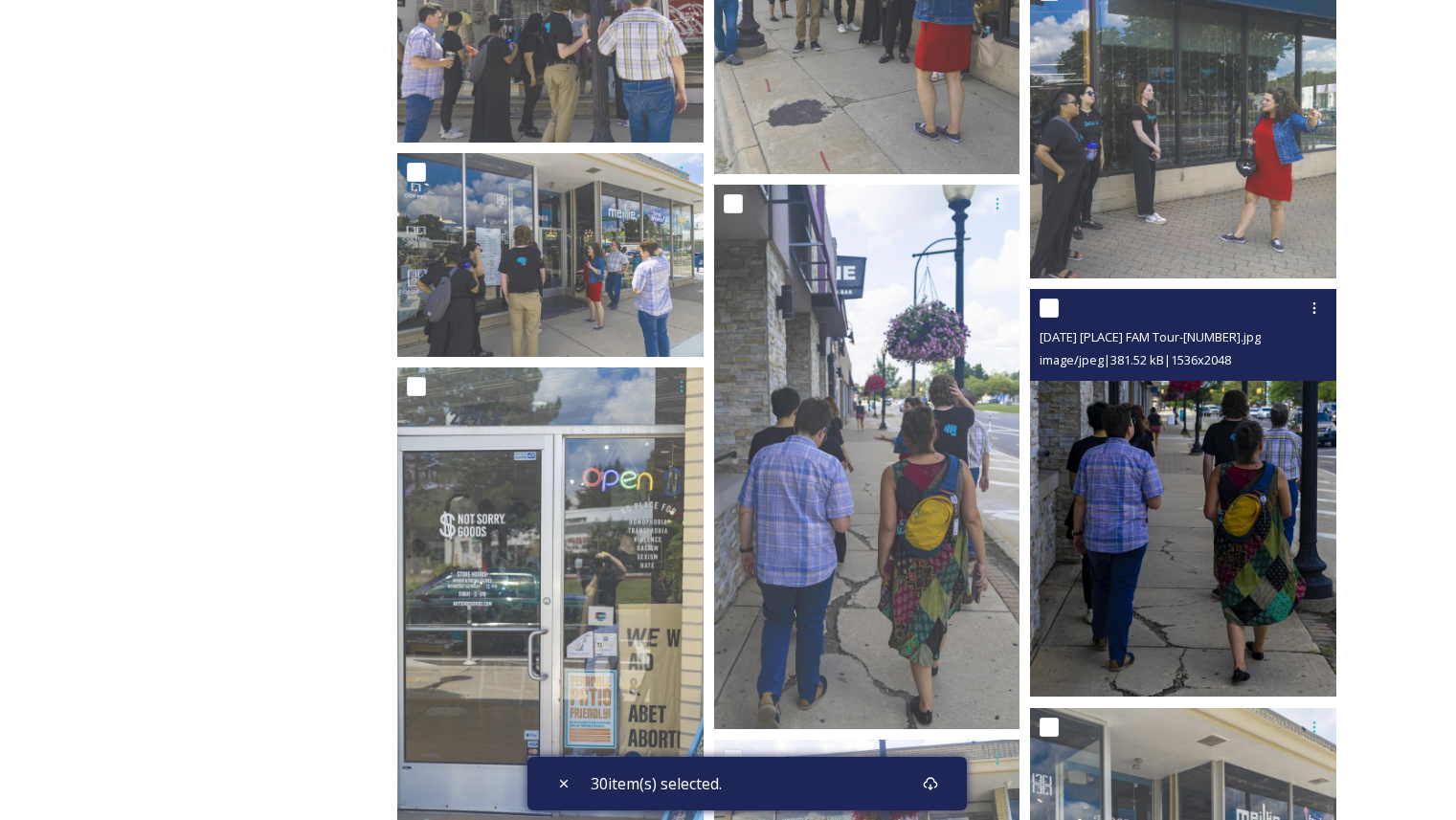 click at bounding box center (1049, 308) 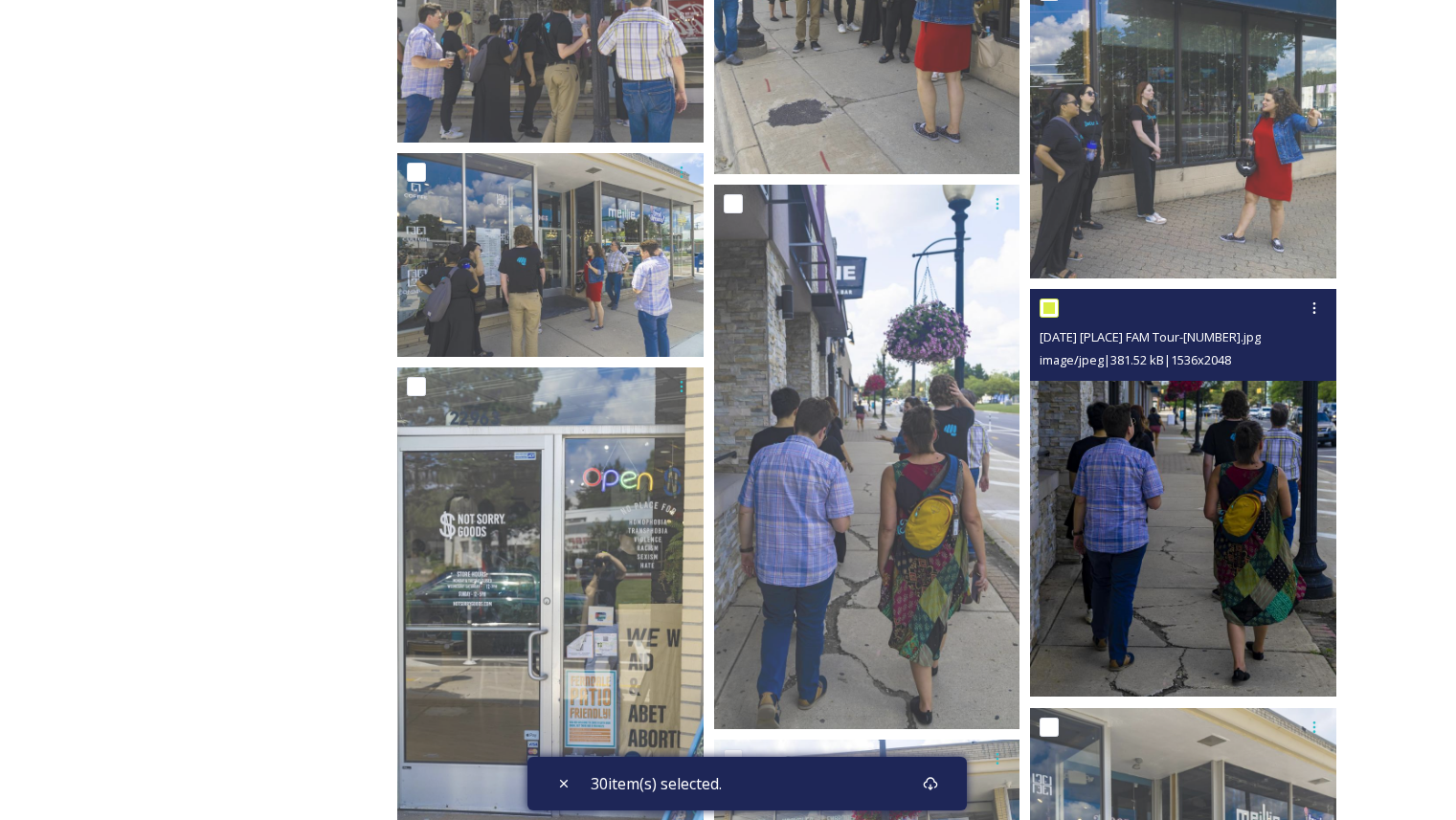 checkbox on "true" 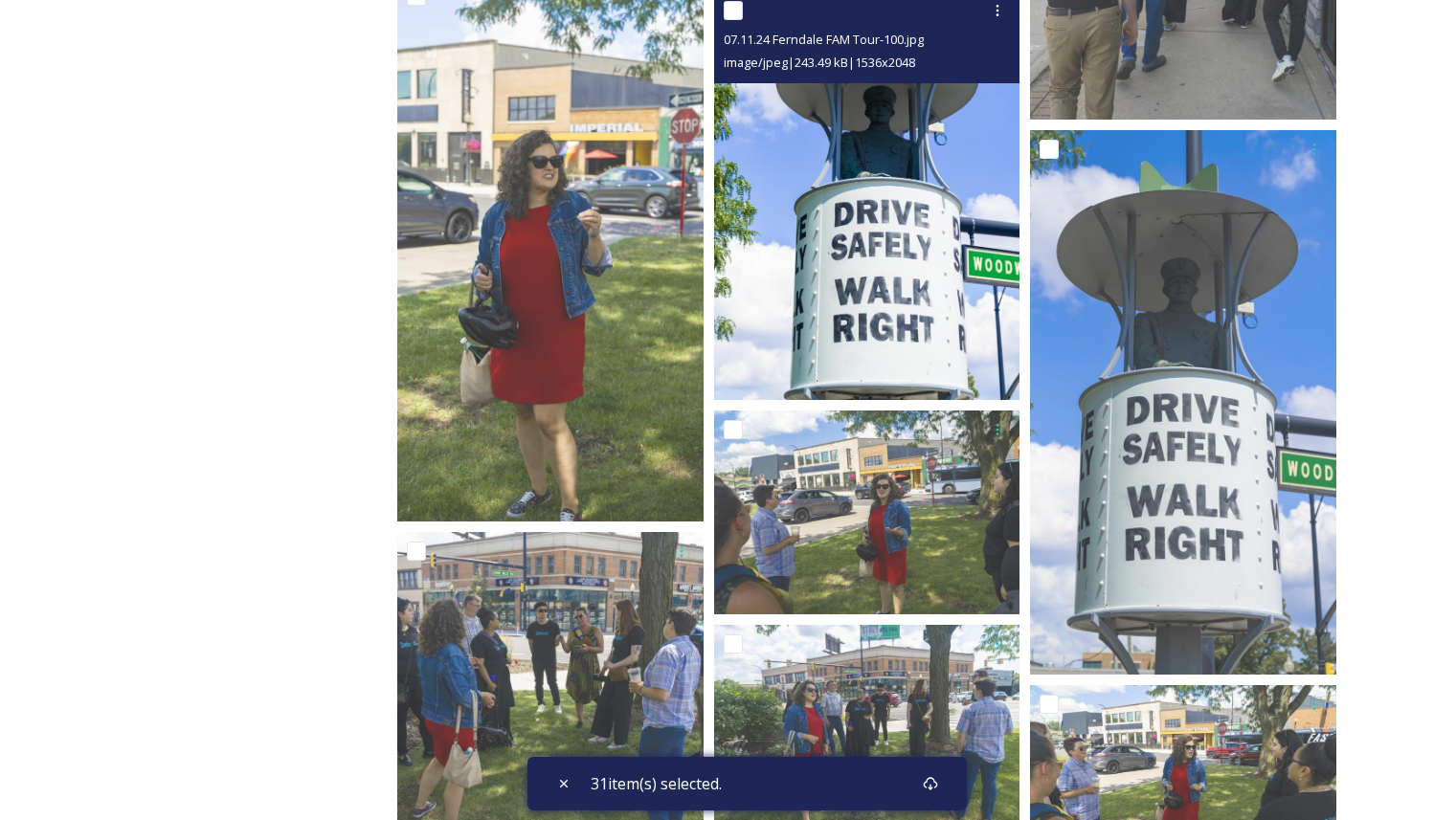 scroll, scrollTop: 30489, scrollLeft: 0, axis: vertical 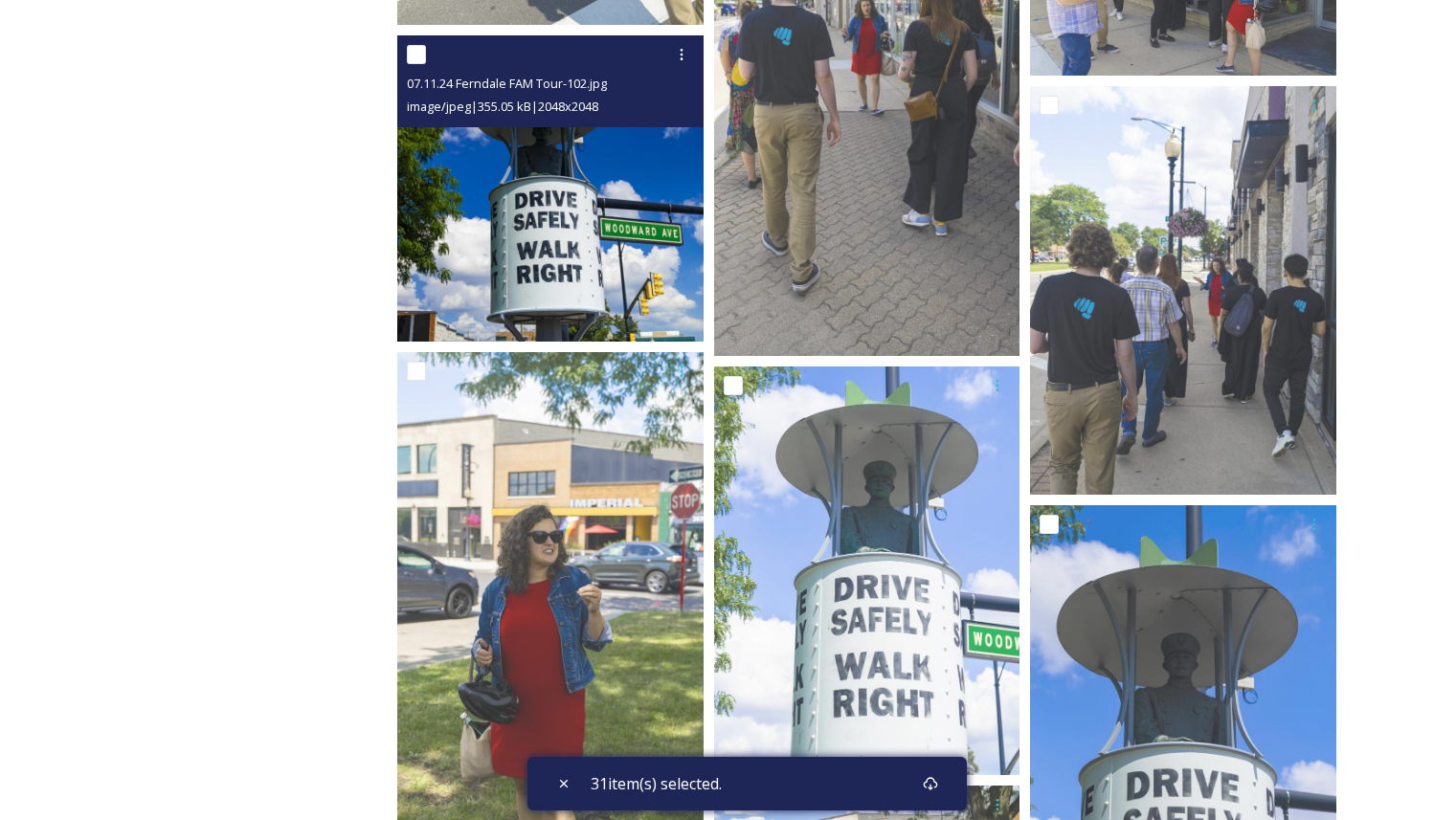click at bounding box center (416, 55) 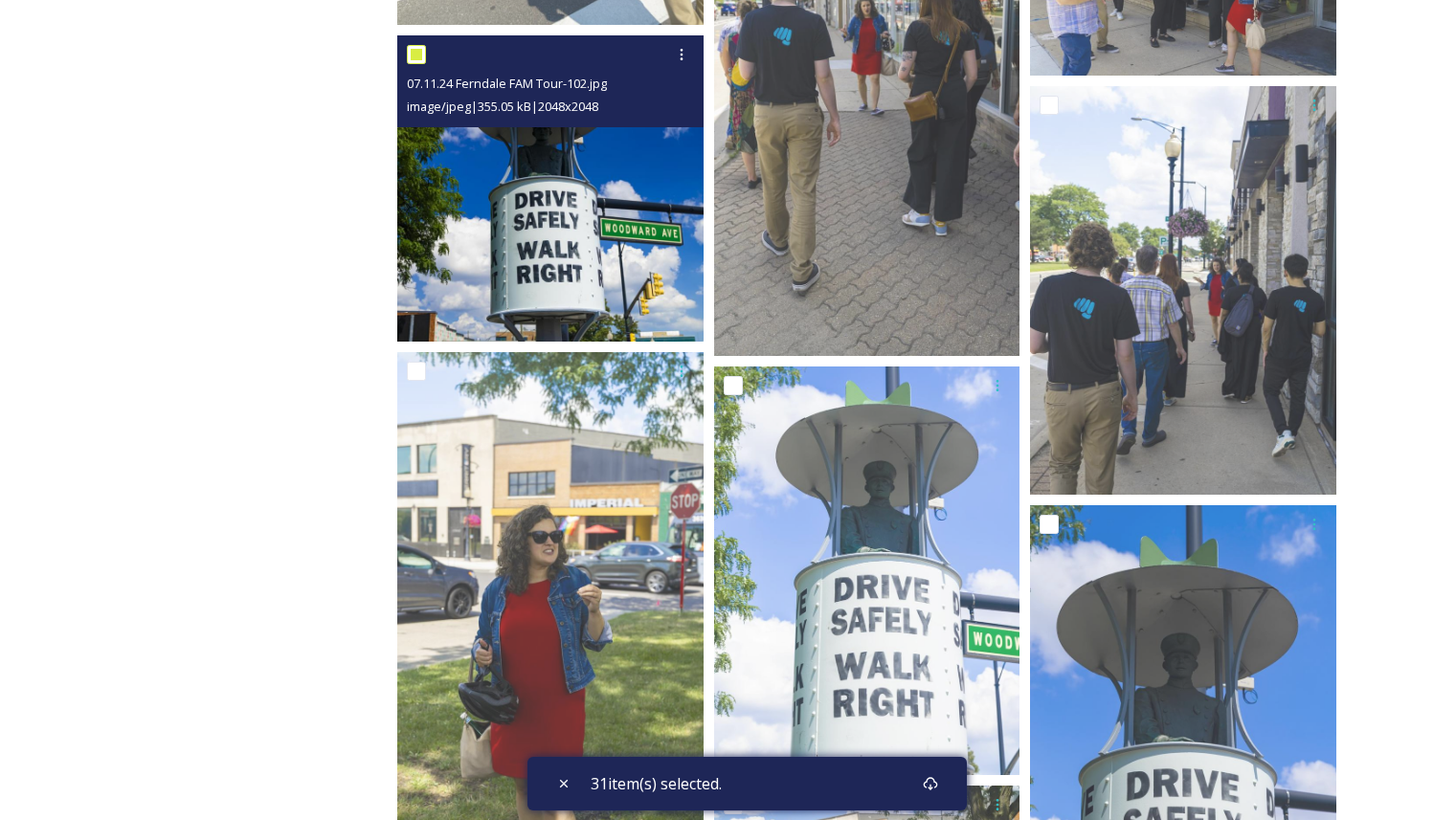 checkbox on "true" 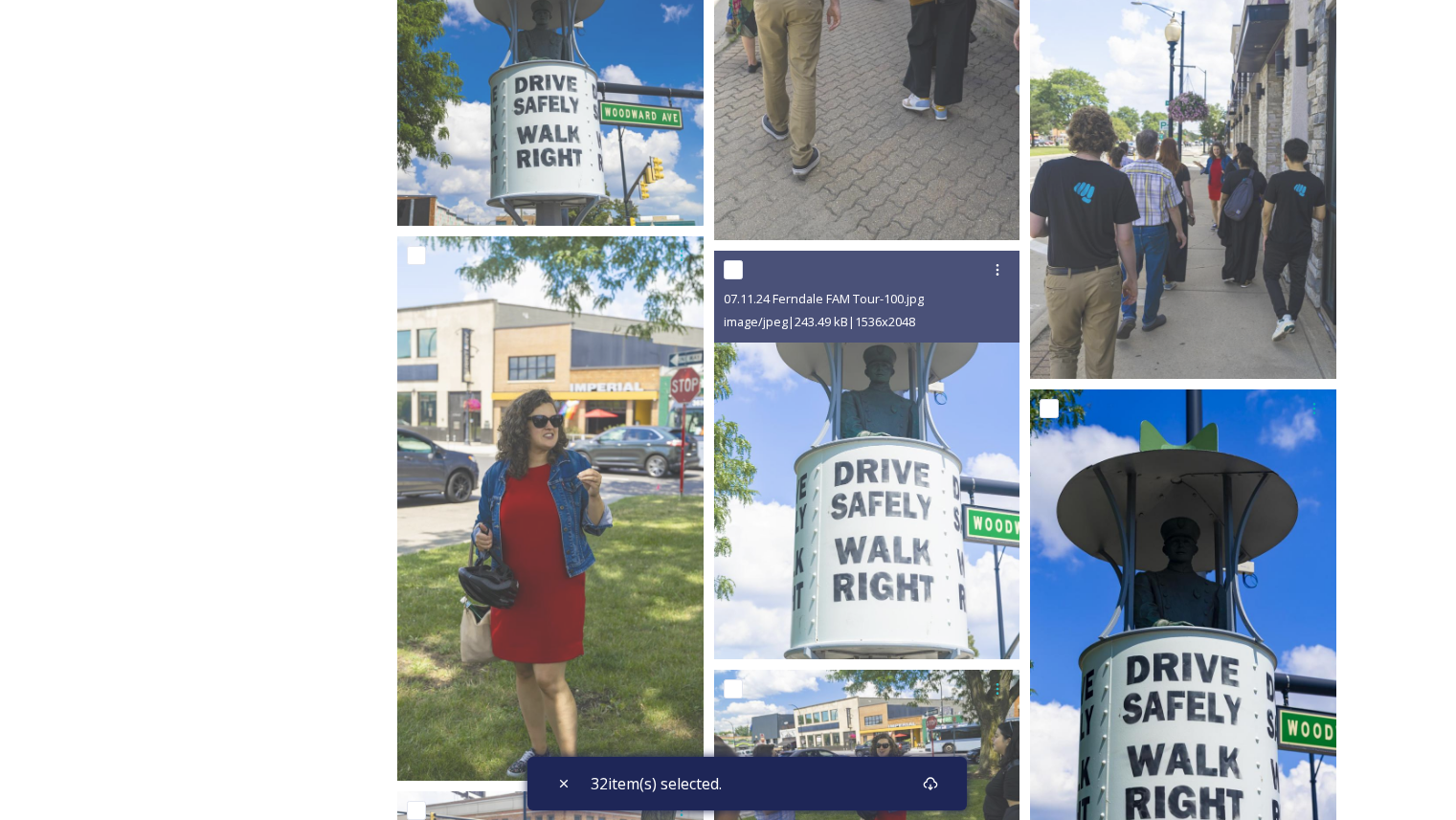 scroll, scrollTop: 30744, scrollLeft: 0, axis: vertical 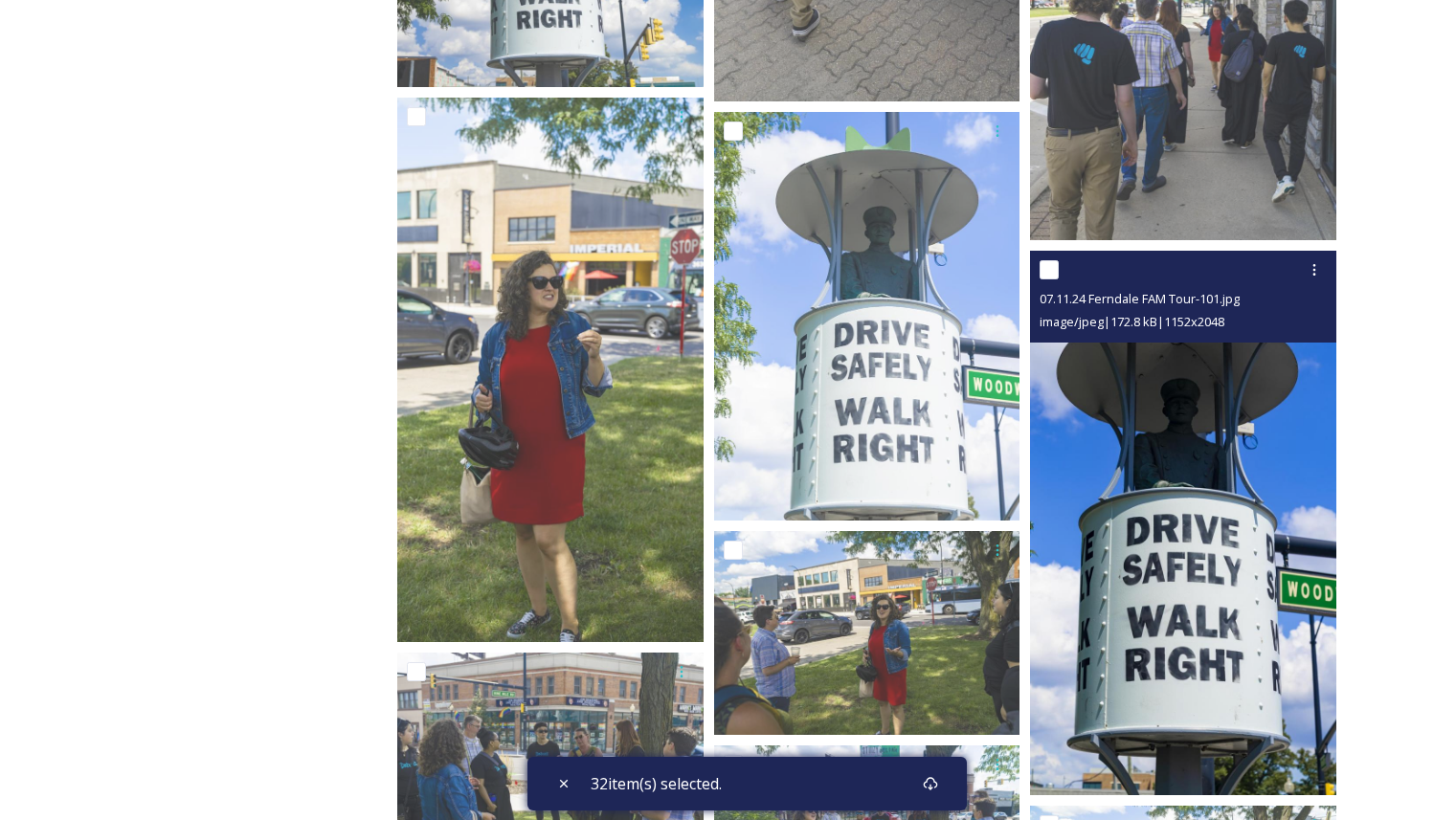 click at bounding box center (1049, 270) 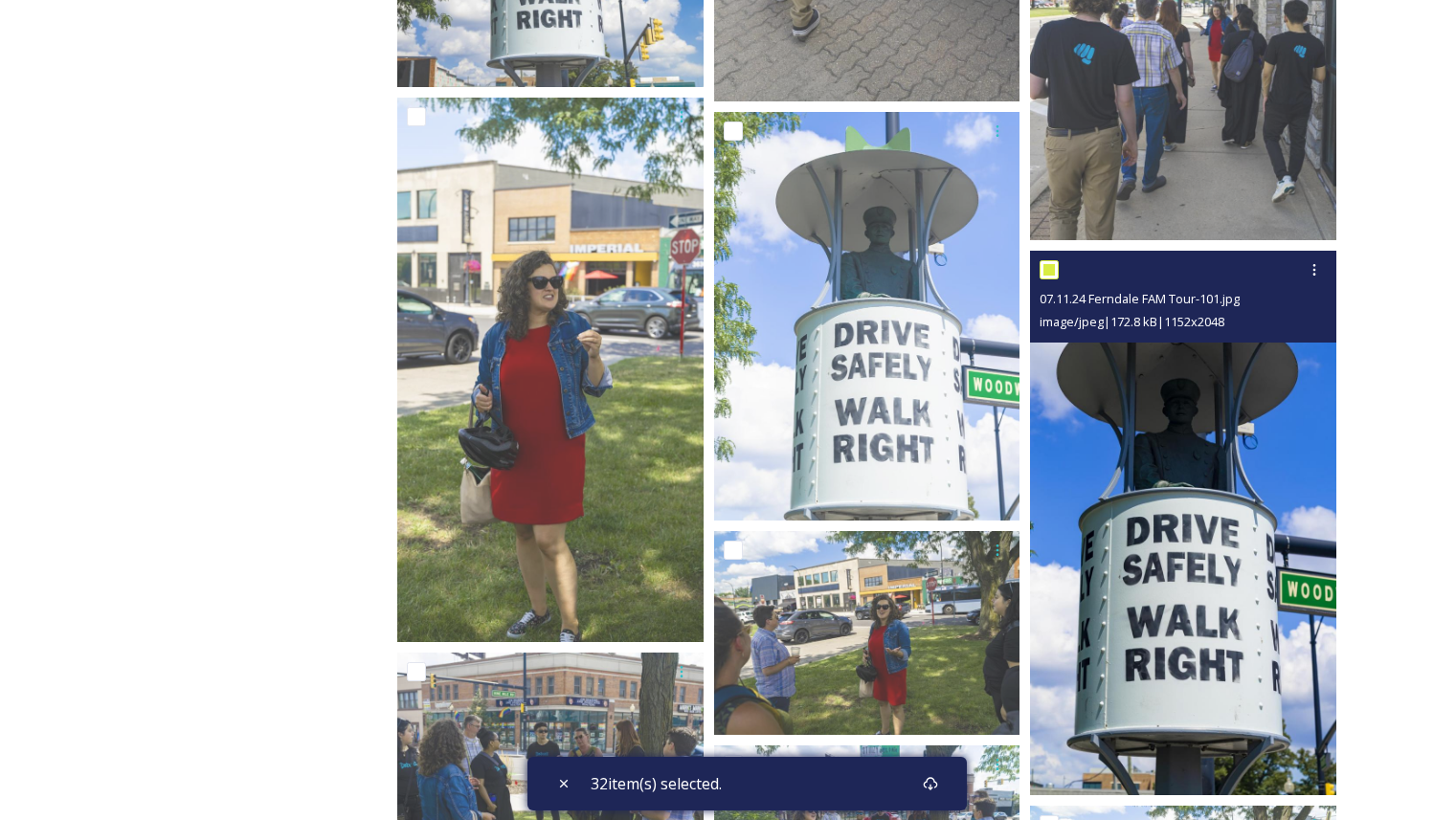 checkbox on "true" 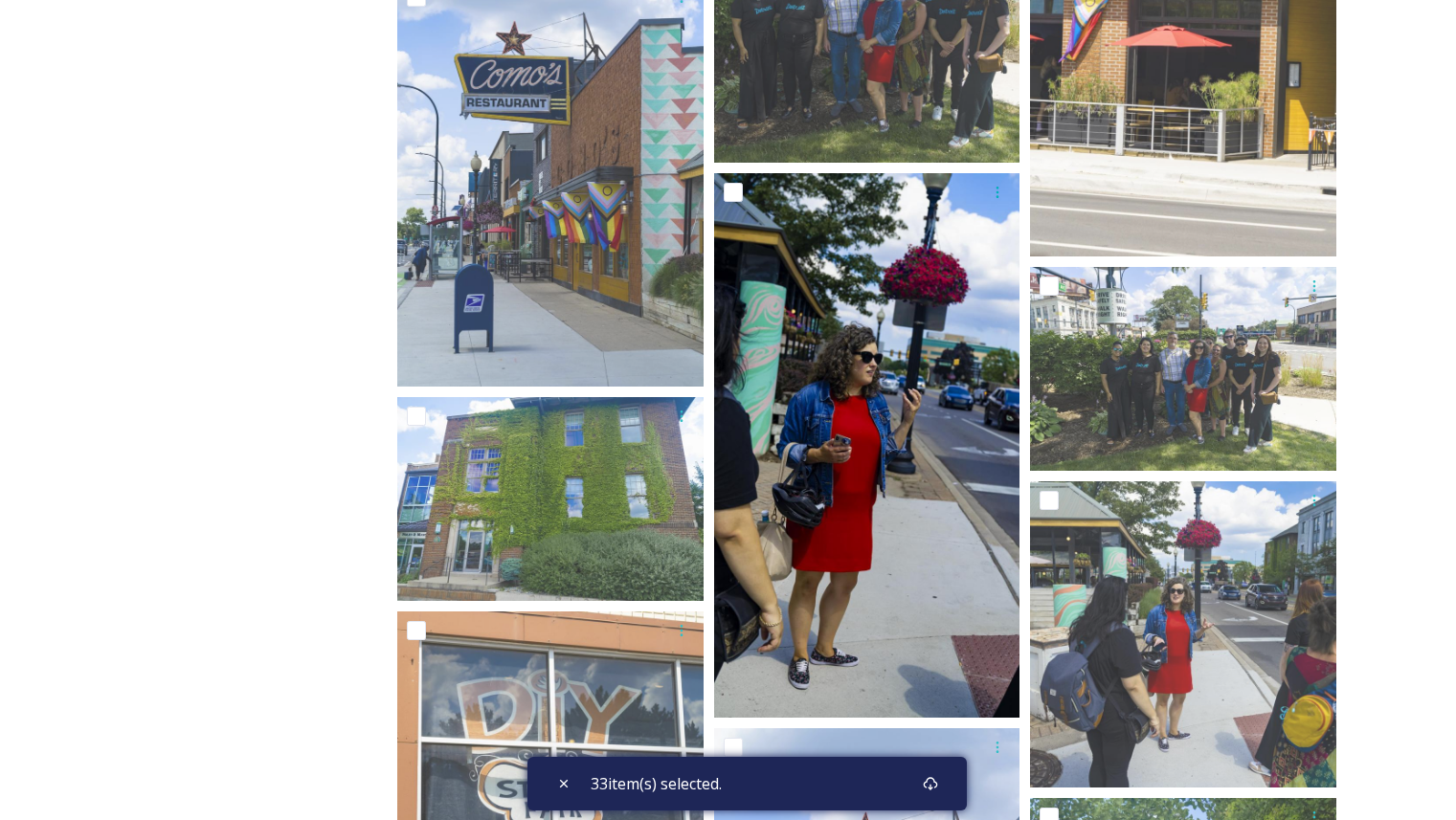 scroll, scrollTop: 32177, scrollLeft: 0, axis: vertical 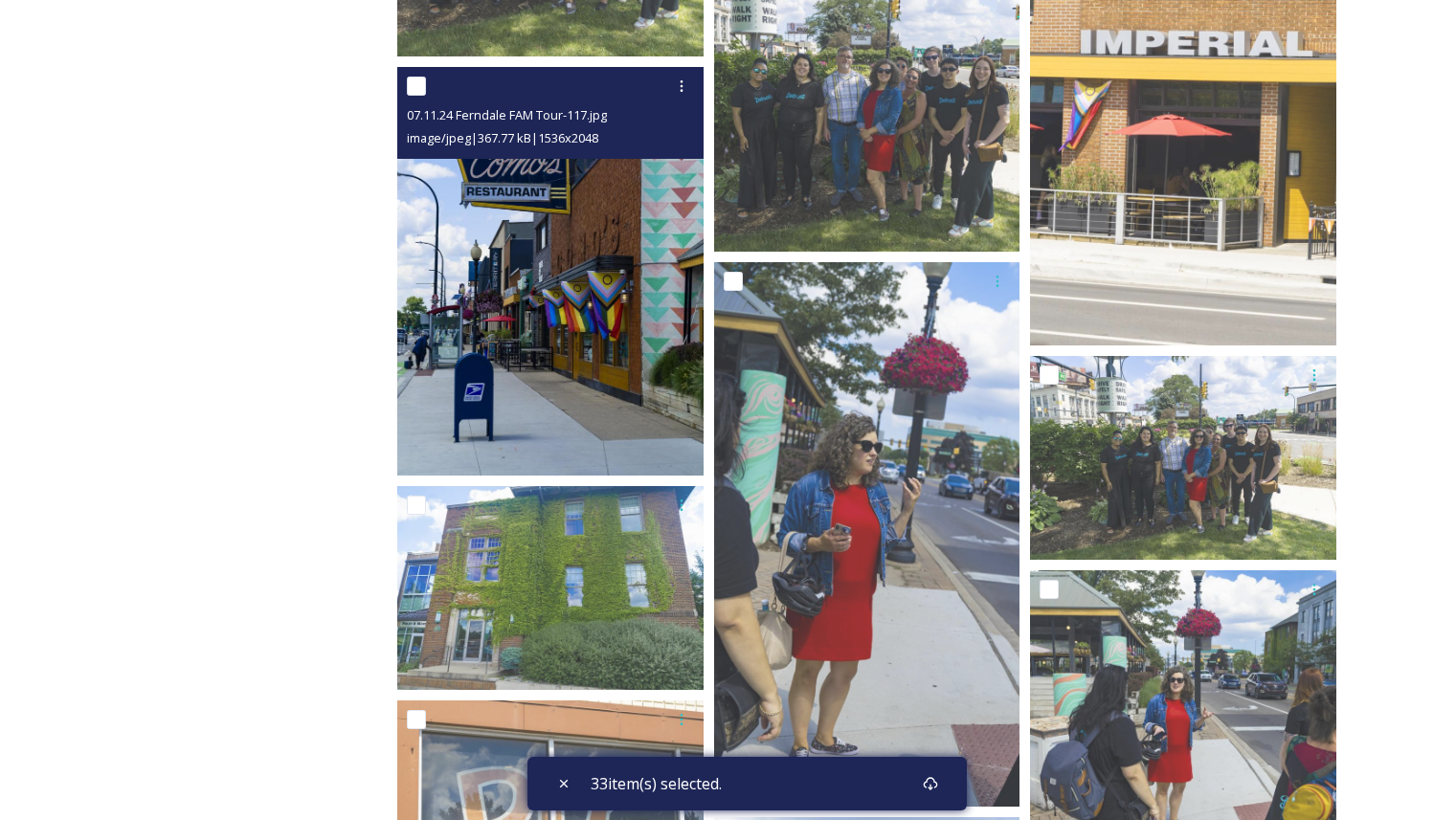 click at bounding box center [416, 86] 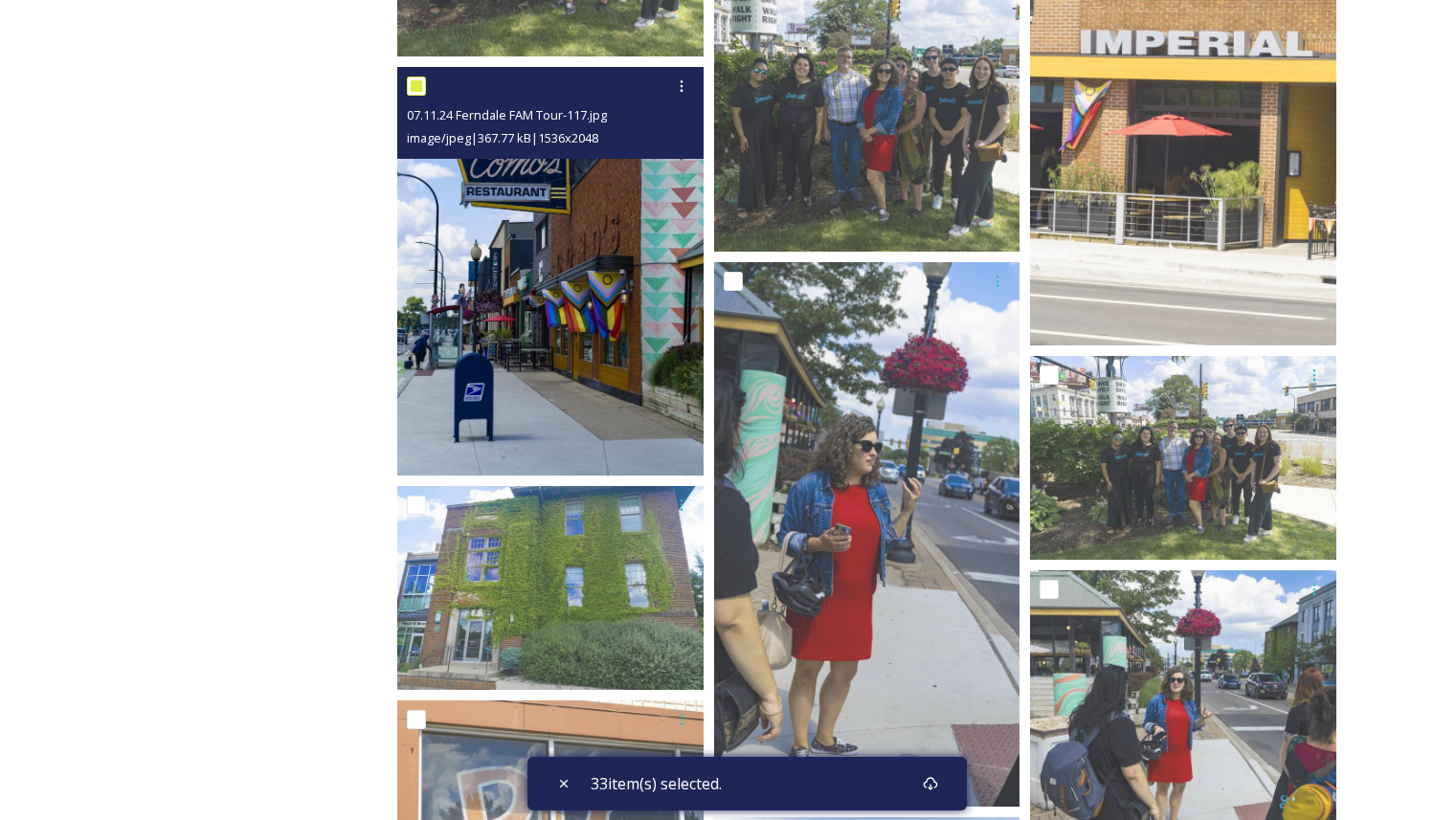 checkbox on "true" 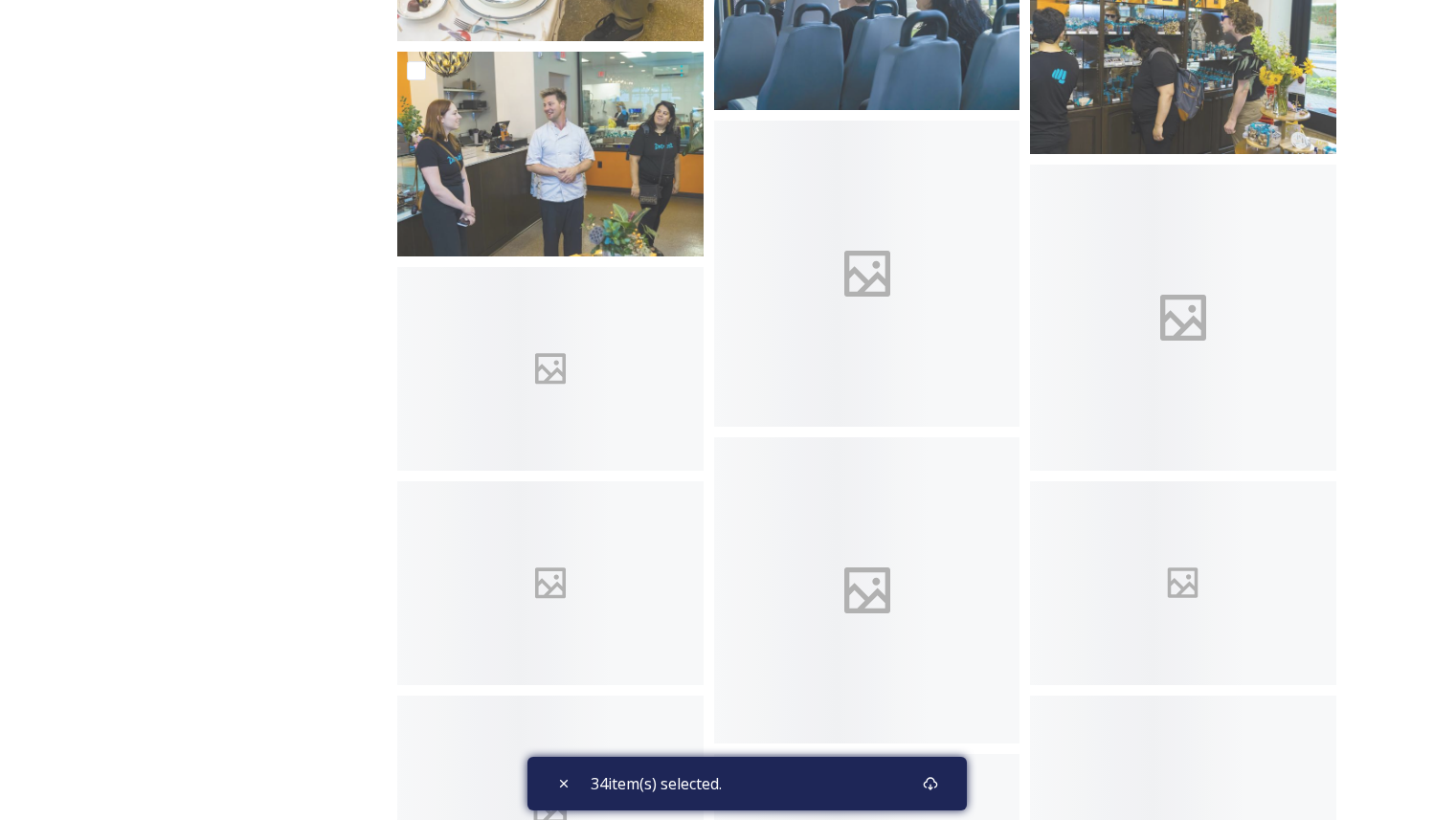 scroll, scrollTop: 40988, scrollLeft: 0, axis: vertical 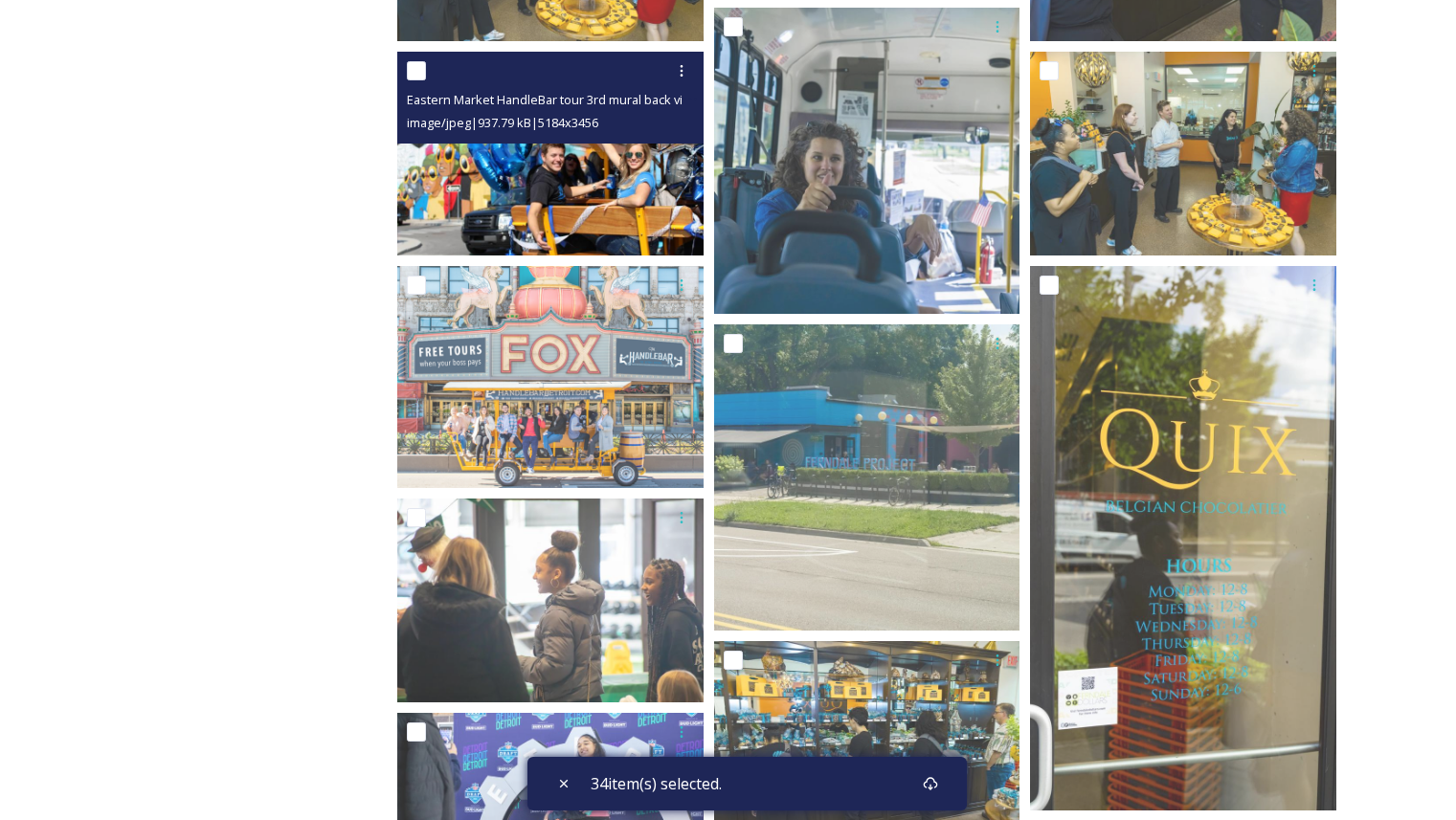 click at bounding box center (416, 71) 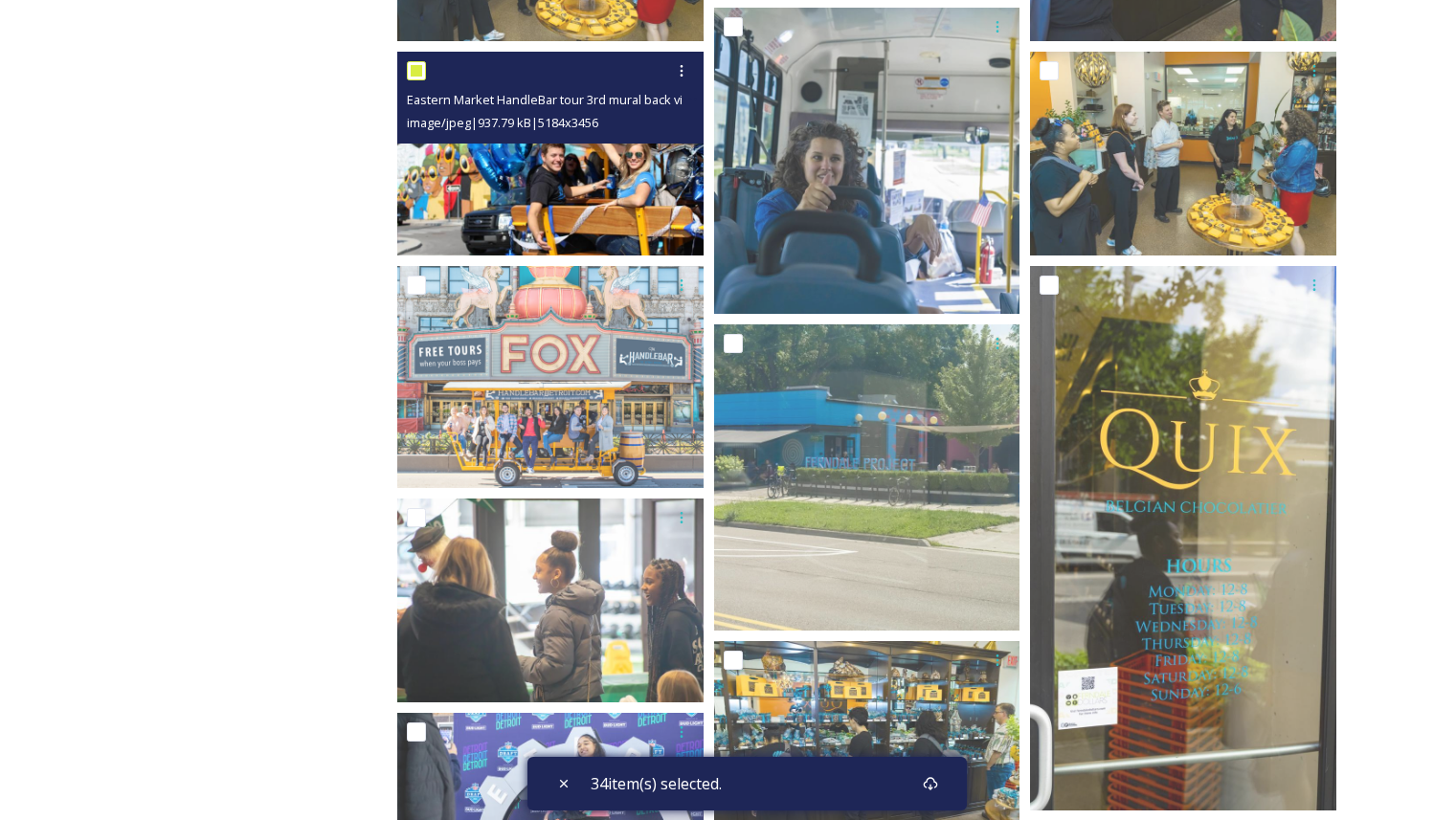 checkbox on "true" 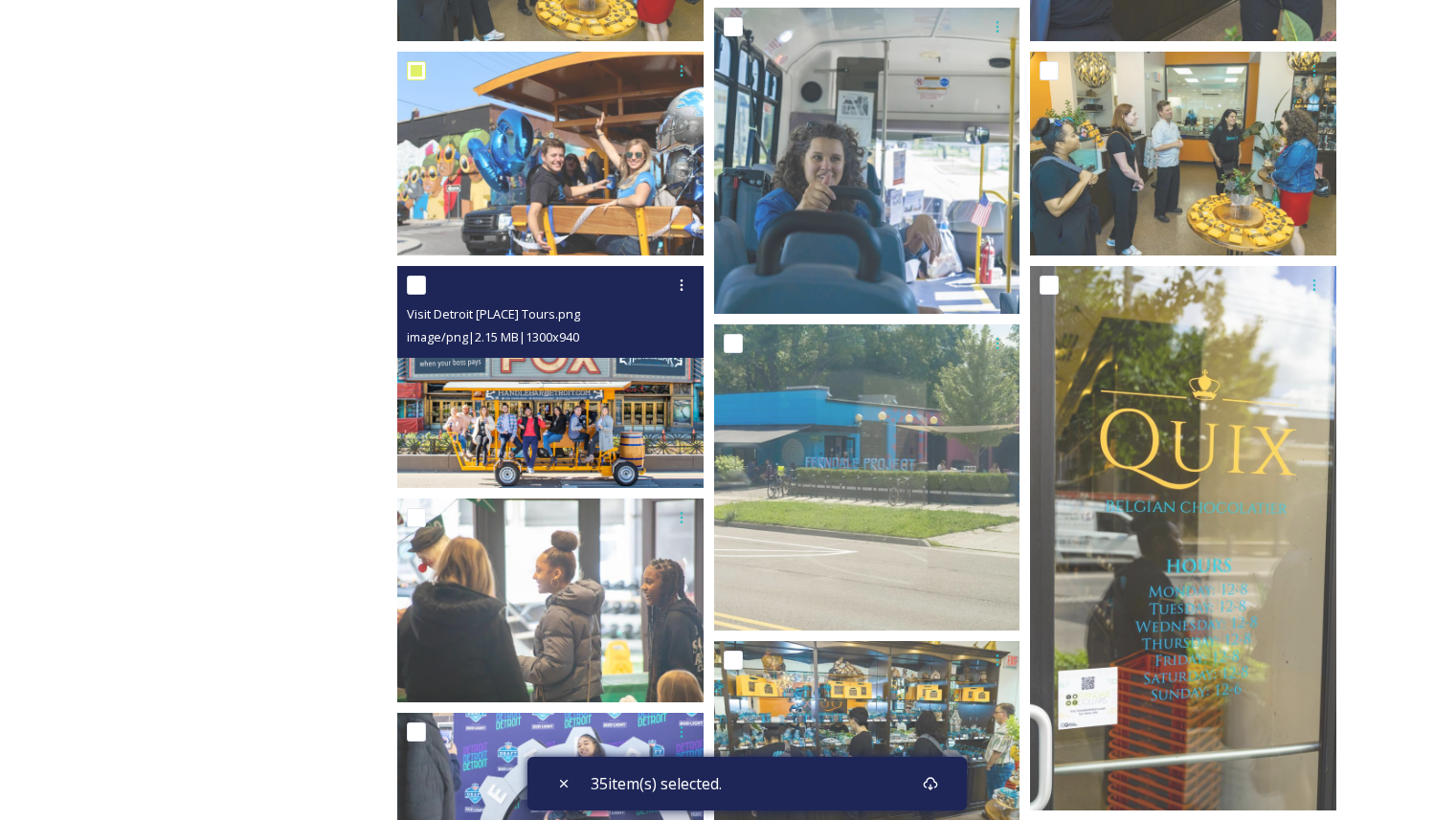 click at bounding box center (416, 285) 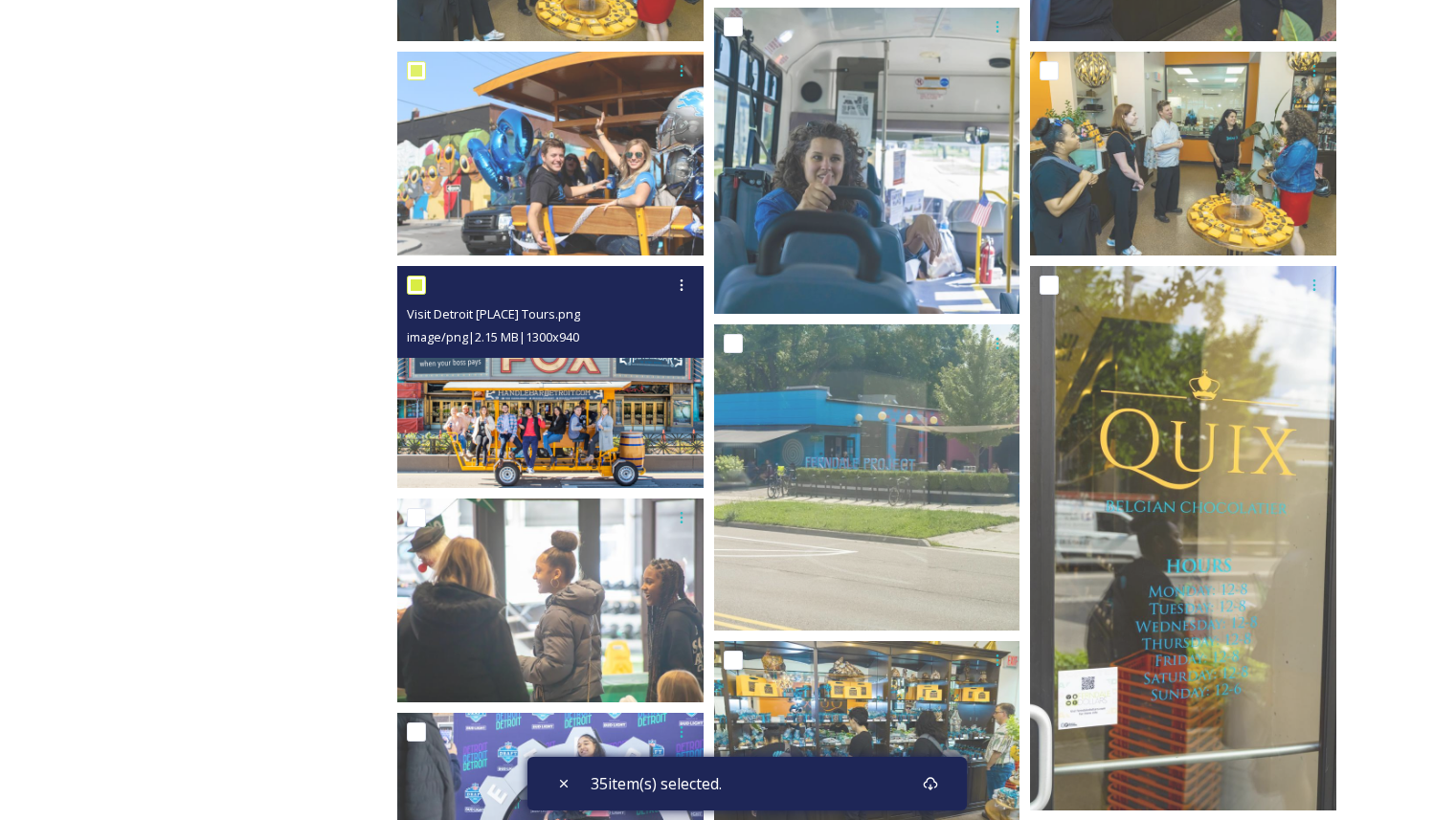checkbox on "true" 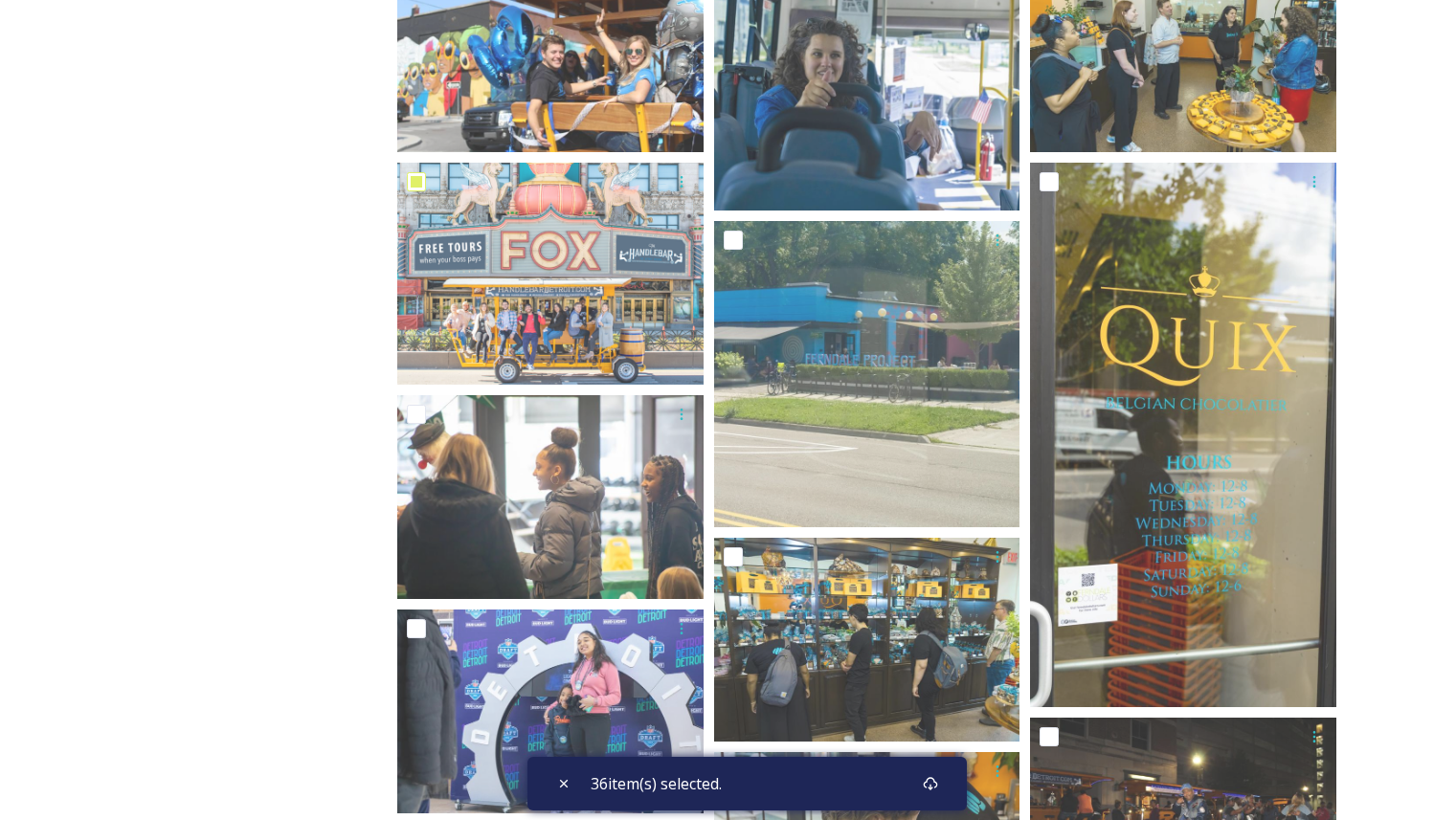 scroll, scrollTop: 41068, scrollLeft: 0, axis: vertical 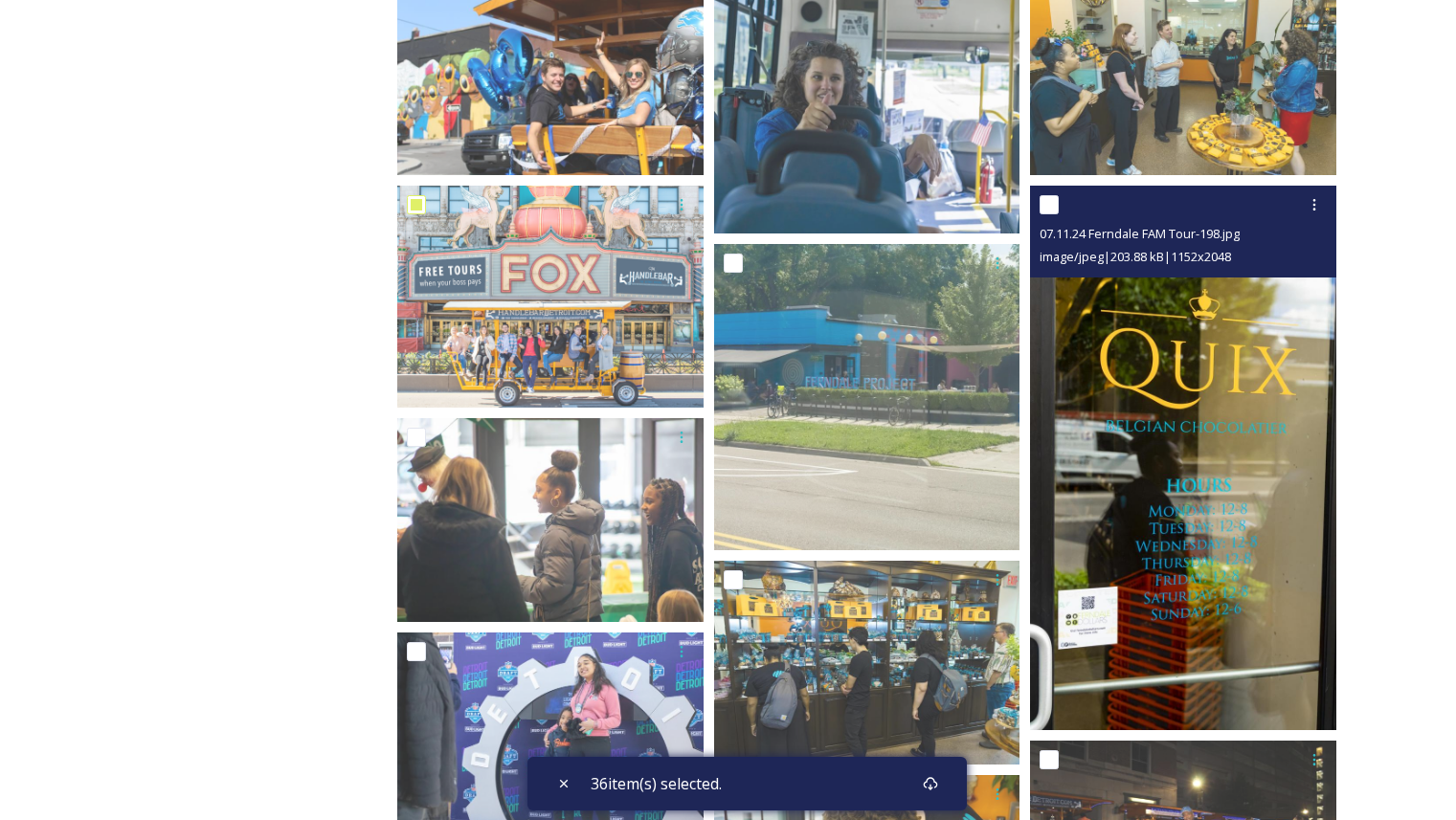 click at bounding box center [1049, 205] 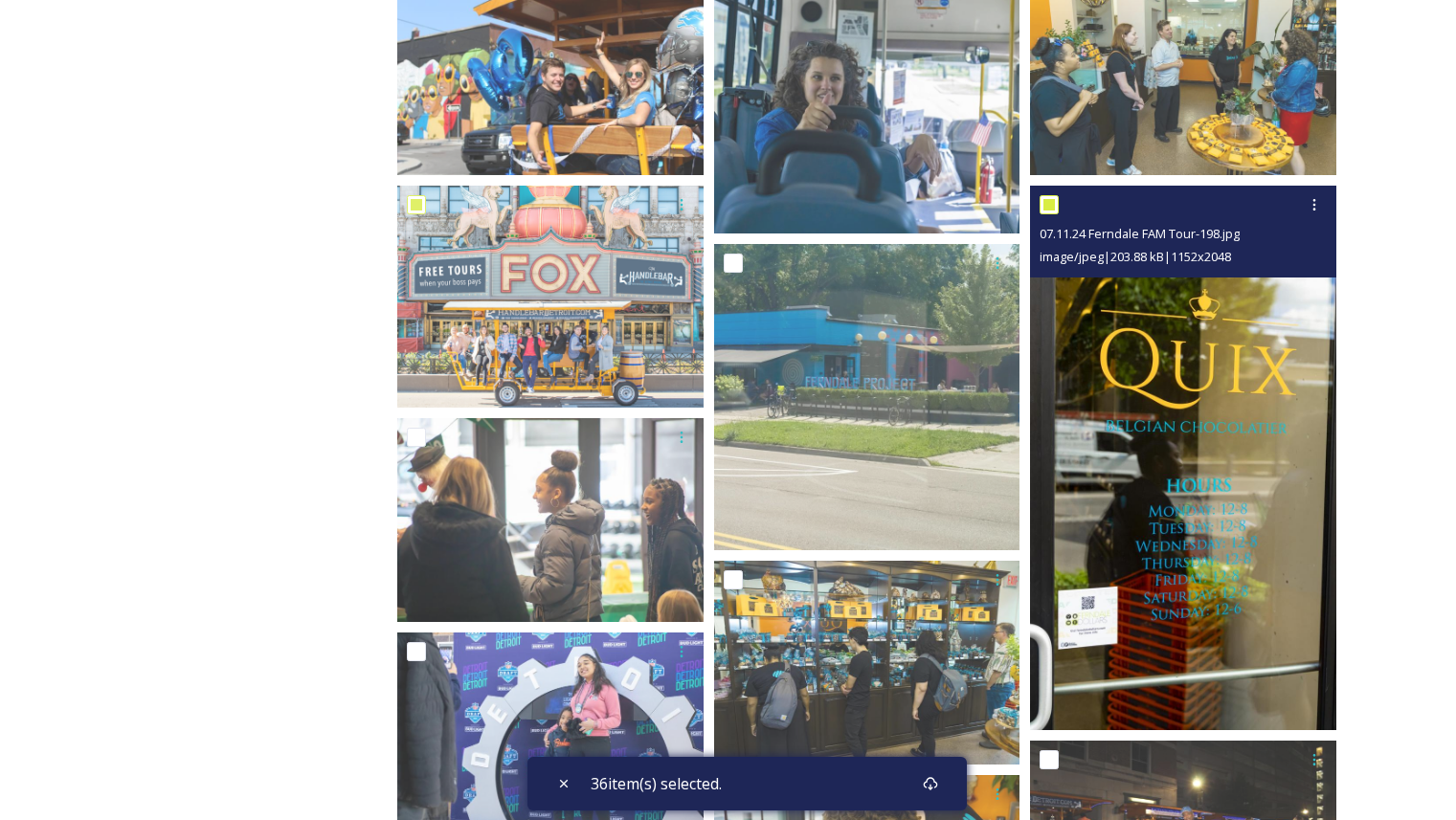 checkbox on "true" 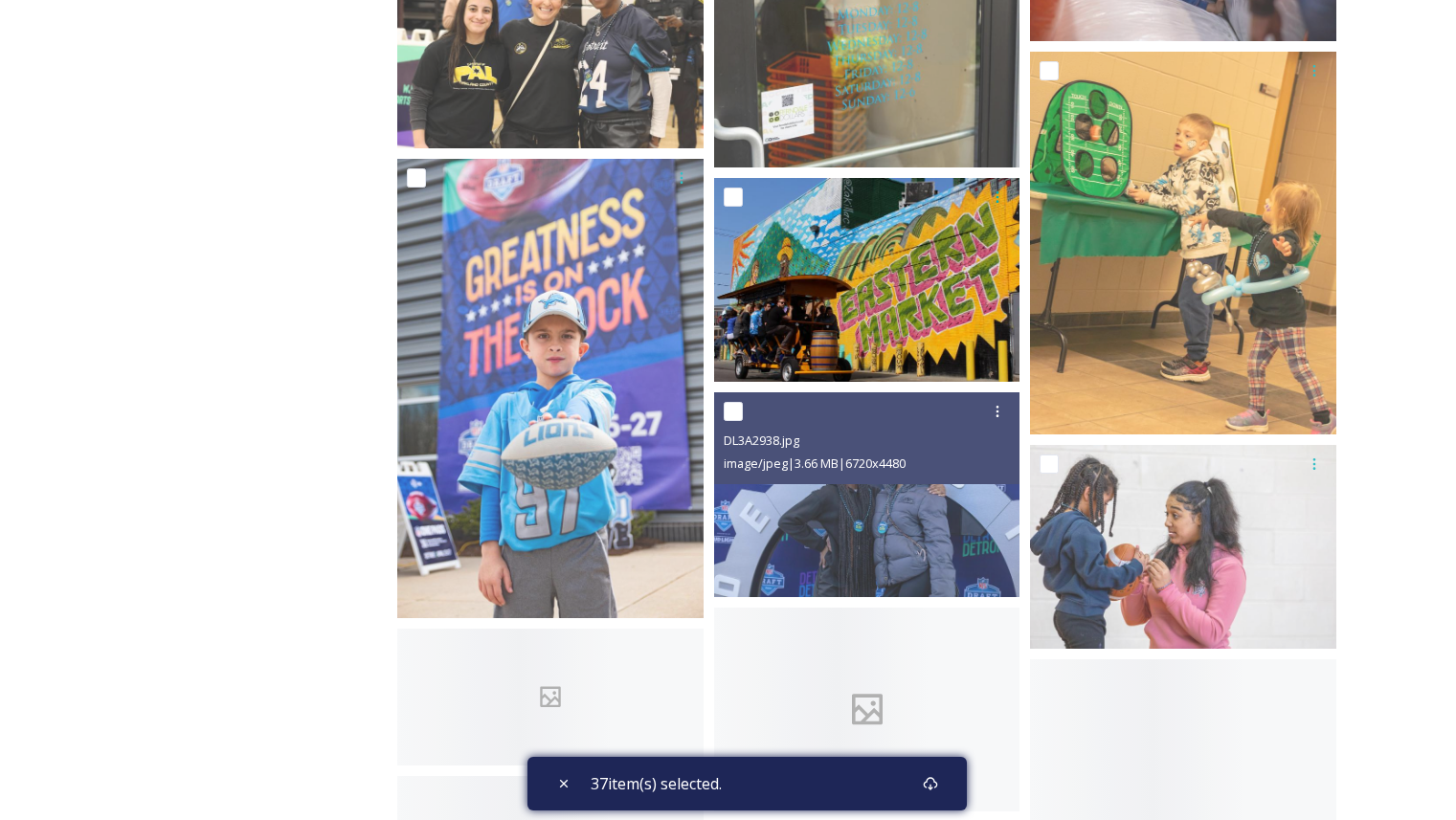 scroll, scrollTop: 42617, scrollLeft: 0, axis: vertical 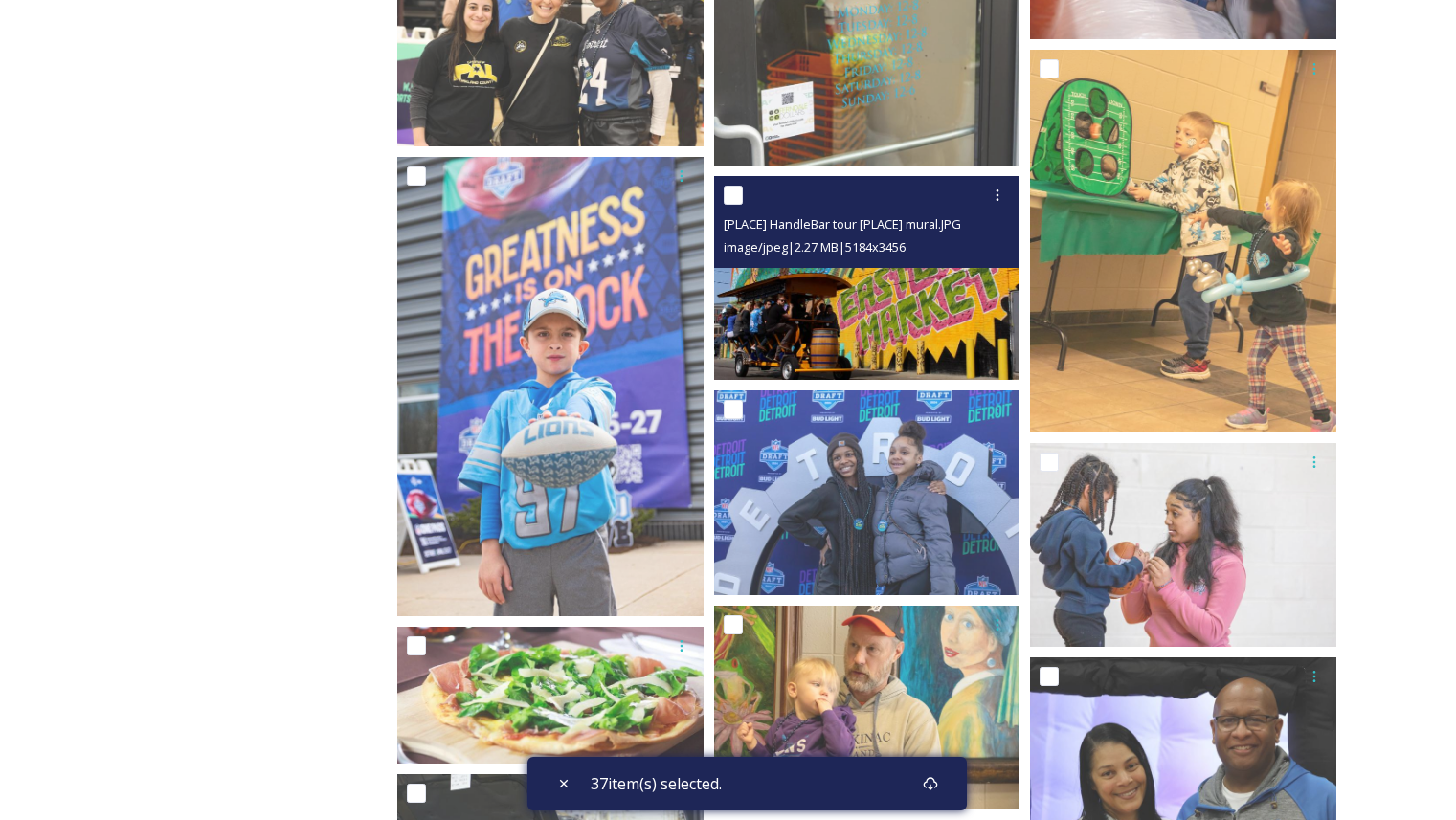 click at bounding box center [733, 195] 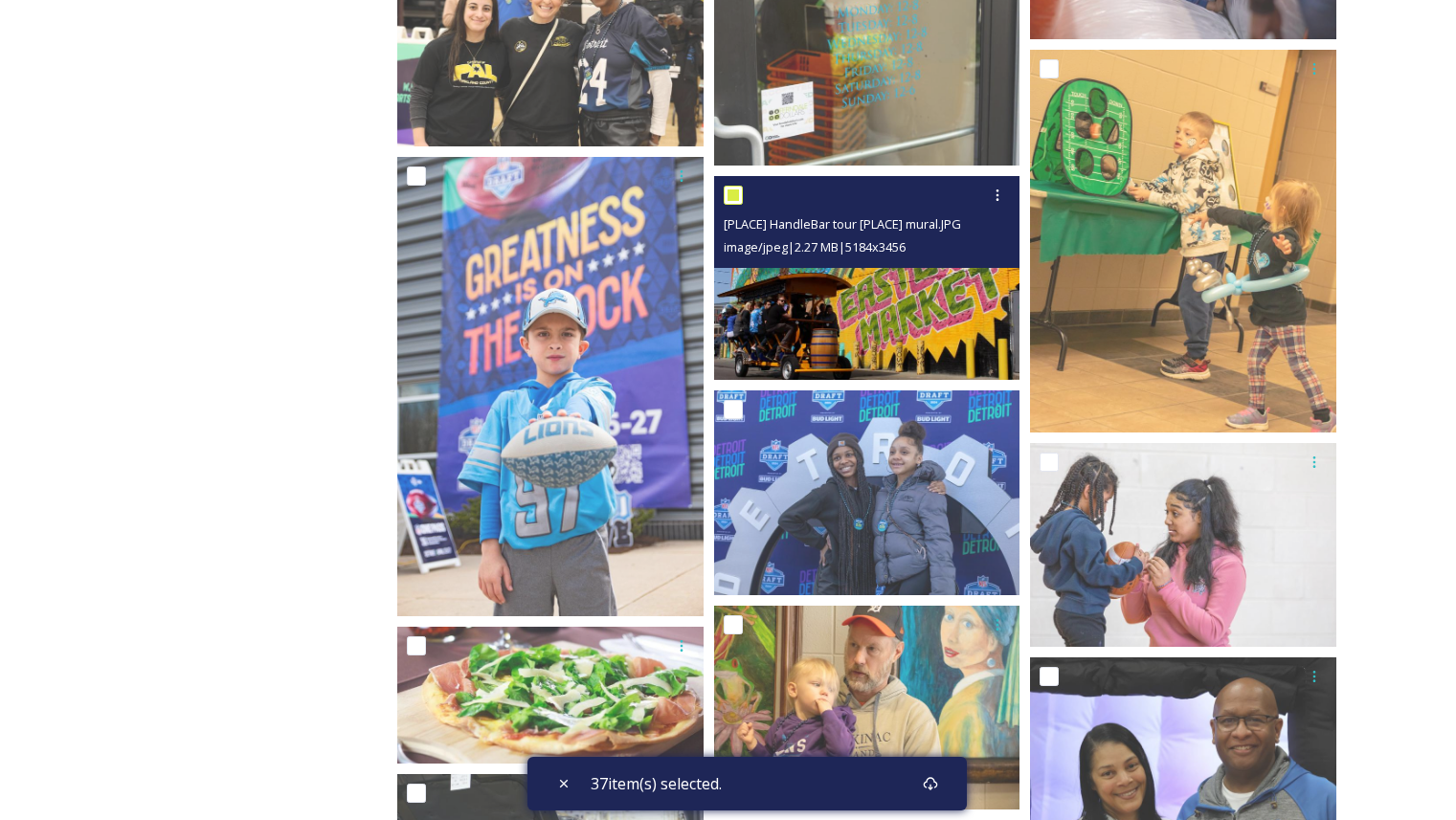 checkbox on "true" 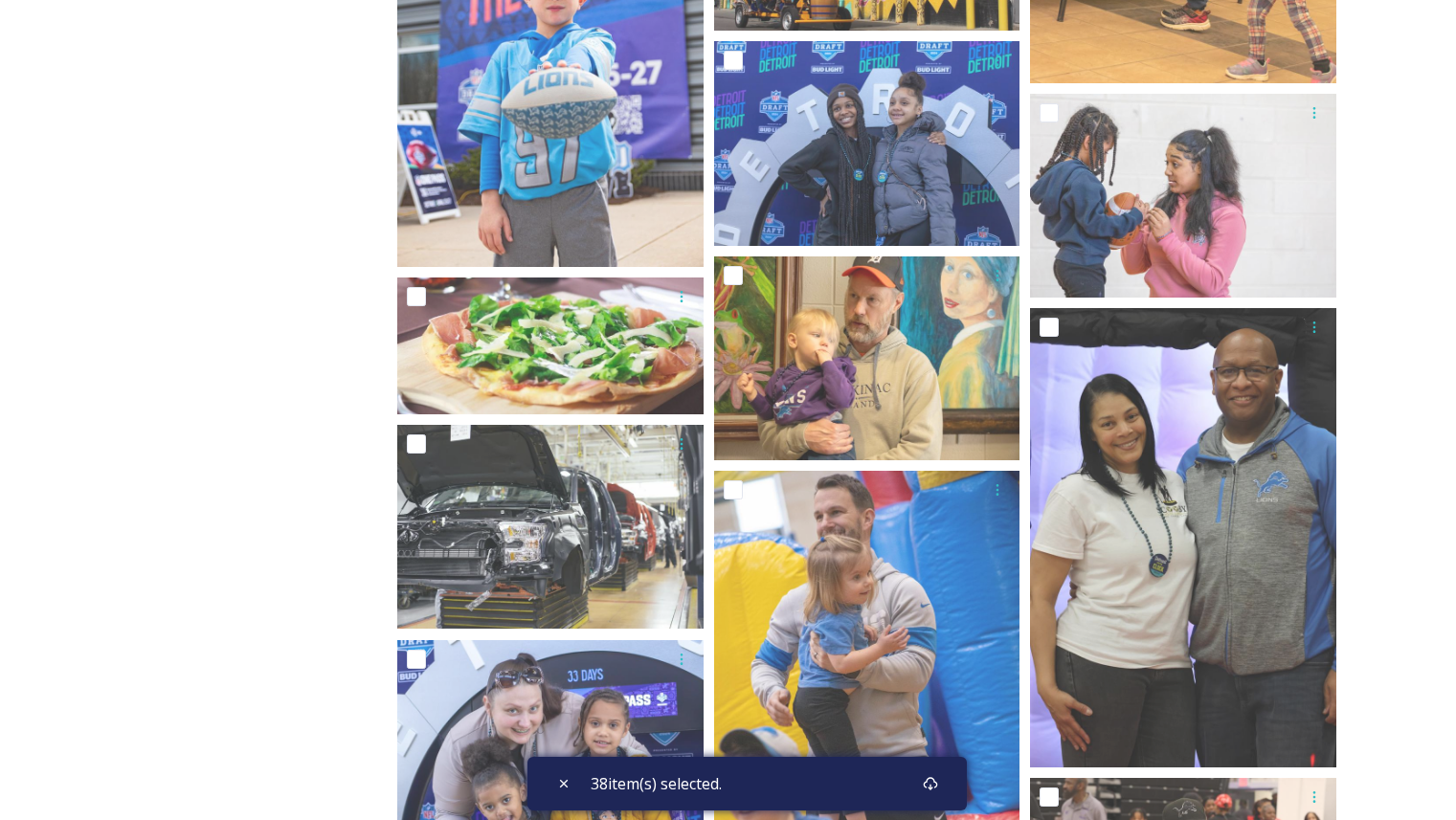 scroll, scrollTop: 43055, scrollLeft: 0, axis: vertical 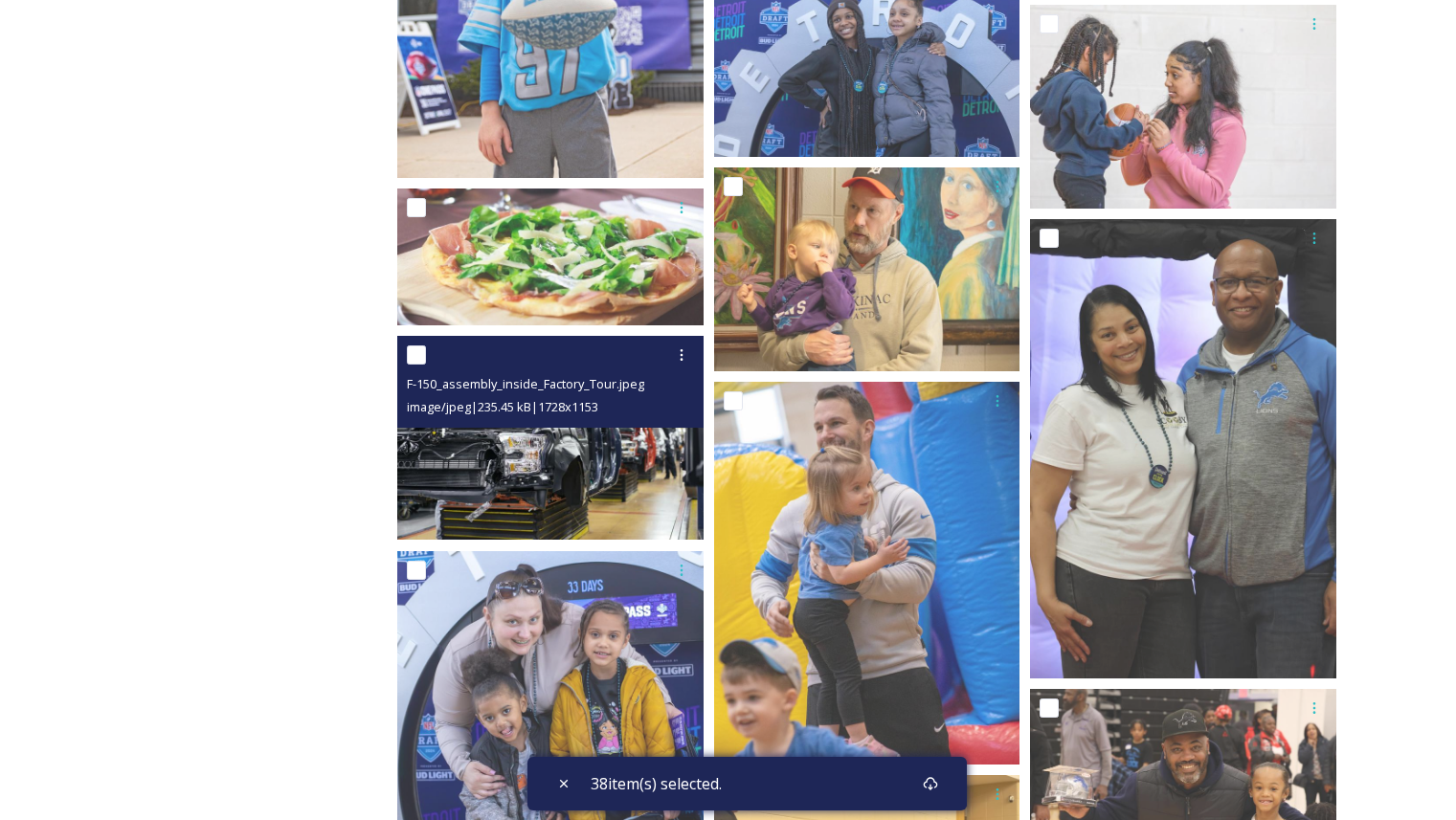 click at bounding box center (416, 355) 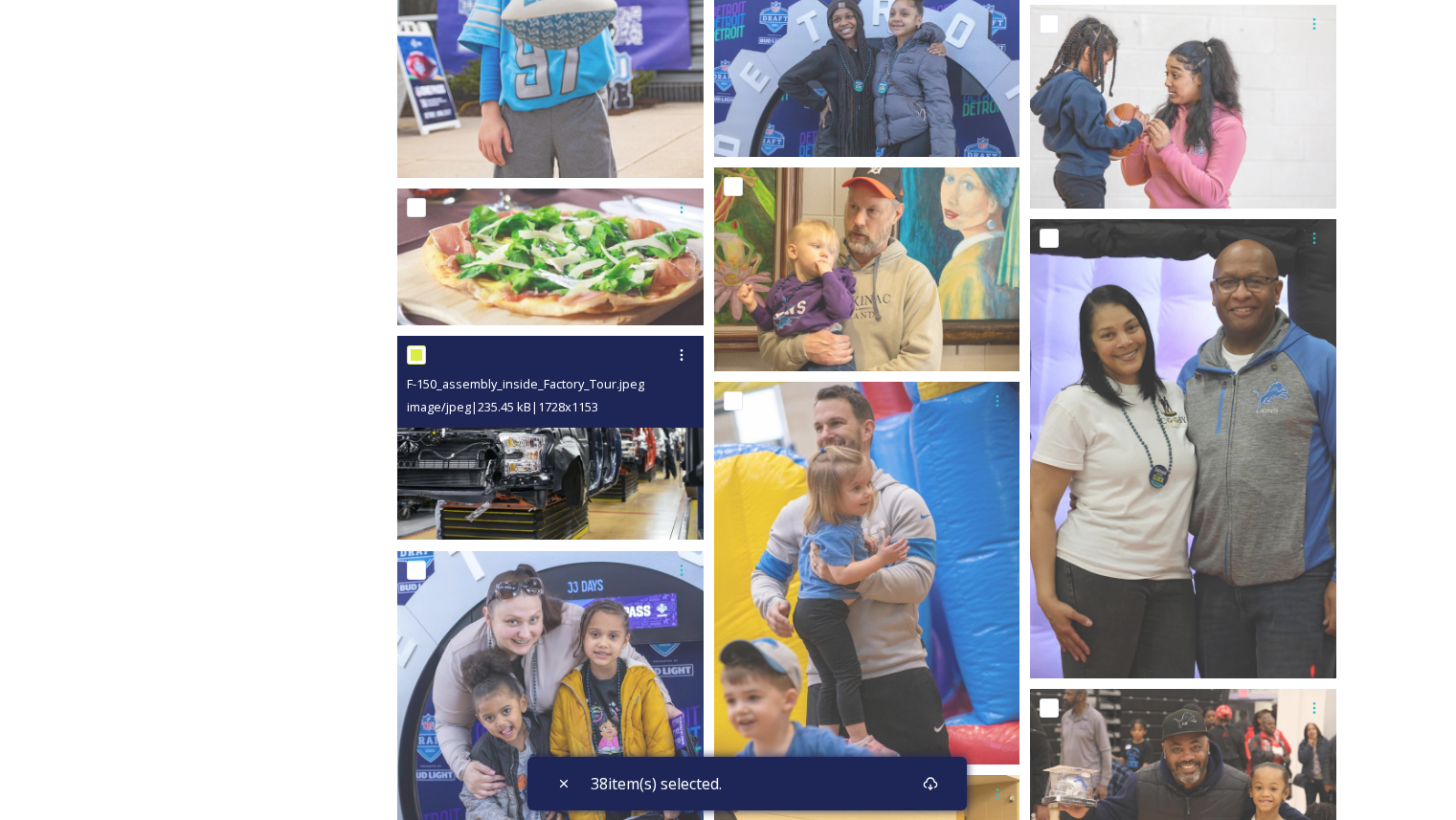 checkbox on "true" 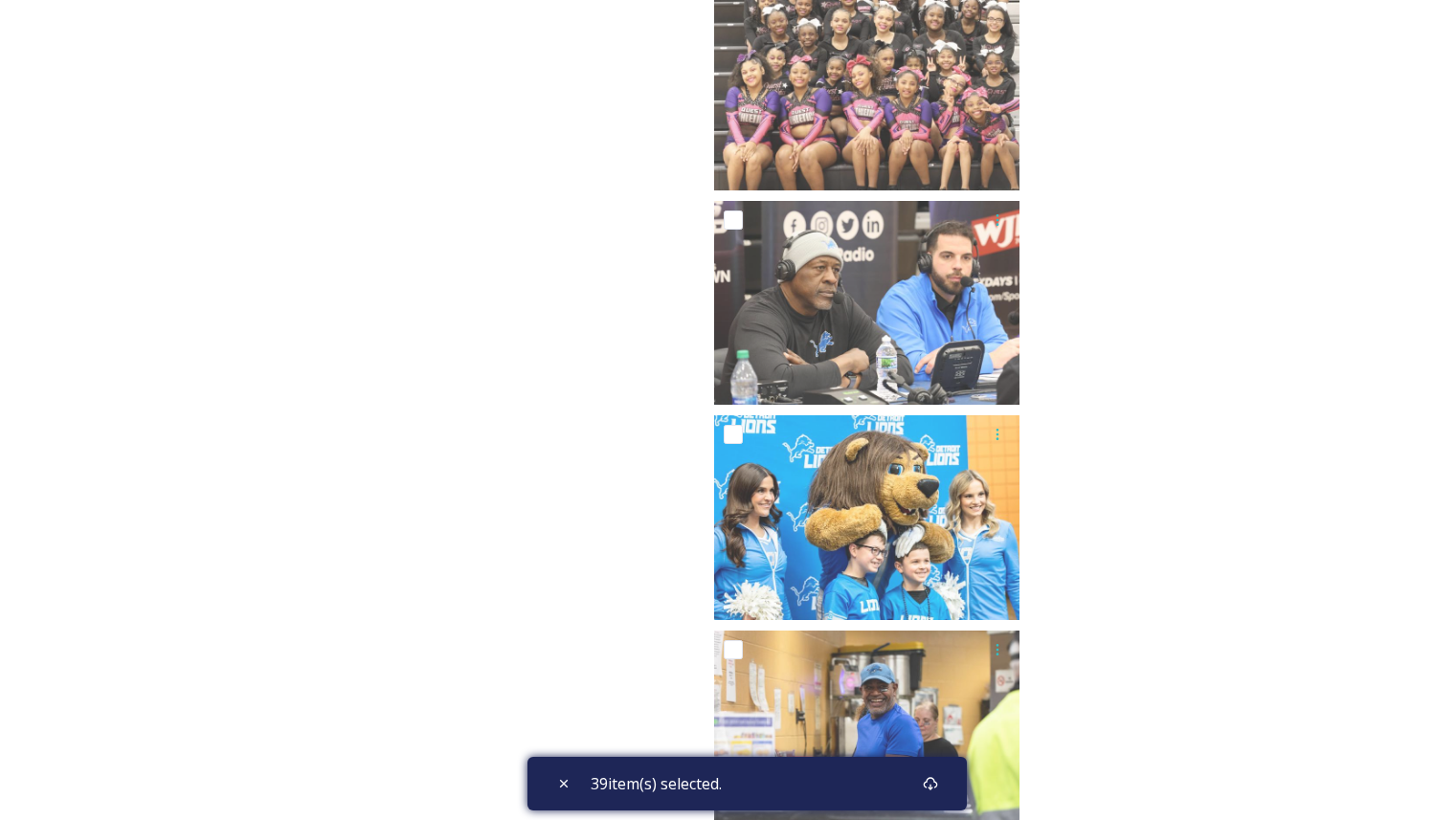 scroll, scrollTop: 48586, scrollLeft: 0, axis: vertical 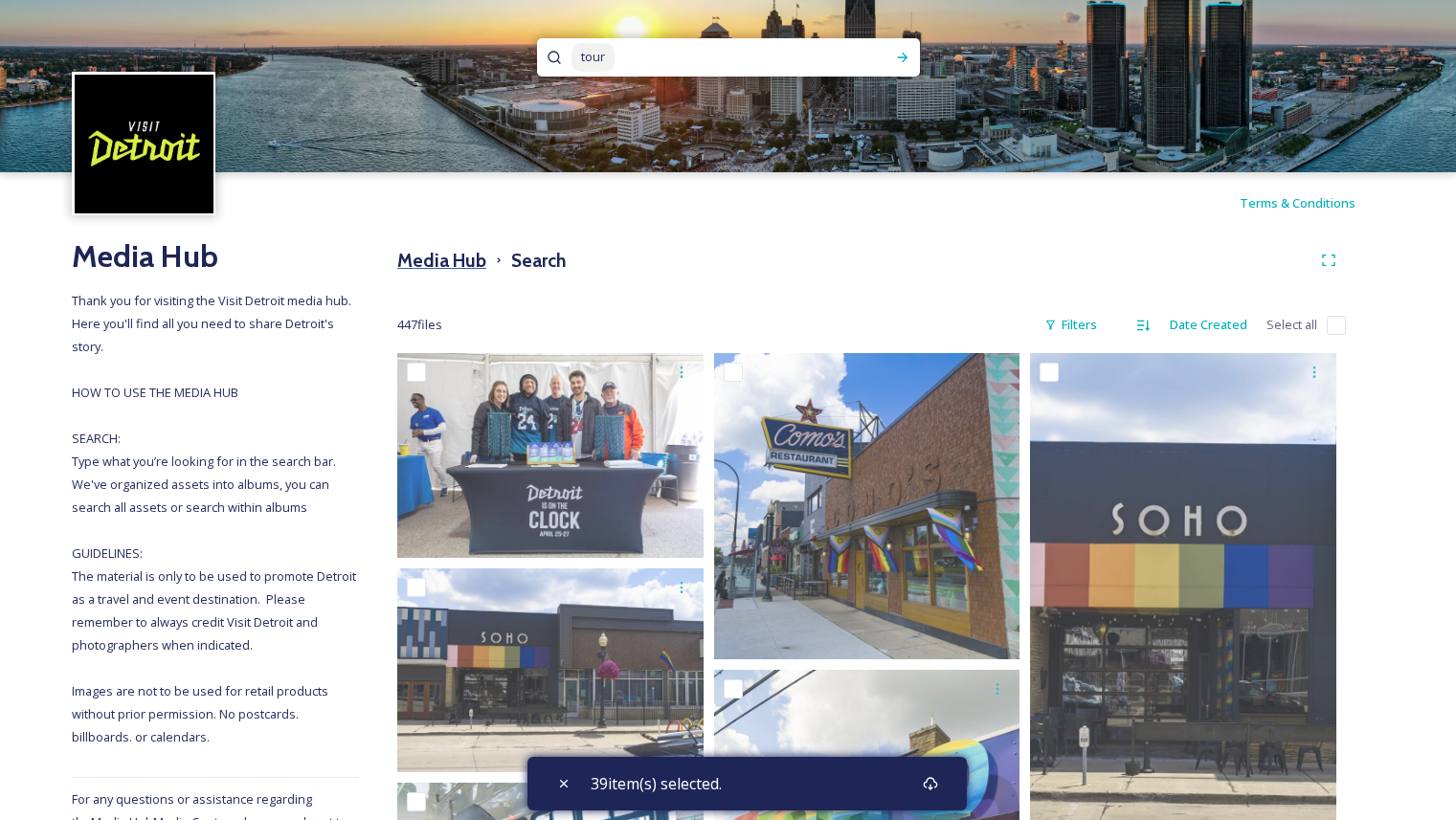 click on "Media Hub" at bounding box center [441, 260] 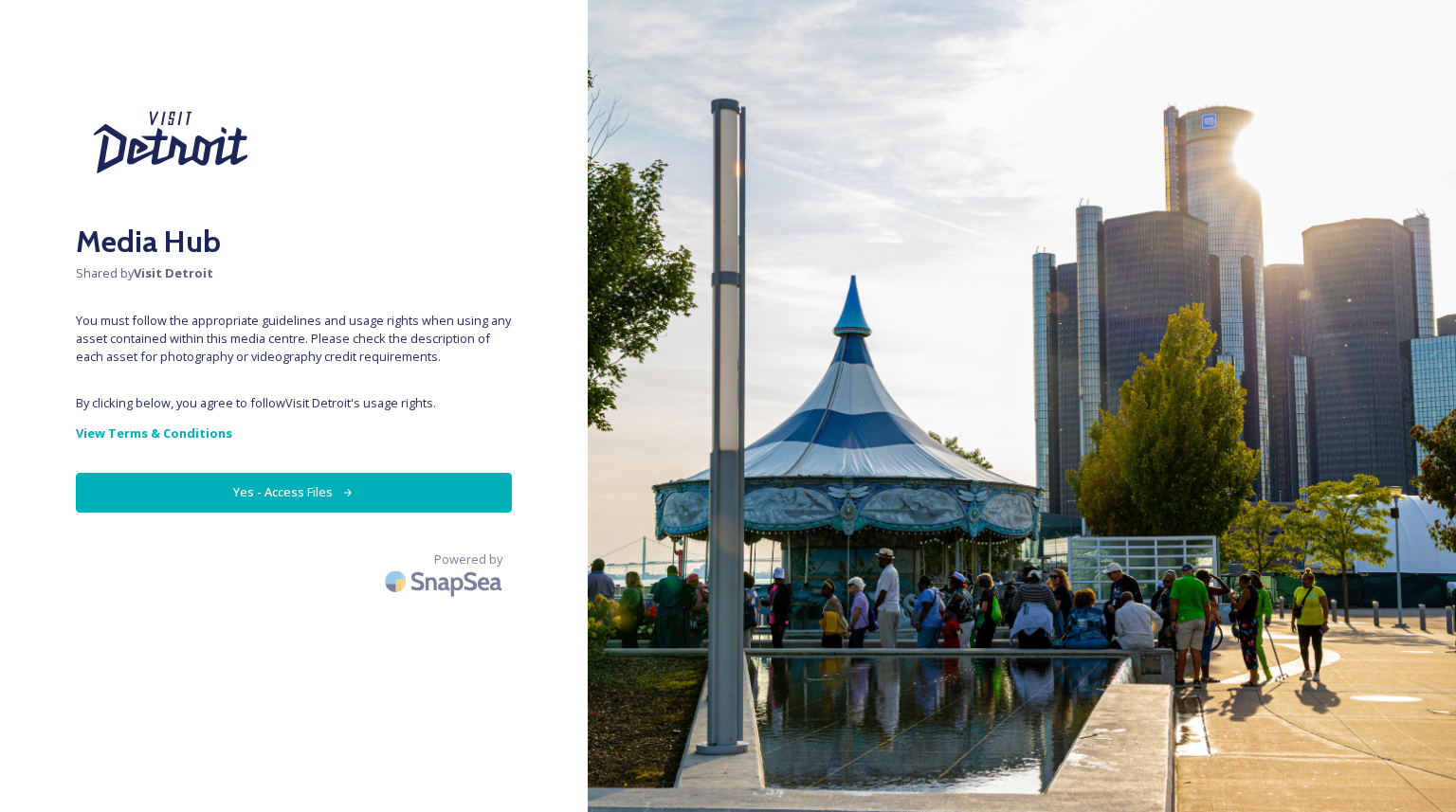 click on "Yes - Access Files" at bounding box center [294, 492] 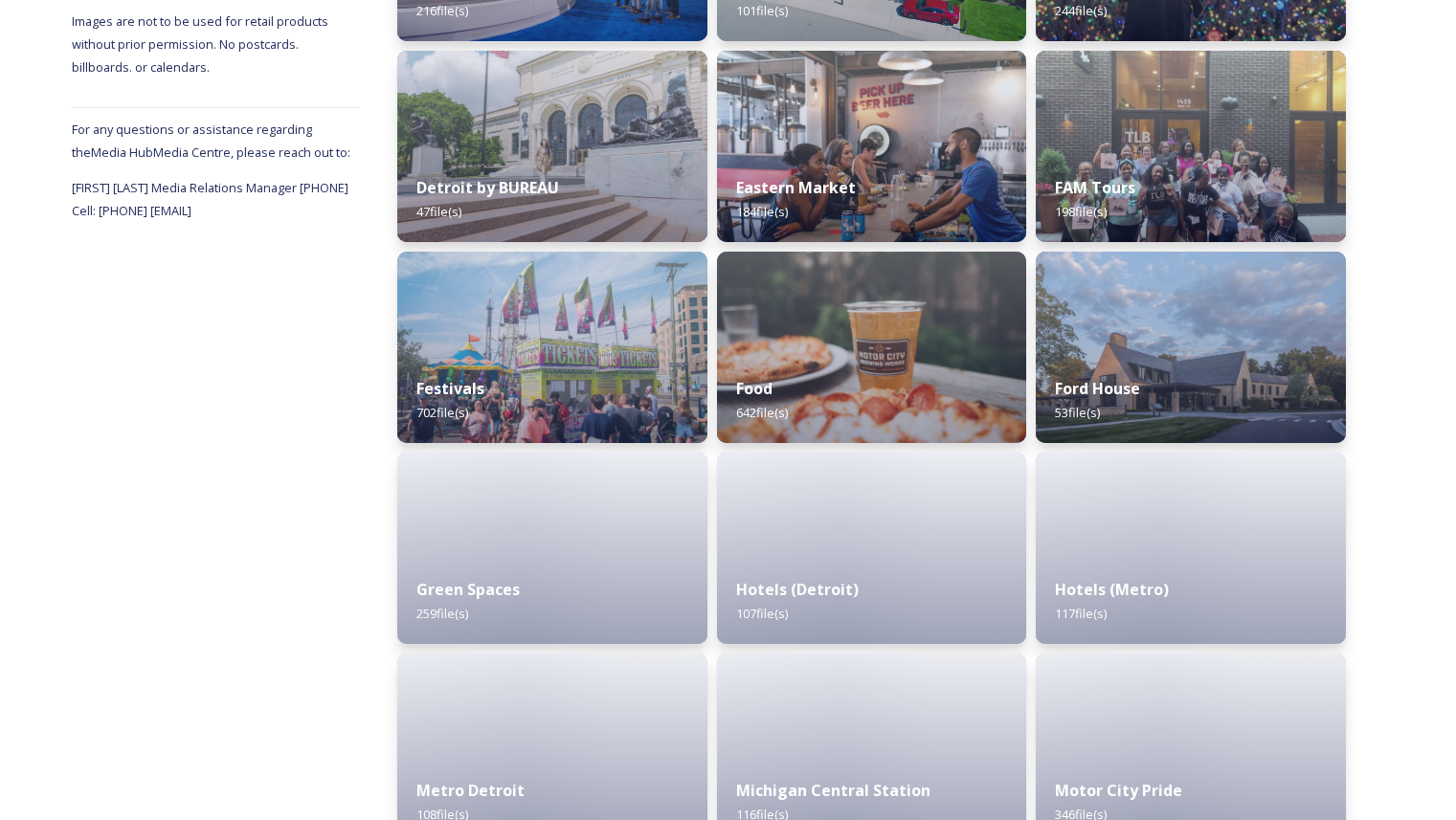 scroll, scrollTop: 1237, scrollLeft: 0, axis: vertical 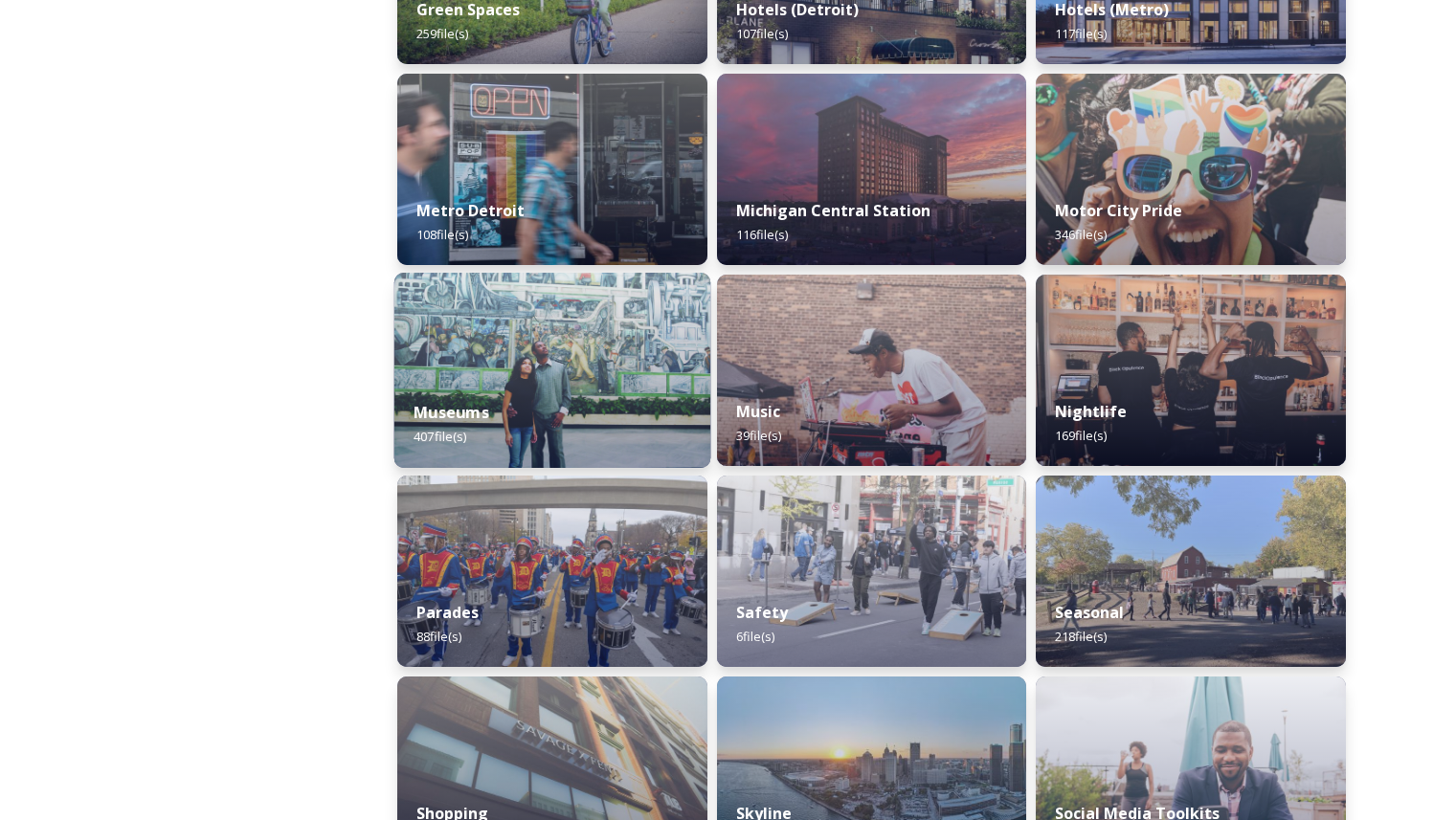 click at bounding box center [552, 370] 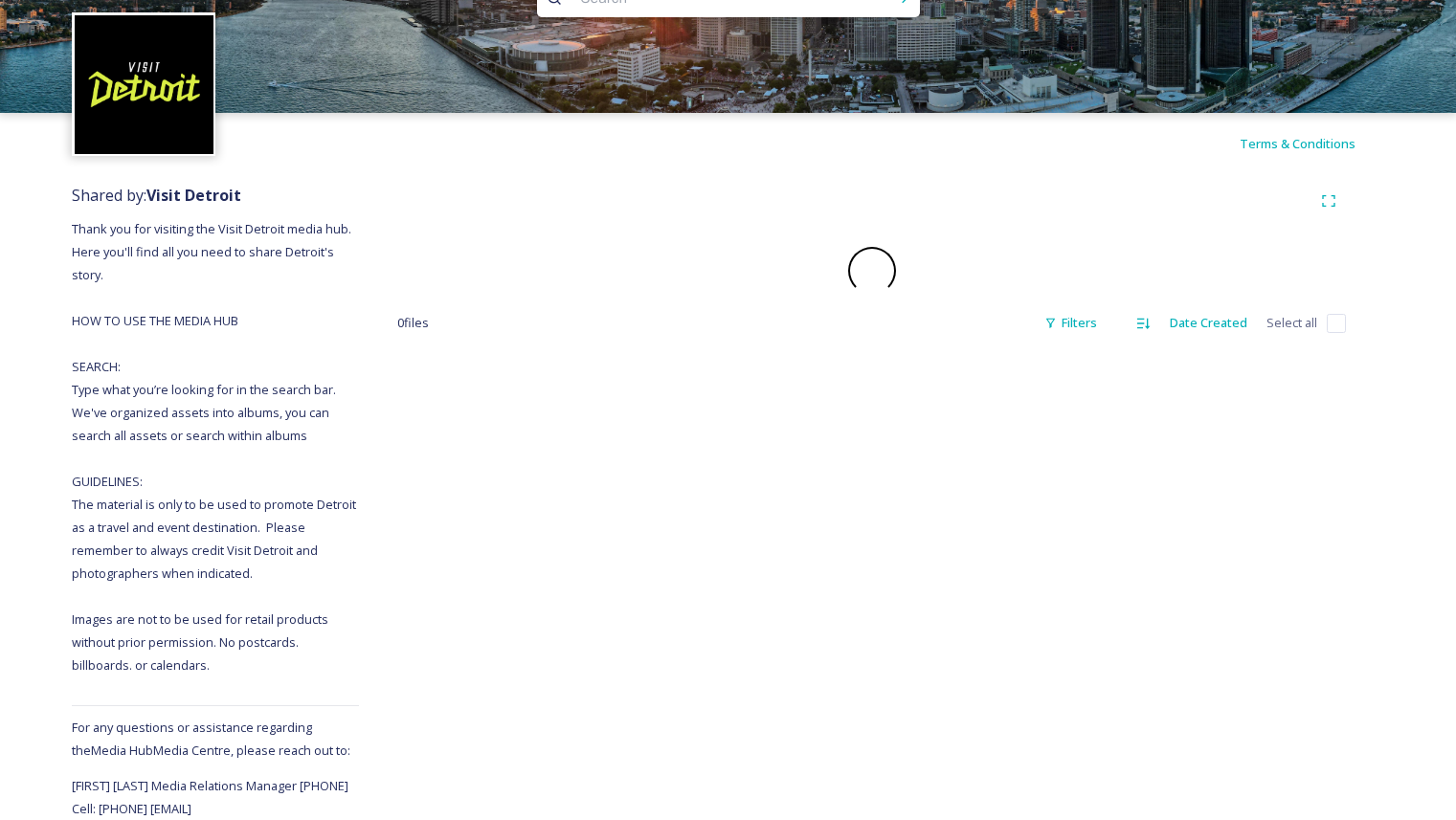 scroll, scrollTop: 0, scrollLeft: 0, axis: both 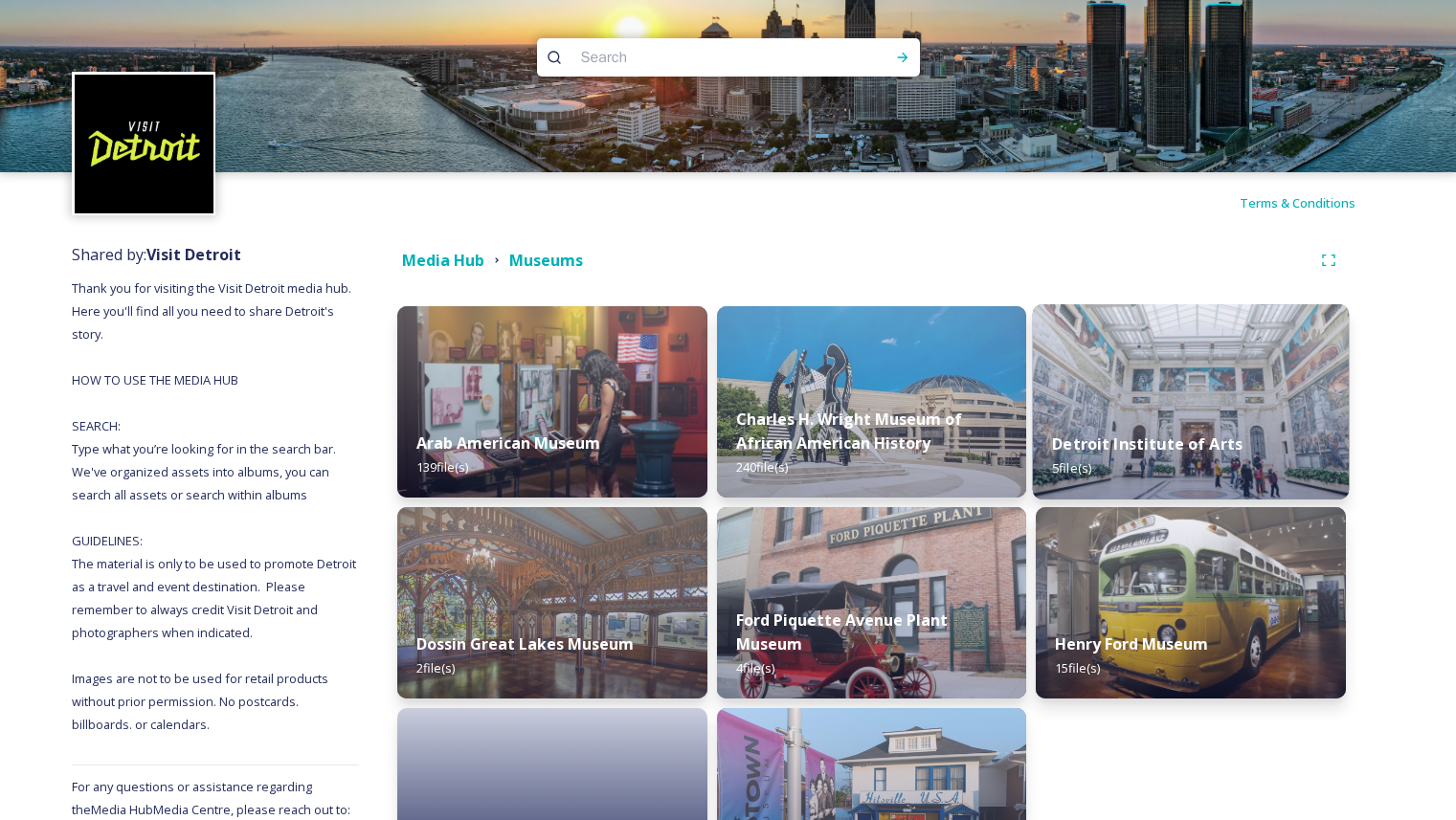 click at bounding box center (1191, 402) 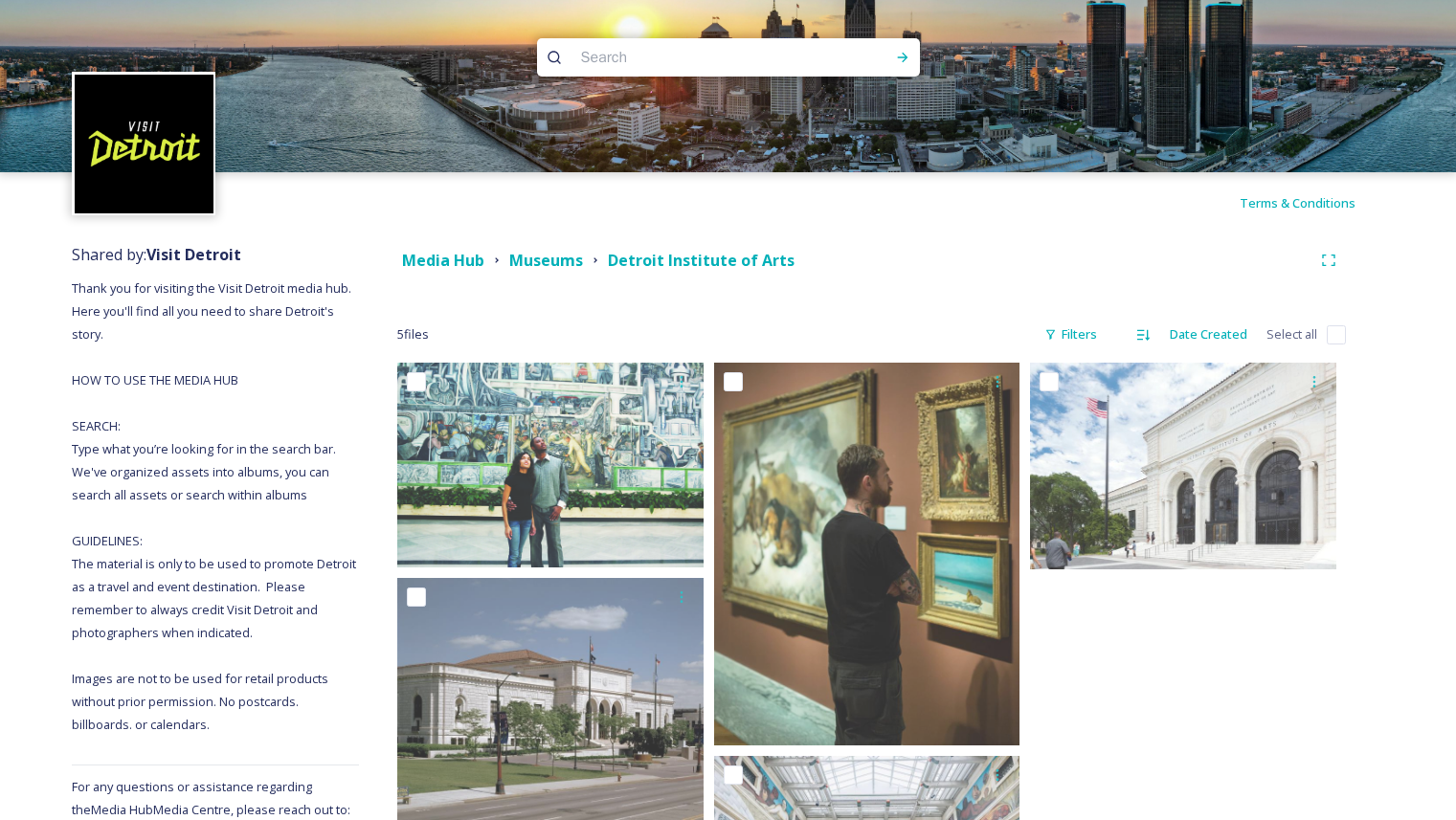 click at bounding box center [1336, 335] 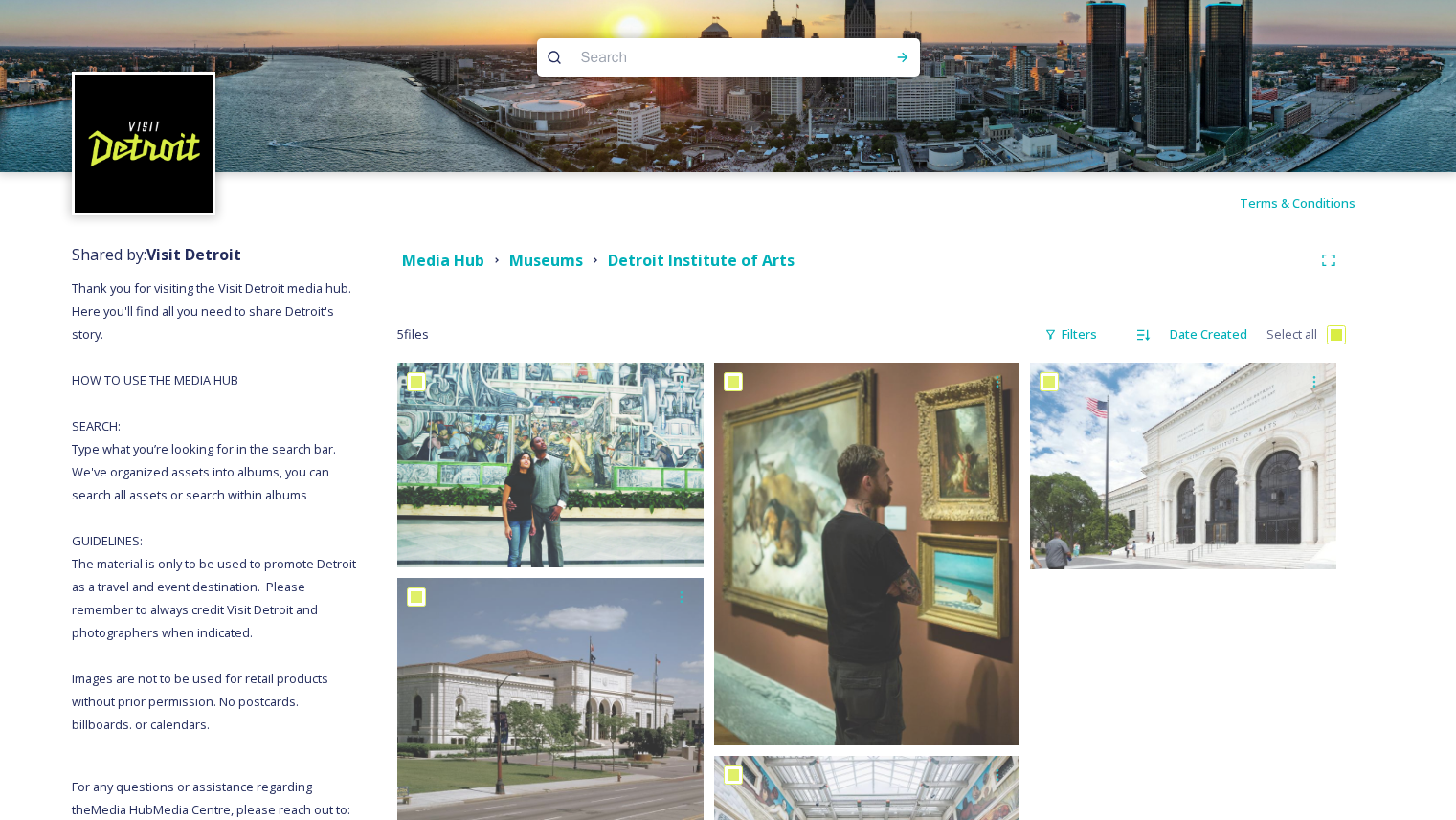 checkbox on "true" 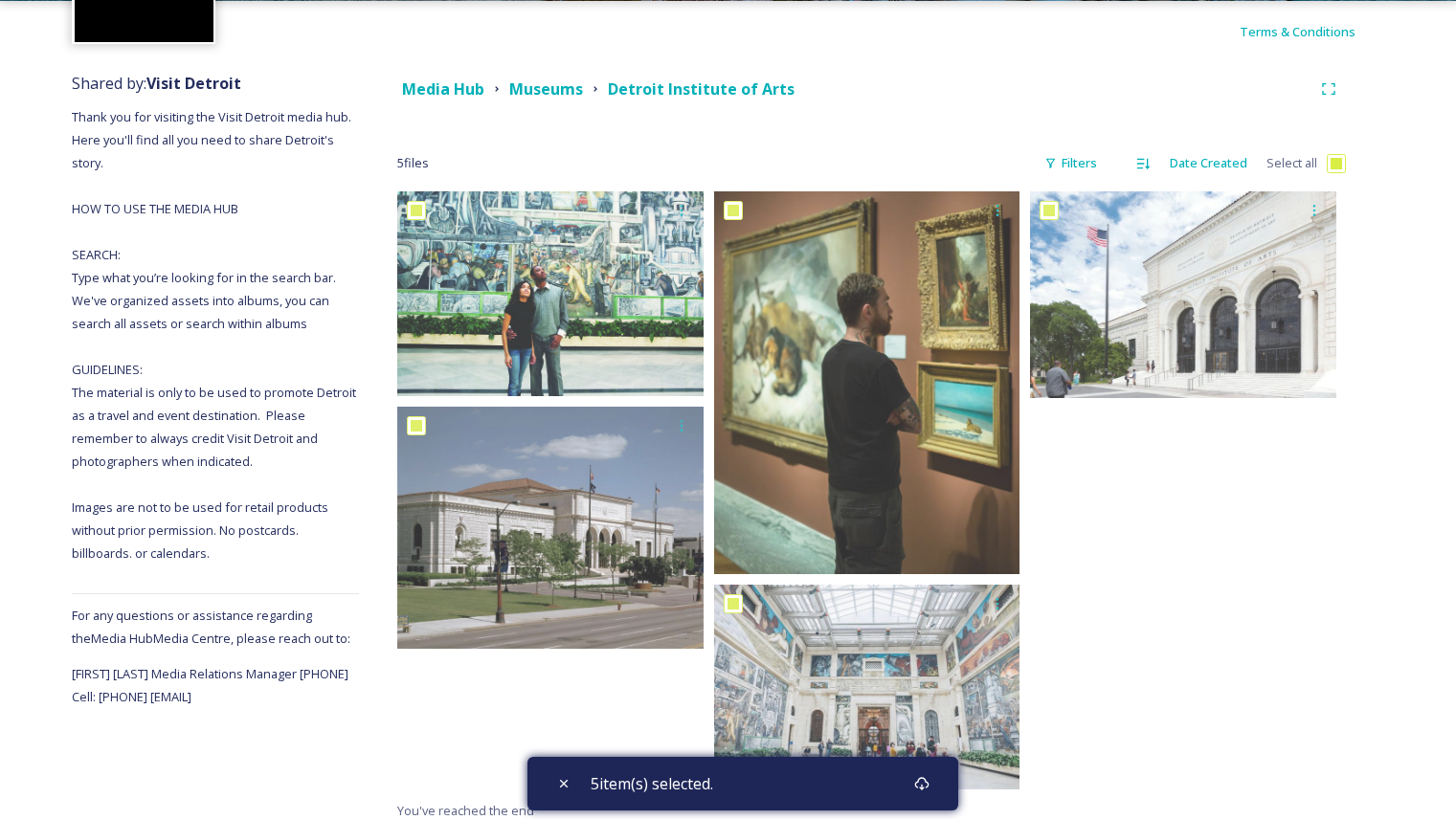 scroll, scrollTop: 183, scrollLeft: 0, axis: vertical 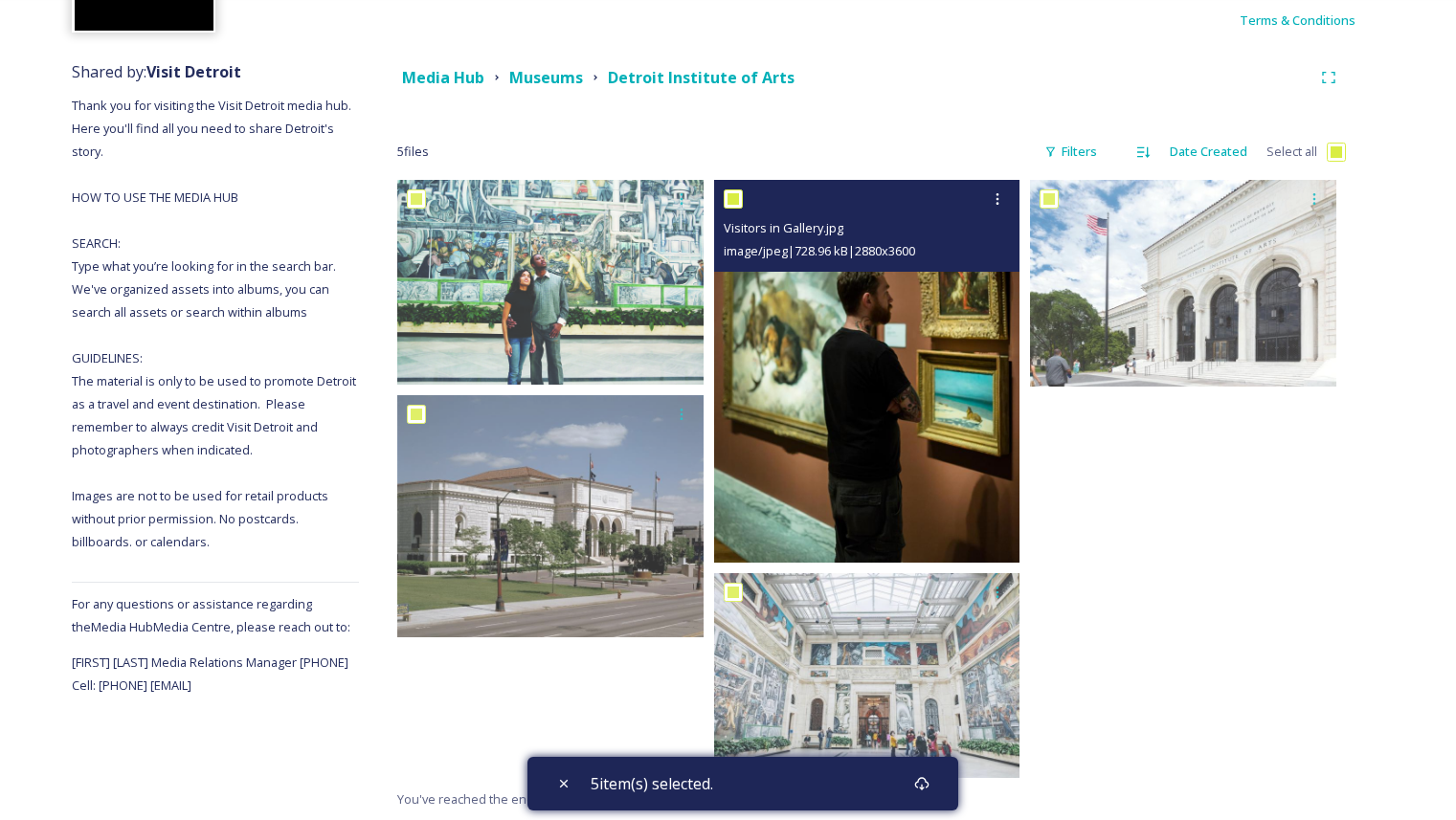 click at bounding box center (733, 199) 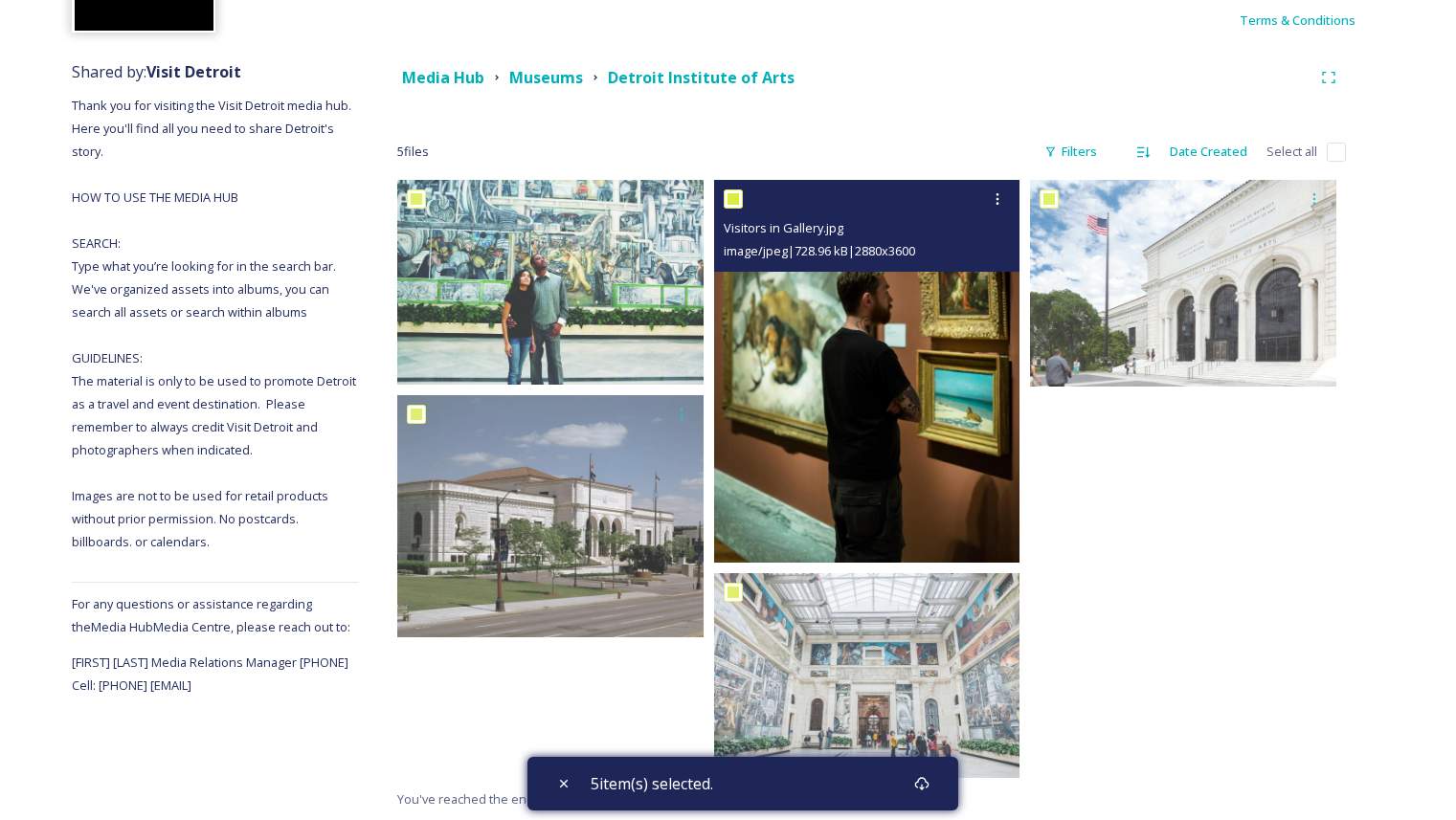 checkbox on "false" 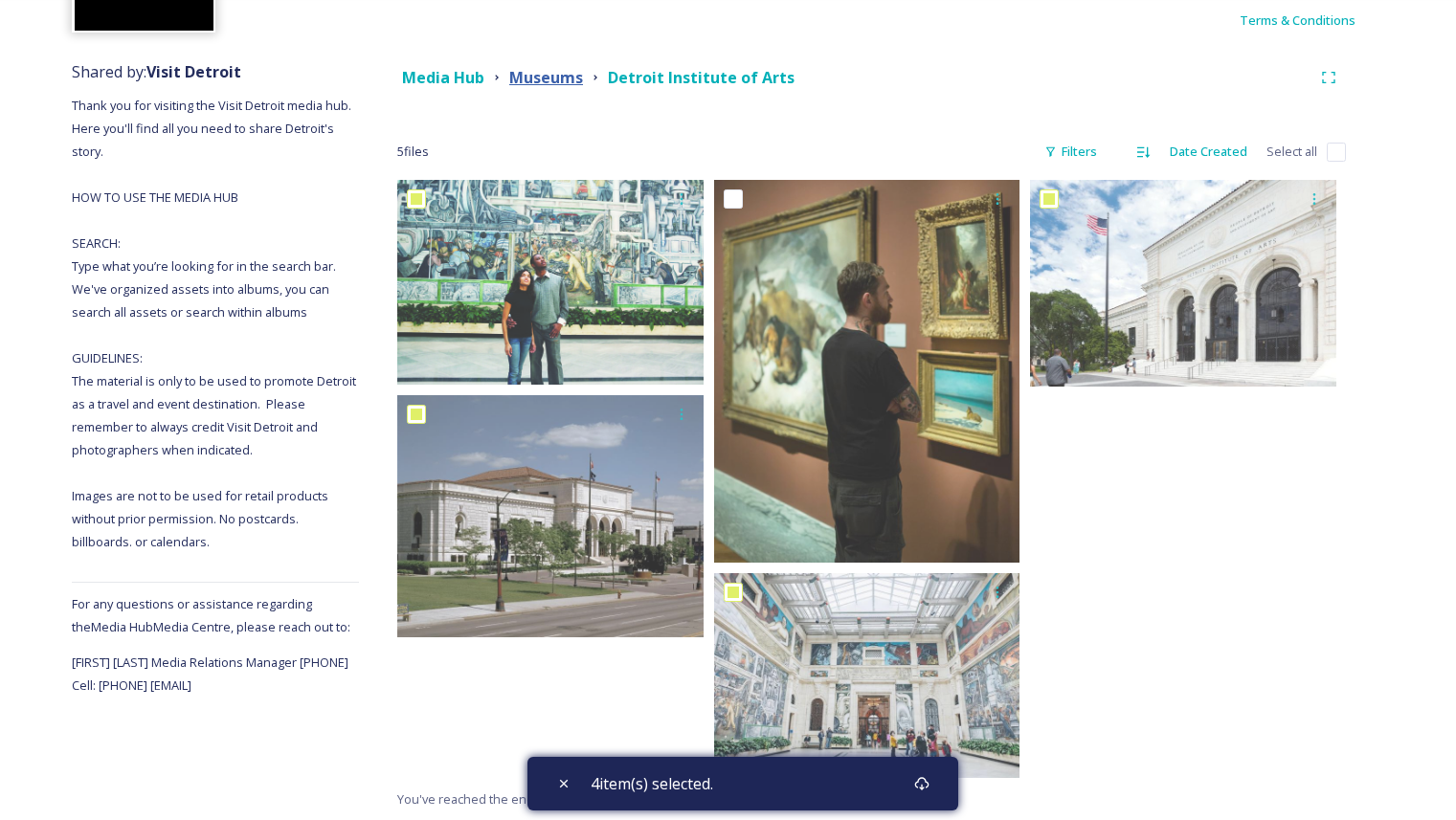 click on "Museums" at bounding box center (546, 78) 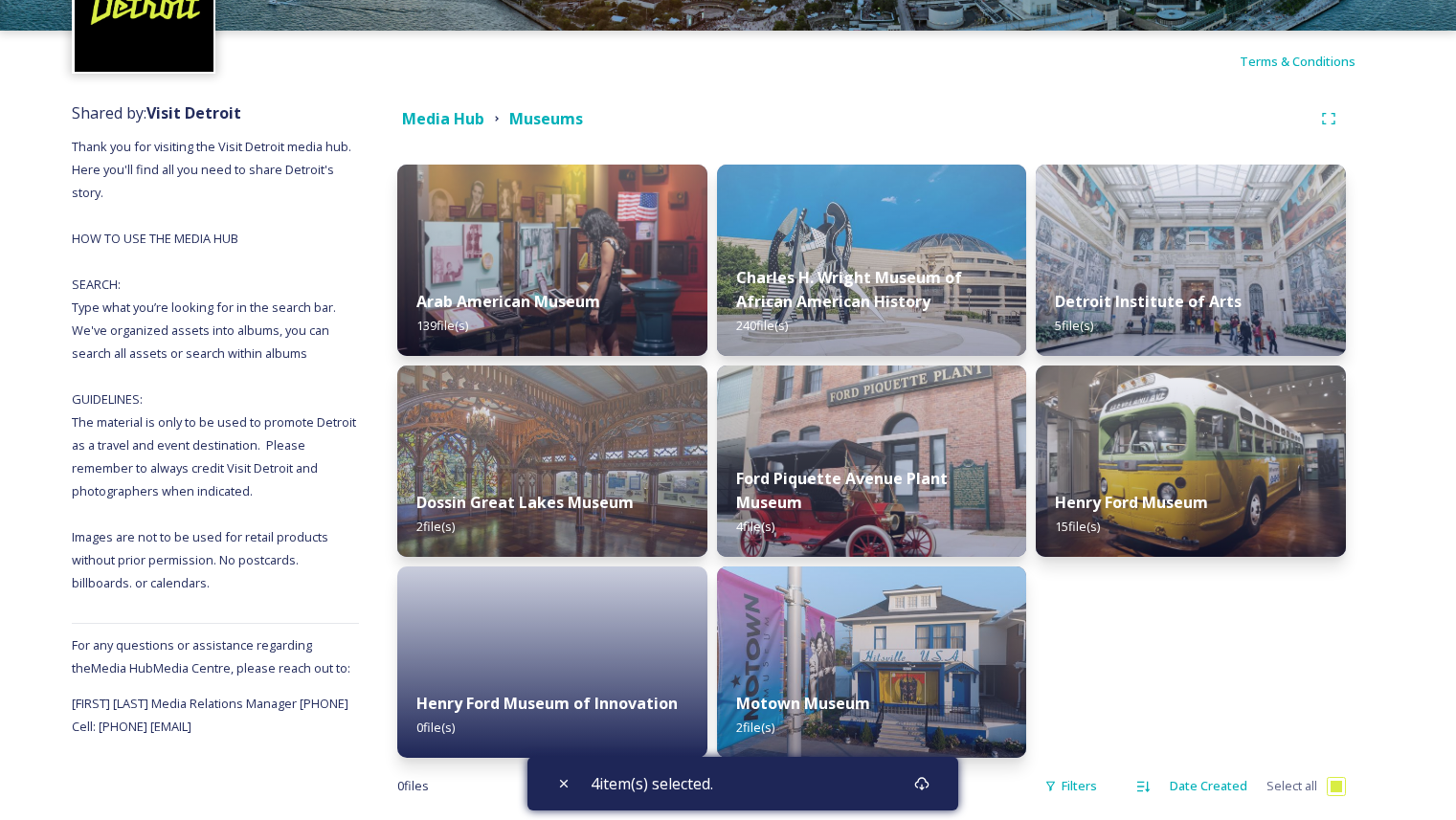 scroll, scrollTop: 144, scrollLeft: 0, axis: vertical 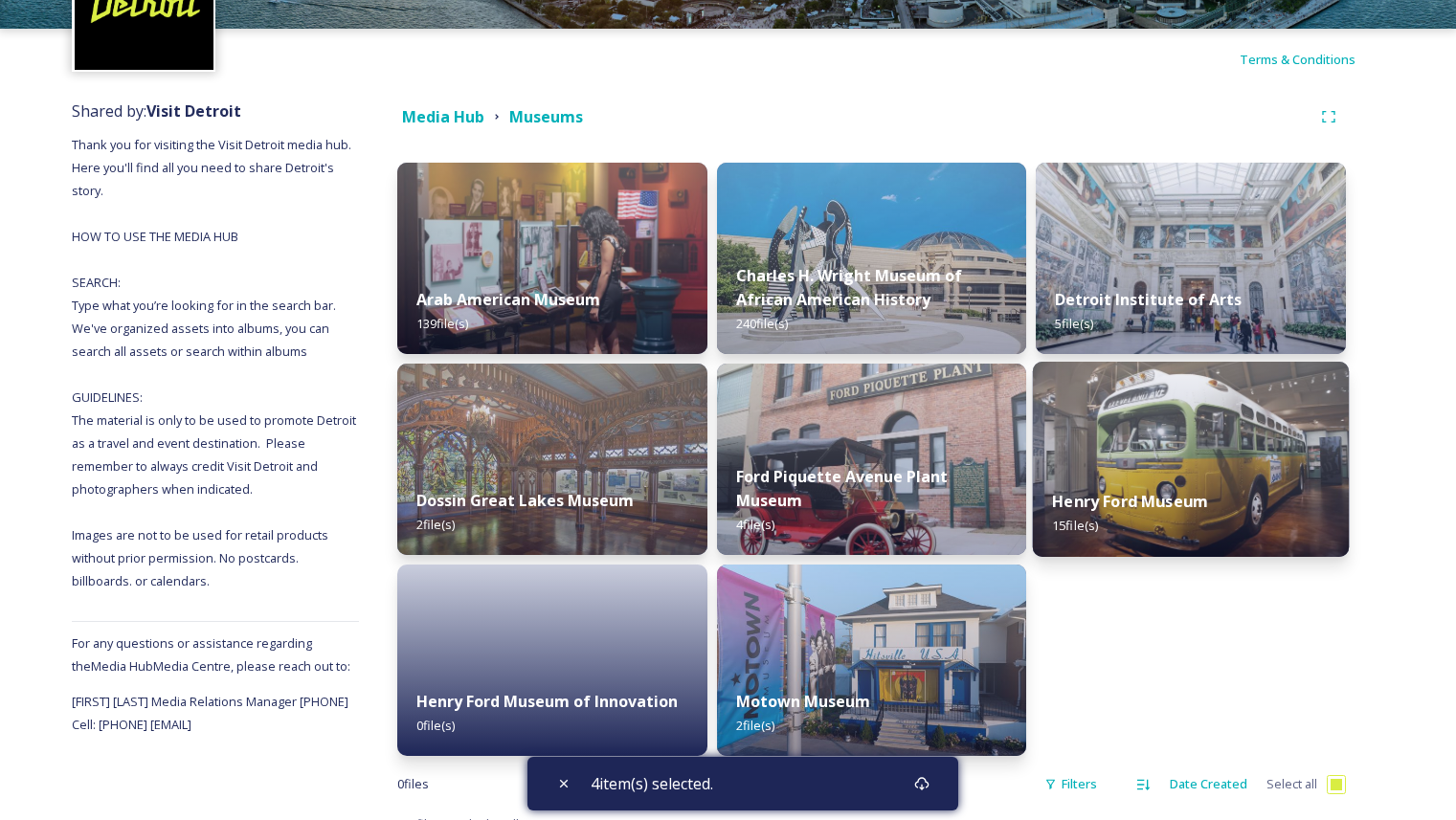 click on "Henry Ford Museum" at bounding box center [1131, 501] 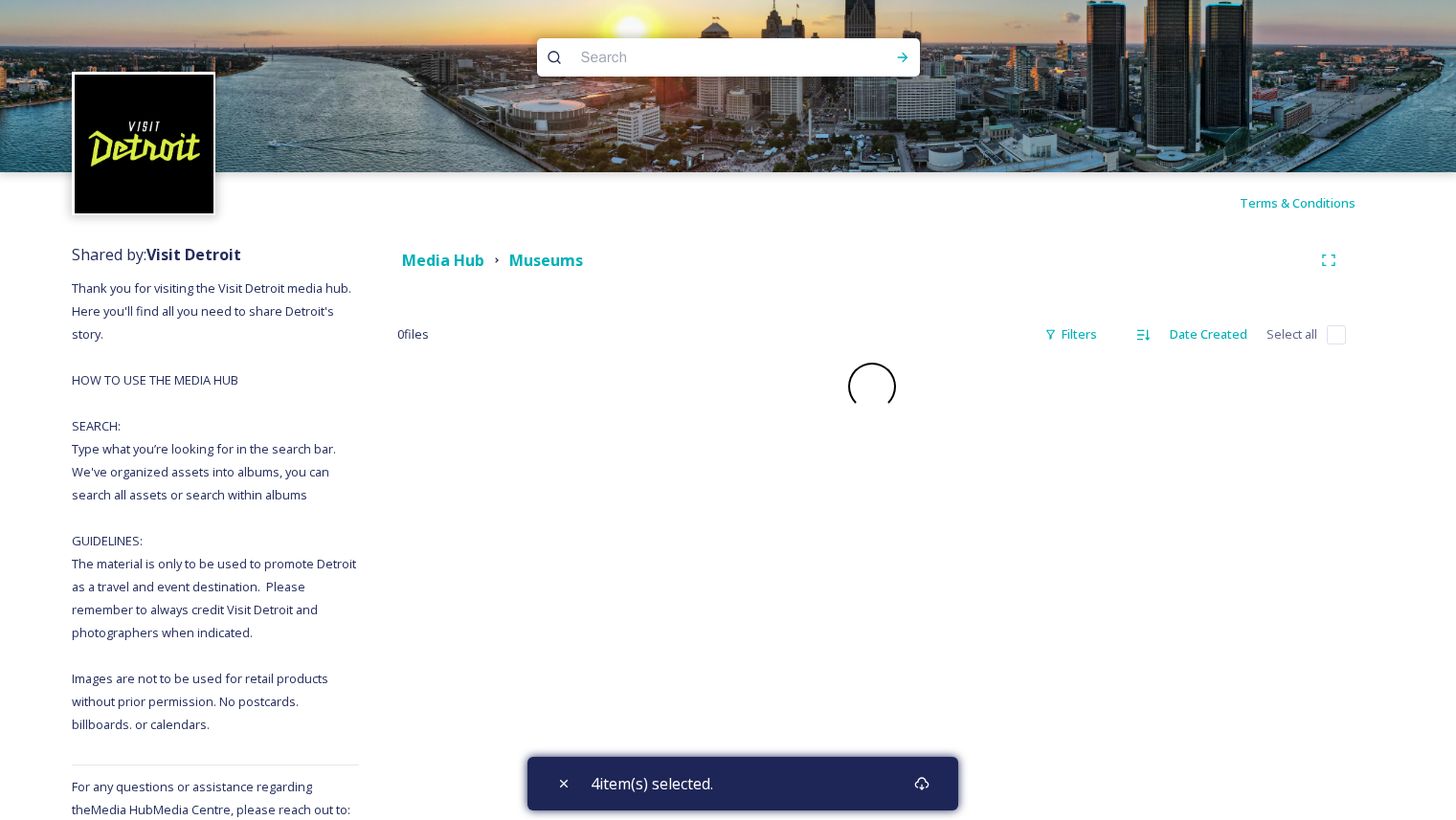 checkbox on "false" 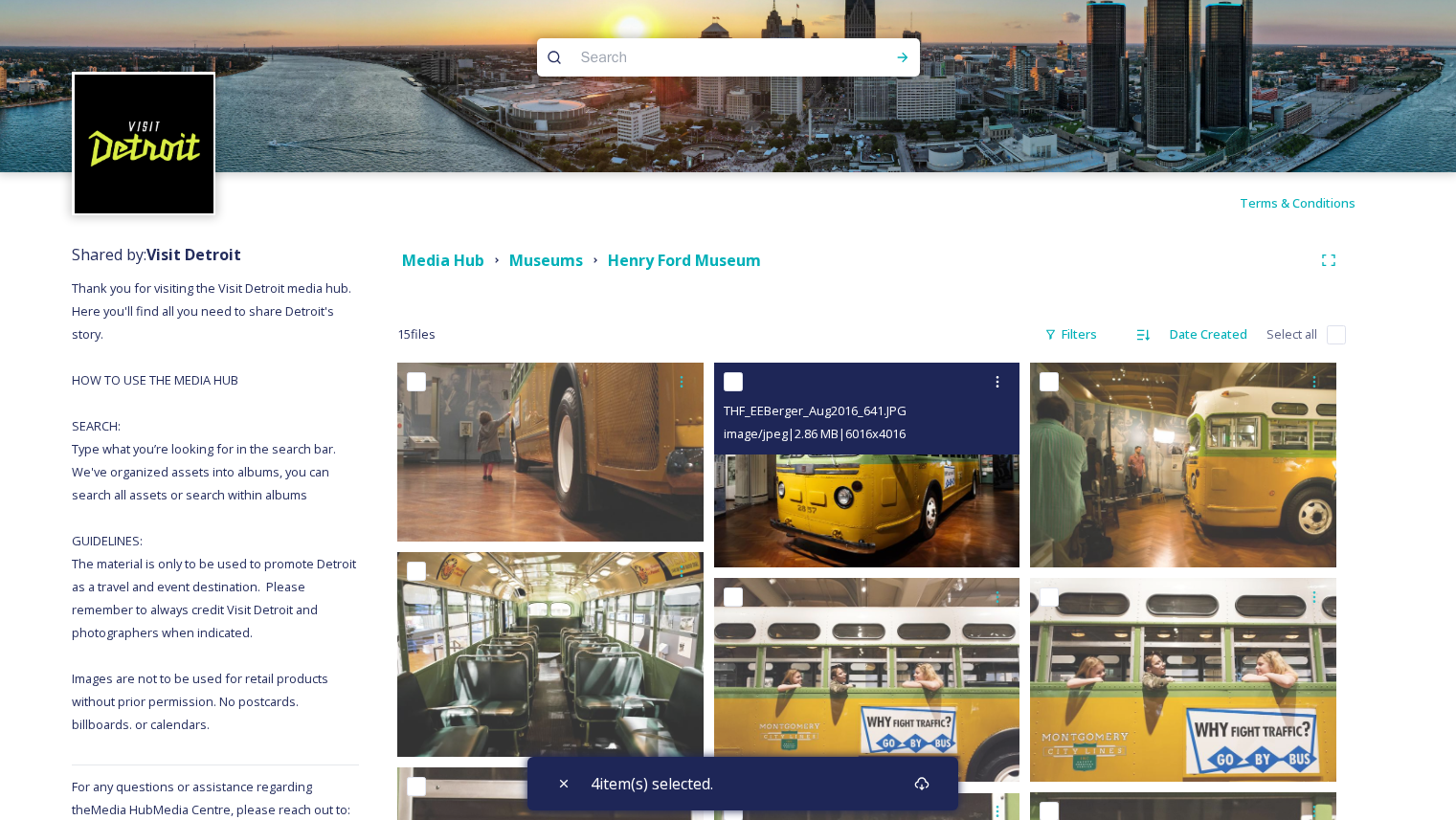 click at bounding box center (733, 382) 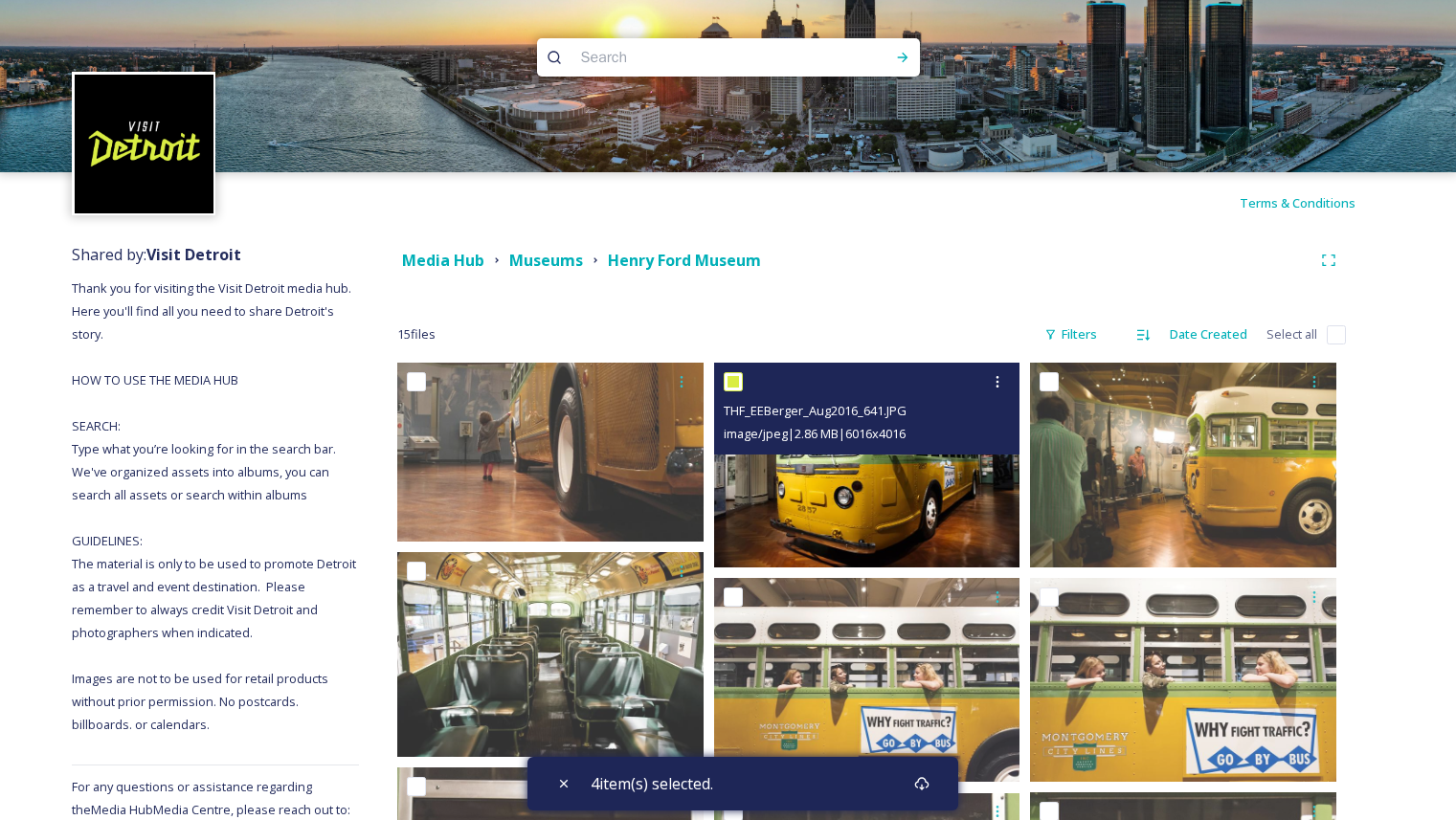 checkbox on "true" 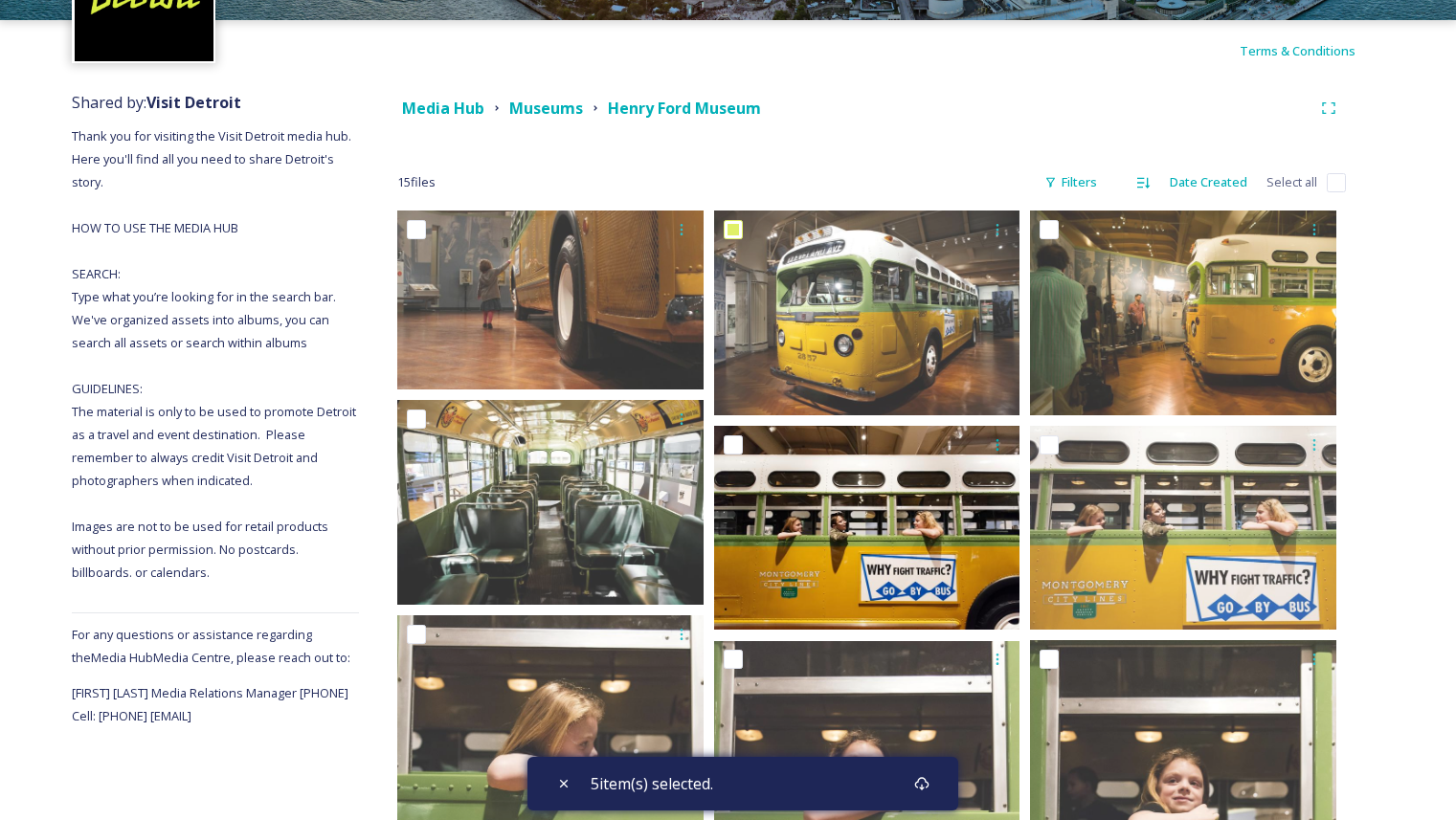 scroll, scrollTop: 0, scrollLeft: 0, axis: both 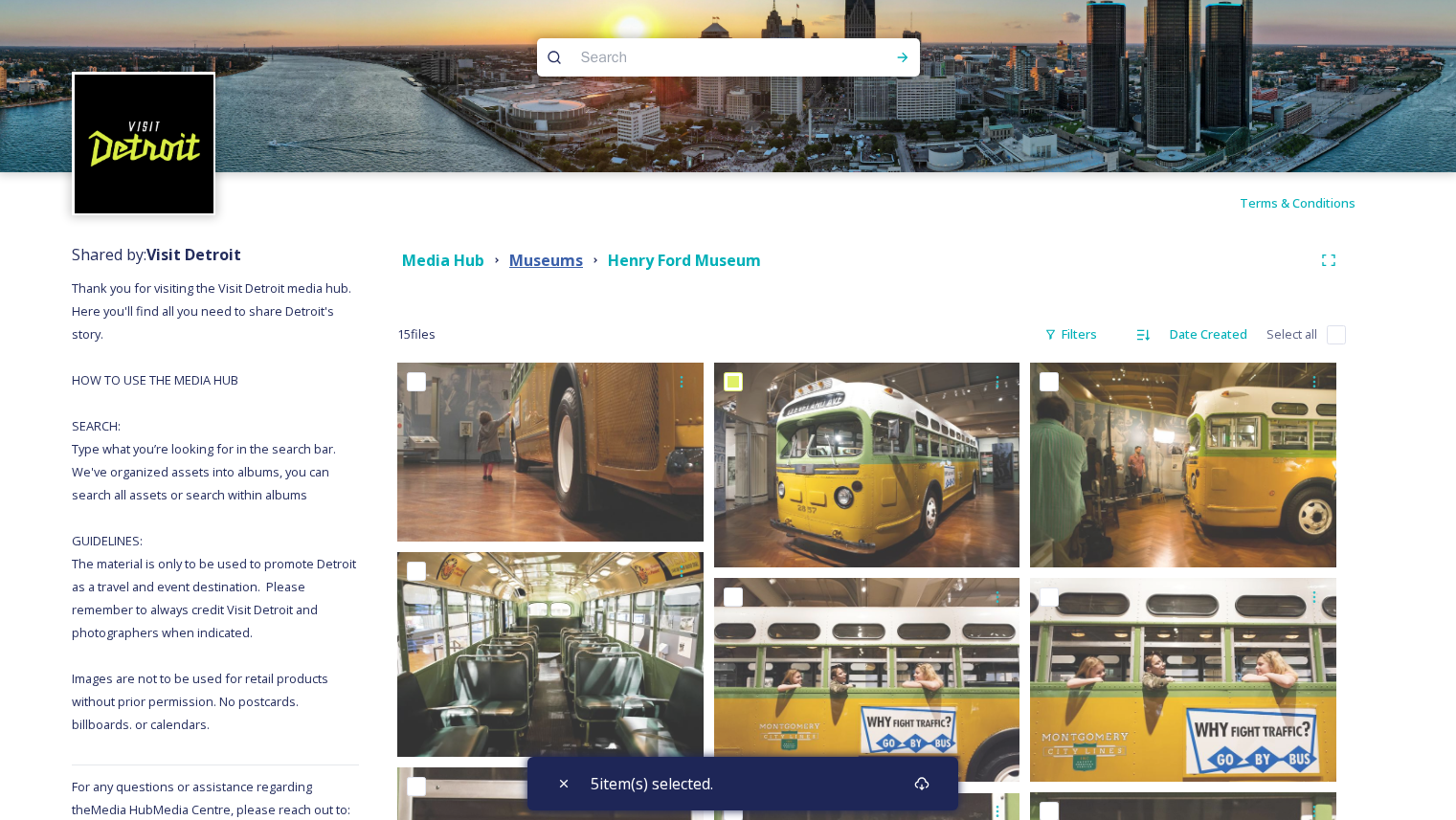 click on "Museums" at bounding box center (546, 260) 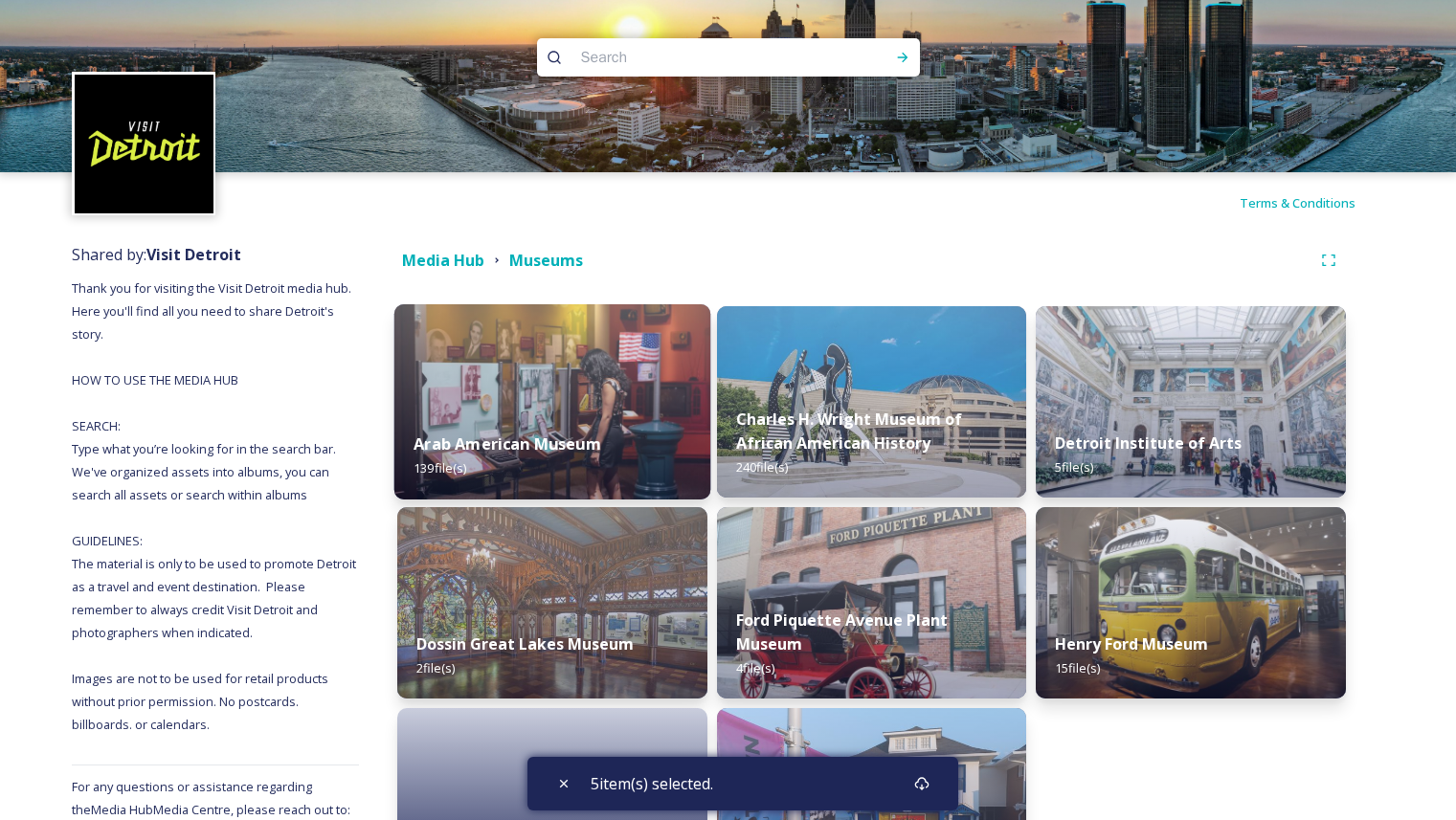click on "Arab American Museum 139  file(s)" at bounding box center (552, 455) 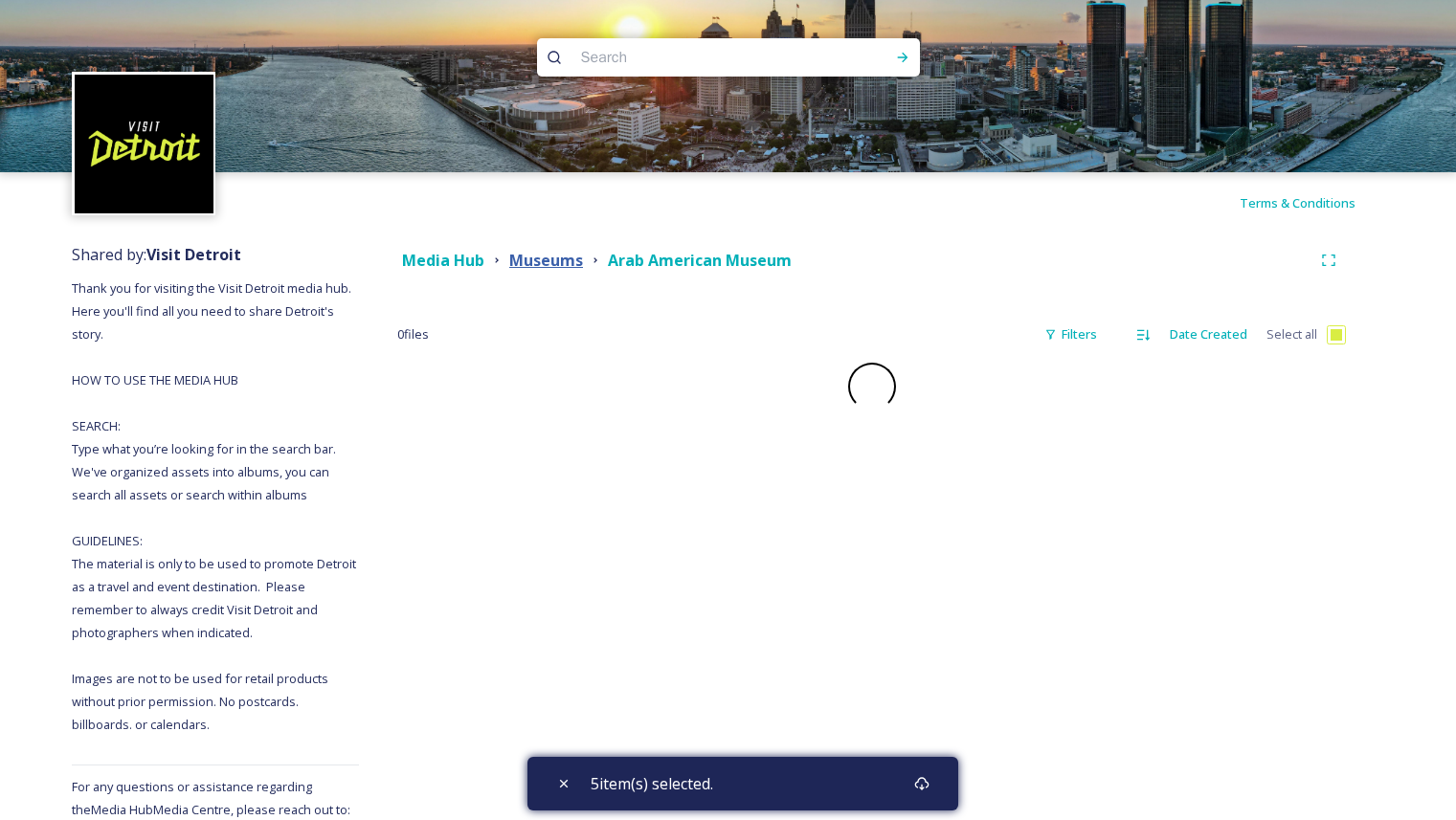 click on "Museums" at bounding box center (546, 260) 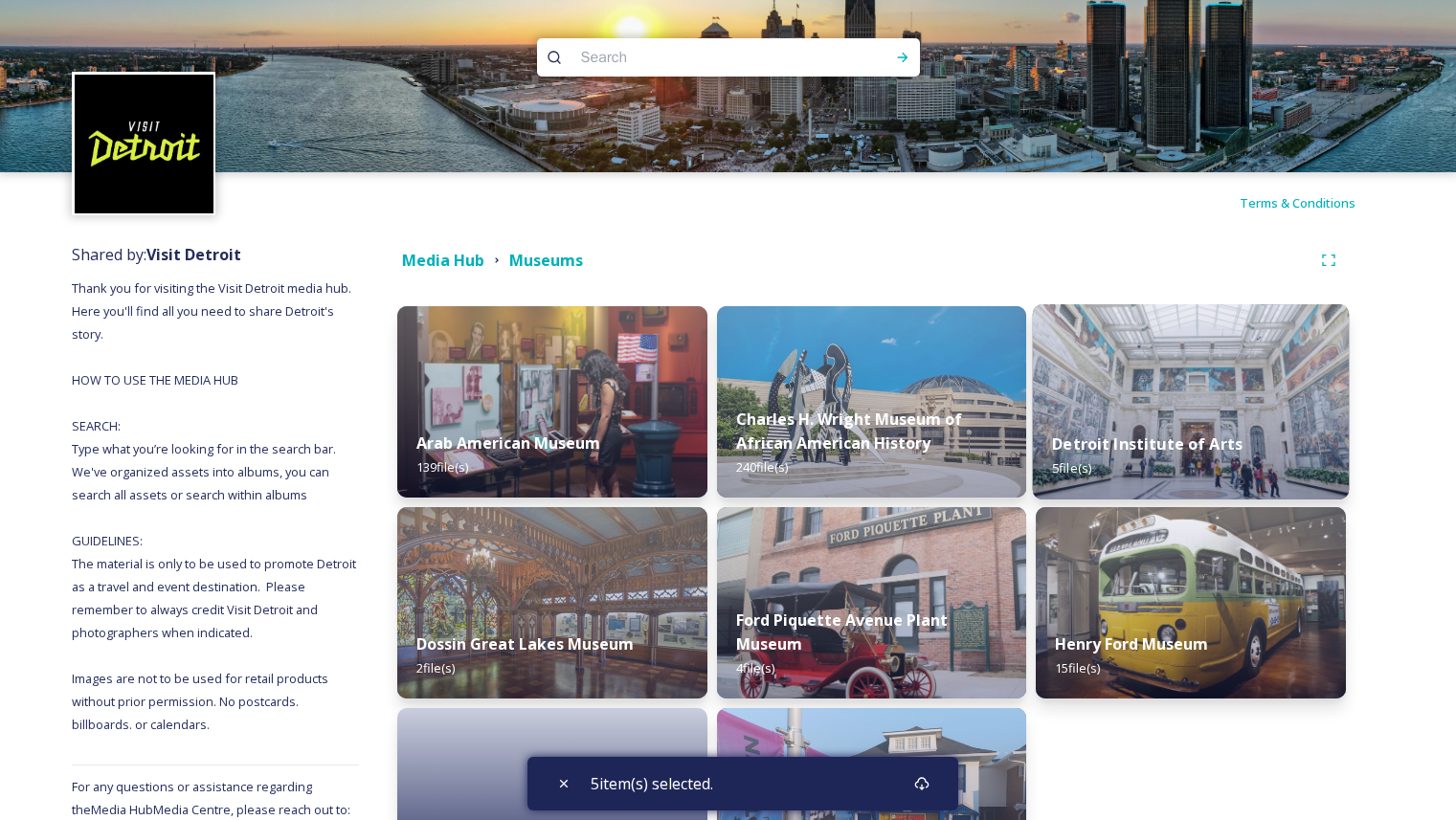 click on "[INSTITUTION] [NUMBER] file(s)" at bounding box center [1191, 455] 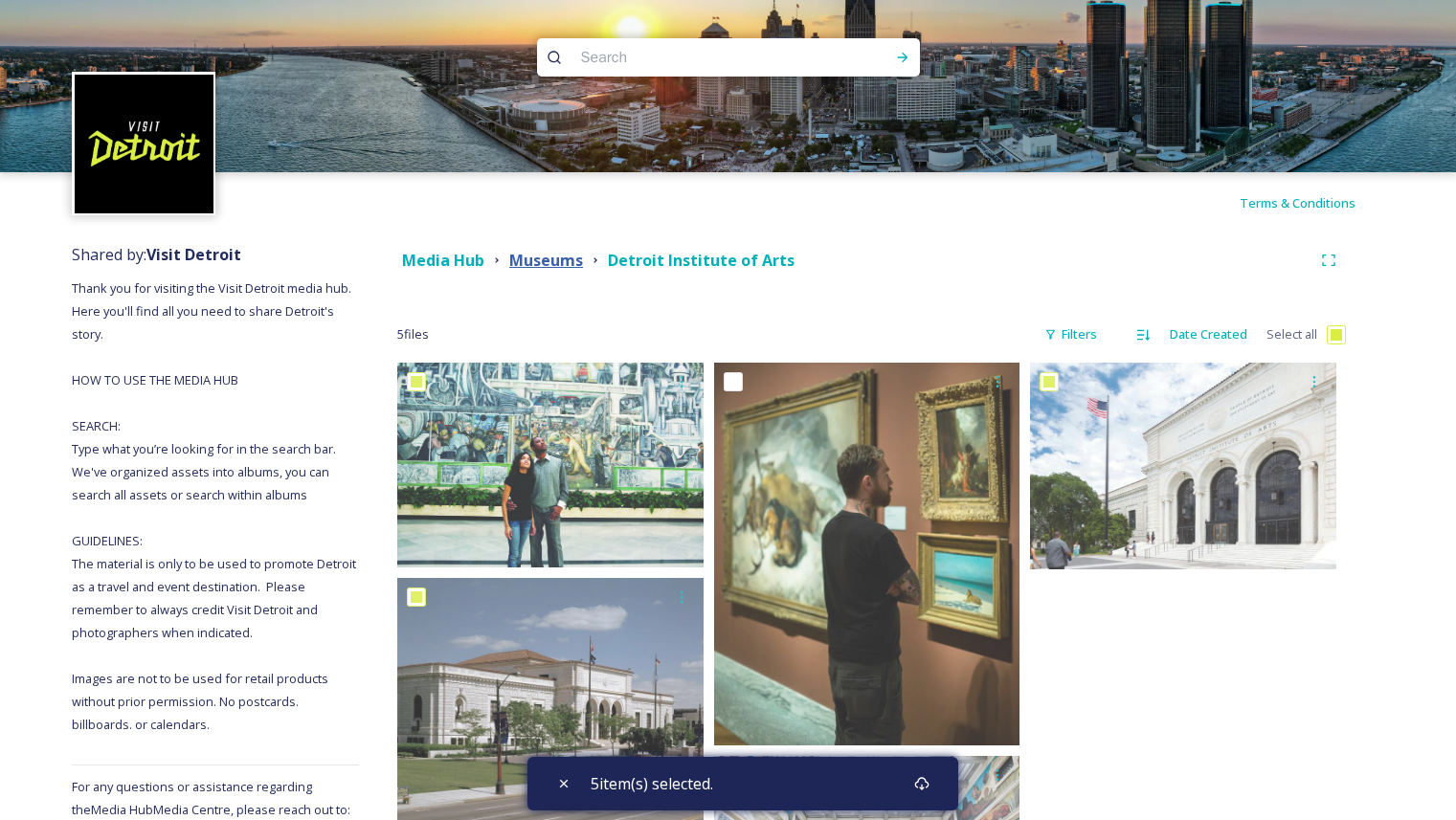 click on "Museums" at bounding box center [546, 260] 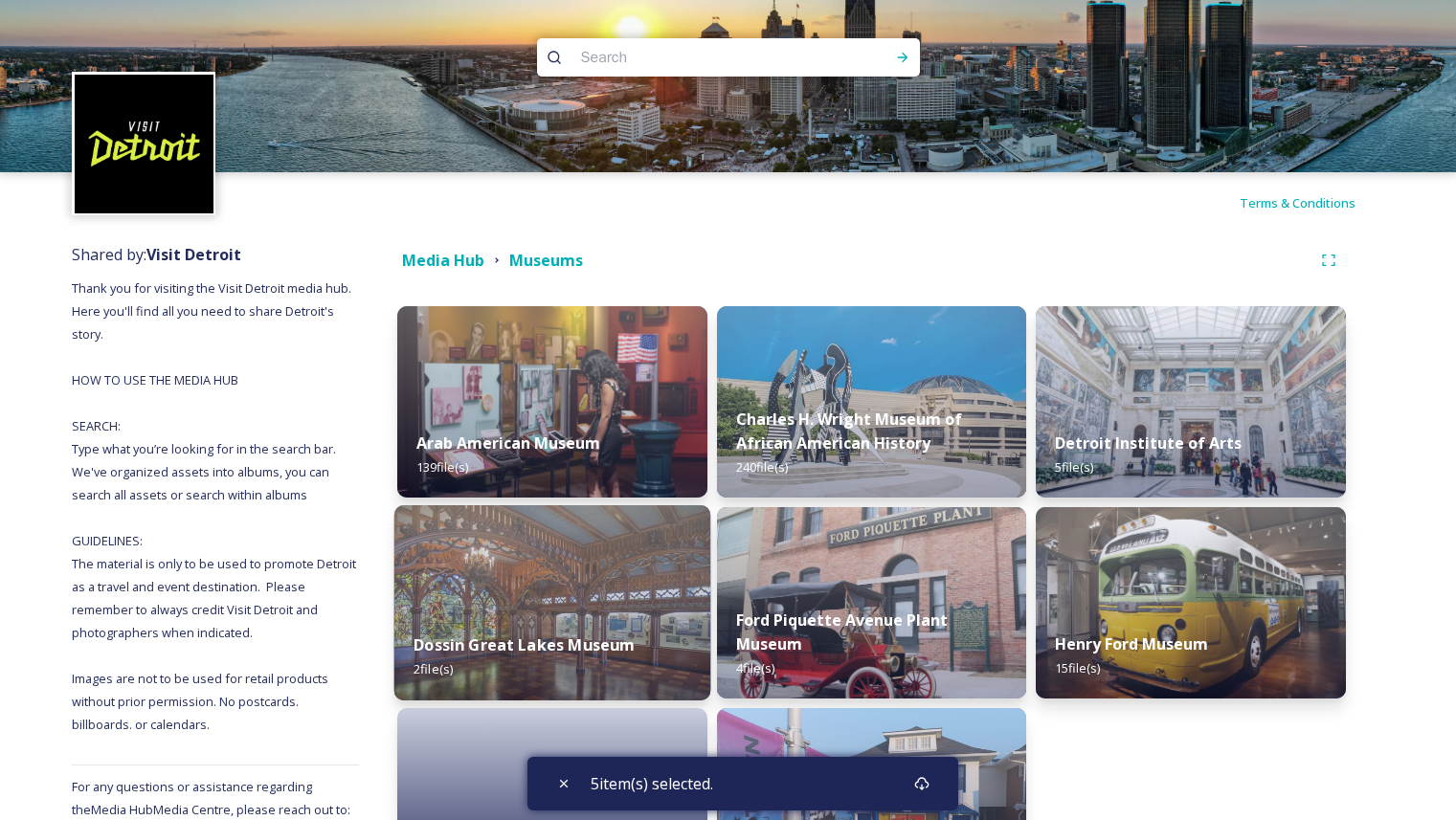 click on "Dossin Great Lakes Museum 2  file(s)" at bounding box center (552, 656) 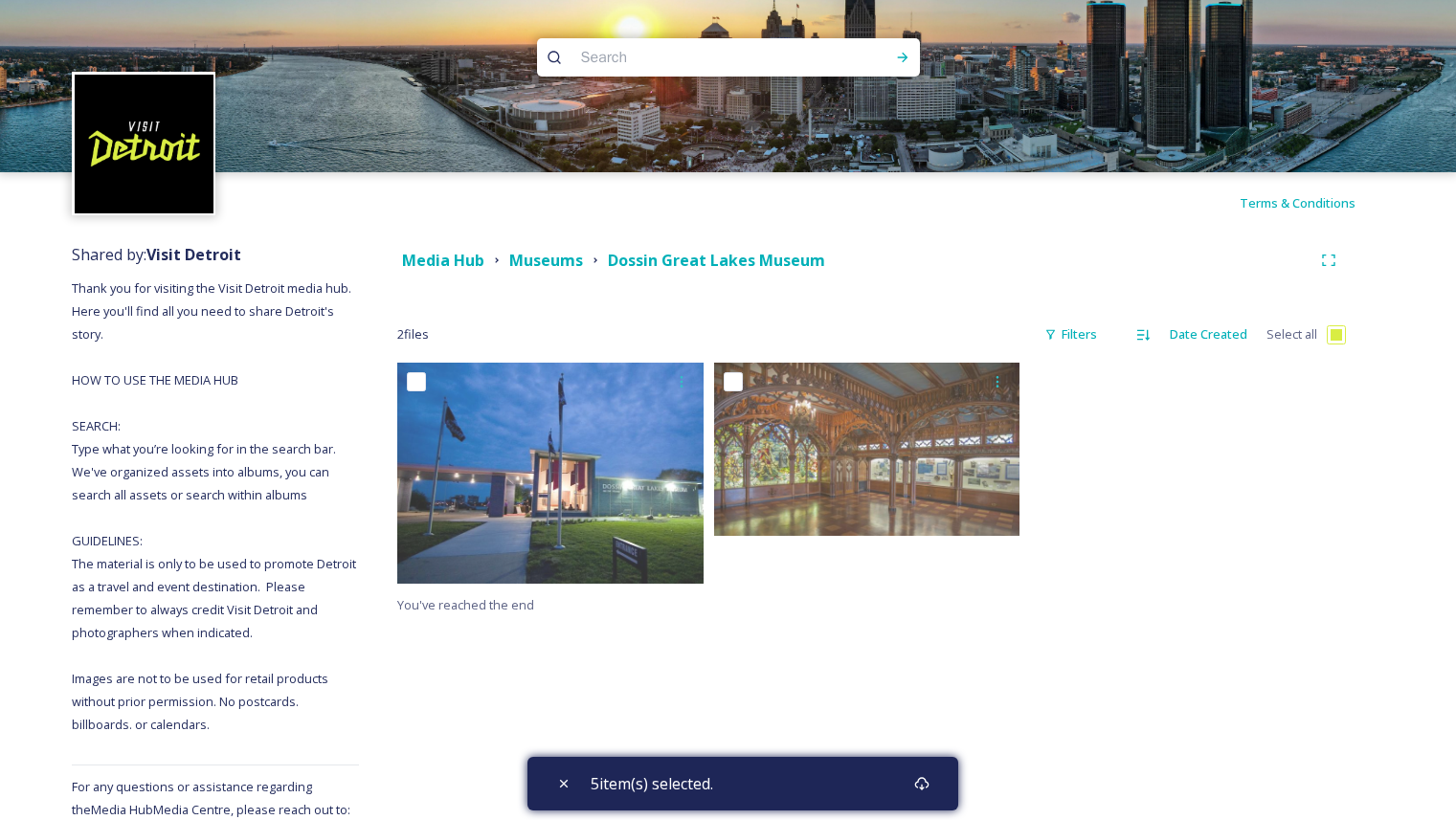 click on "Select all" at bounding box center (1291, 334) 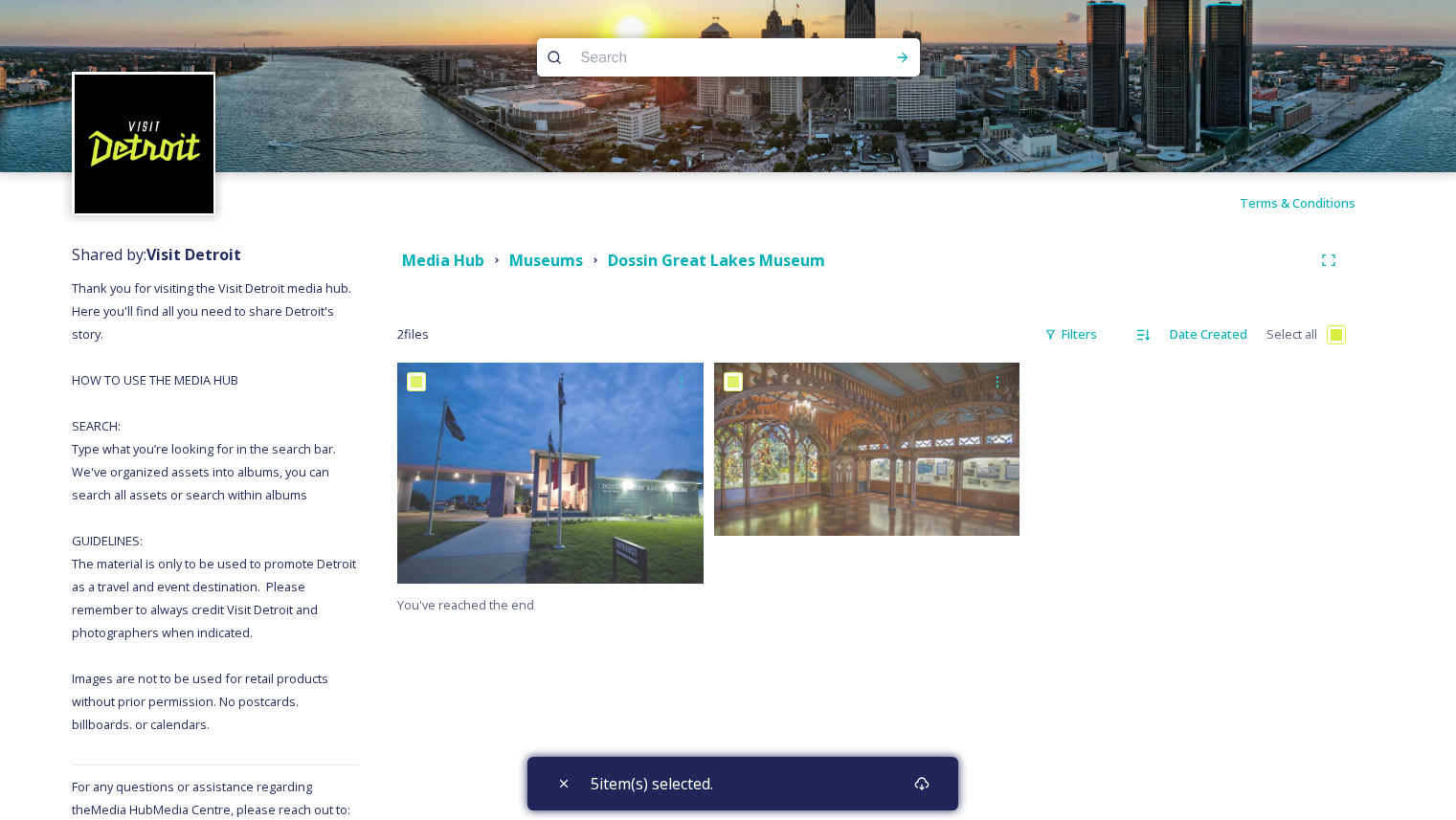 checkbox on "true" 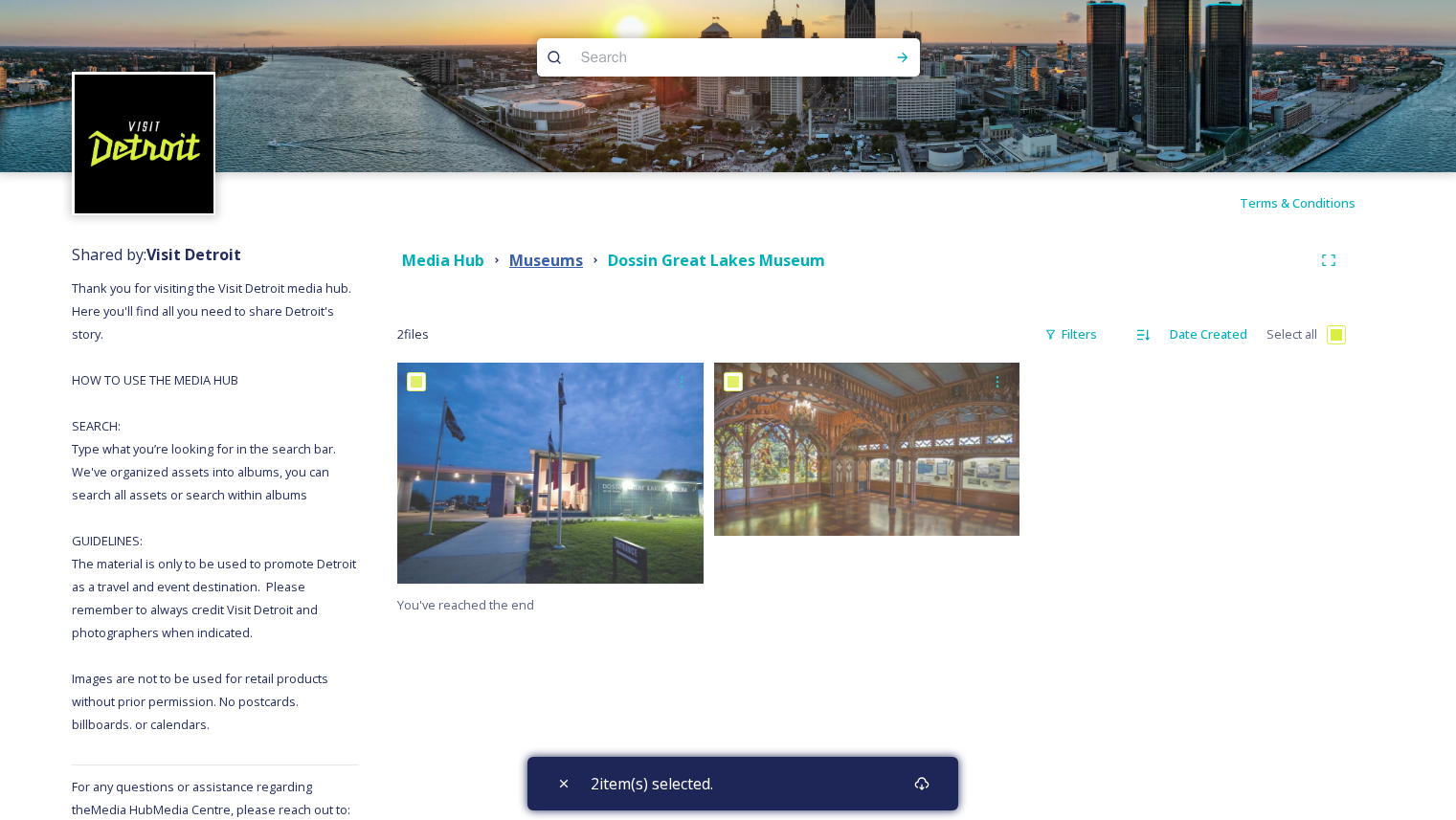 click on "Museums" at bounding box center (546, 260) 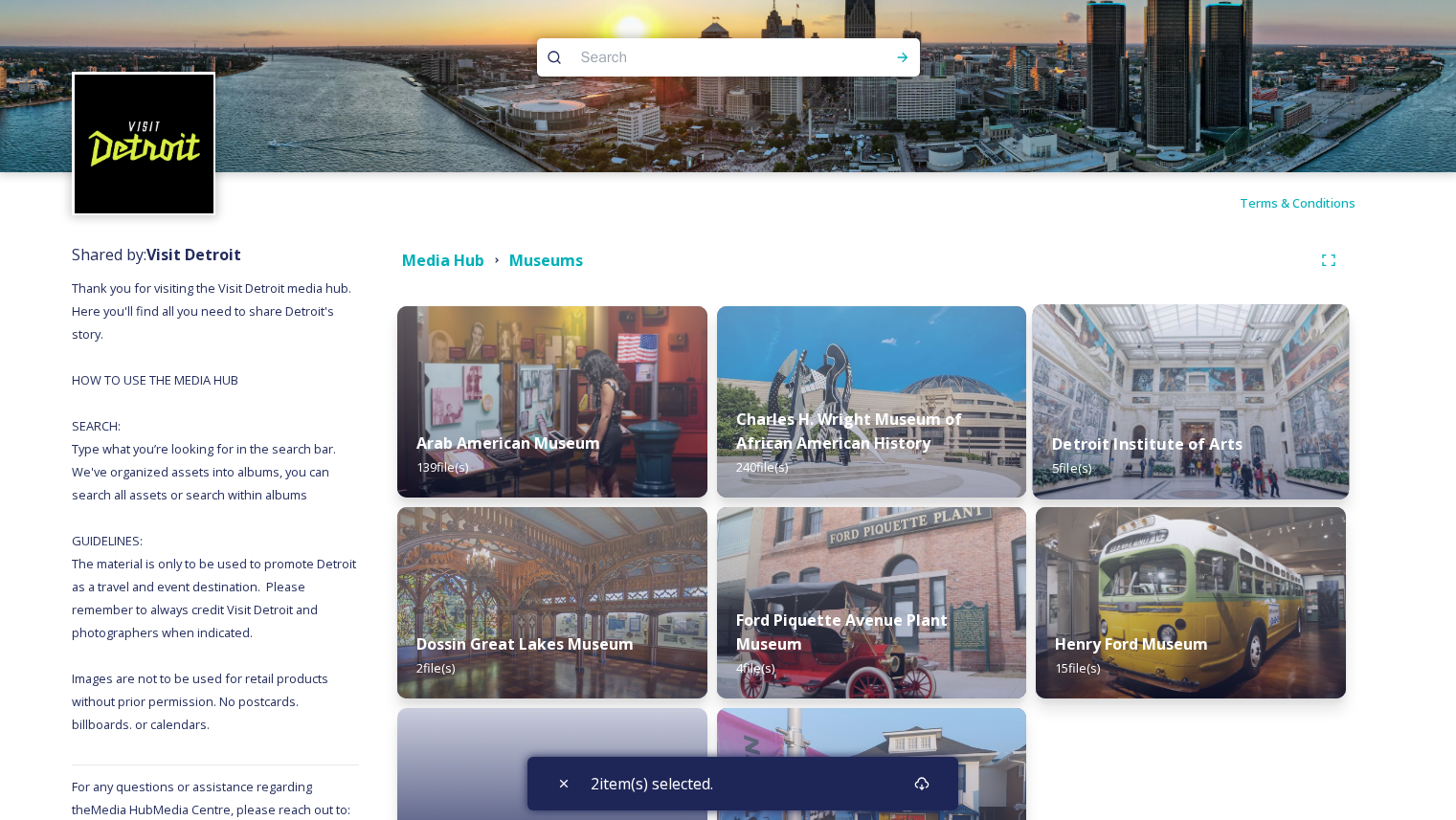 click at bounding box center (1191, 402) 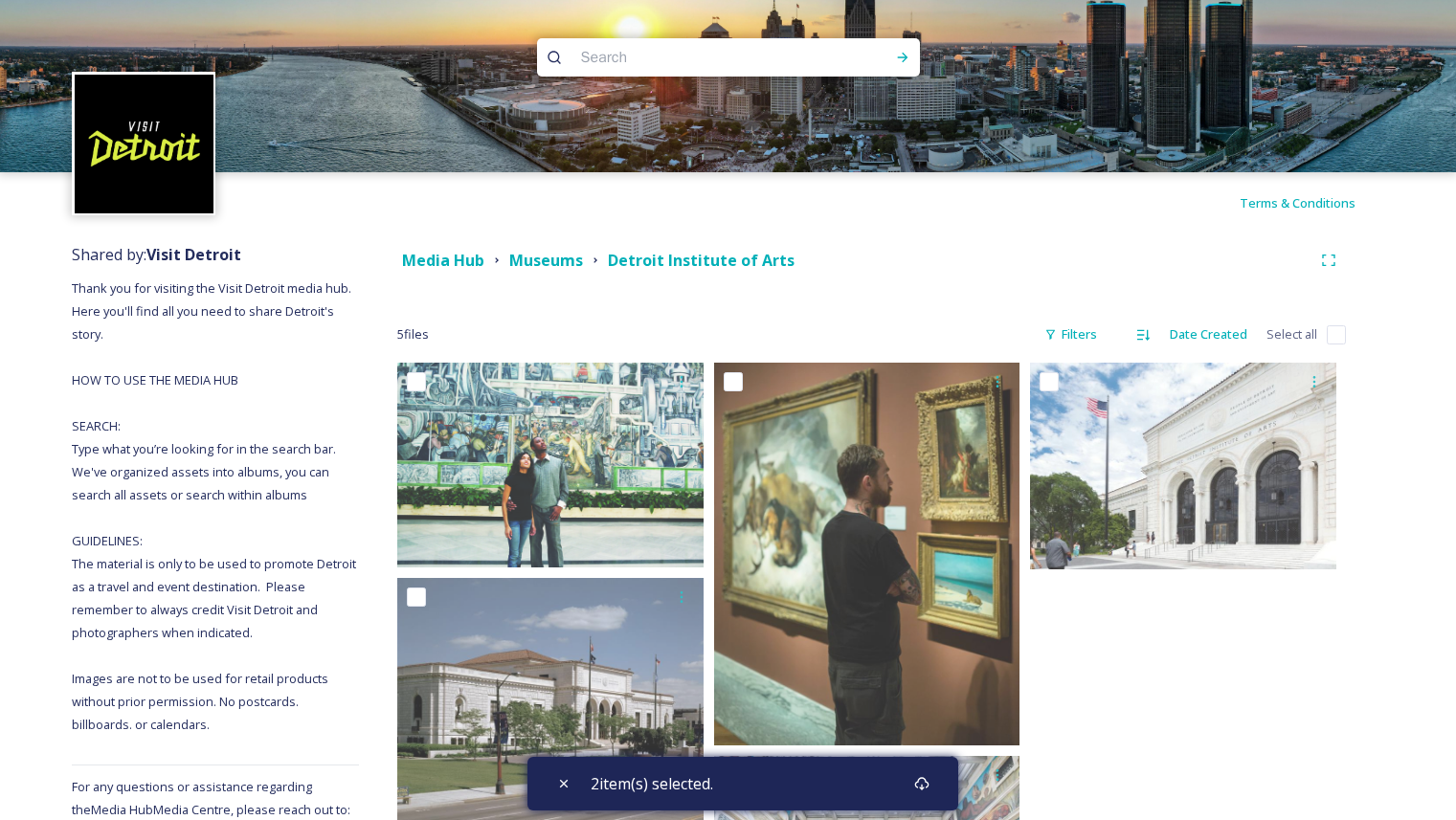 click at bounding box center [1336, 335] 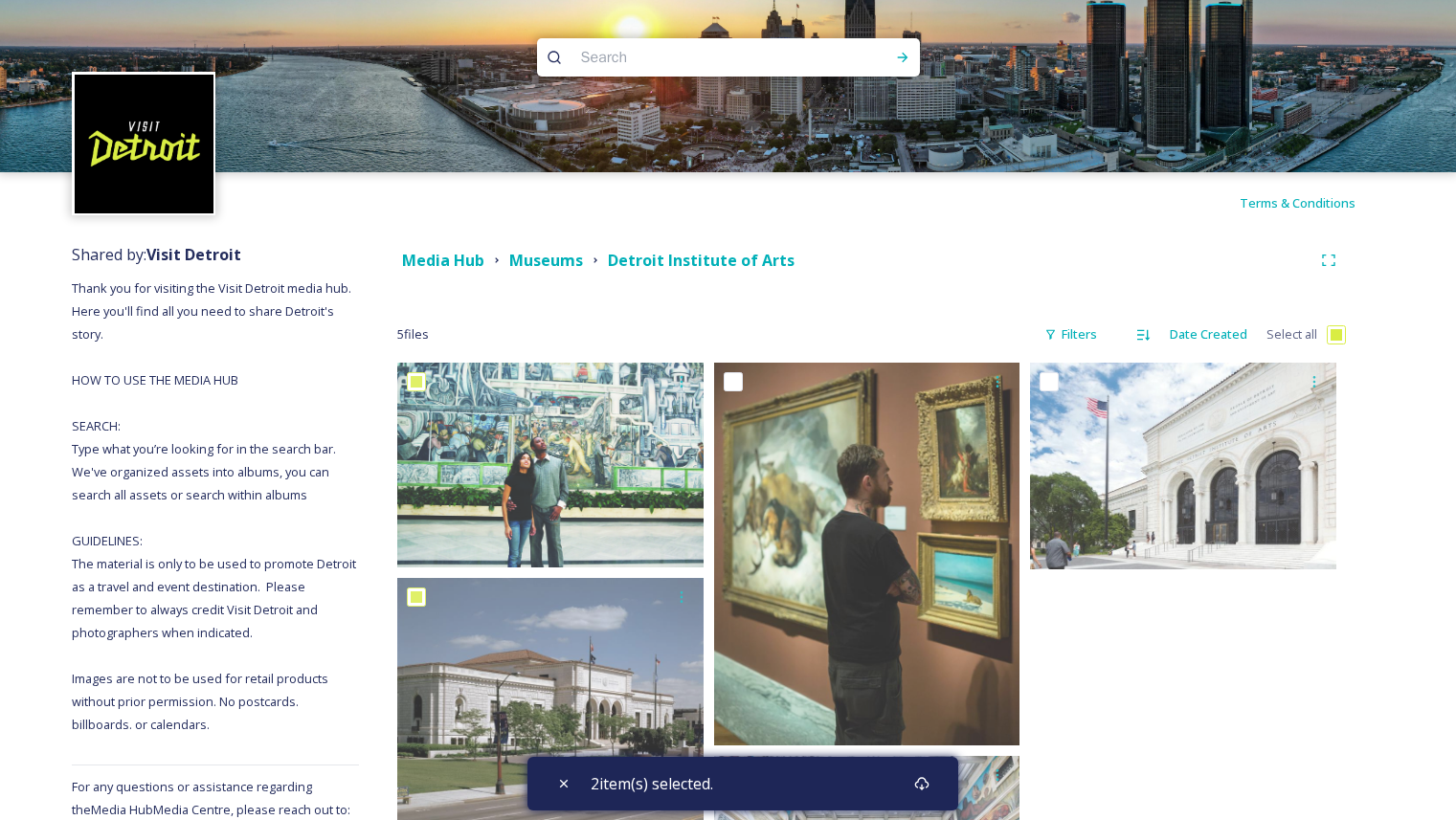 checkbox on "true" 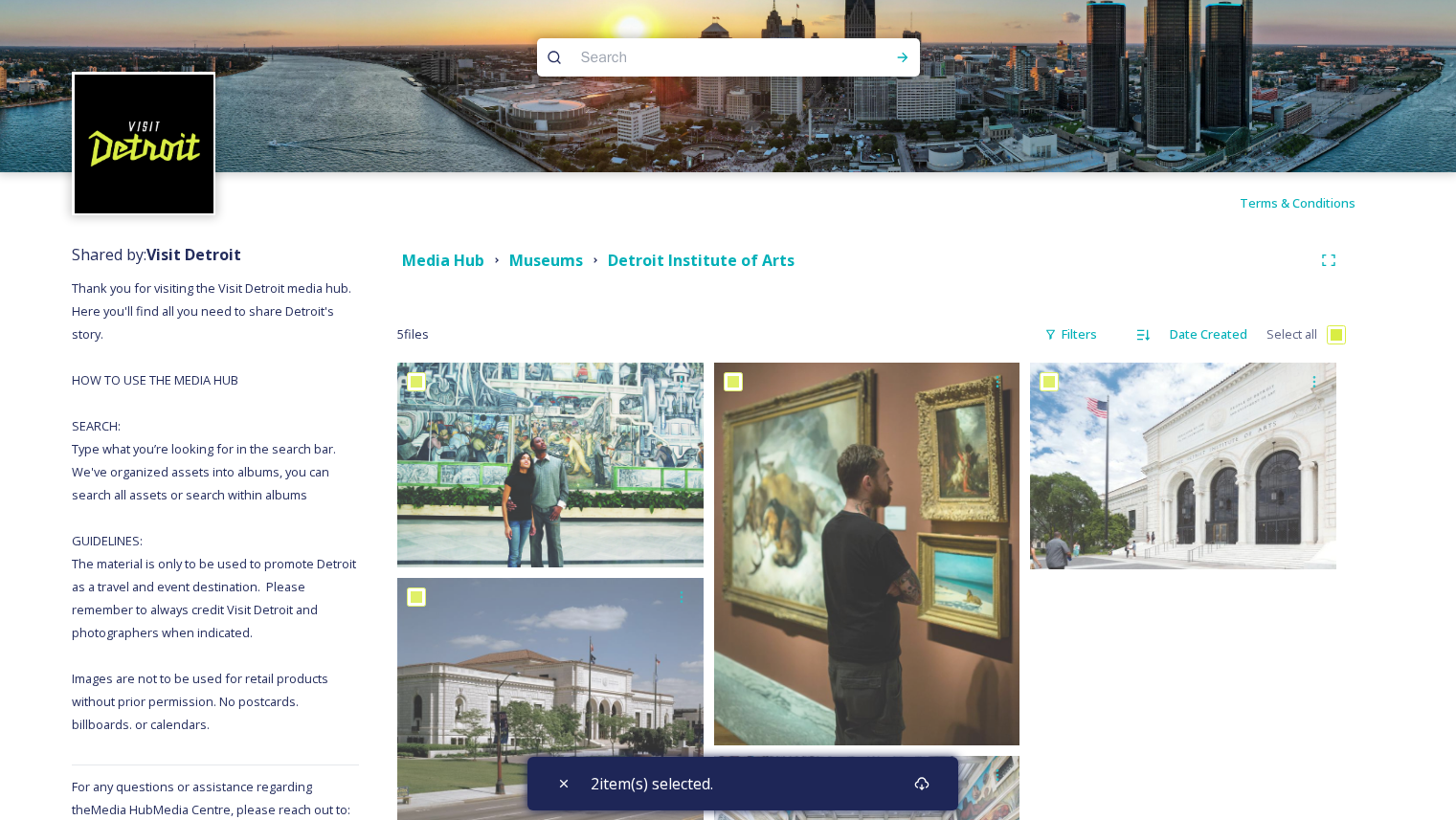 checkbox on "true" 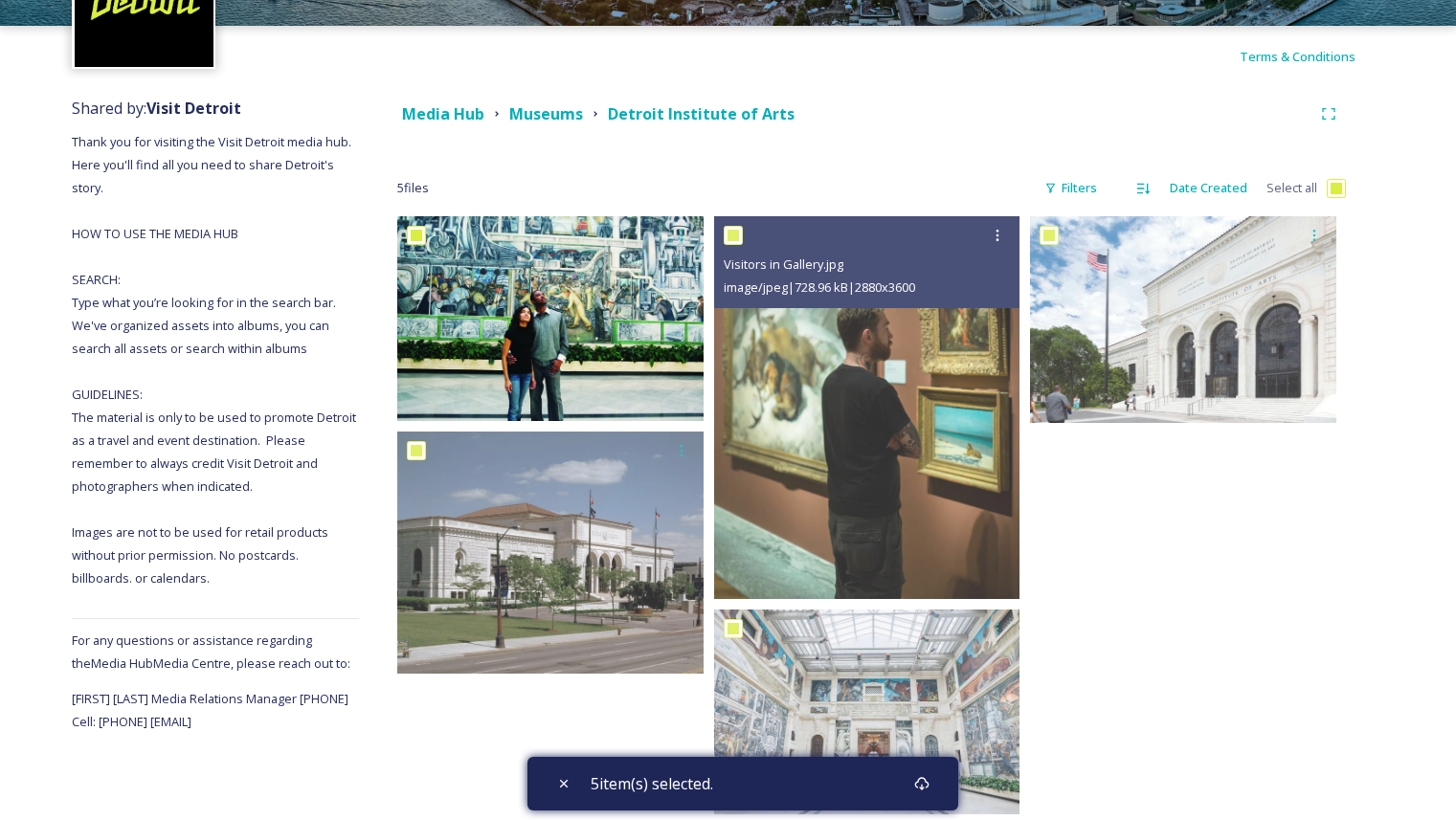 scroll, scrollTop: 157, scrollLeft: 0, axis: vertical 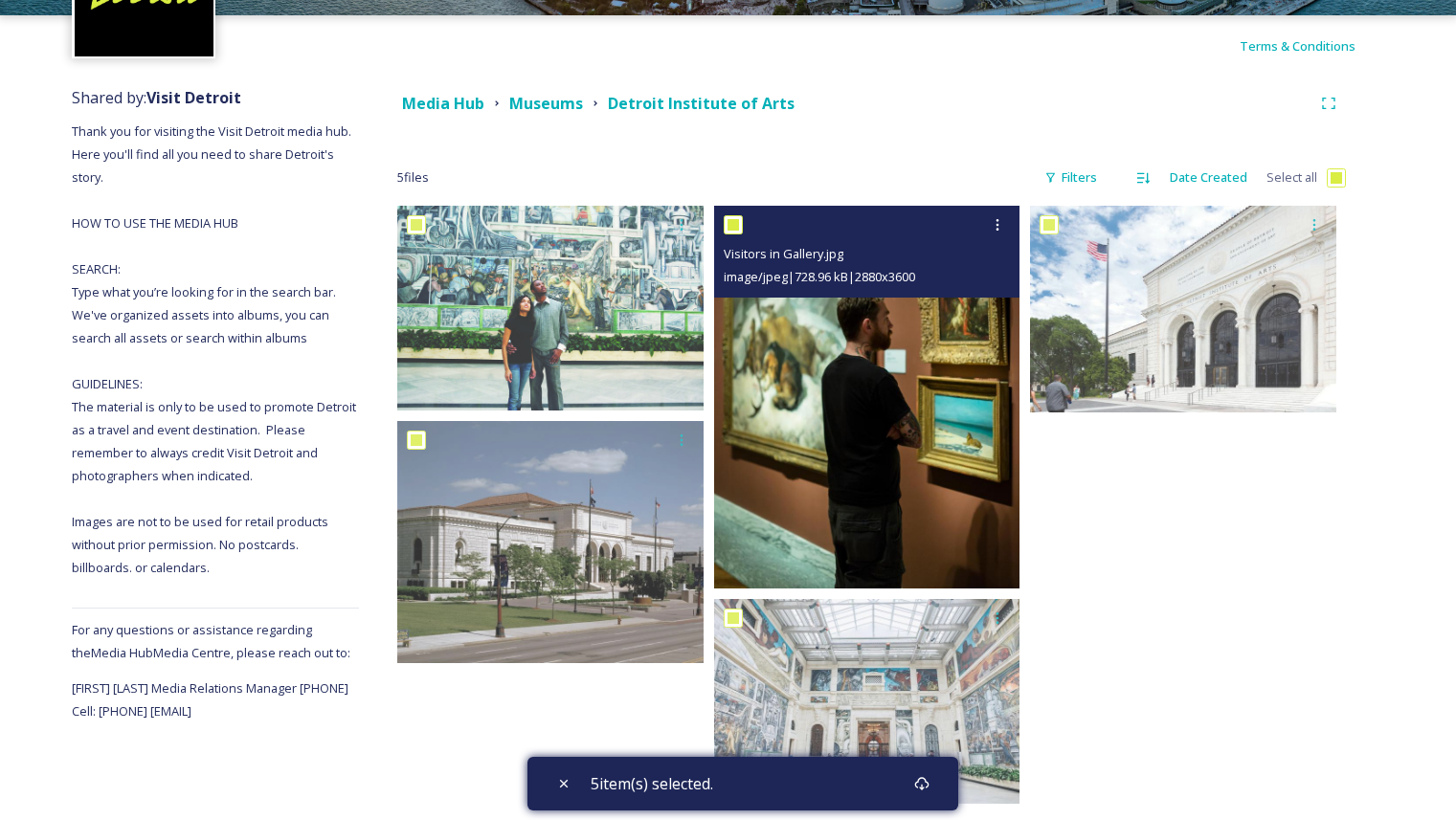 click at bounding box center [733, 225] 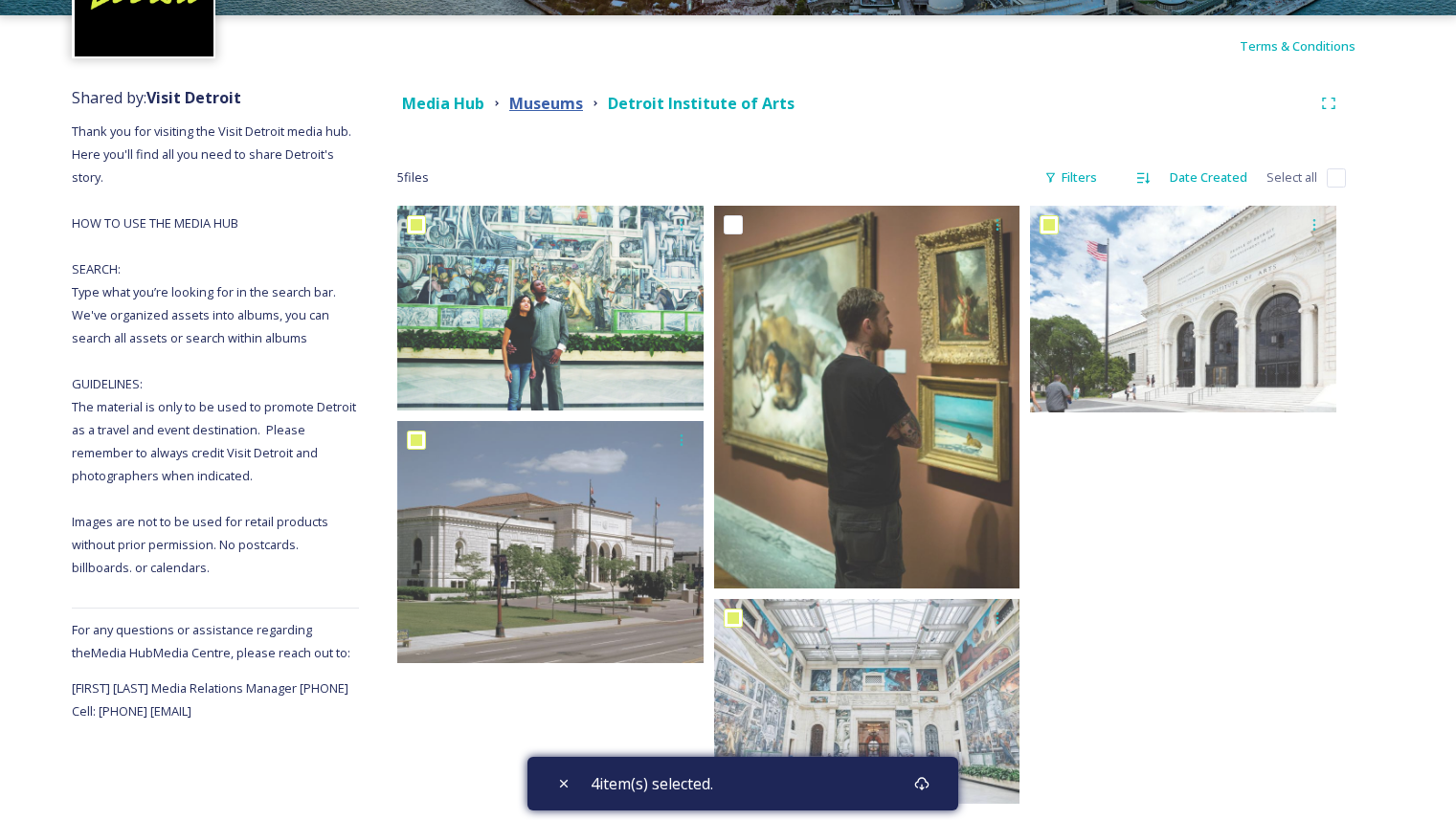click on "Museums" at bounding box center [546, 103] 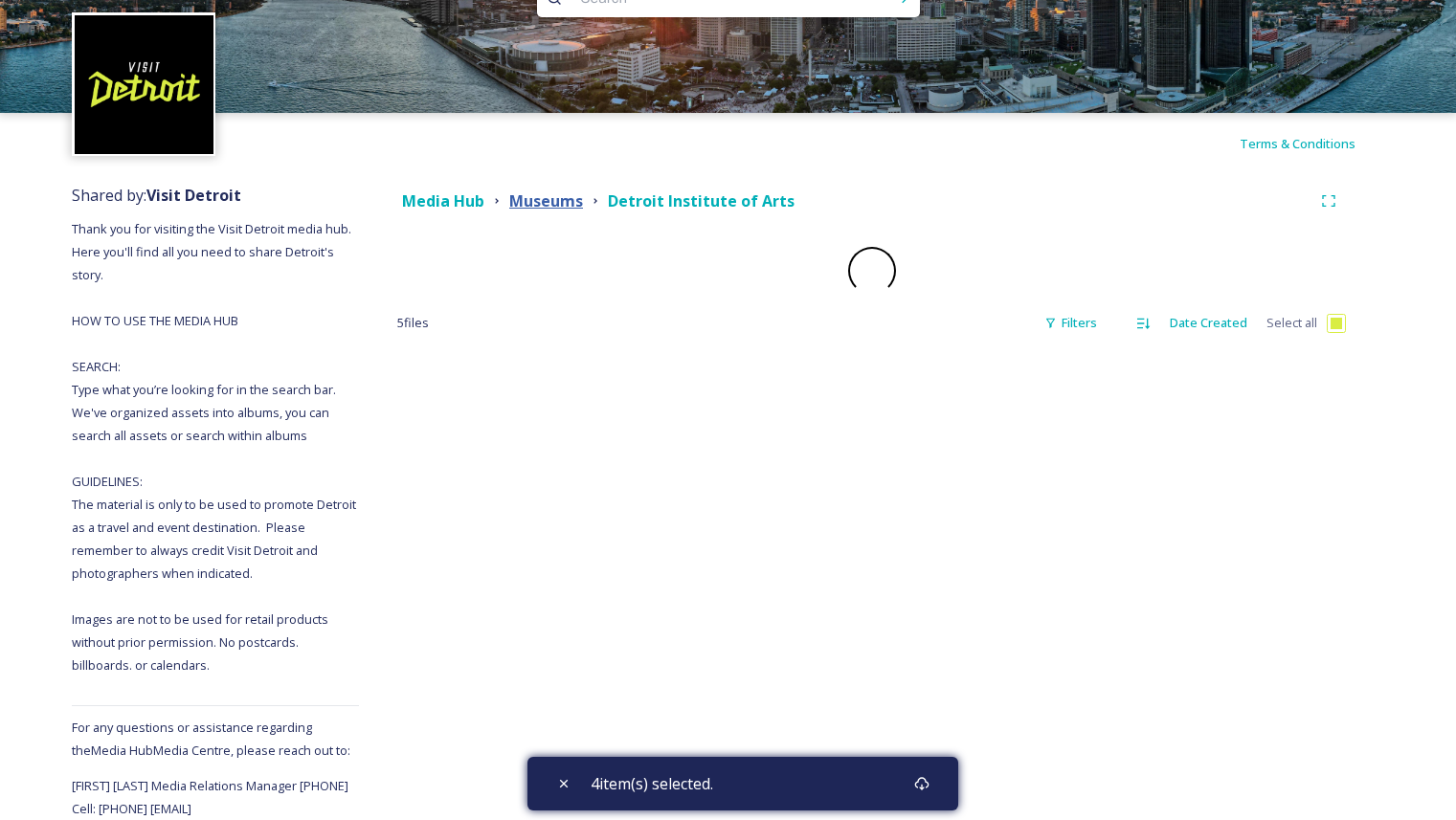 scroll, scrollTop: 0, scrollLeft: 0, axis: both 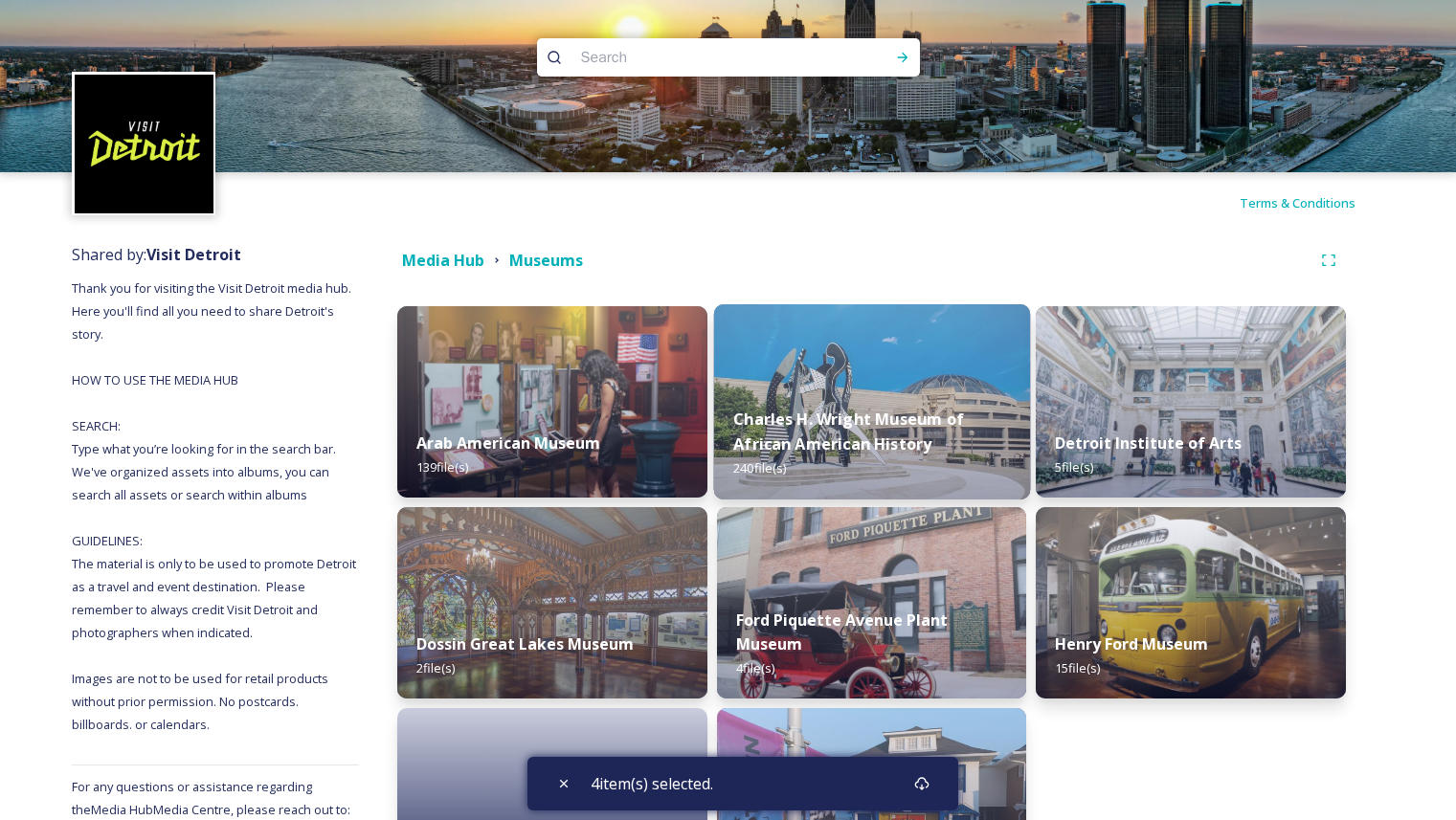 click on "[PERSON_NAME] Museum of African American History  240  file(s)" at bounding box center (871, 444) 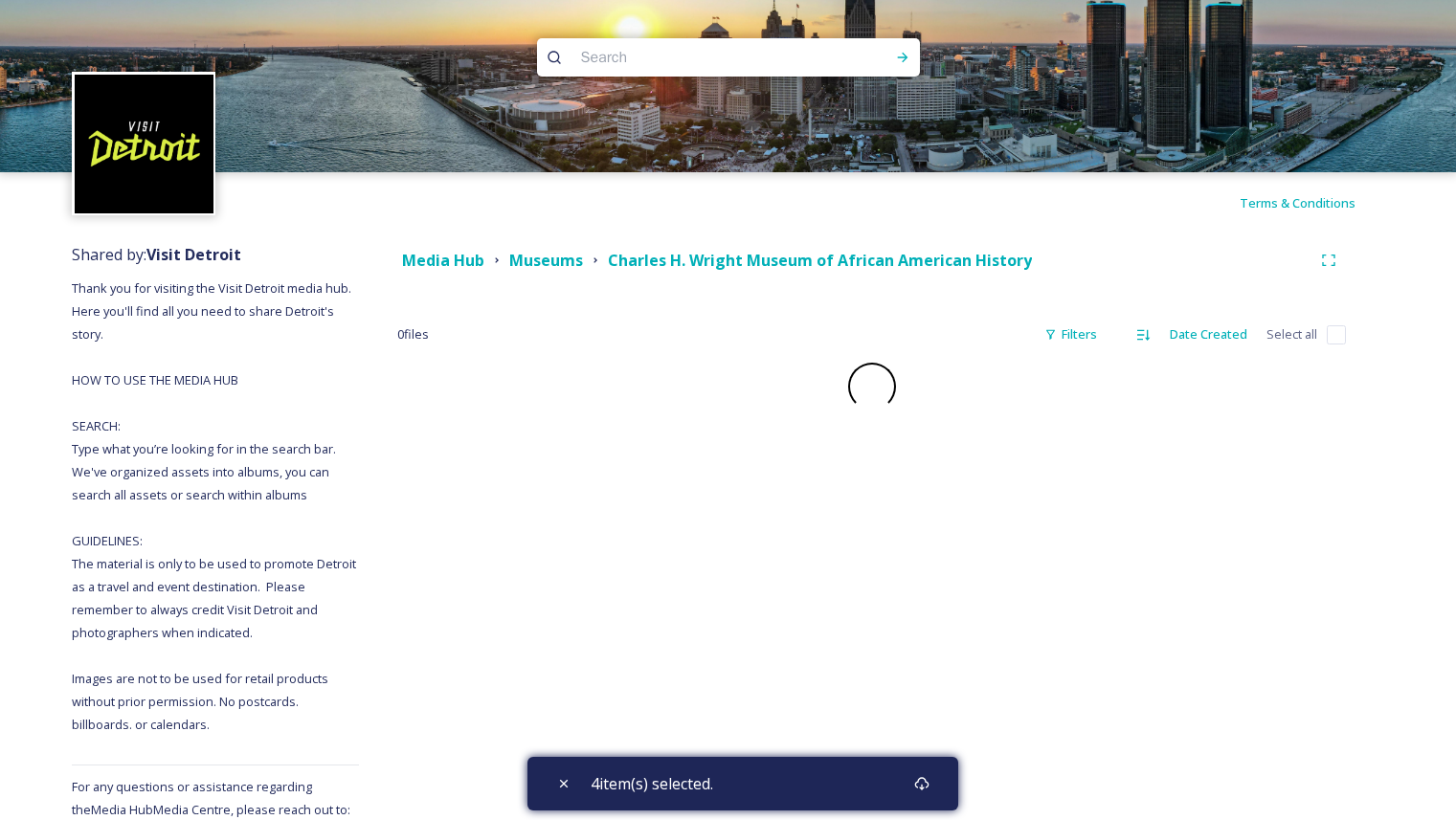 checkbox on "false" 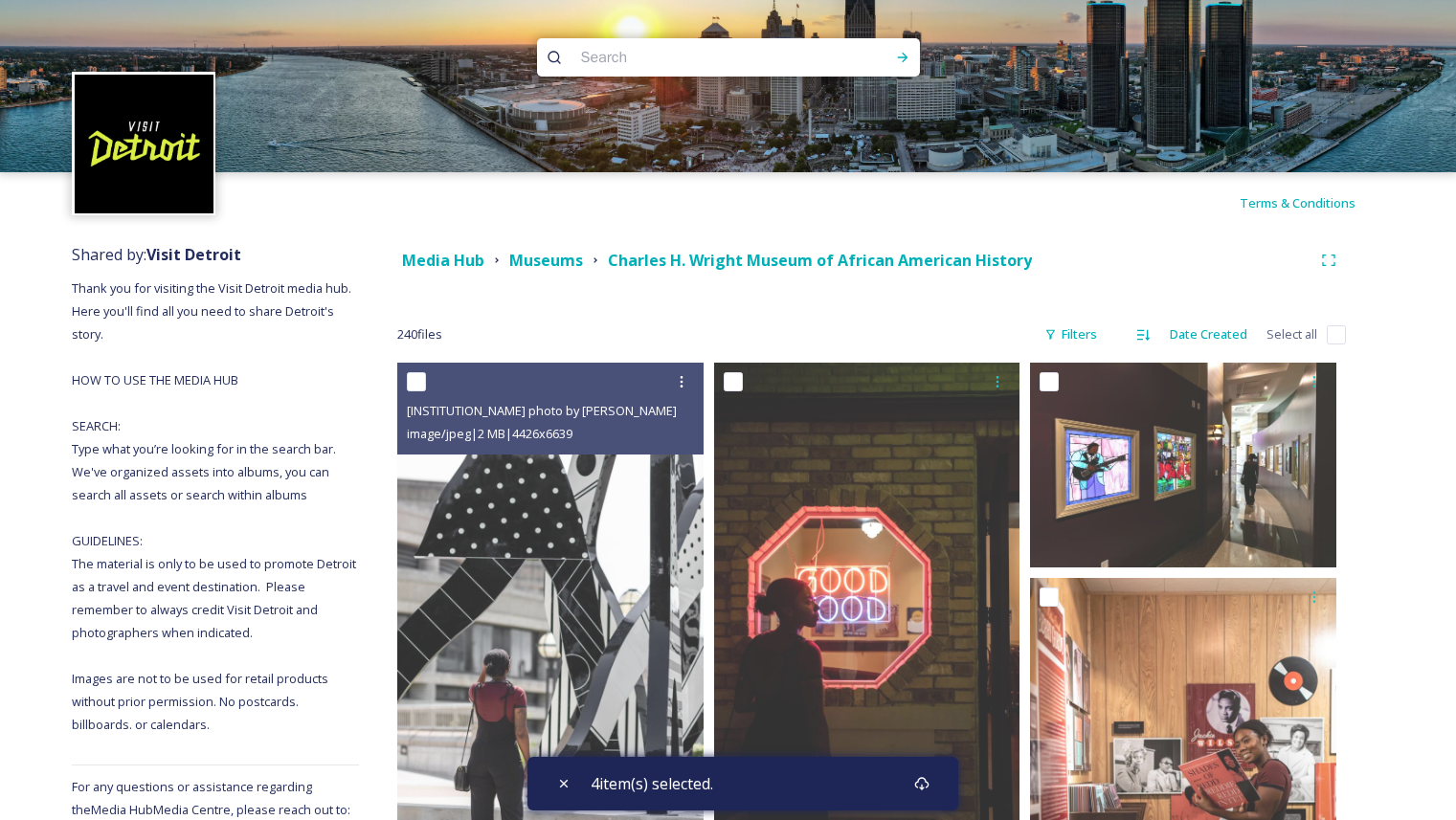 drag, startPoint x: 417, startPoint y: 380, endPoint x: 581, endPoint y: 356, distance: 165.74679 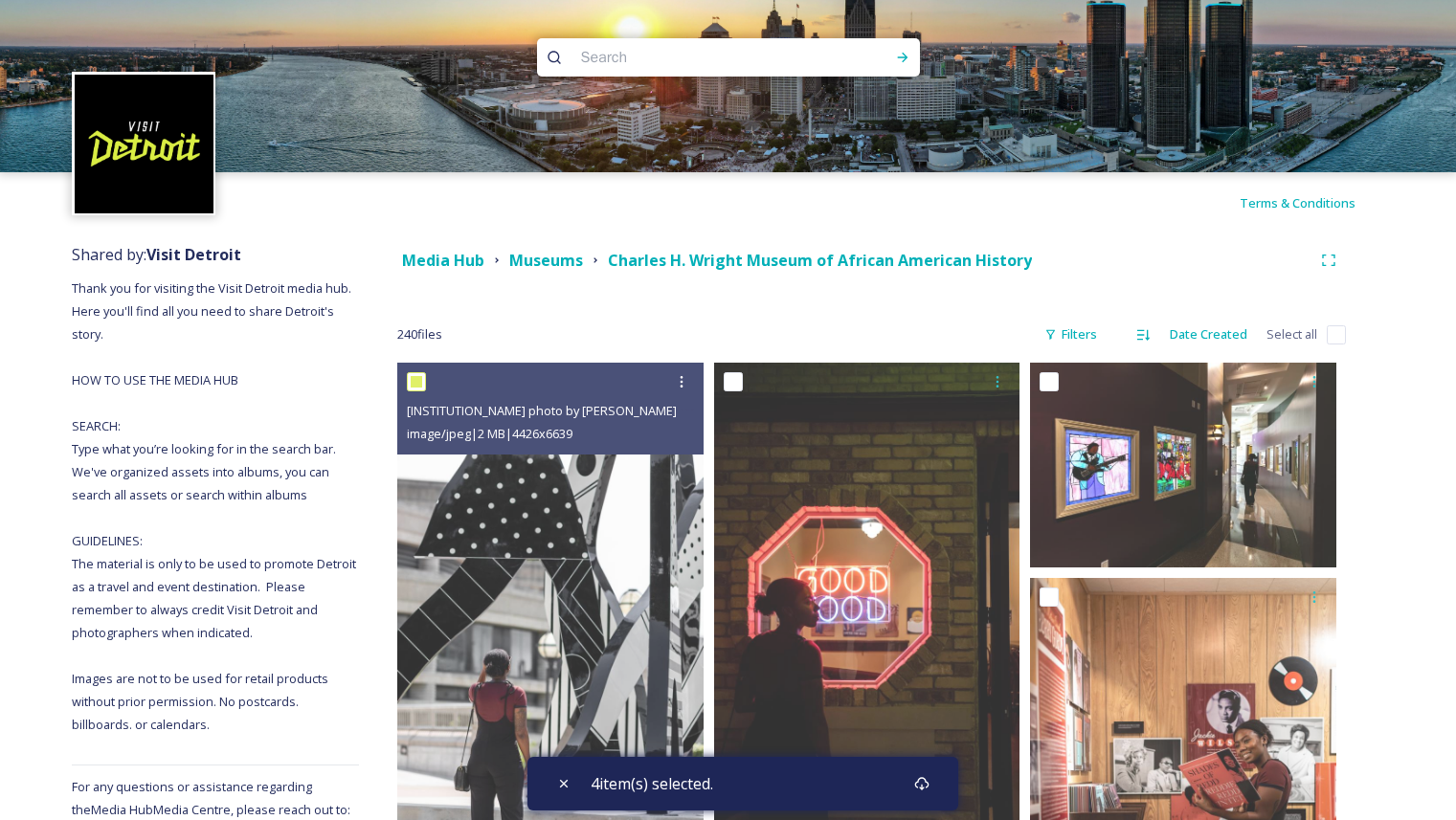 checkbox on "true" 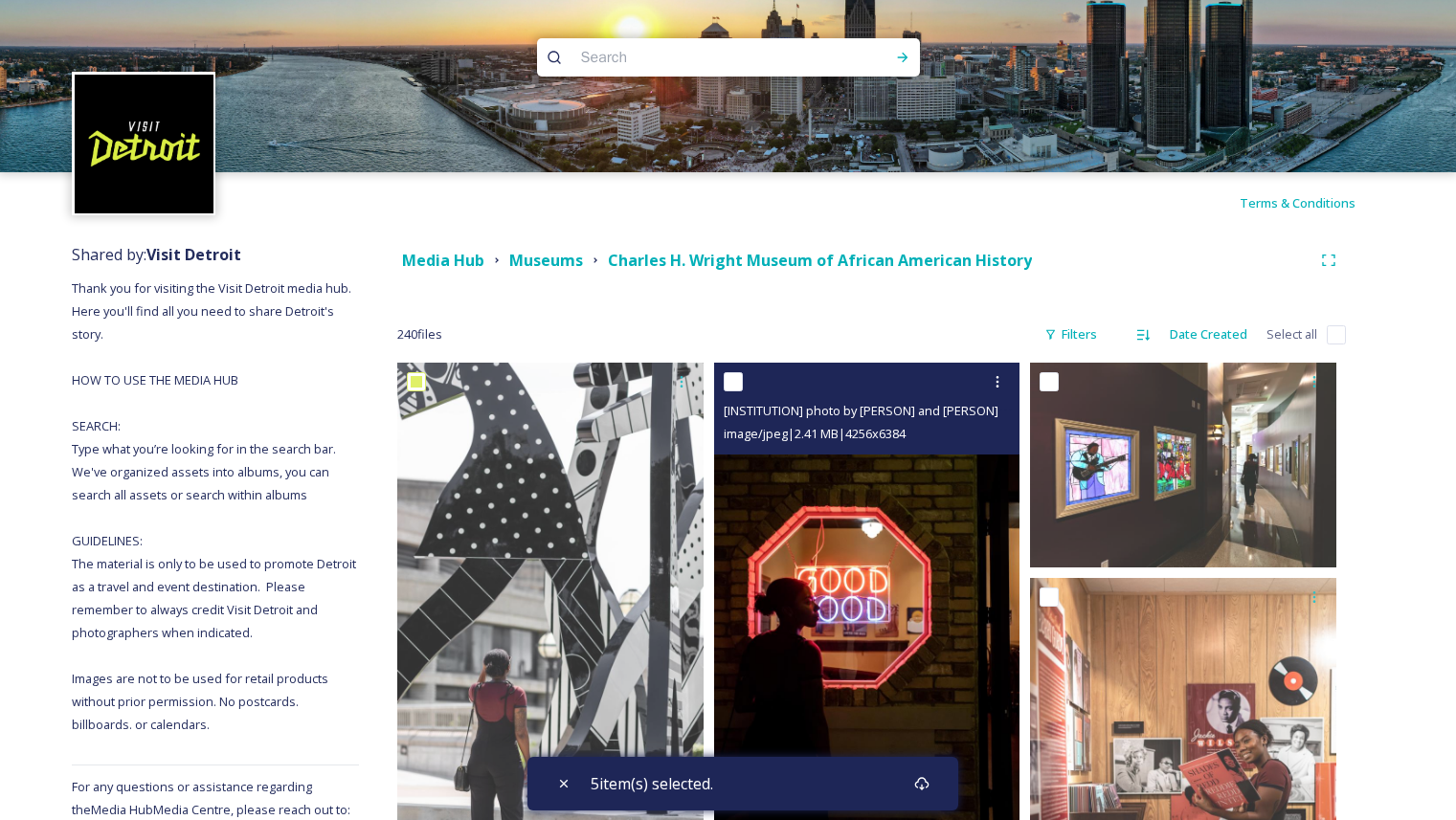 click at bounding box center [733, 382] 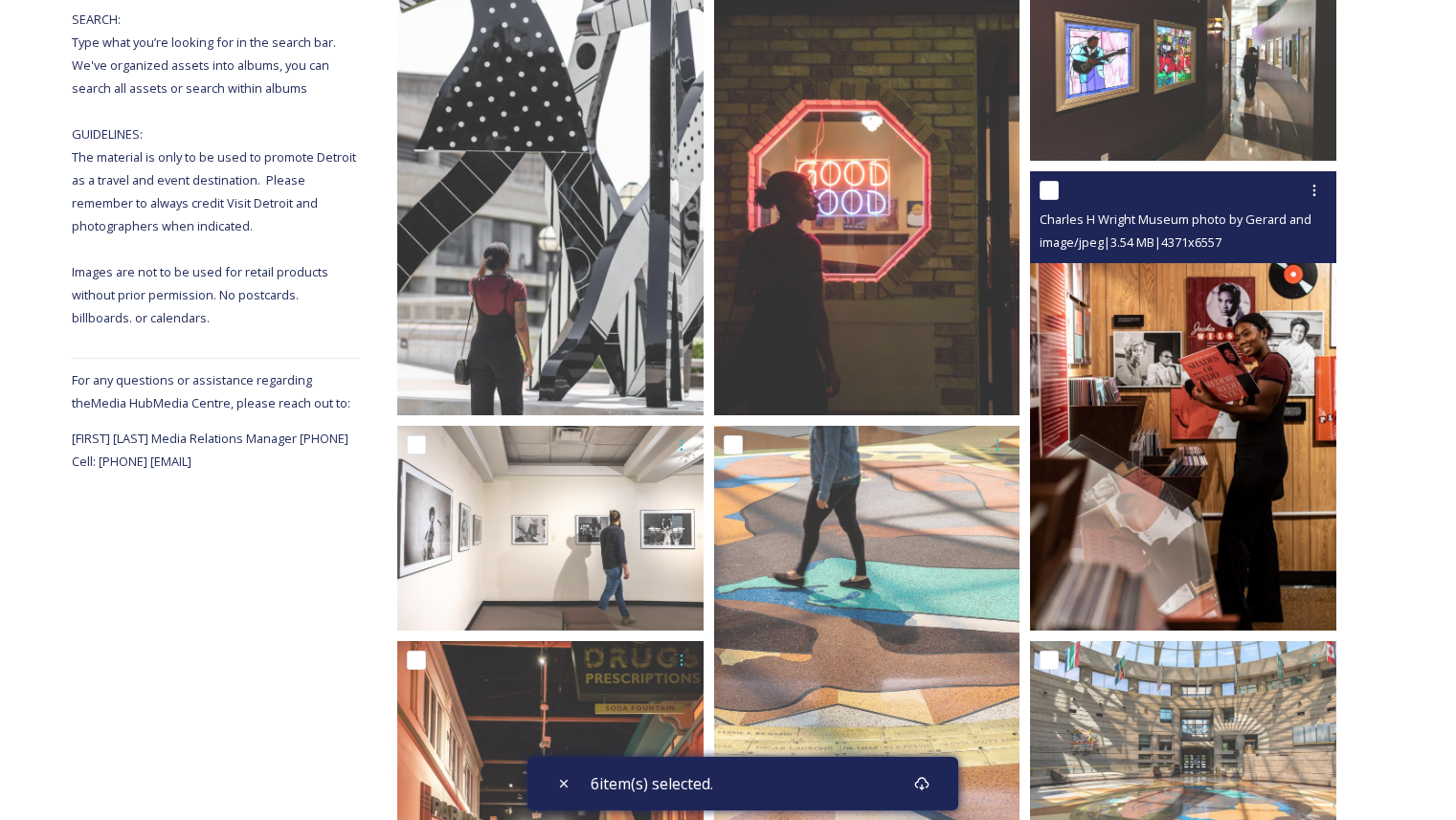 scroll, scrollTop: 470, scrollLeft: 0, axis: vertical 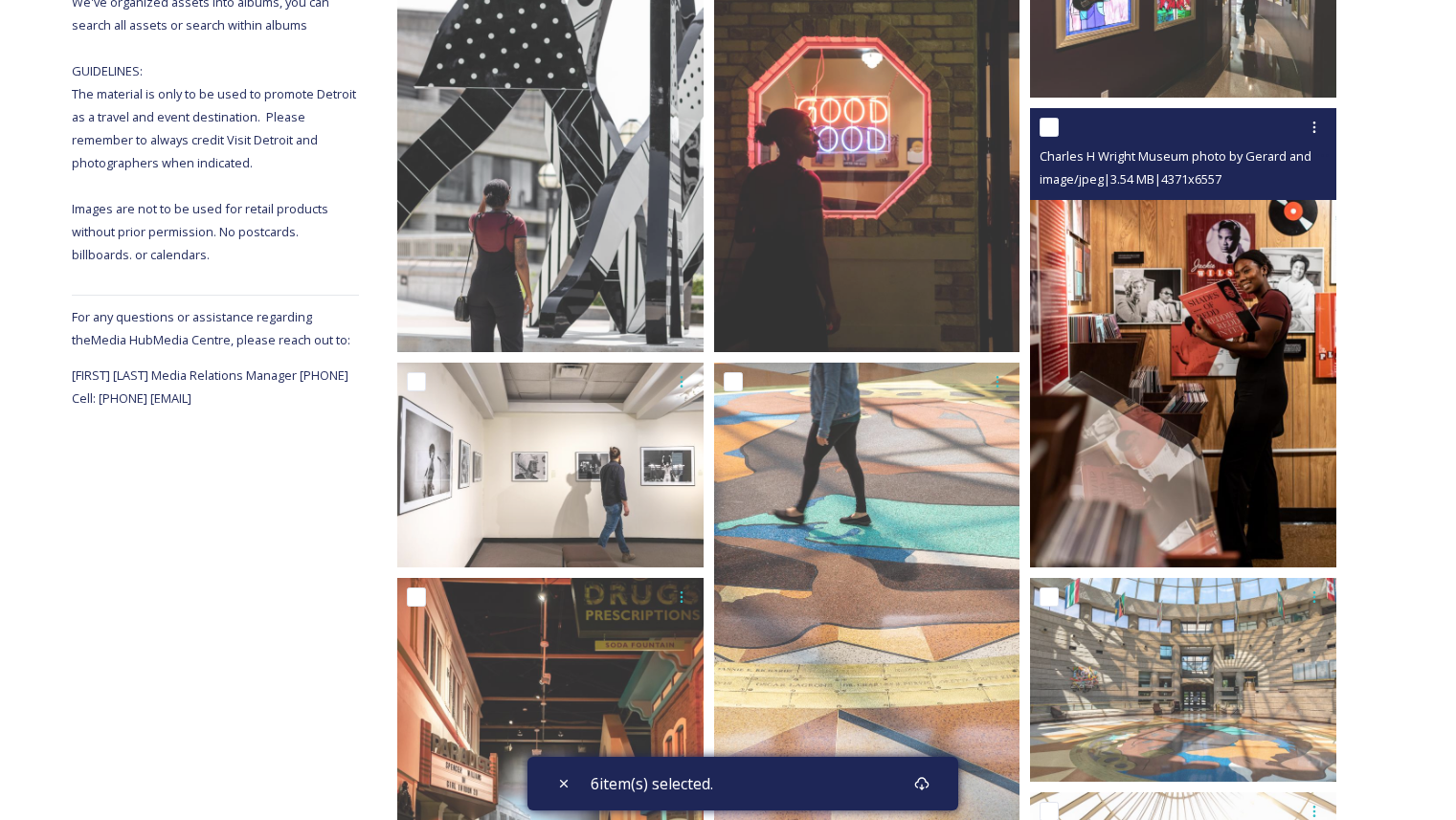click at bounding box center (1049, 127) 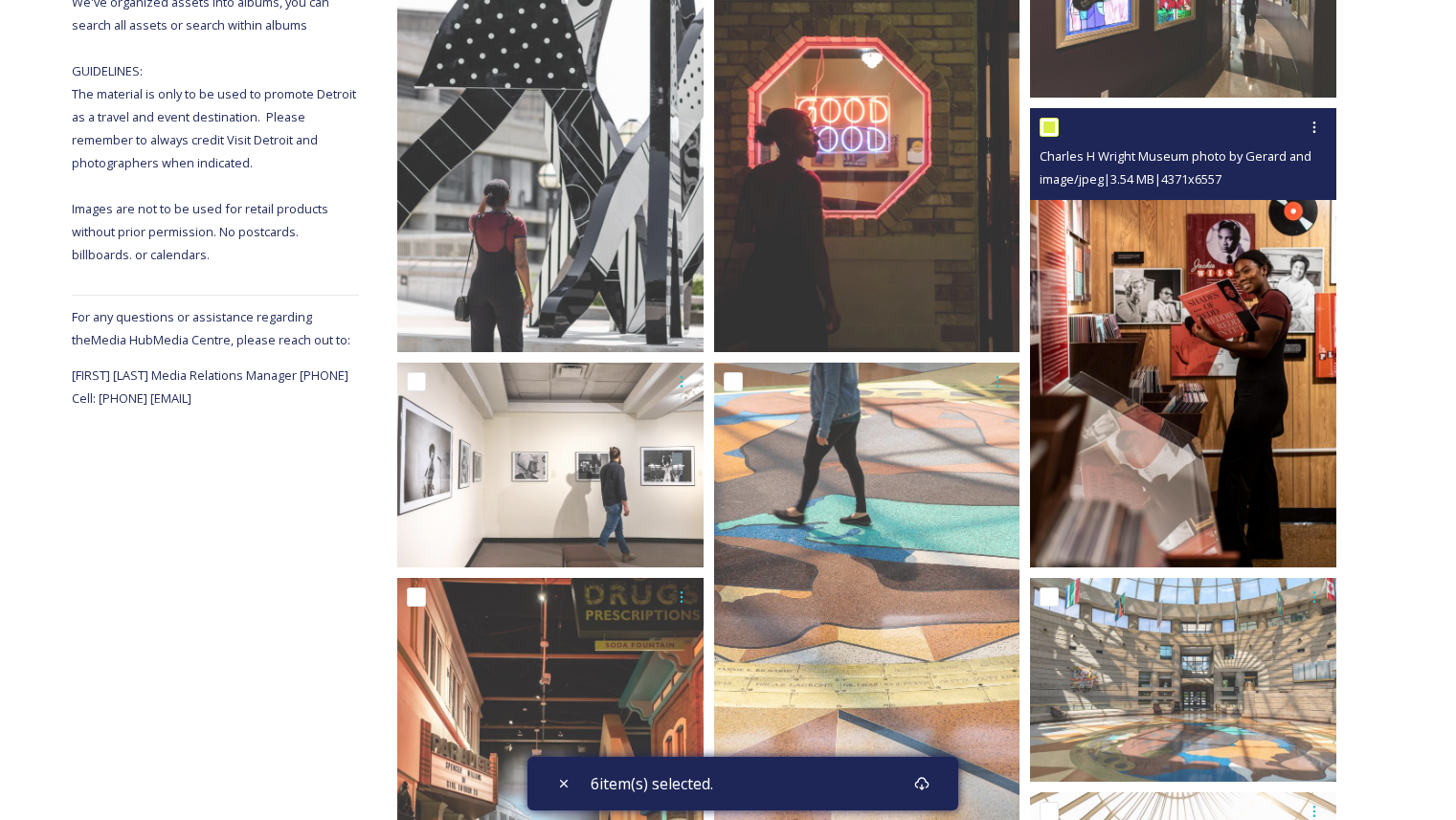 checkbox on "true" 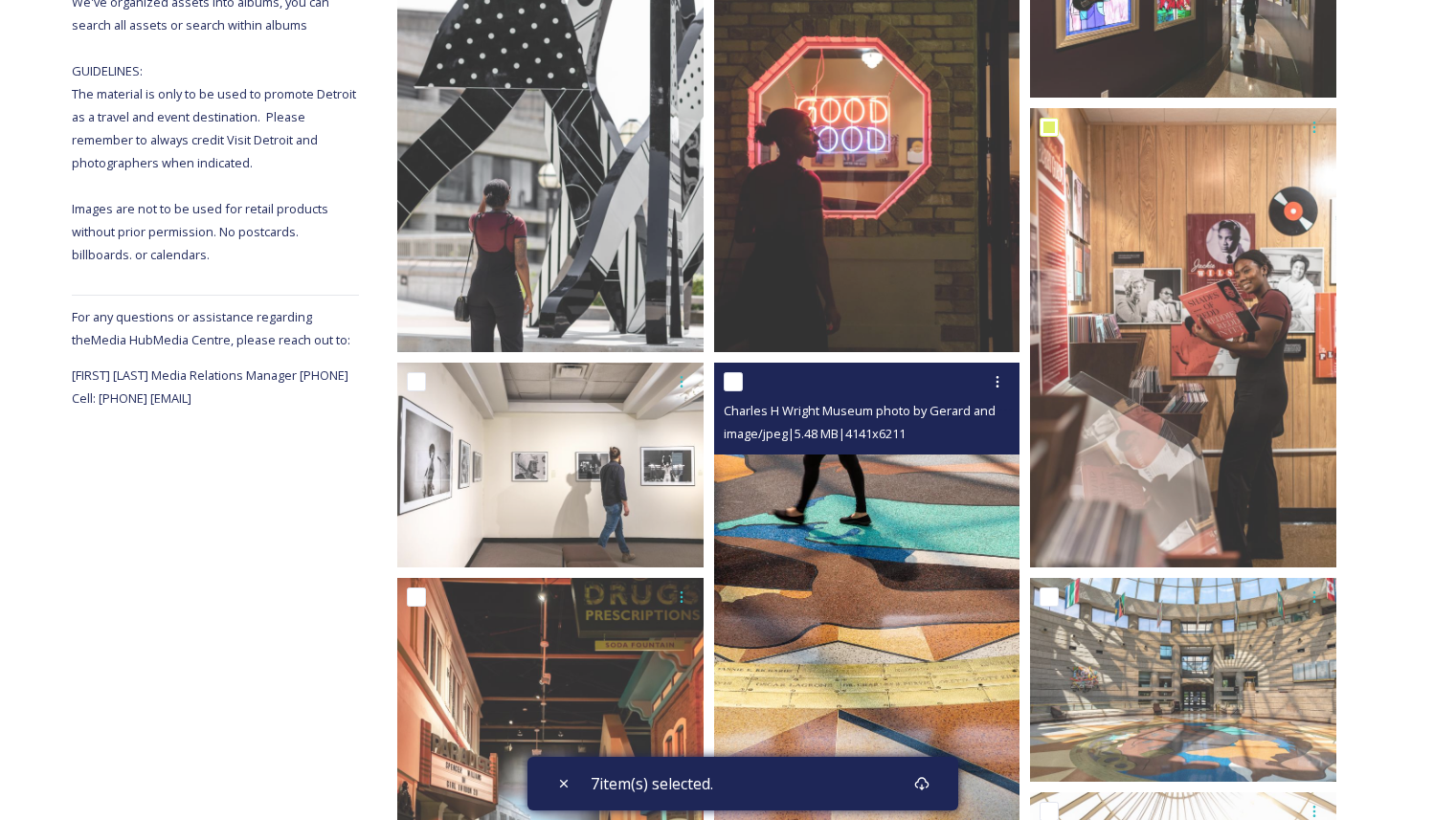 click at bounding box center (733, 382) 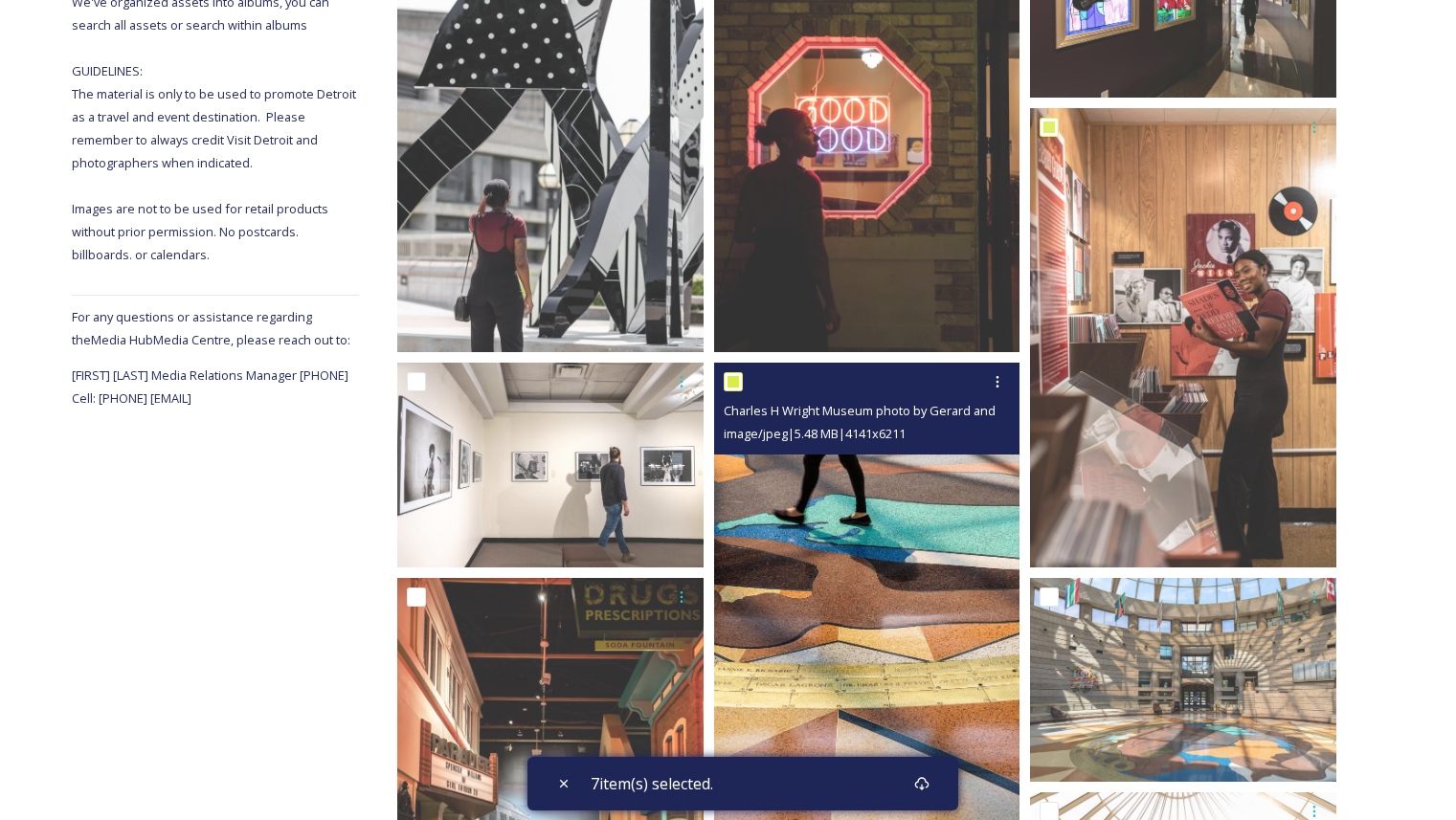 checkbox on "true" 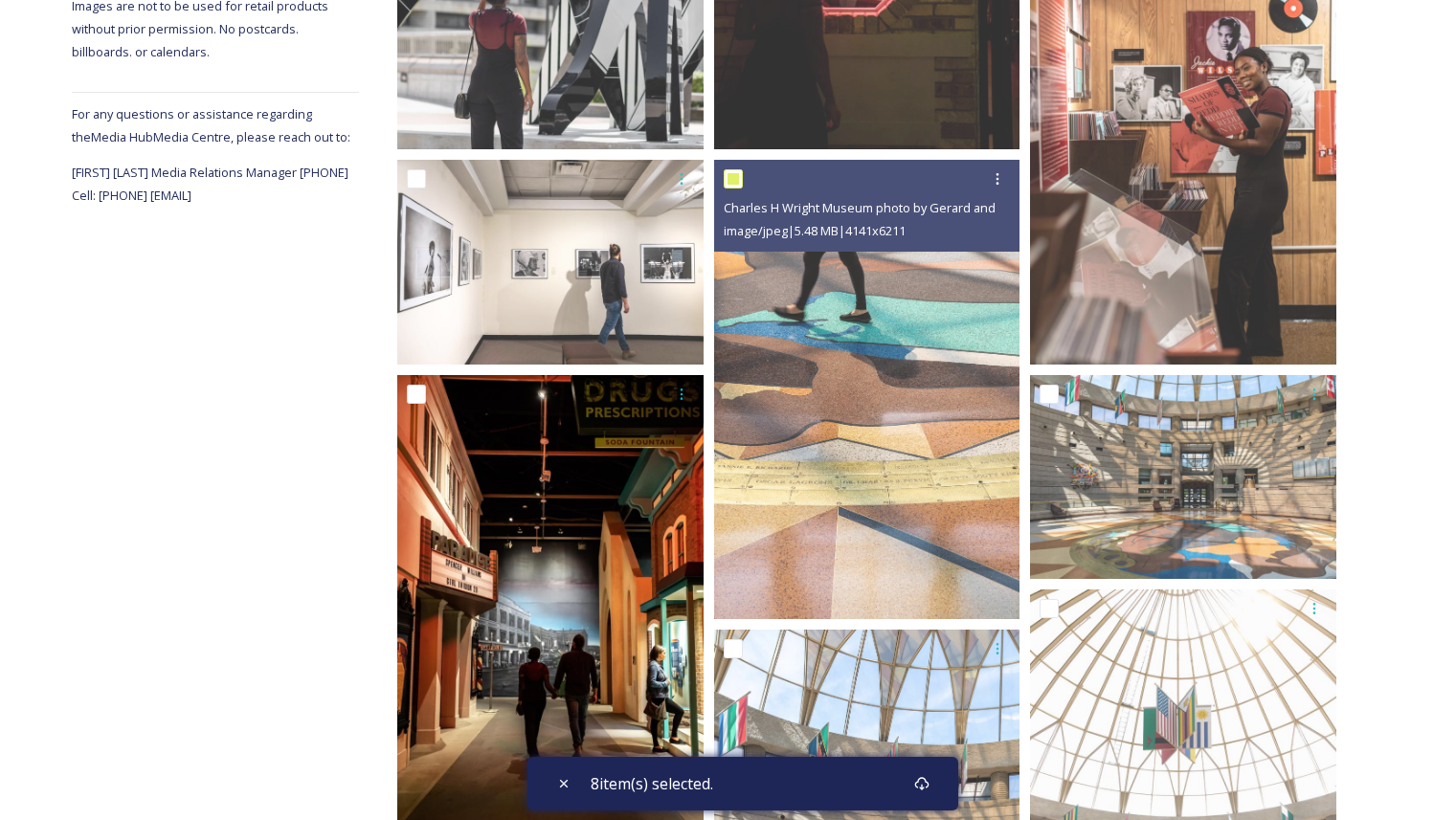 scroll, scrollTop: 906, scrollLeft: 0, axis: vertical 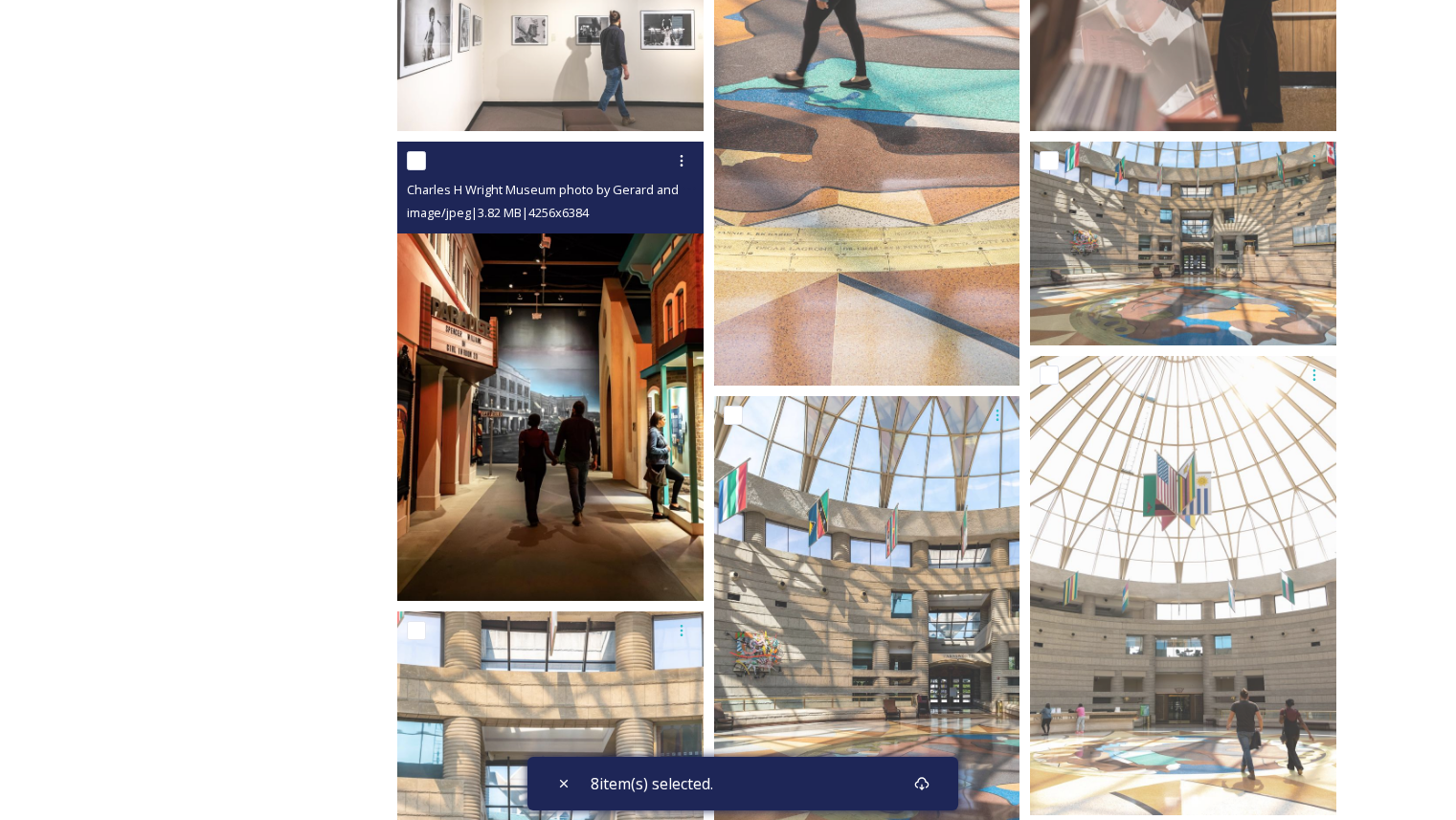 click at bounding box center (416, 161) 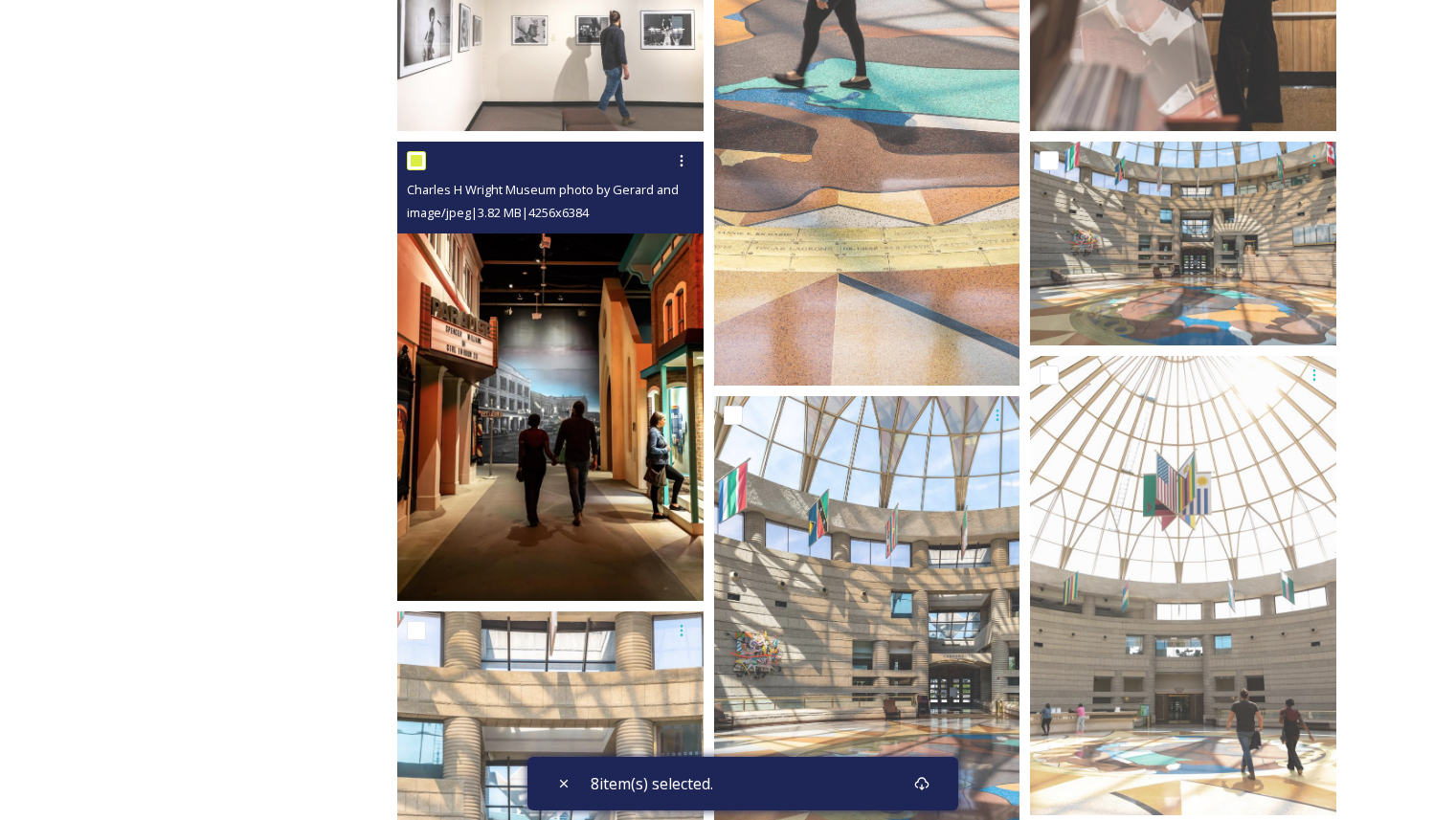 checkbox on "true" 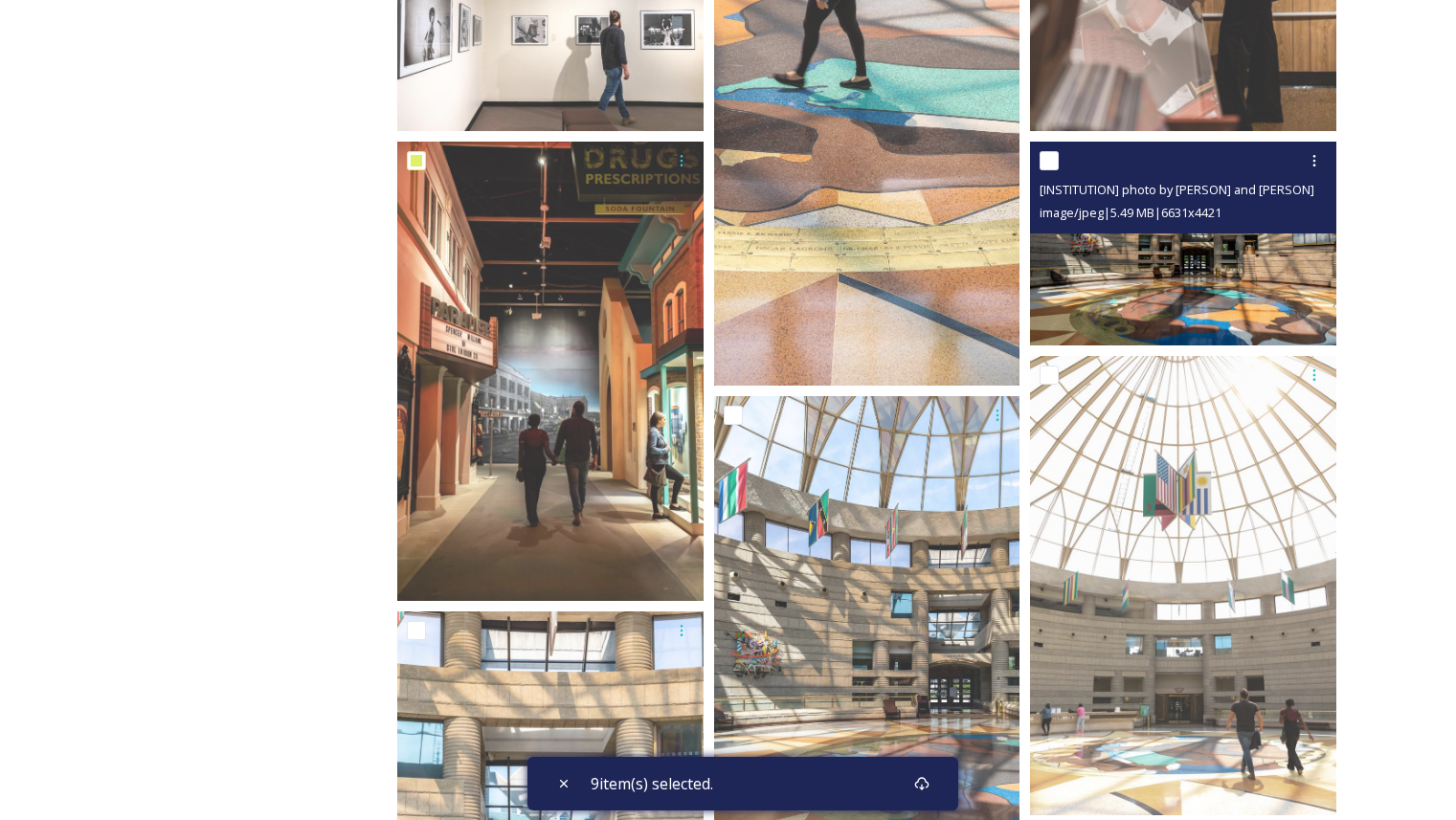 click at bounding box center [1049, 161] 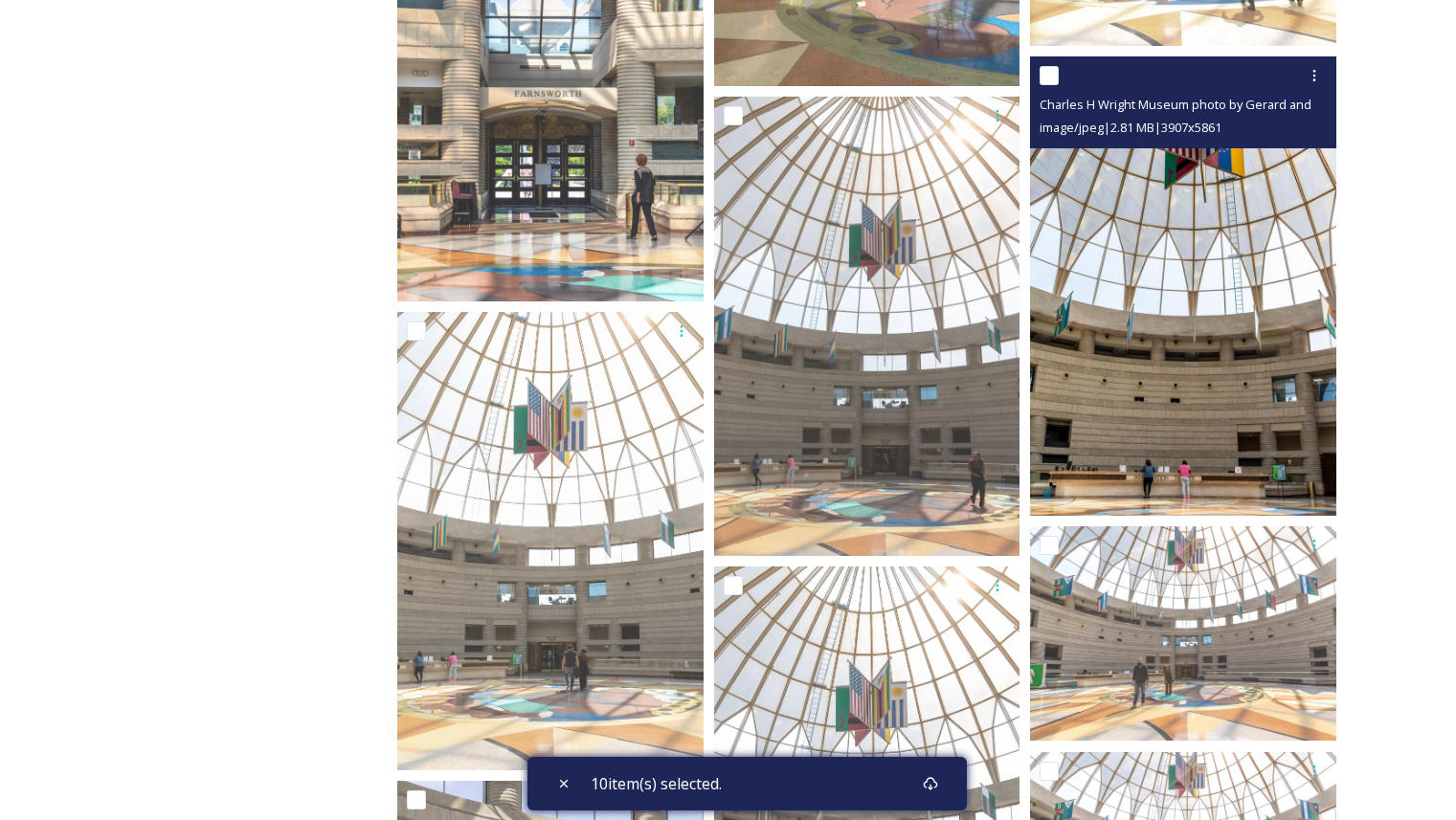 scroll, scrollTop: 1673, scrollLeft: 0, axis: vertical 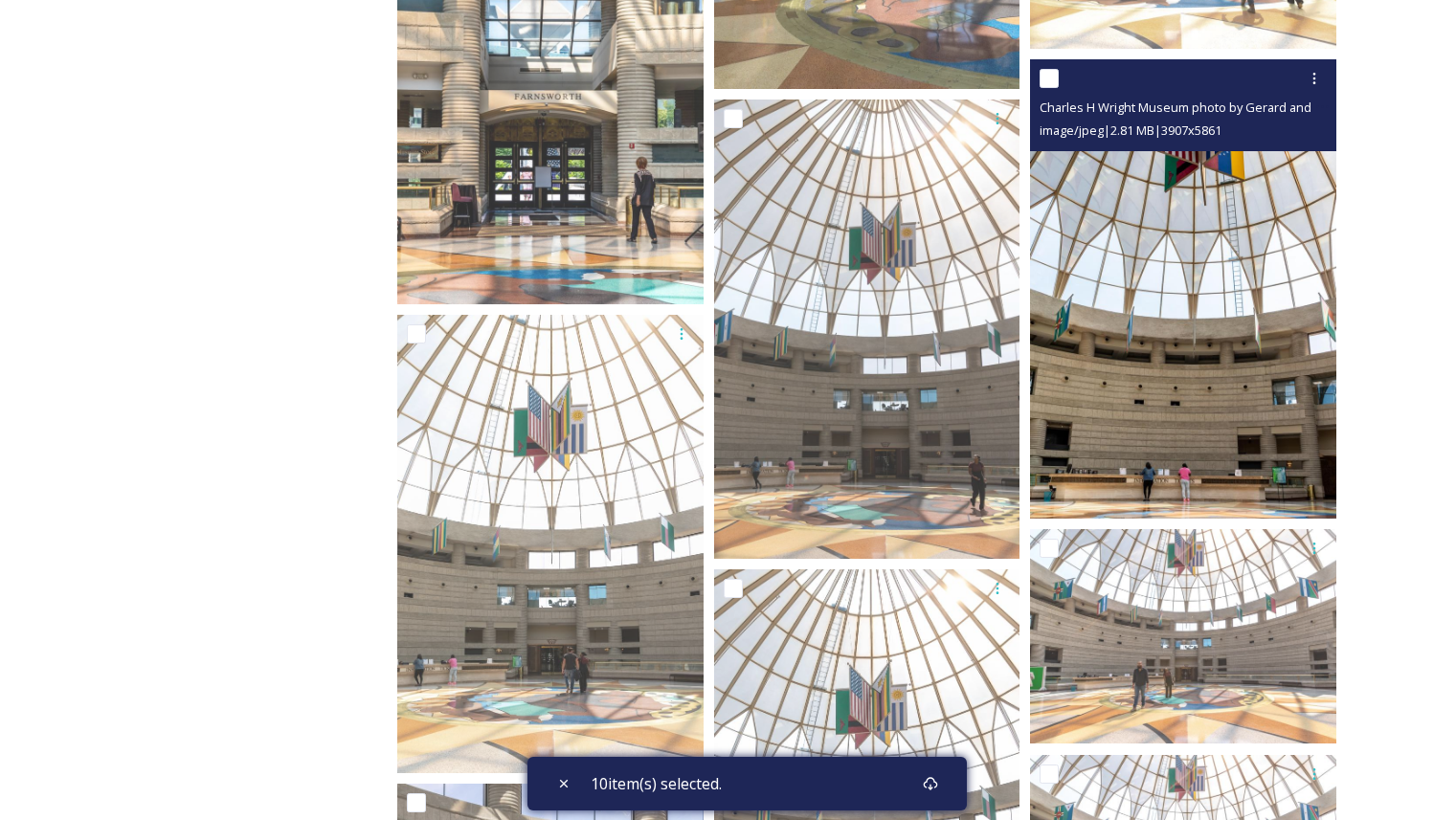 click at bounding box center [1049, 78] 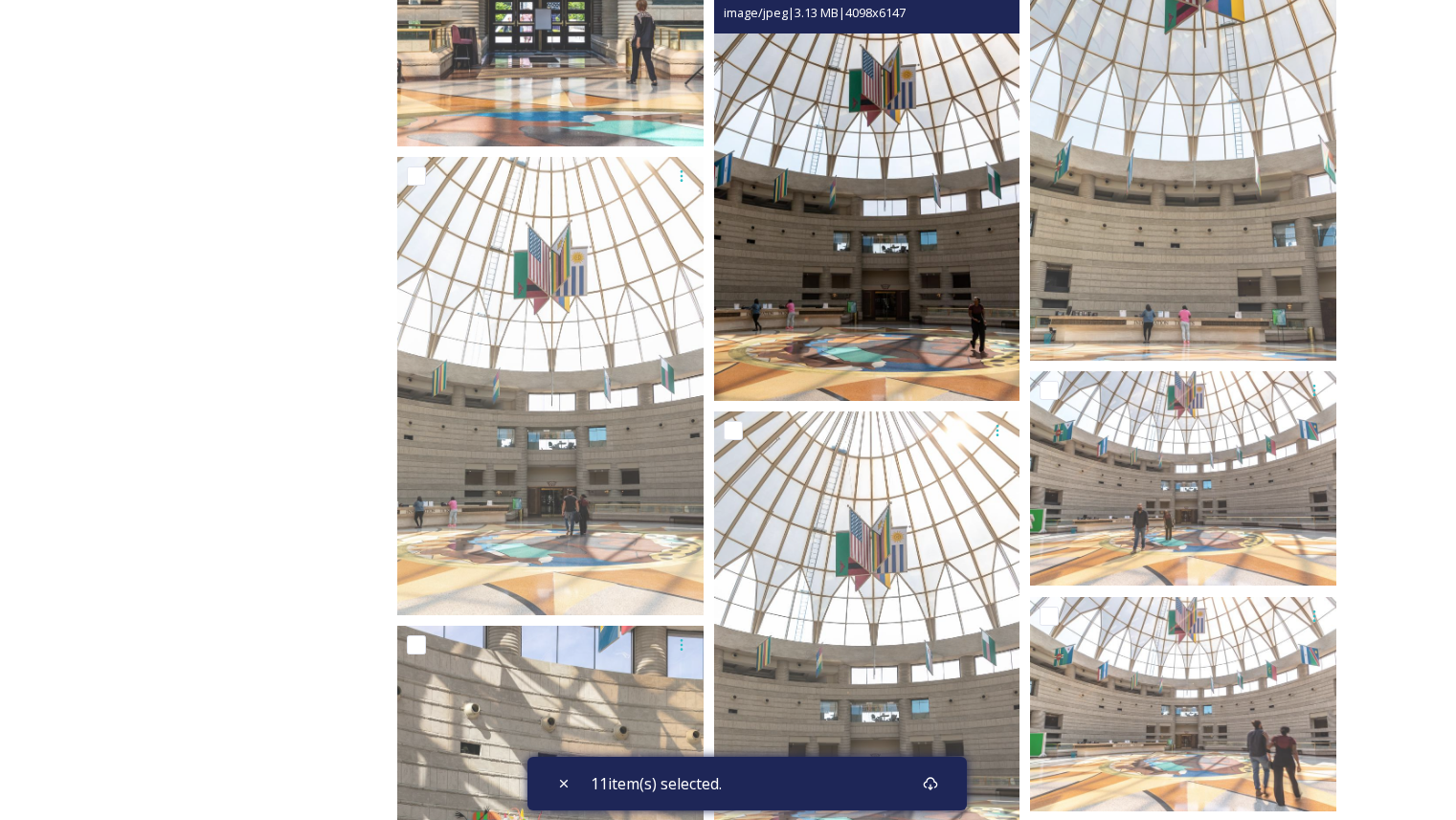 scroll, scrollTop: 1833, scrollLeft: 0, axis: vertical 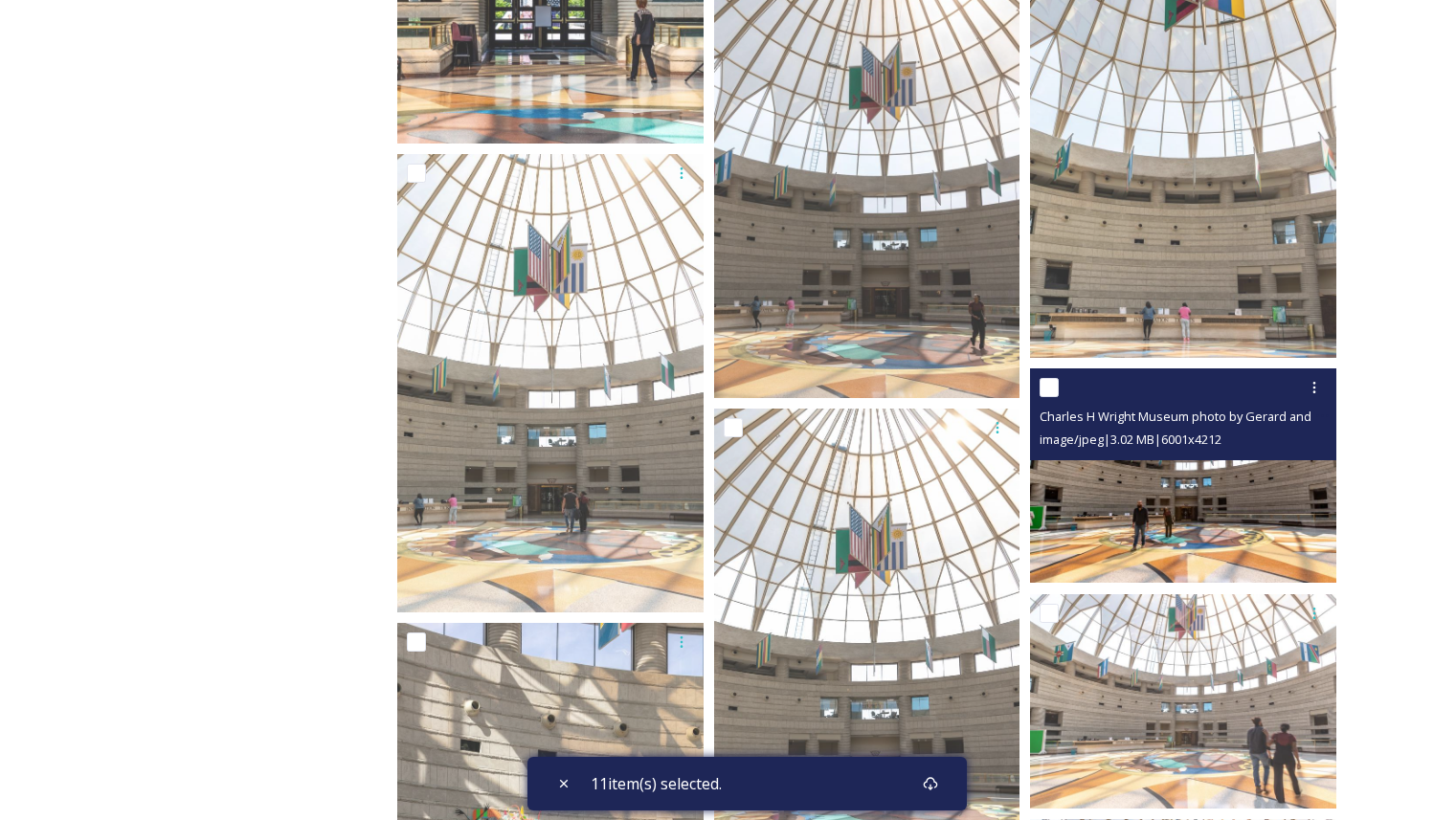 click at bounding box center [1185, 388] 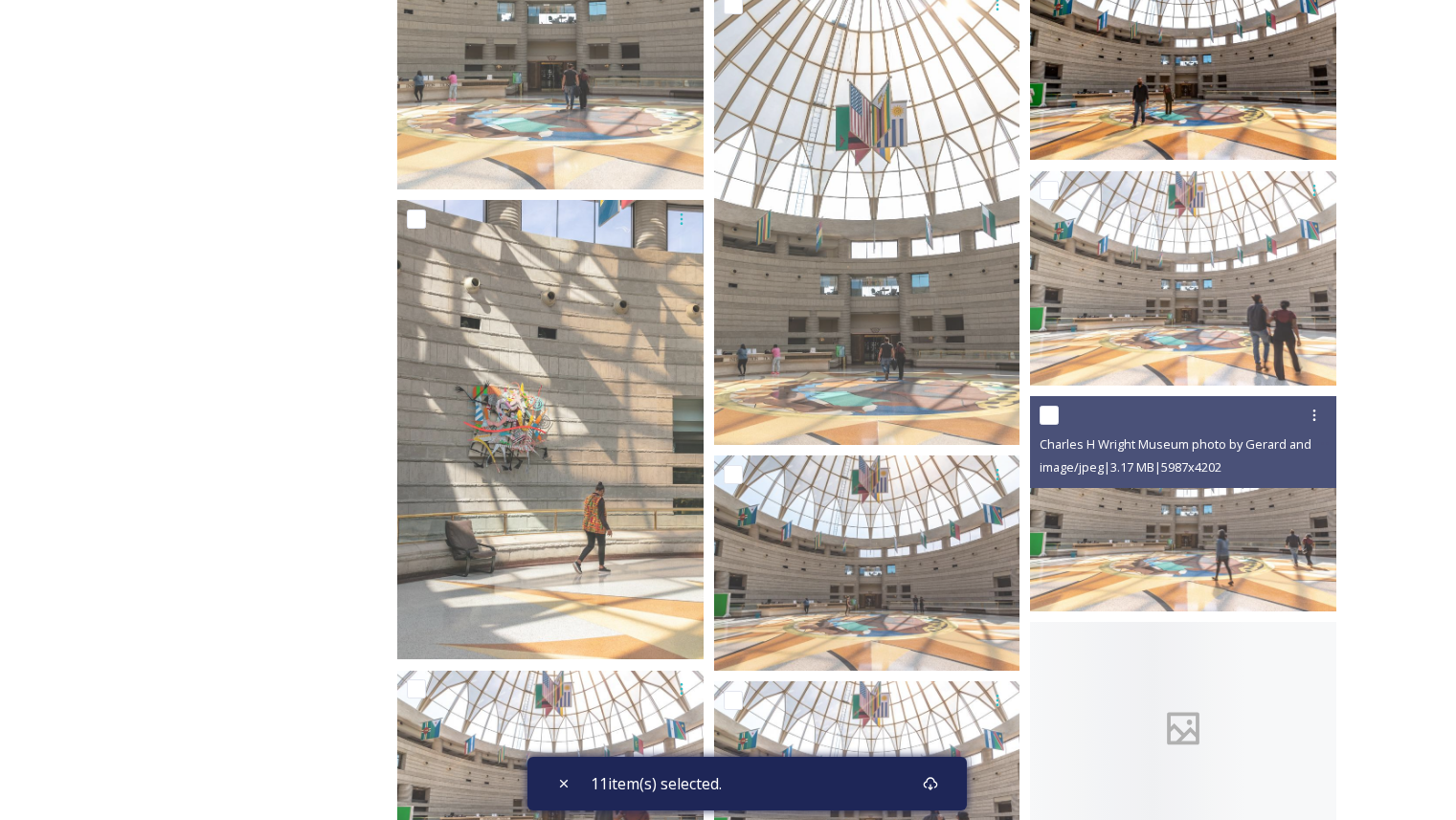 scroll, scrollTop: 2384, scrollLeft: 0, axis: vertical 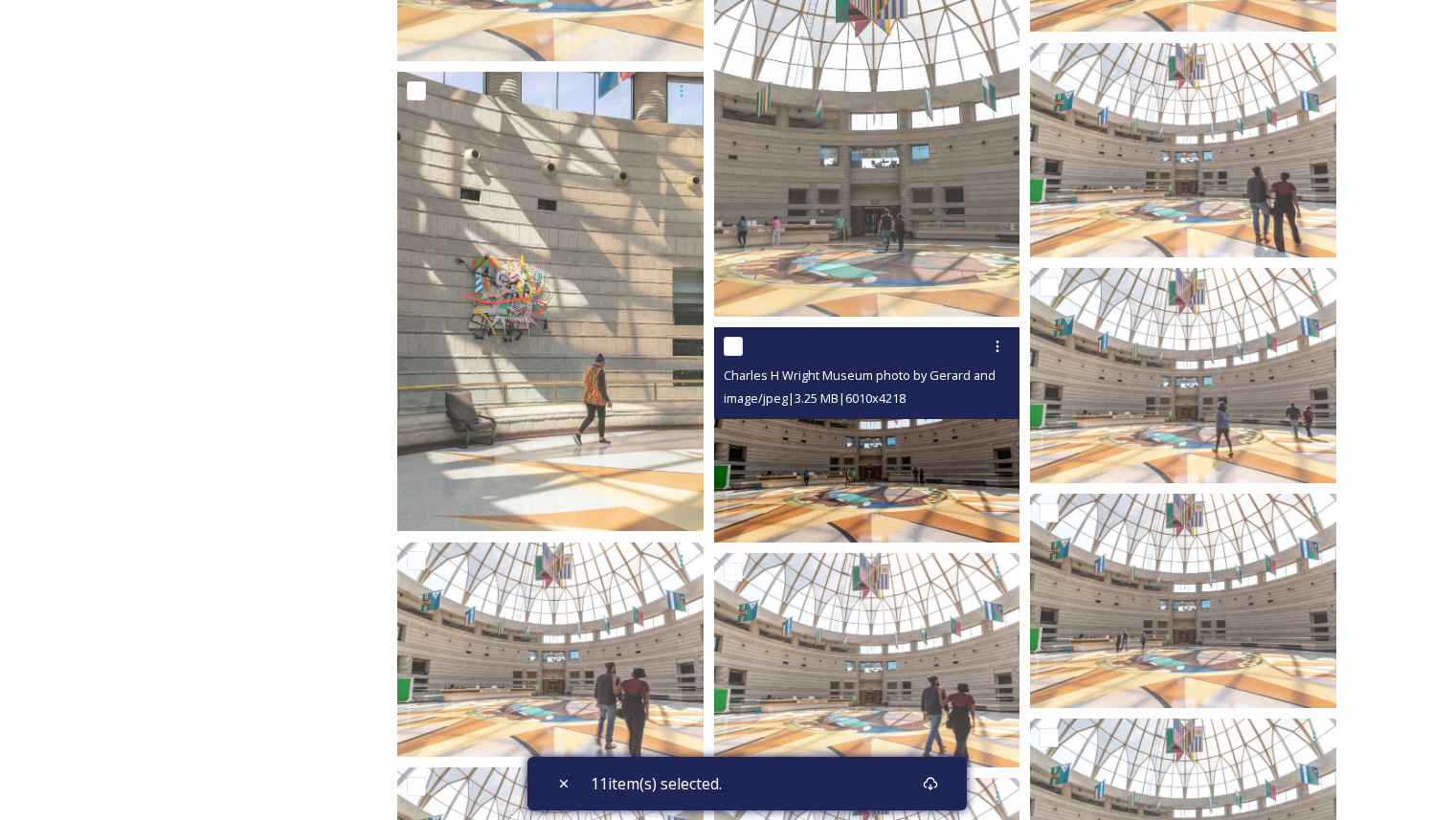 click at bounding box center (733, 346) 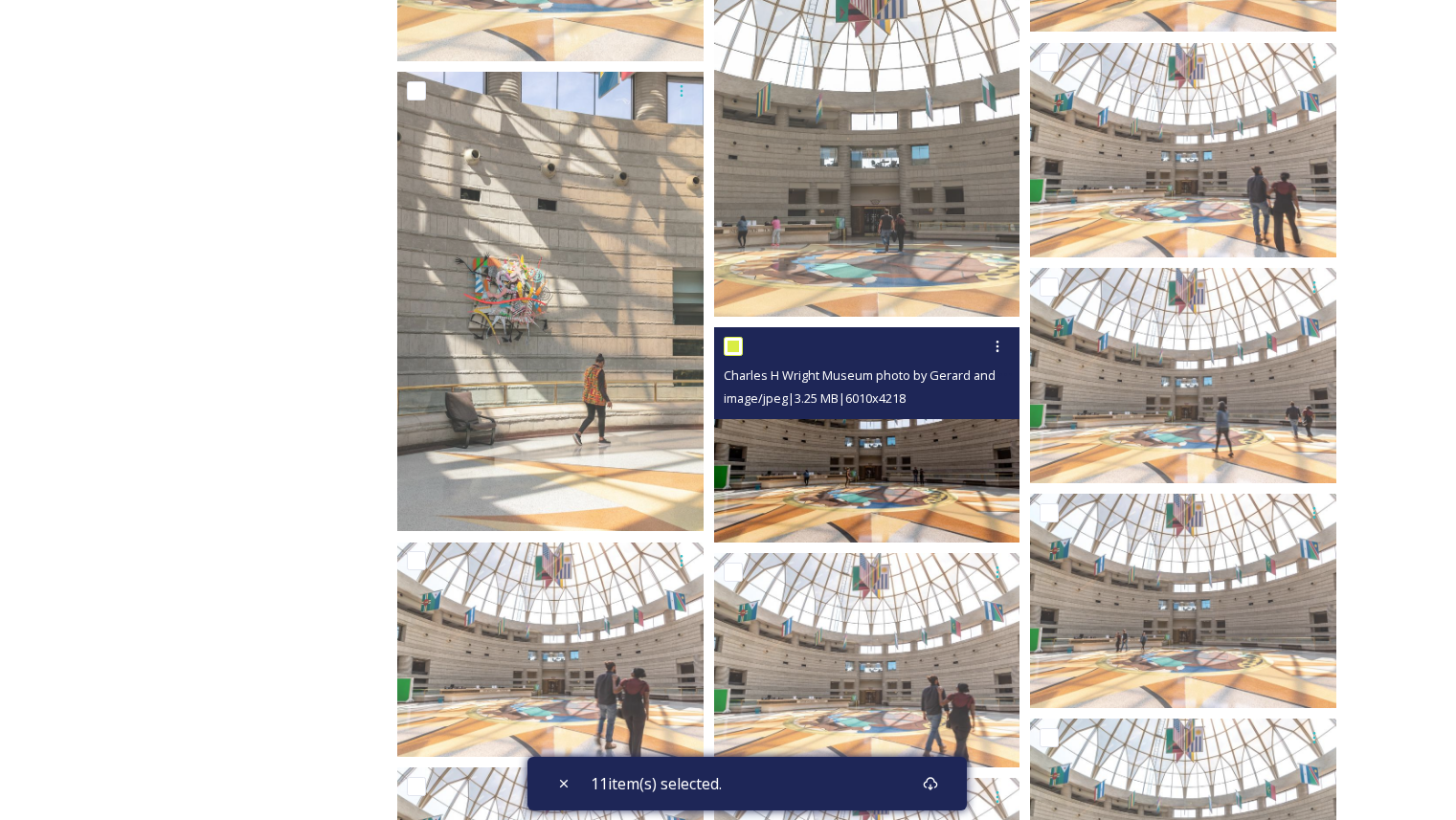 checkbox on "true" 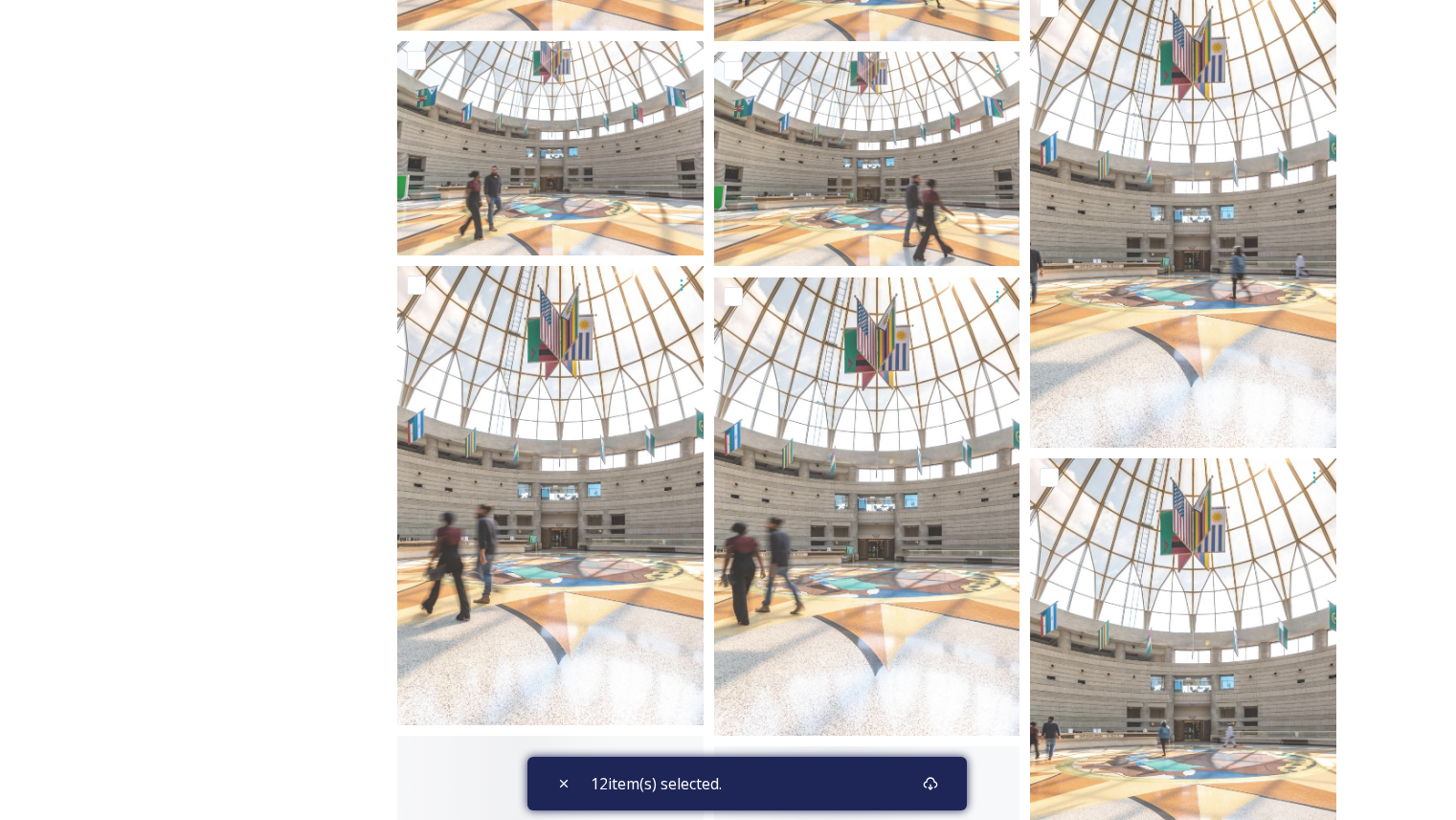 scroll, scrollTop: 3804, scrollLeft: 0, axis: vertical 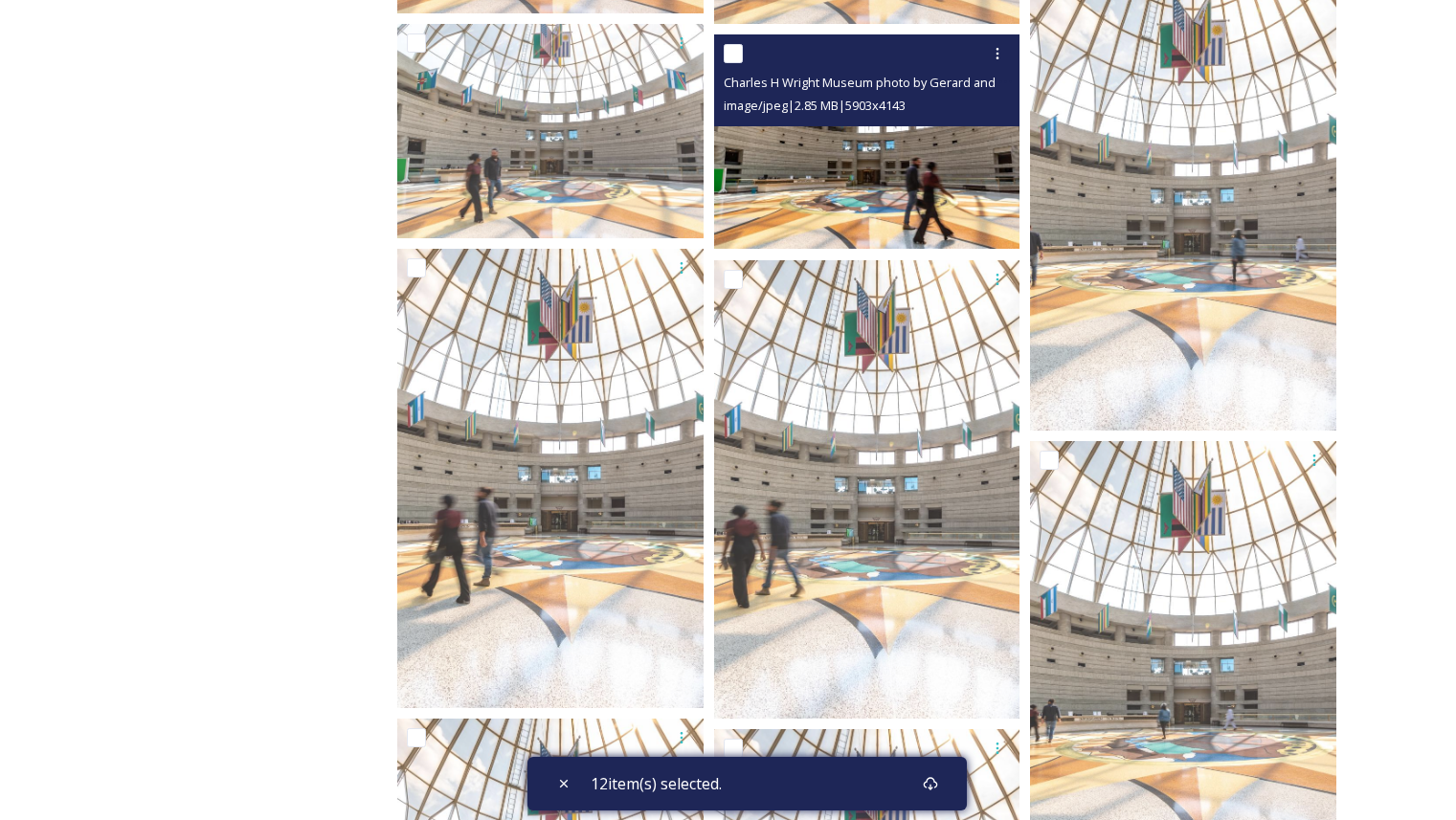 click at bounding box center (733, 54) 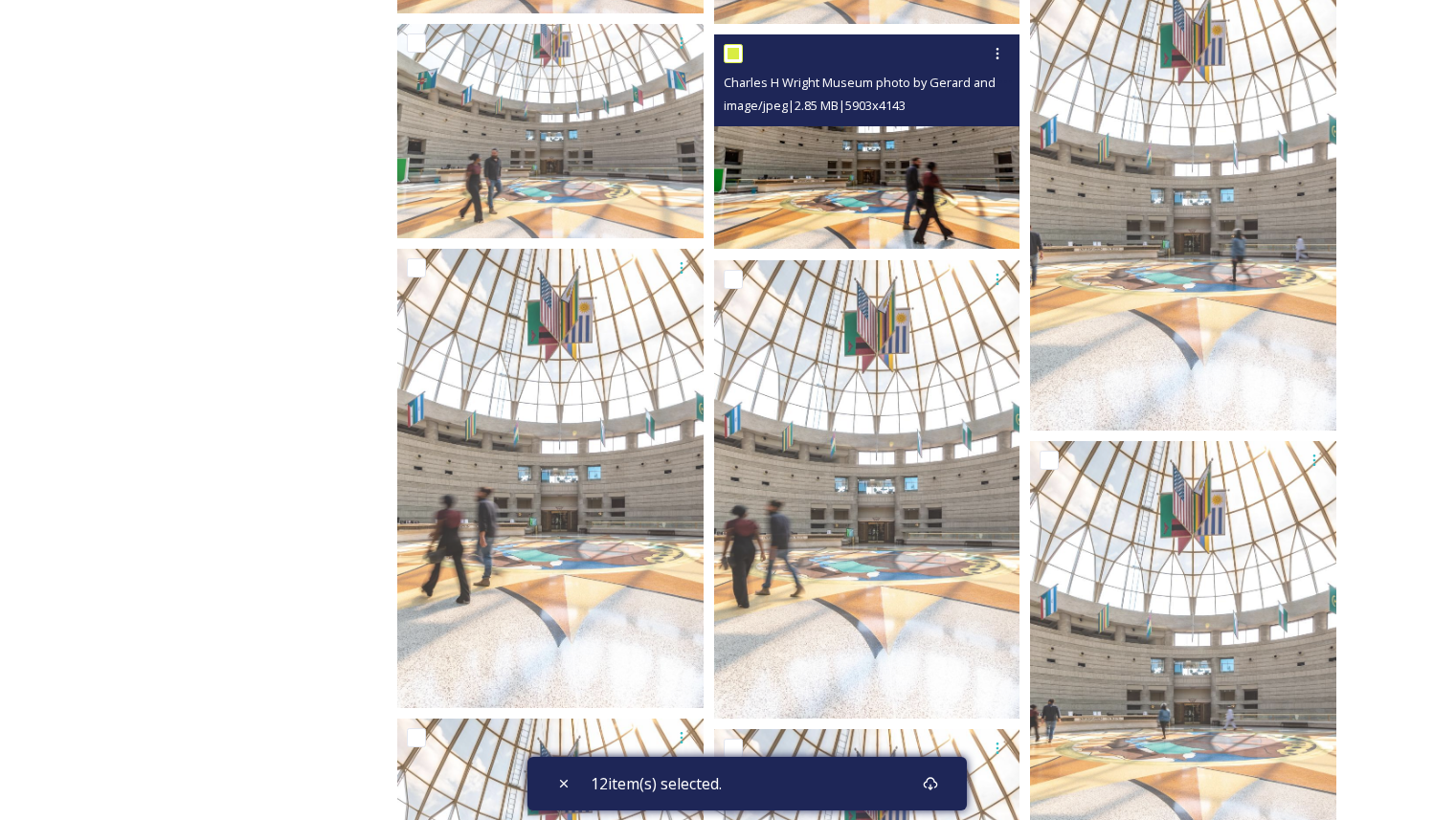 checkbox on "true" 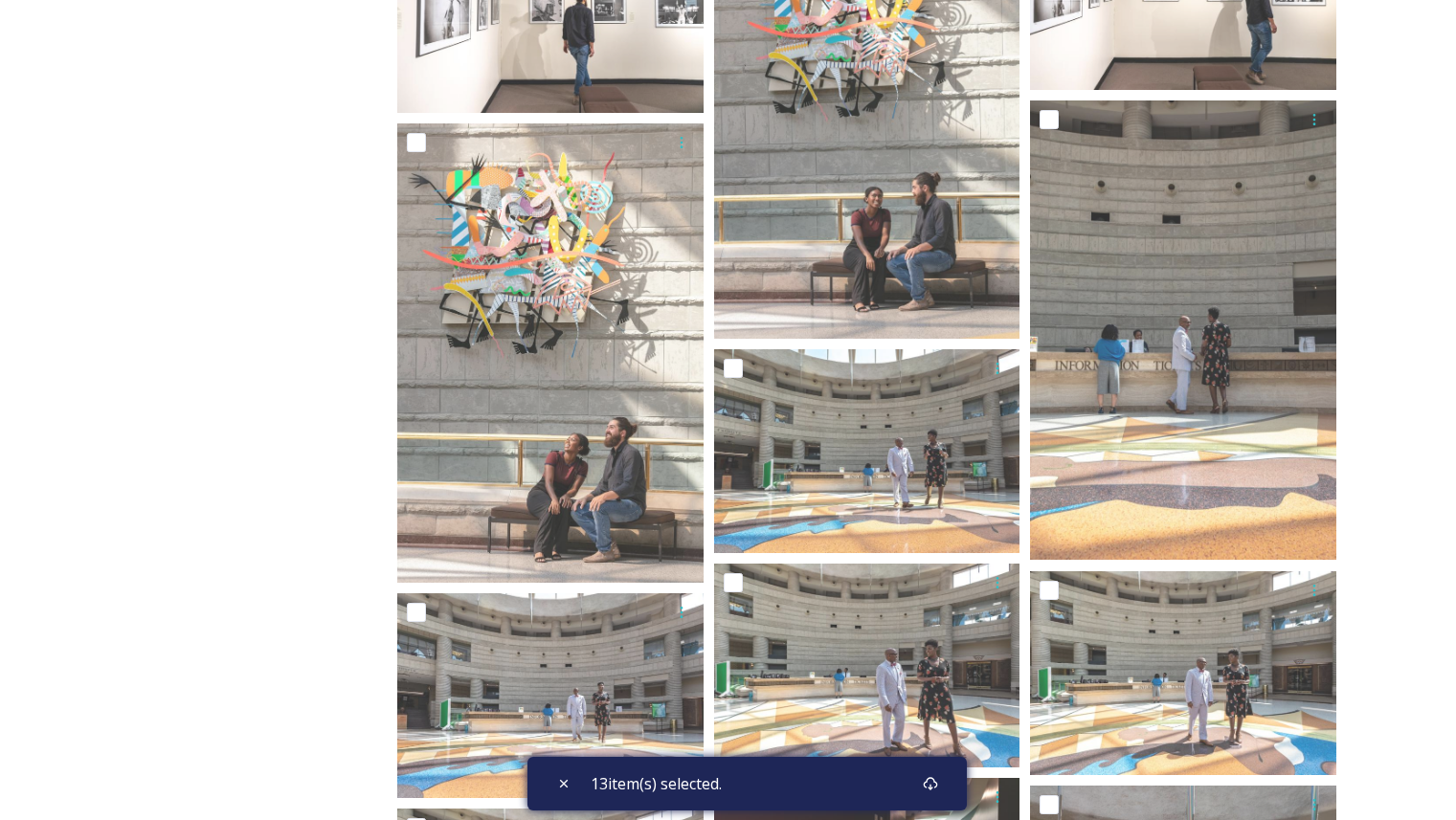 scroll, scrollTop: 9673, scrollLeft: 0, axis: vertical 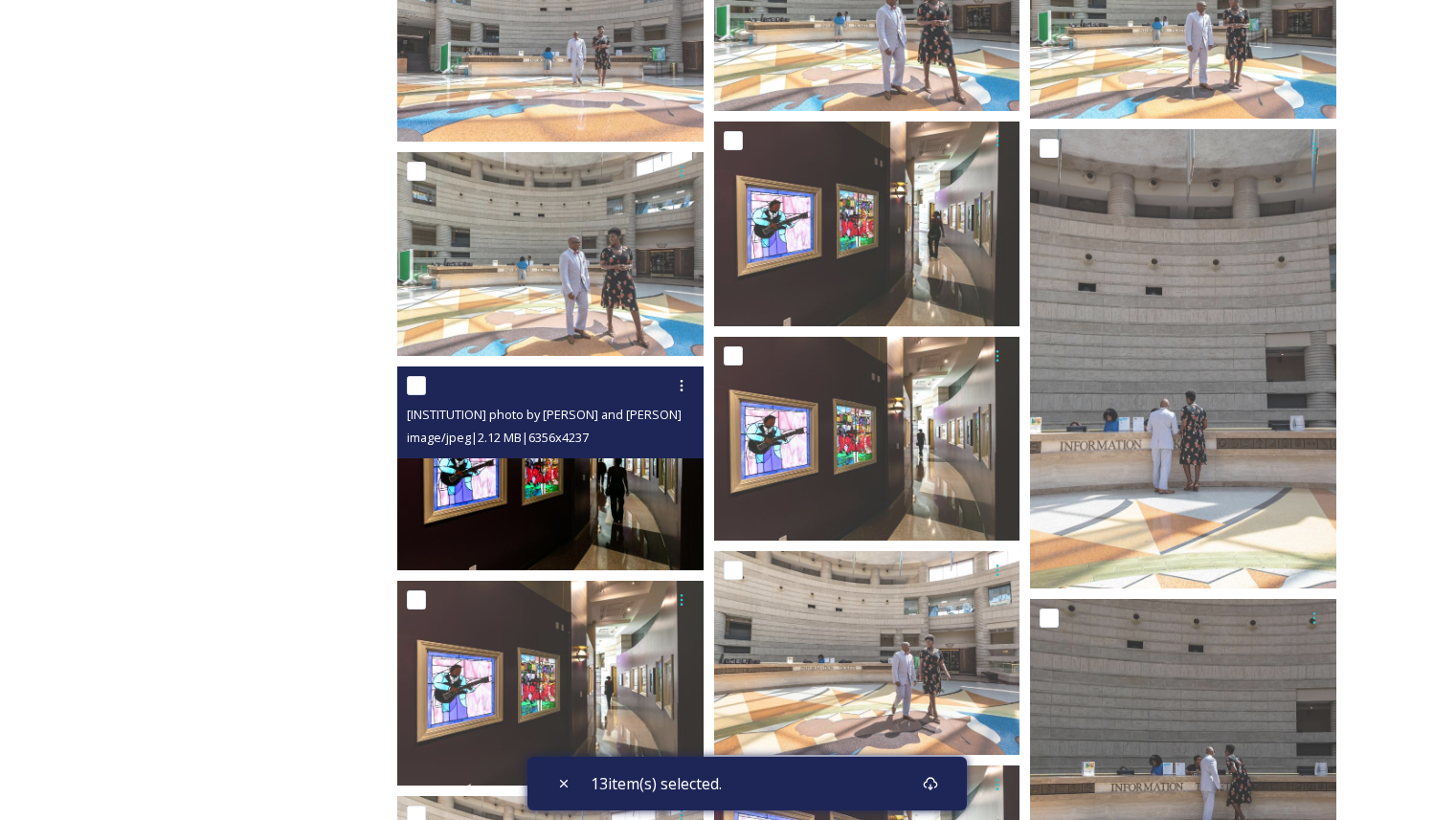 click at bounding box center [416, 386] 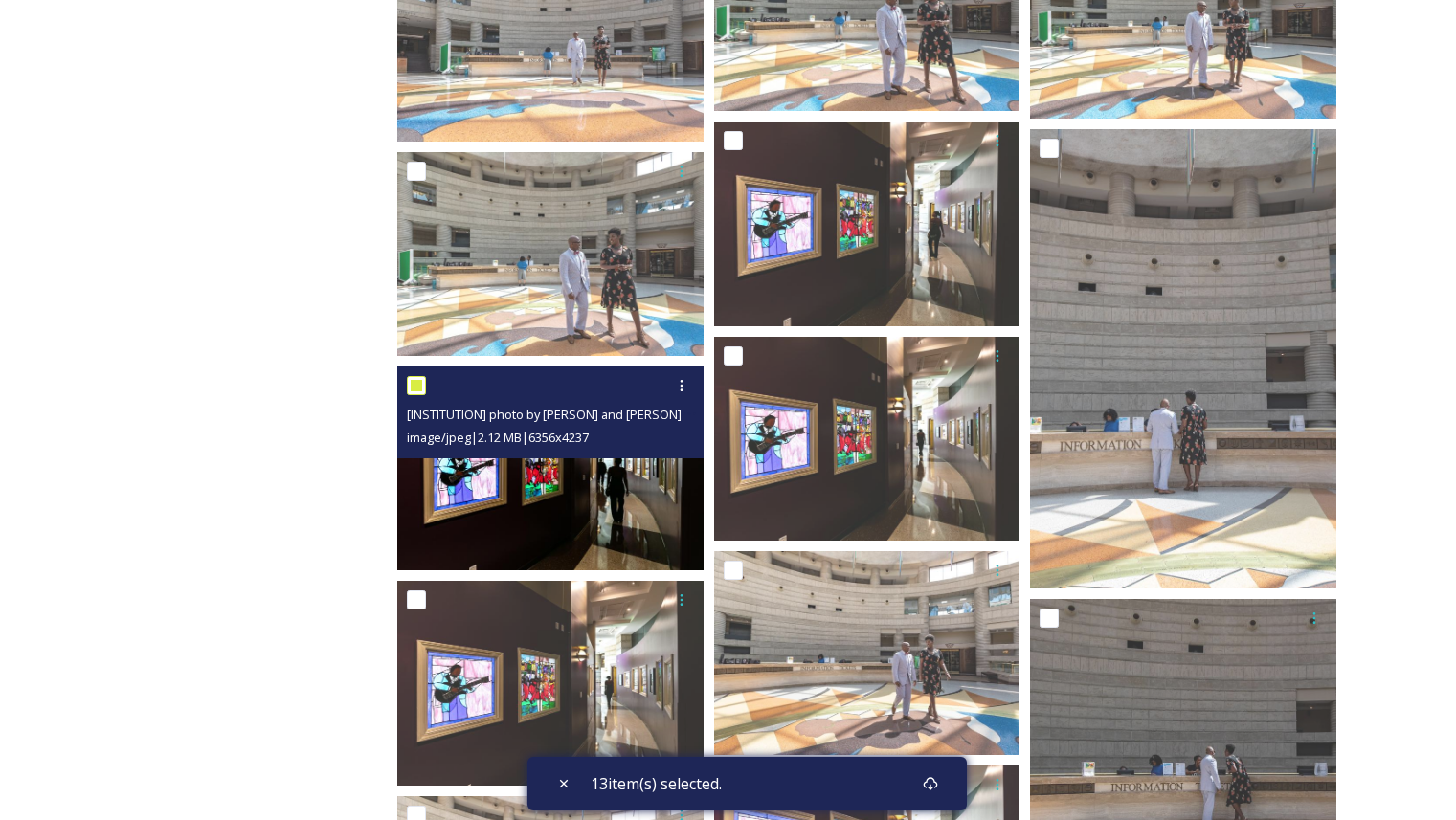 checkbox on "true" 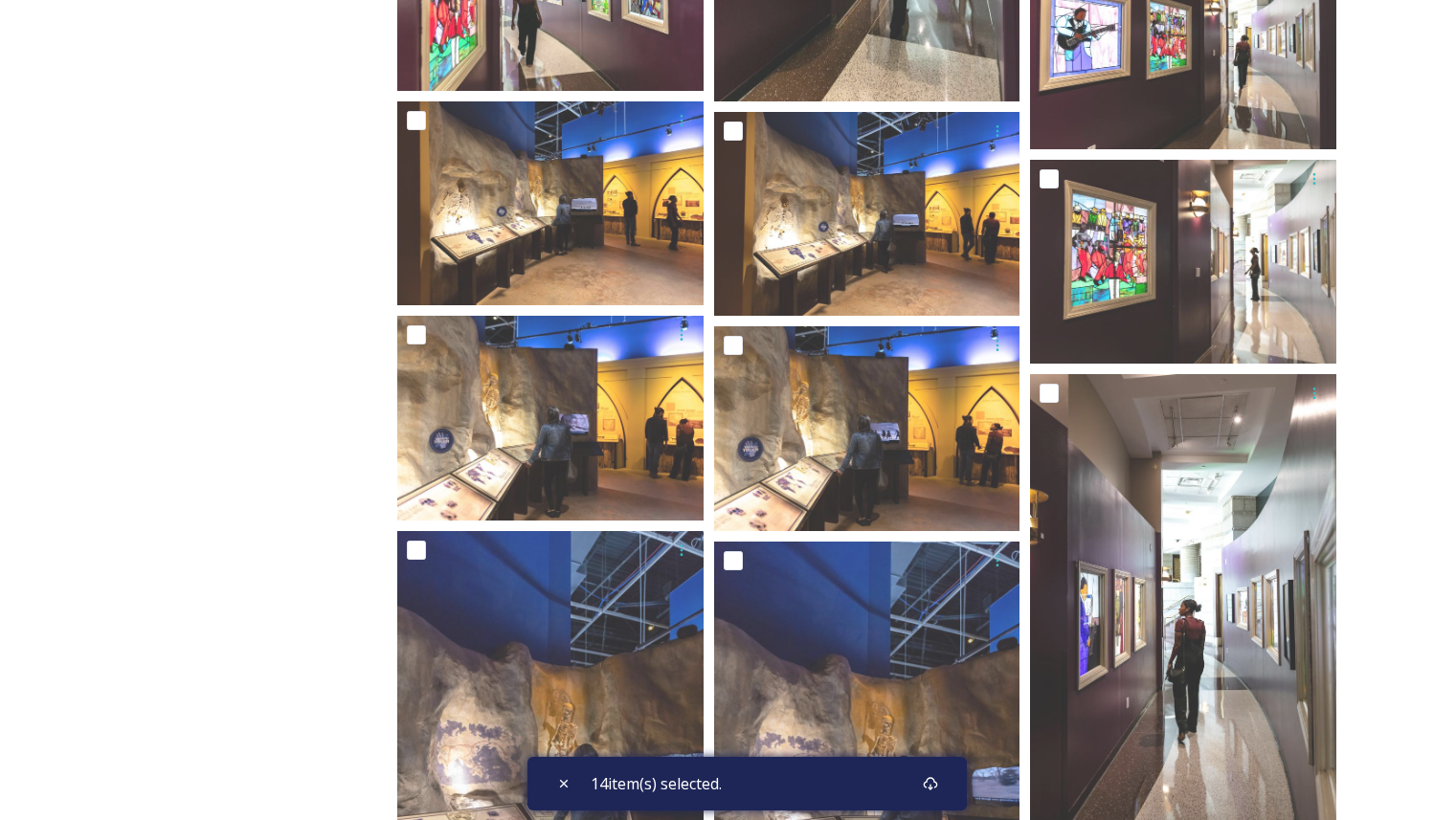 scroll, scrollTop: 11219, scrollLeft: 0, axis: vertical 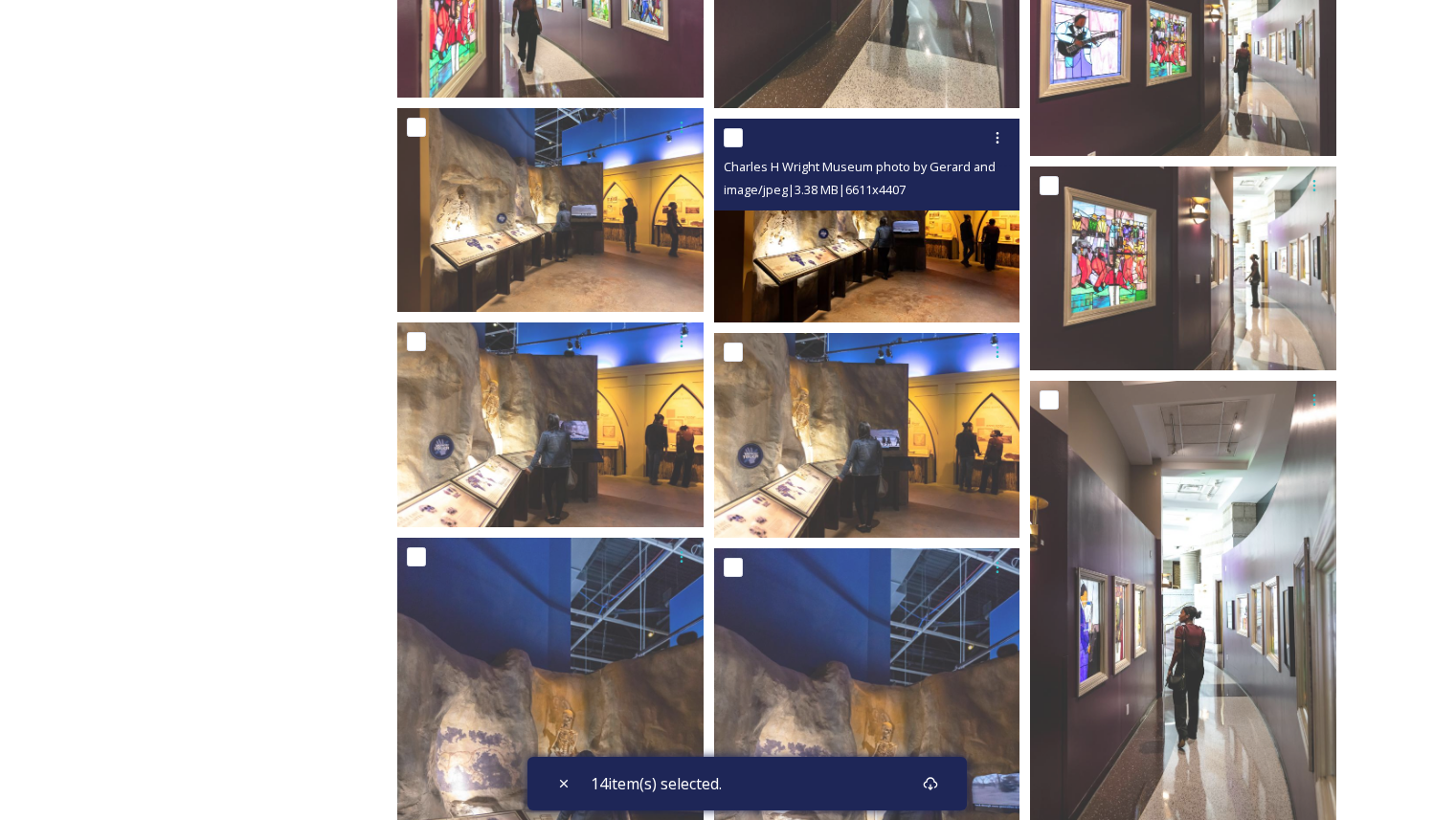 click at bounding box center (733, 138) 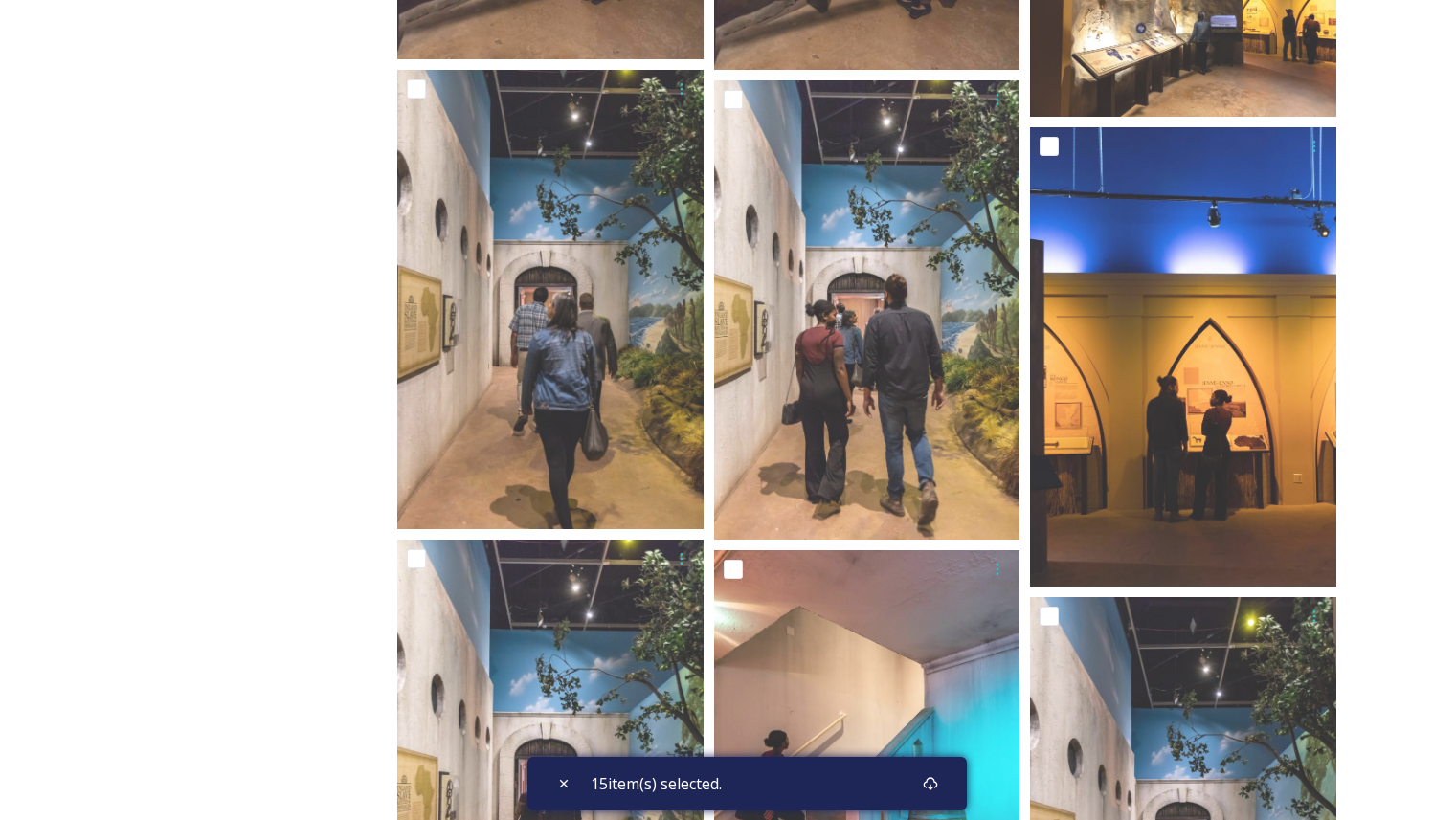 scroll, scrollTop: 12398, scrollLeft: 0, axis: vertical 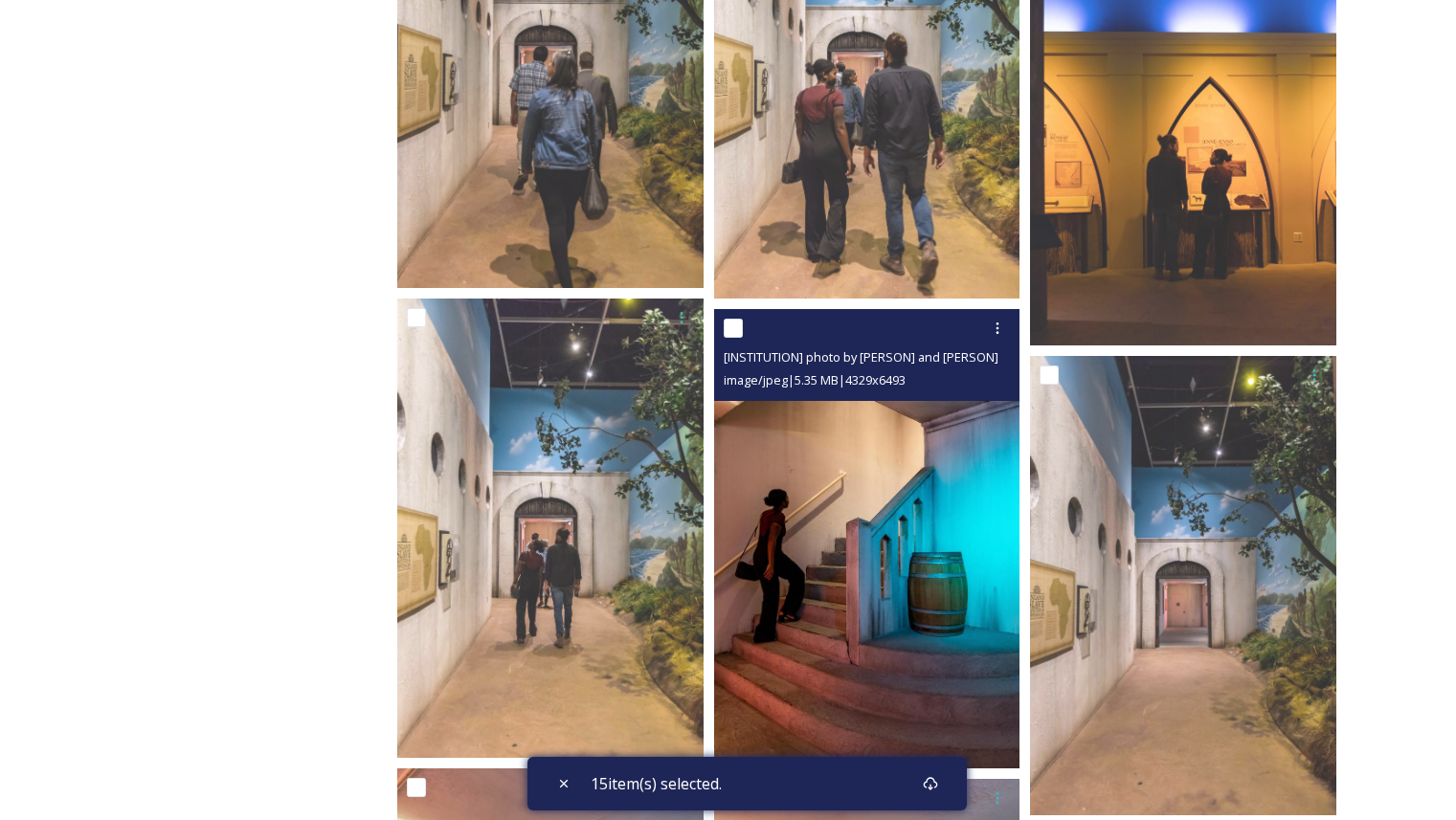 click at bounding box center (733, 328) 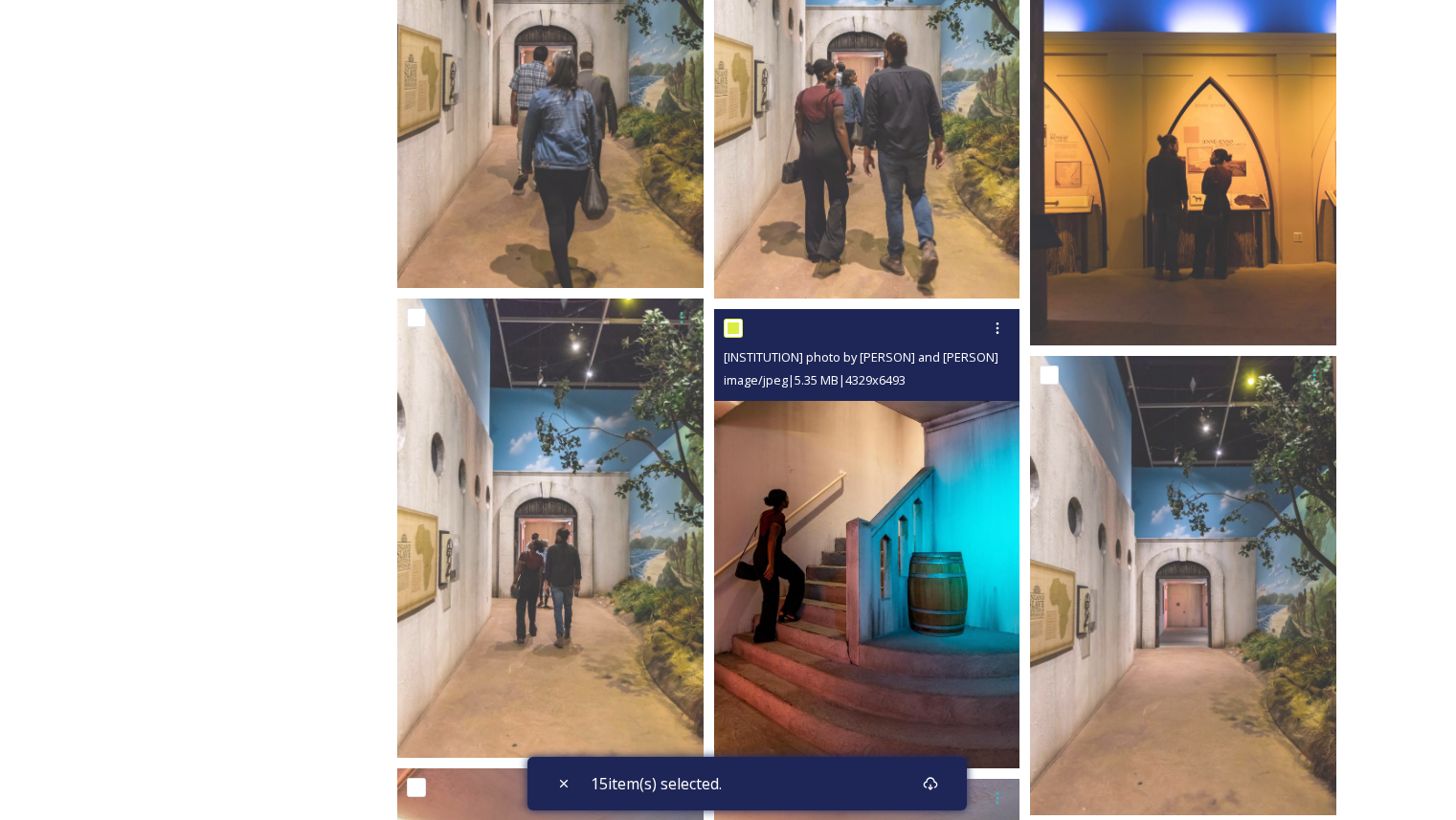 checkbox on "true" 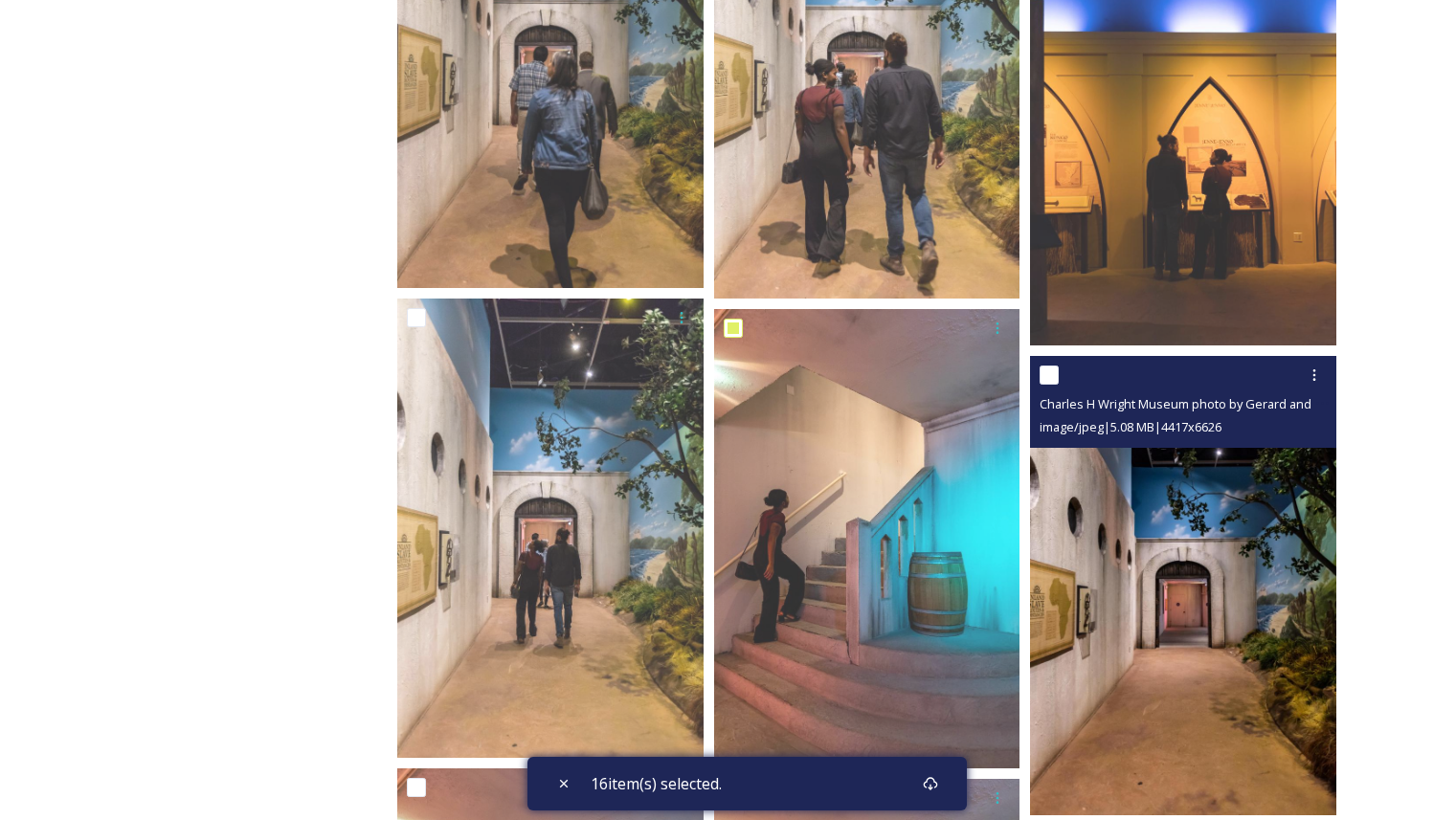 click at bounding box center [1049, 375] 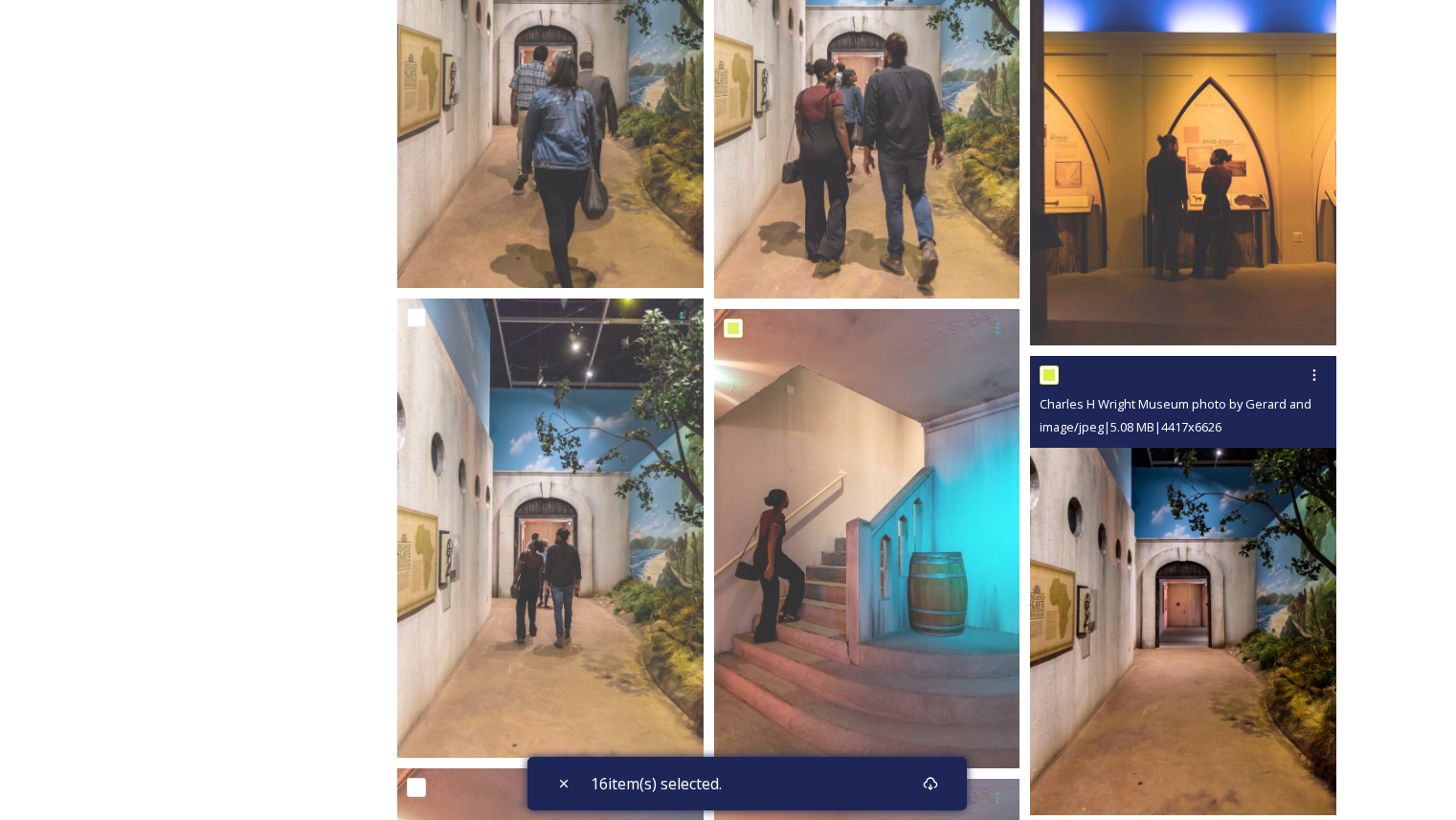 checkbox on "true" 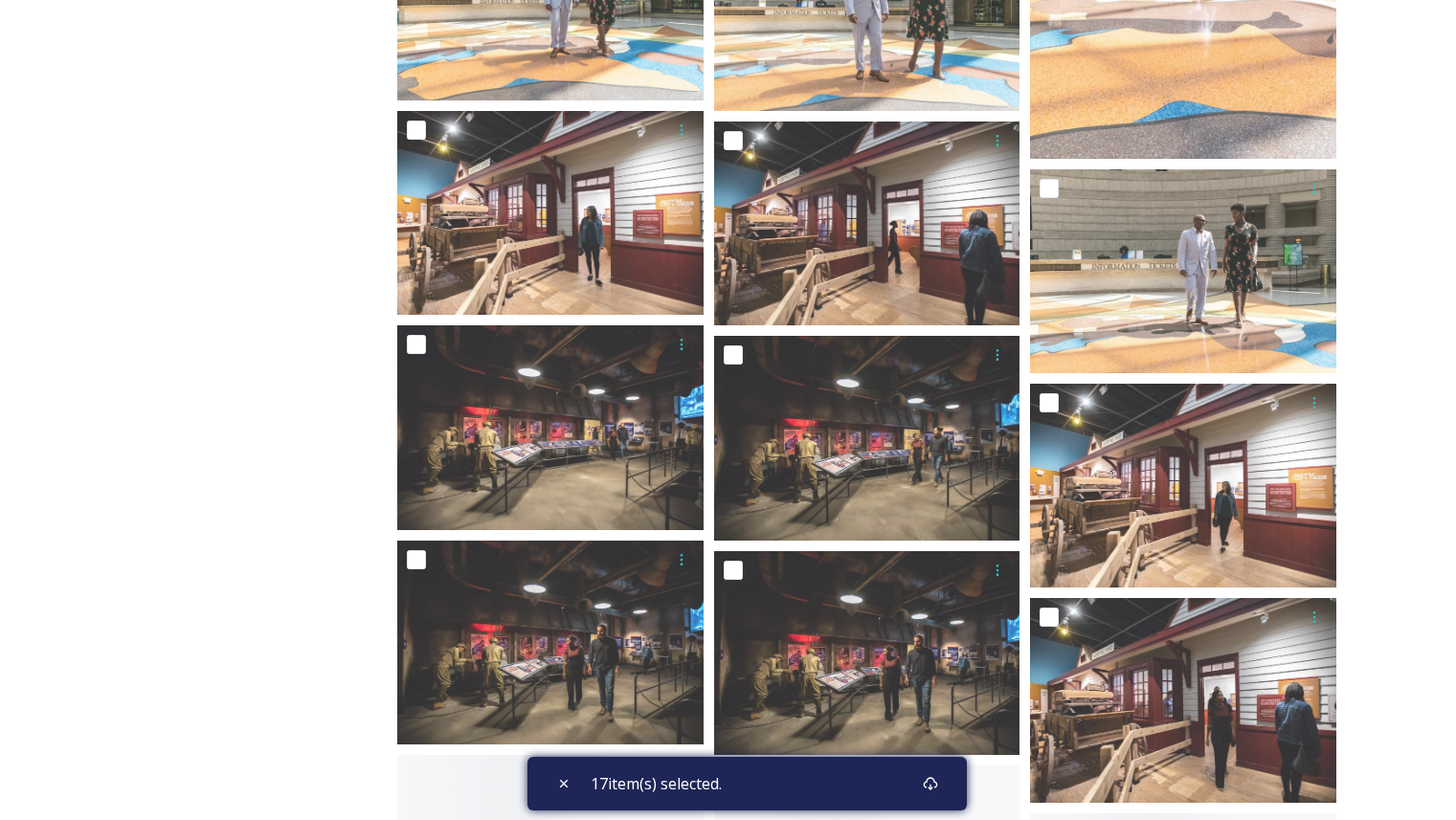 scroll, scrollTop: 14773, scrollLeft: 0, axis: vertical 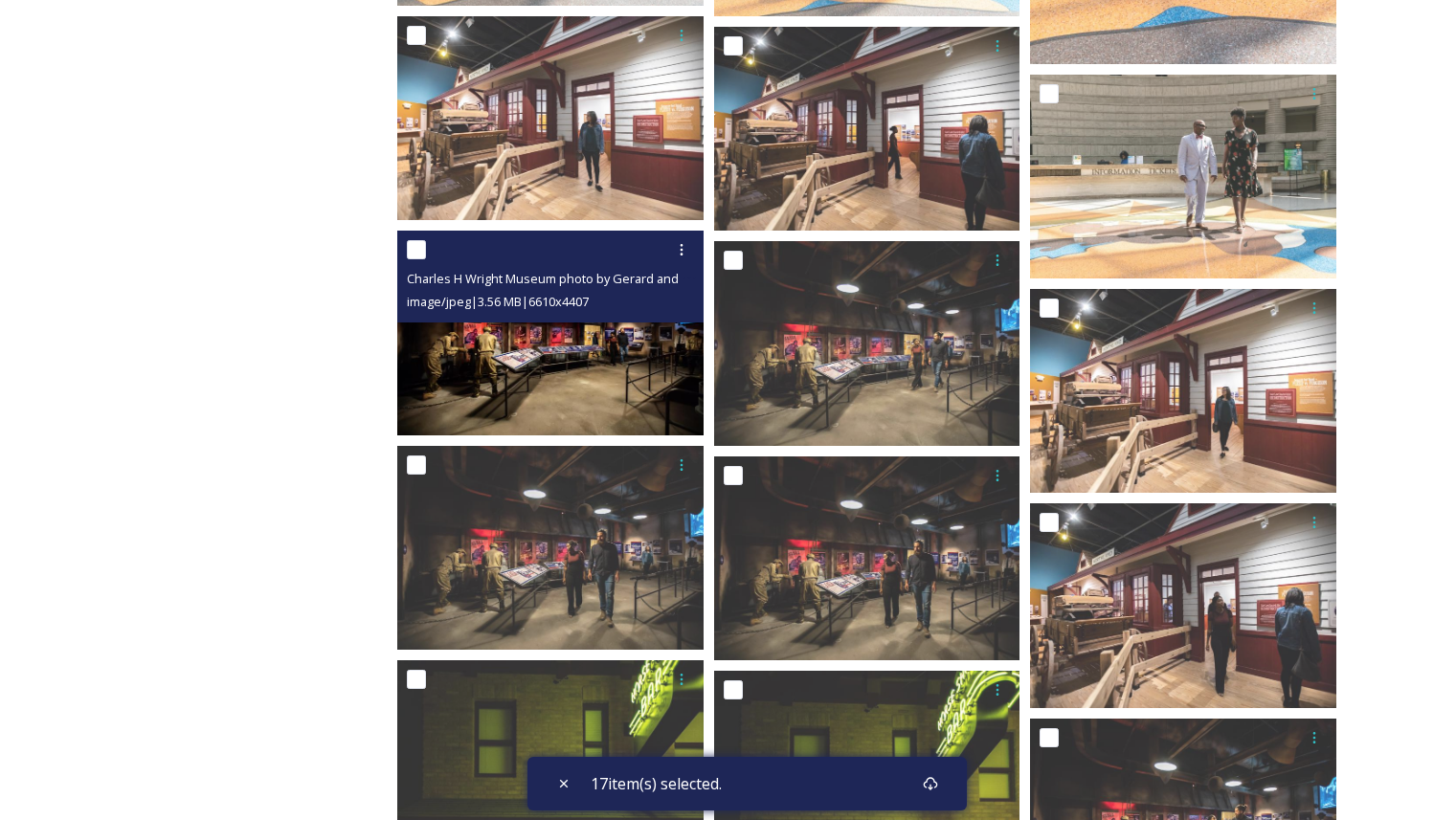 click at bounding box center (416, 250) 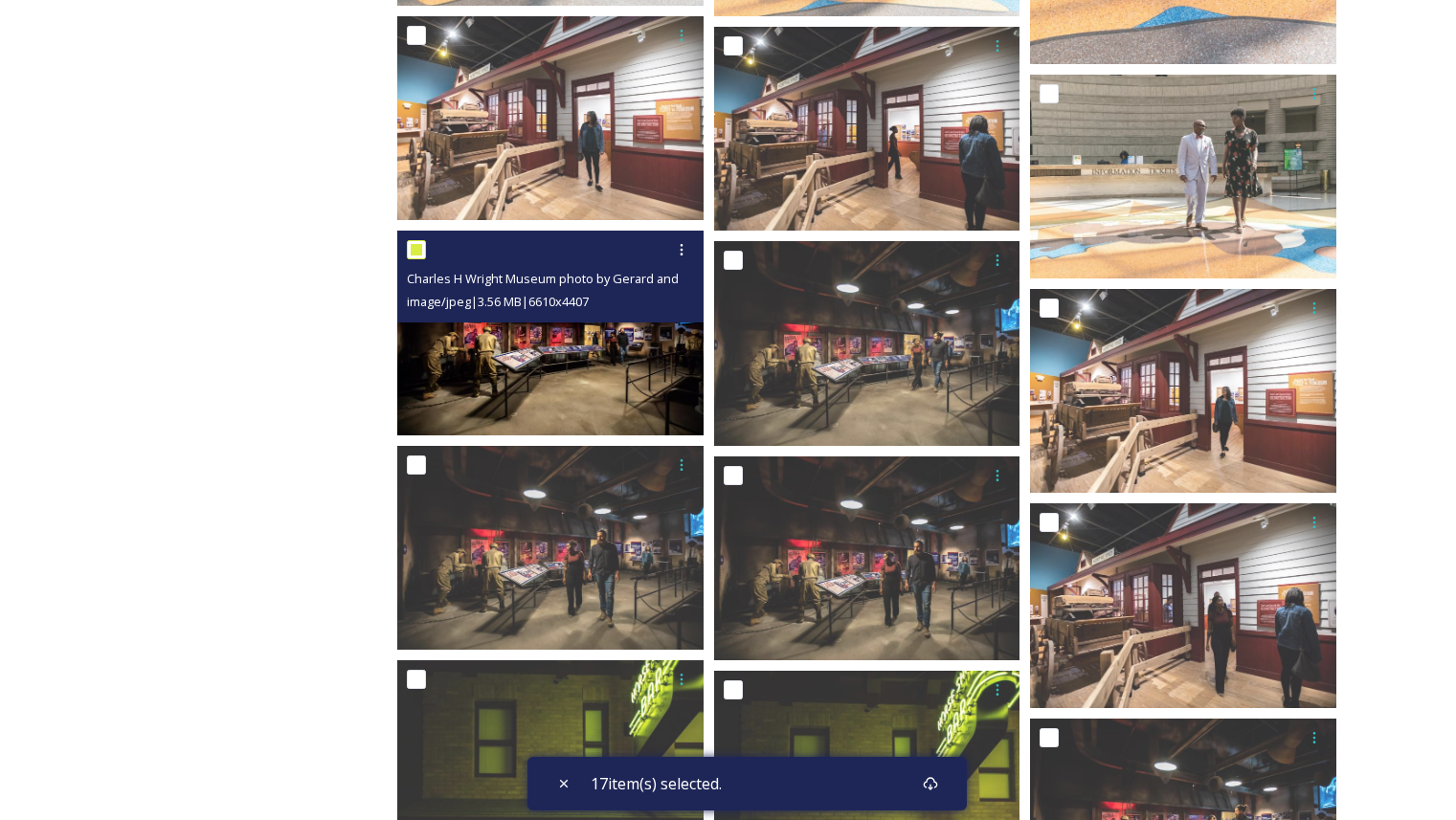 checkbox on "true" 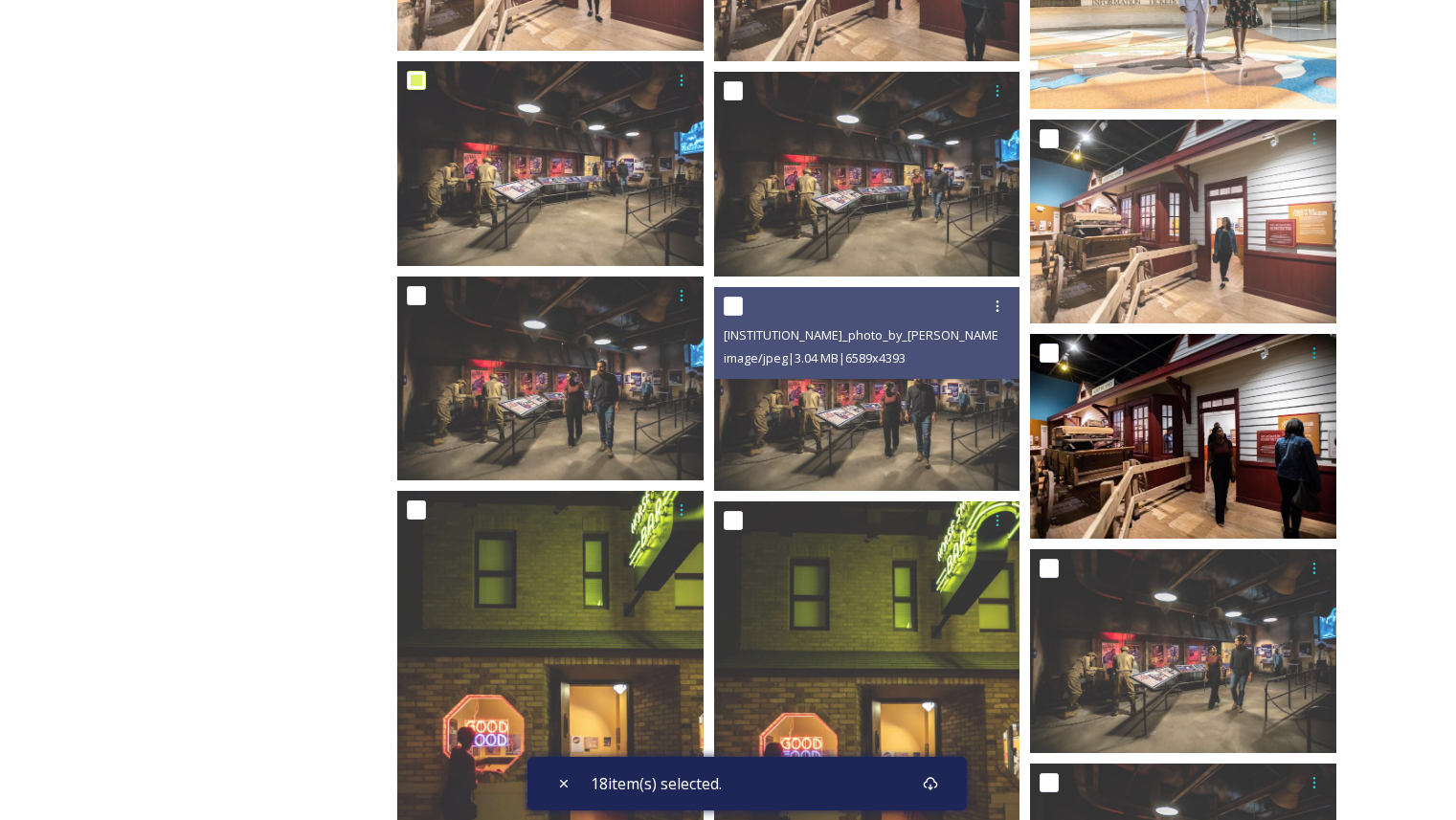 scroll, scrollTop: 14945, scrollLeft: 0, axis: vertical 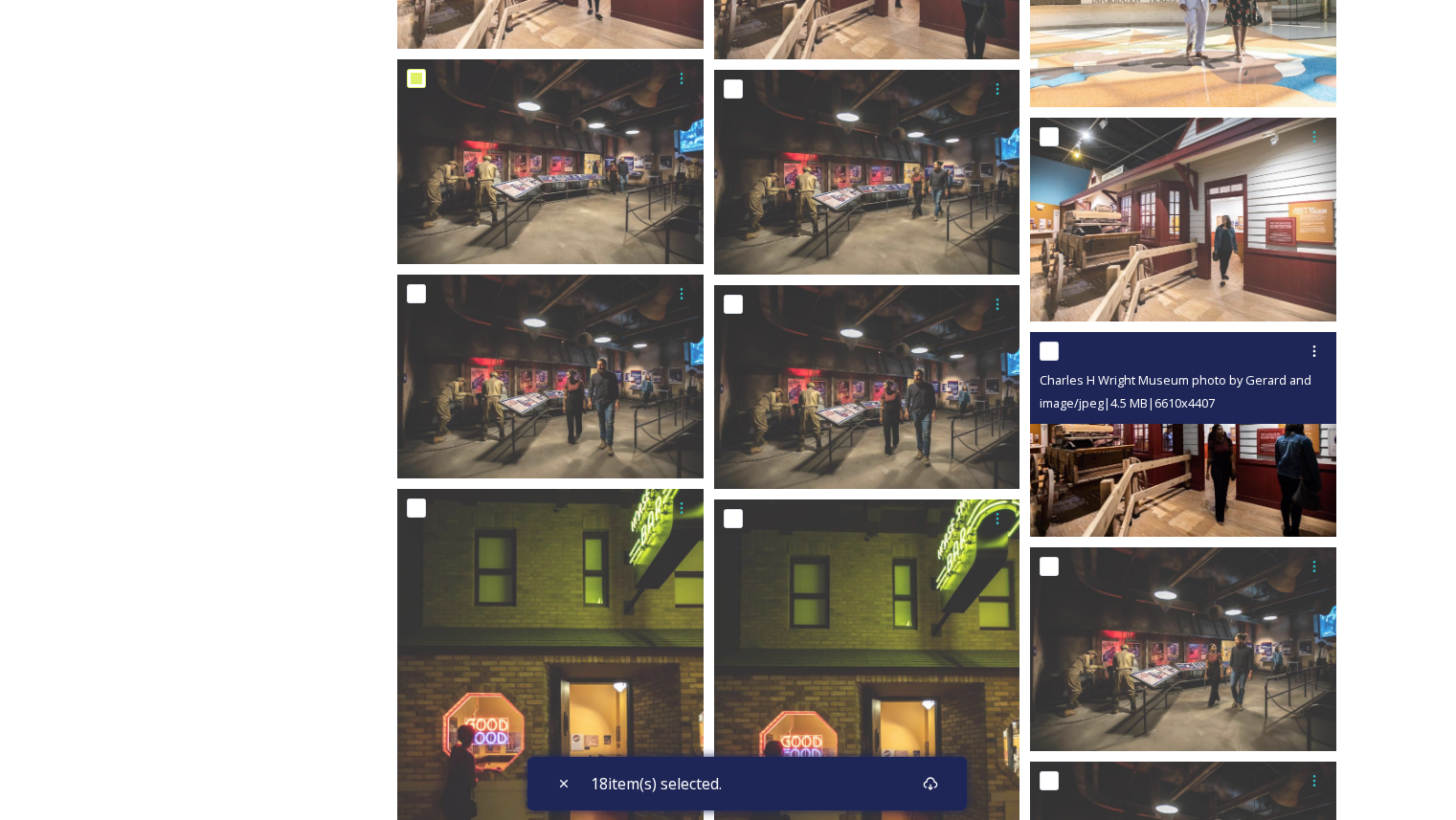 click at bounding box center [1049, 351] 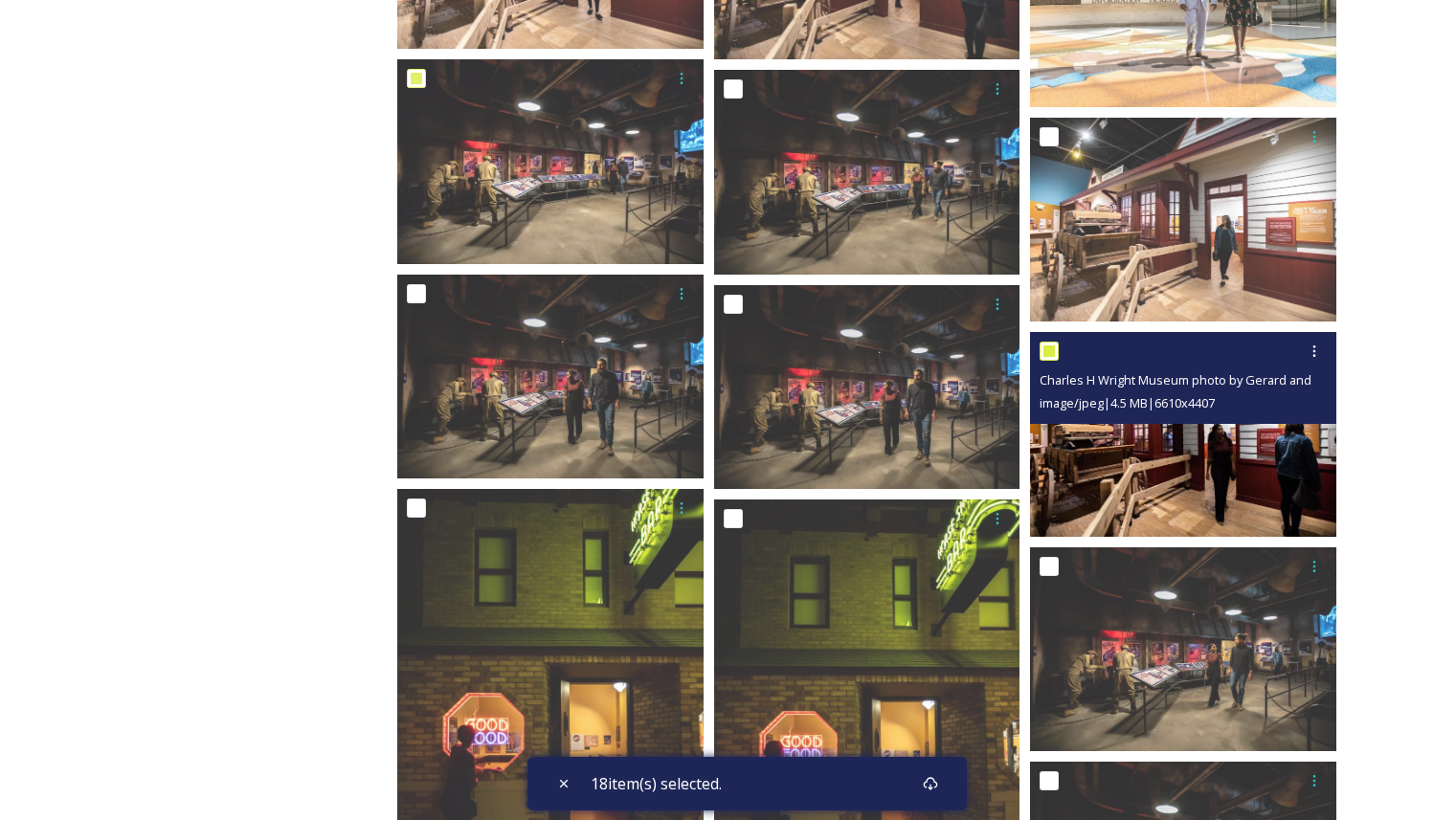checkbox on "true" 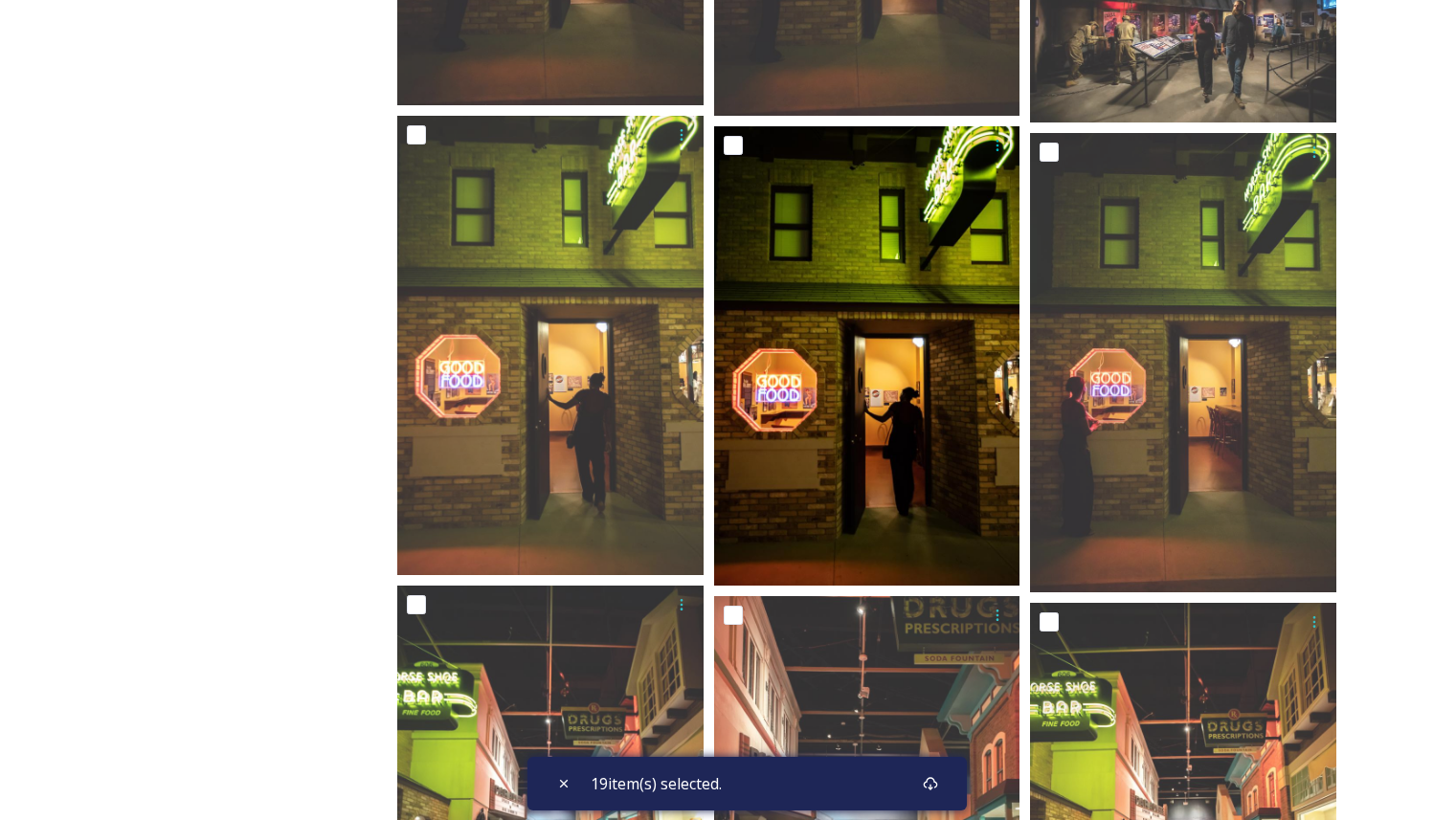 scroll, scrollTop: 15798, scrollLeft: 0, axis: vertical 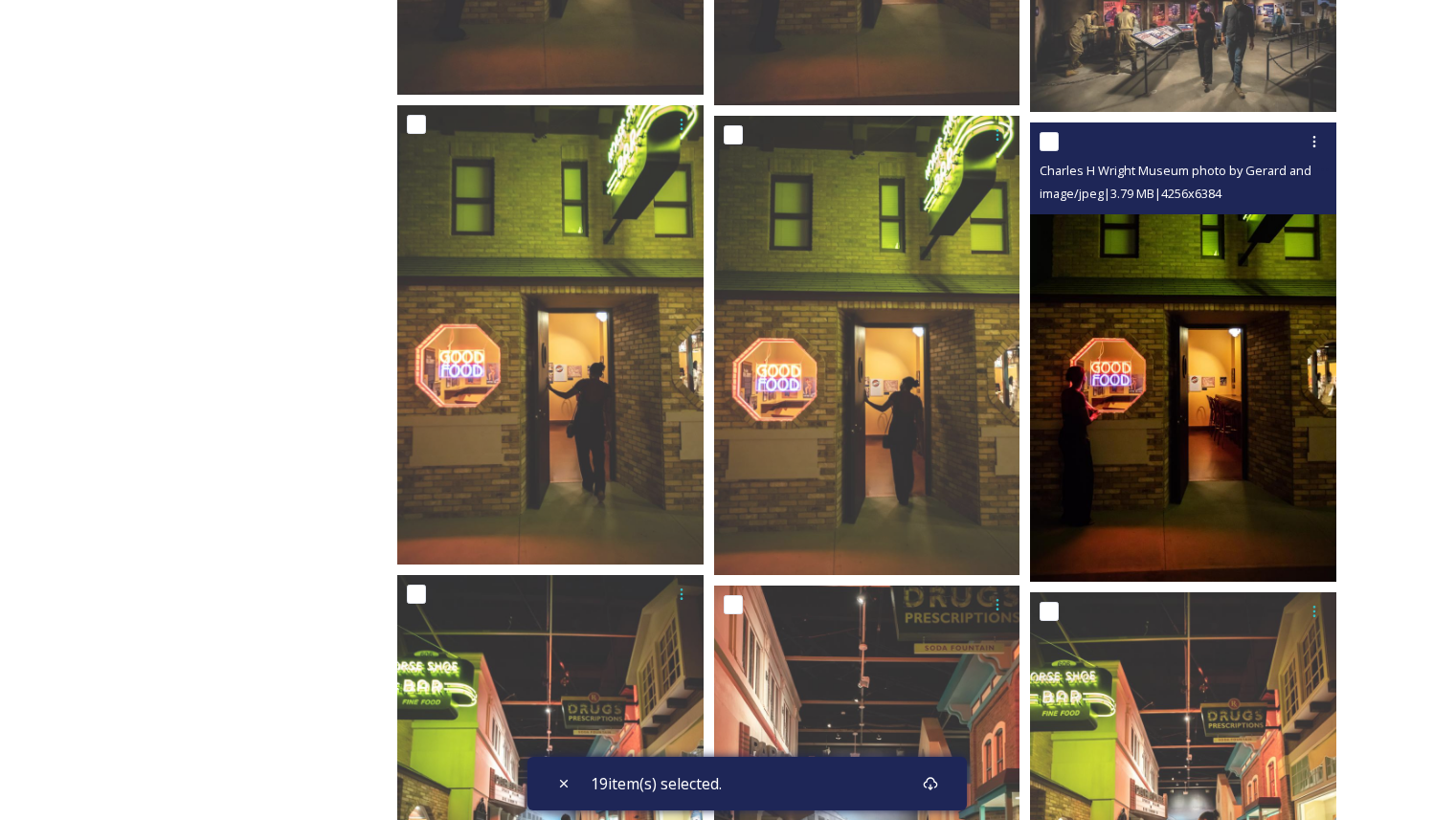 click at bounding box center (1049, 142) 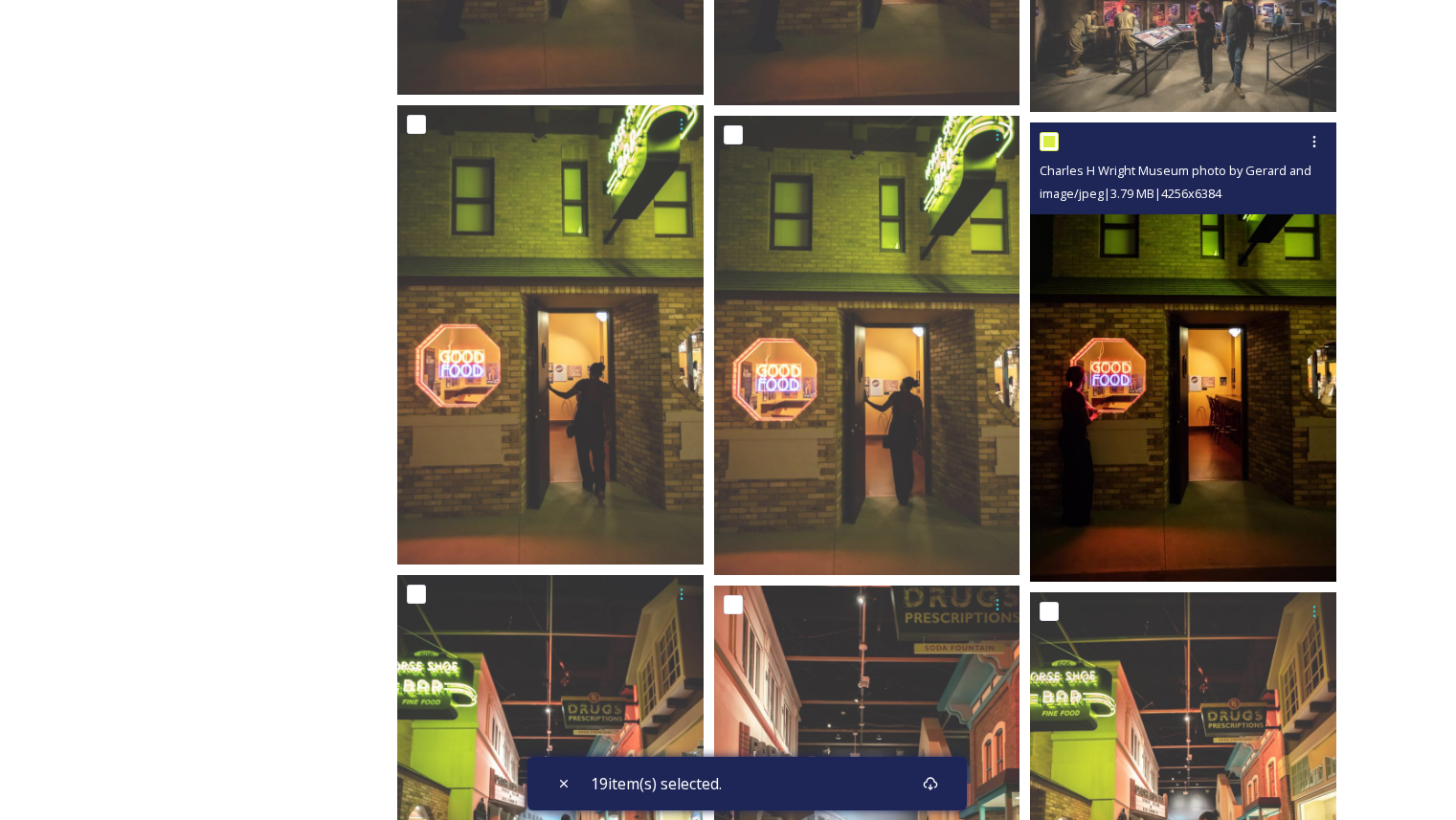 checkbox on "true" 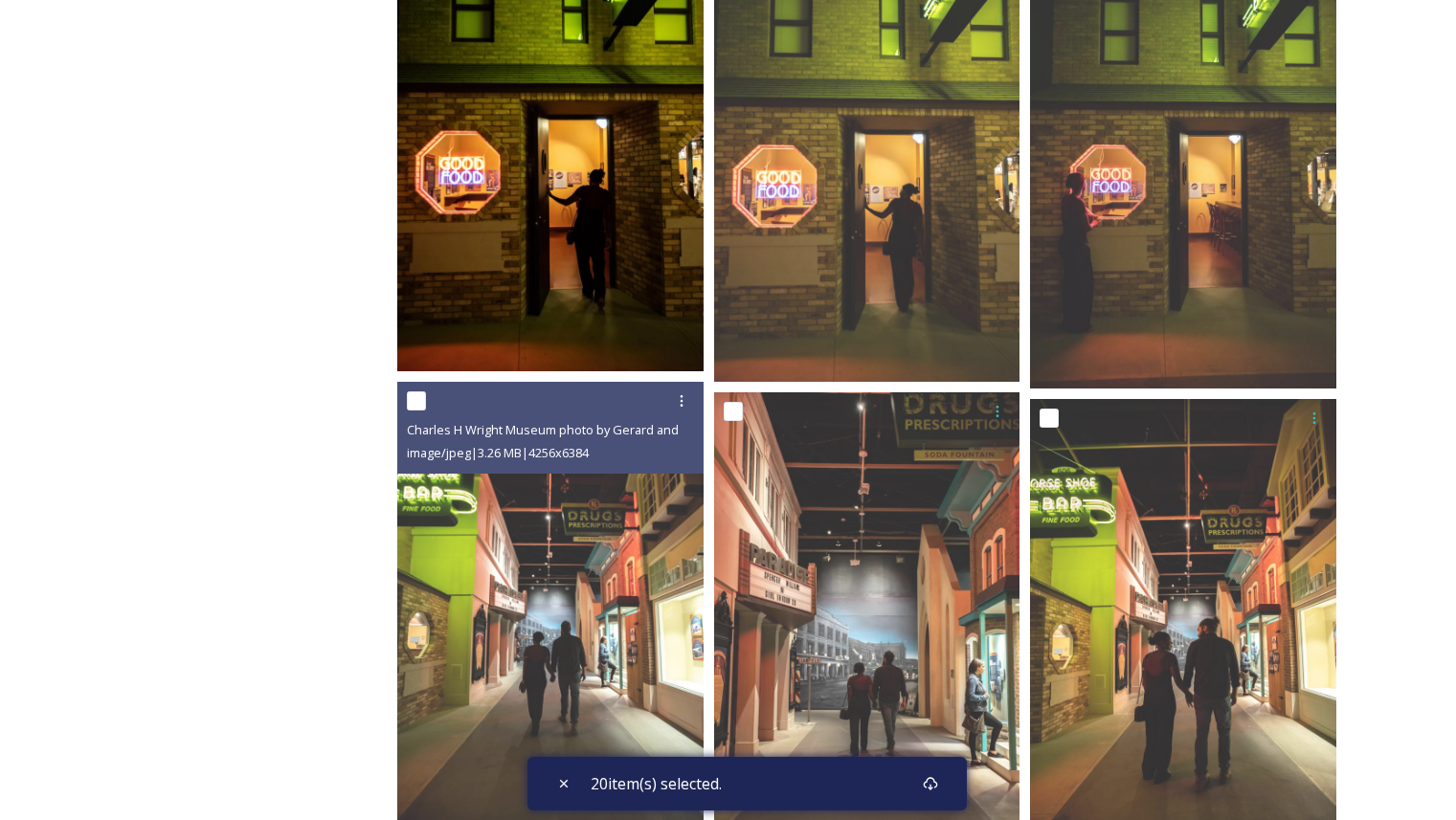 scroll, scrollTop: 16216, scrollLeft: 0, axis: vertical 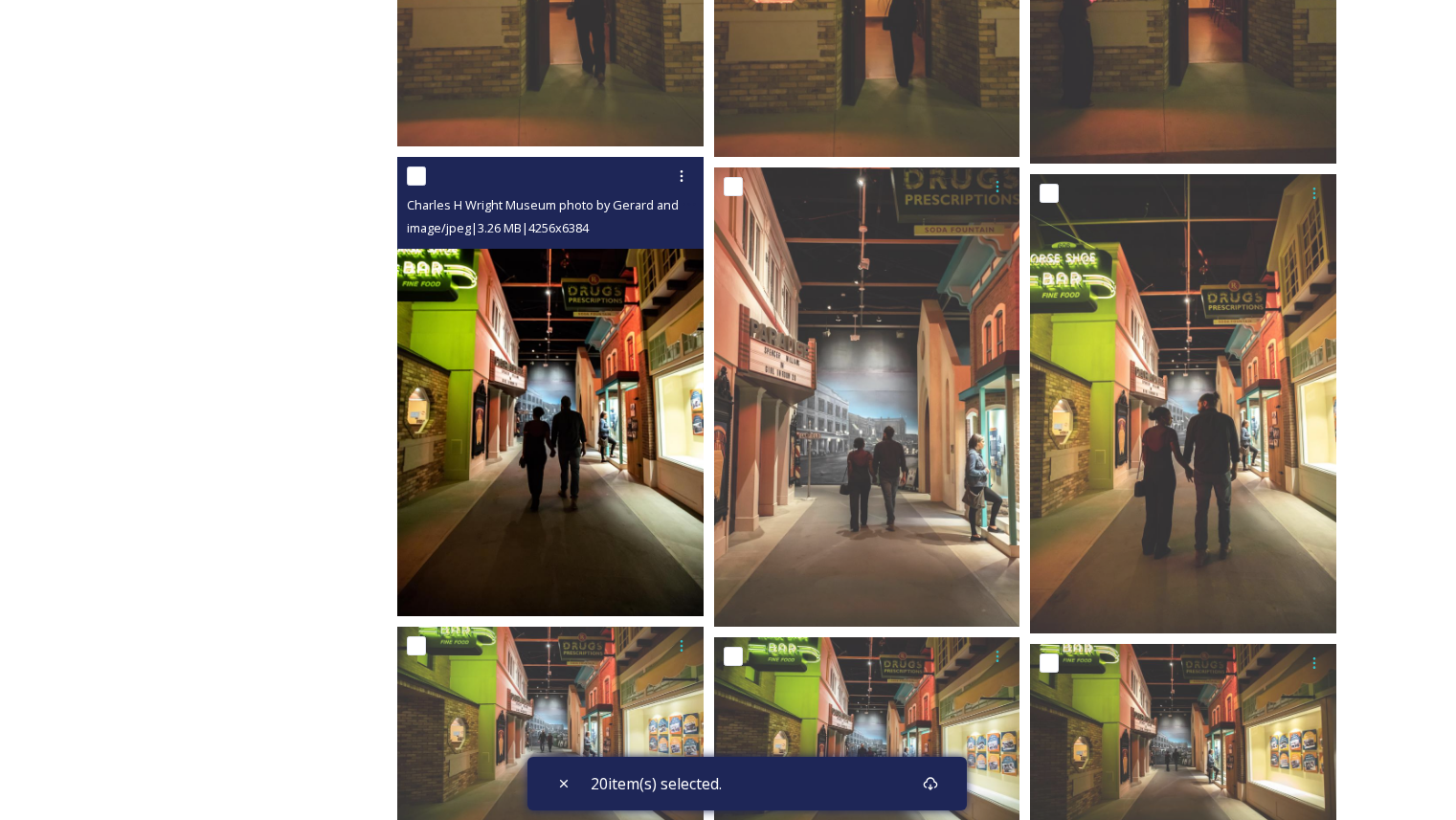 click at bounding box center (416, 176) 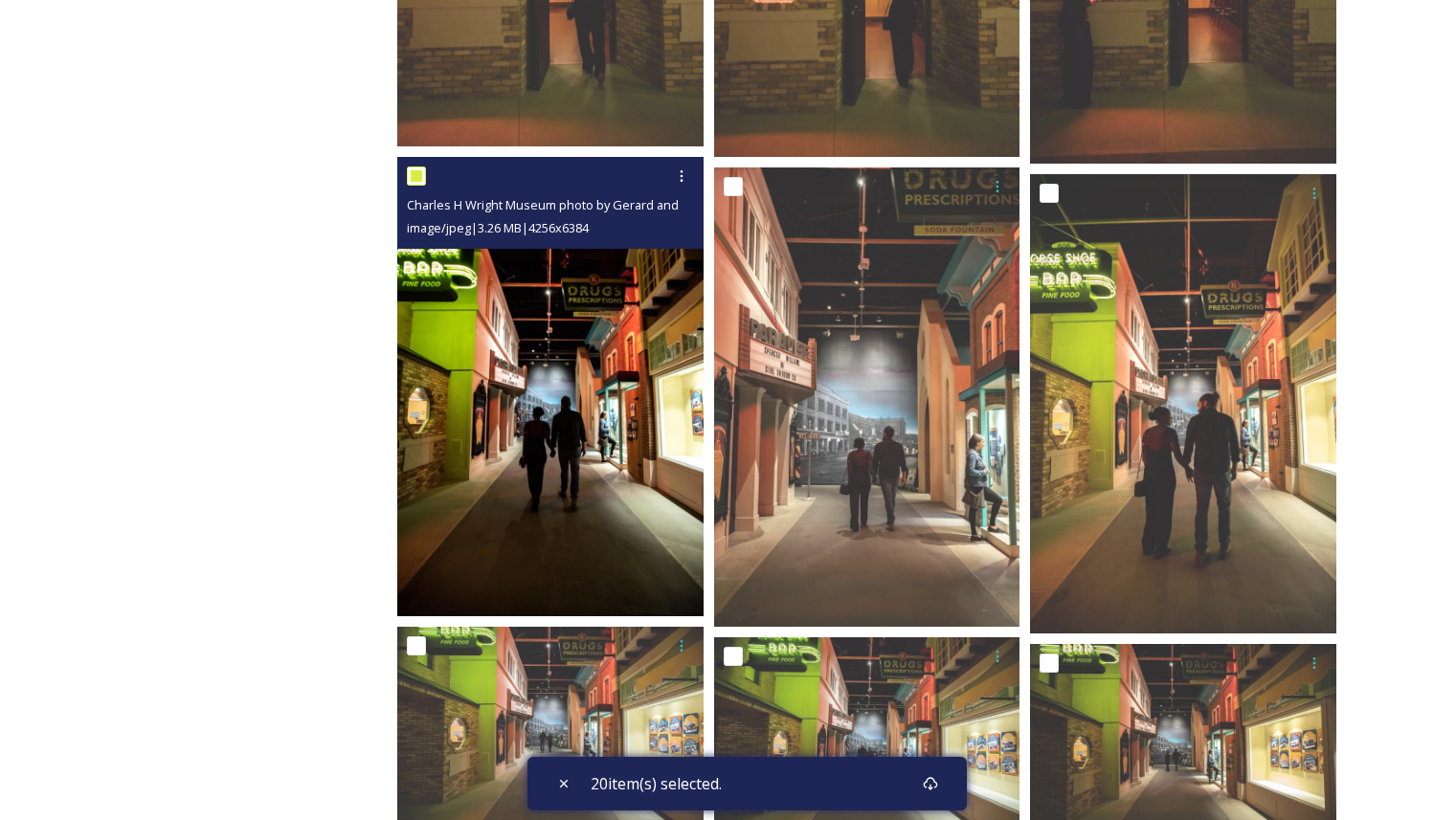 checkbox on "true" 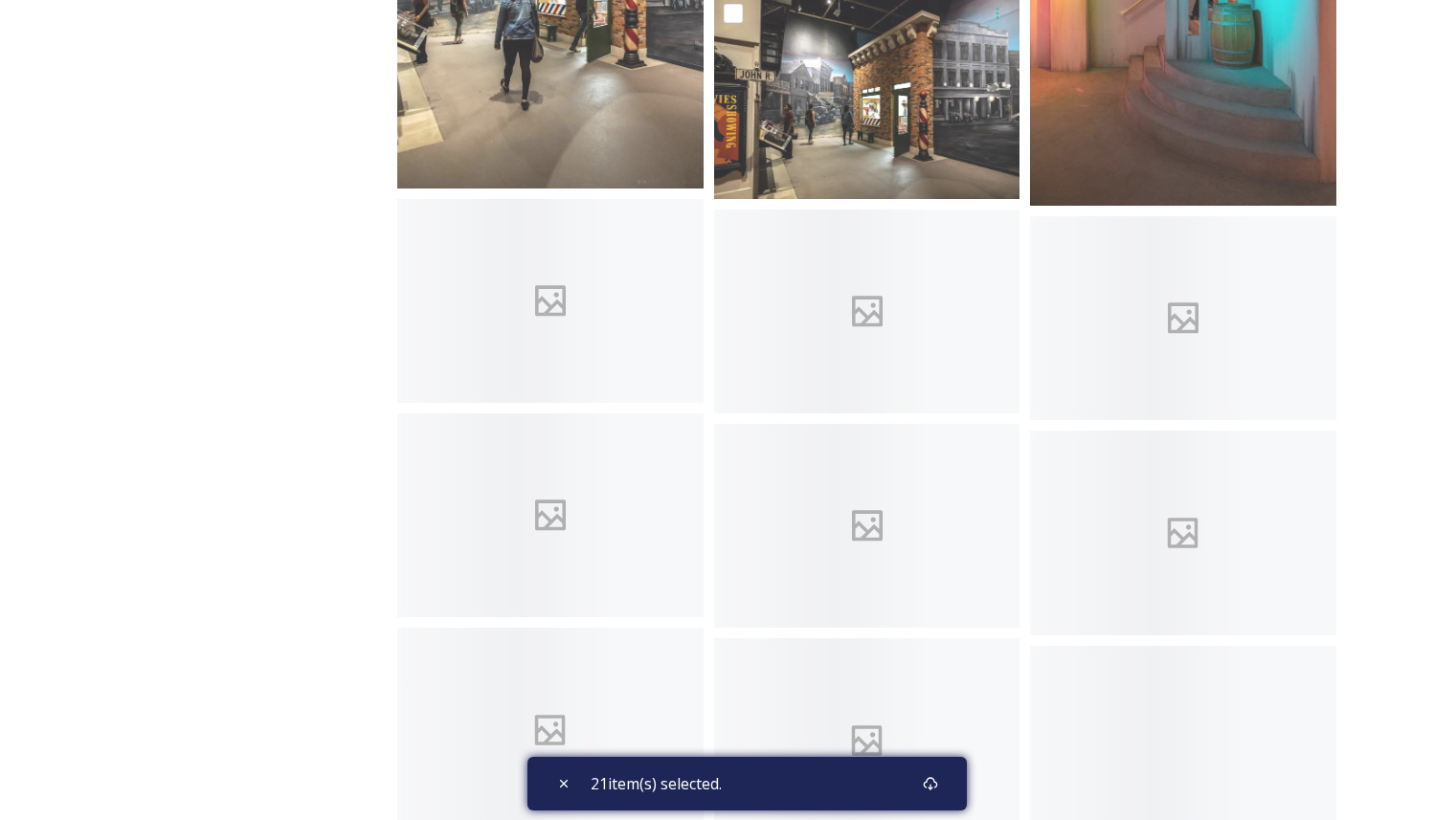 scroll, scrollTop: 17693, scrollLeft: 0, axis: vertical 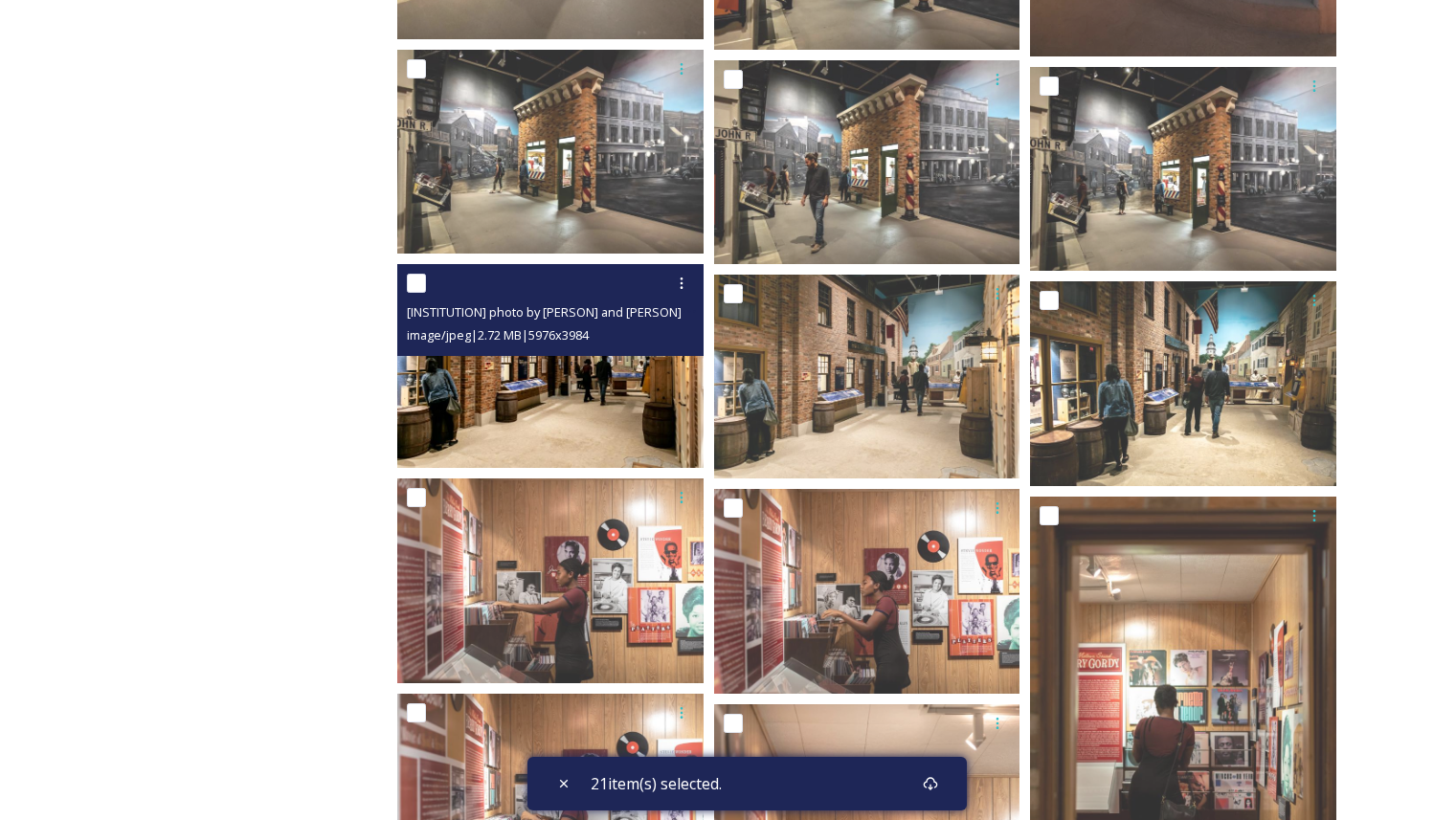click at bounding box center (416, 283) 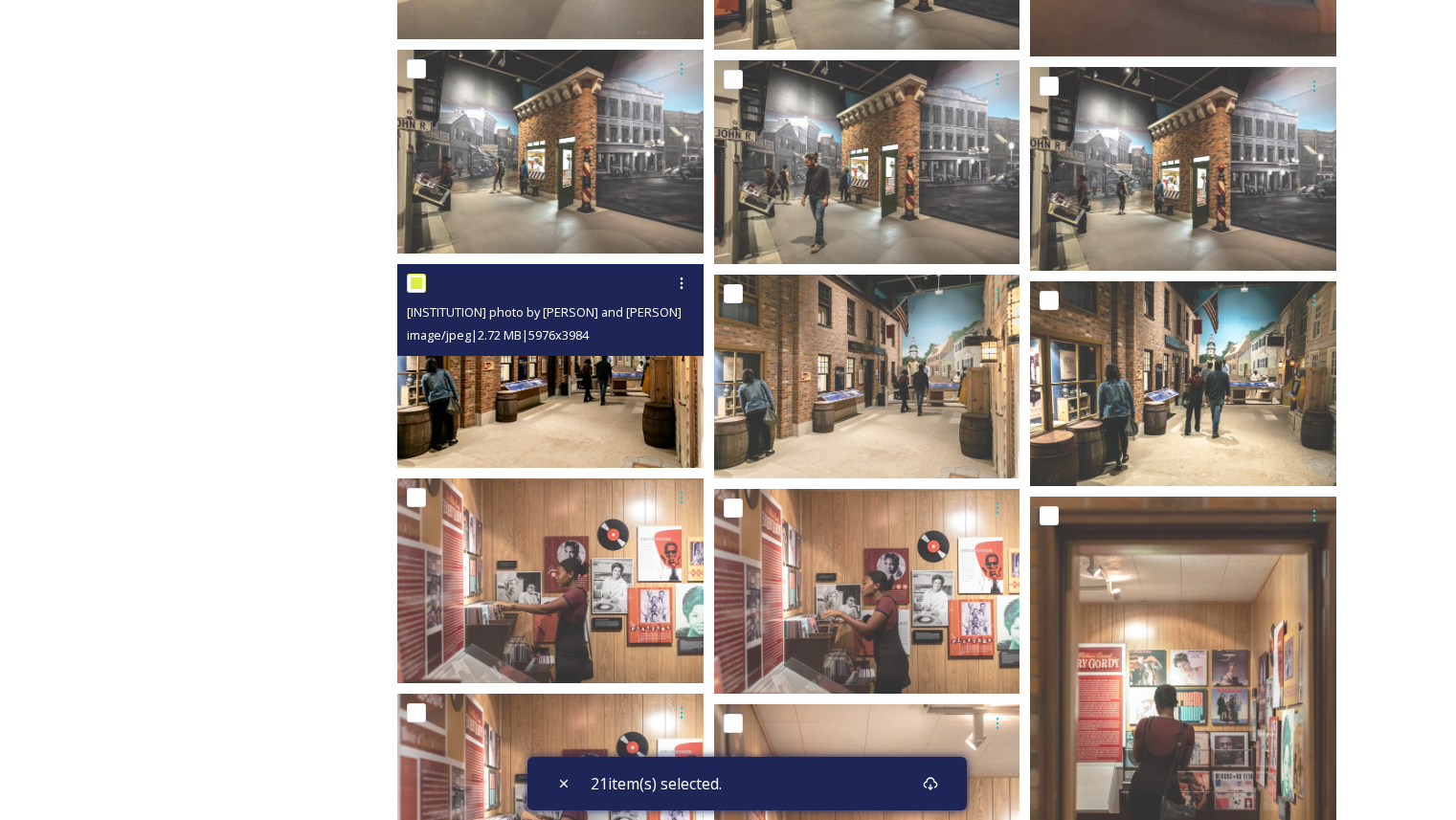 checkbox on "true" 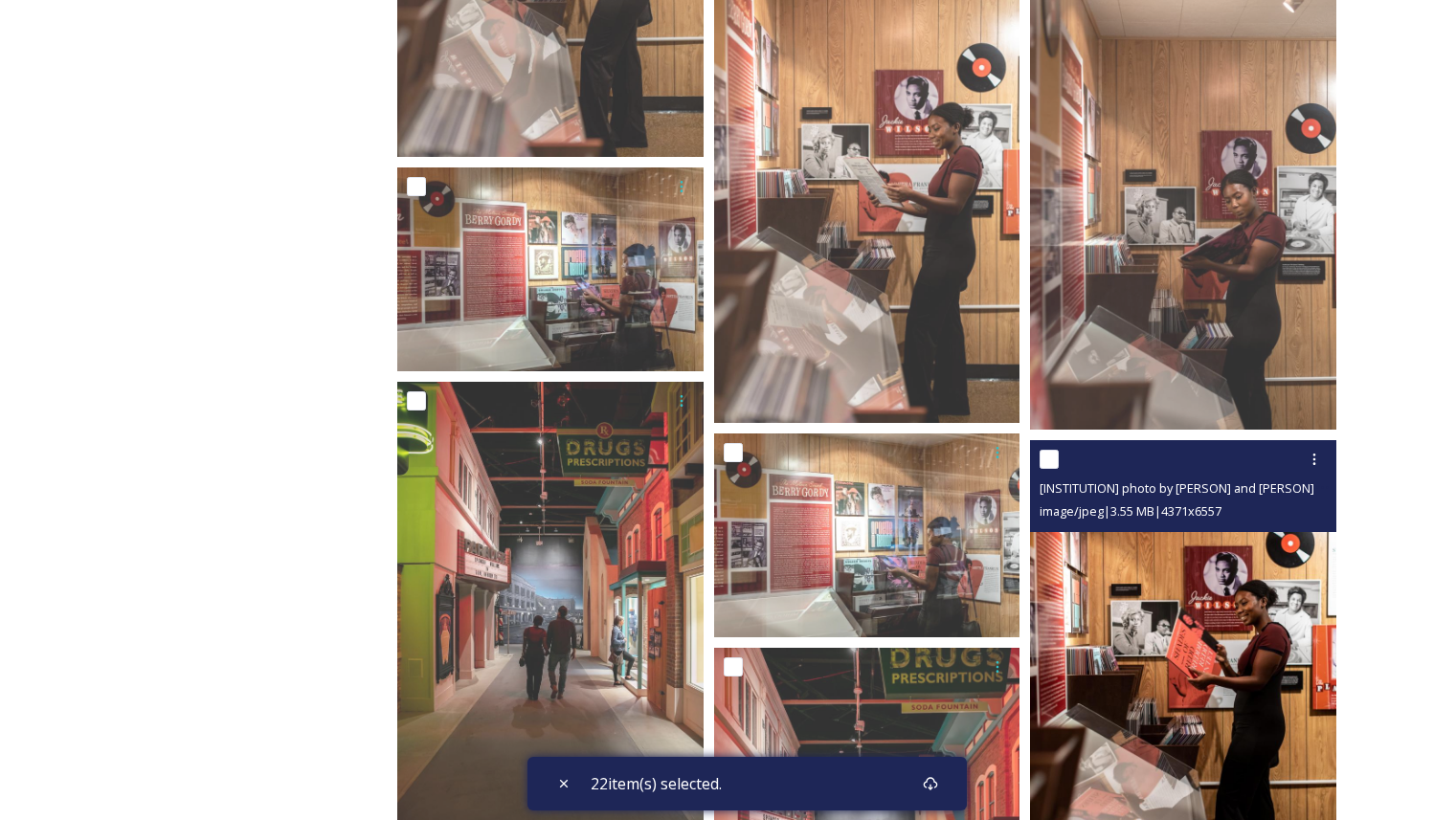 scroll, scrollTop: 19106, scrollLeft: 0, axis: vertical 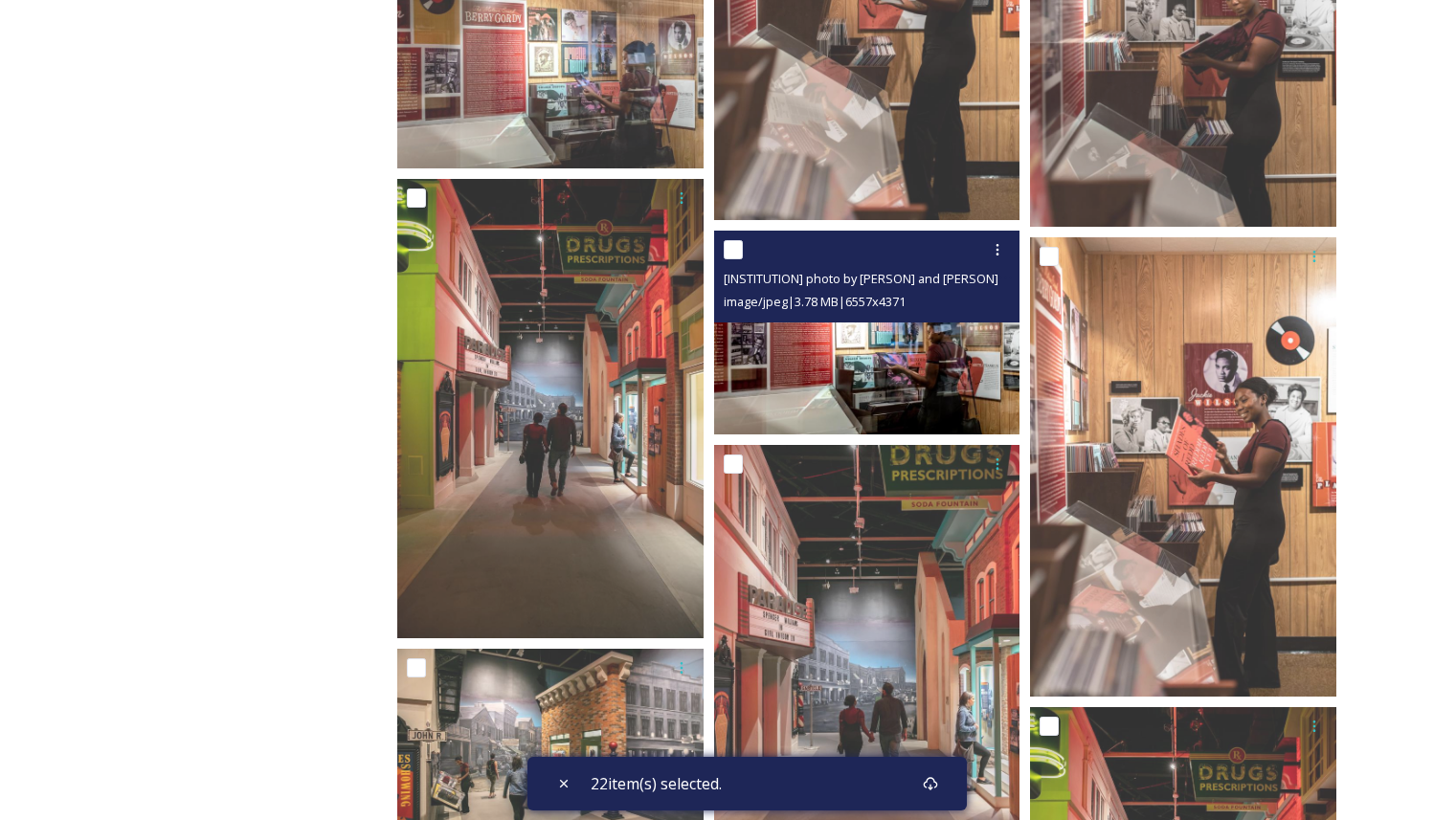 click at bounding box center [733, 250] 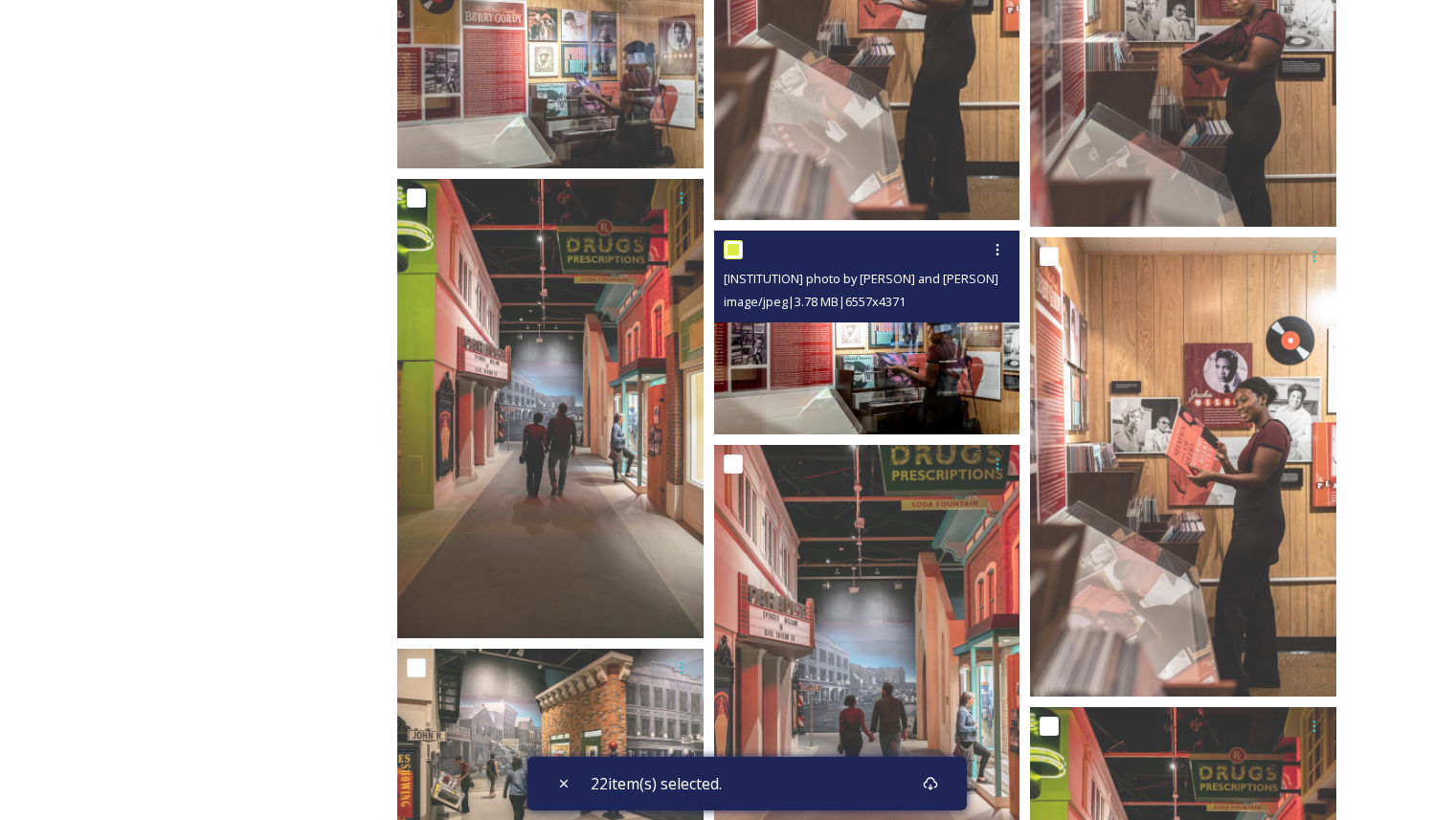 checkbox on "true" 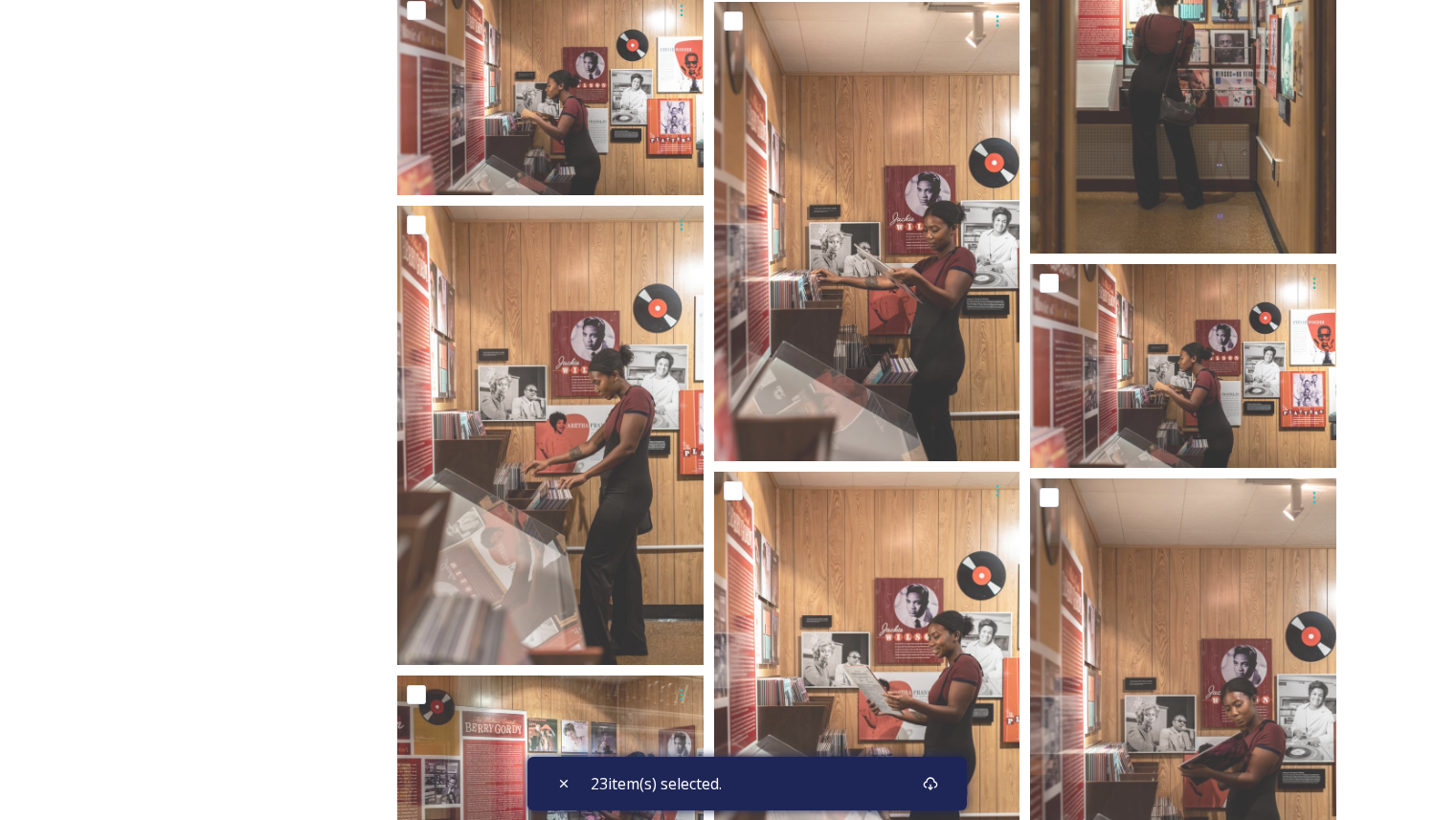 scroll, scrollTop: 18394, scrollLeft: 0, axis: vertical 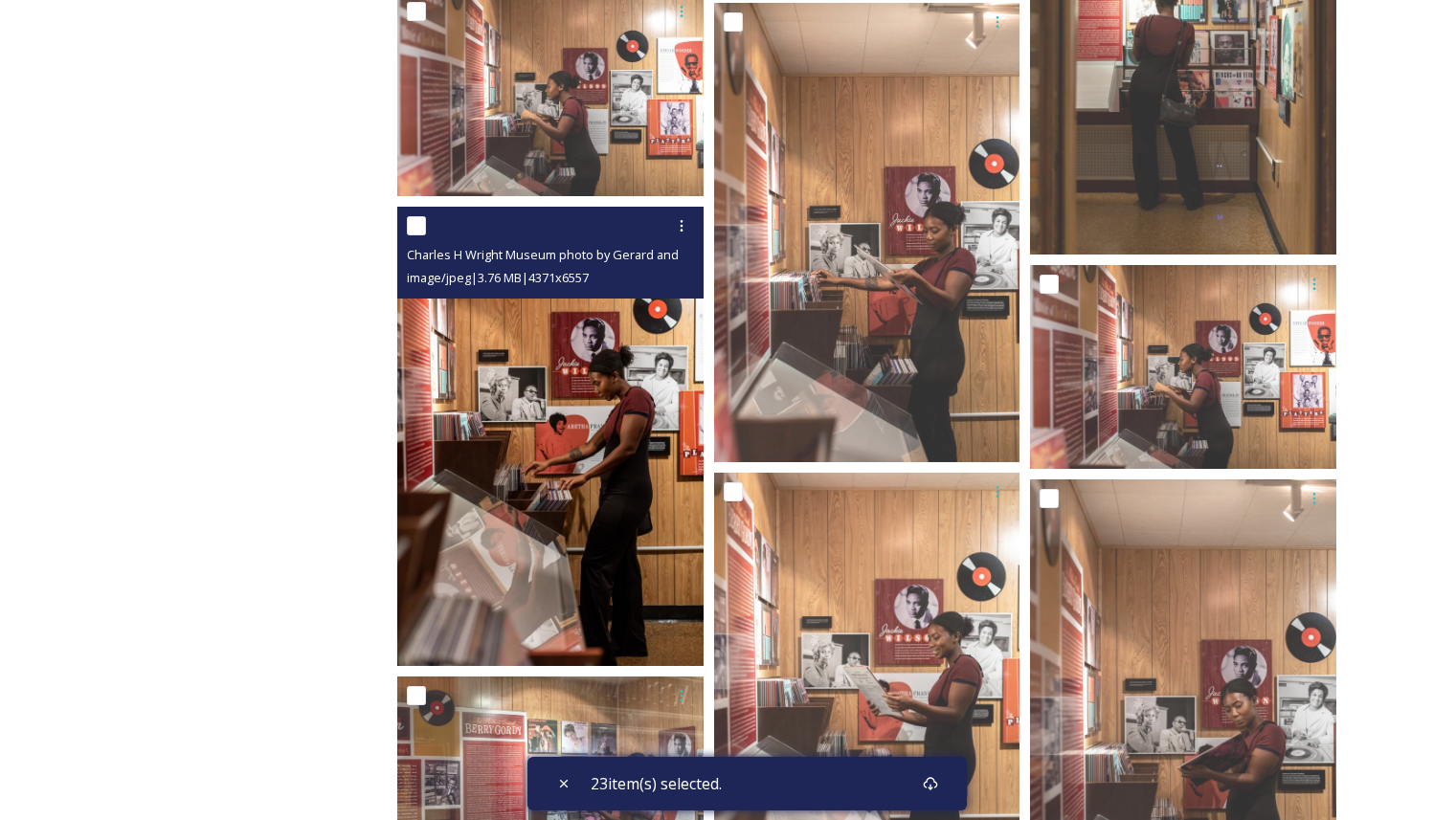 click at bounding box center [416, 226] 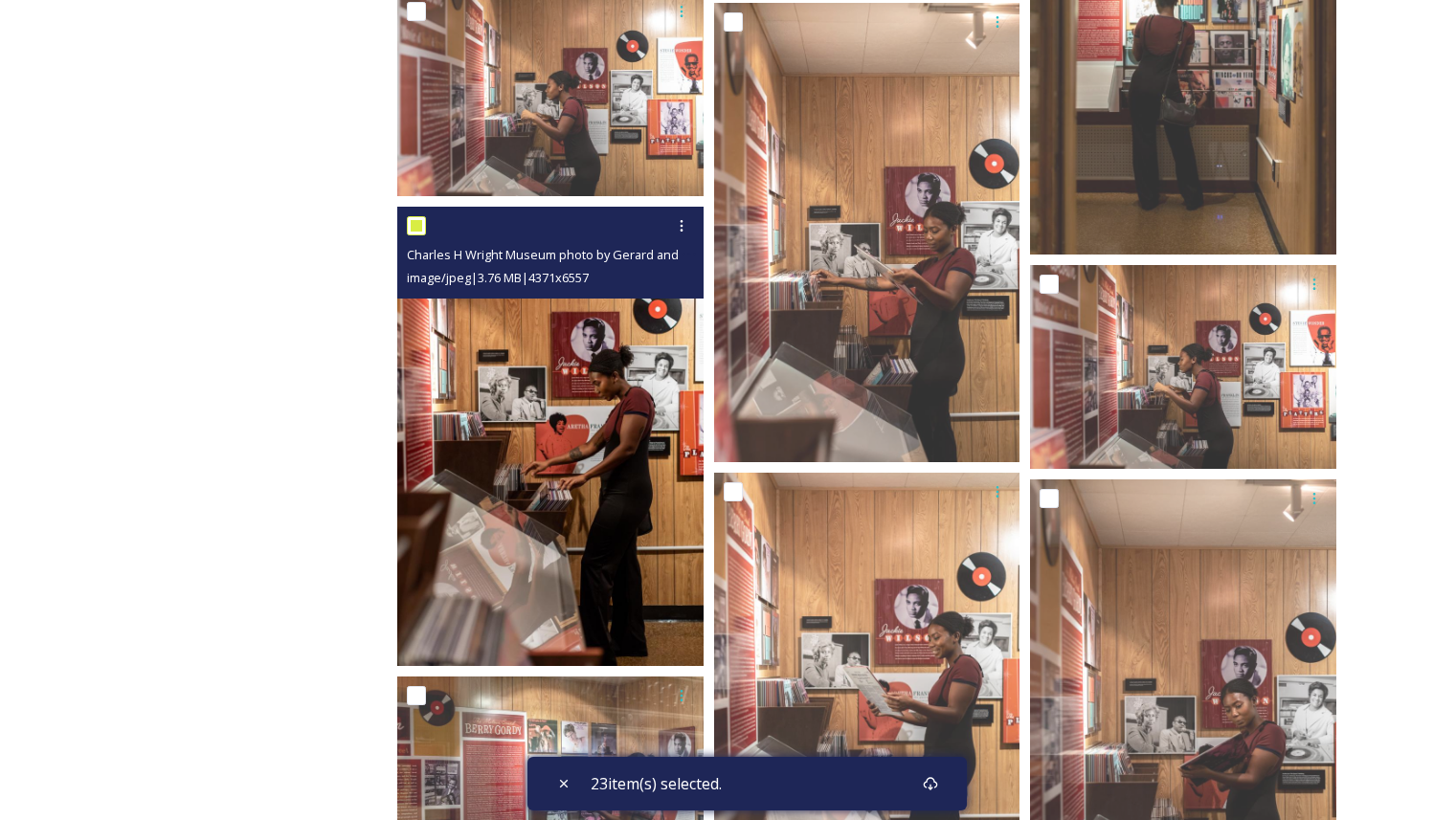 checkbox on "true" 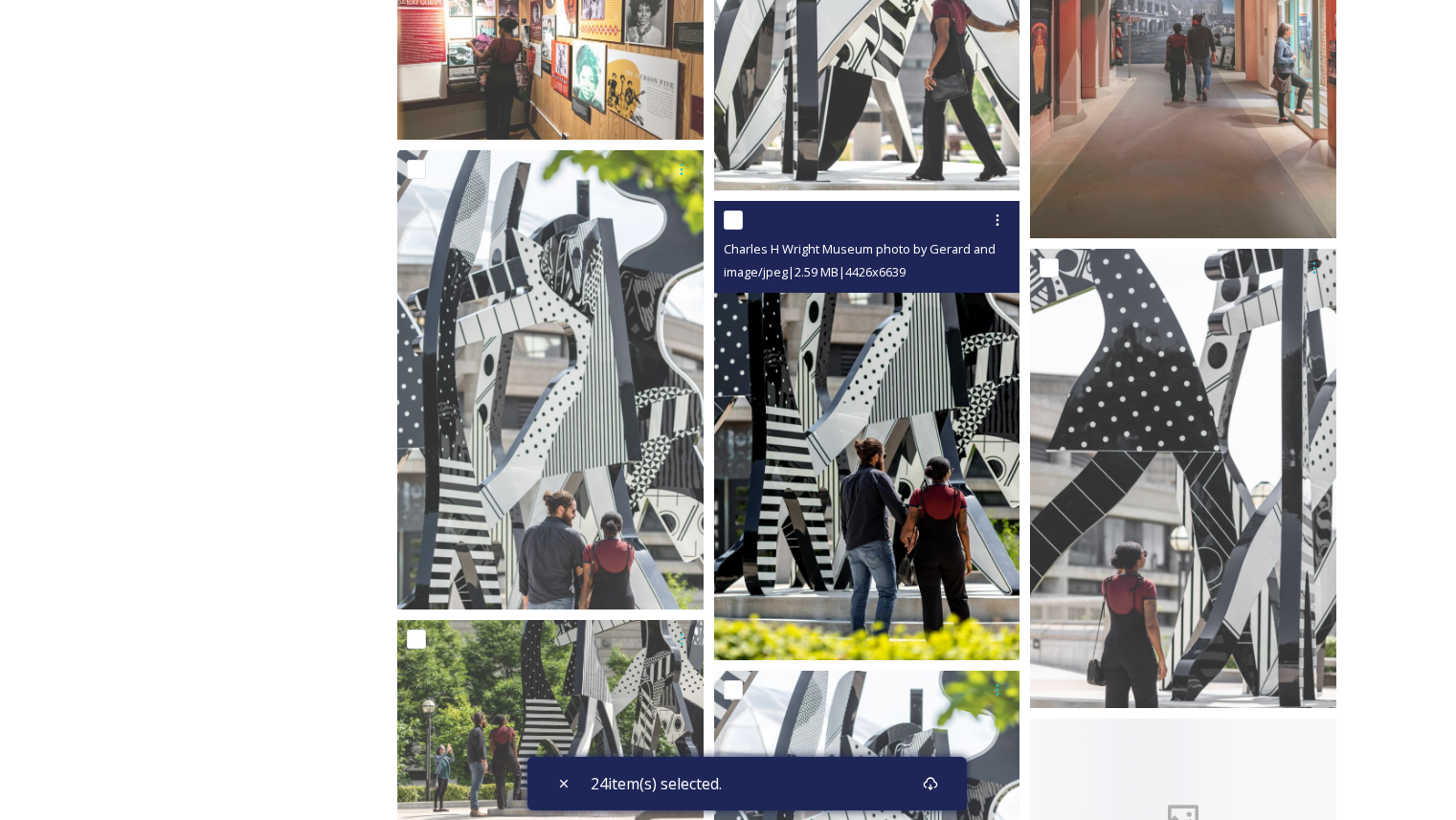 scroll, scrollTop: 20570, scrollLeft: 0, axis: vertical 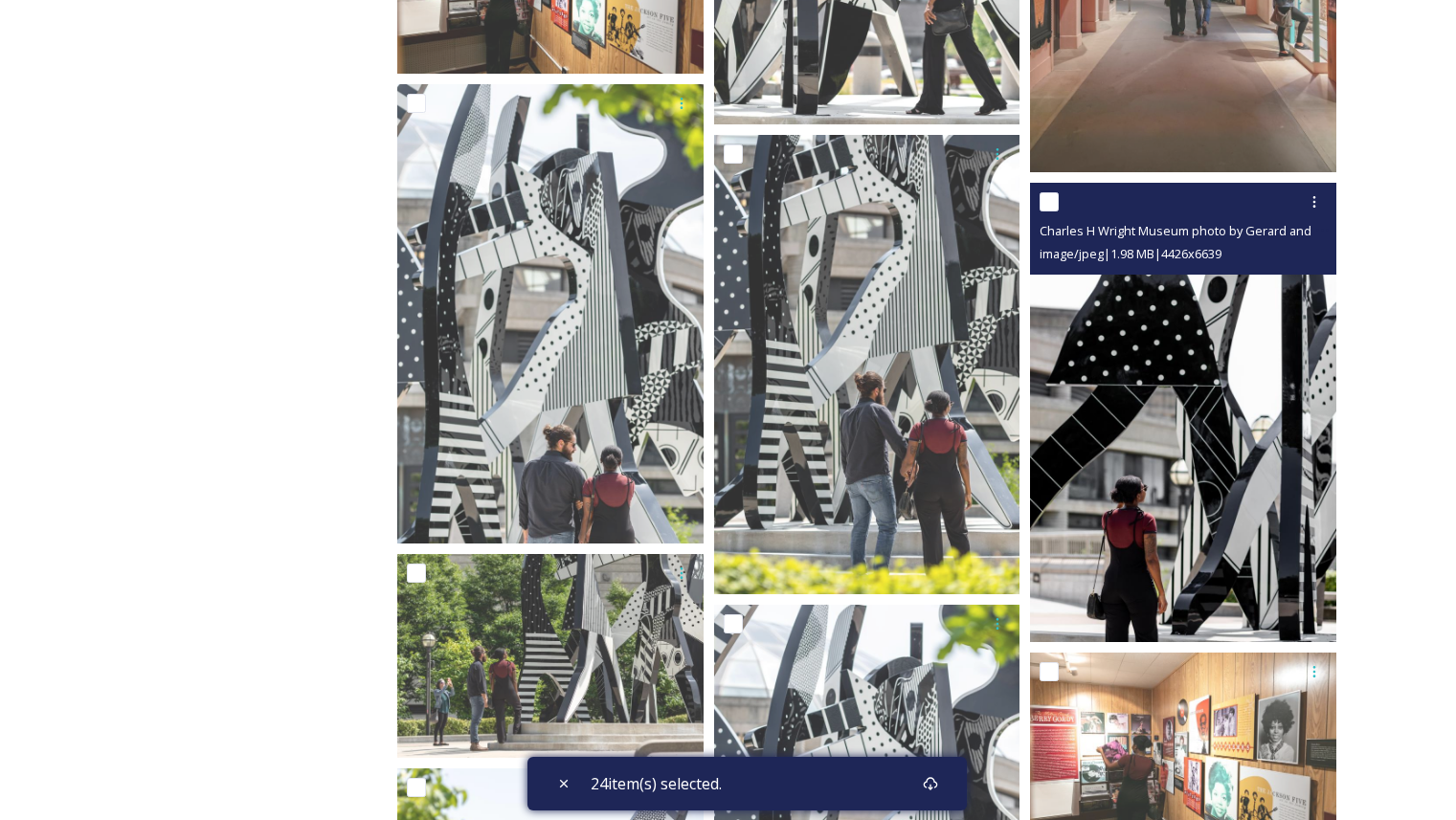 click at bounding box center (1049, 202) 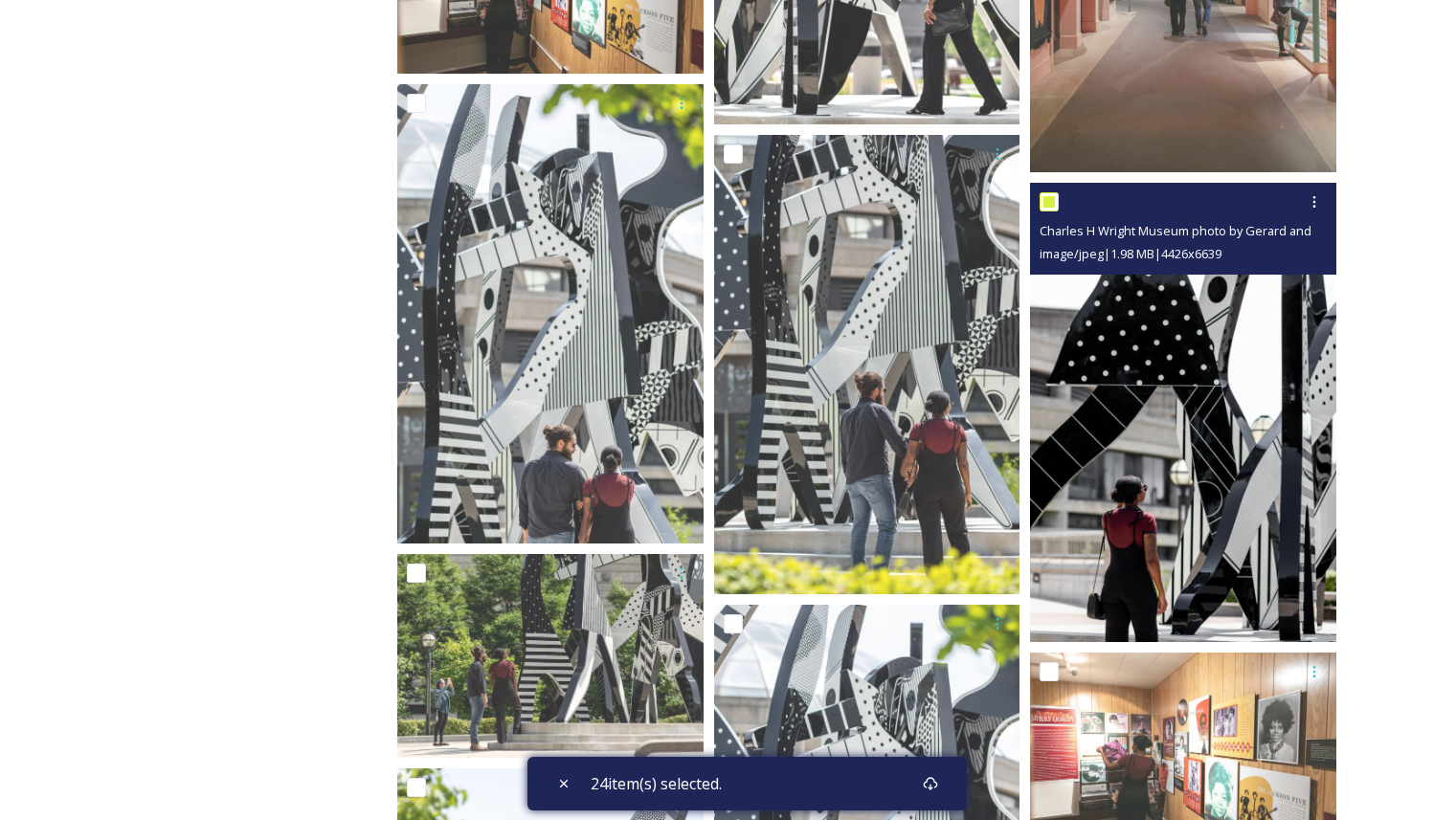 checkbox on "true" 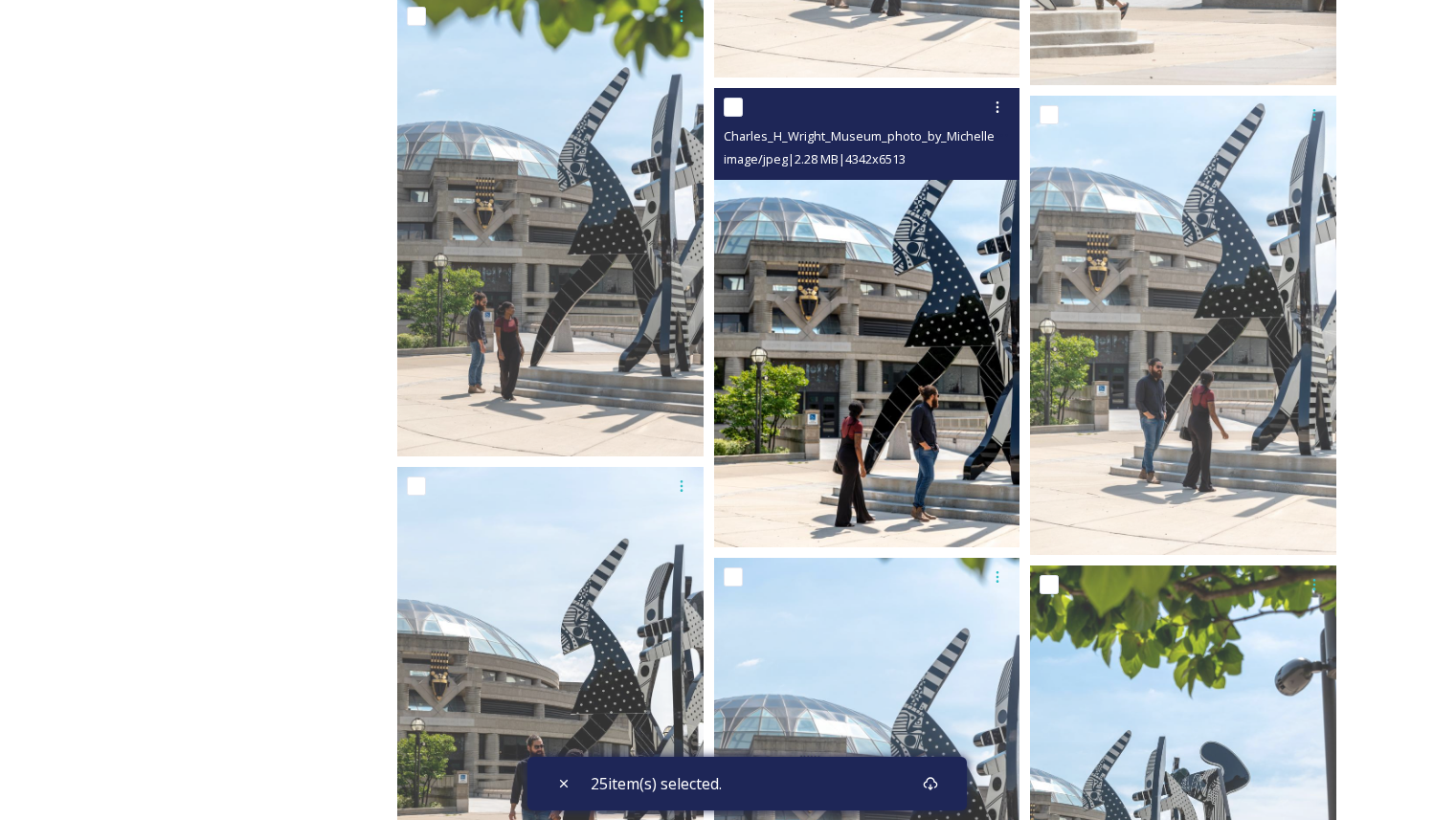 scroll, scrollTop: 22963, scrollLeft: 0, axis: vertical 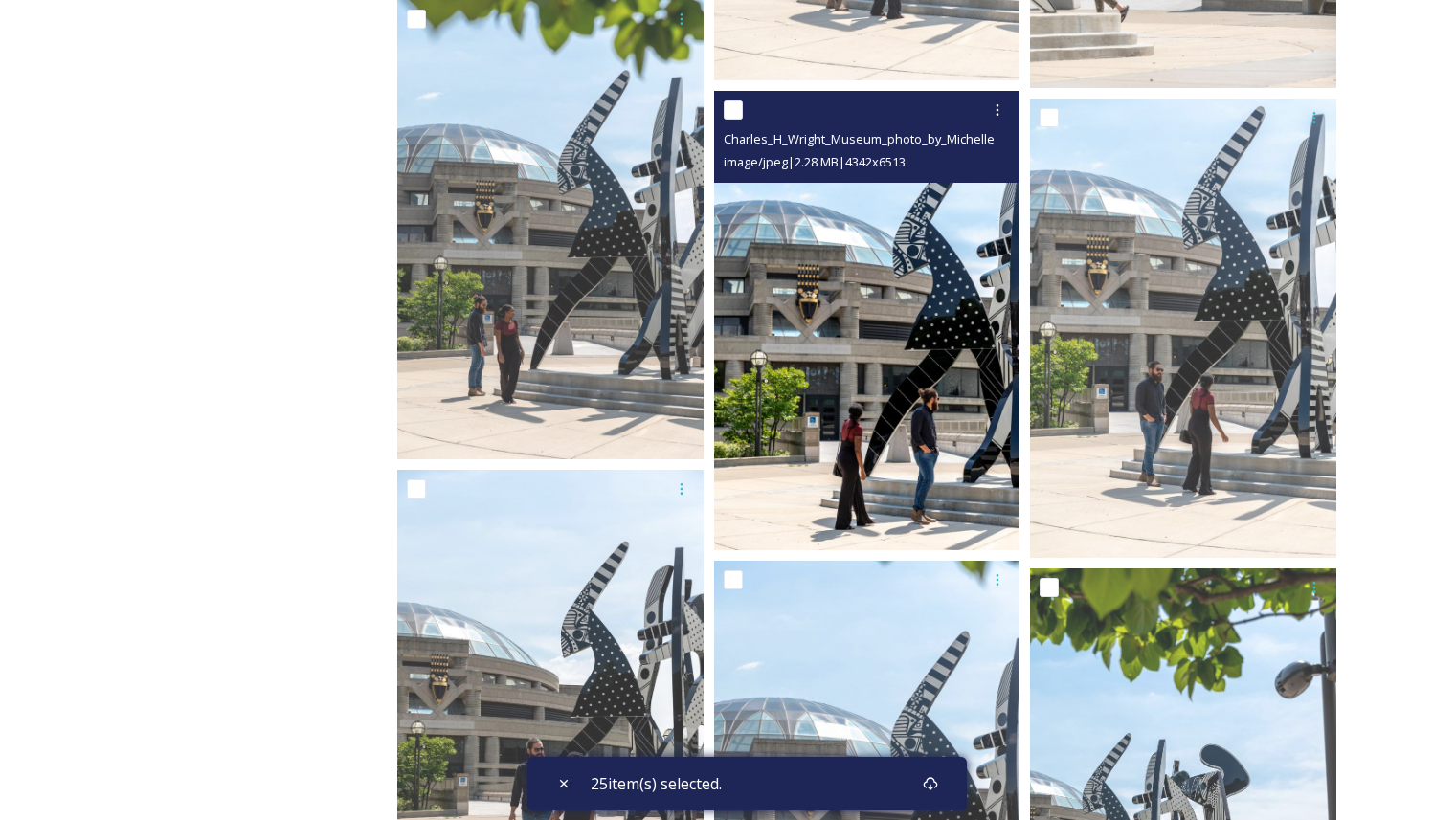 click at bounding box center (733, 110) 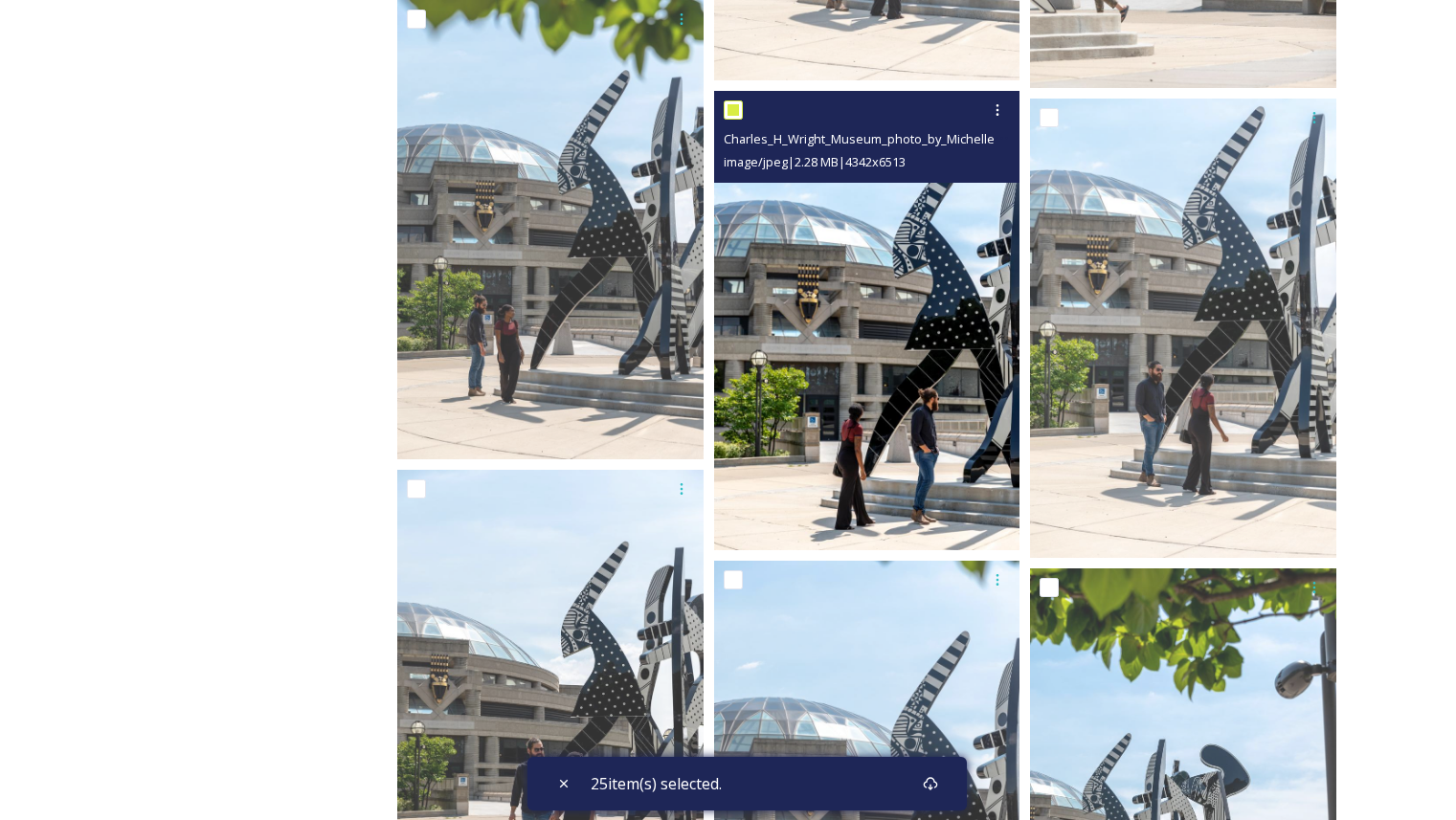 checkbox on "true" 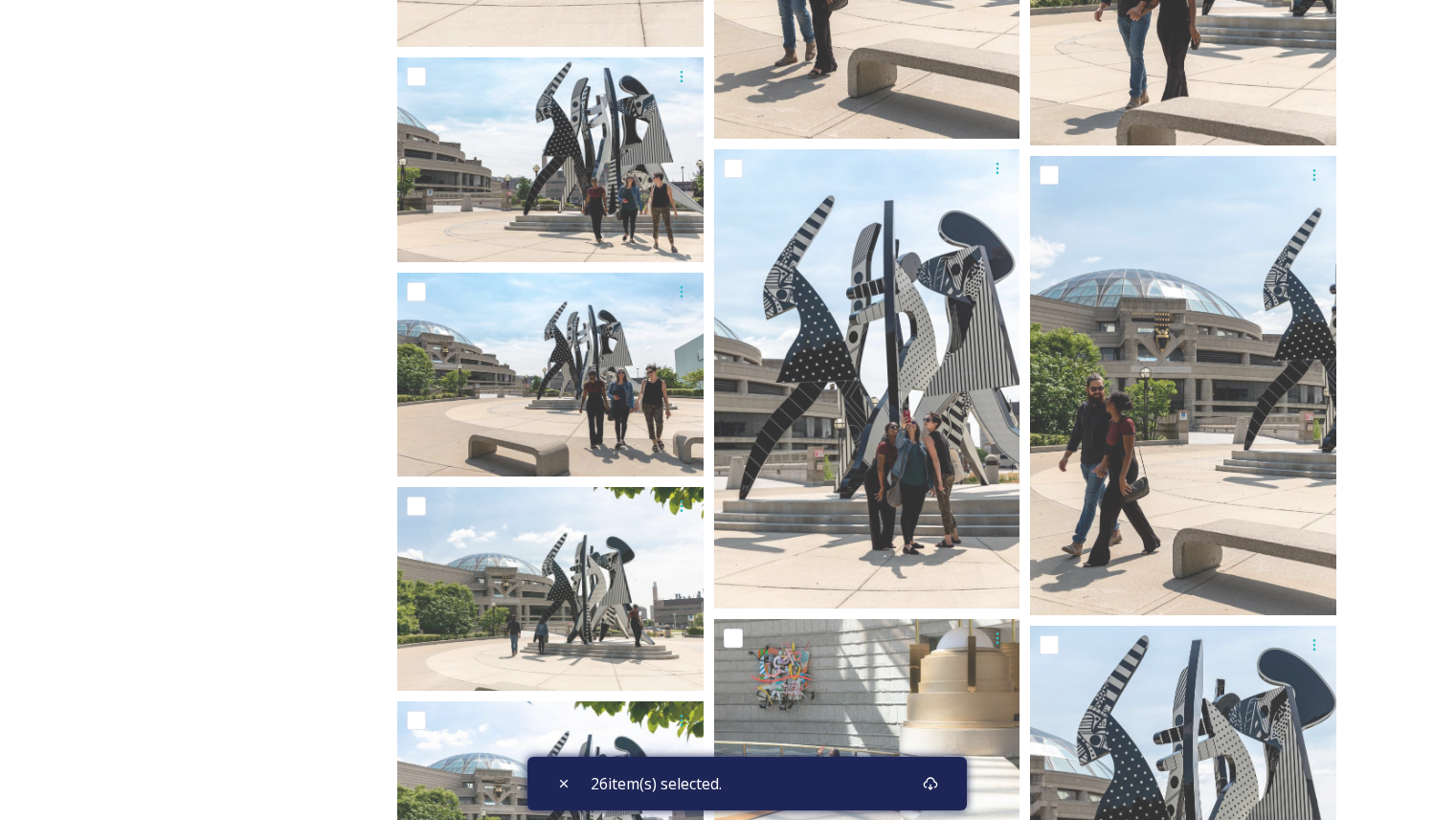 scroll, scrollTop: 25253, scrollLeft: 0, axis: vertical 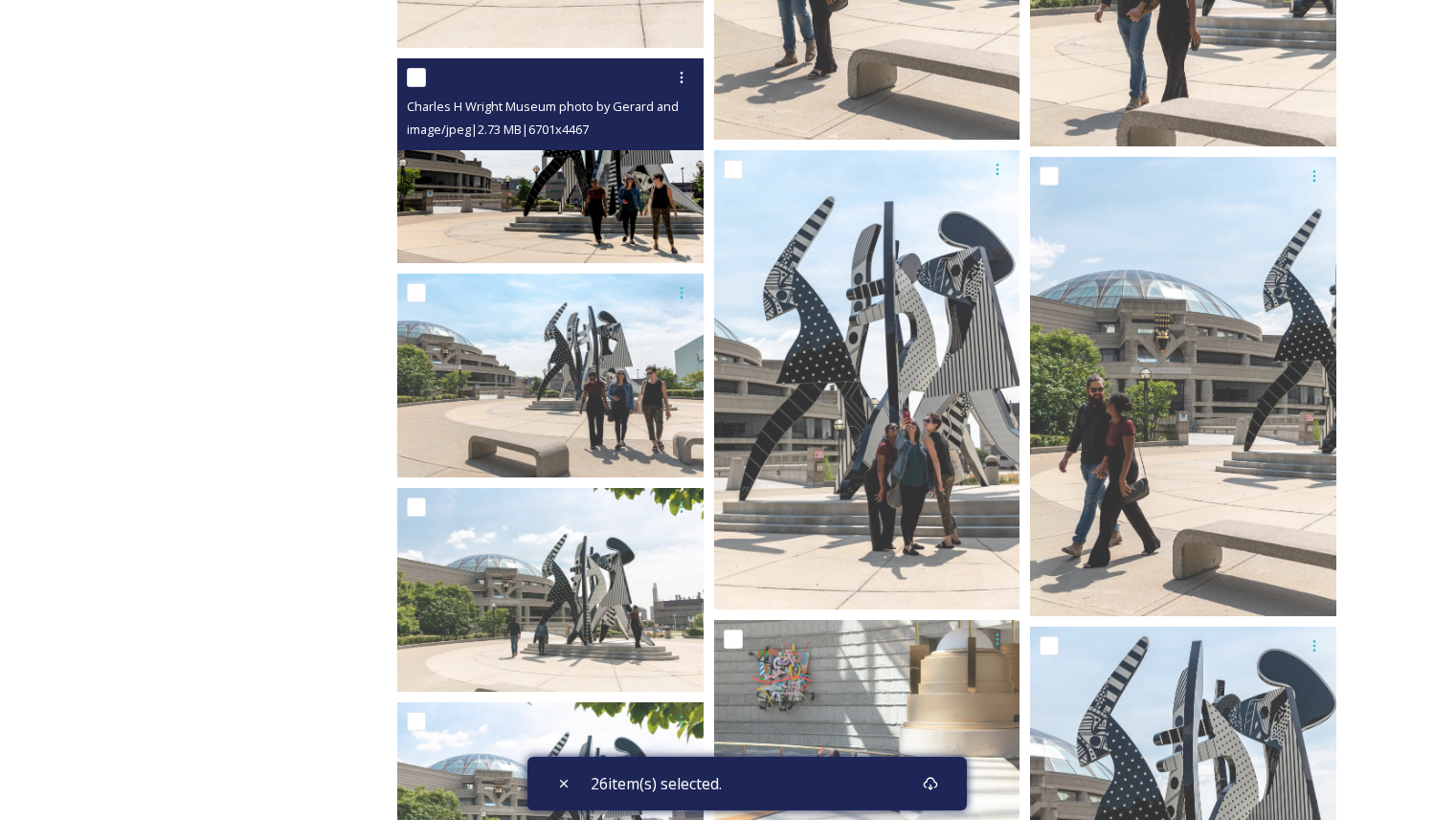 click at bounding box center [416, 78] 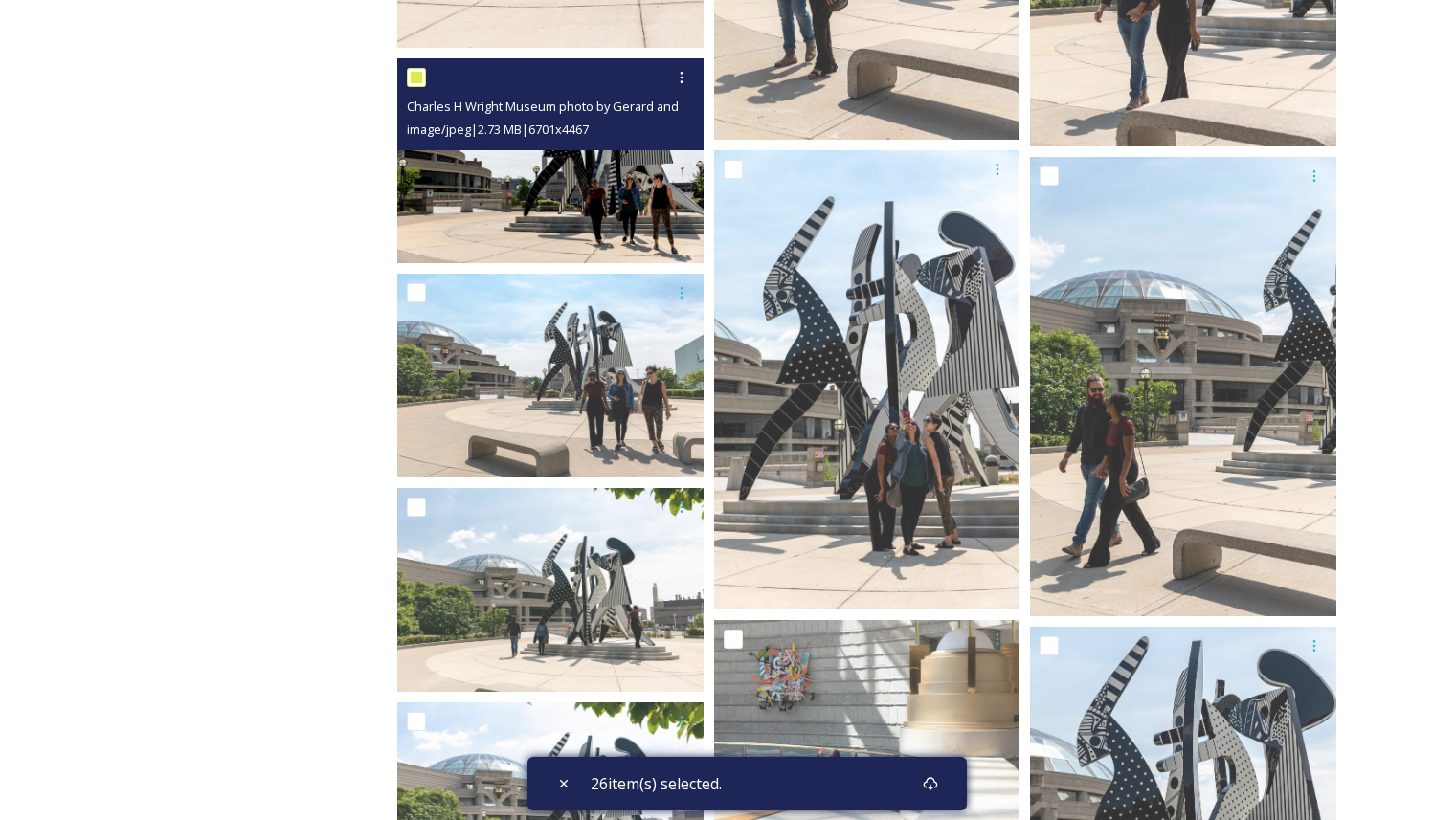 checkbox on "true" 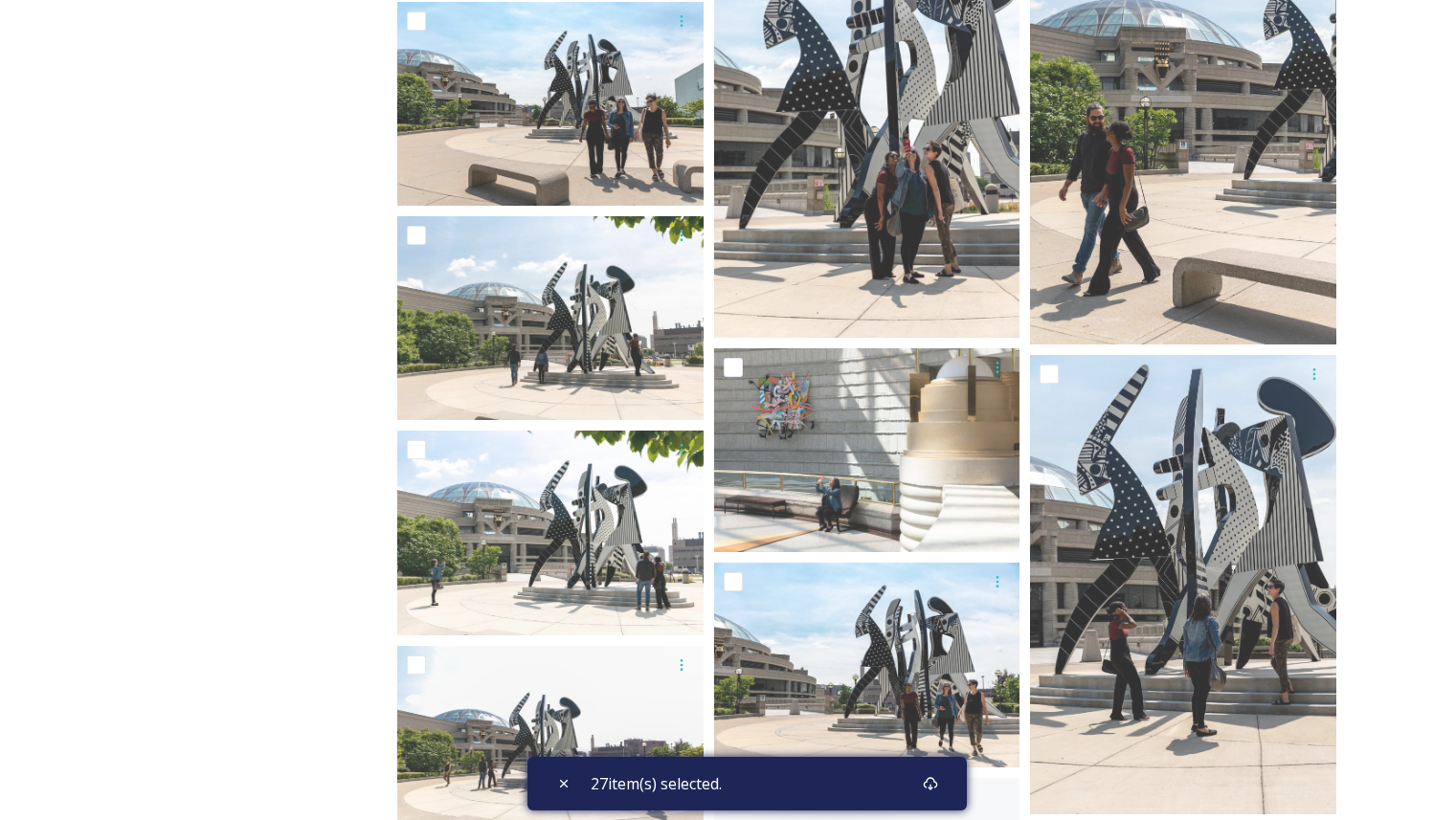 scroll, scrollTop: 25662, scrollLeft: 0, axis: vertical 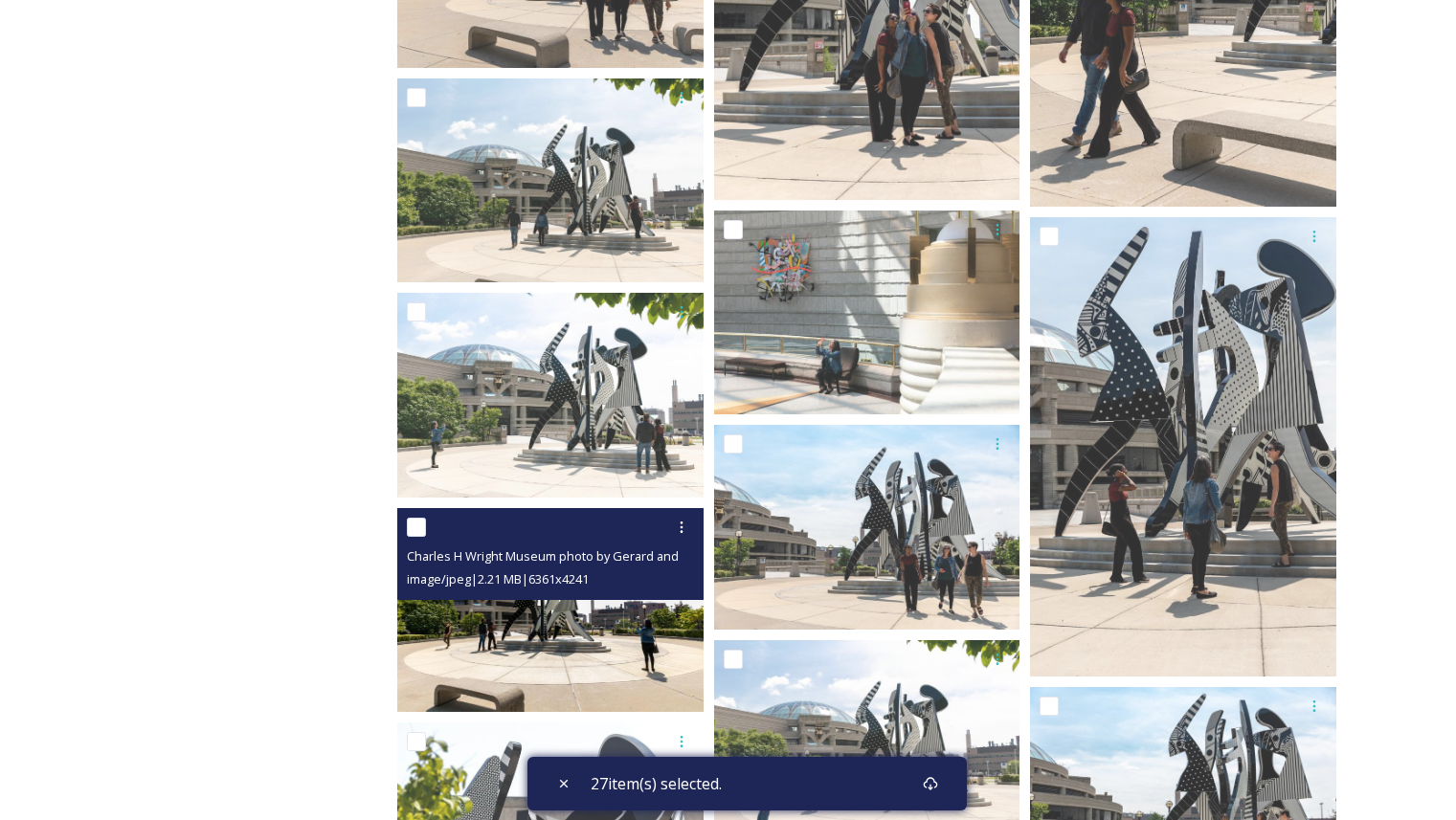click at bounding box center [416, 527] 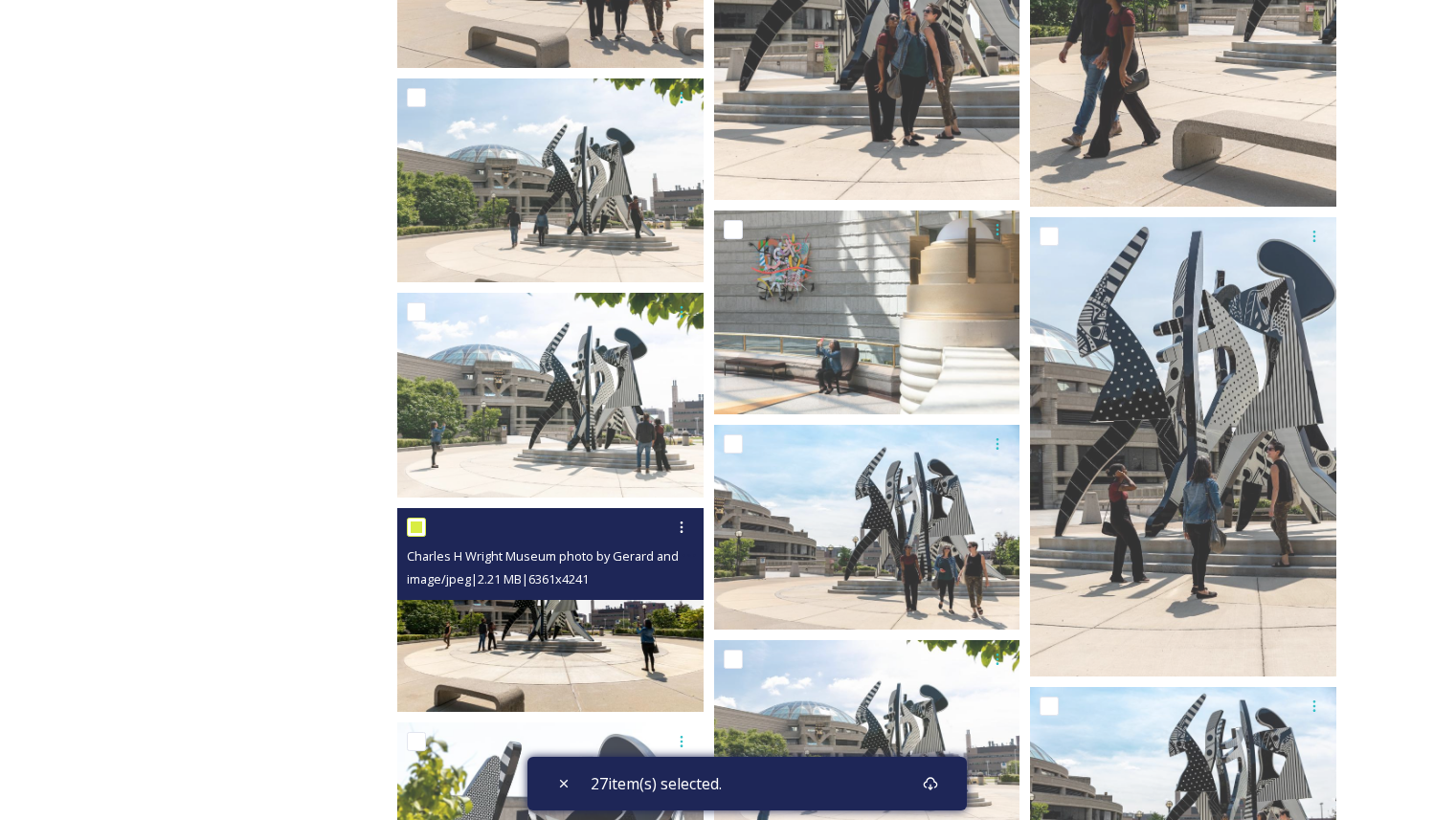 checkbox on "true" 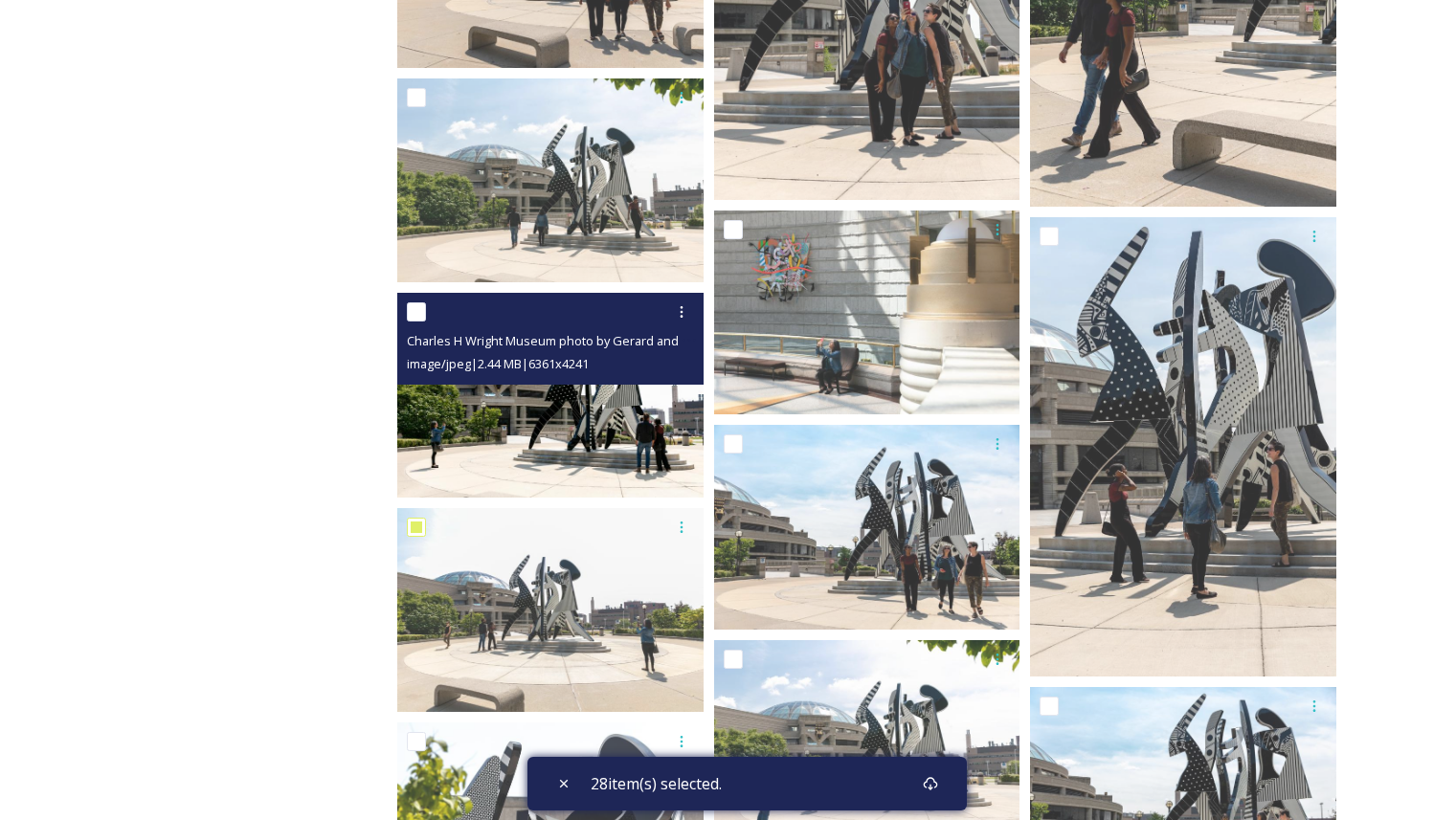 click at bounding box center [416, 312] 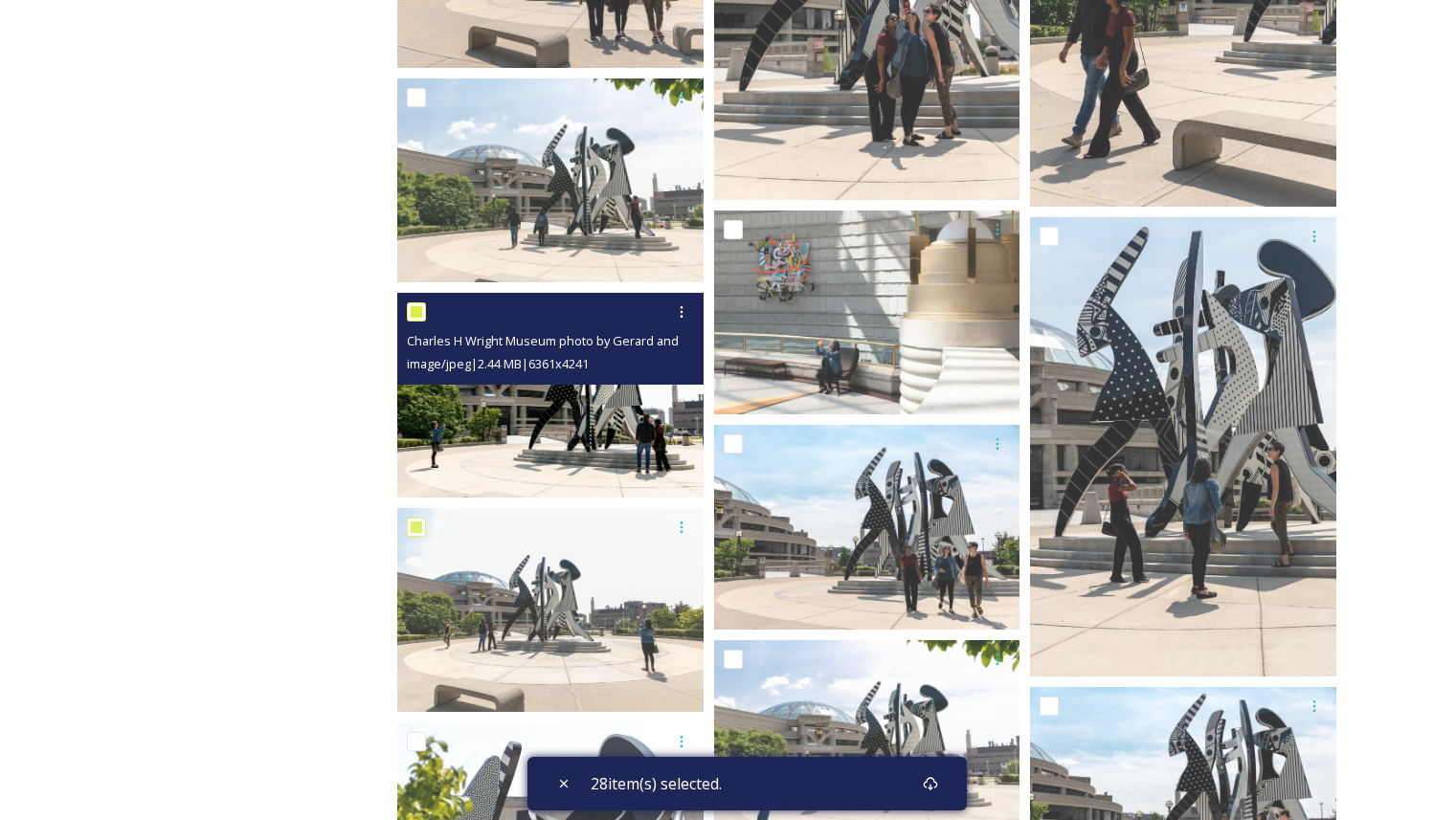checkbox on "true" 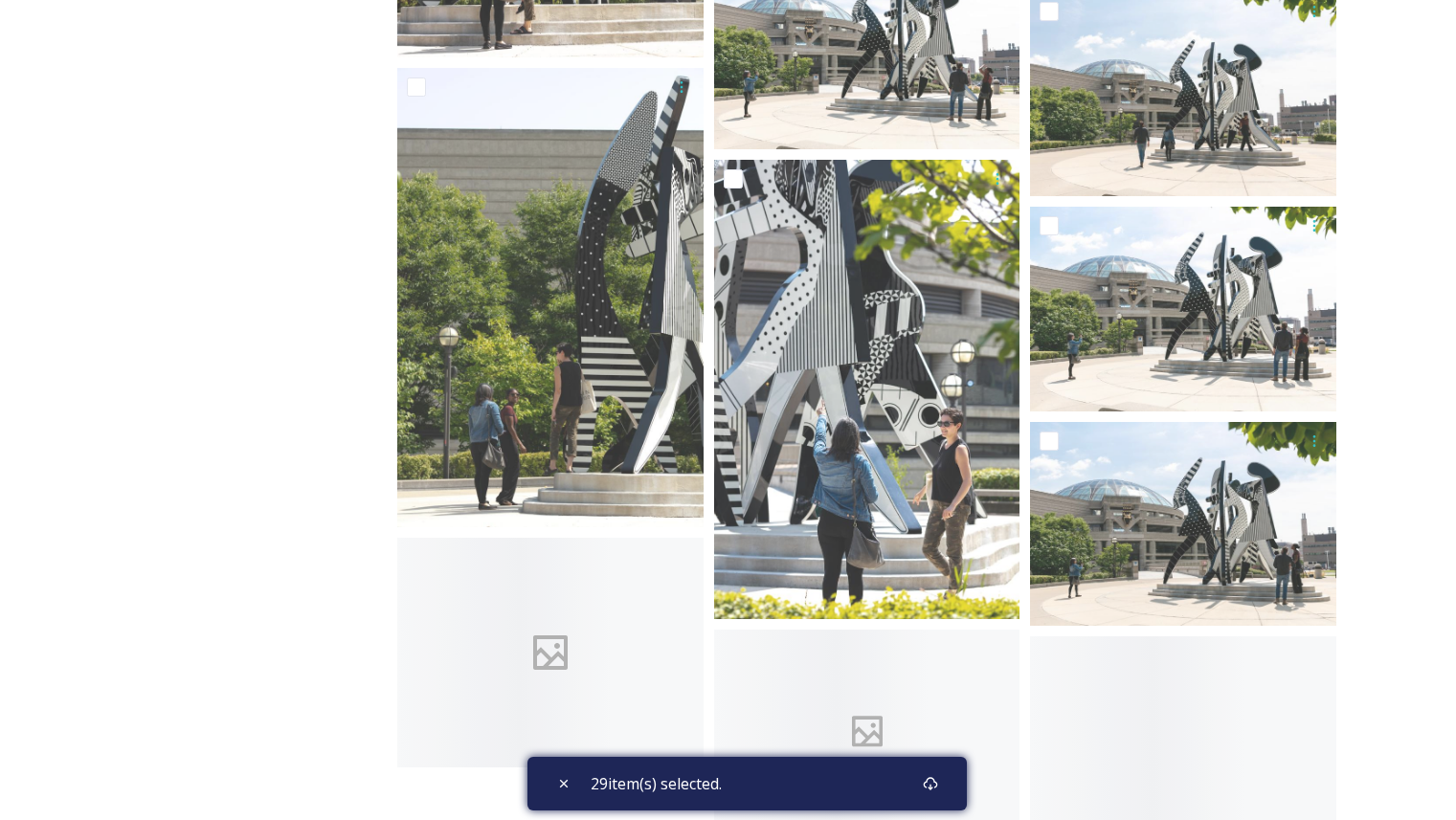 scroll, scrollTop: 26787, scrollLeft: 0, axis: vertical 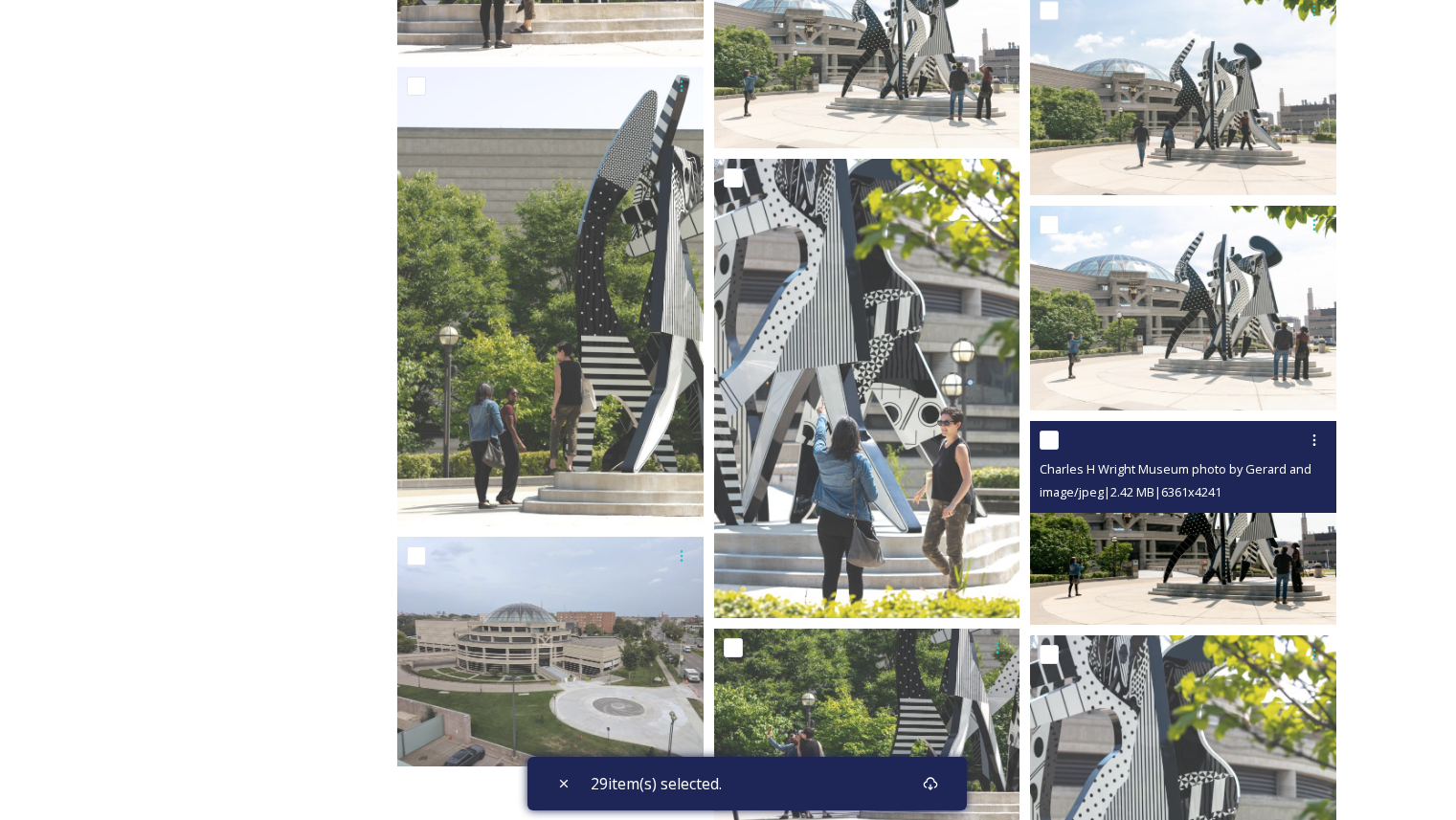 click at bounding box center (1049, 440) 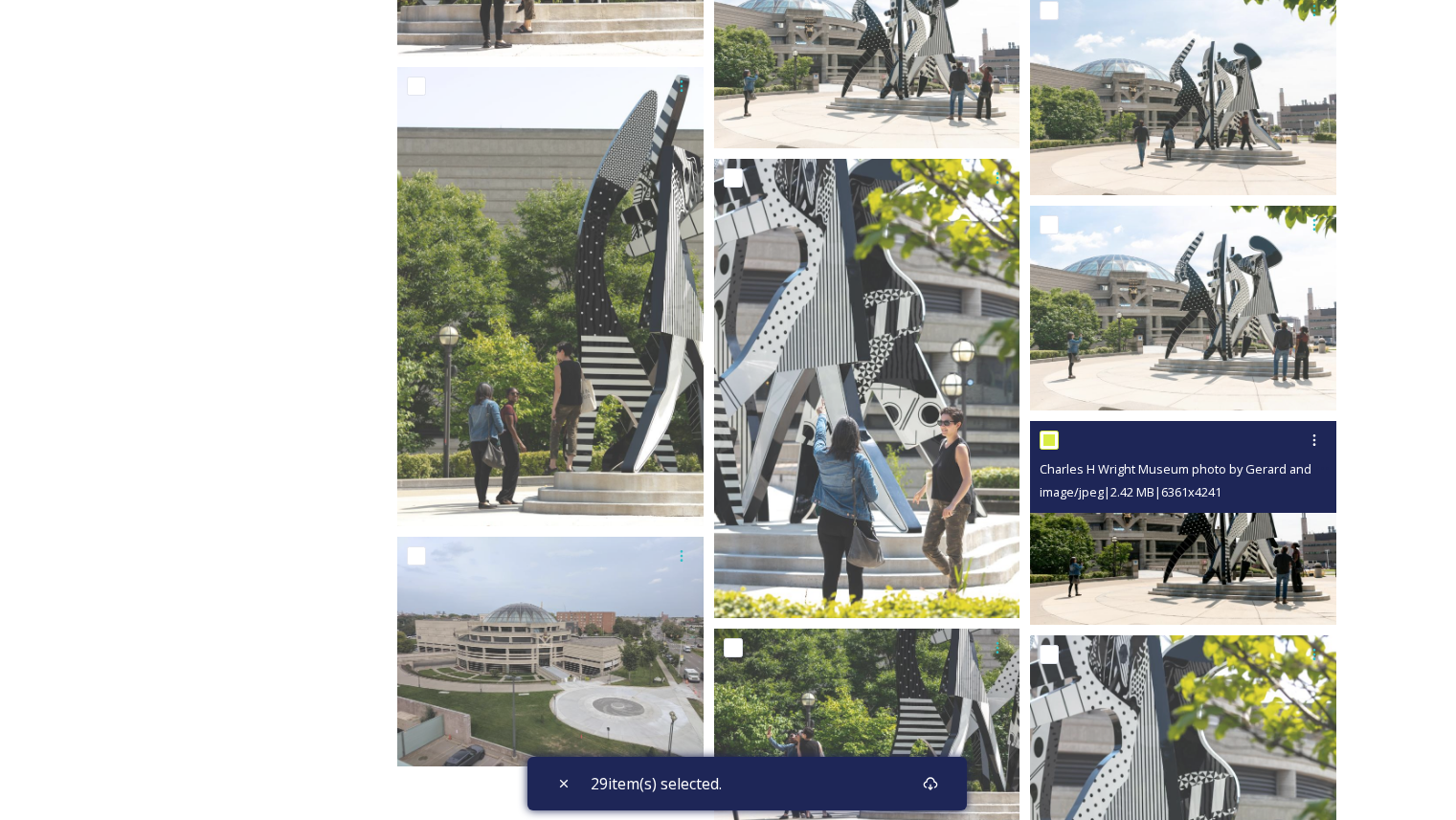 checkbox on "true" 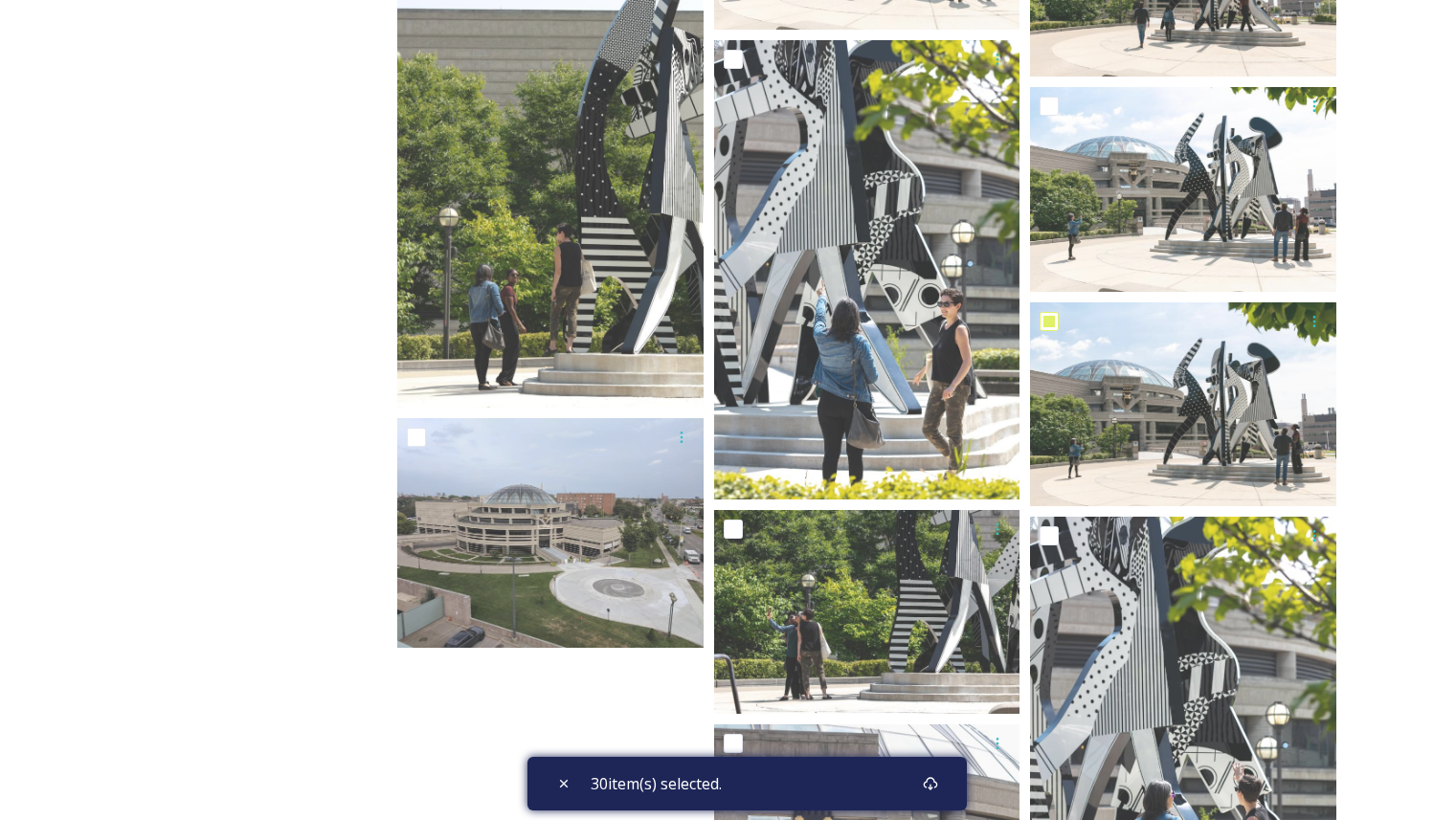 scroll, scrollTop: 27011, scrollLeft: 0, axis: vertical 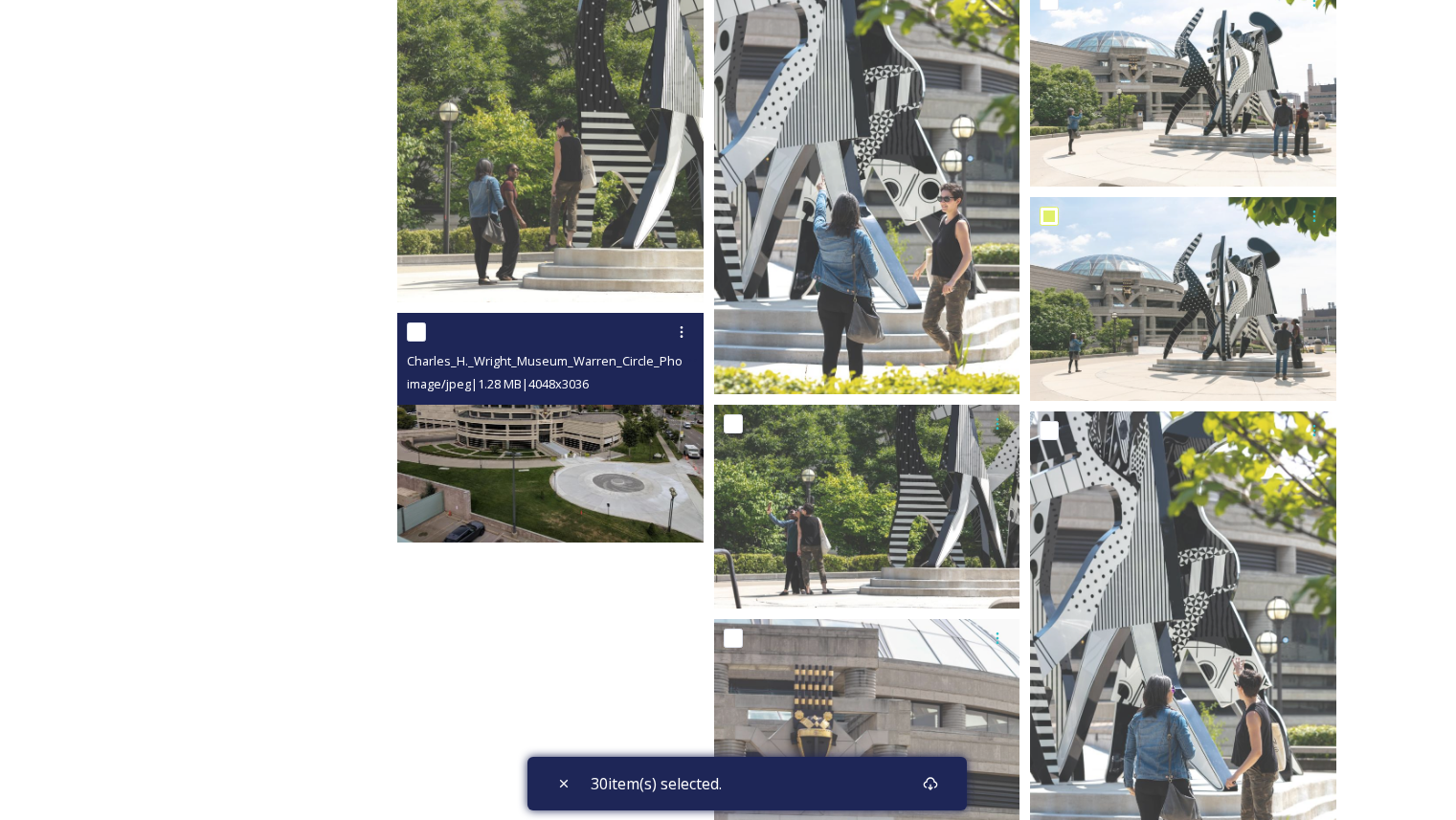 click at bounding box center [416, 332] 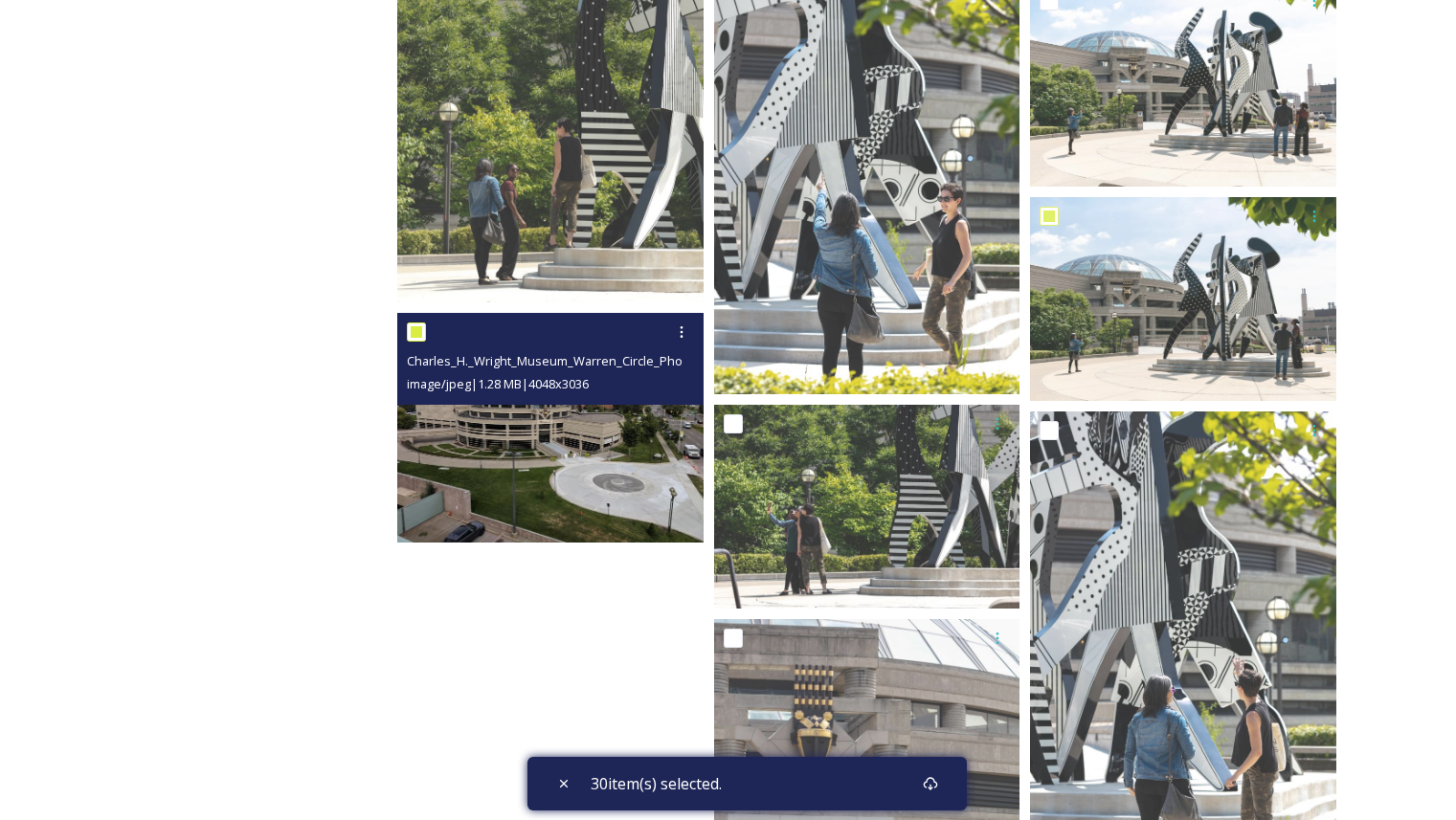 checkbox on "true" 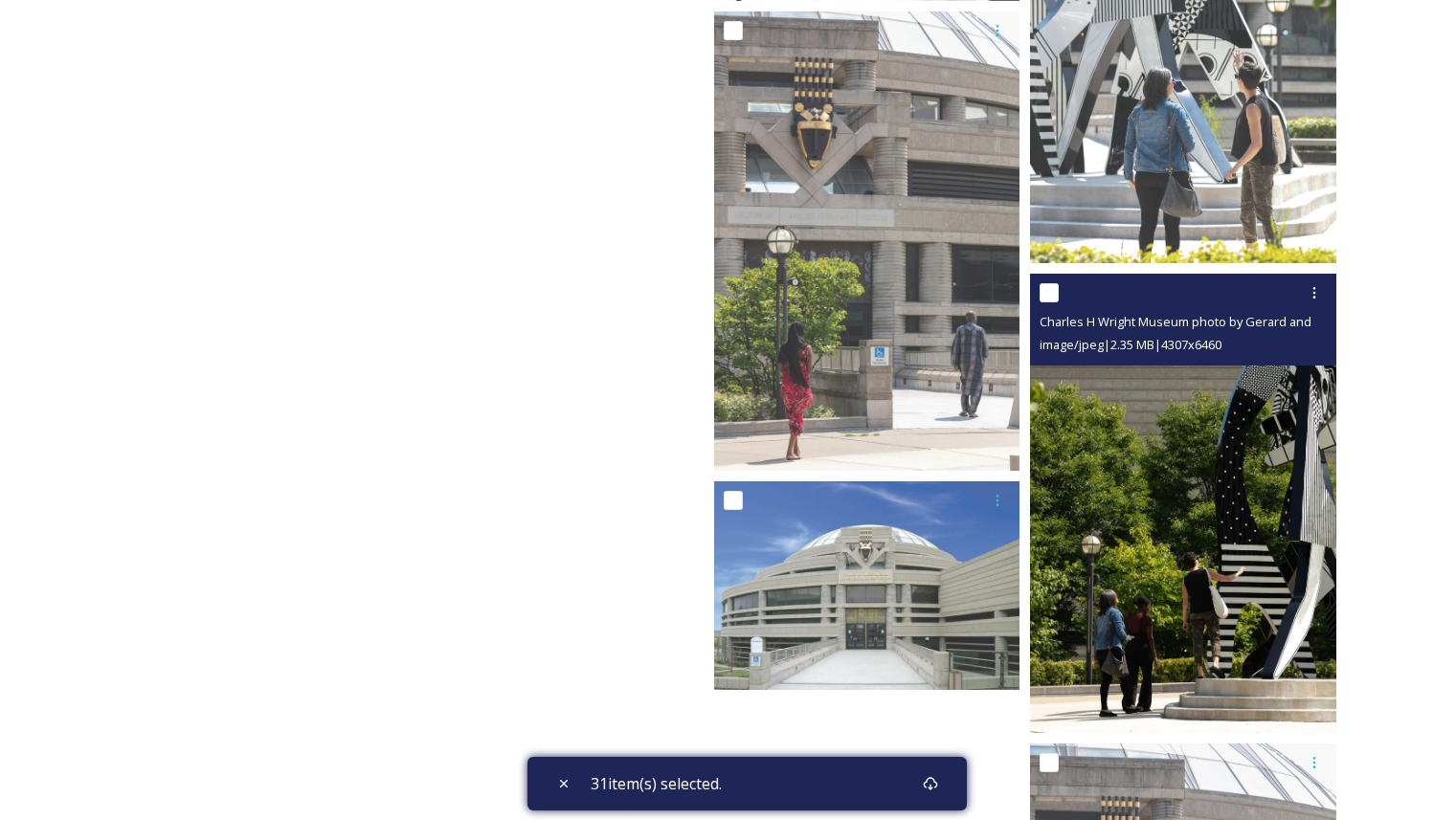 scroll, scrollTop: 27706, scrollLeft: 0, axis: vertical 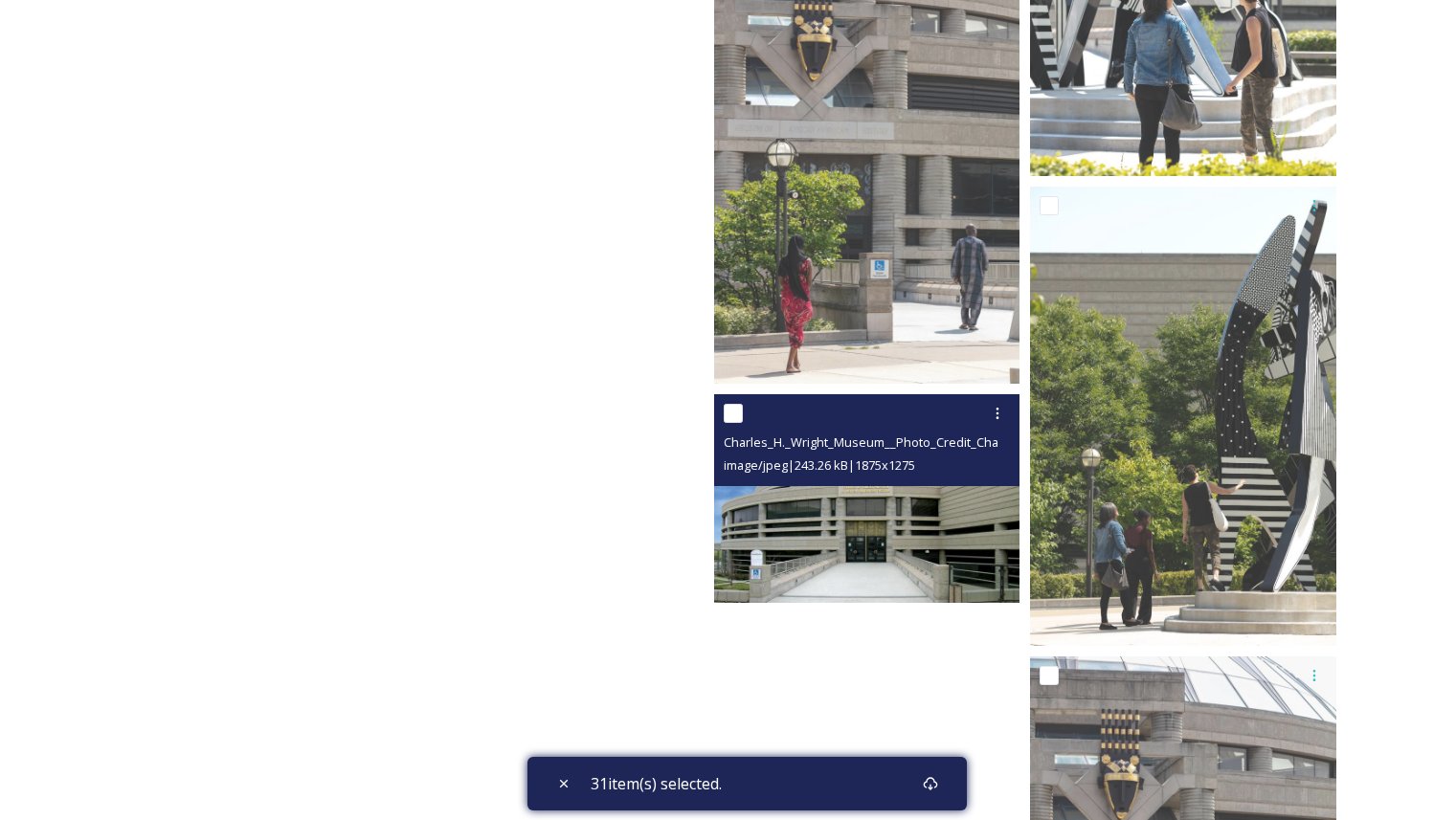 click at bounding box center [733, 413] 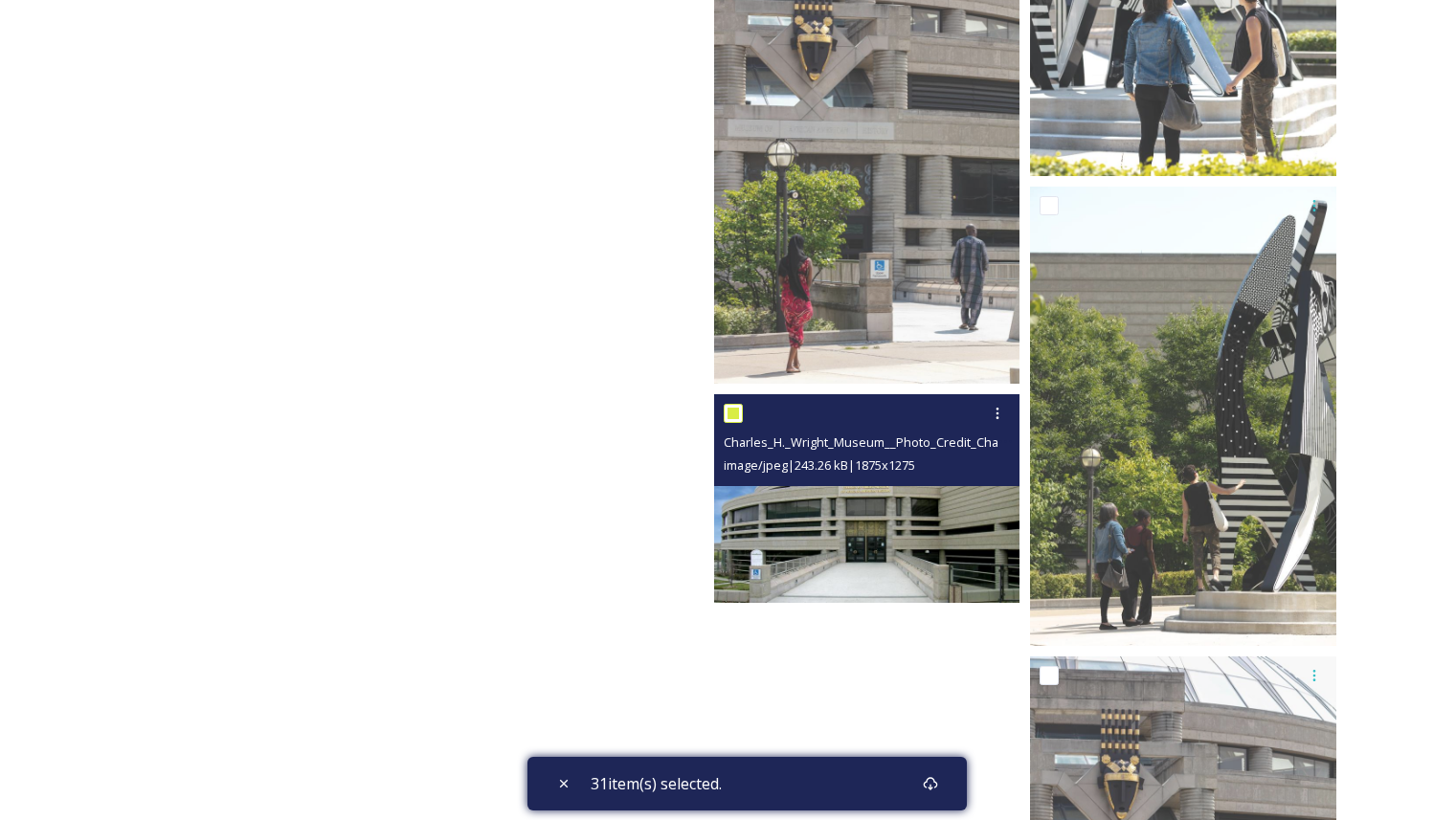 checkbox on "true" 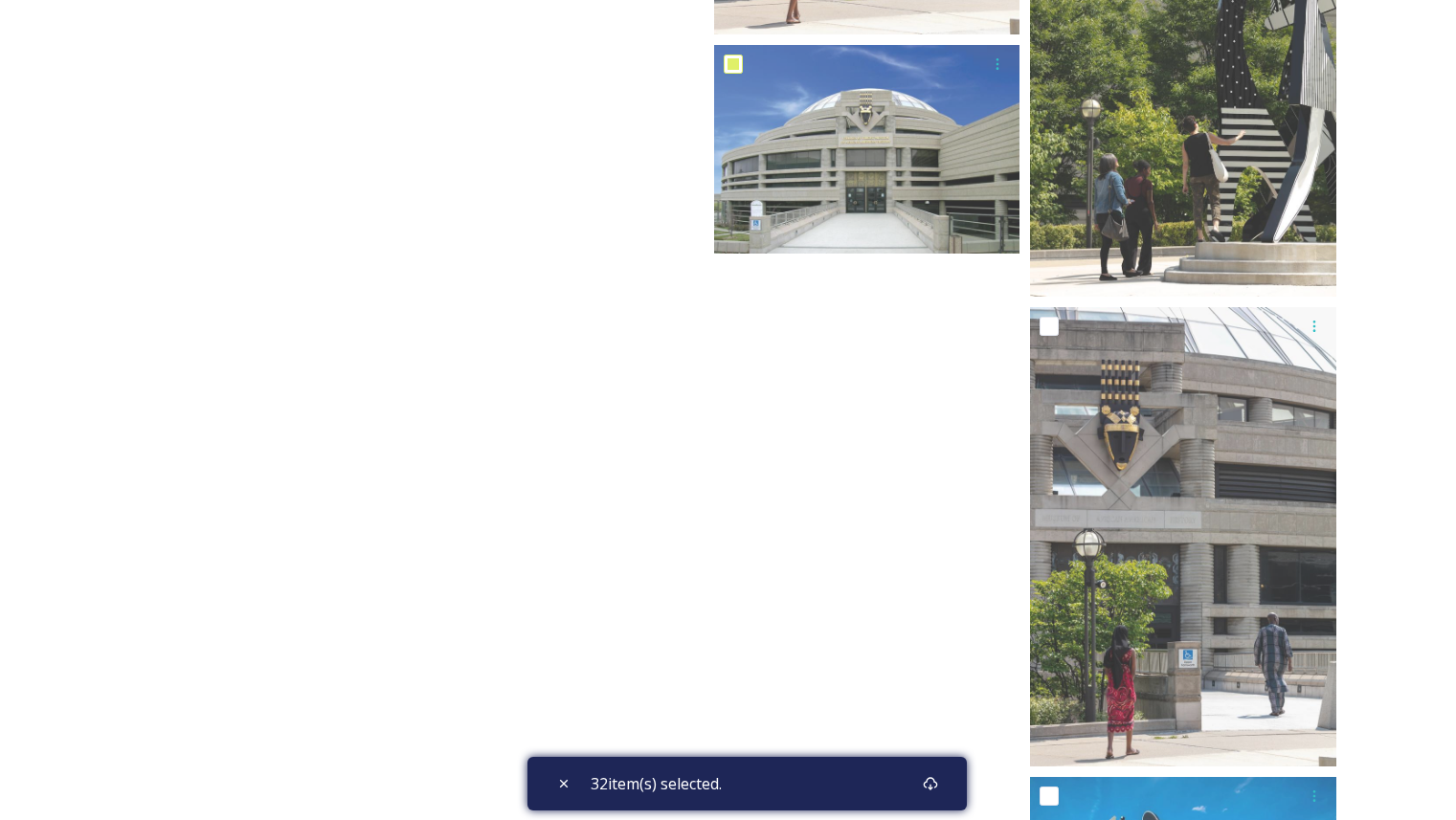 scroll, scrollTop: 28227, scrollLeft: 0, axis: vertical 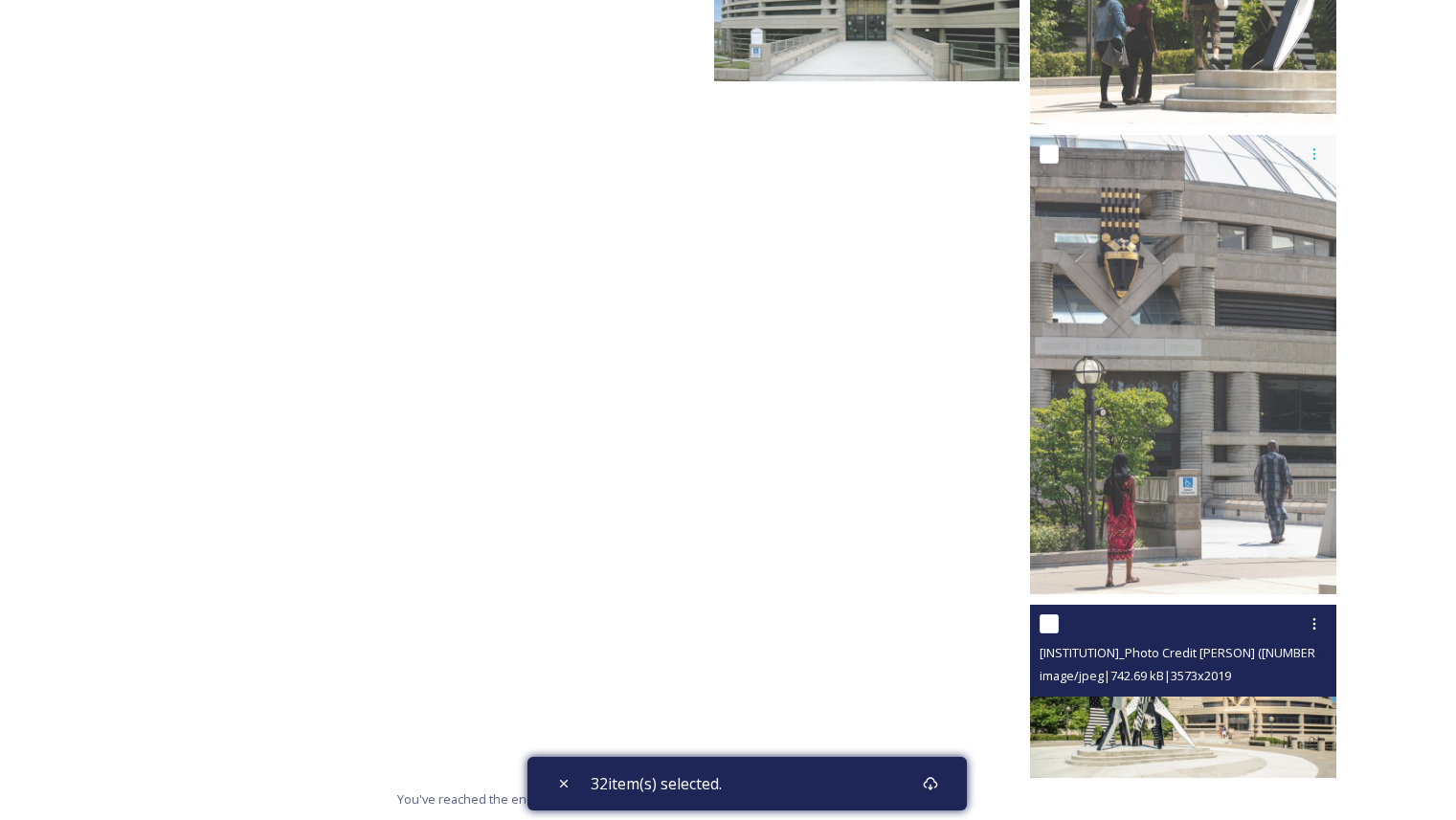 click at bounding box center (1185, 624) 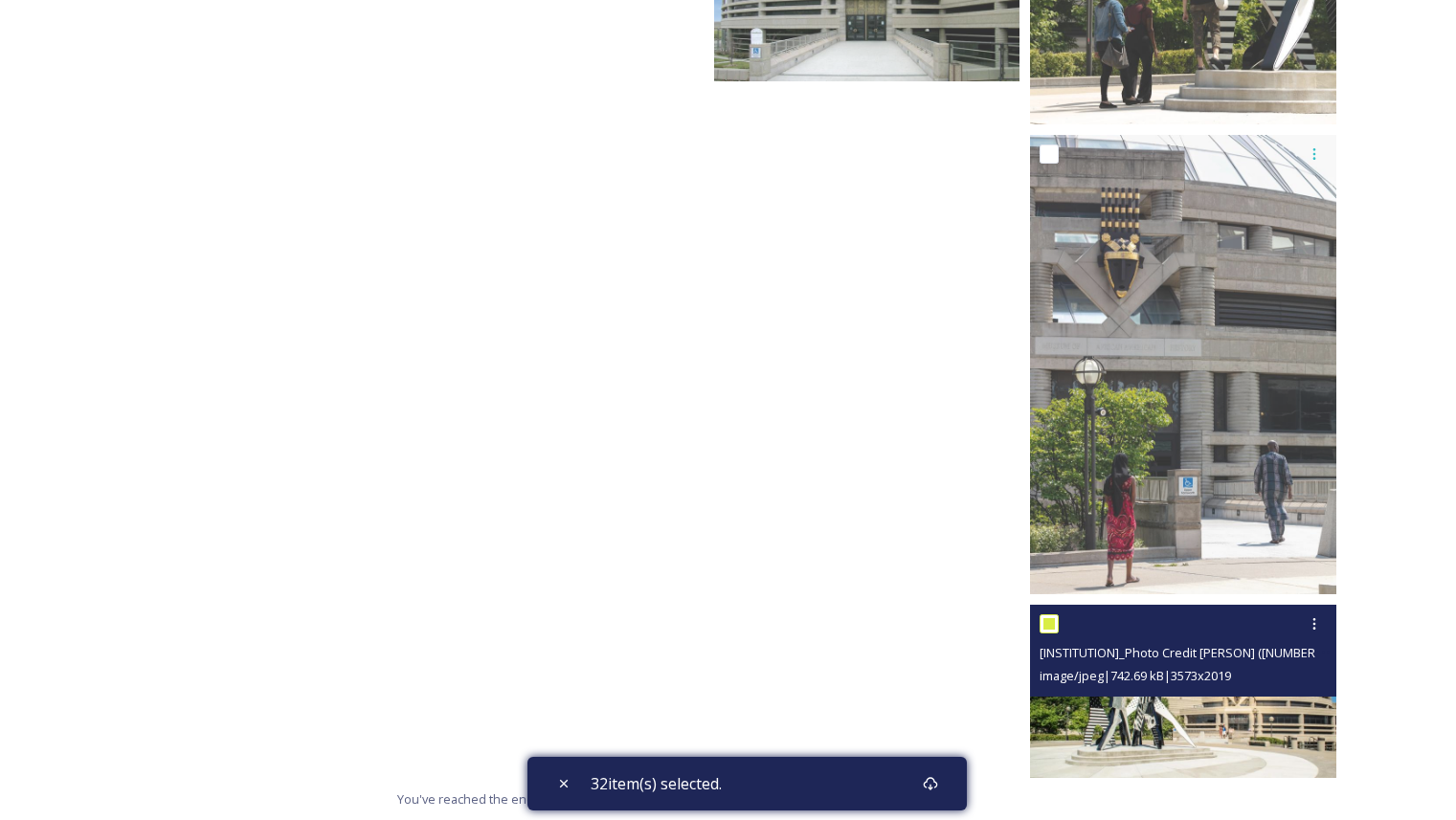 checkbox on "true" 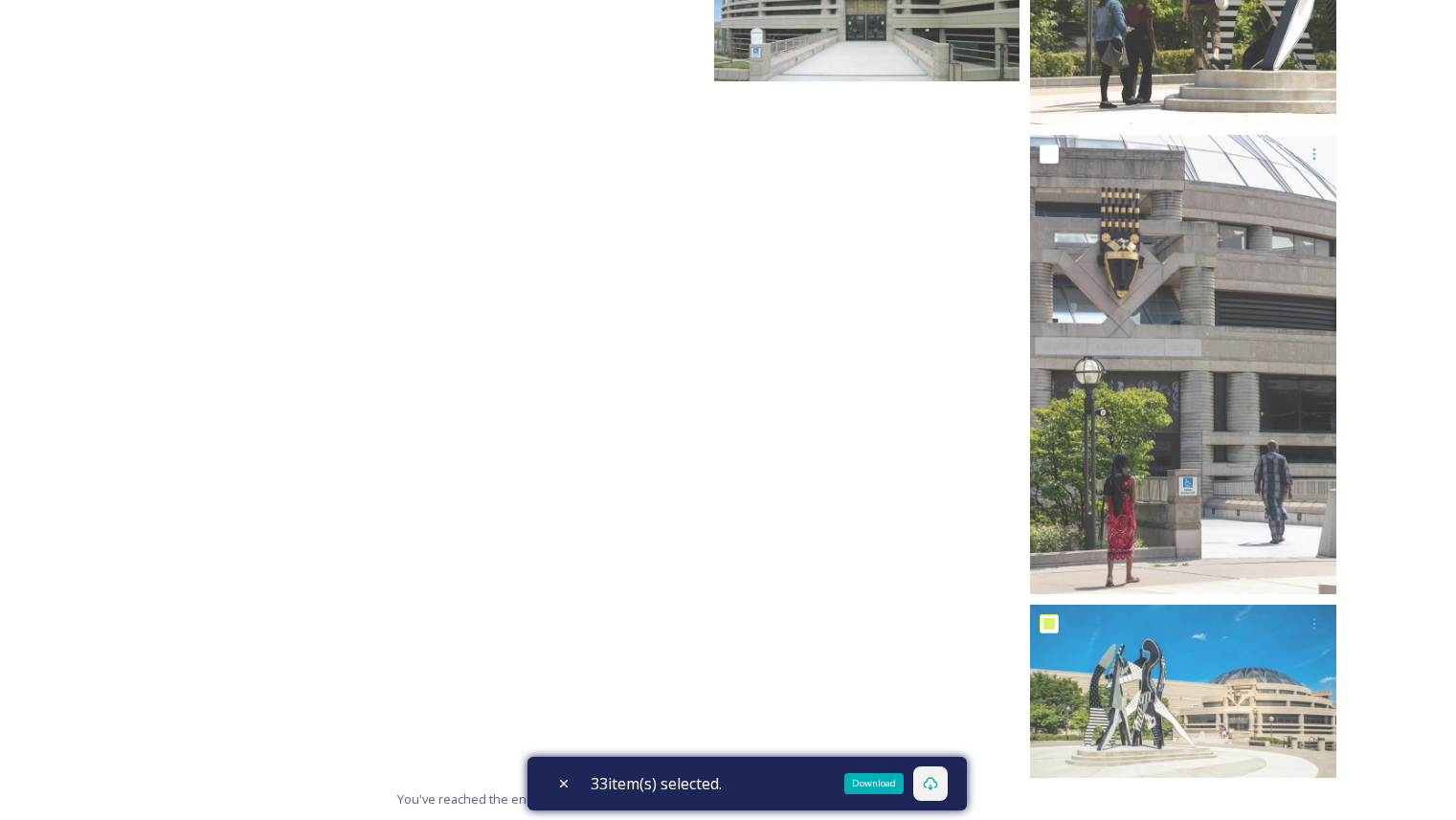 click 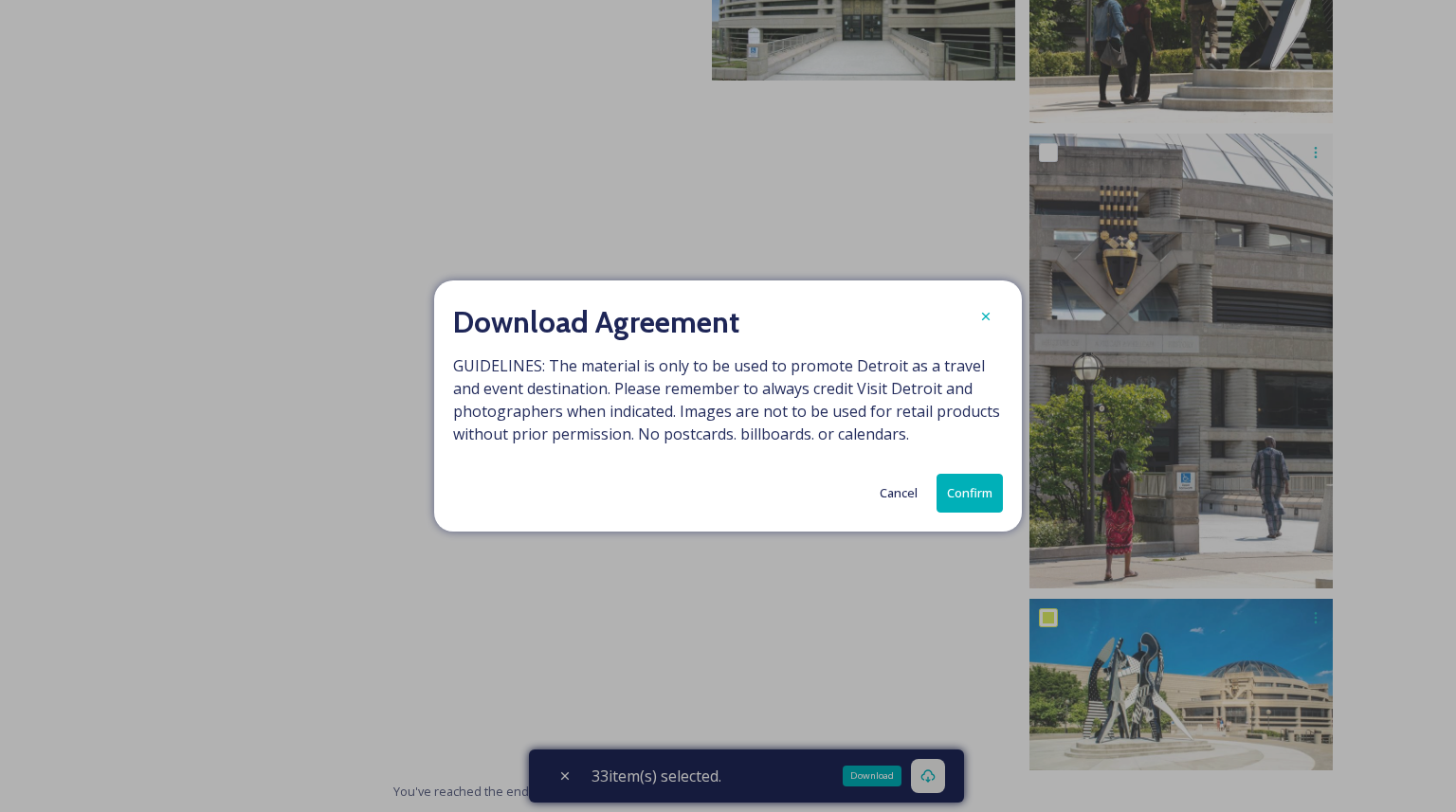 click on "Confirm" at bounding box center [970, 493] 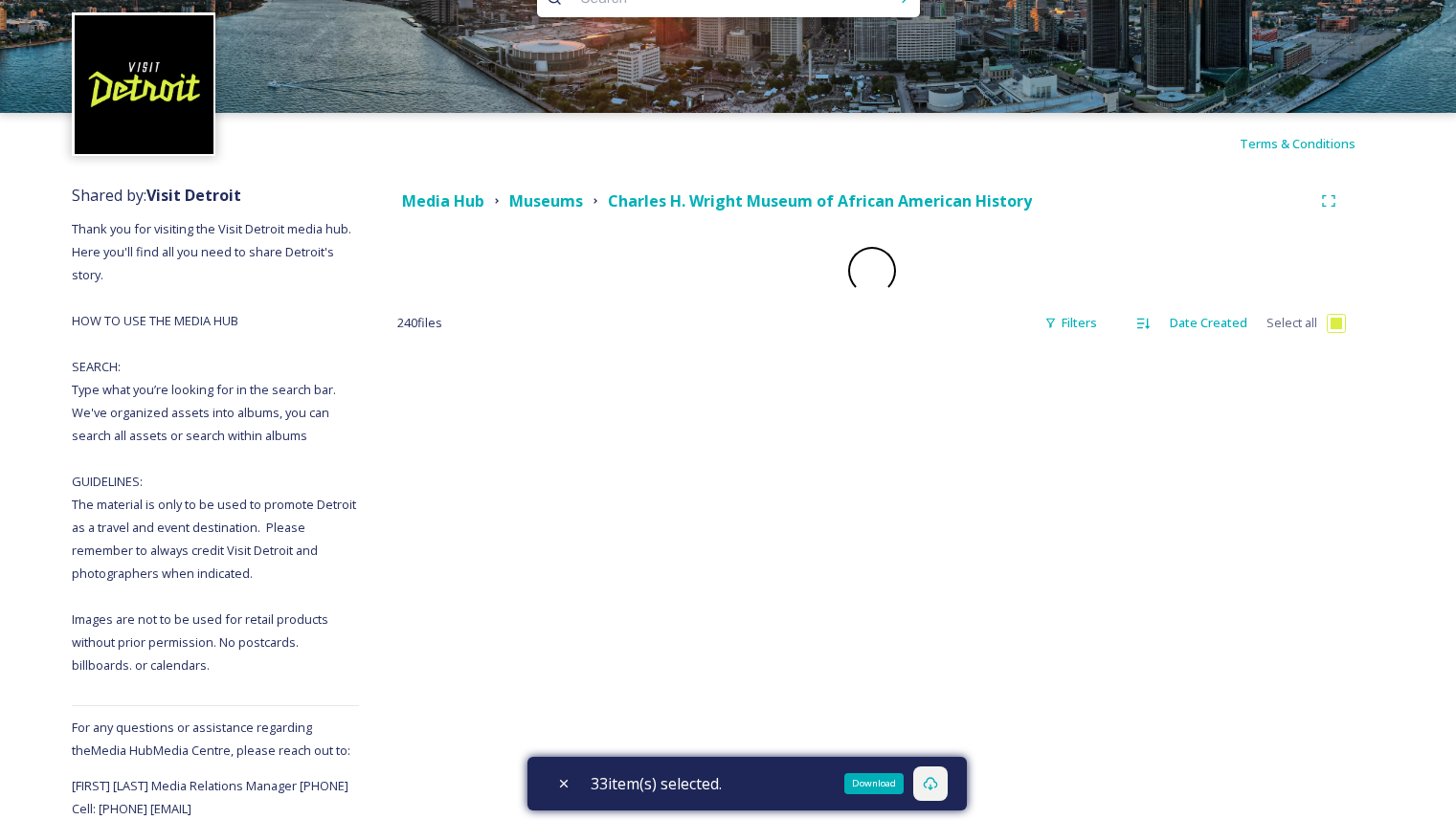 scroll, scrollTop: 0, scrollLeft: 0, axis: both 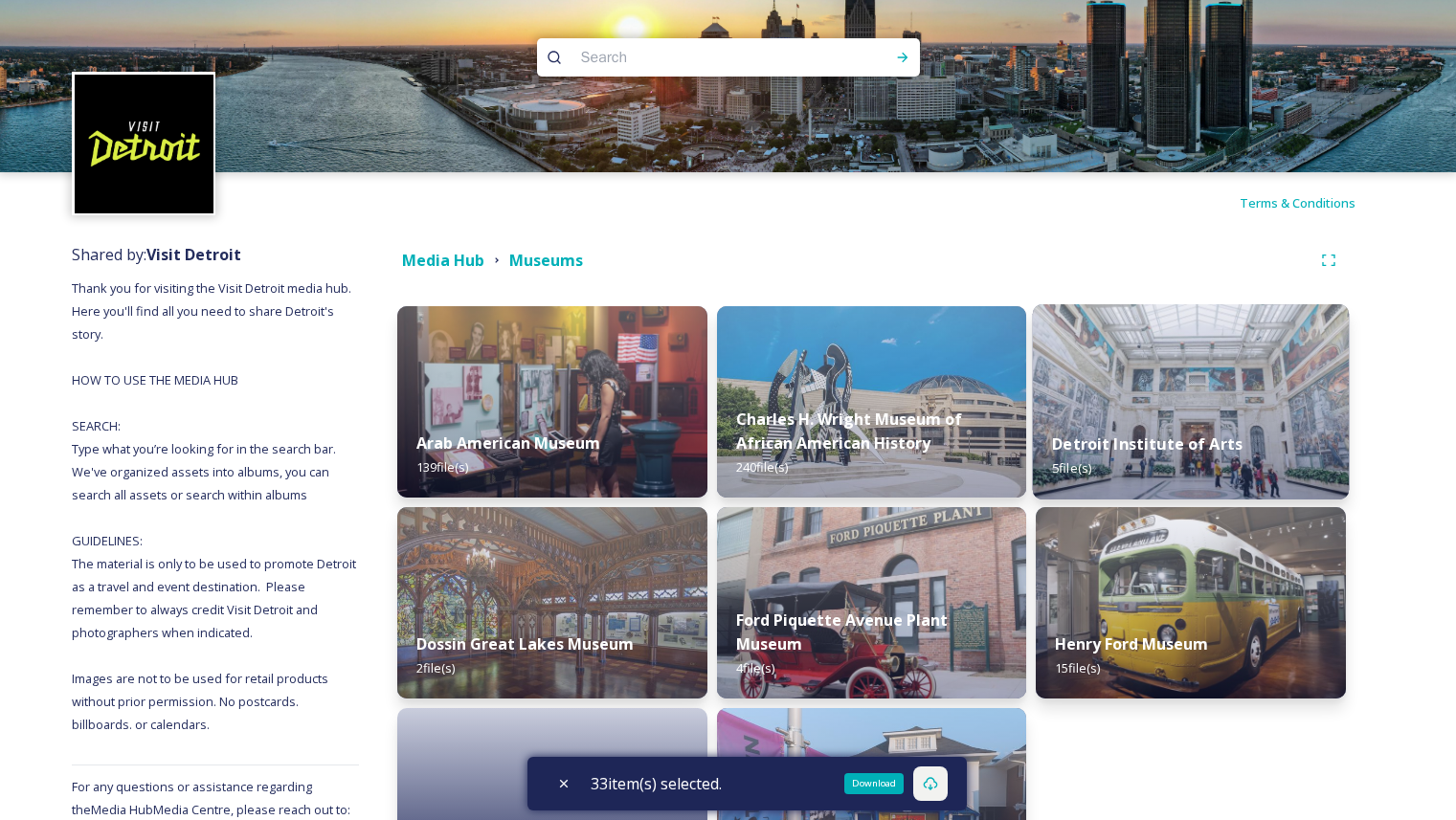 click at bounding box center [1191, 402] 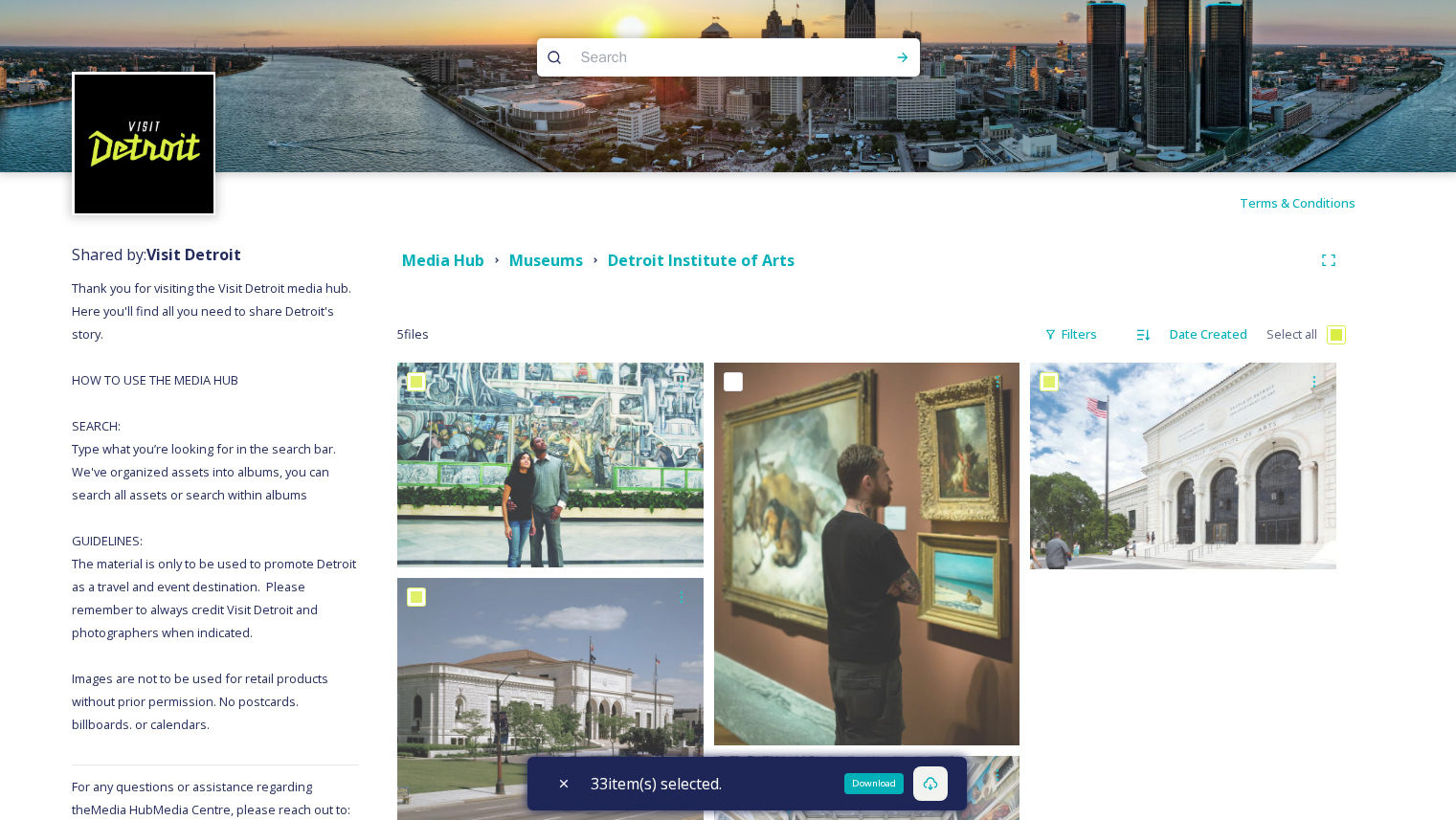 click at bounding box center [1336, 335] 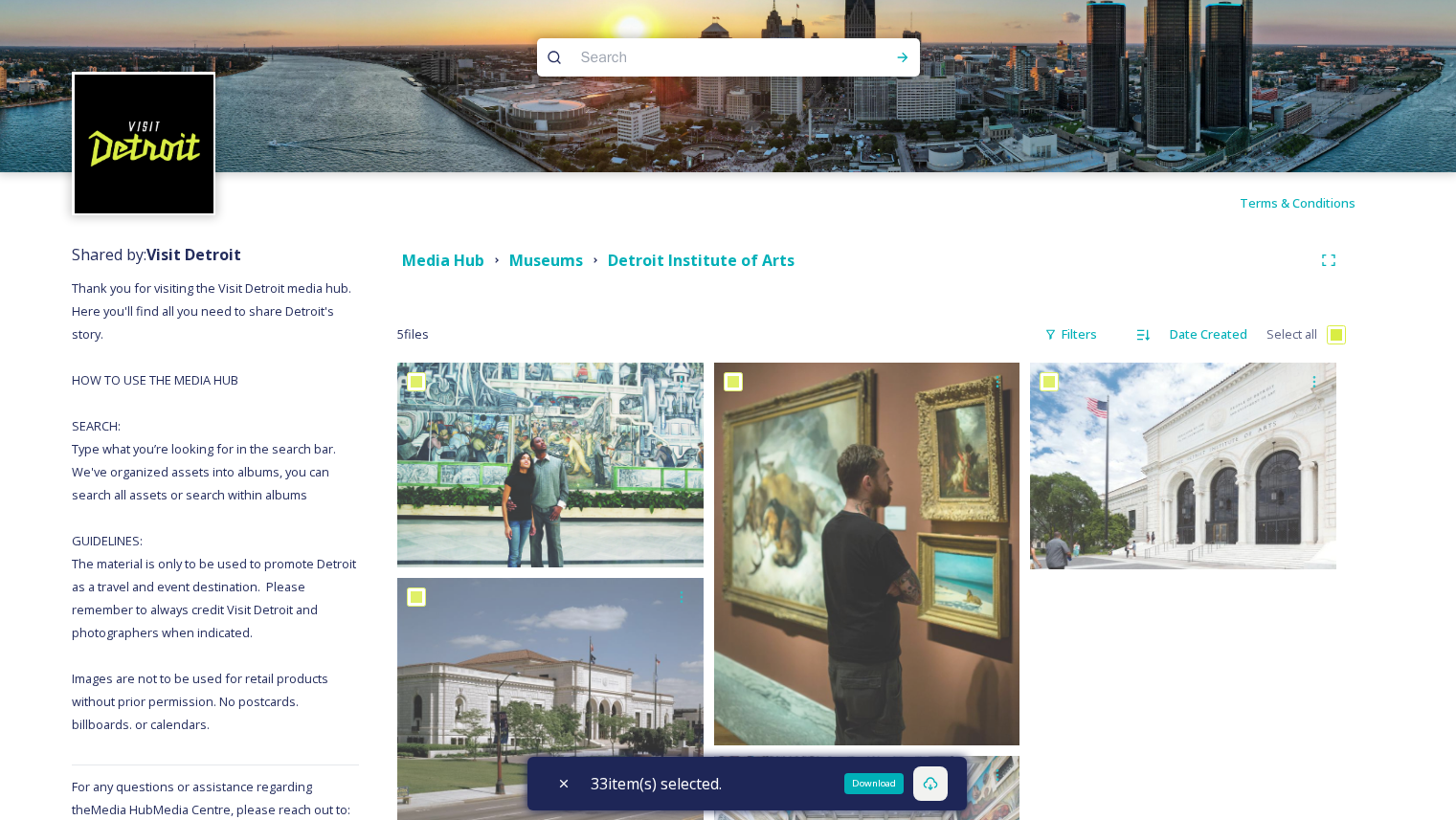checkbox on "true" 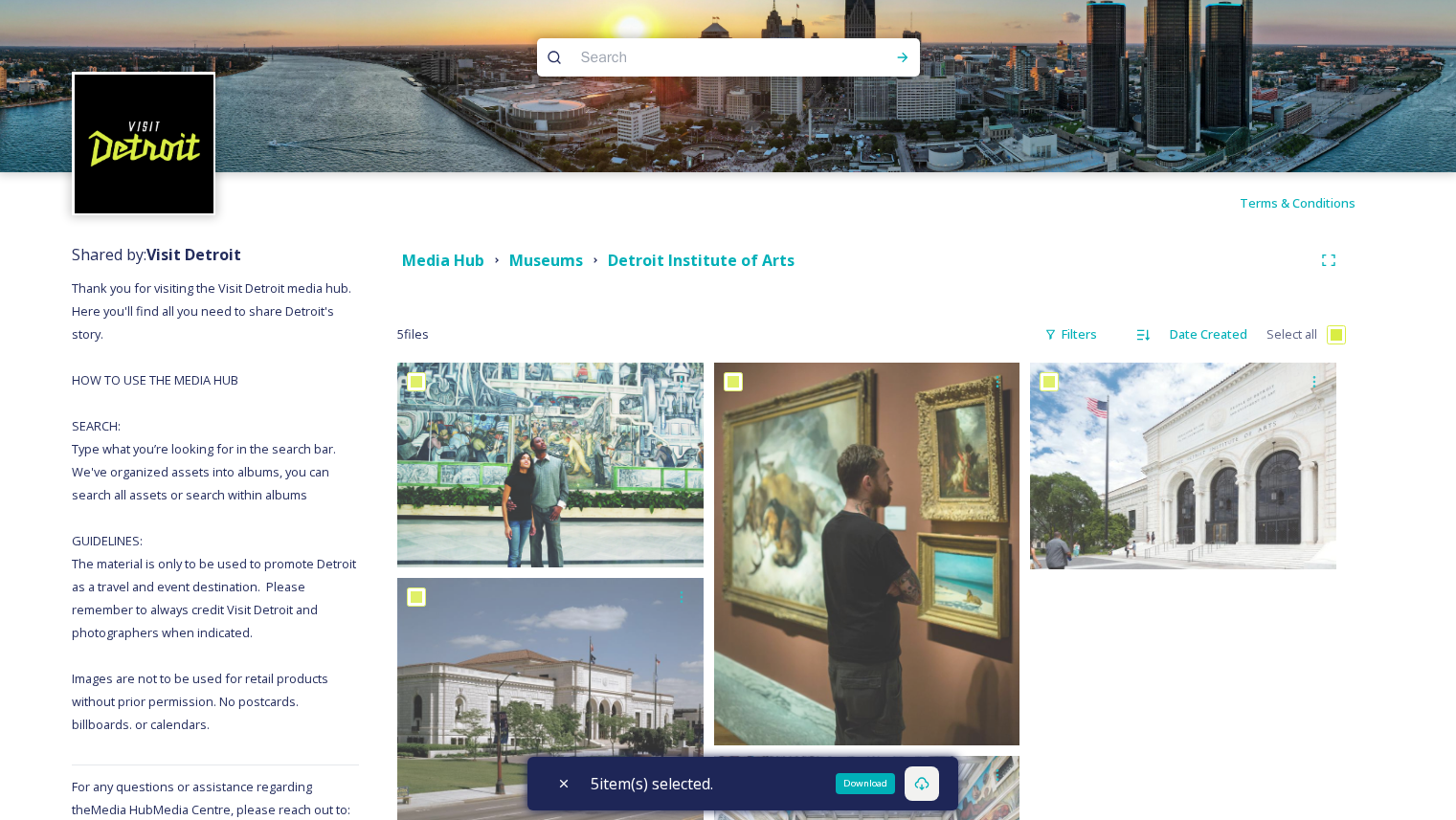 click on "Download" at bounding box center [865, 784] 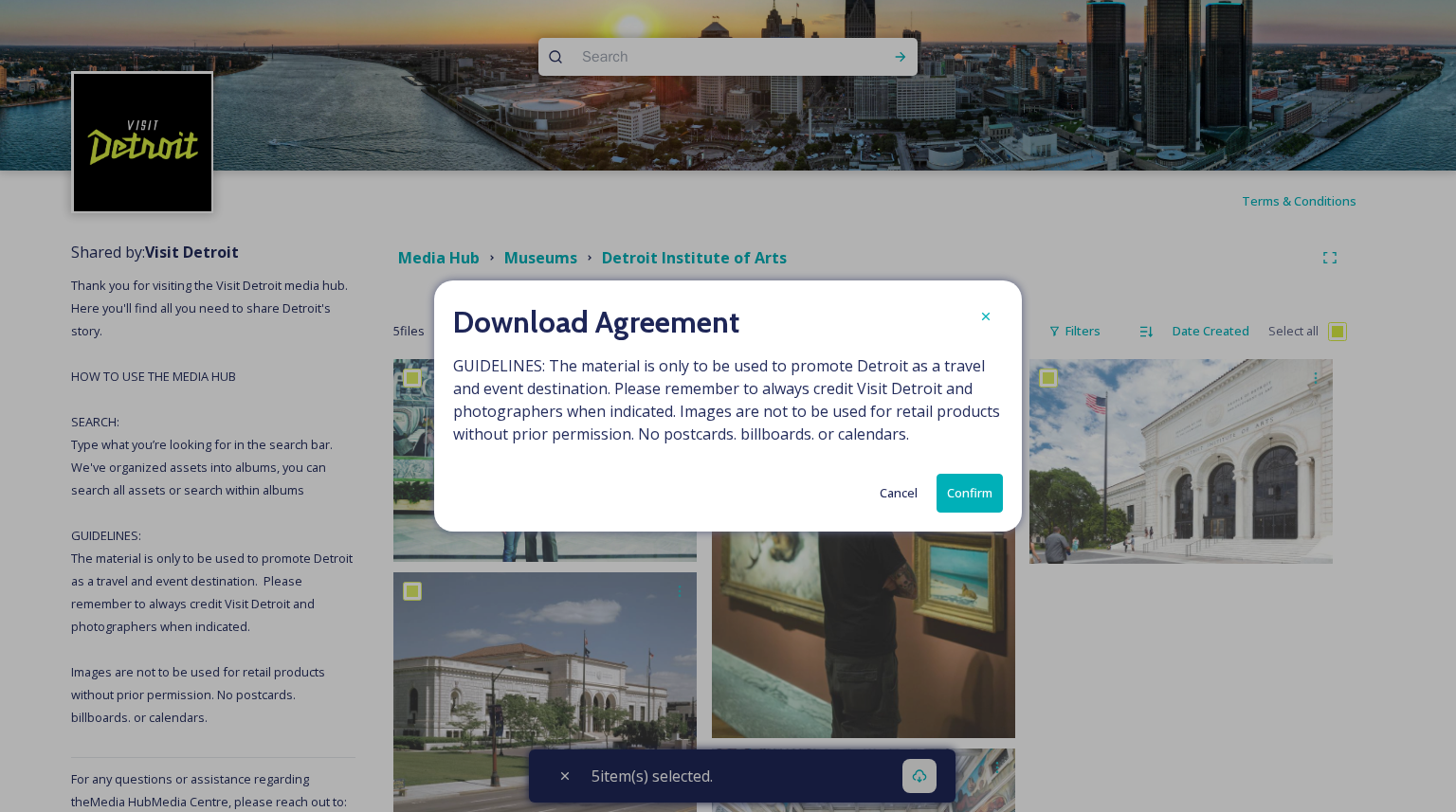 click on "Confirm" at bounding box center (970, 493) 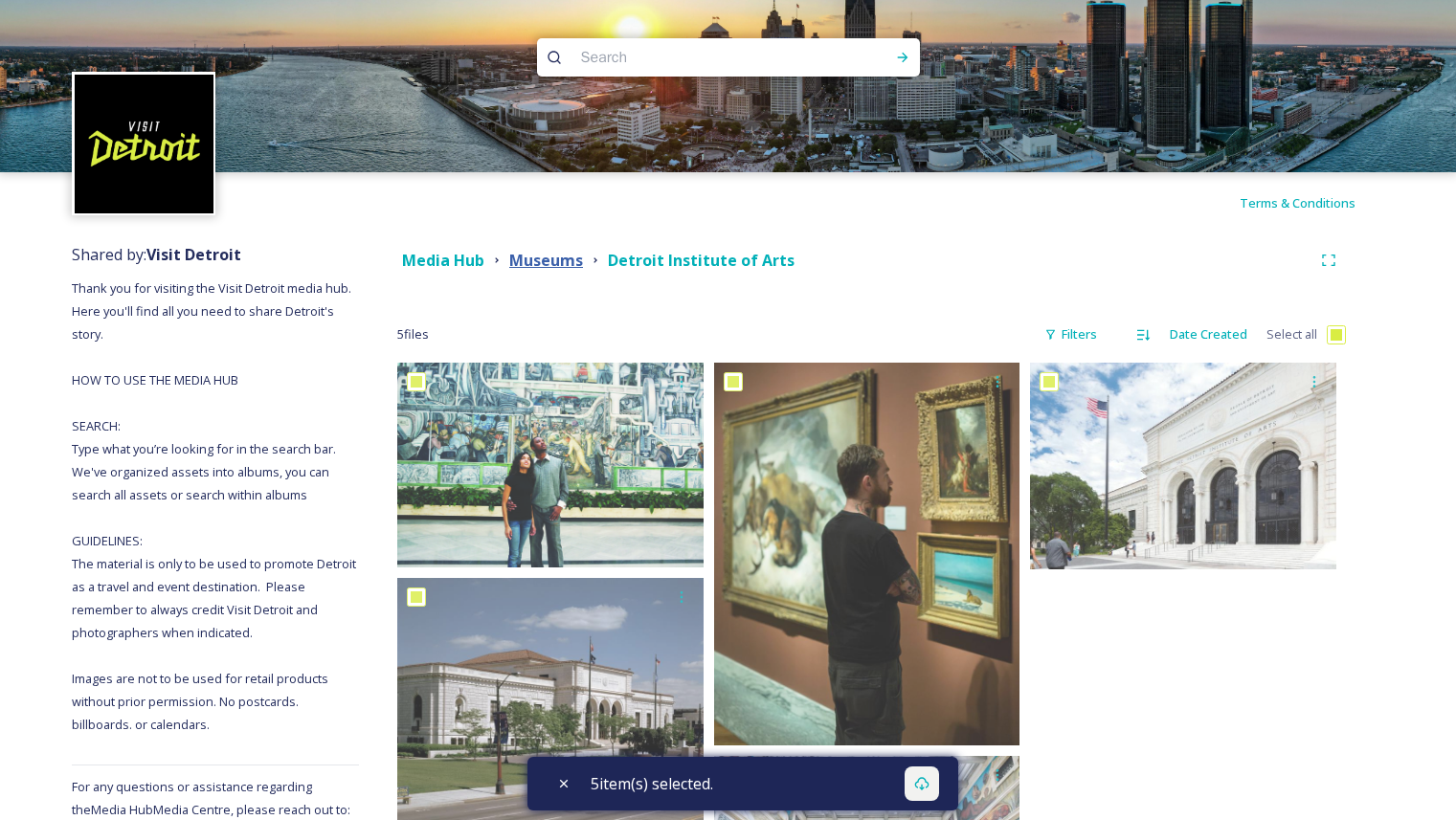 click on "Museums" at bounding box center [546, 260] 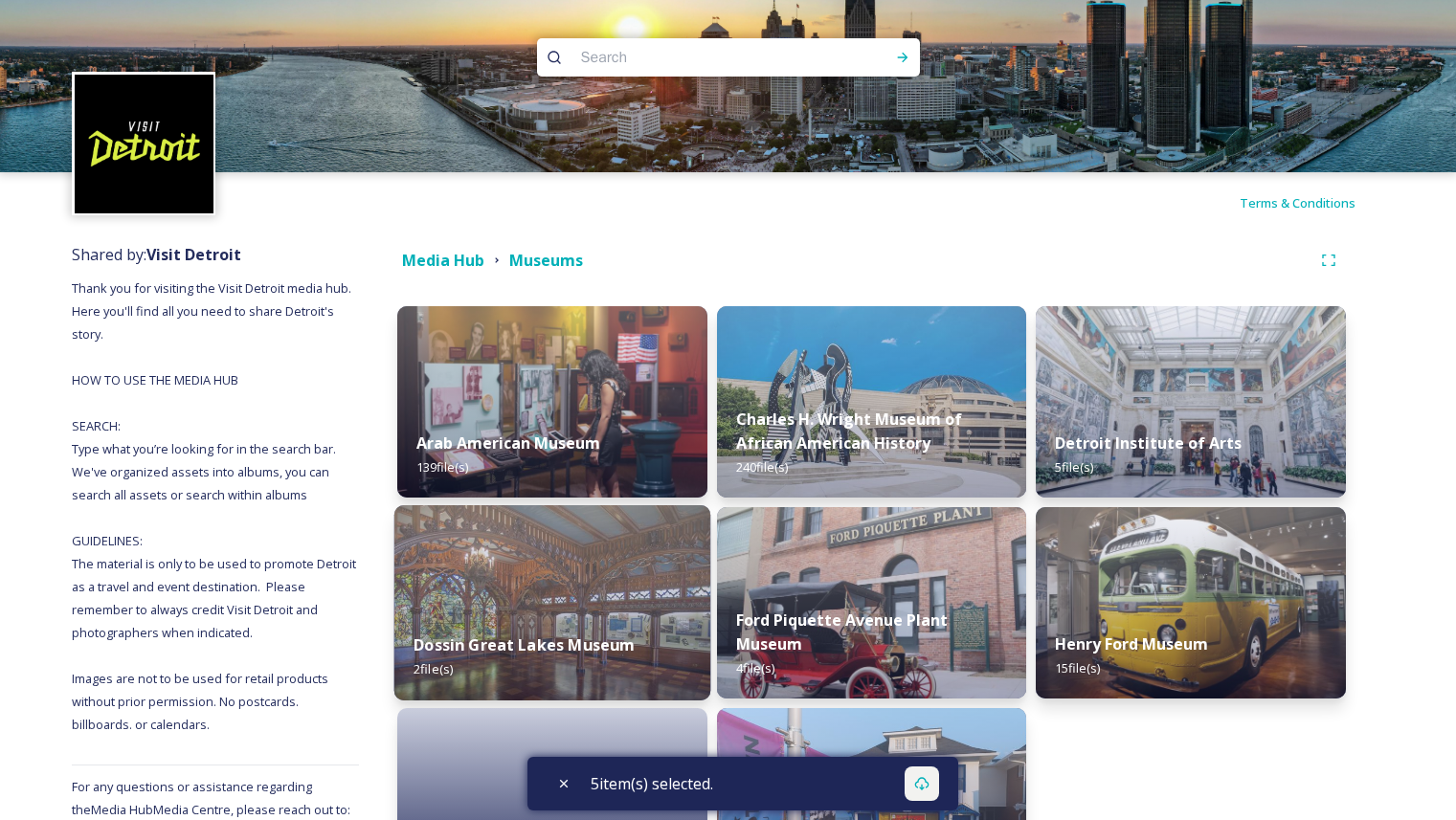 click at bounding box center (552, 603) 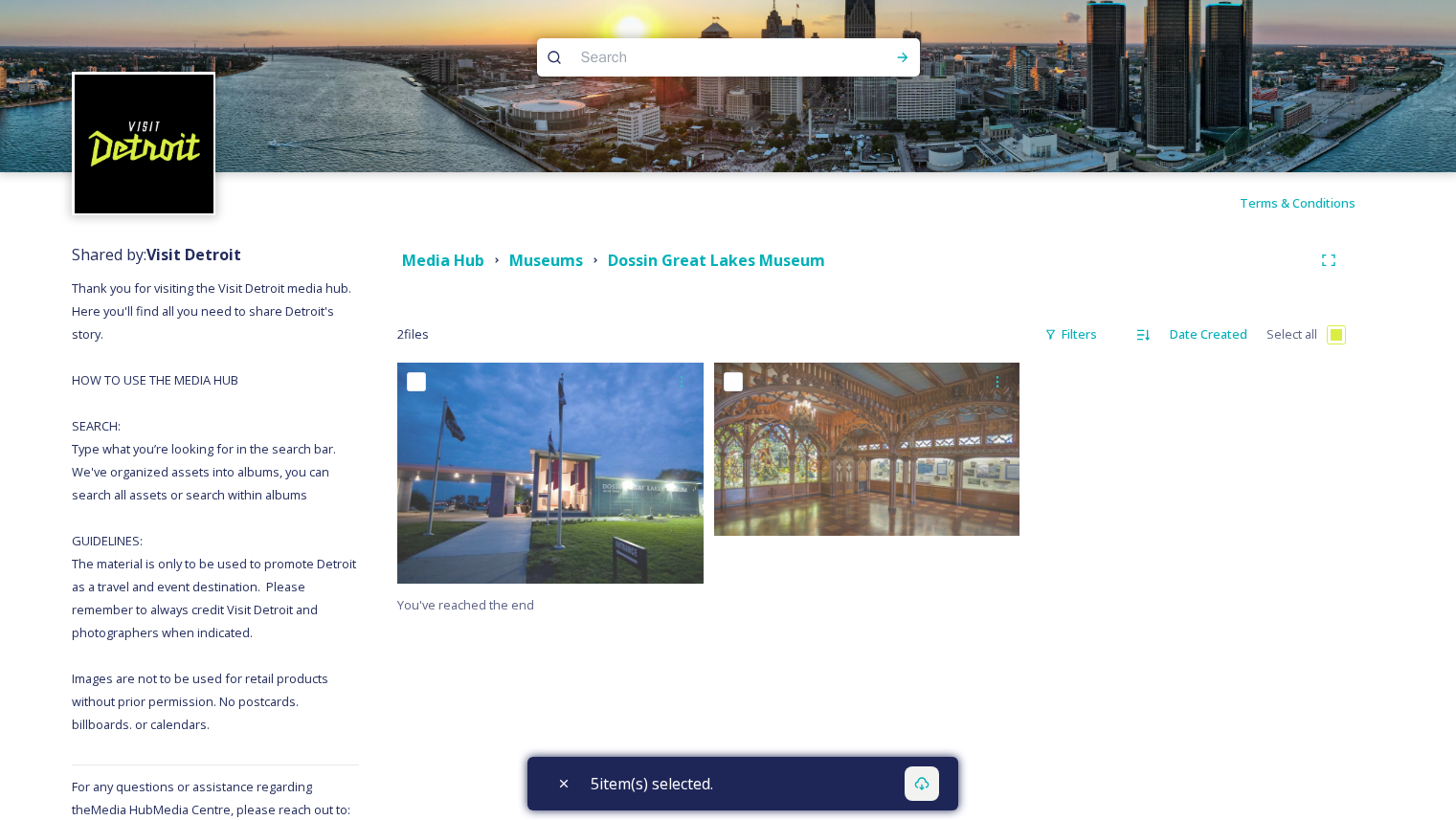 click at bounding box center (1336, 335) 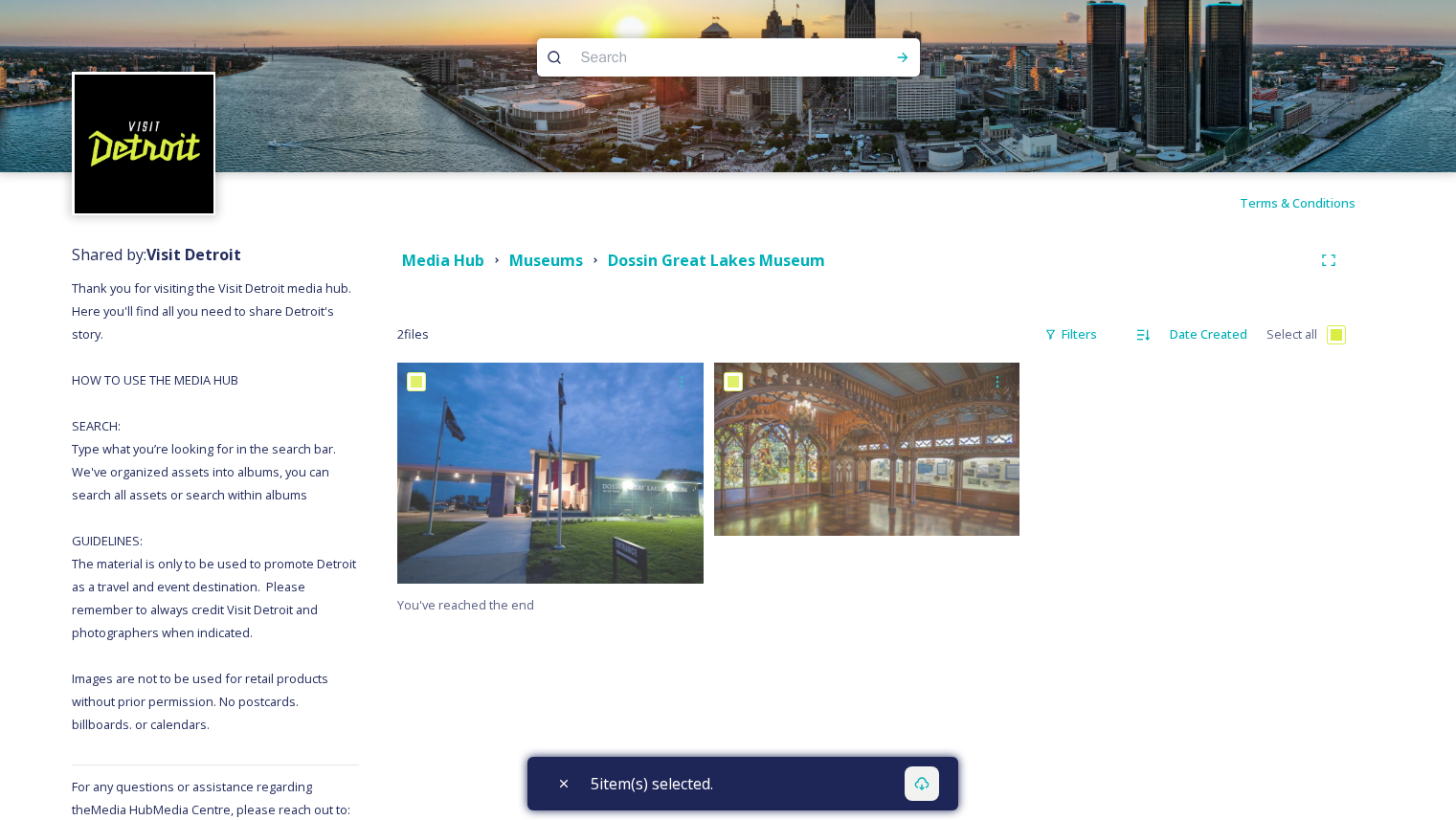 checkbox on "true" 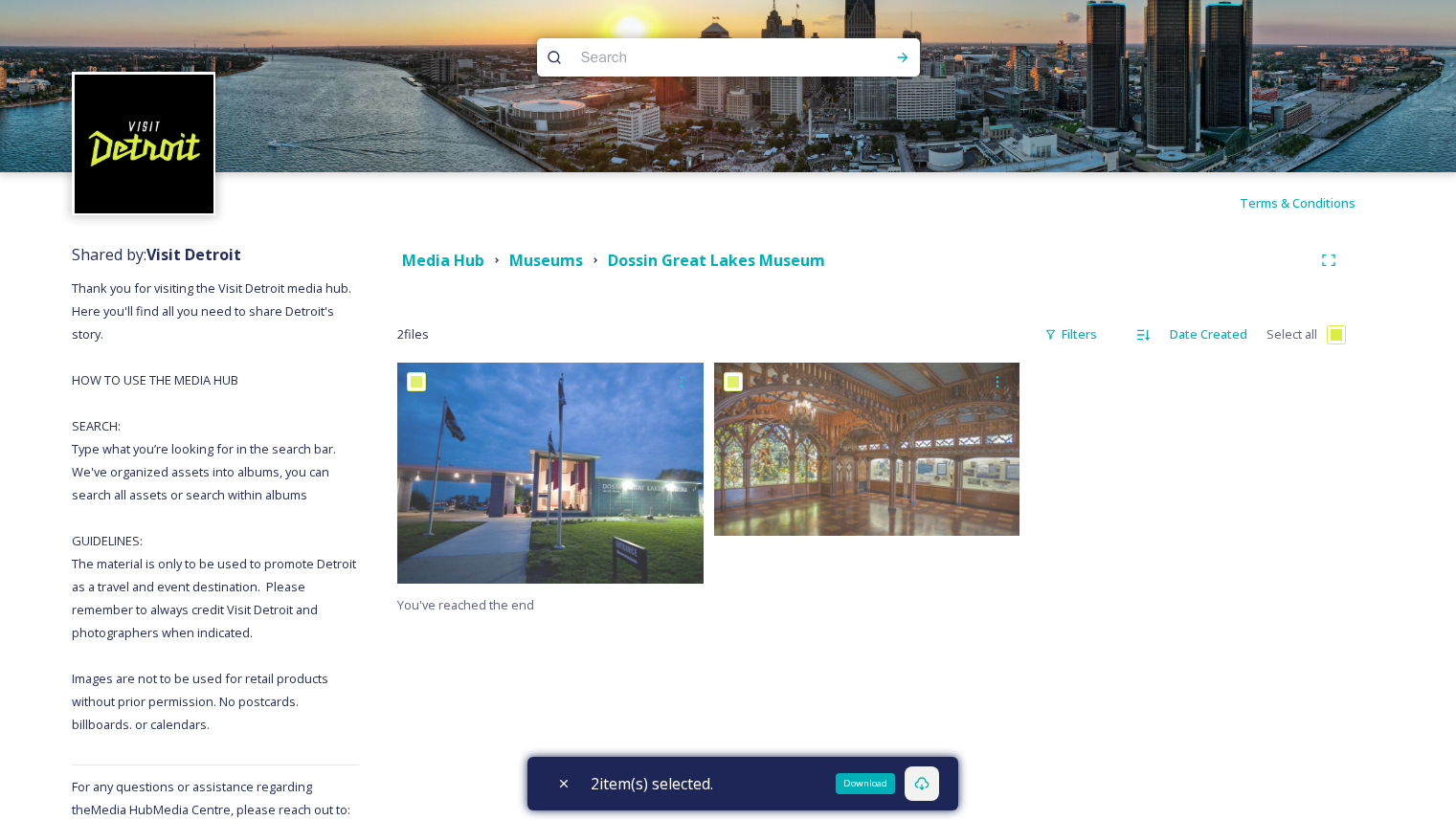 click 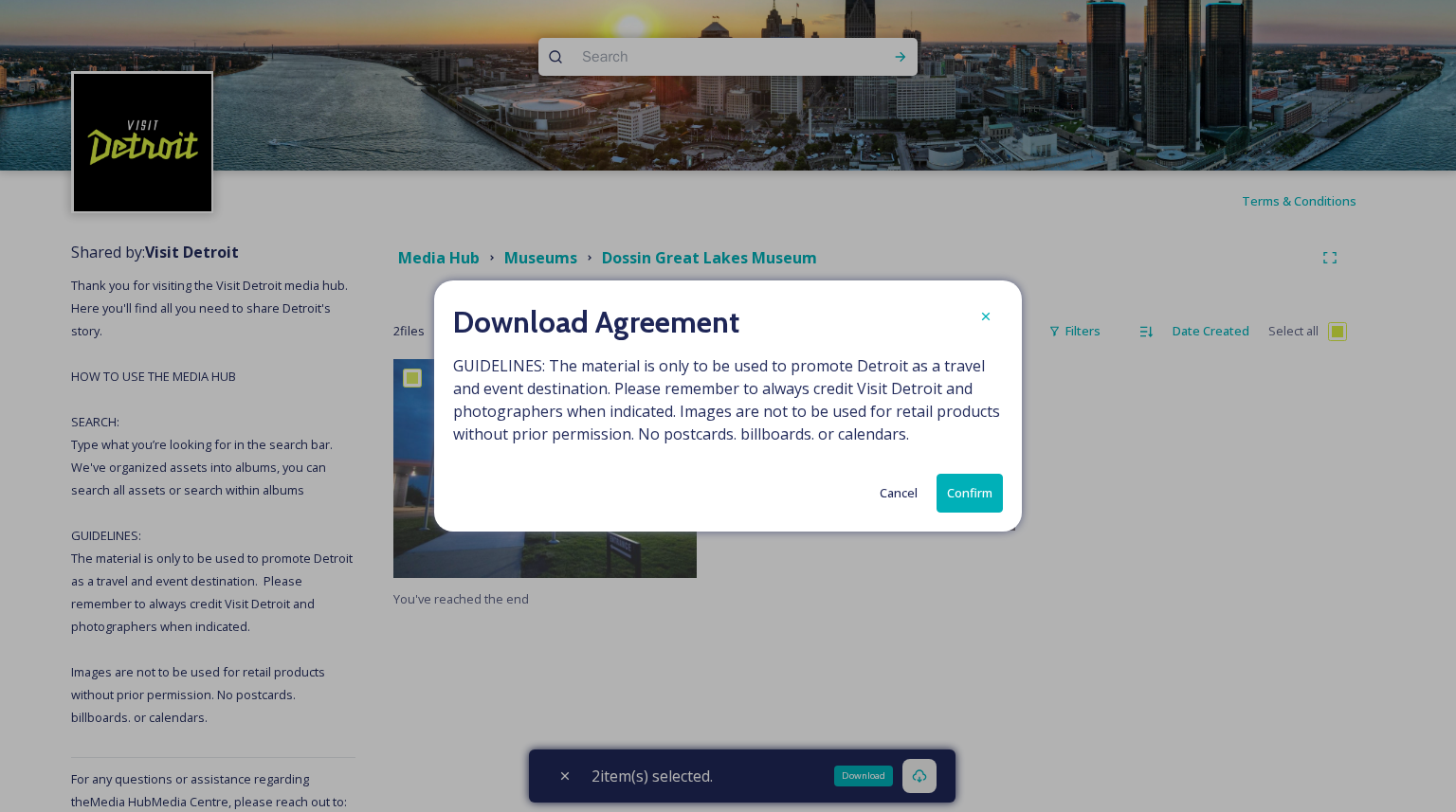 click on "Confirm" at bounding box center (970, 493) 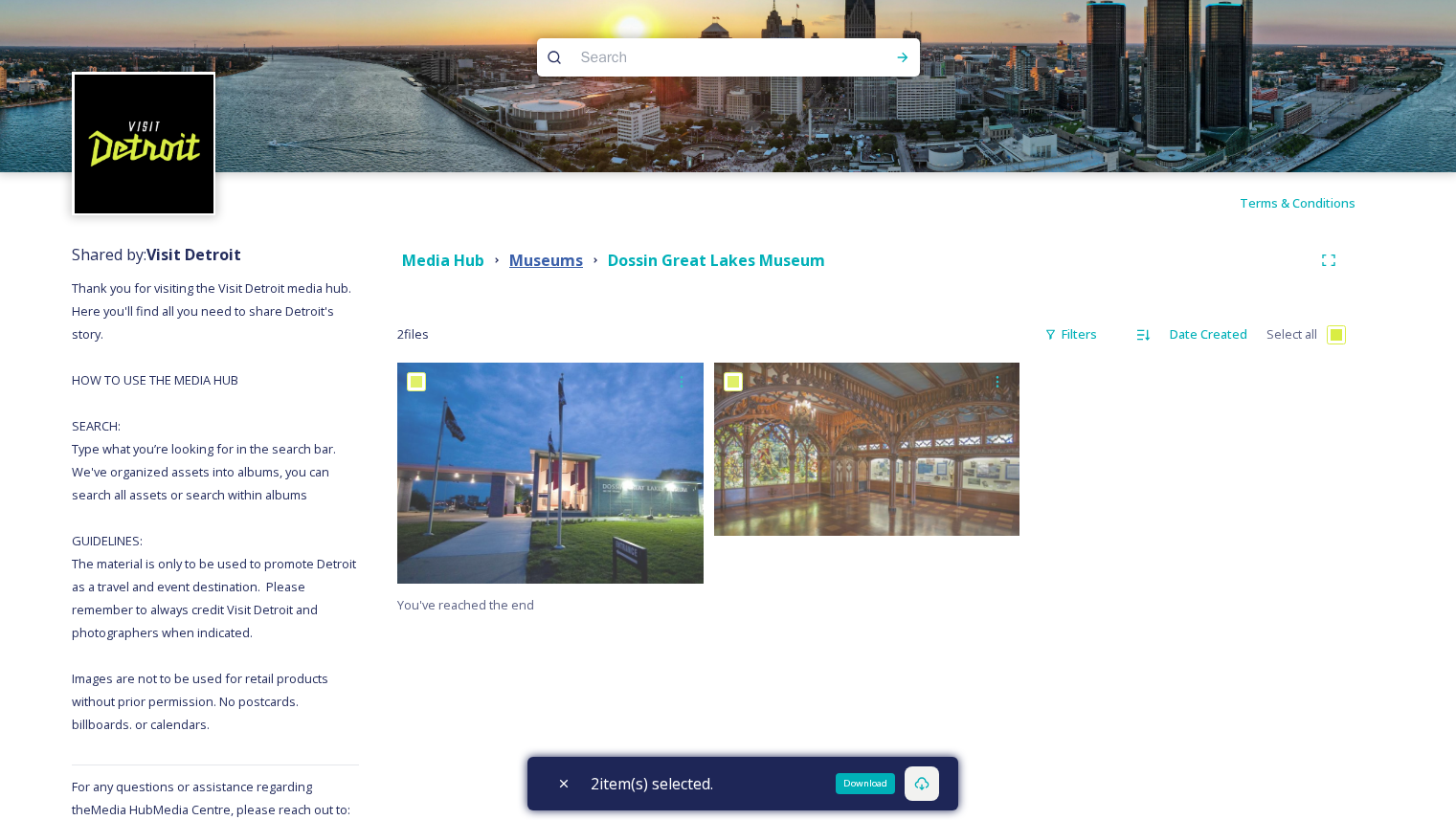click on "Museums" at bounding box center (546, 260) 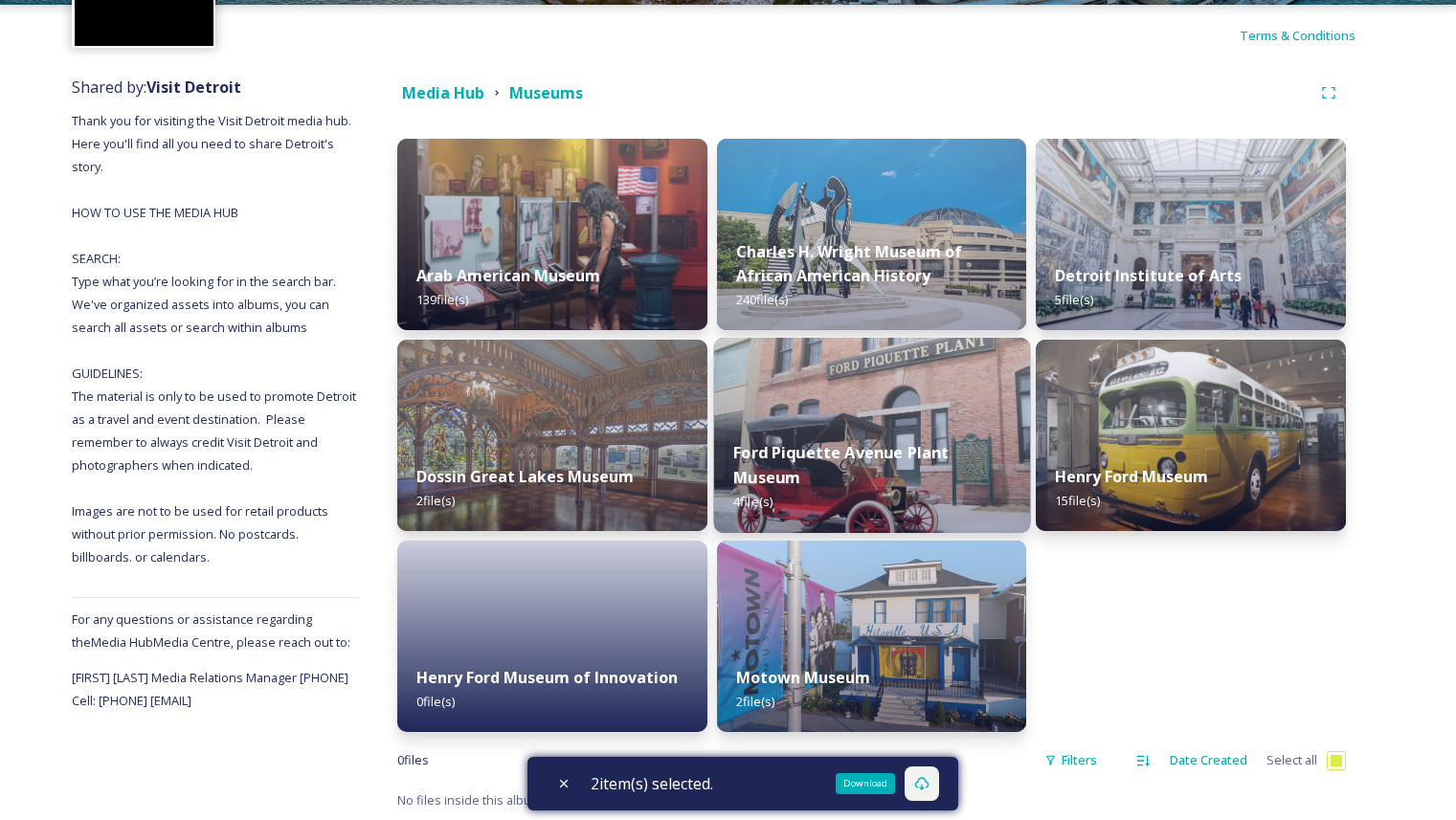 scroll, scrollTop: 168, scrollLeft: 0, axis: vertical 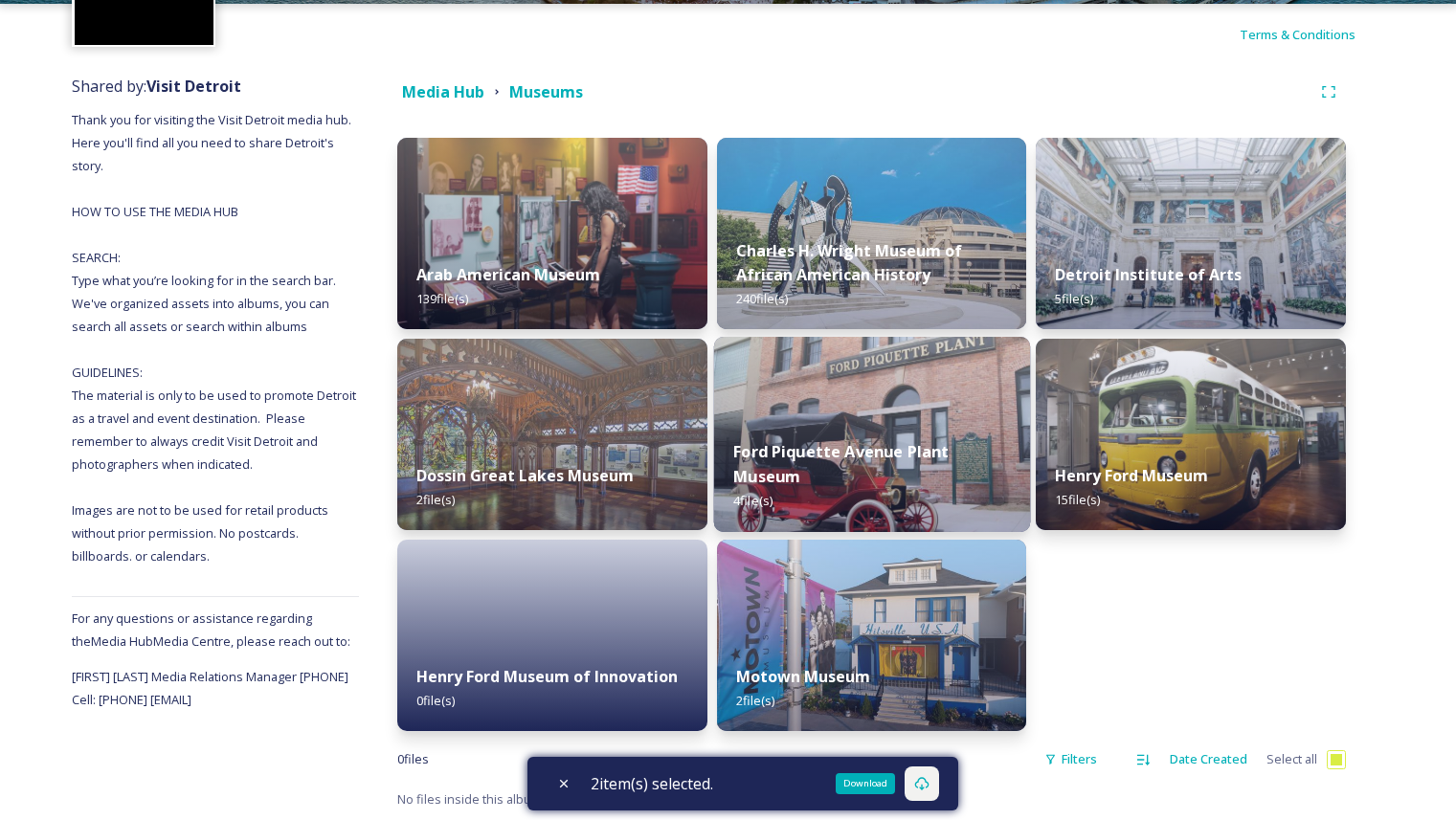 click at bounding box center [871, 434] 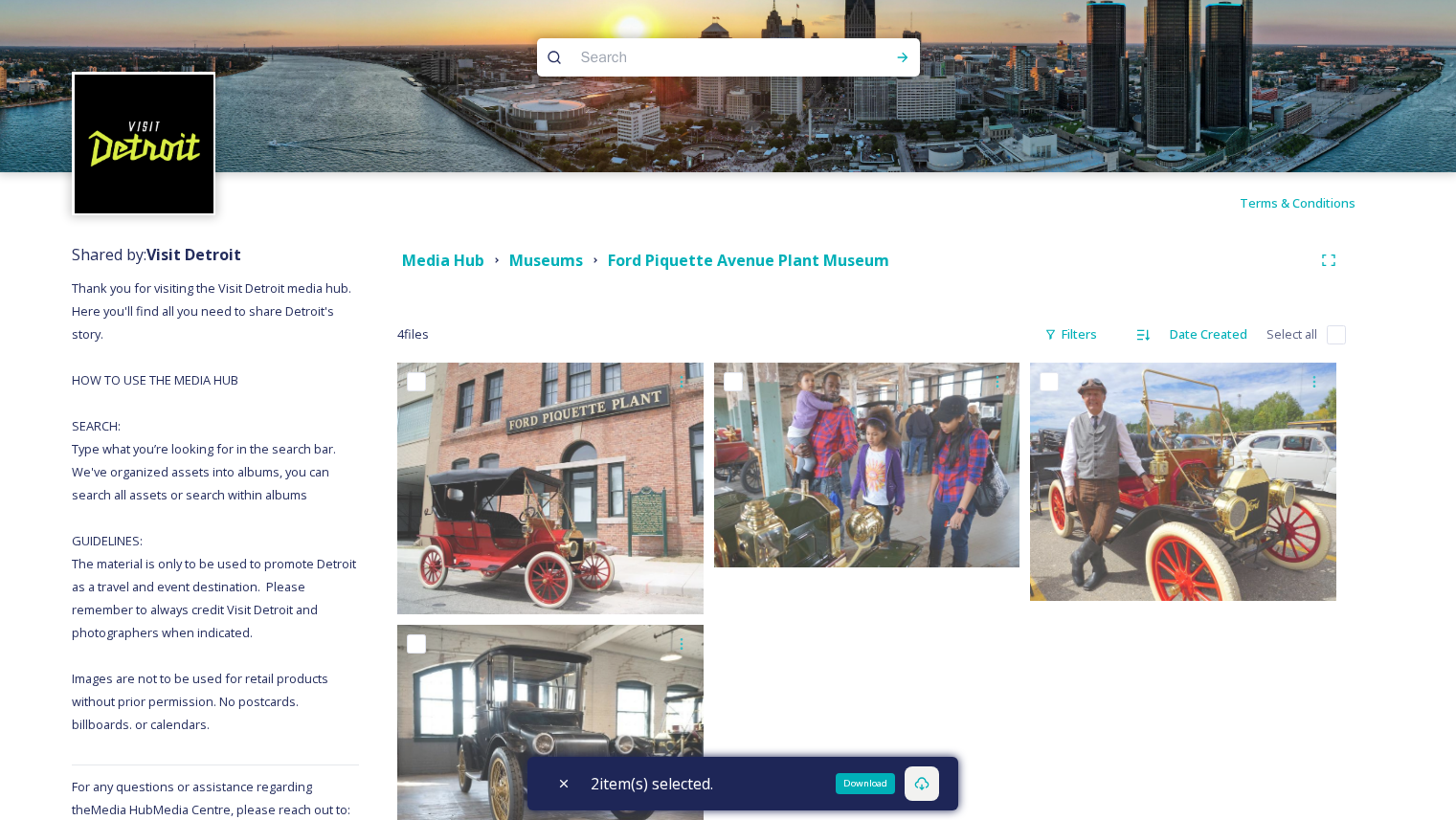 click on "Select all" at bounding box center (1291, 334) 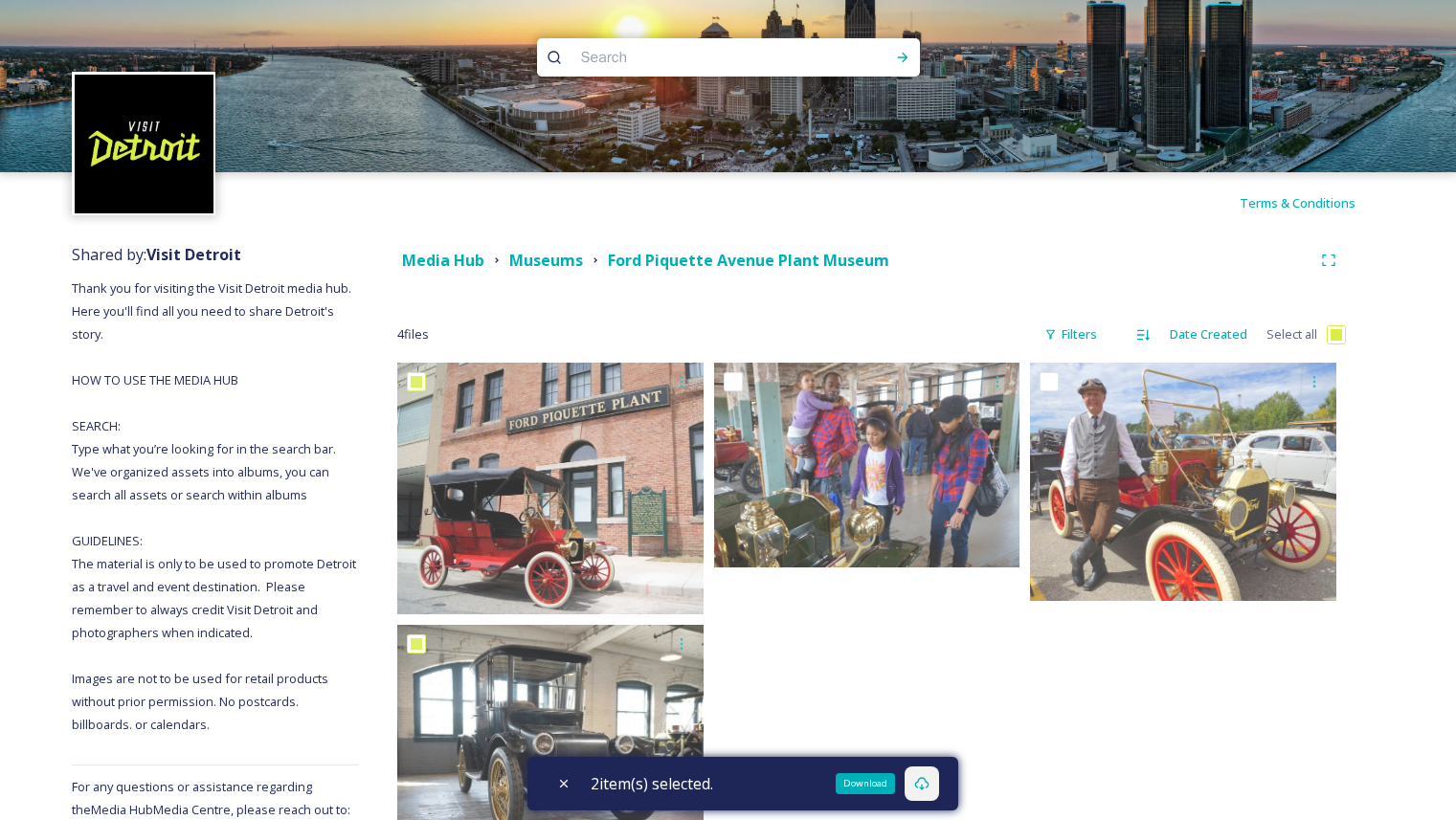 checkbox on "true" 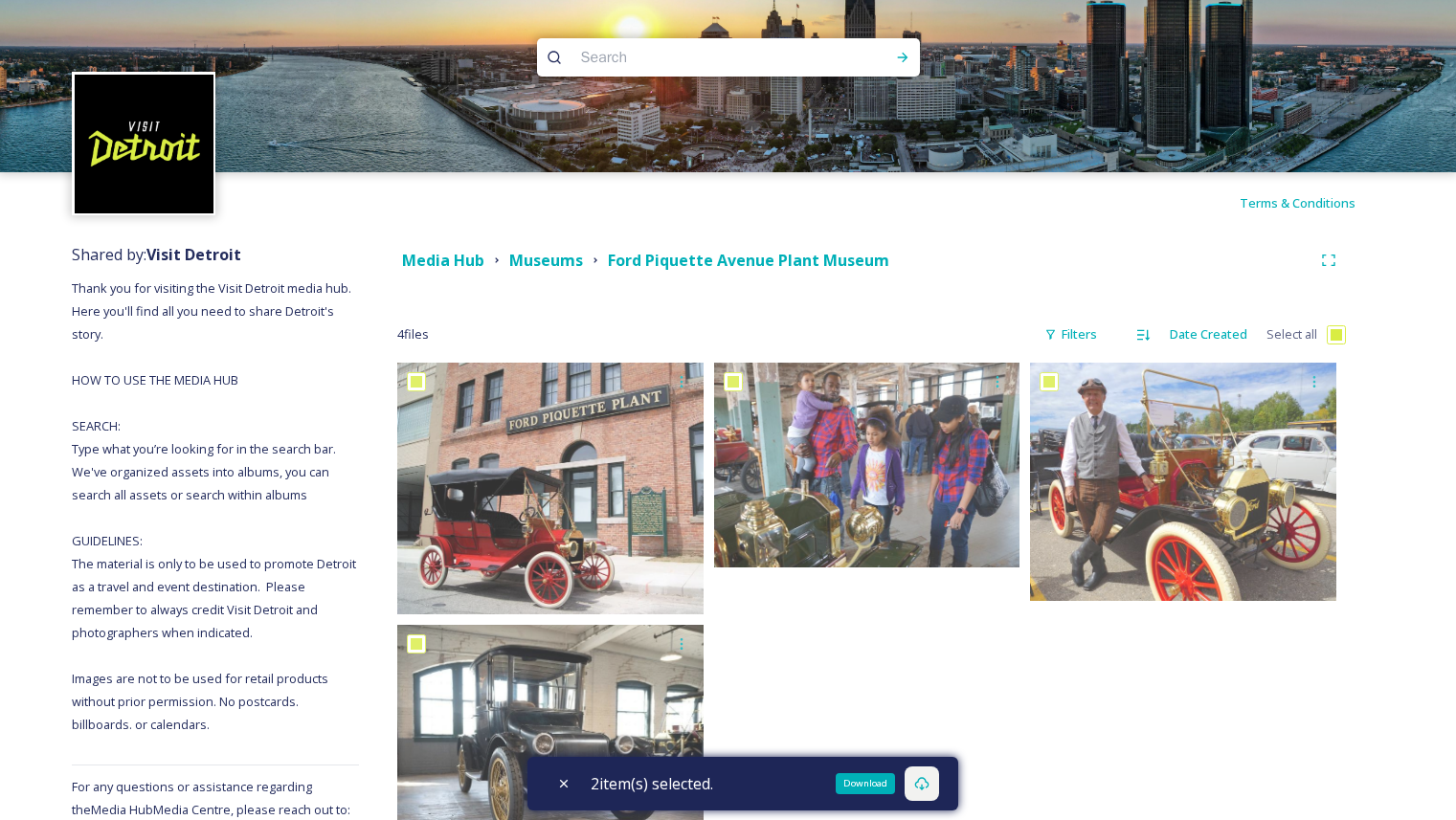checkbox on "true" 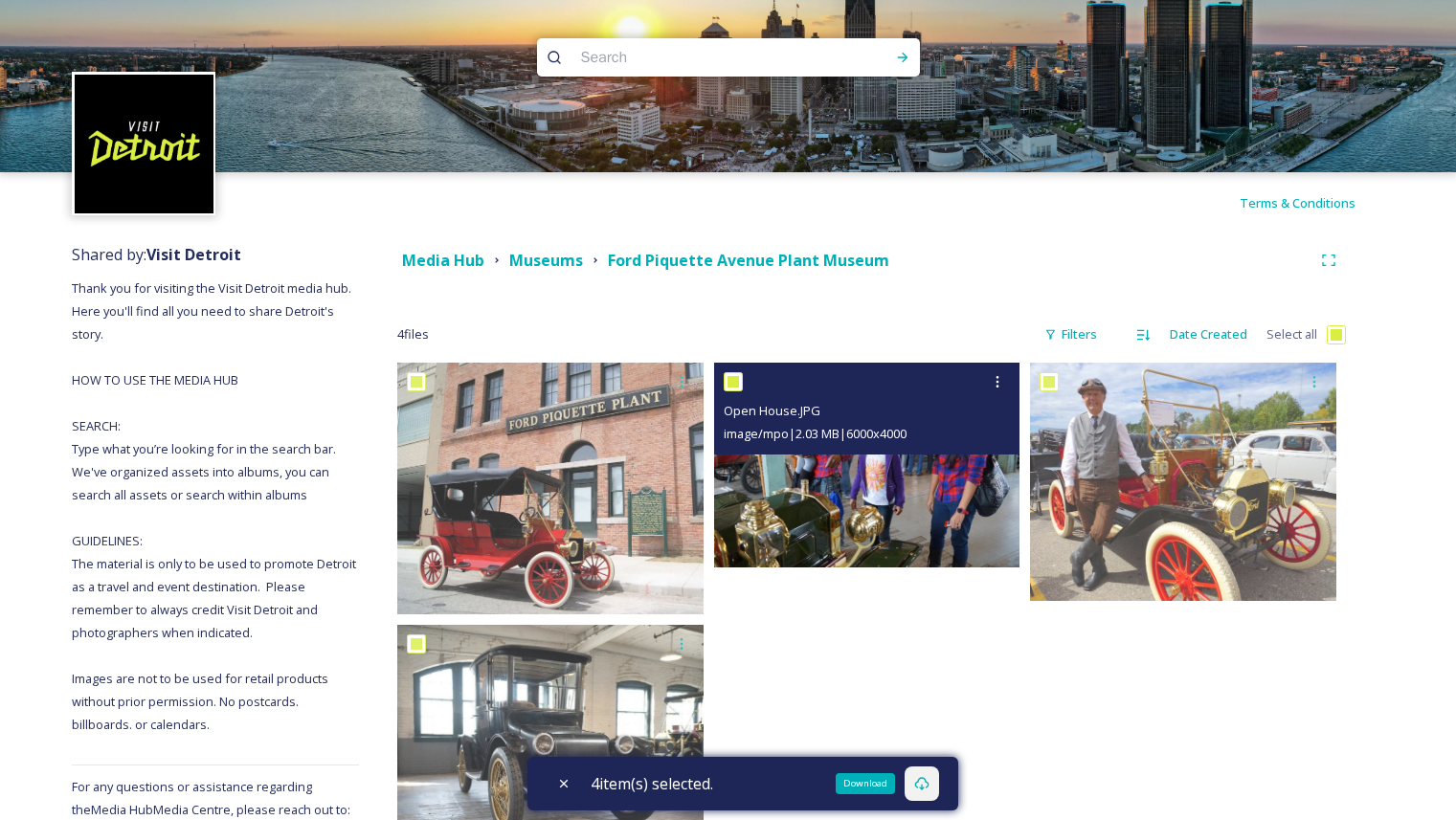 click at bounding box center (733, 382) 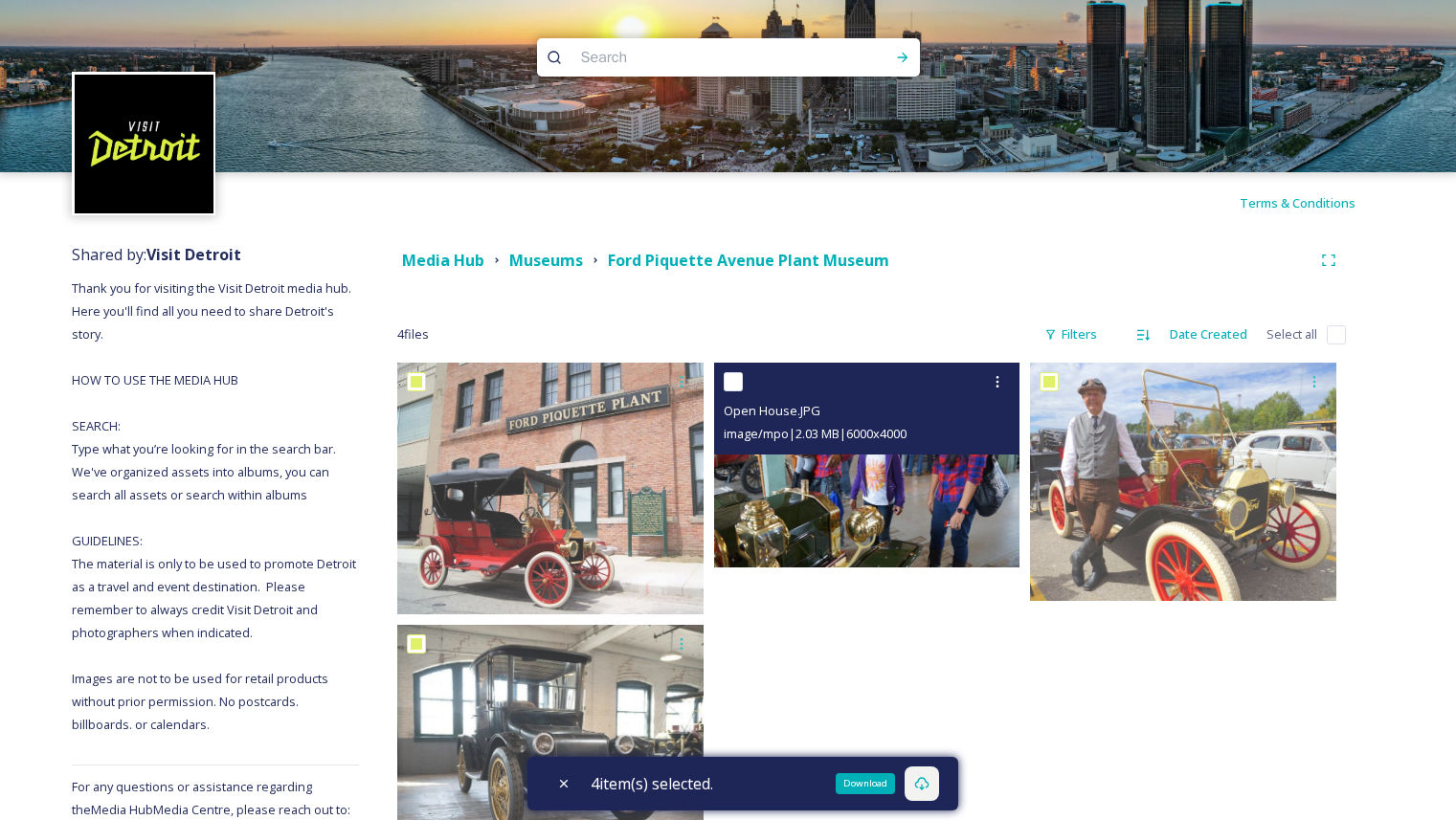 checkbox on "false" 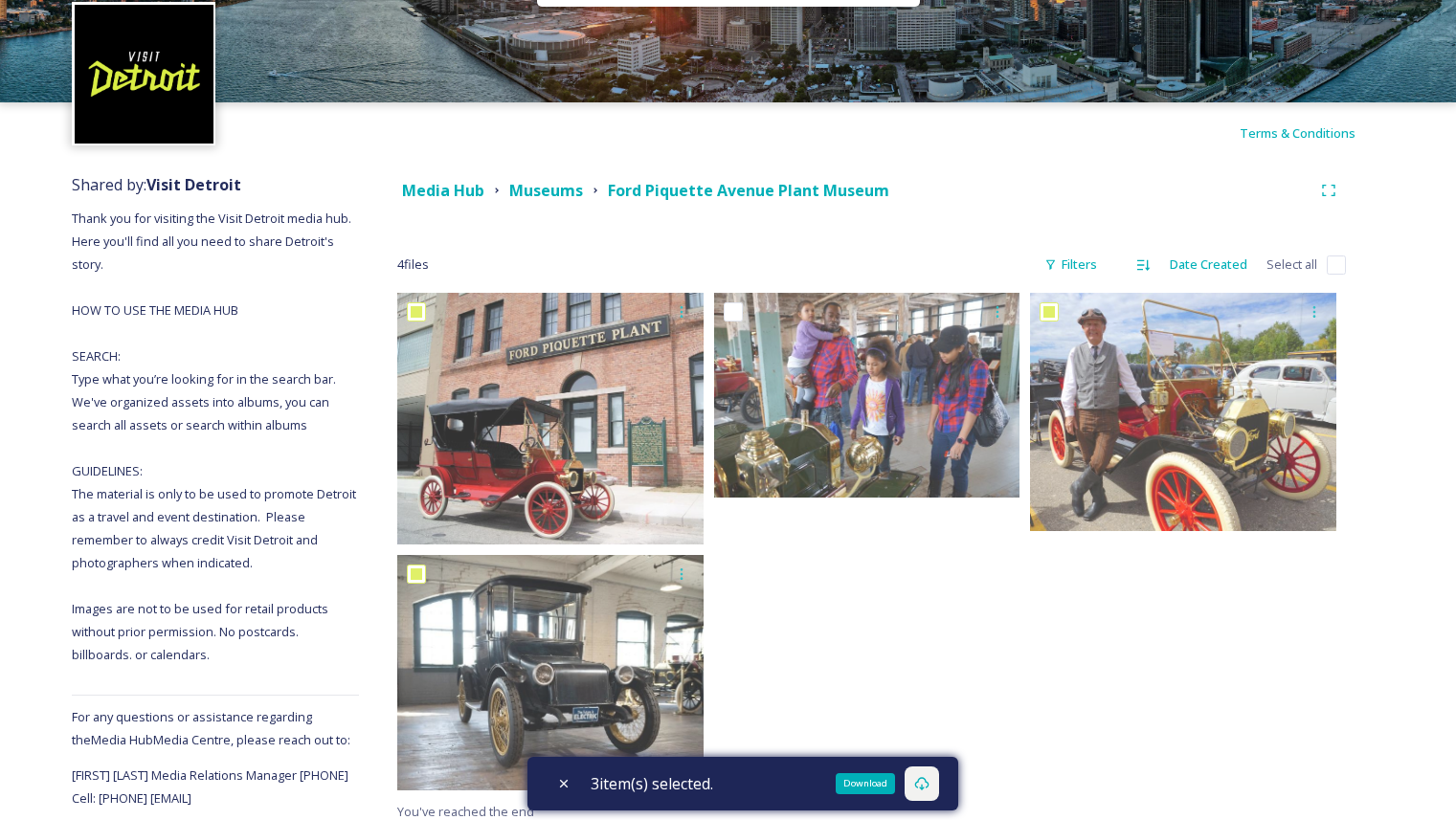 scroll, scrollTop: 127, scrollLeft: 0, axis: vertical 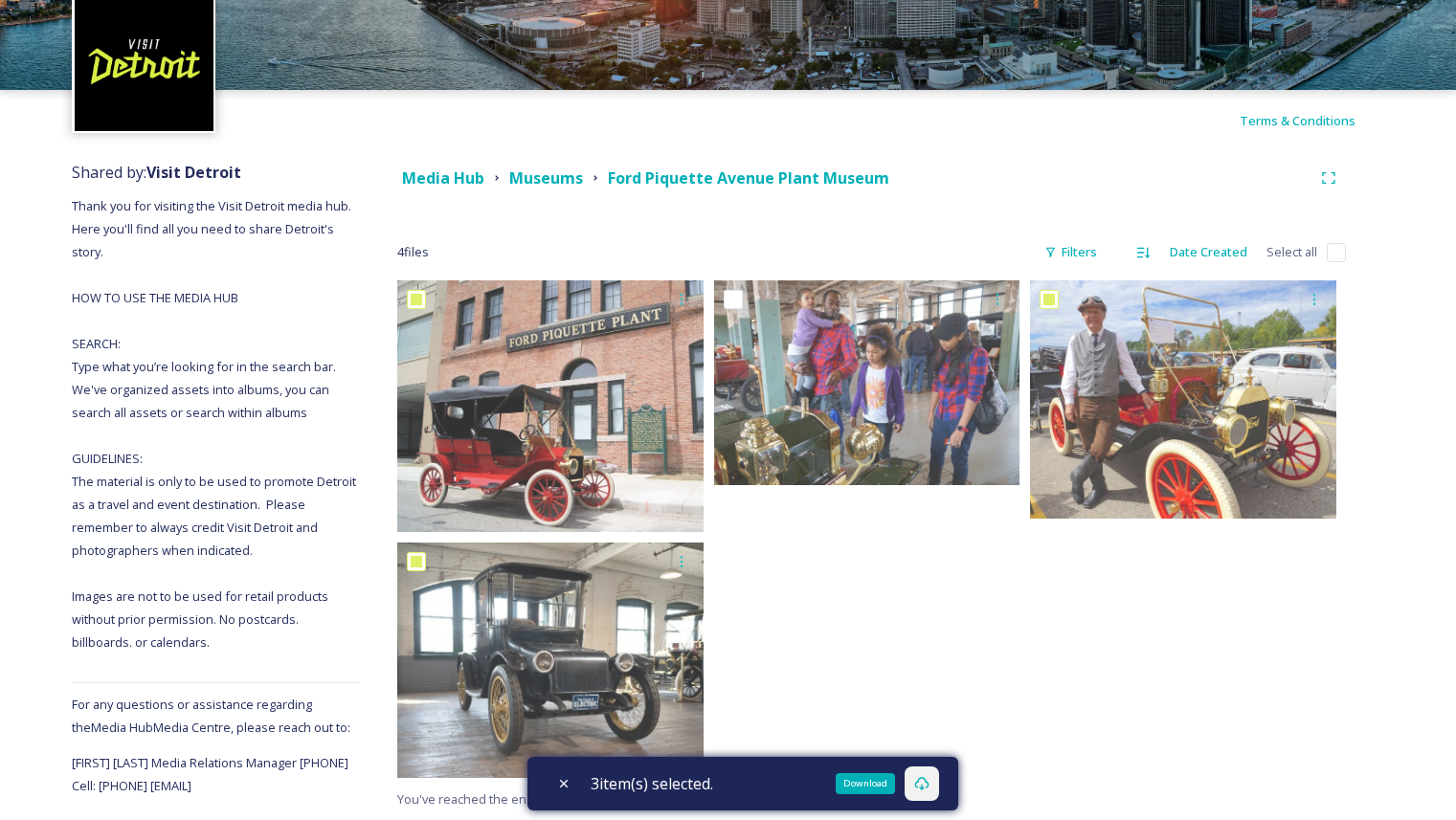 click on "Download" at bounding box center (865, 784) 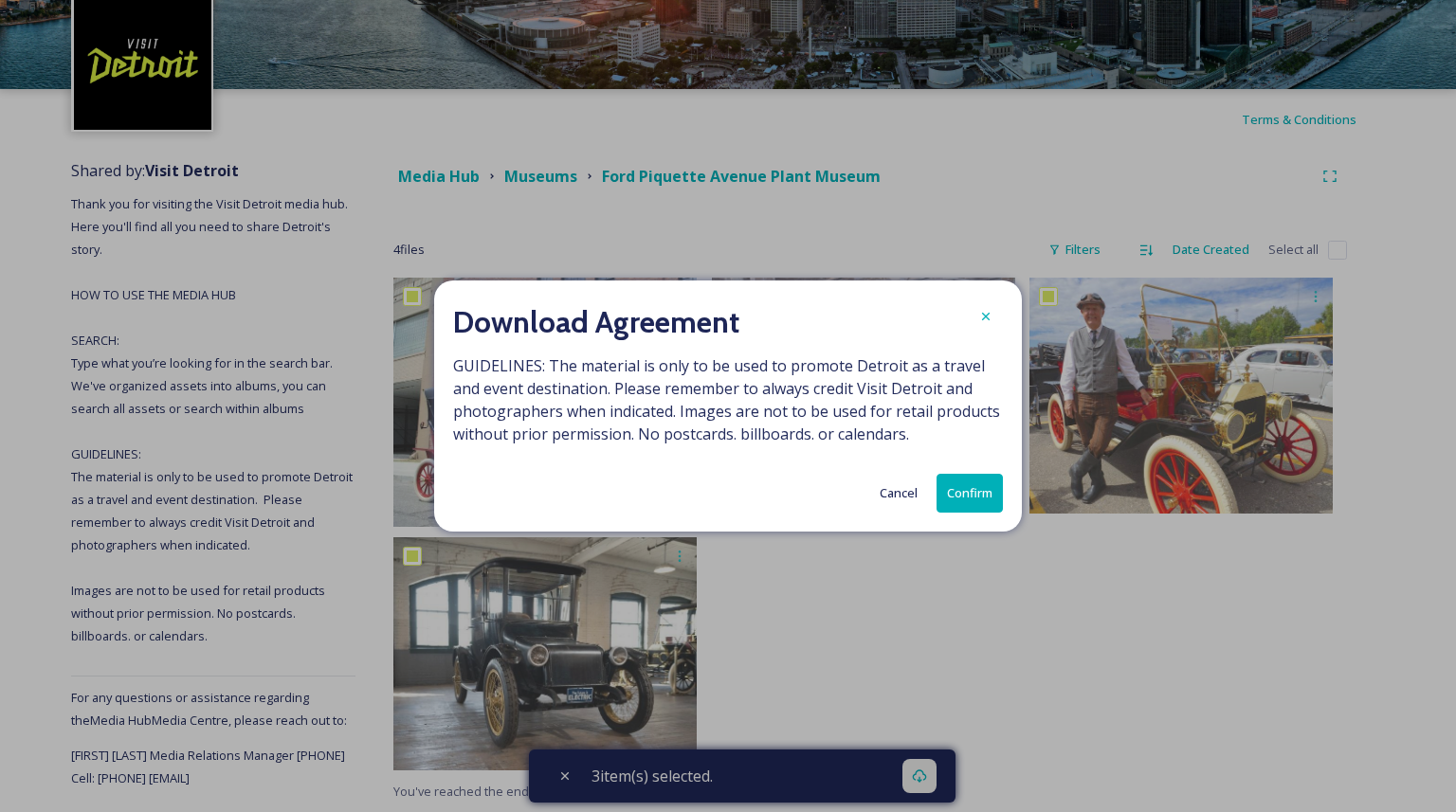 click on "Confirm" at bounding box center (970, 493) 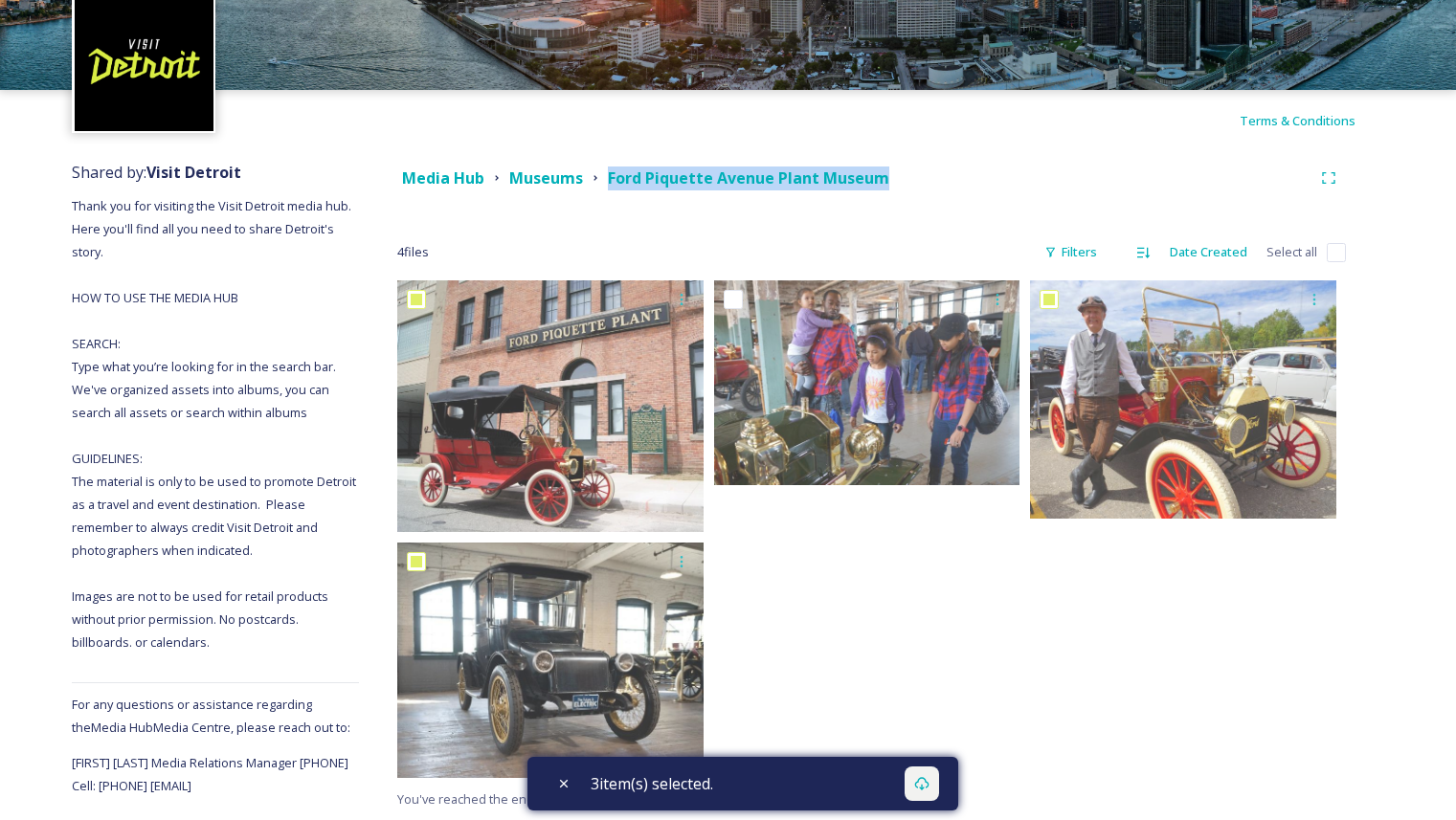 drag, startPoint x: 910, startPoint y: 139, endPoint x: 606, endPoint y: 135, distance: 304.02631 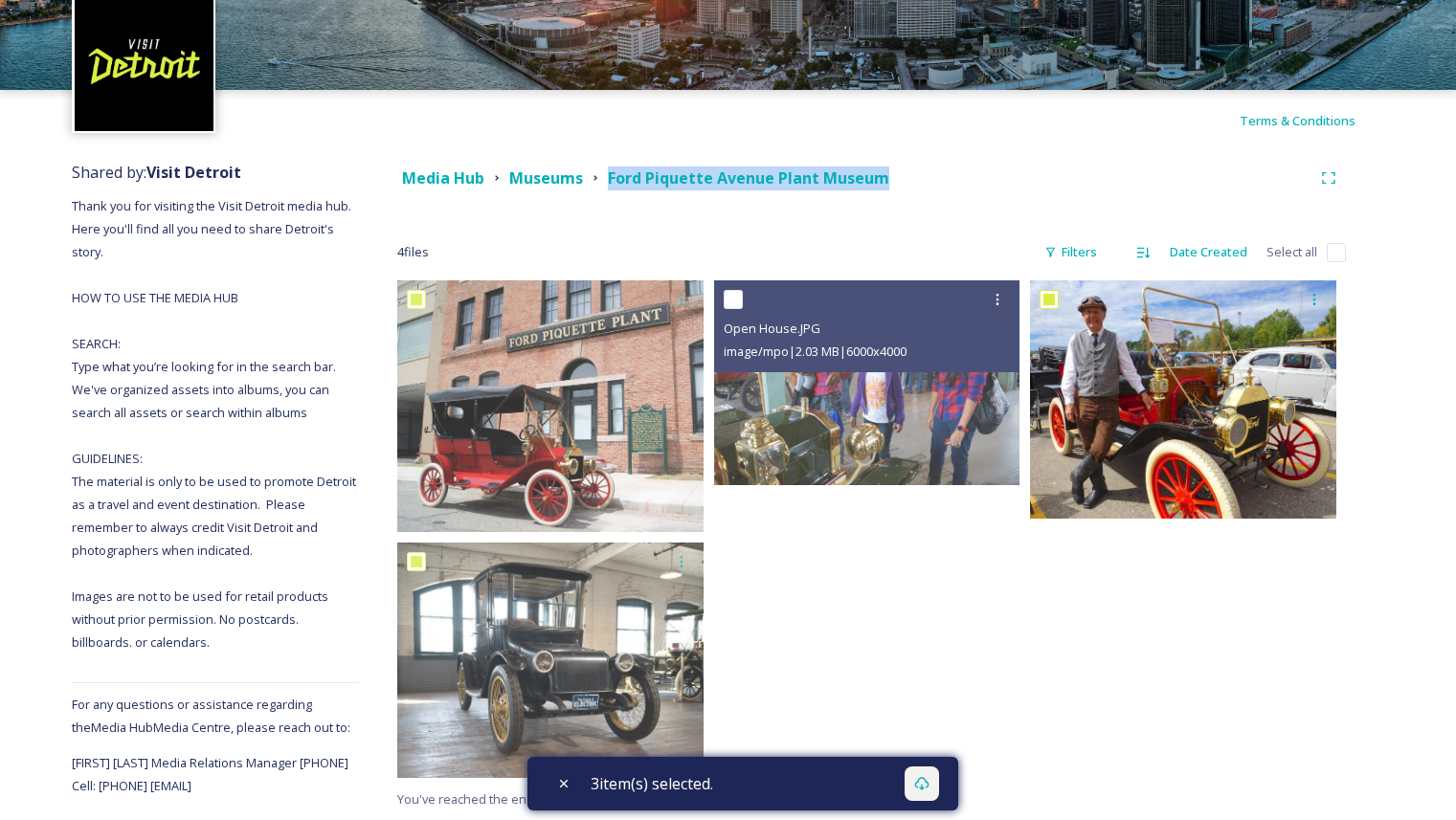 copy on "Ford Piquette Avenue Plant Museum" 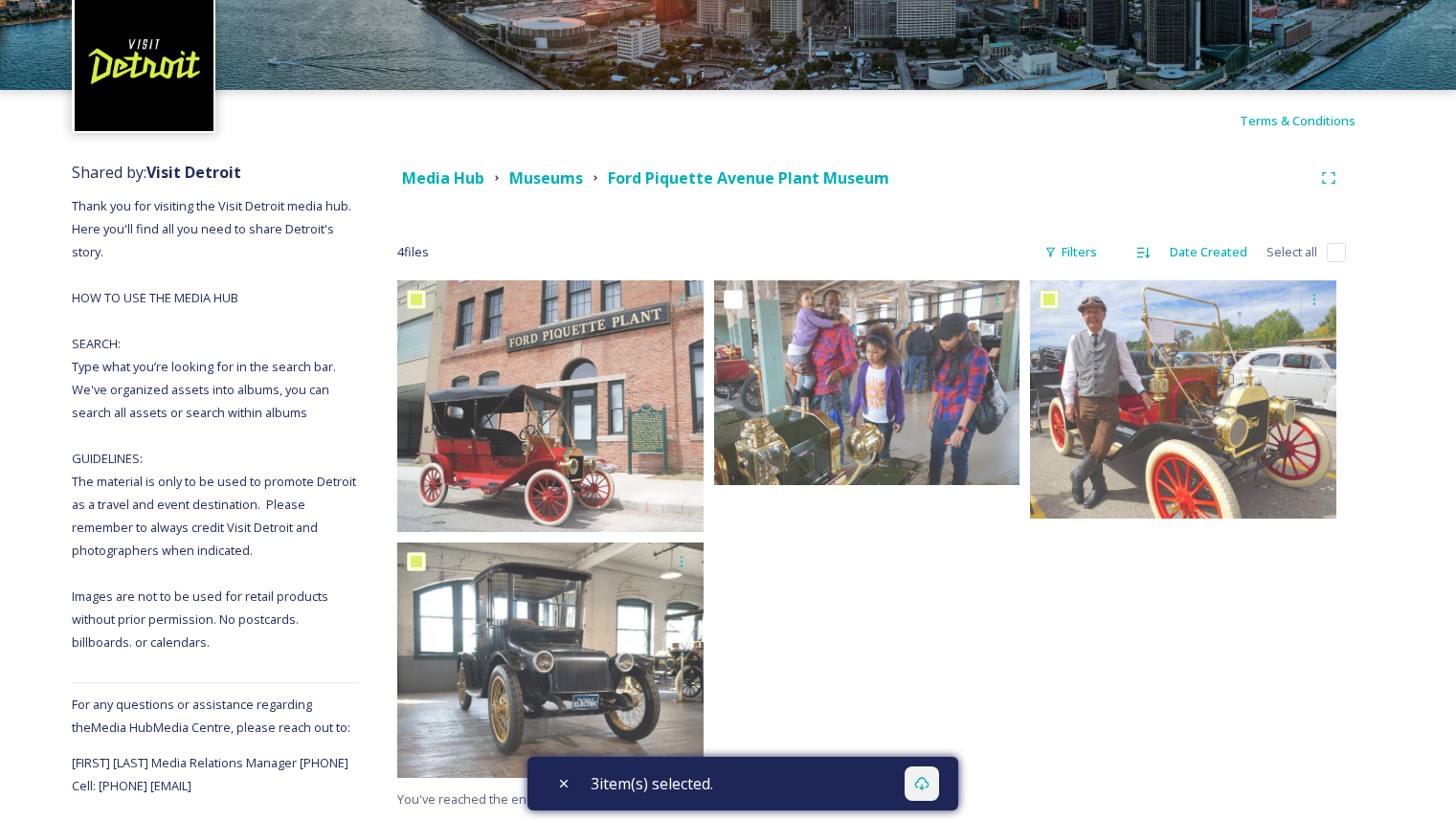 click at bounding box center [1188, 534] 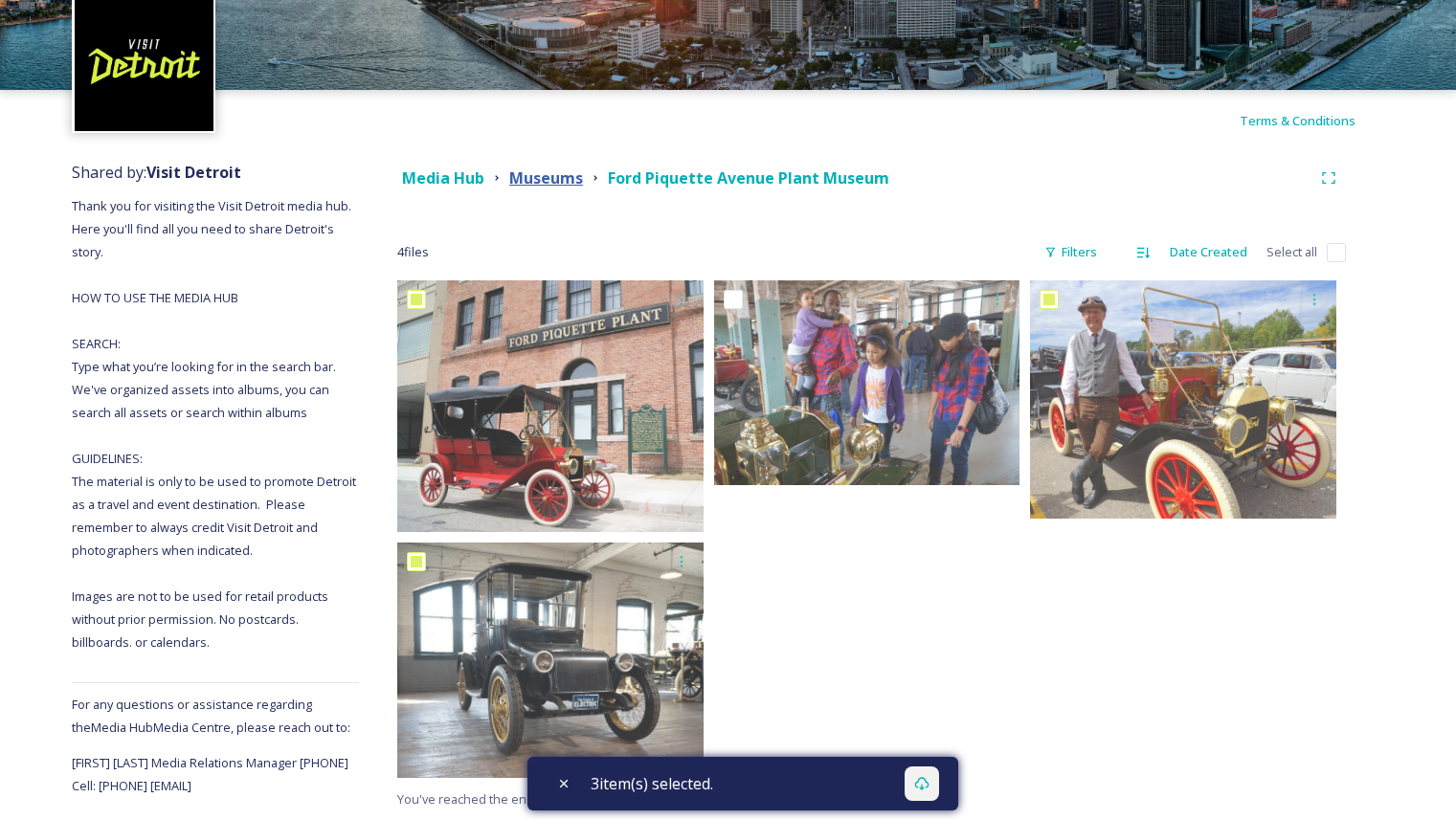 click on "Museums" at bounding box center (546, 178) 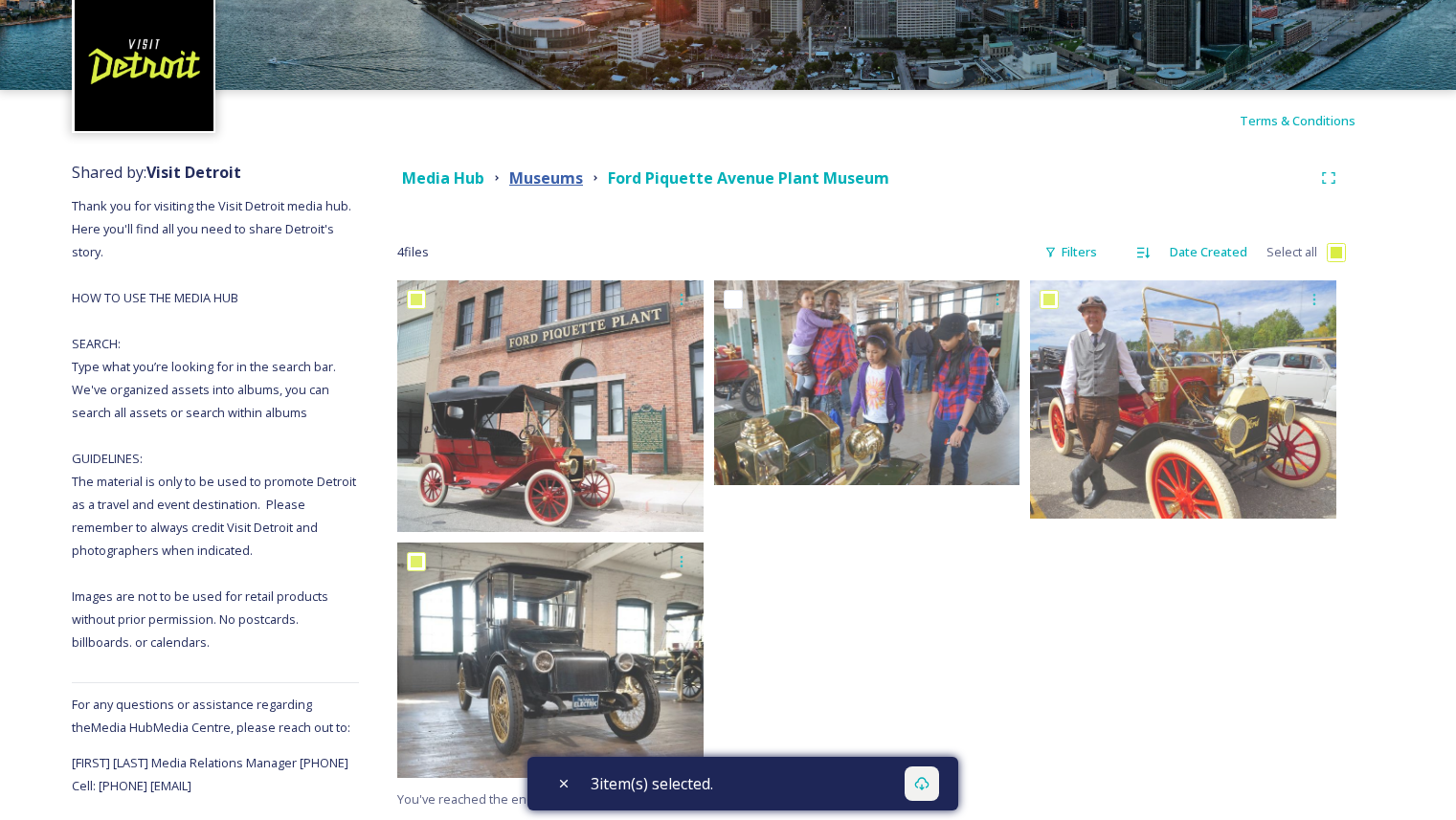 checkbox on "true" 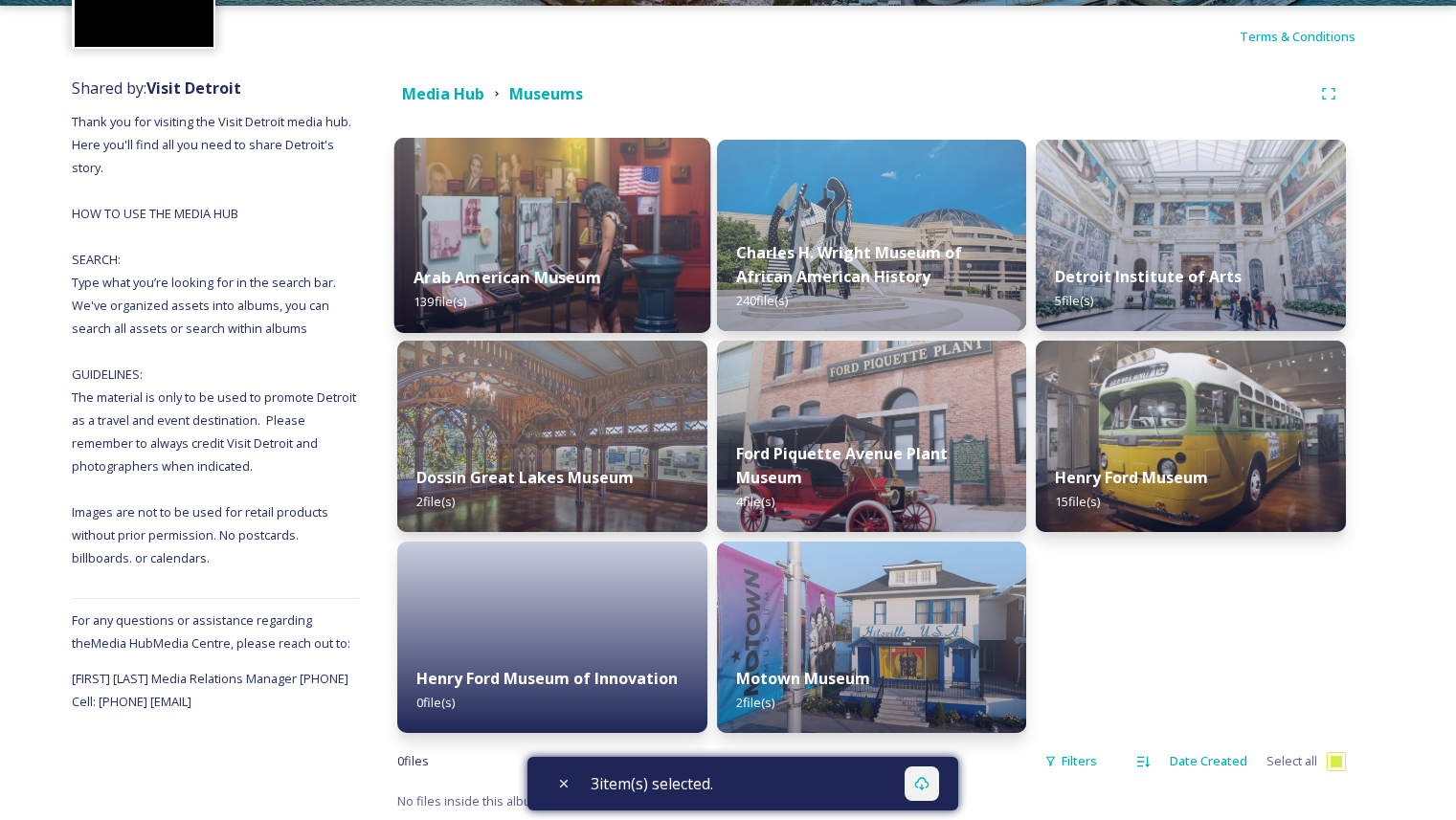 scroll, scrollTop: 168, scrollLeft: 0, axis: vertical 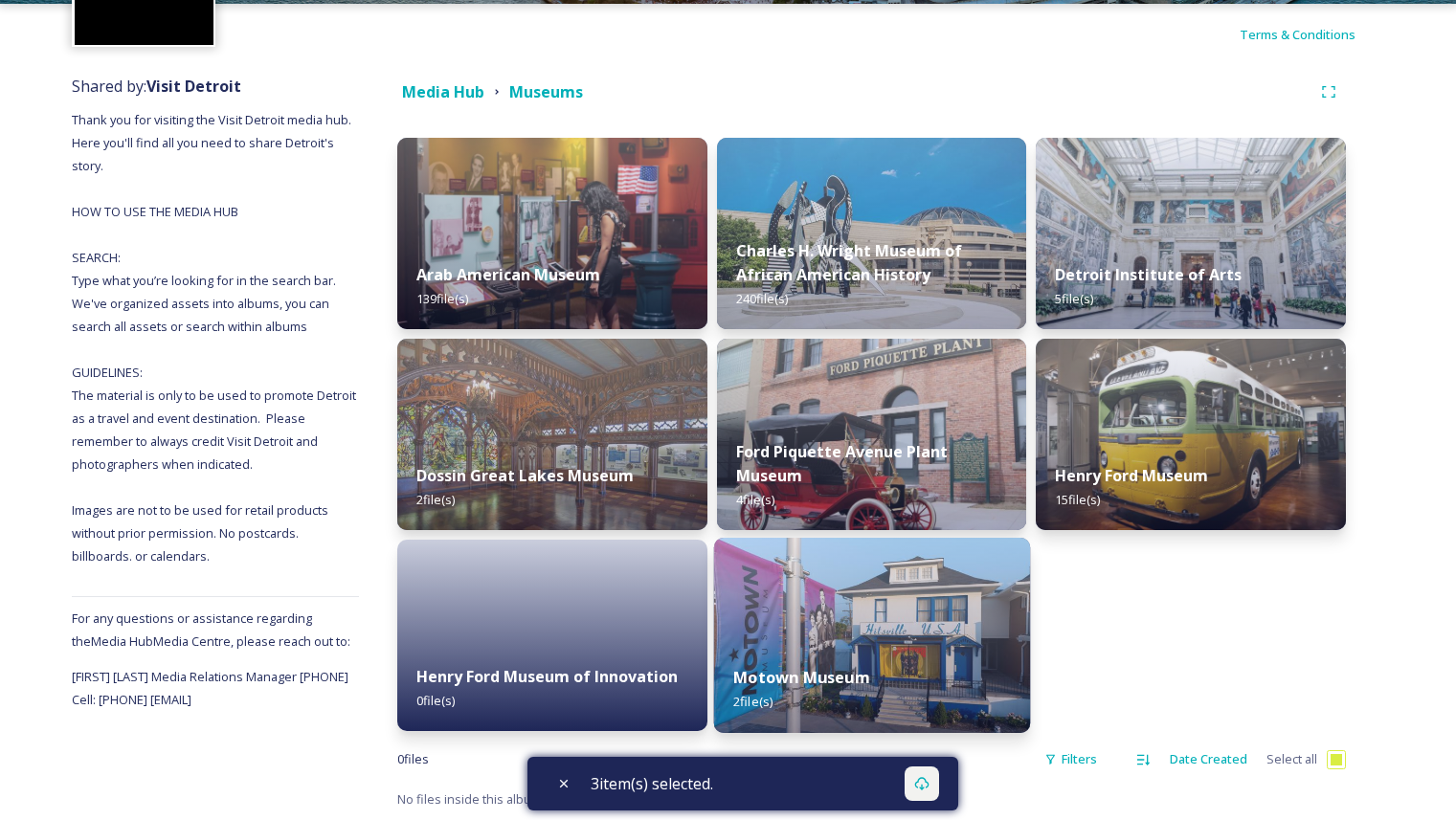 click at bounding box center [871, 635] 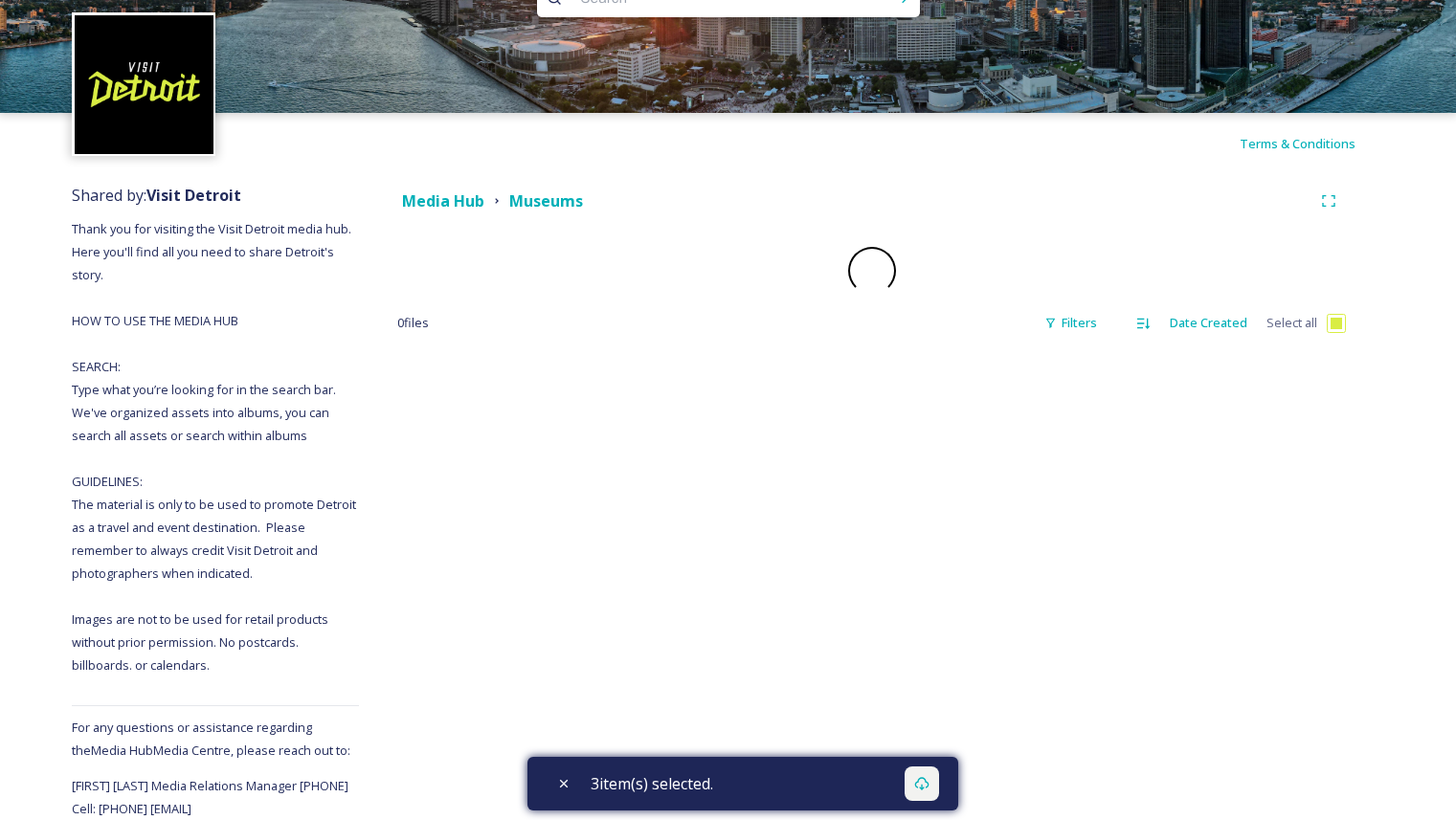scroll, scrollTop: 0, scrollLeft: 0, axis: both 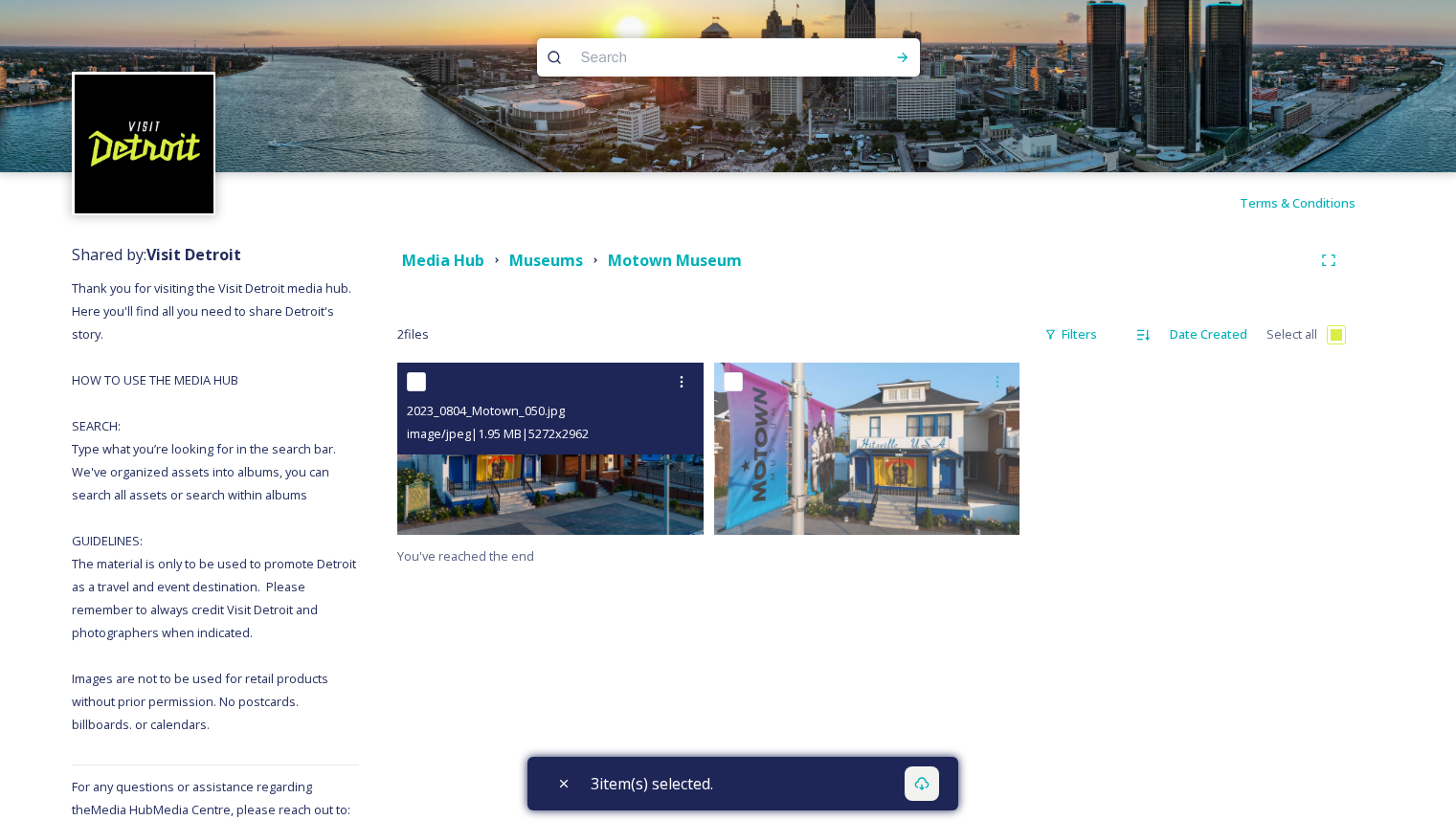 click at bounding box center (416, 382) 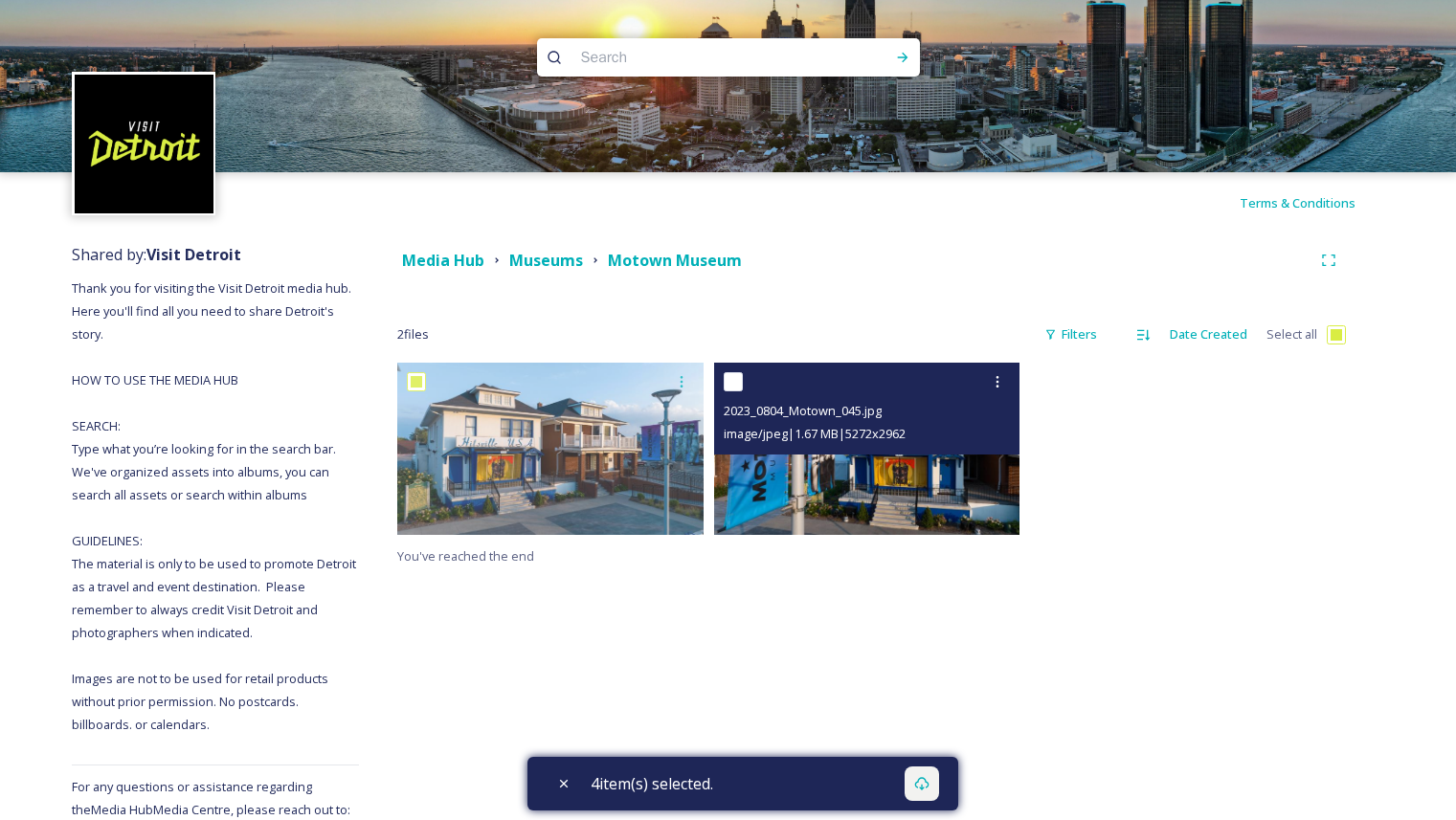 click at bounding box center (733, 382) 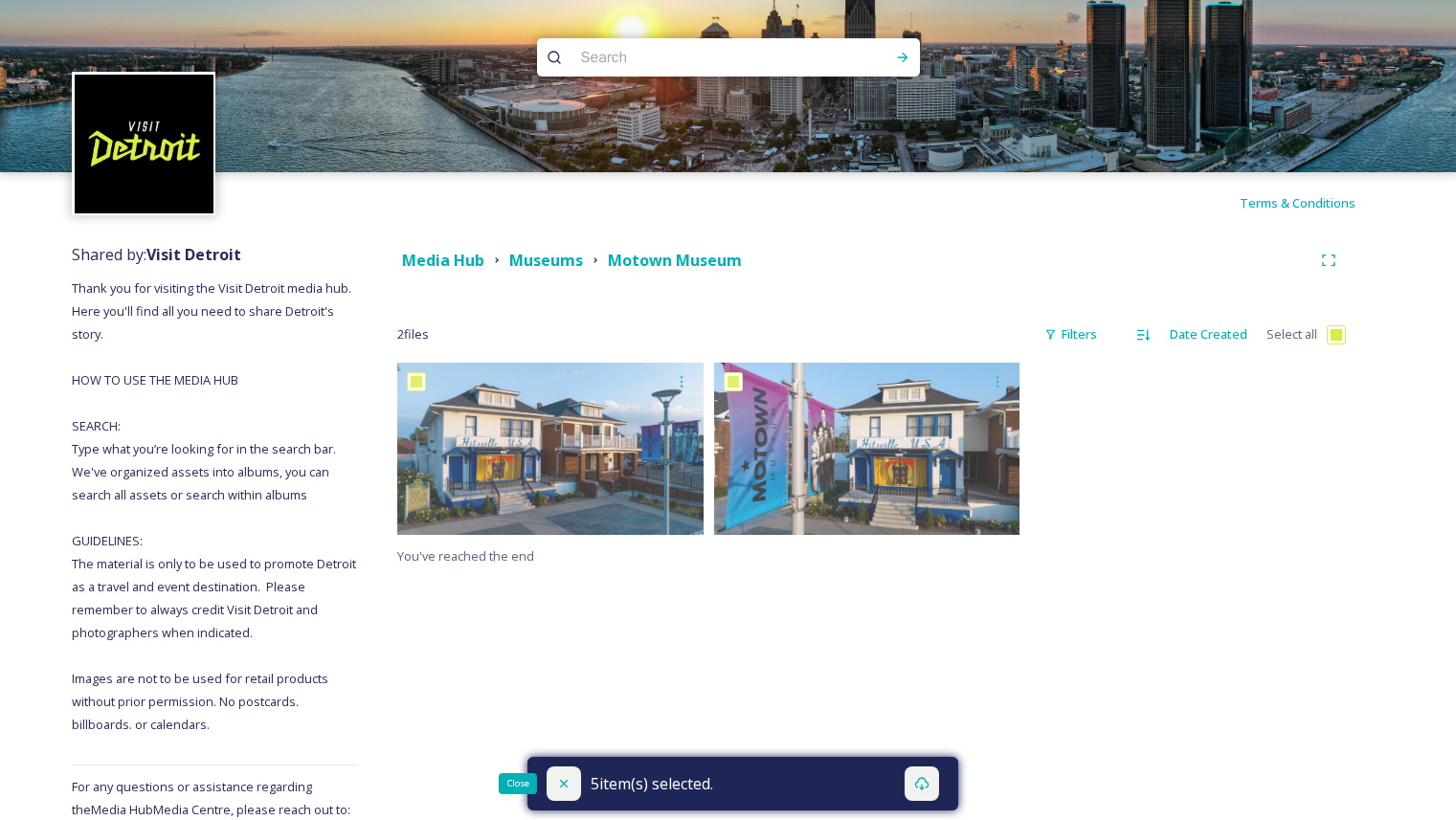click on "Close" at bounding box center (564, 784) 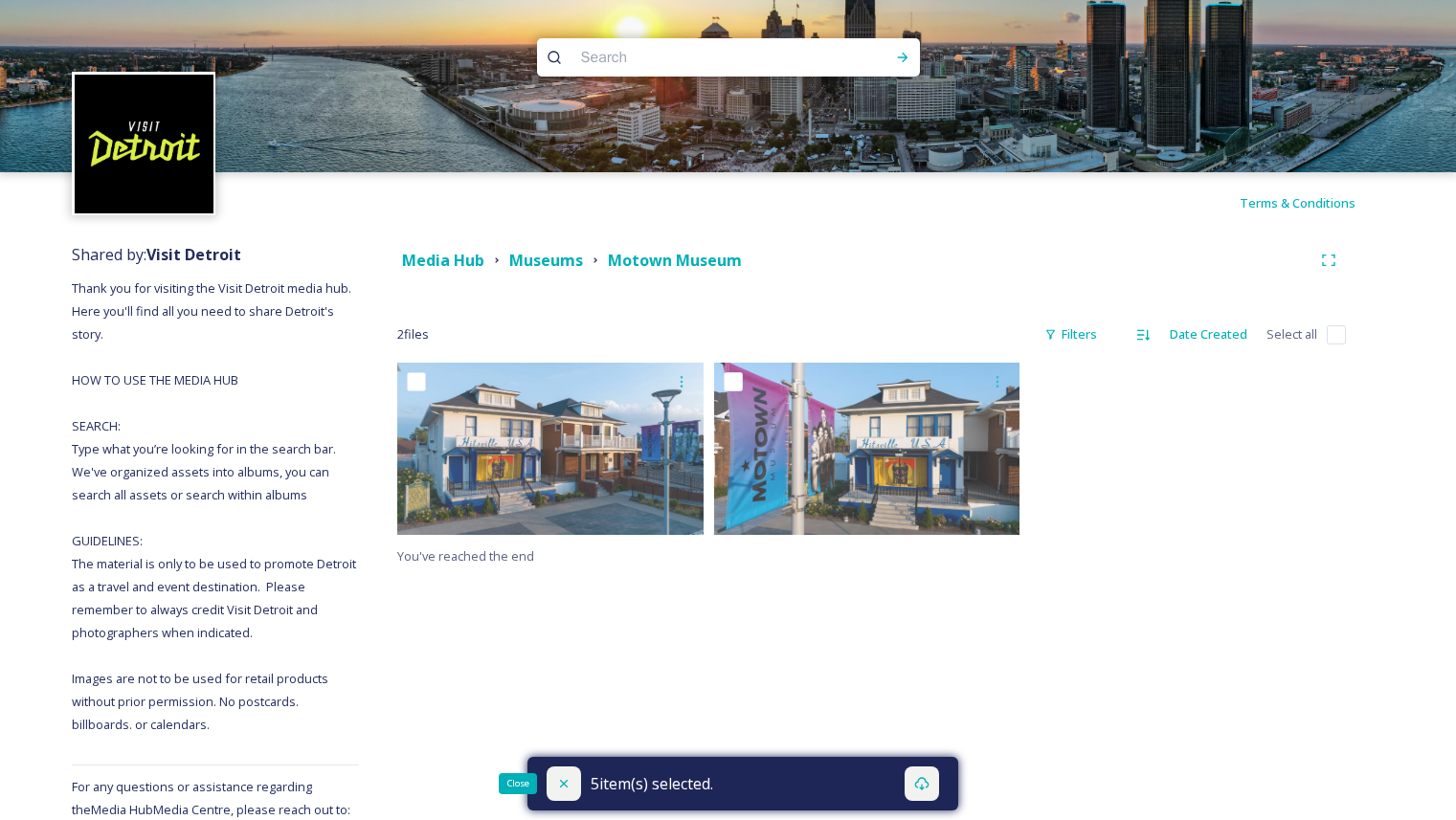 checkbox on "false" 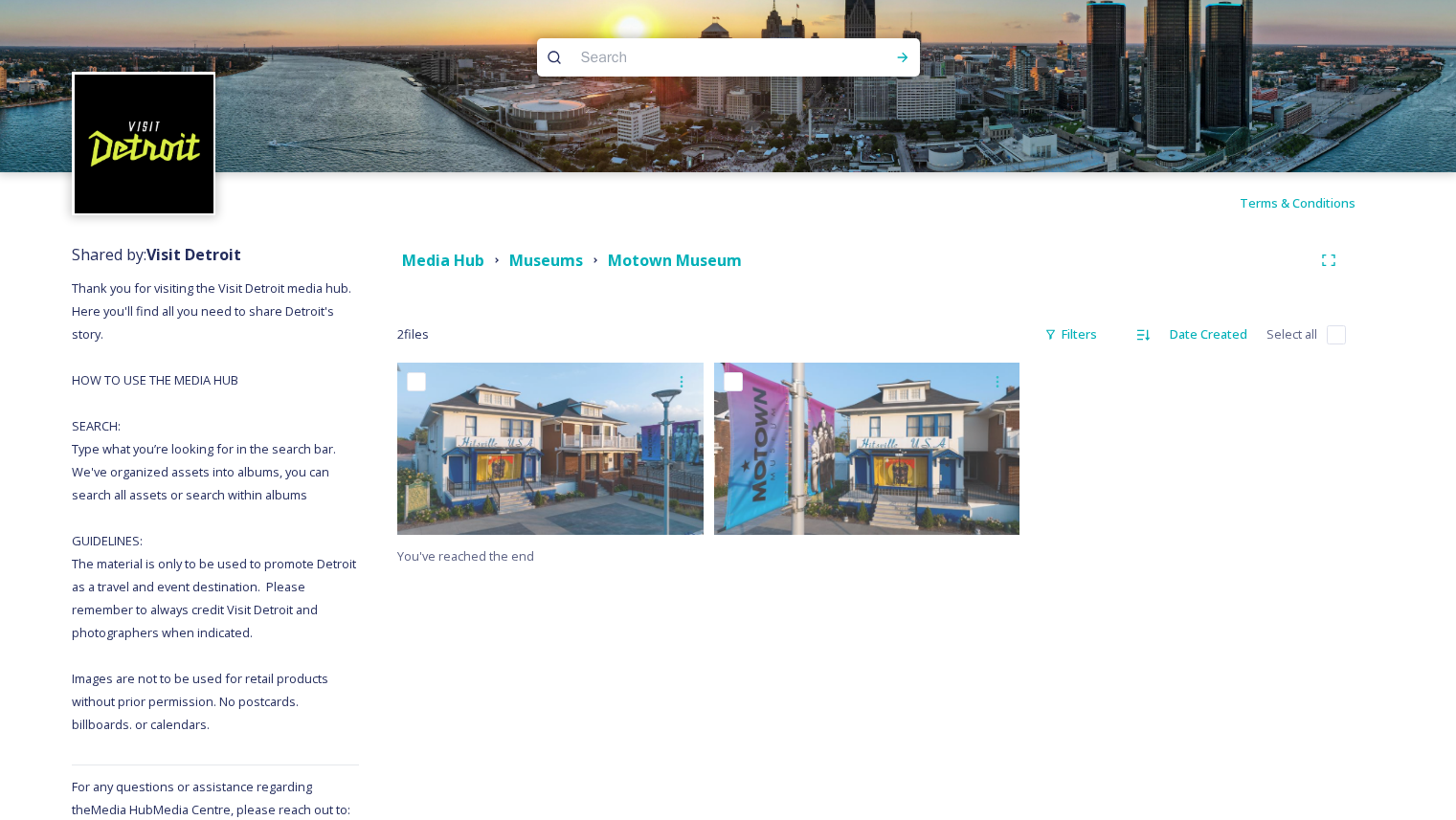 click at bounding box center [1336, 335] 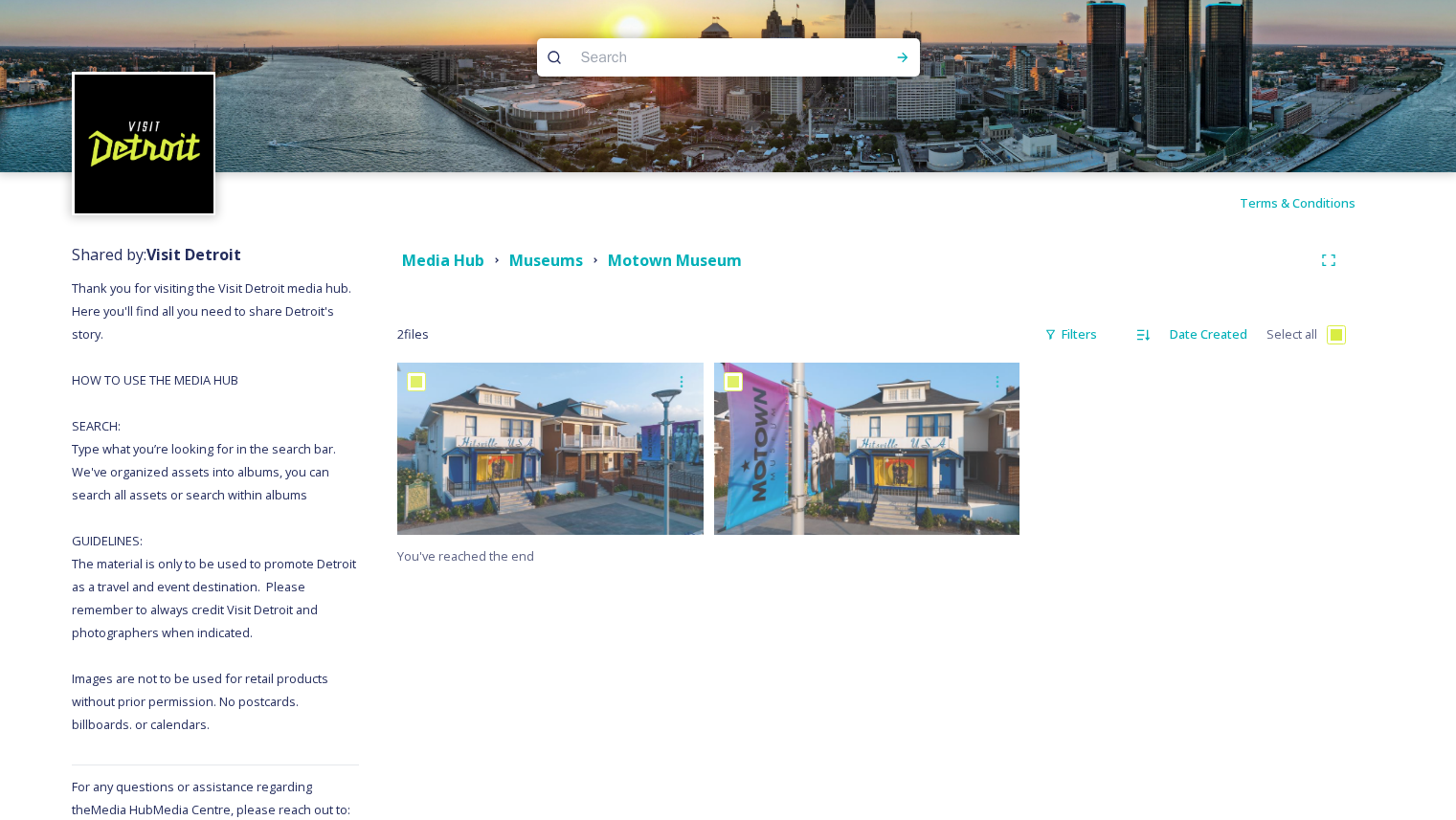 checkbox on "true" 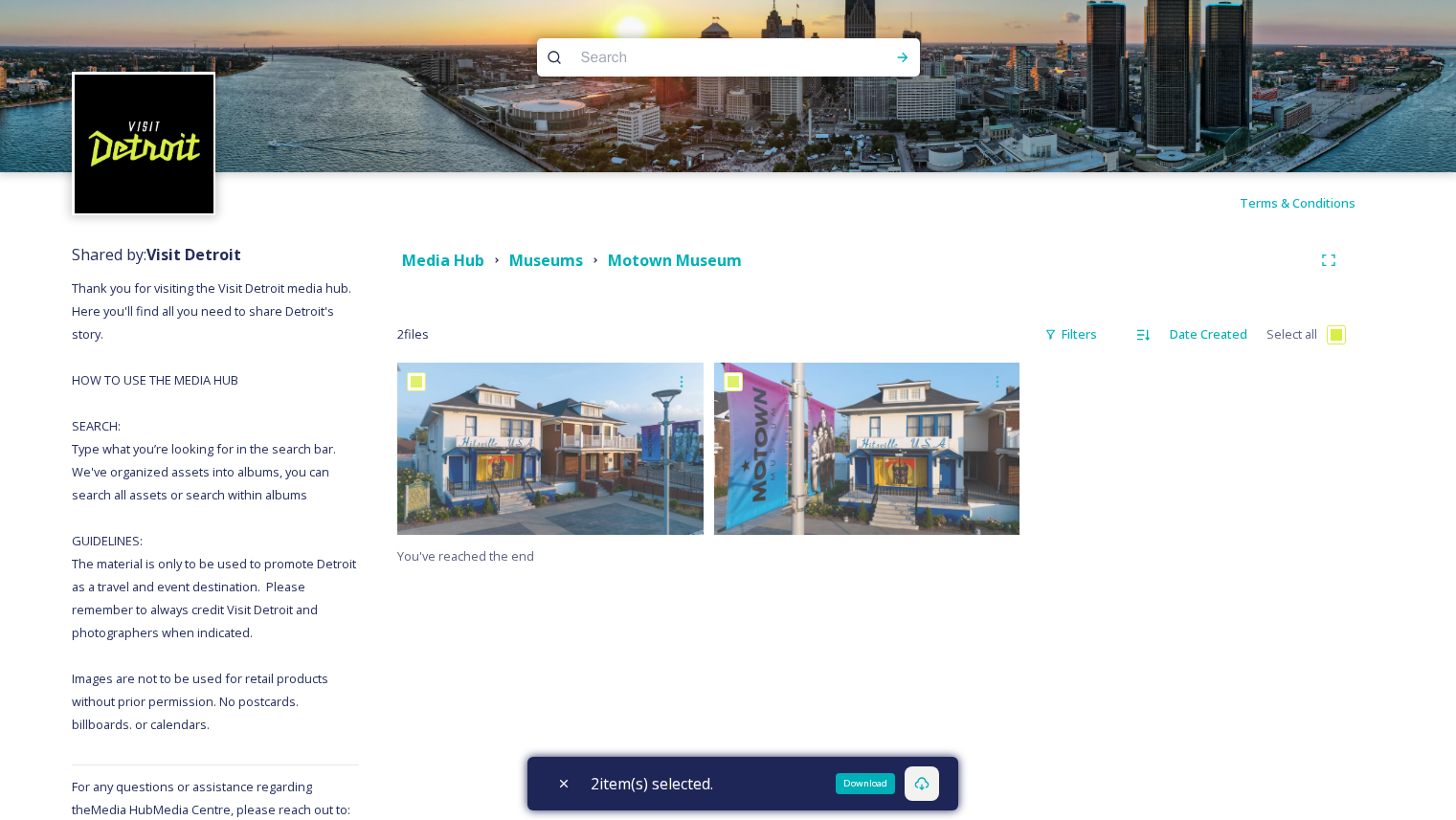 click 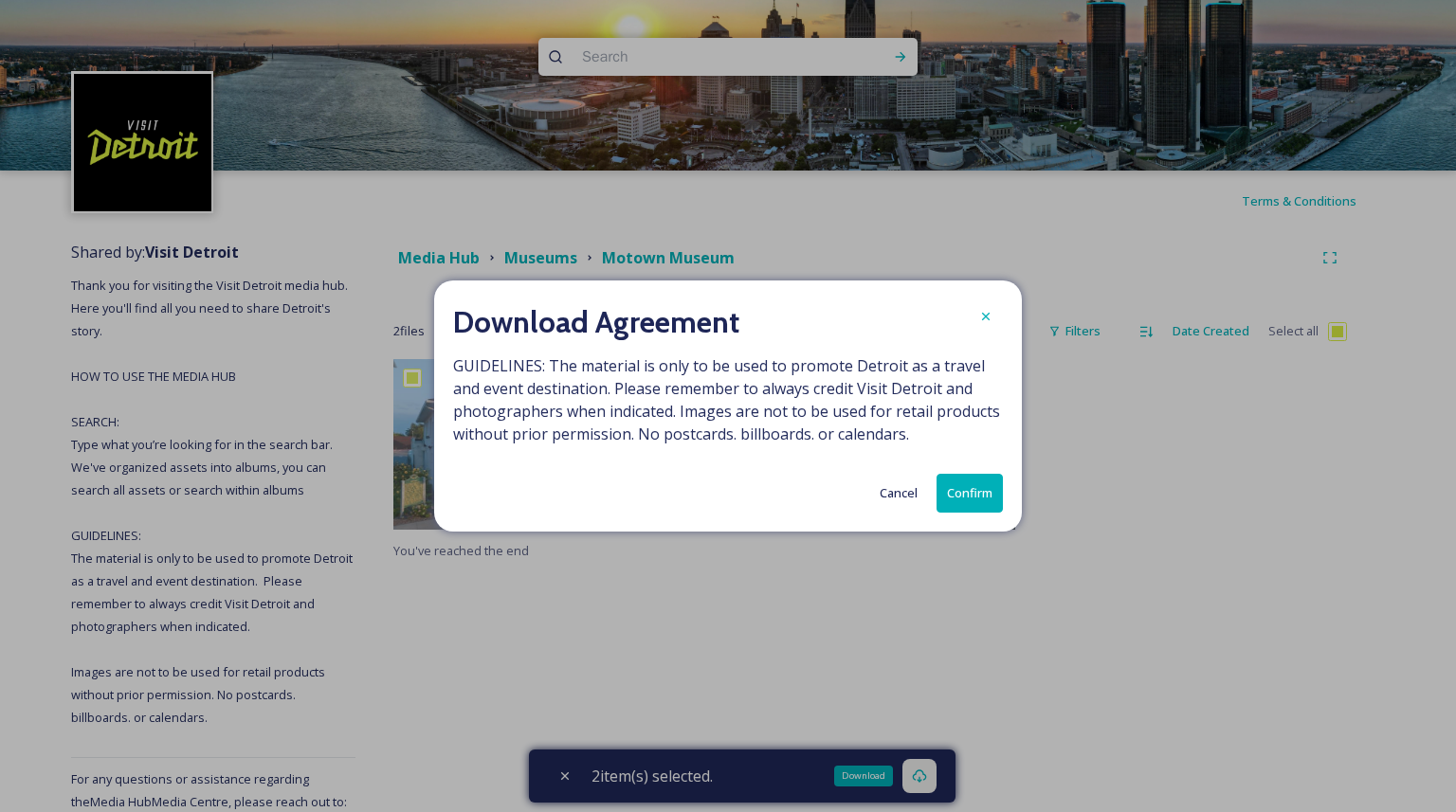 click on "Confirm" at bounding box center [970, 493] 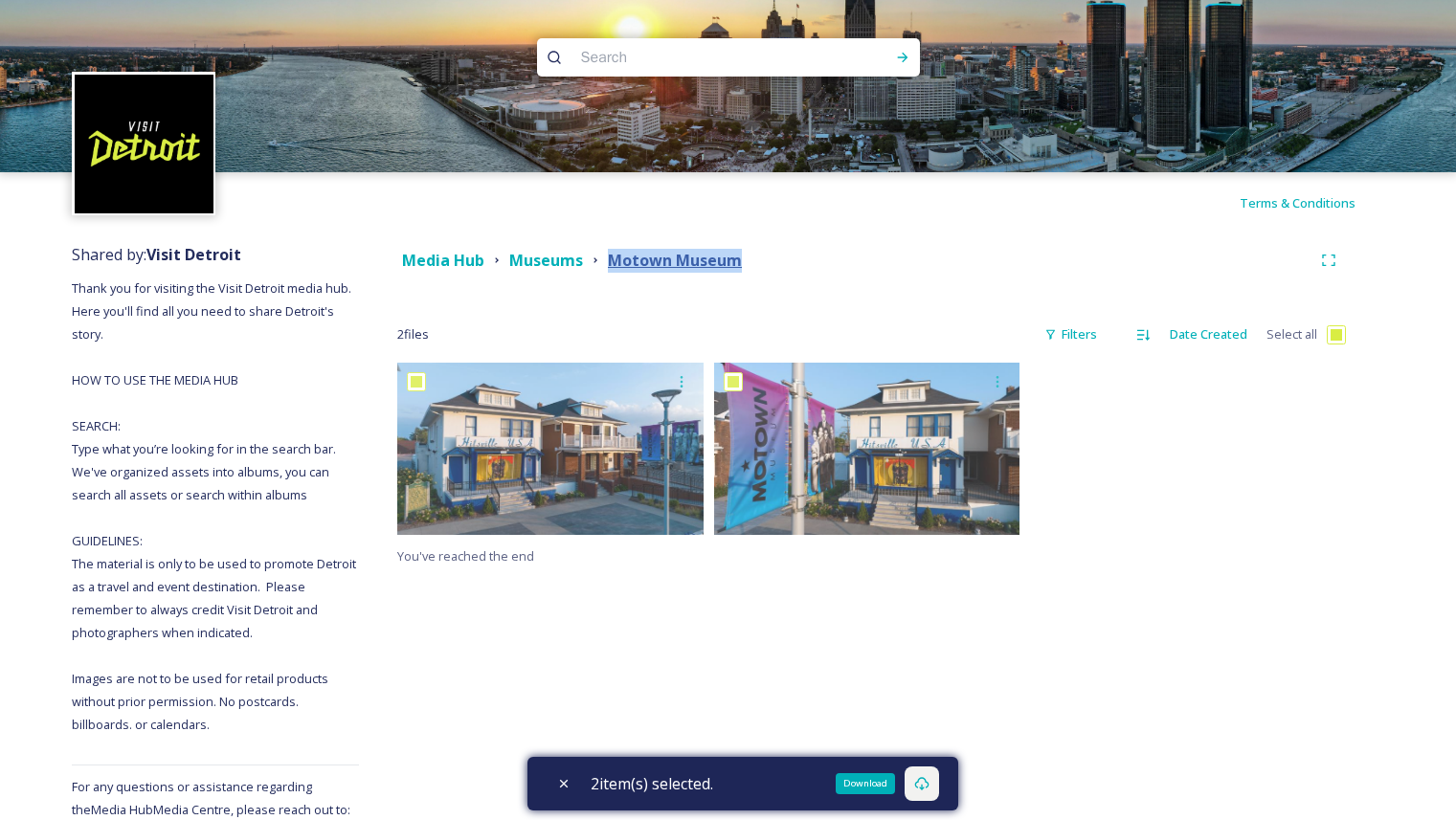 drag, startPoint x: 771, startPoint y: 257, endPoint x: 611, endPoint y: 265, distance: 160.19988 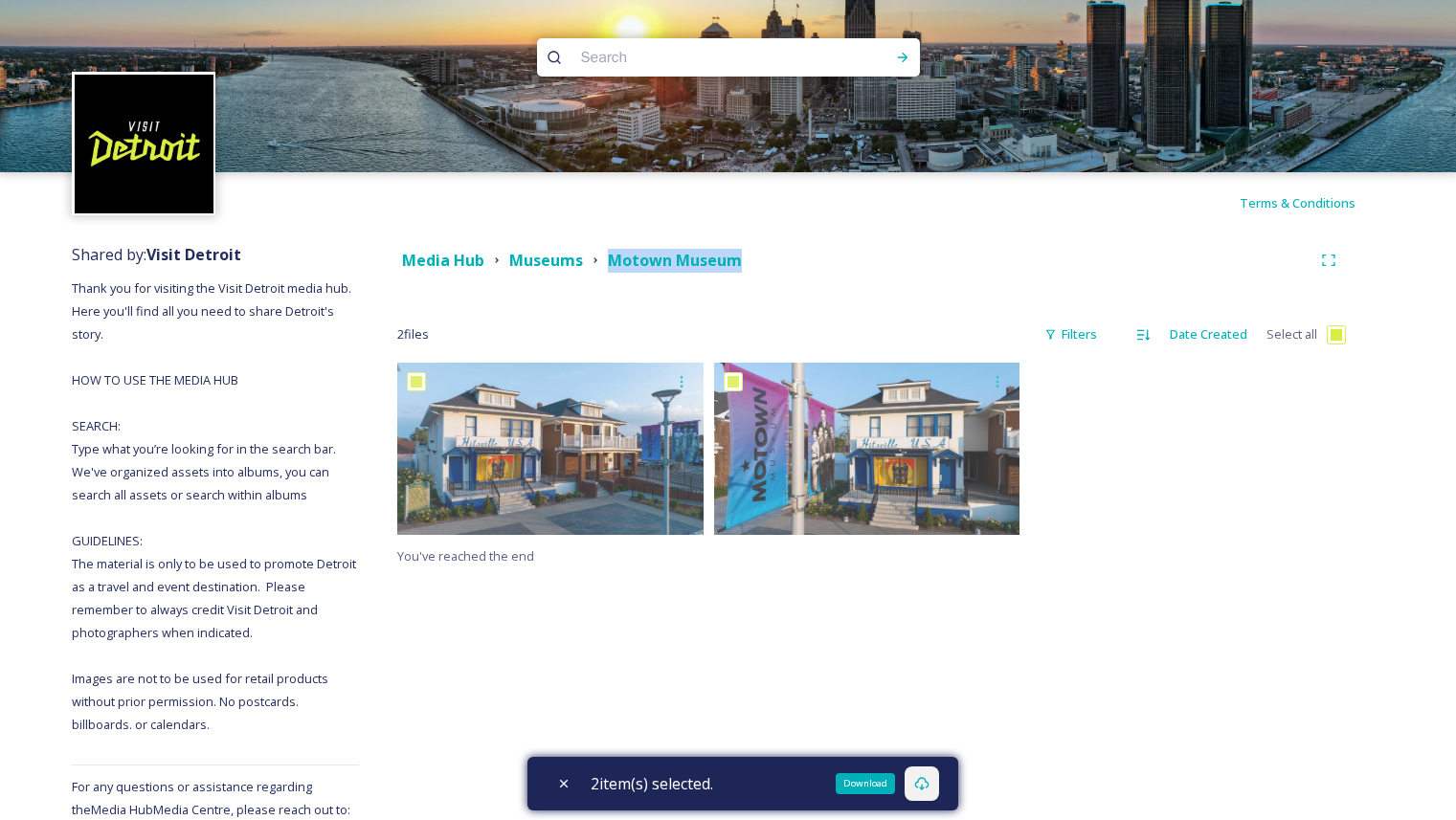 copy on "Motown Museum" 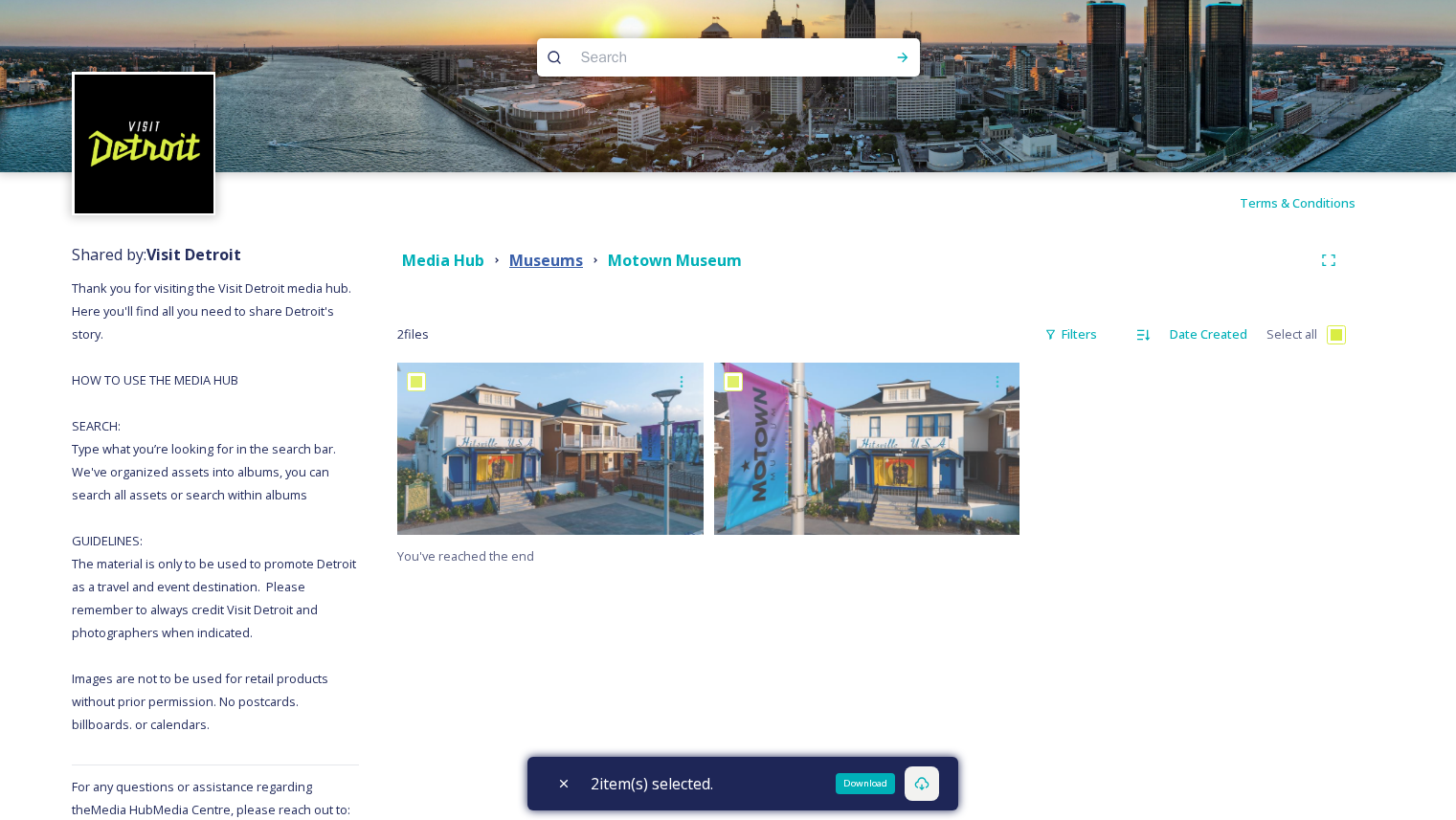 click on "Museums" at bounding box center [546, 260] 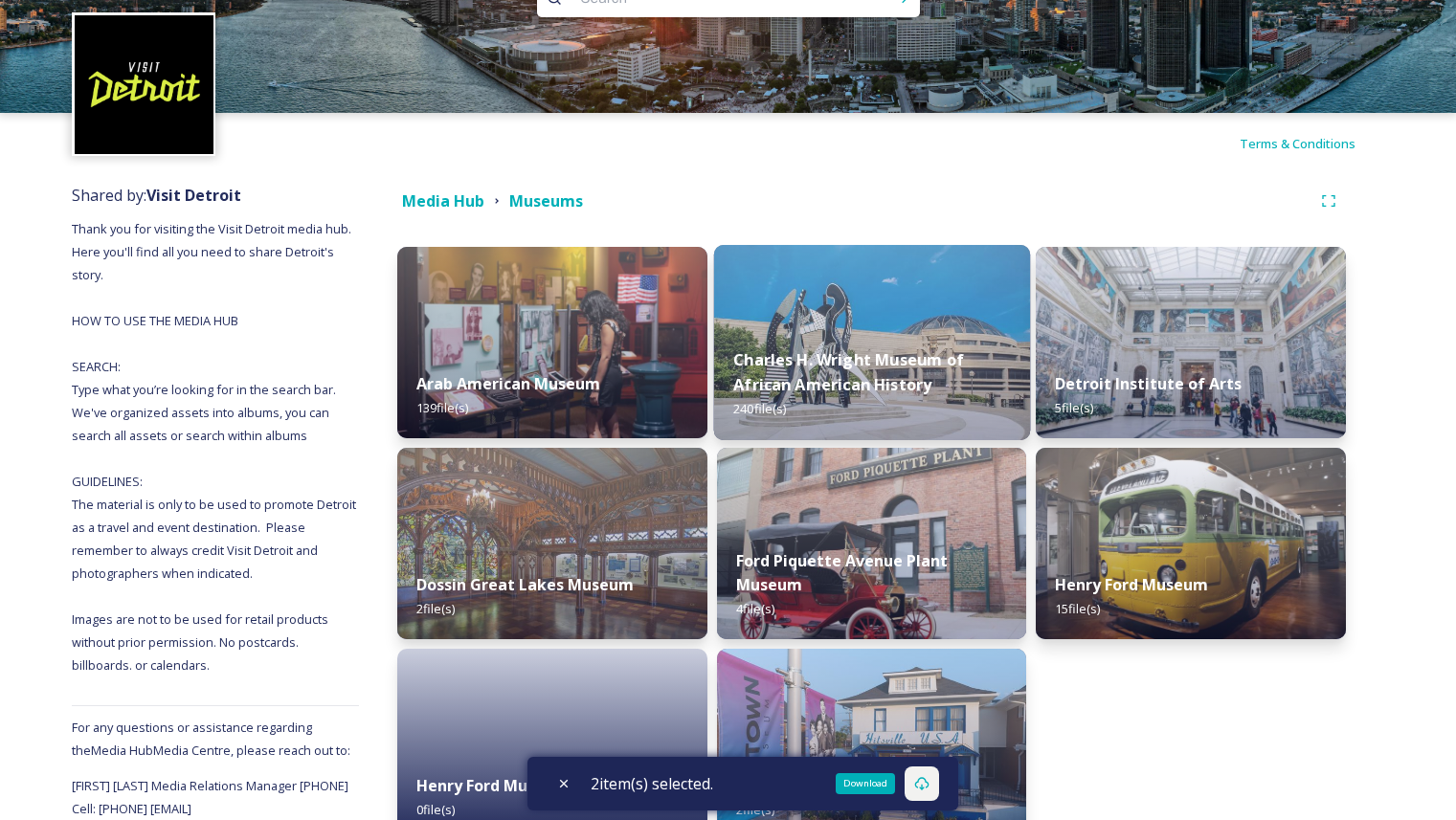 scroll, scrollTop: 35, scrollLeft: 0, axis: vertical 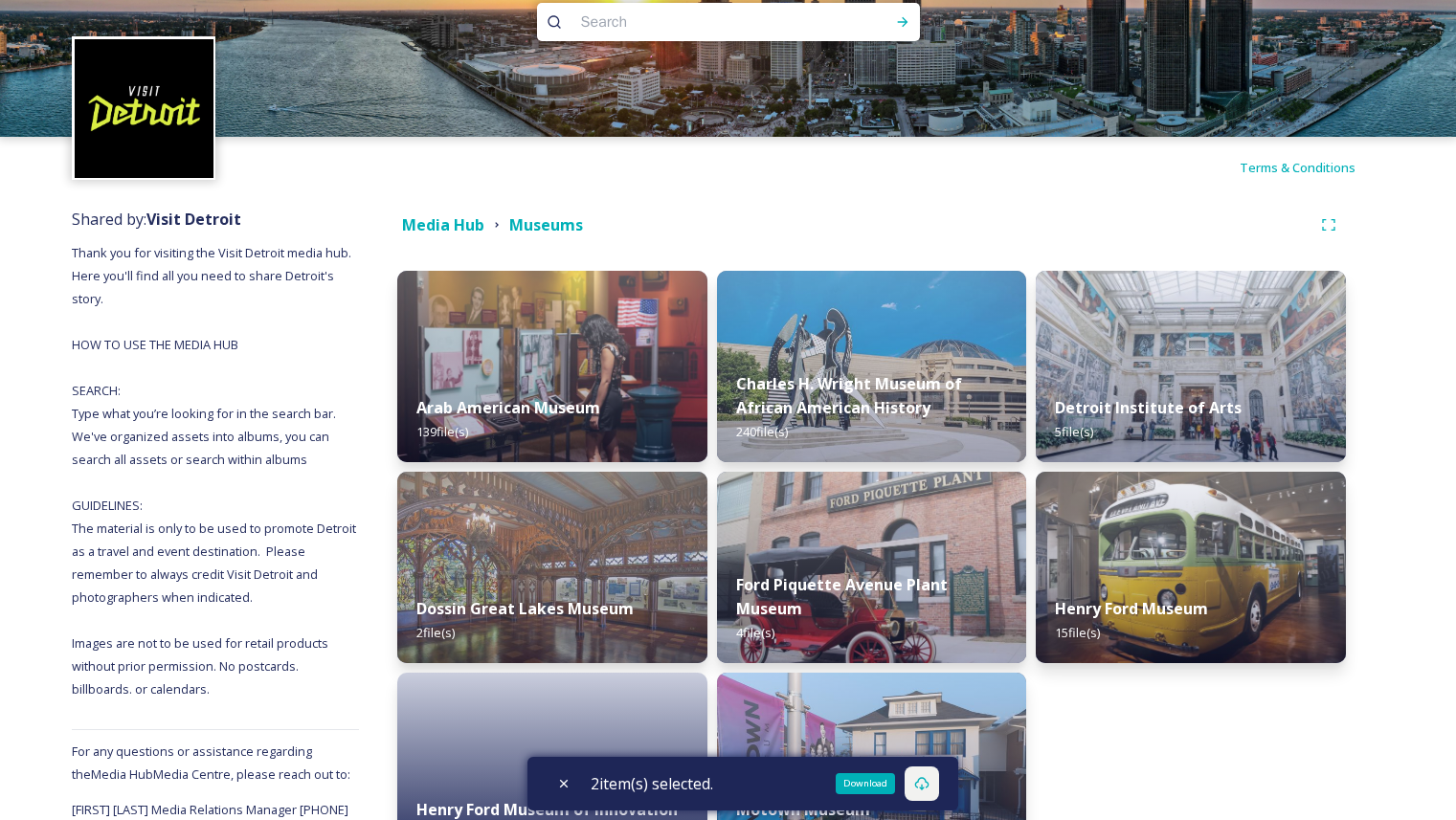 click on "Arab American Museum 139  file(s)" at bounding box center (552, 419) 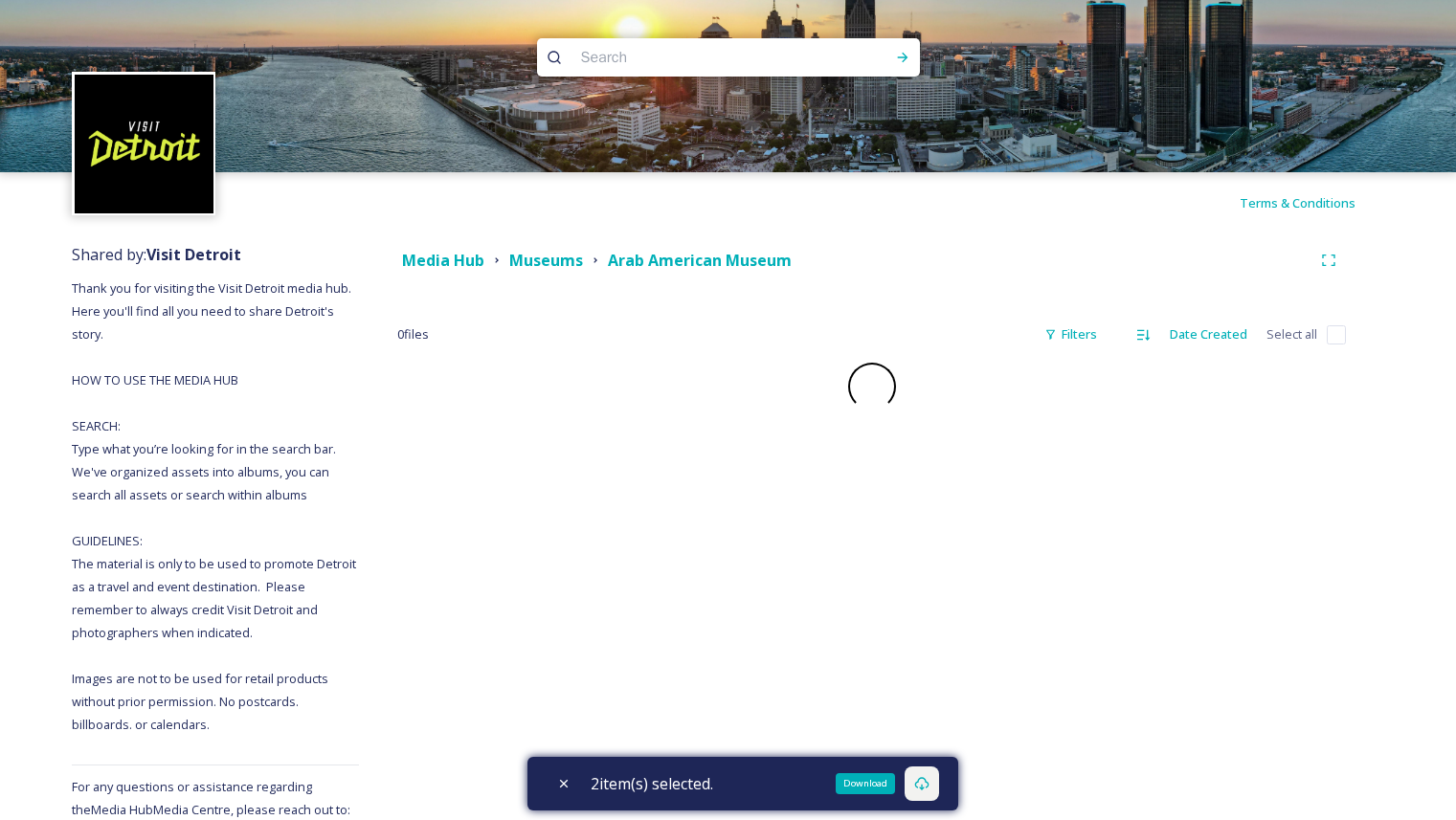checkbox on "false" 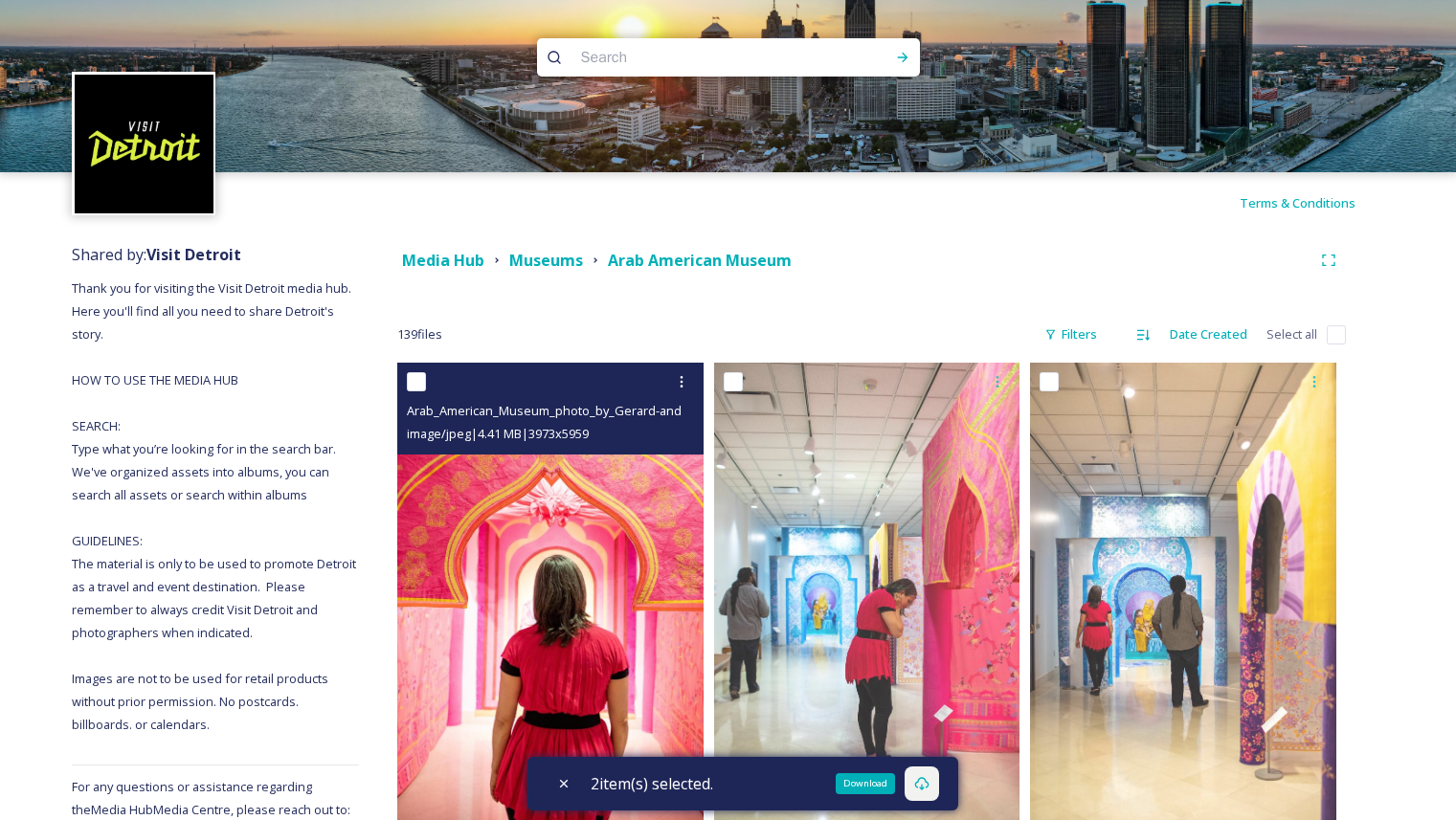click at bounding box center (416, 382) 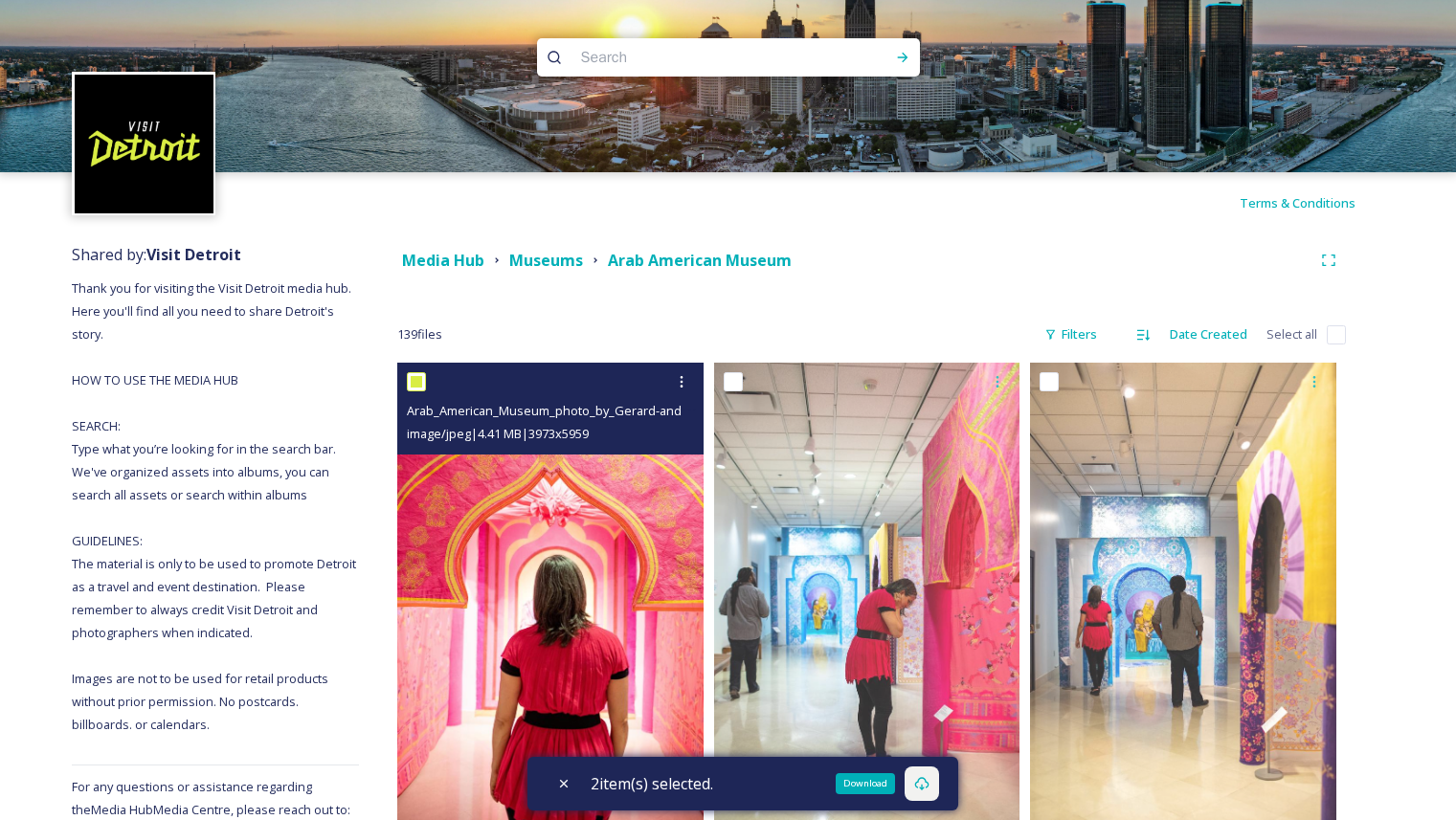 checkbox on "true" 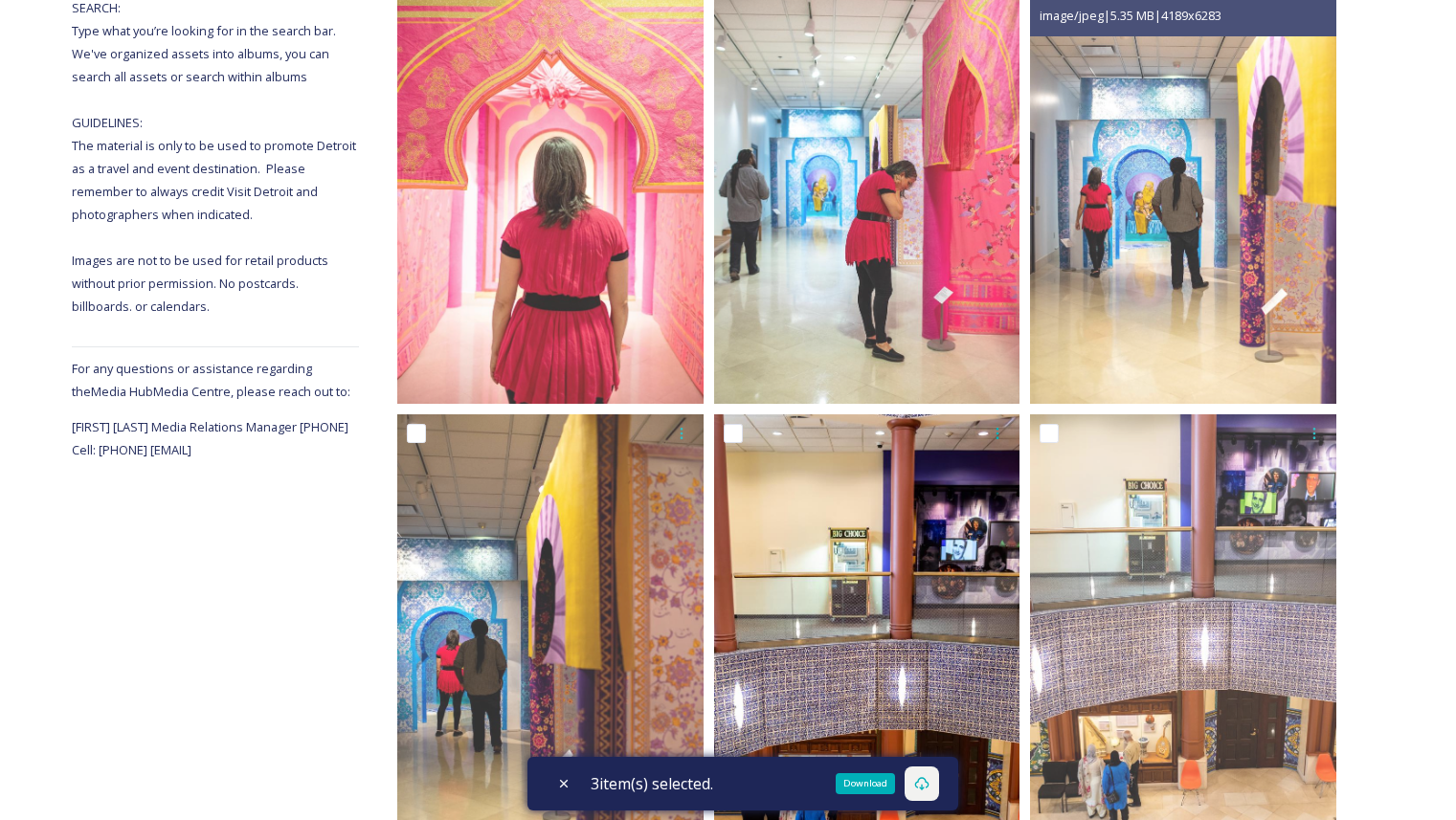 scroll, scrollTop: 647, scrollLeft: 0, axis: vertical 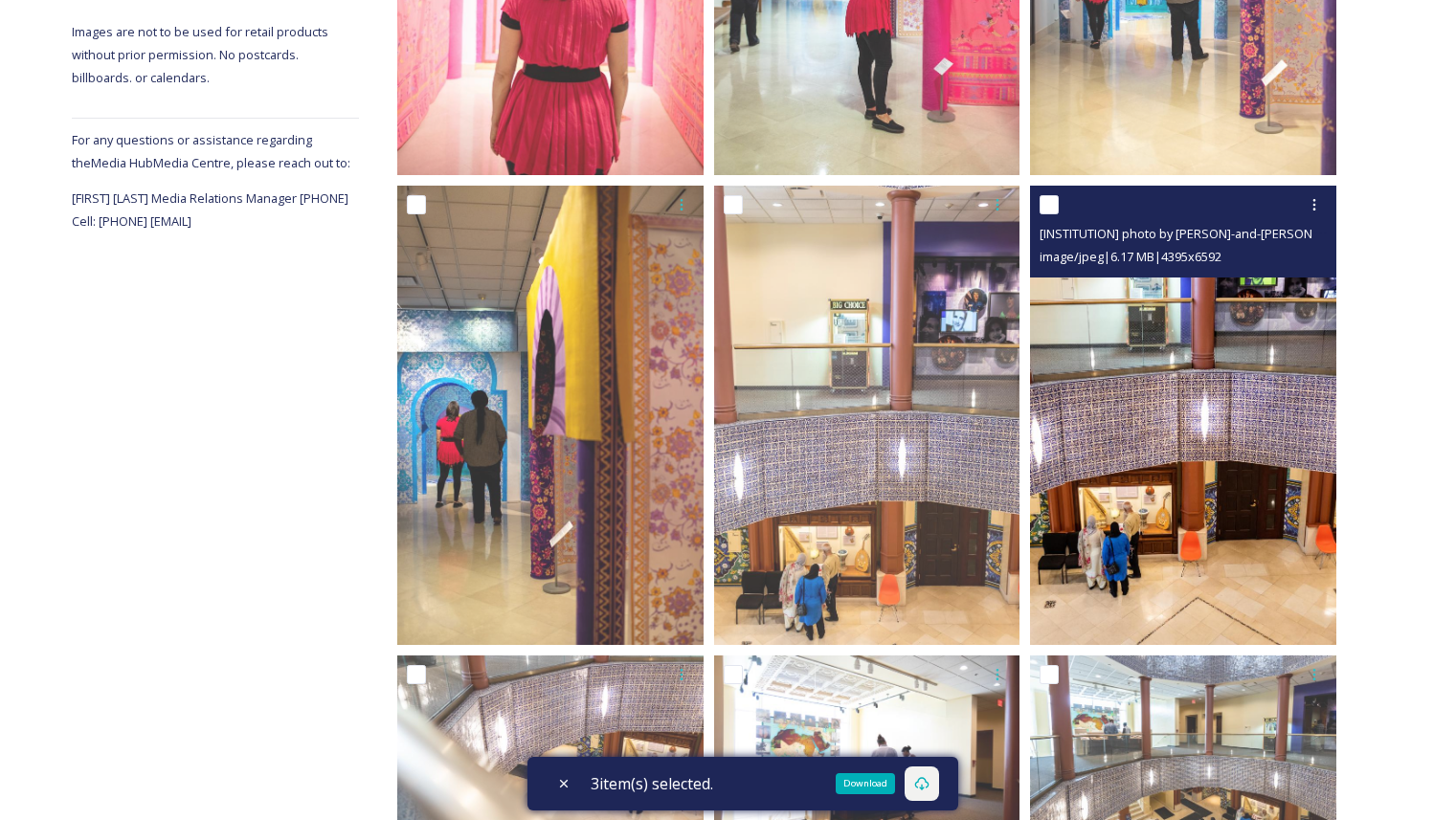 click at bounding box center [1049, 205] 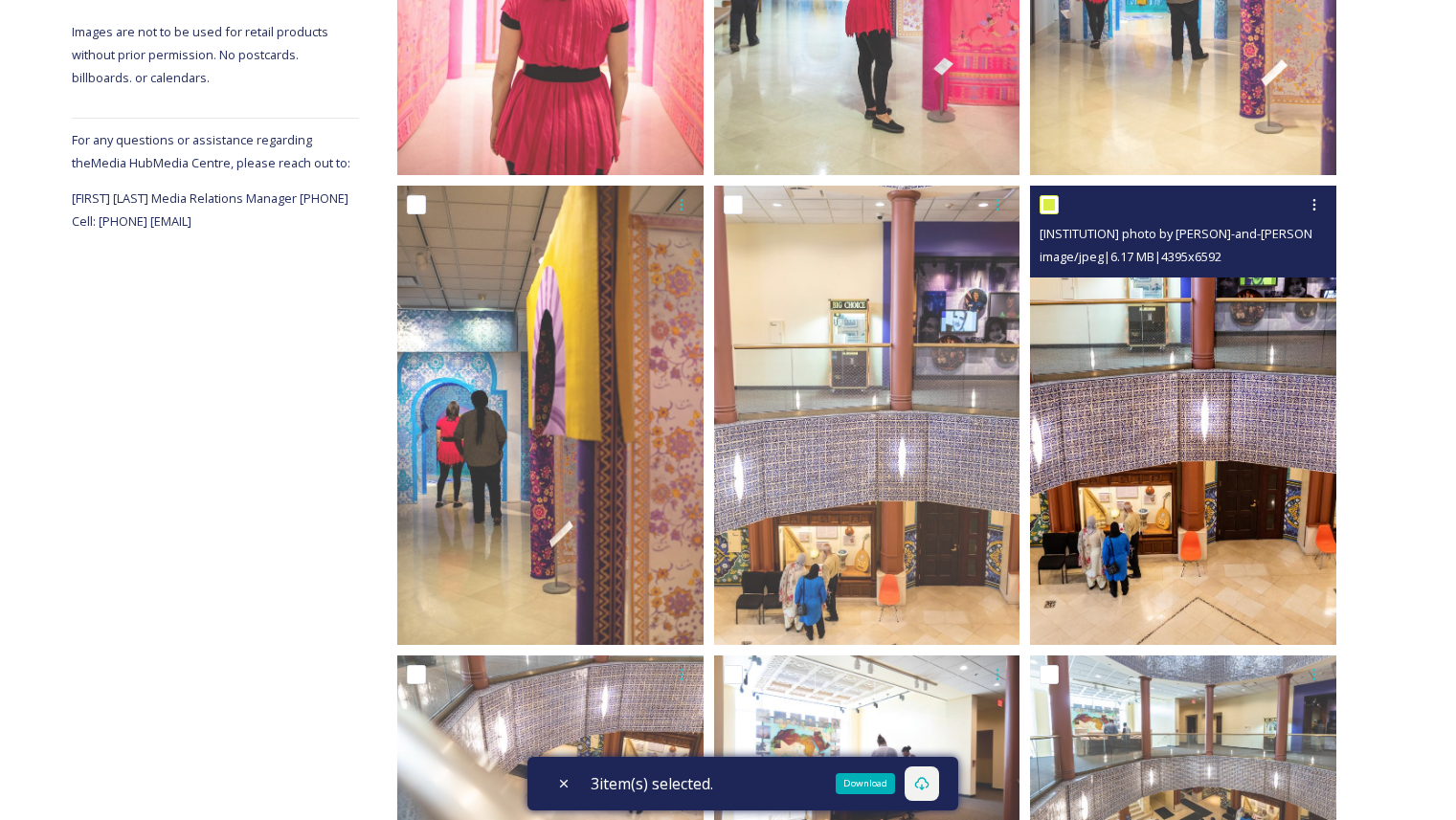 checkbox on "true" 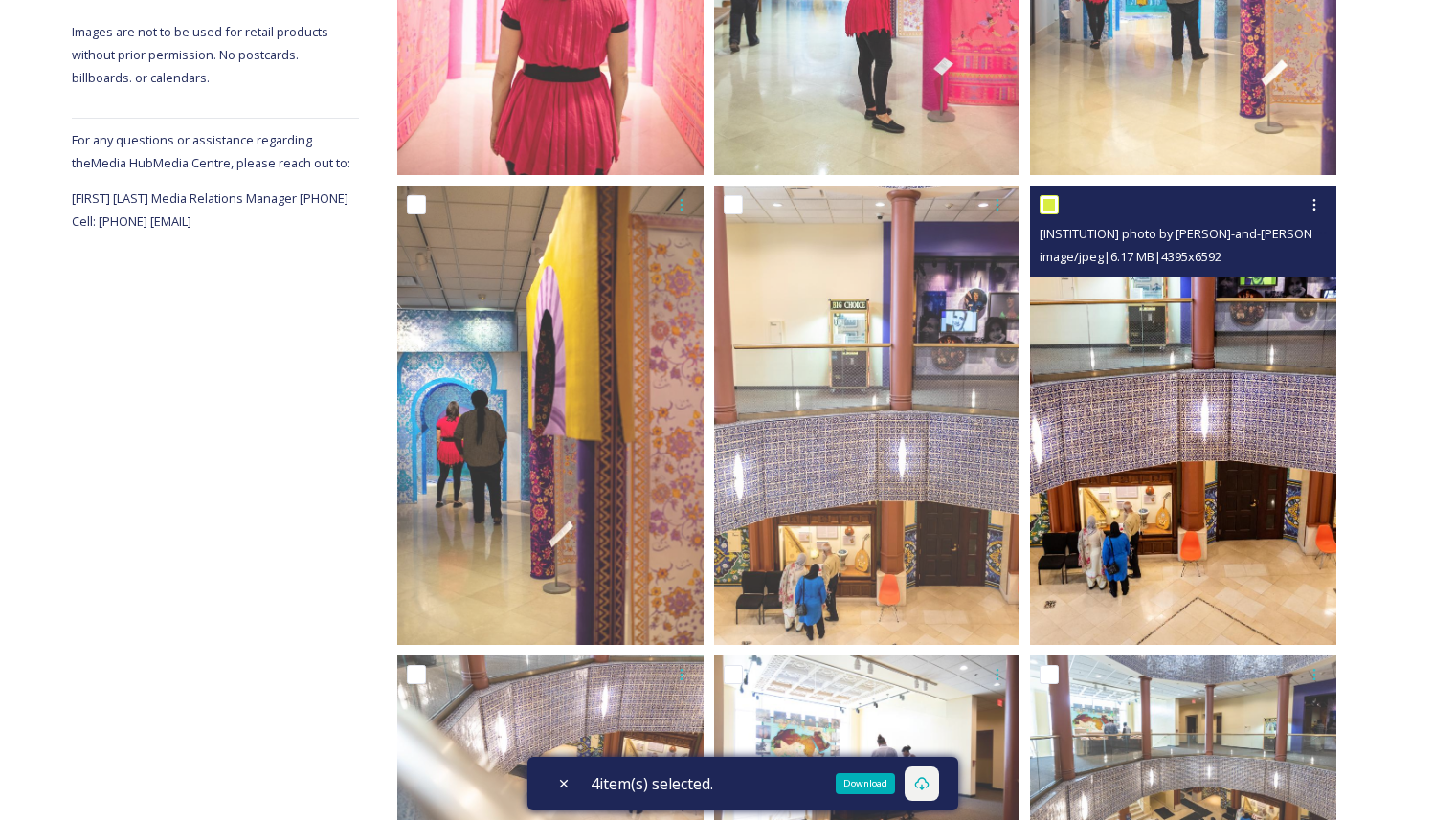 scroll, scrollTop: 1215, scrollLeft: 0, axis: vertical 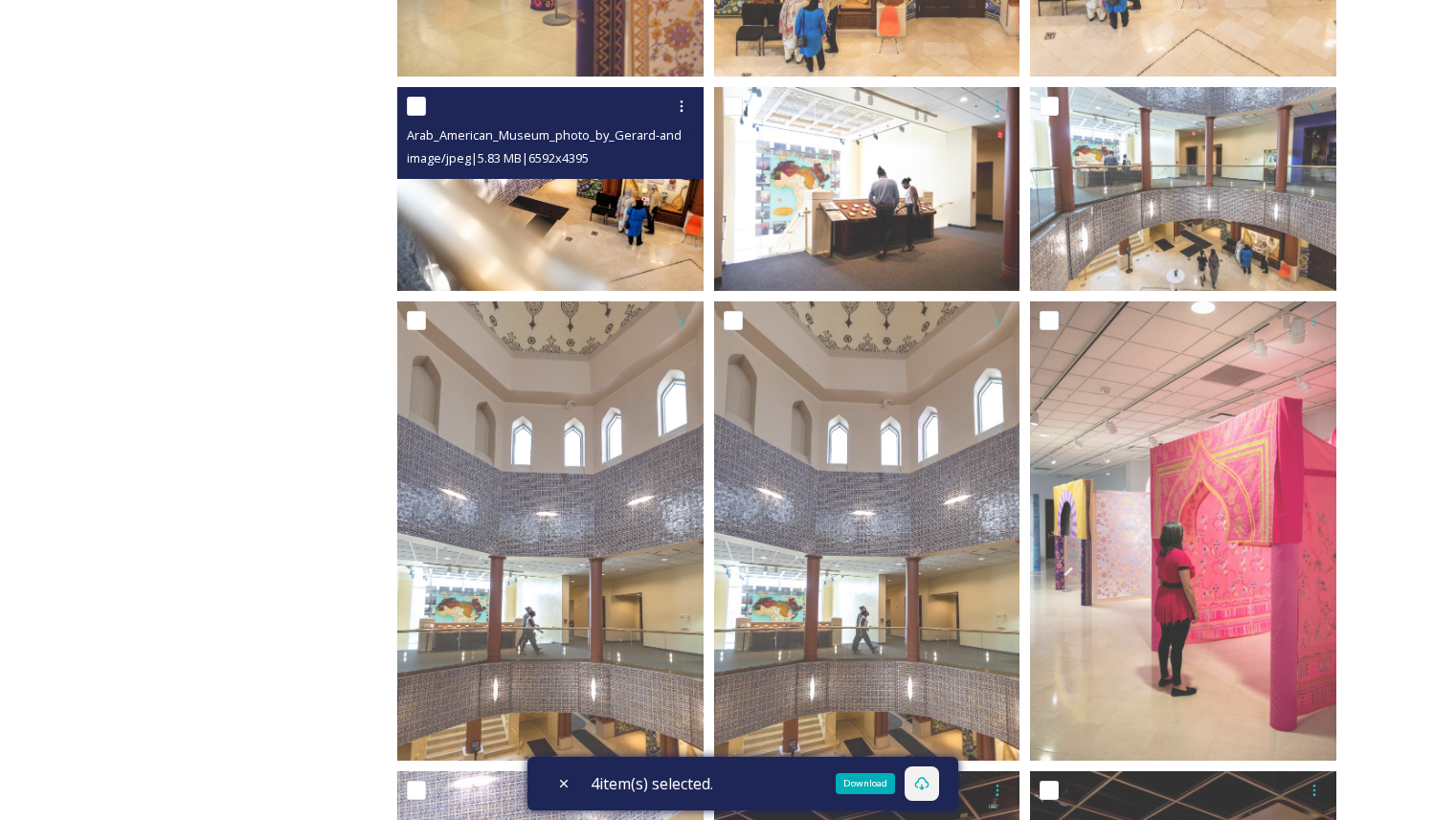click at bounding box center (416, 106) 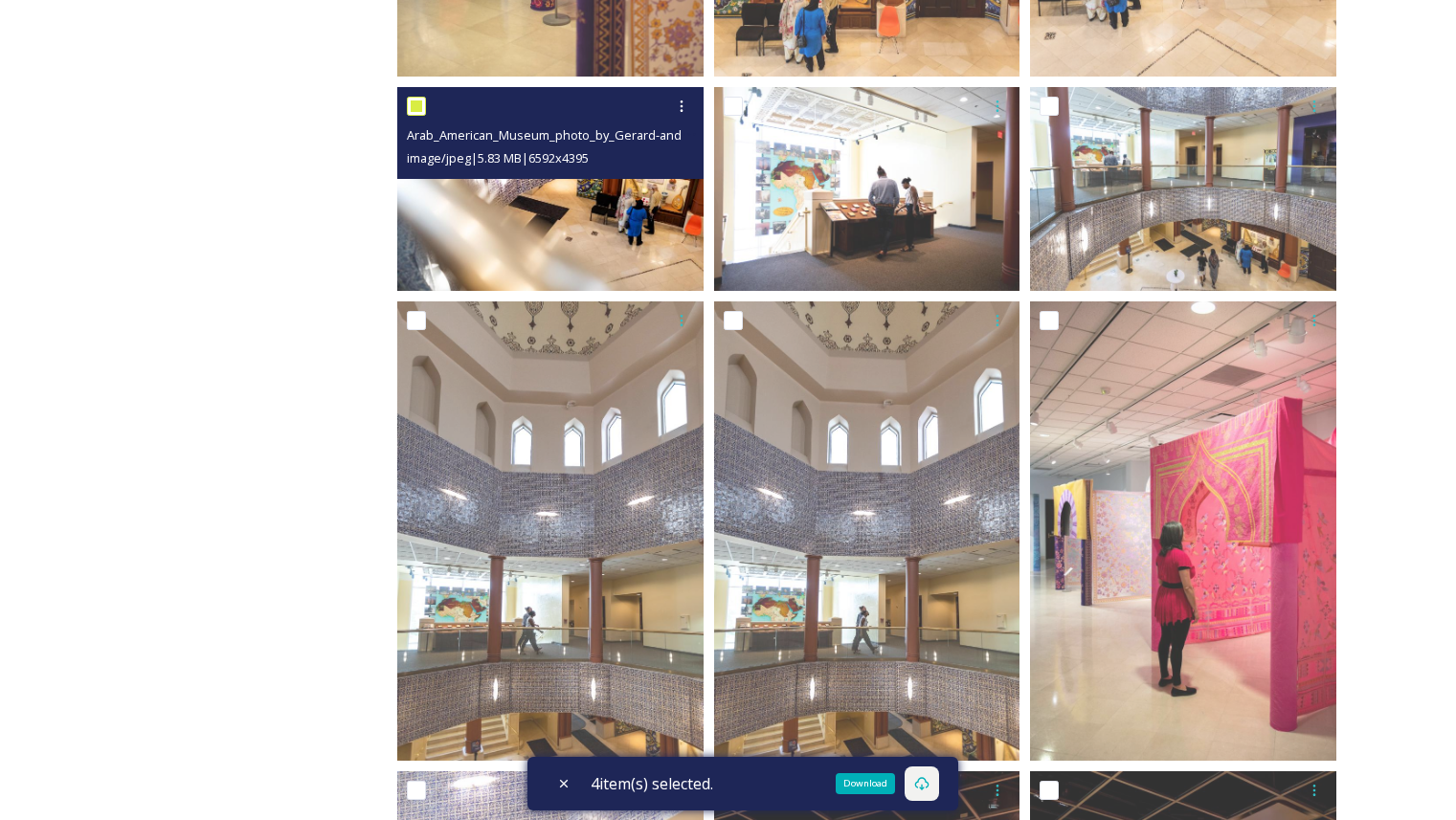 checkbox on "true" 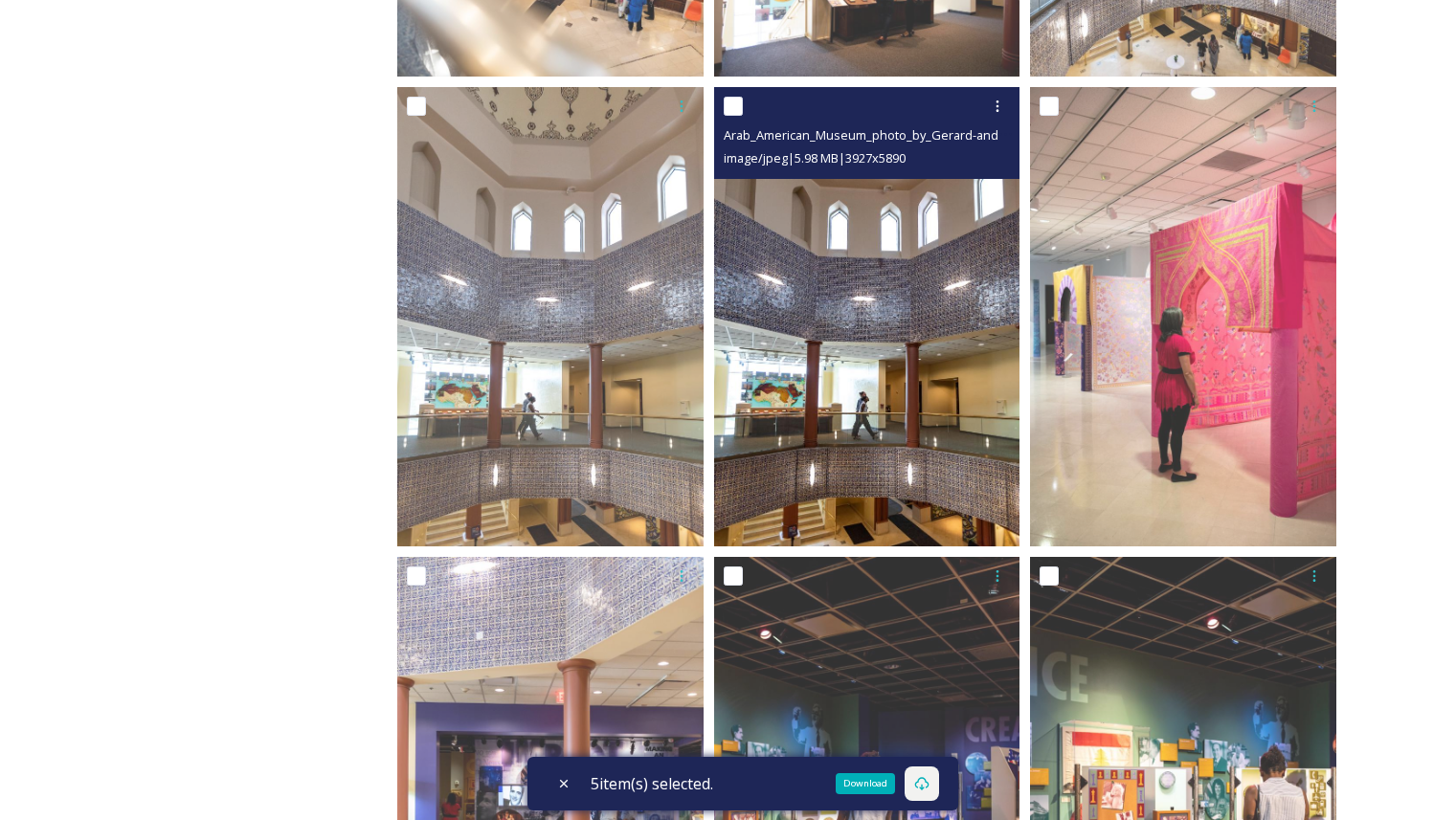scroll, scrollTop: 1494, scrollLeft: 0, axis: vertical 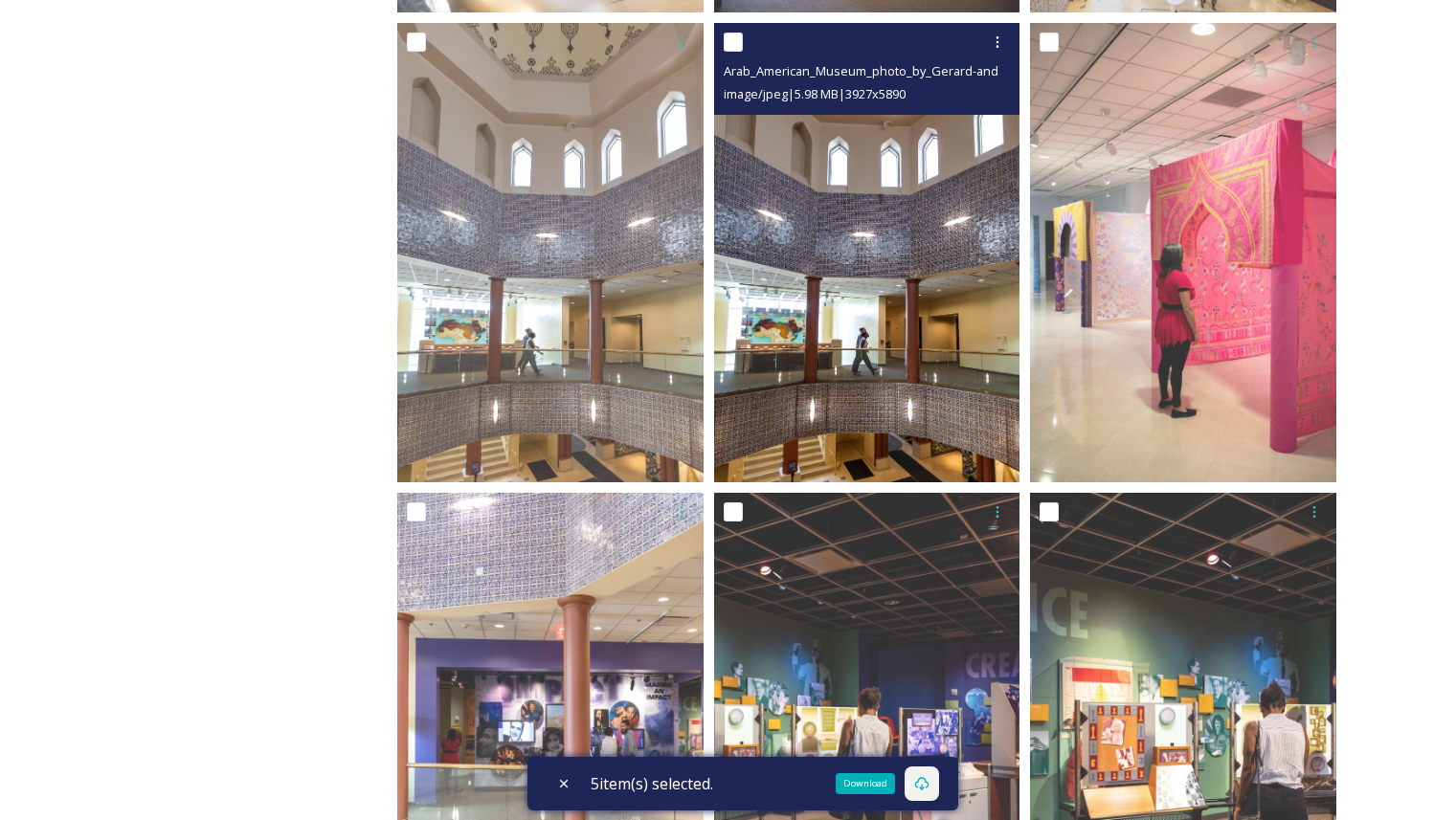 click at bounding box center [733, 42] 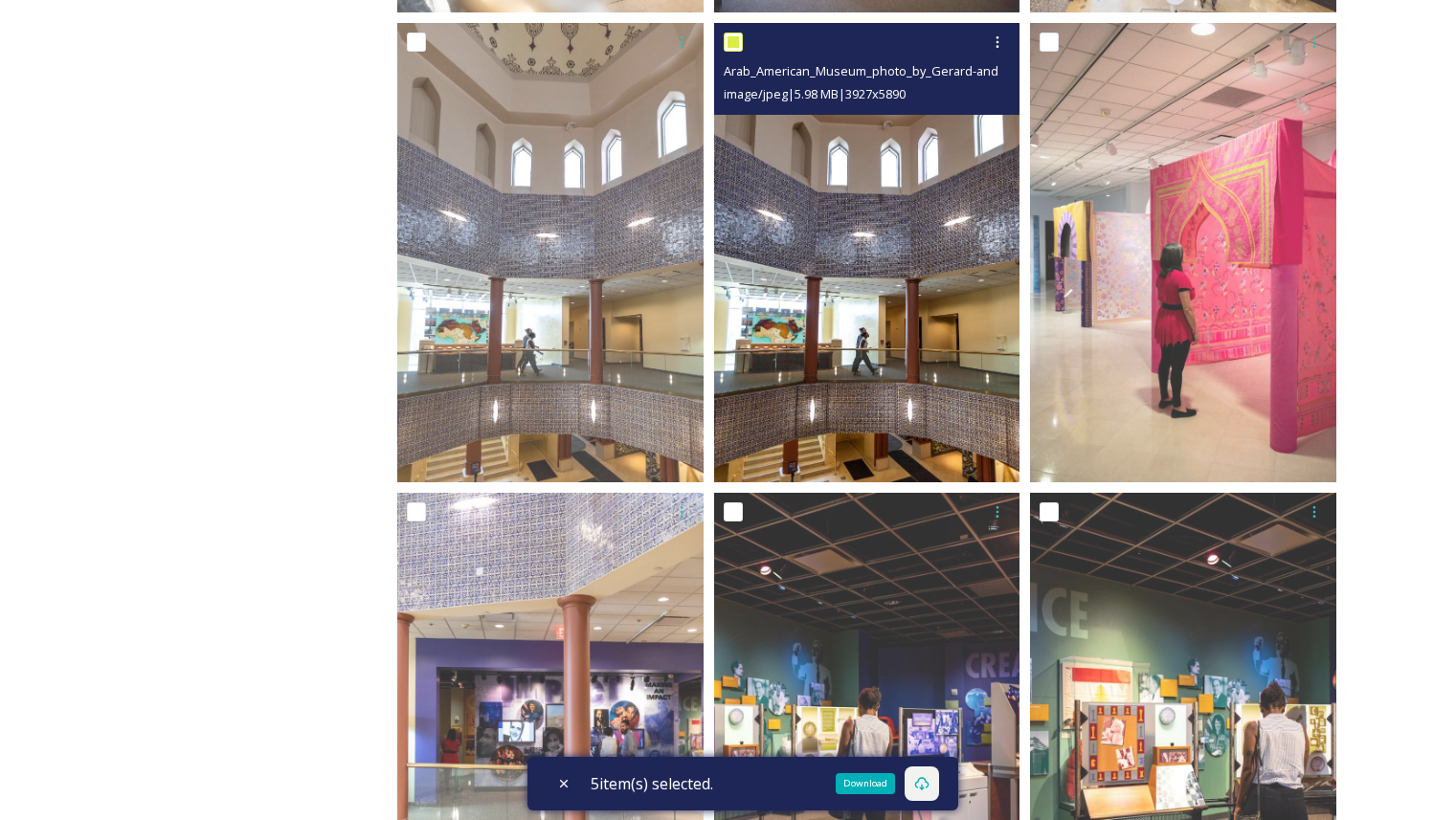 checkbox on "true" 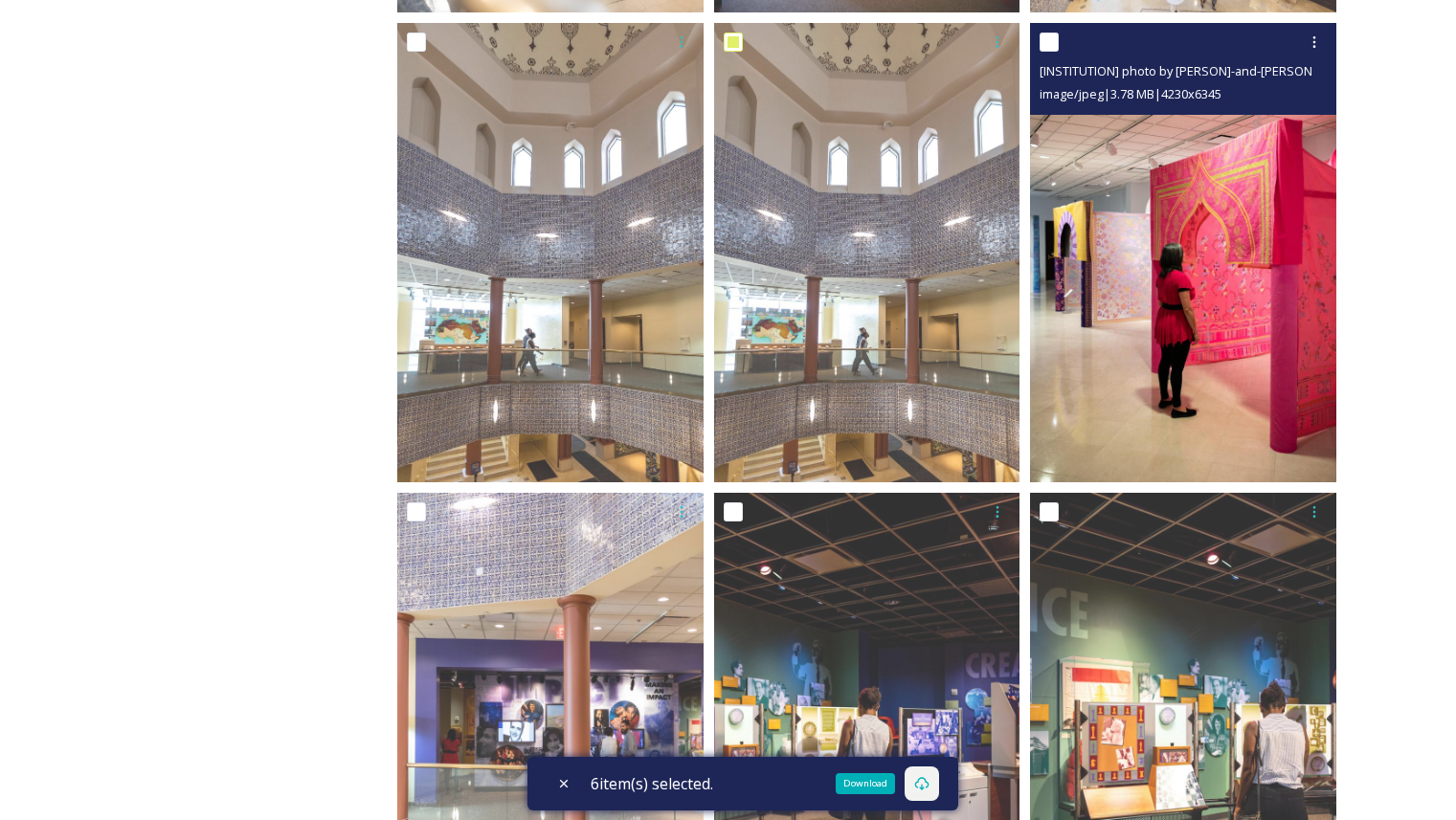 click at bounding box center [1049, 42] 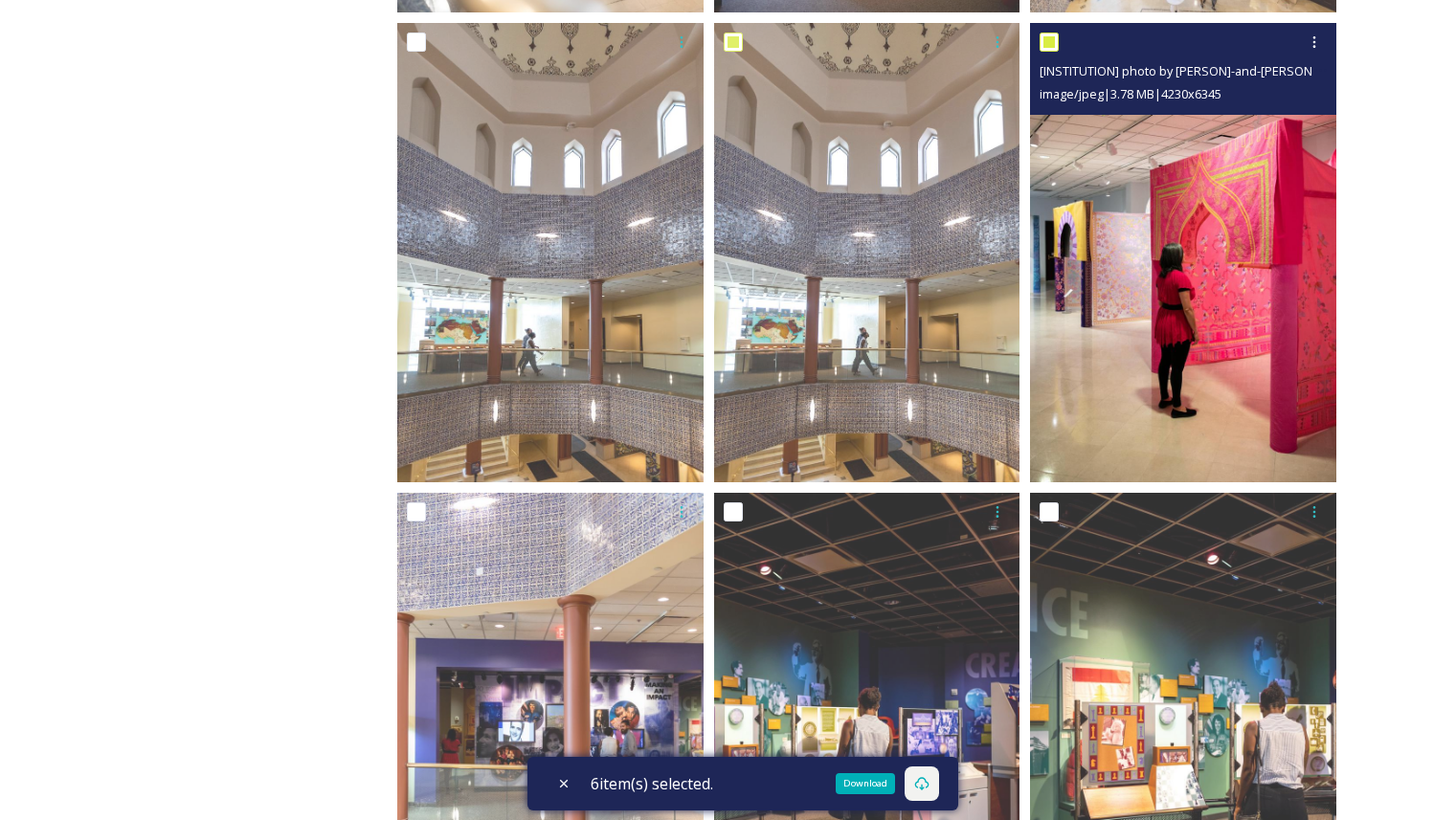 checkbox on "true" 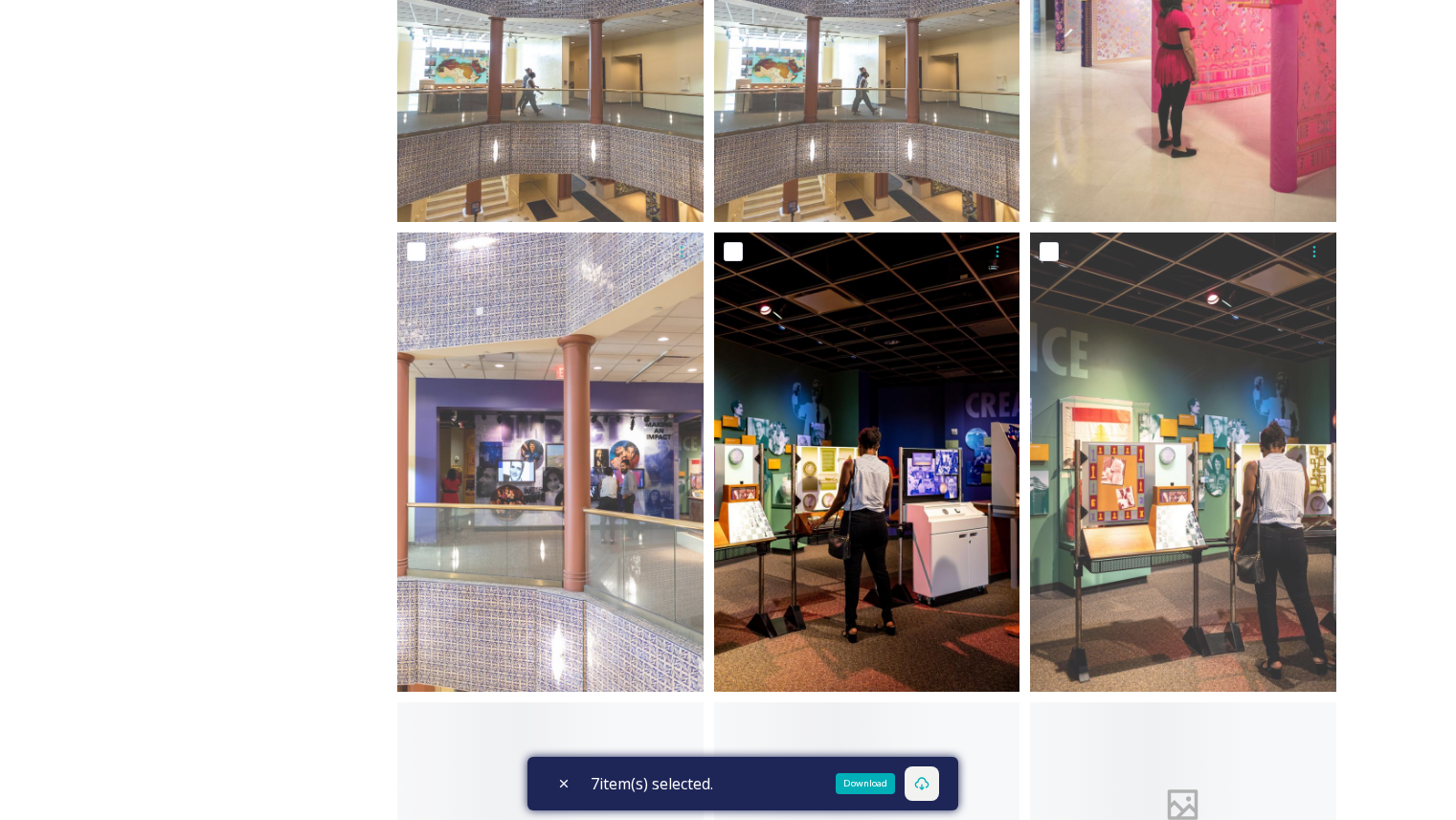 scroll, scrollTop: 1755, scrollLeft: 0, axis: vertical 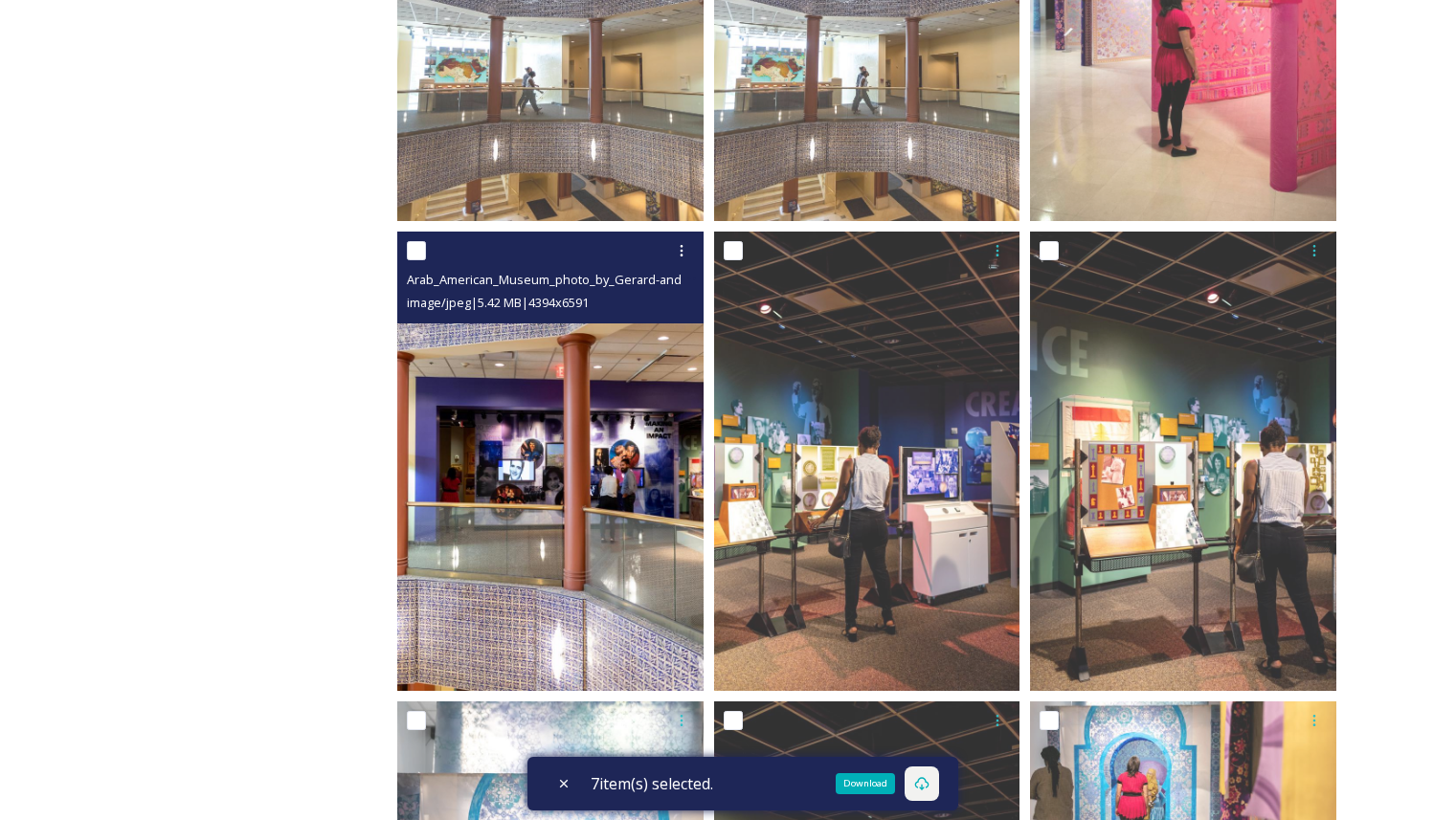 click at bounding box center (416, 251) 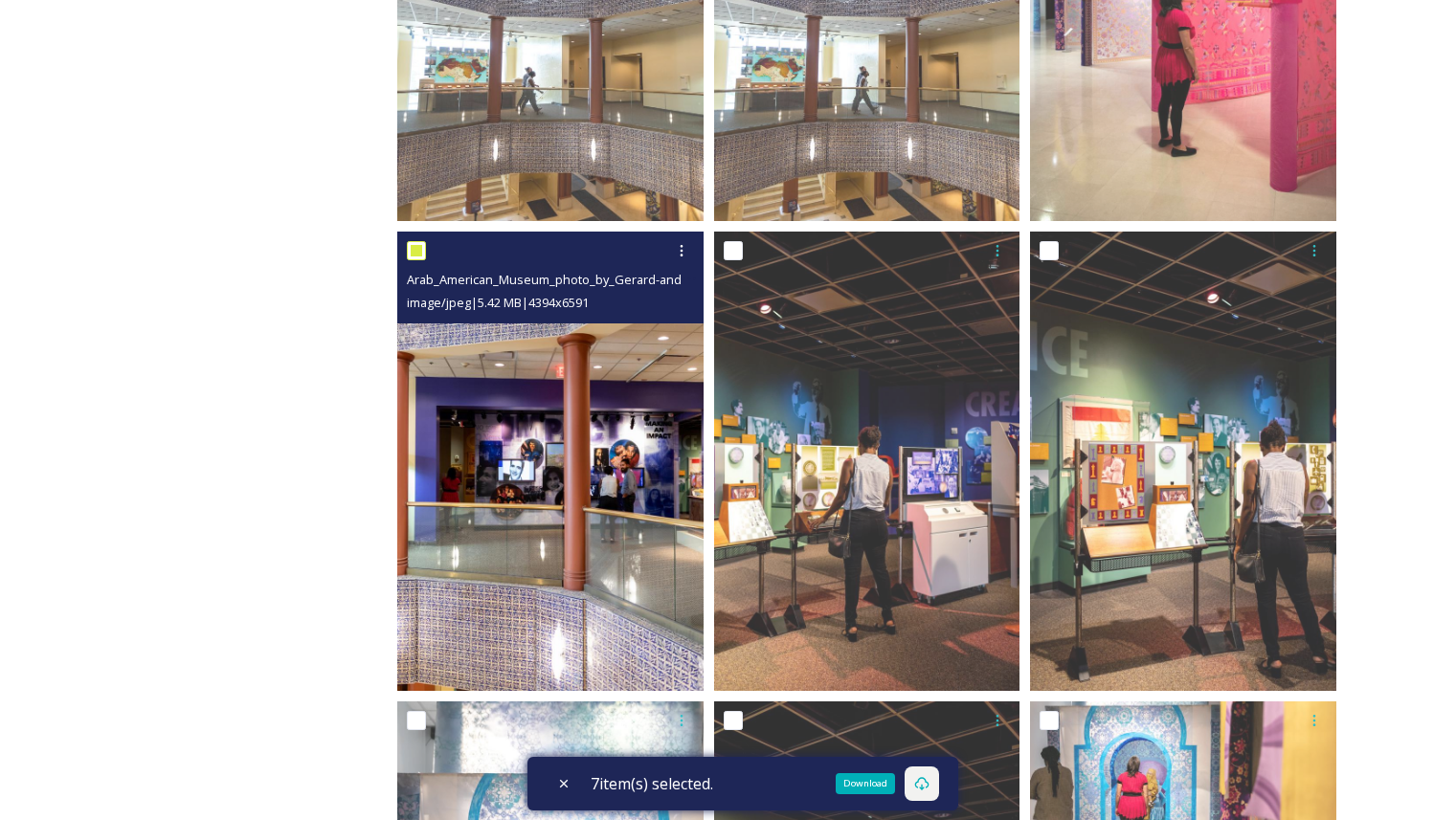 checkbox on "true" 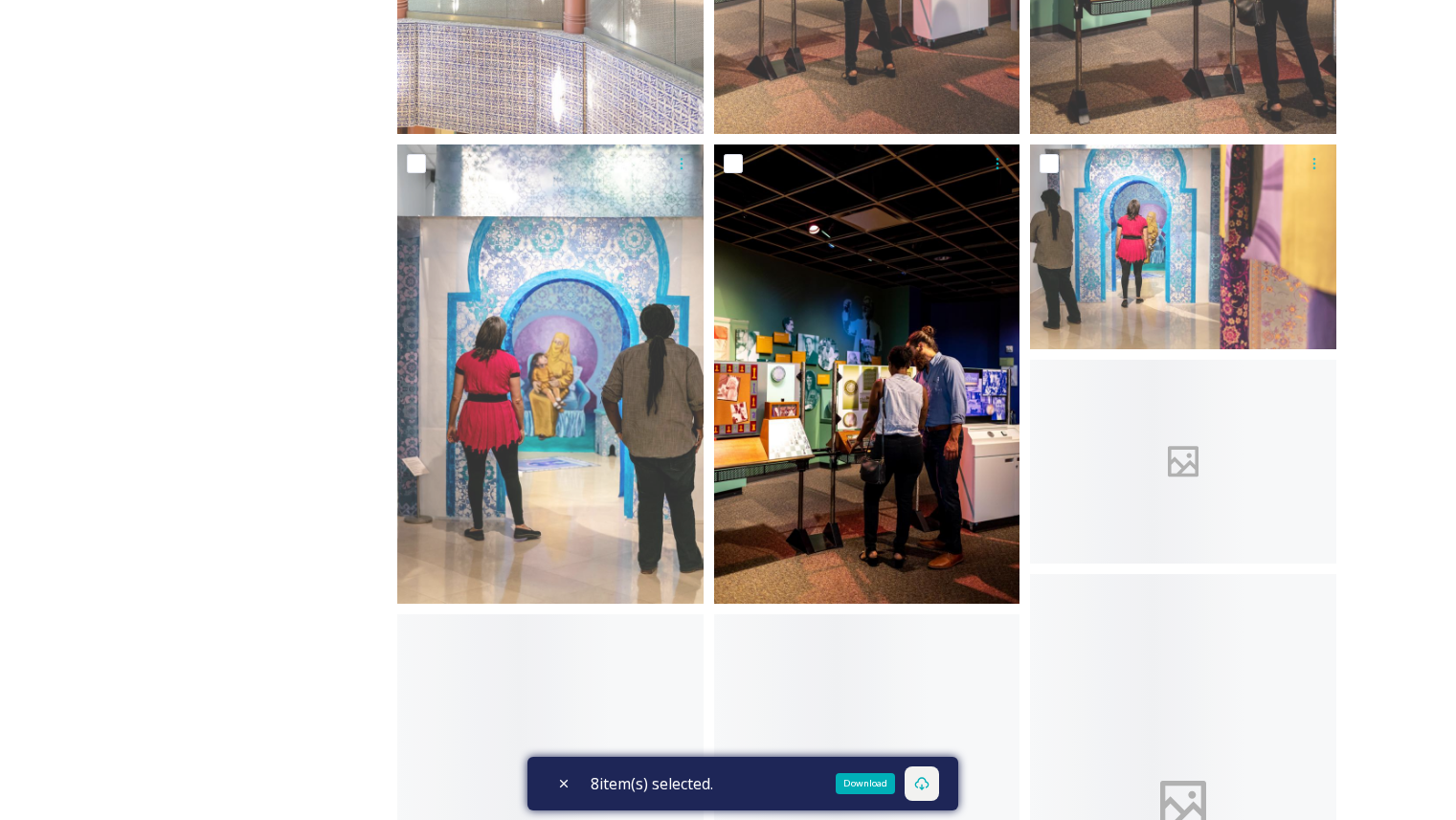 scroll, scrollTop: 2314, scrollLeft: 0, axis: vertical 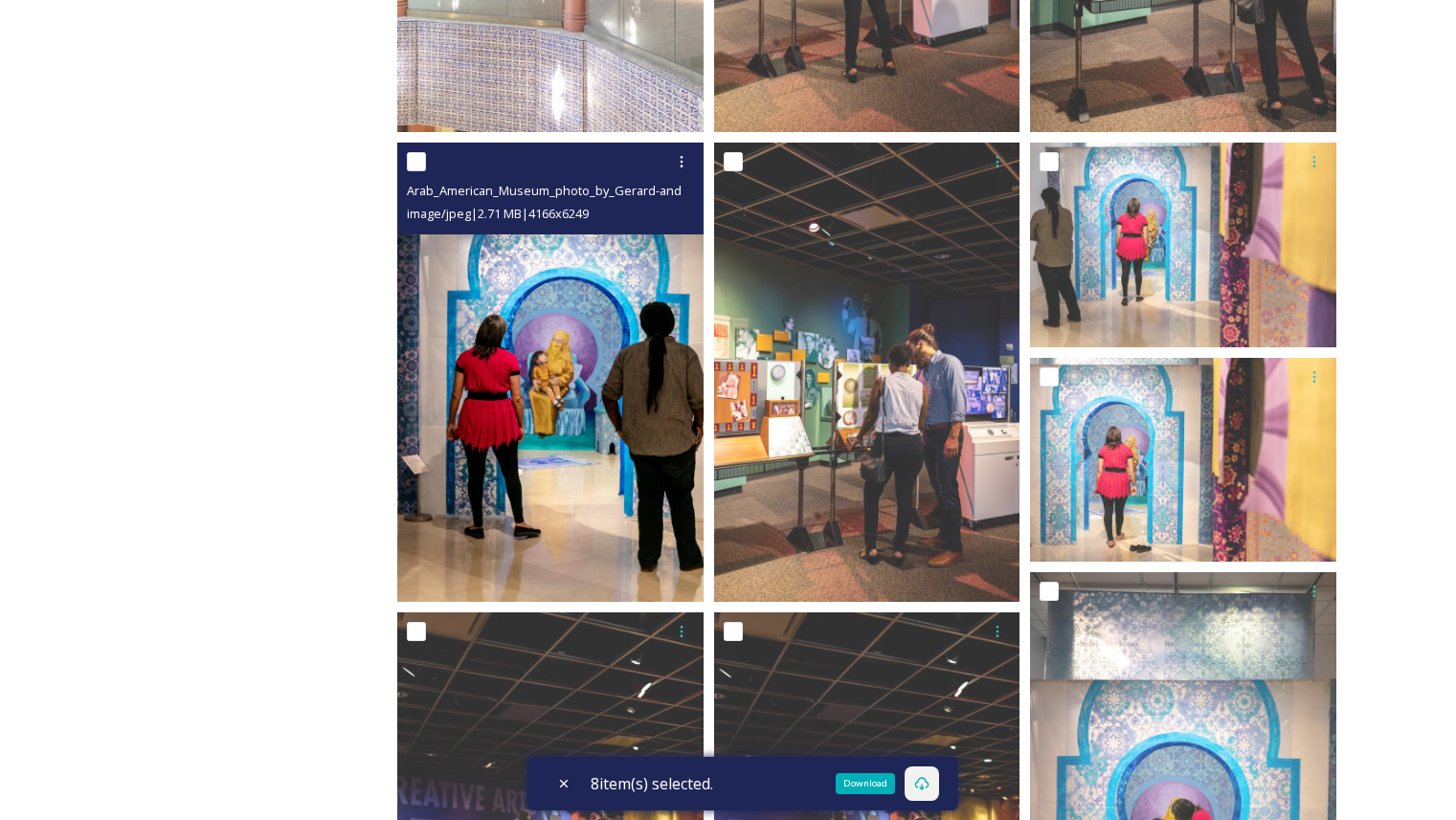 click at bounding box center (416, 162) 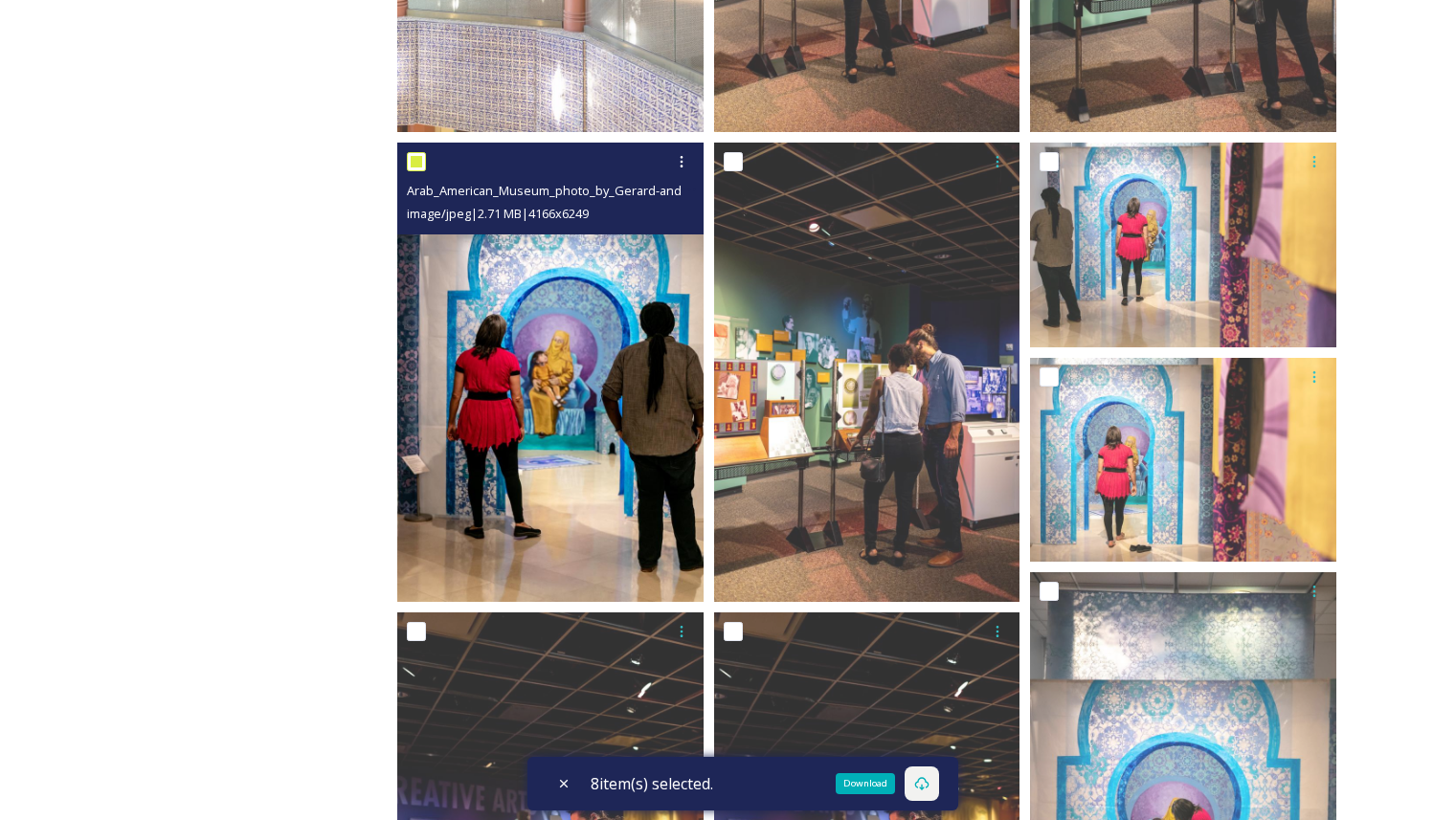 checkbox on "true" 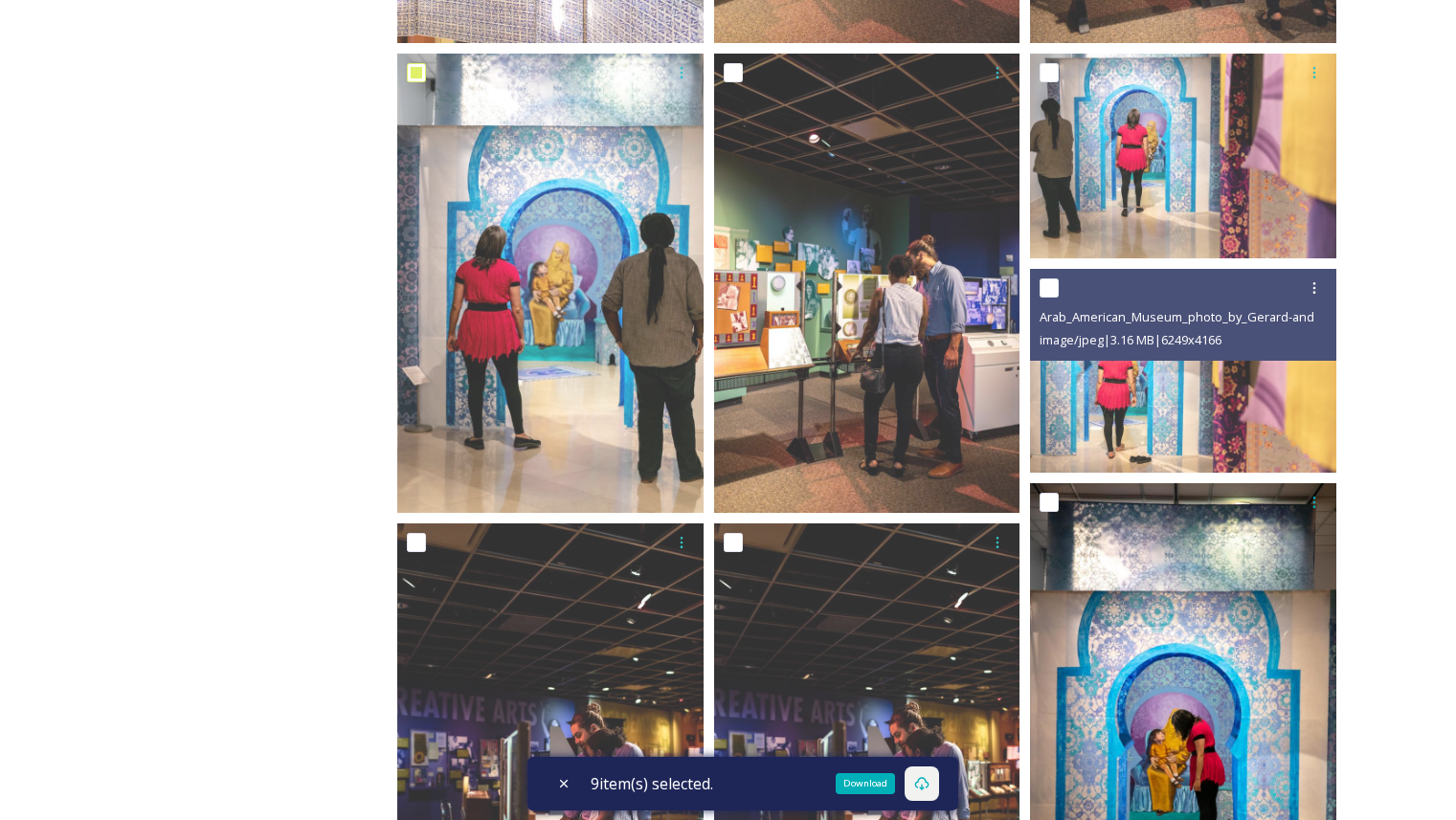 scroll, scrollTop: 2843, scrollLeft: 0, axis: vertical 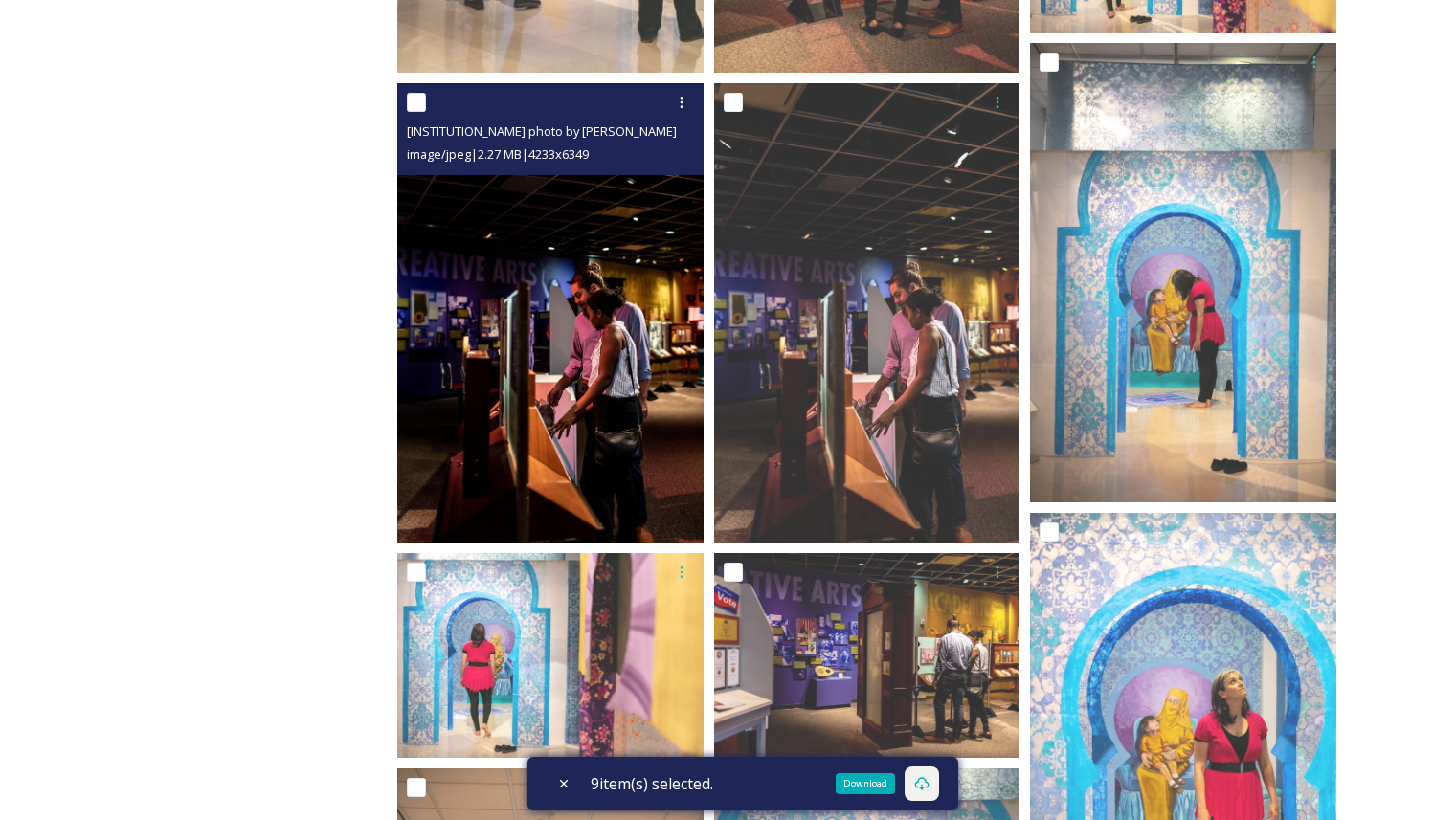 click at bounding box center [416, 102] 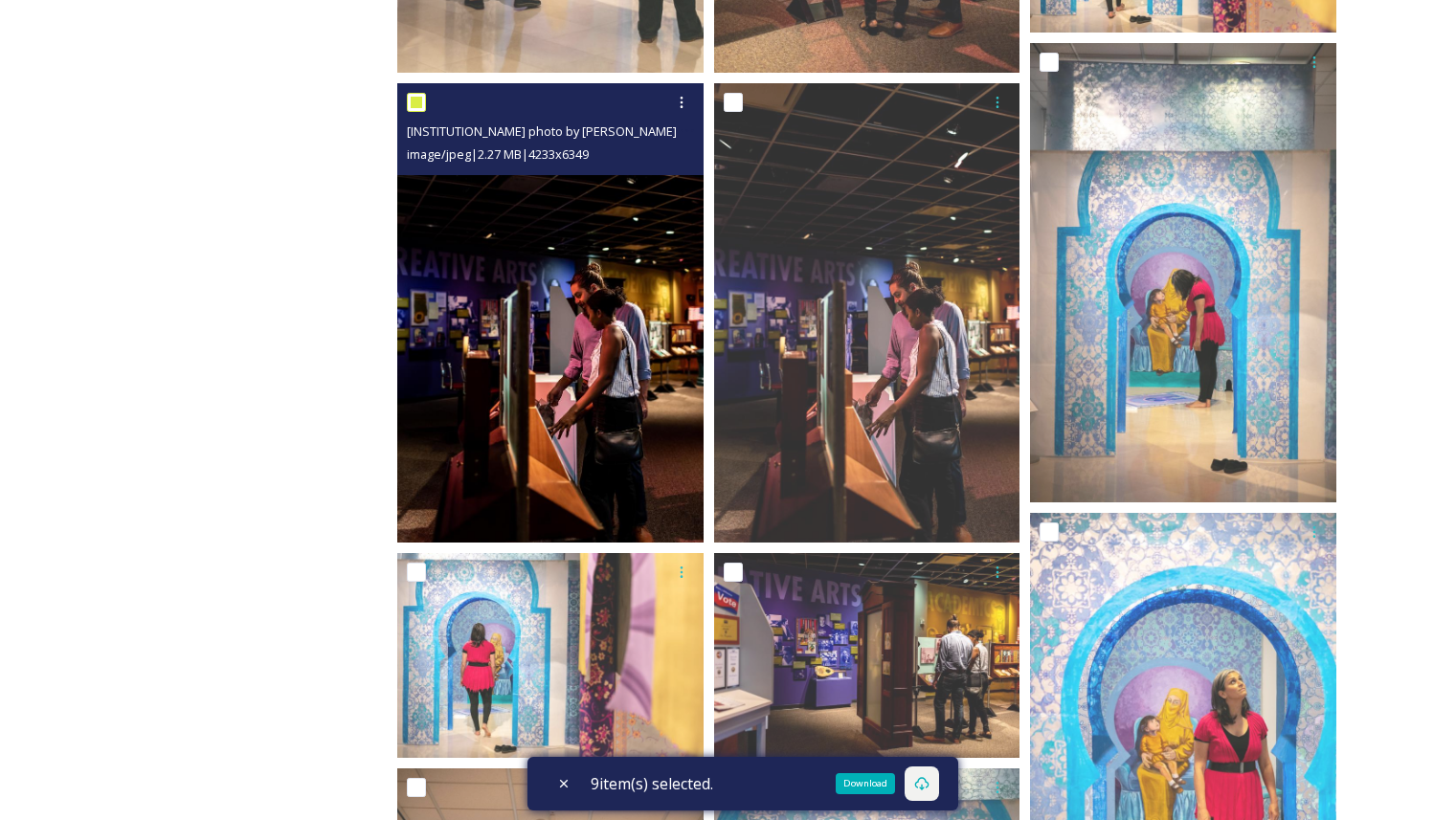 checkbox on "true" 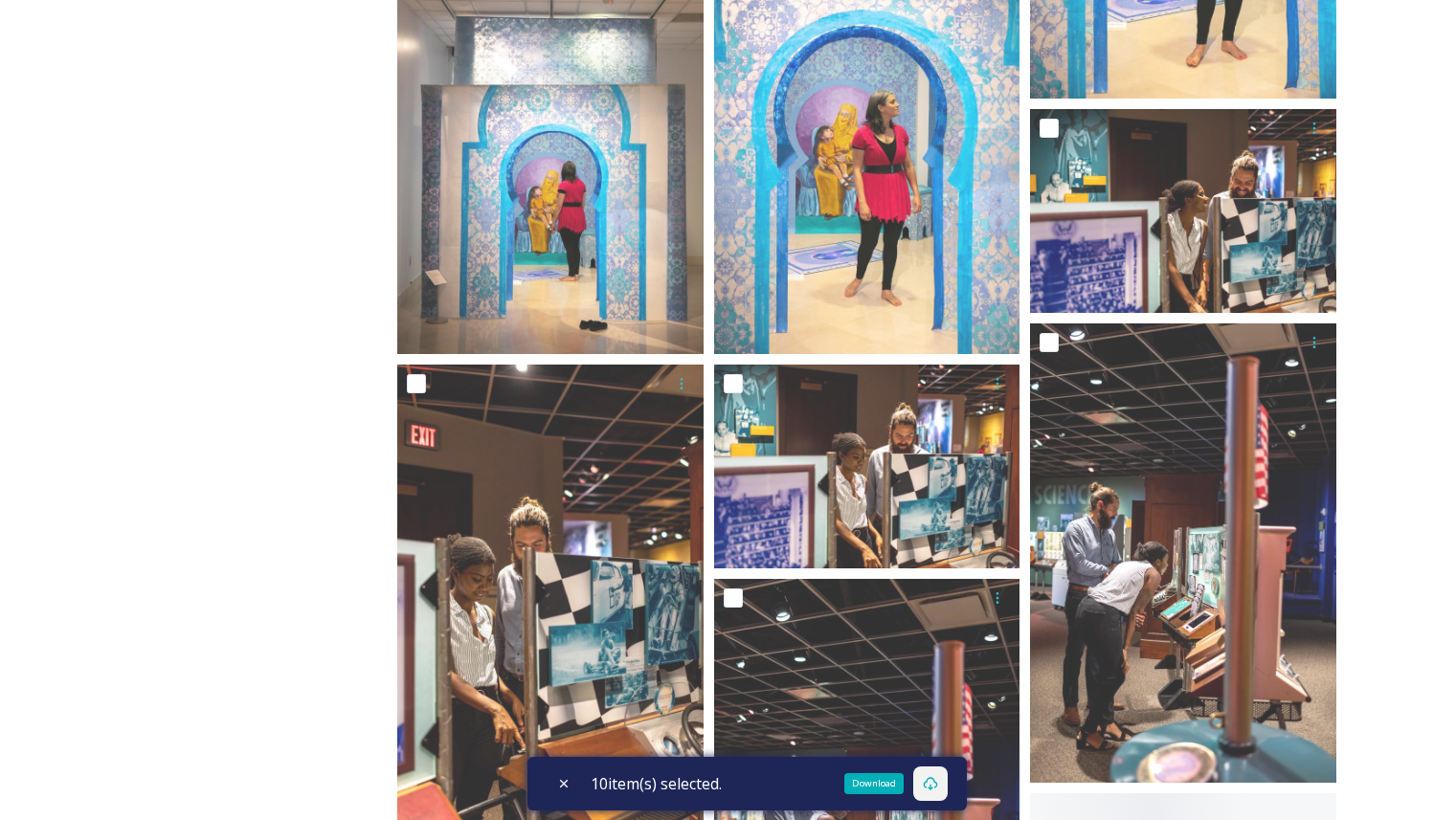 scroll, scrollTop: 4066, scrollLeft: 0, axis: vertical 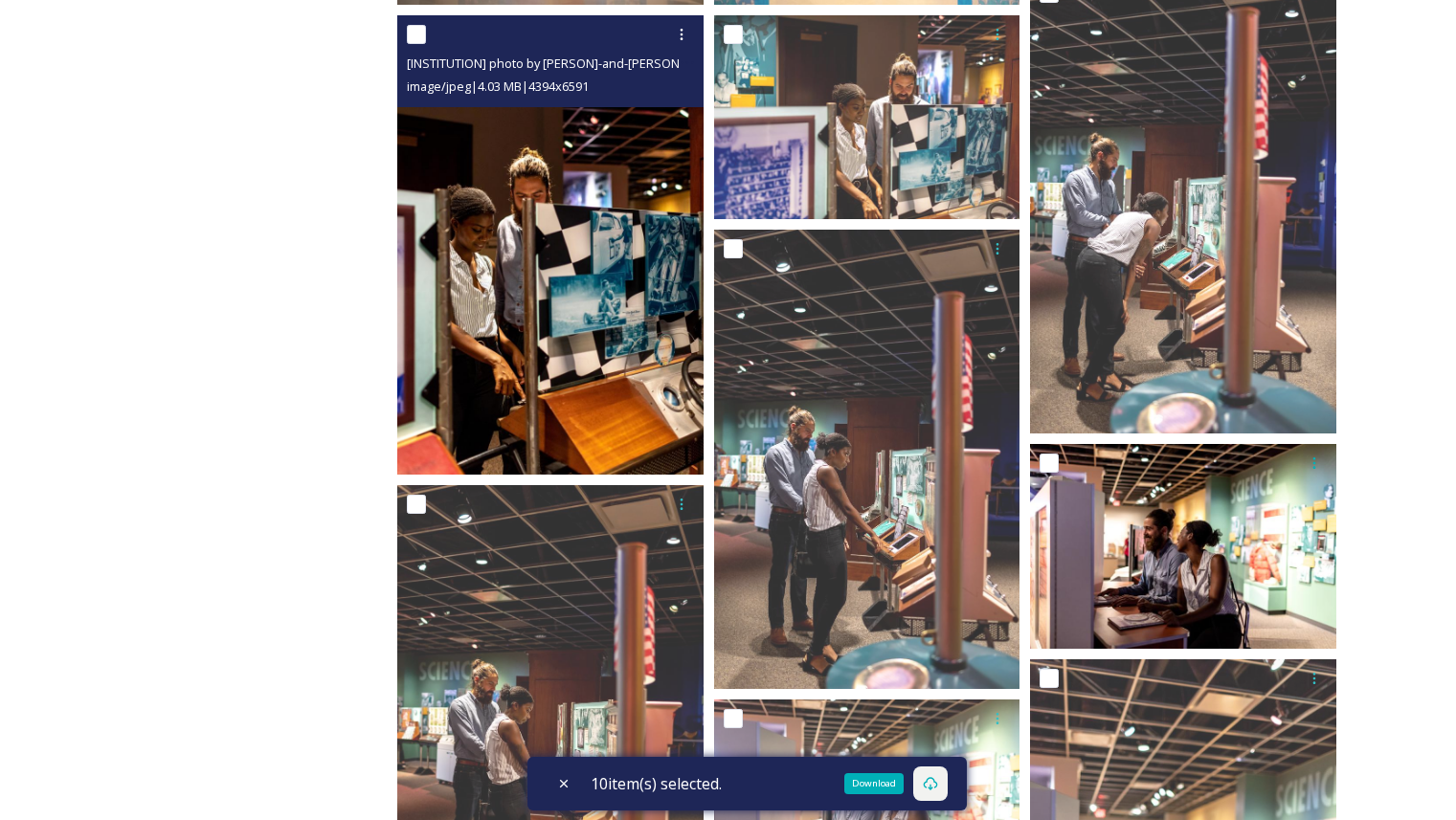 click at bounding box center (416, 34) 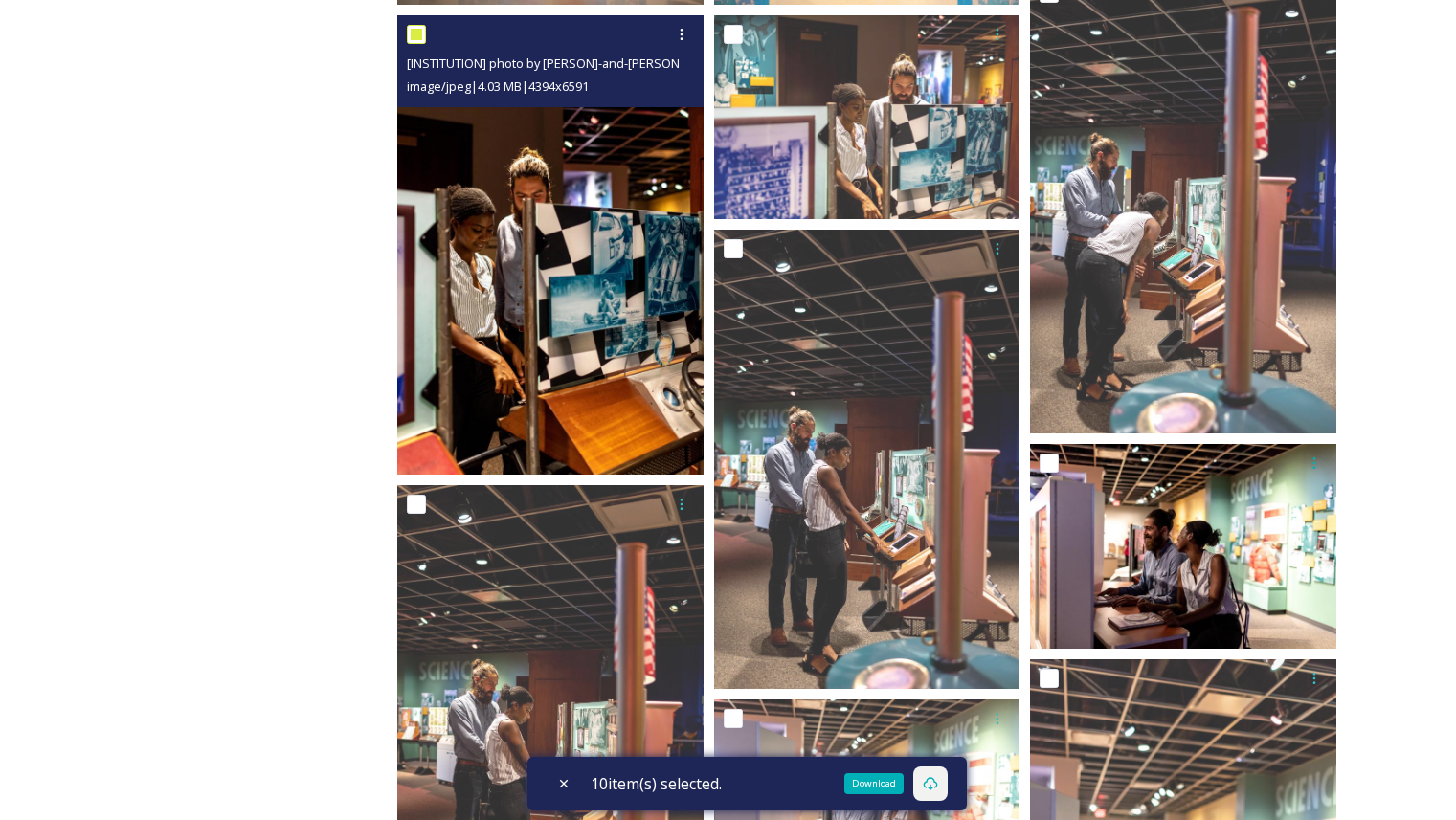 checkbox on "true" 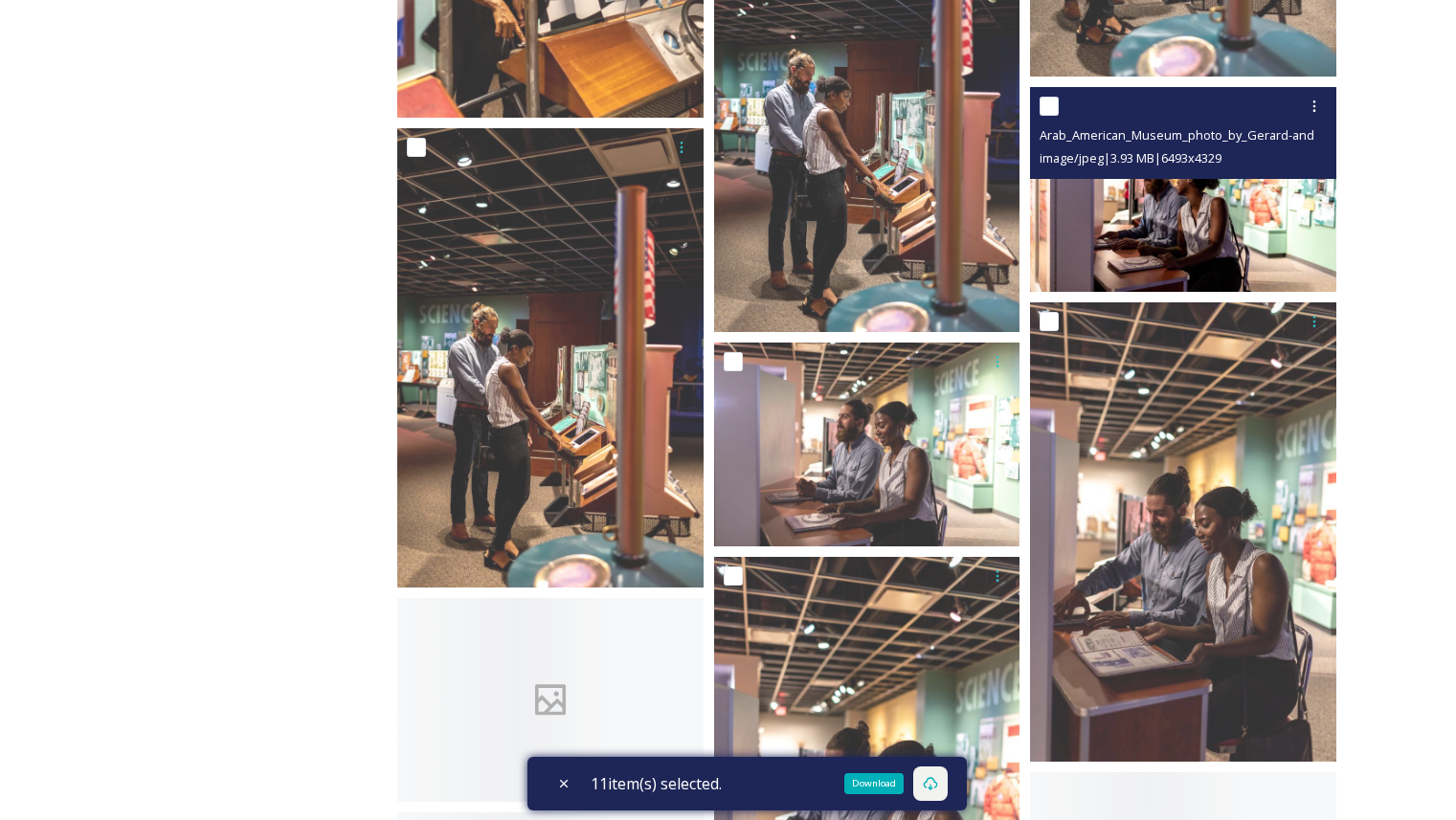 scroll, scrollTop: 4423, scrollLeft: 0, axis: vertical 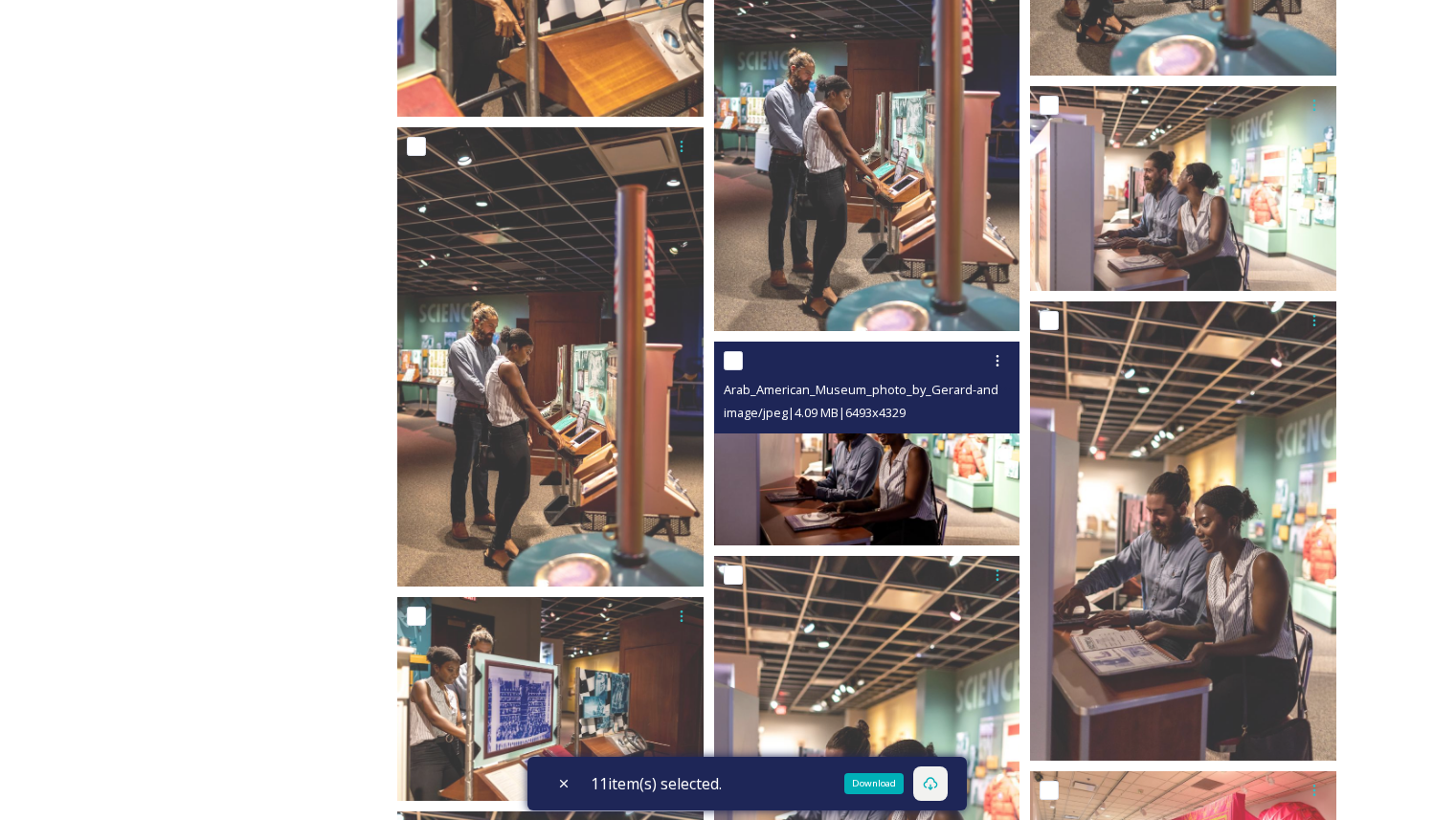 click at bounding box center (733, 361) 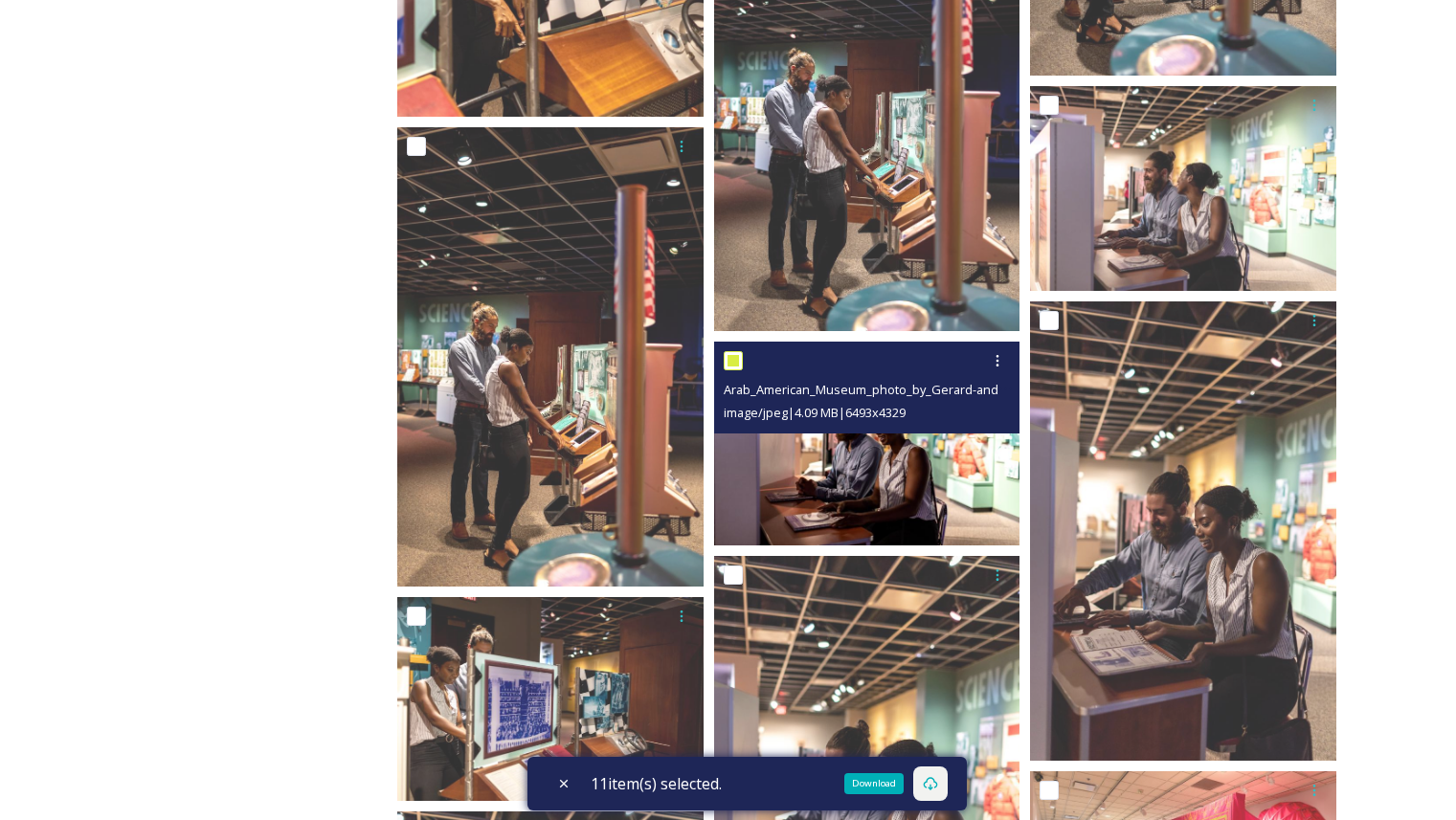 checkbox on "true" 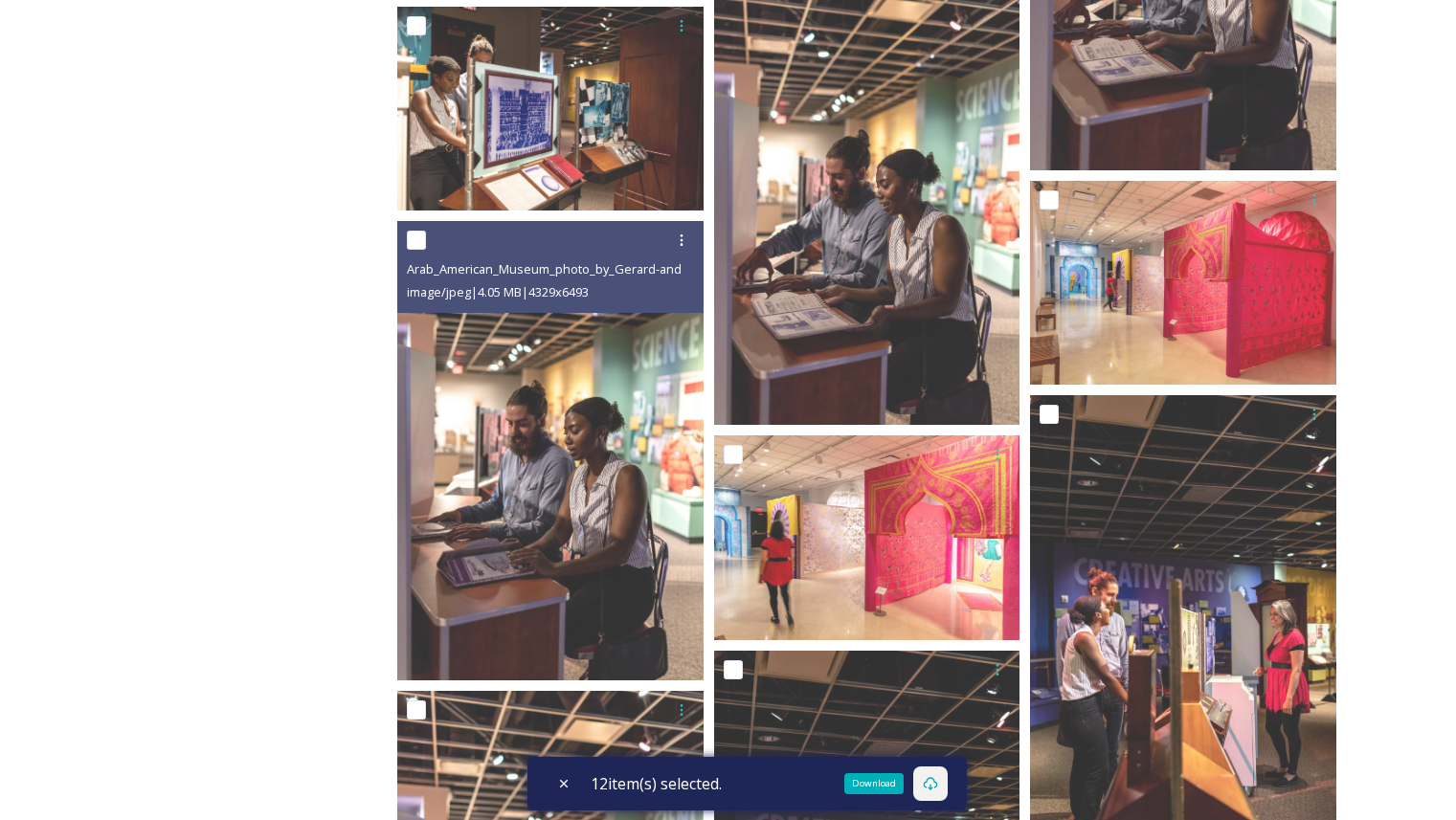 scroll, scrollTop: 4648, scrollLeft: 0, axis: vertical 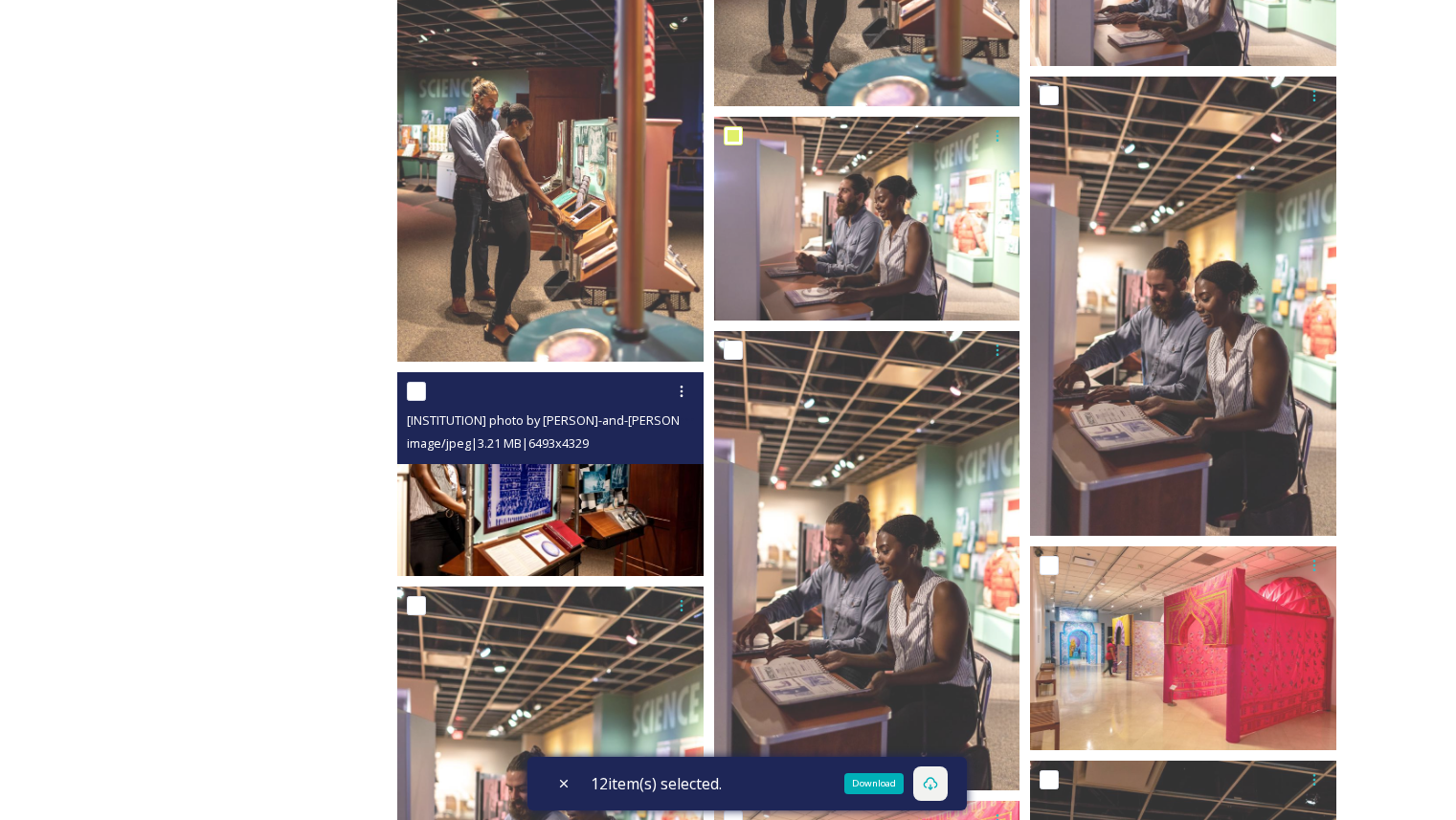 click at bounding box center (416, 391) 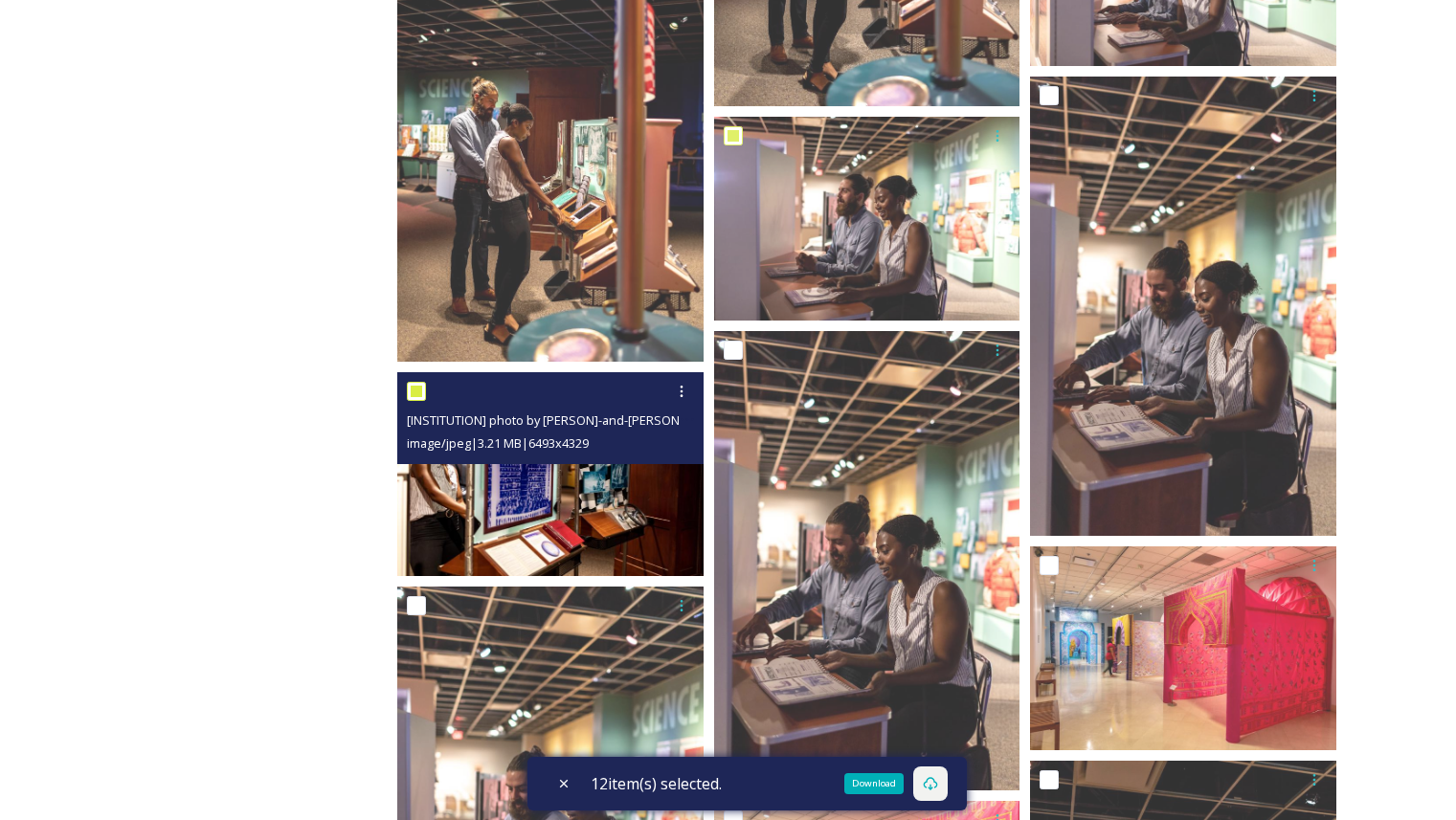 checkbox on "true" 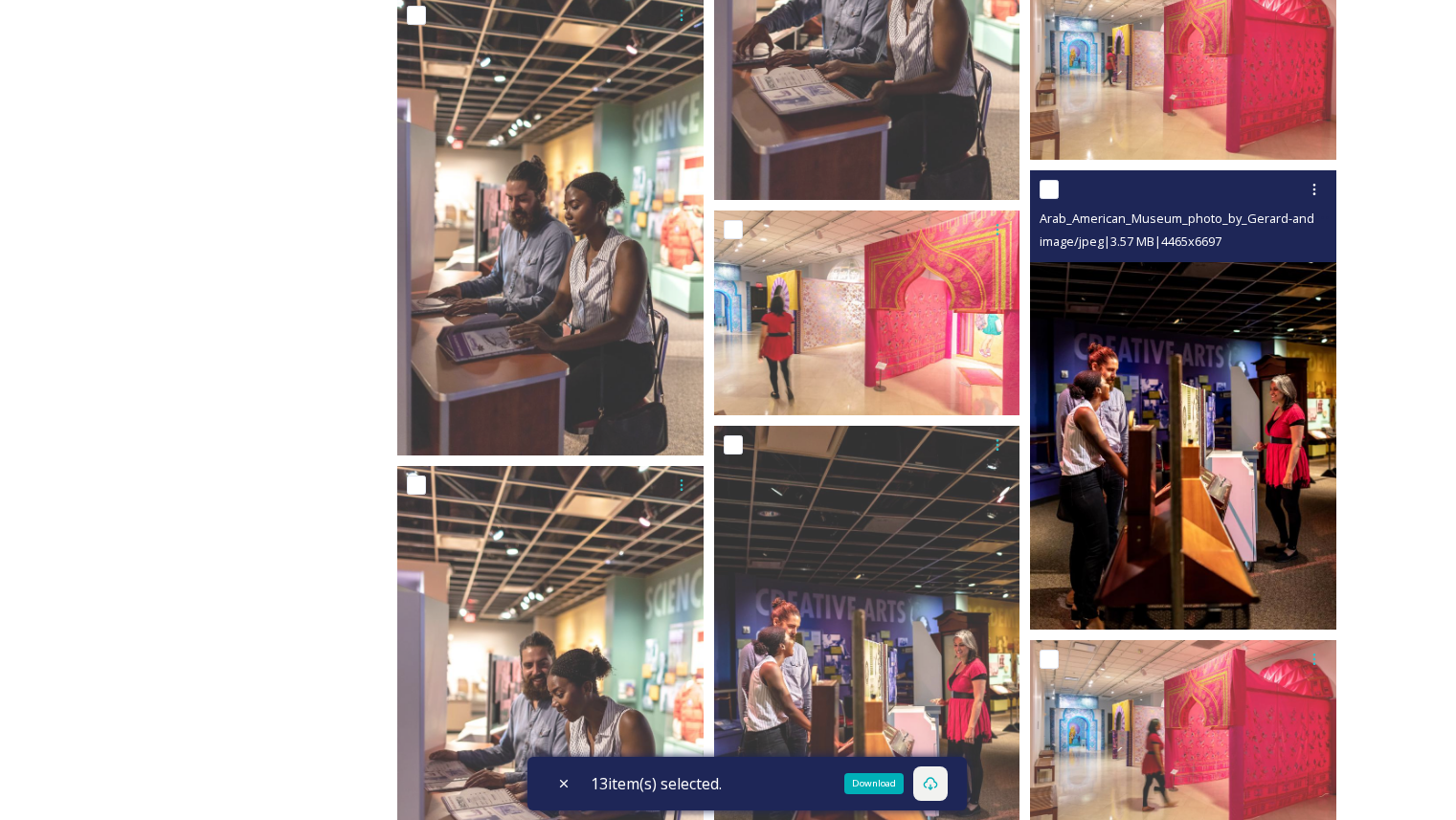 scroll, scrollTop: 4931, scrollLeft: 0, axis: vertical 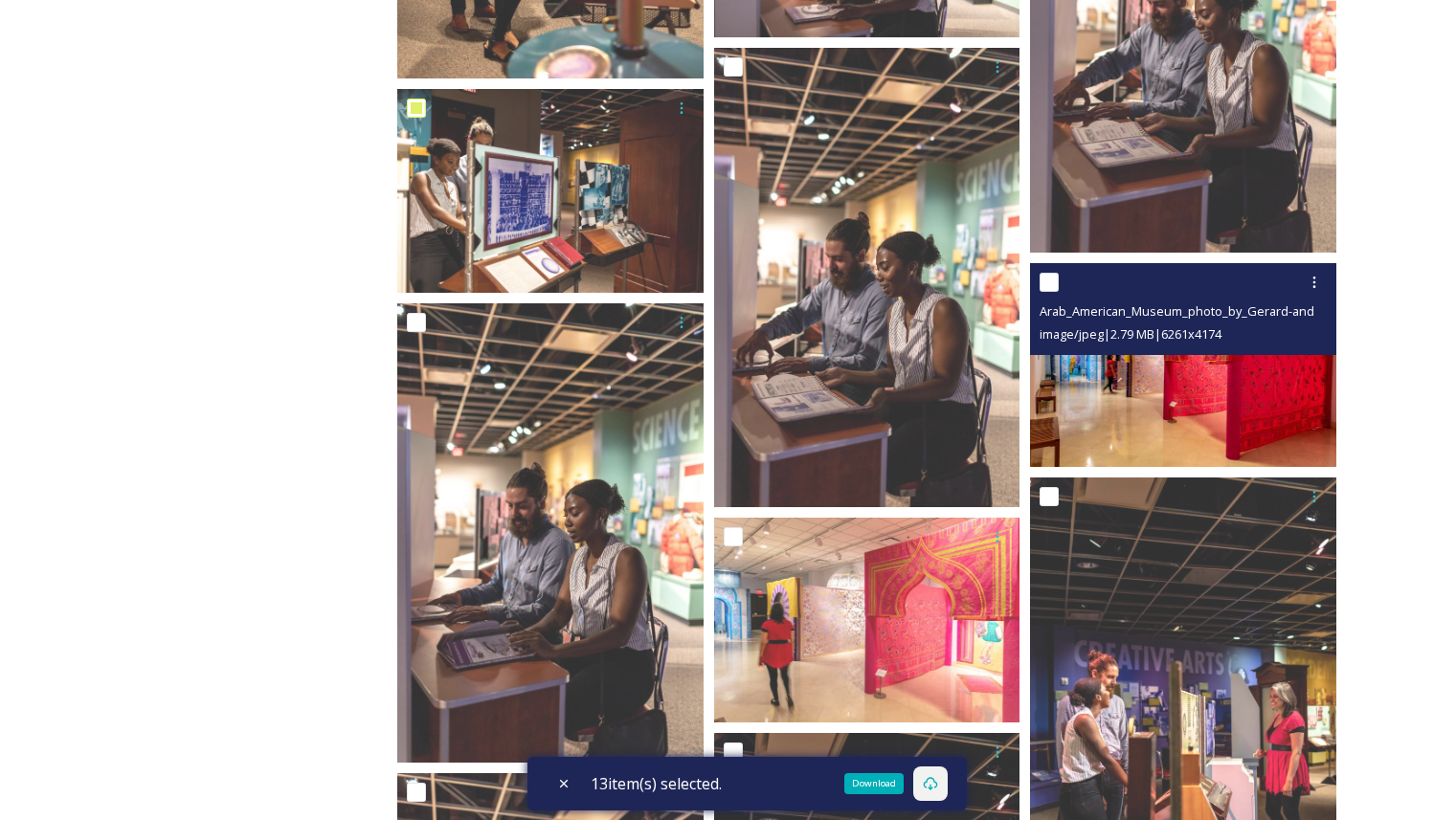 click at bounding box center [1049, 282] 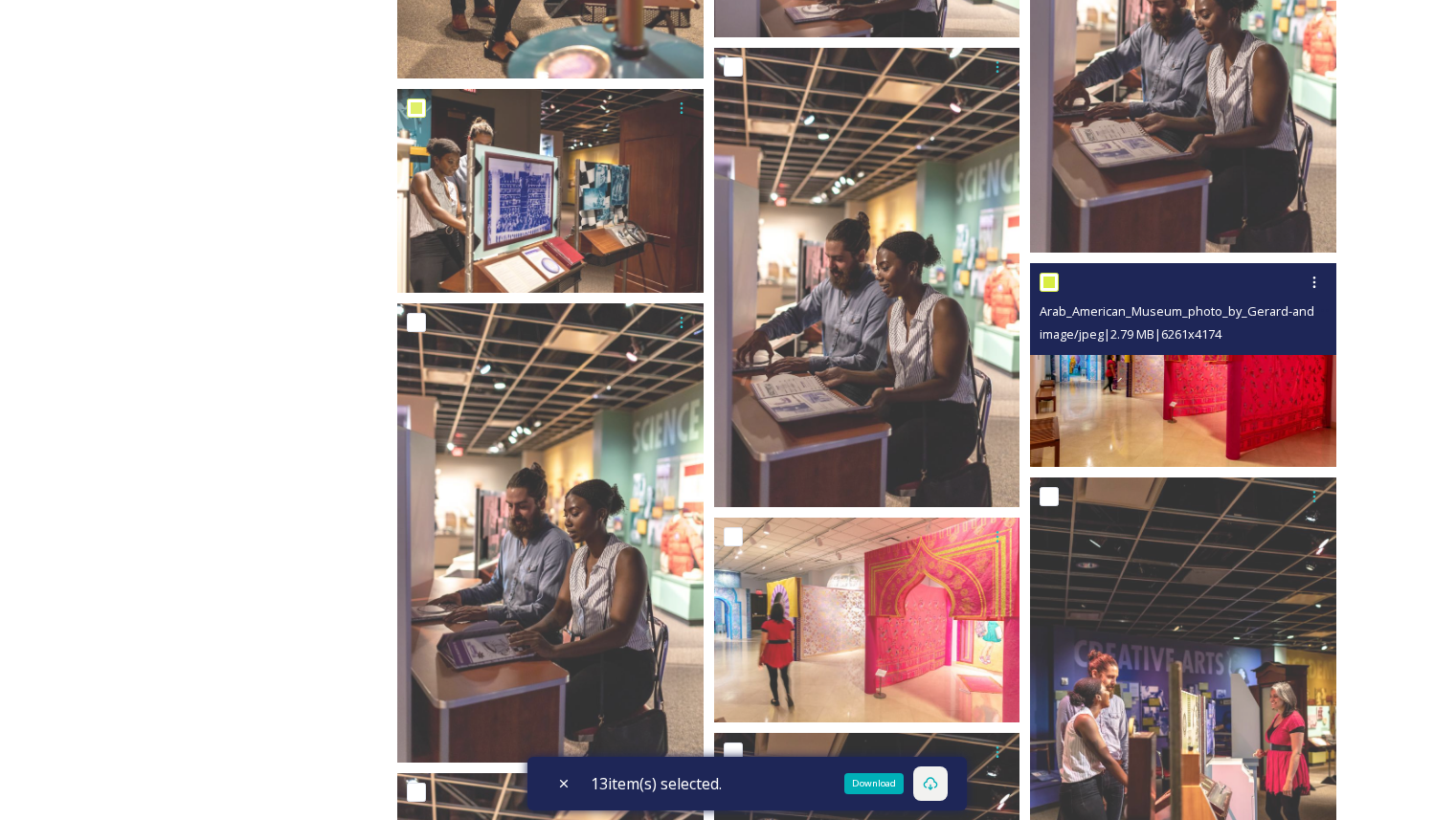 checkbox on "true" 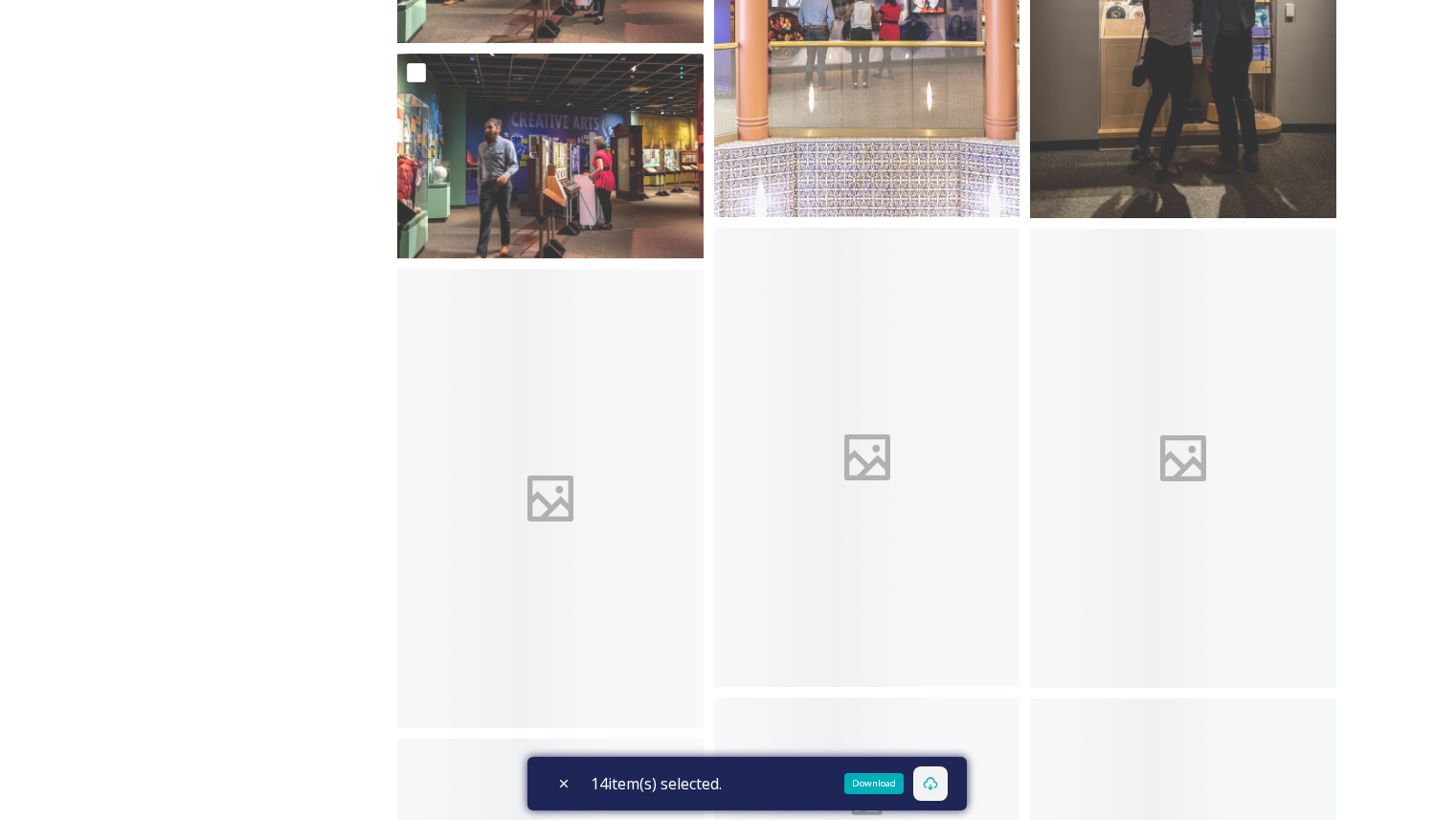 scroll, scrollTop: 7559, scrollLeft: 0, axis: vertical 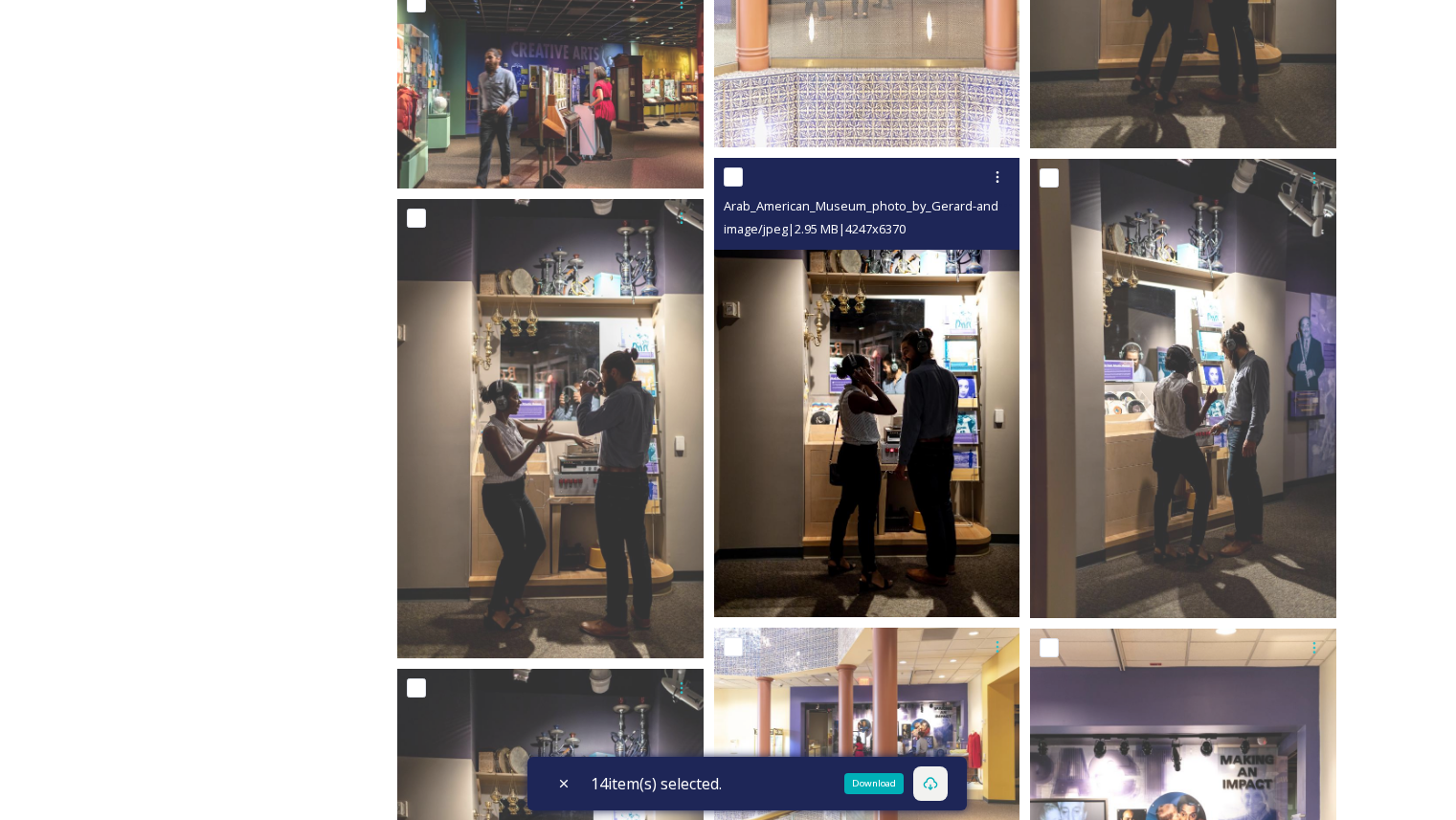 click at bounding box center (733, 177) 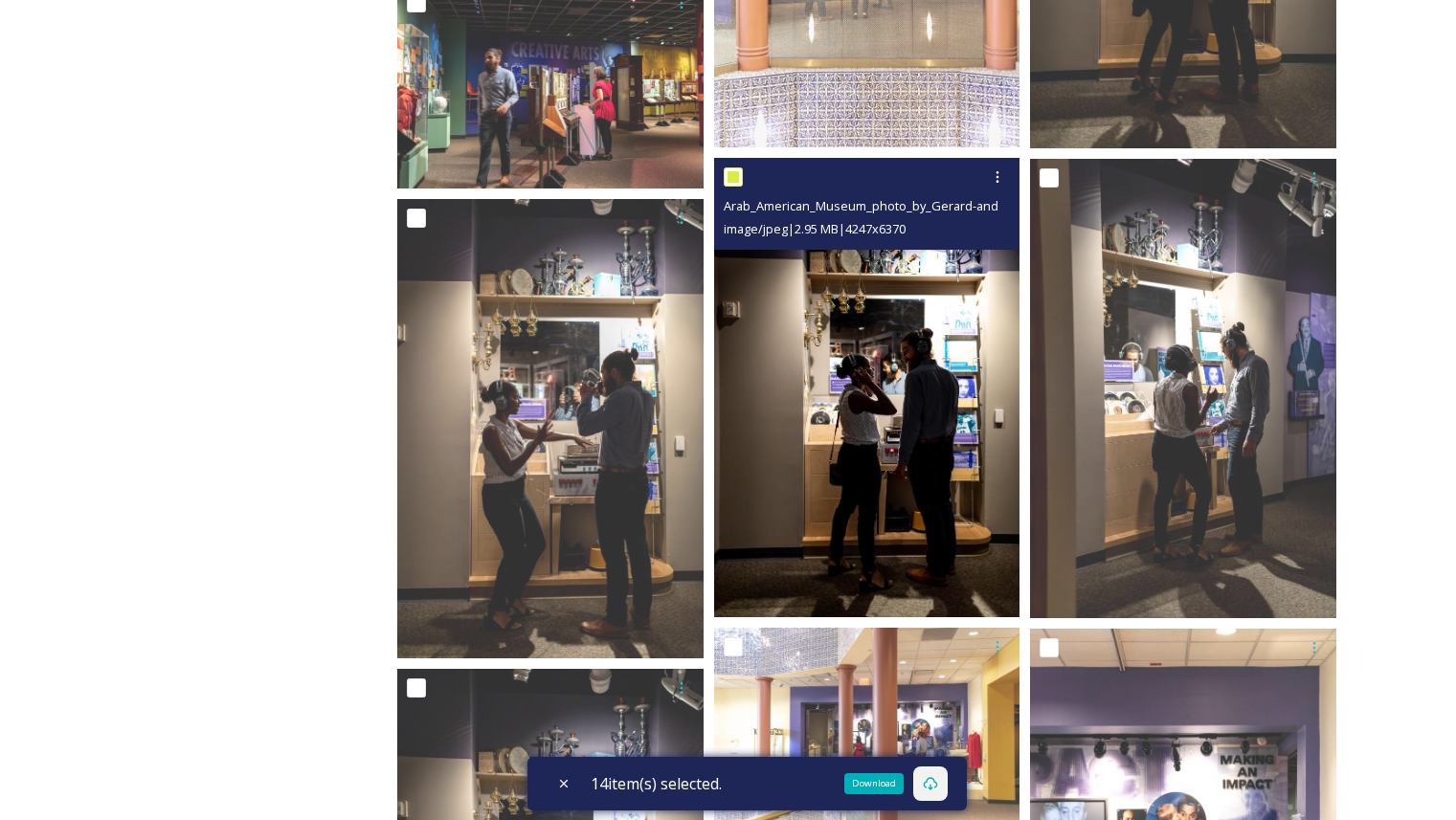 checkbox on "true" 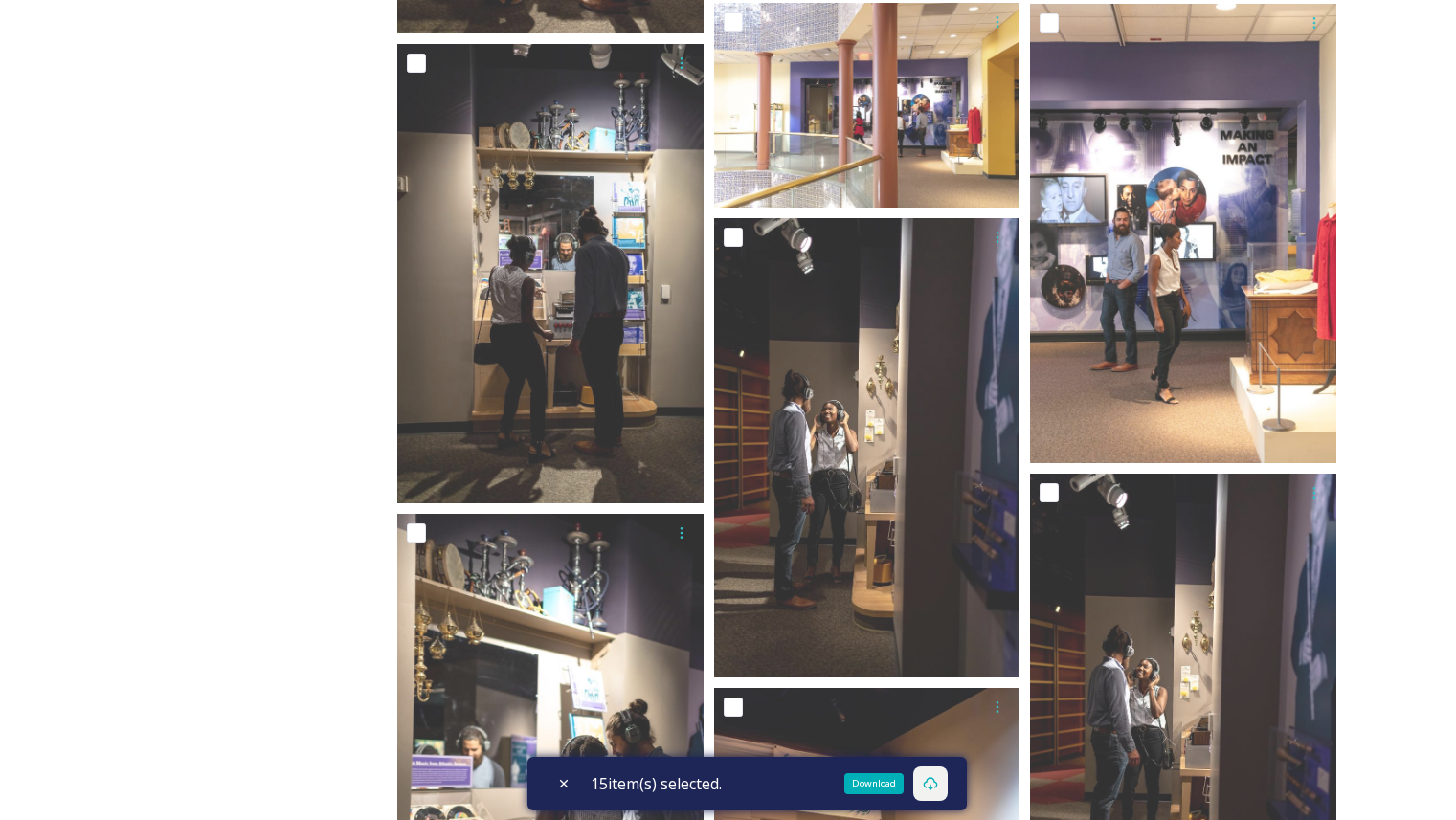 scroll, scrollTop: 8843, scrollLeft: 0, axis: vertical 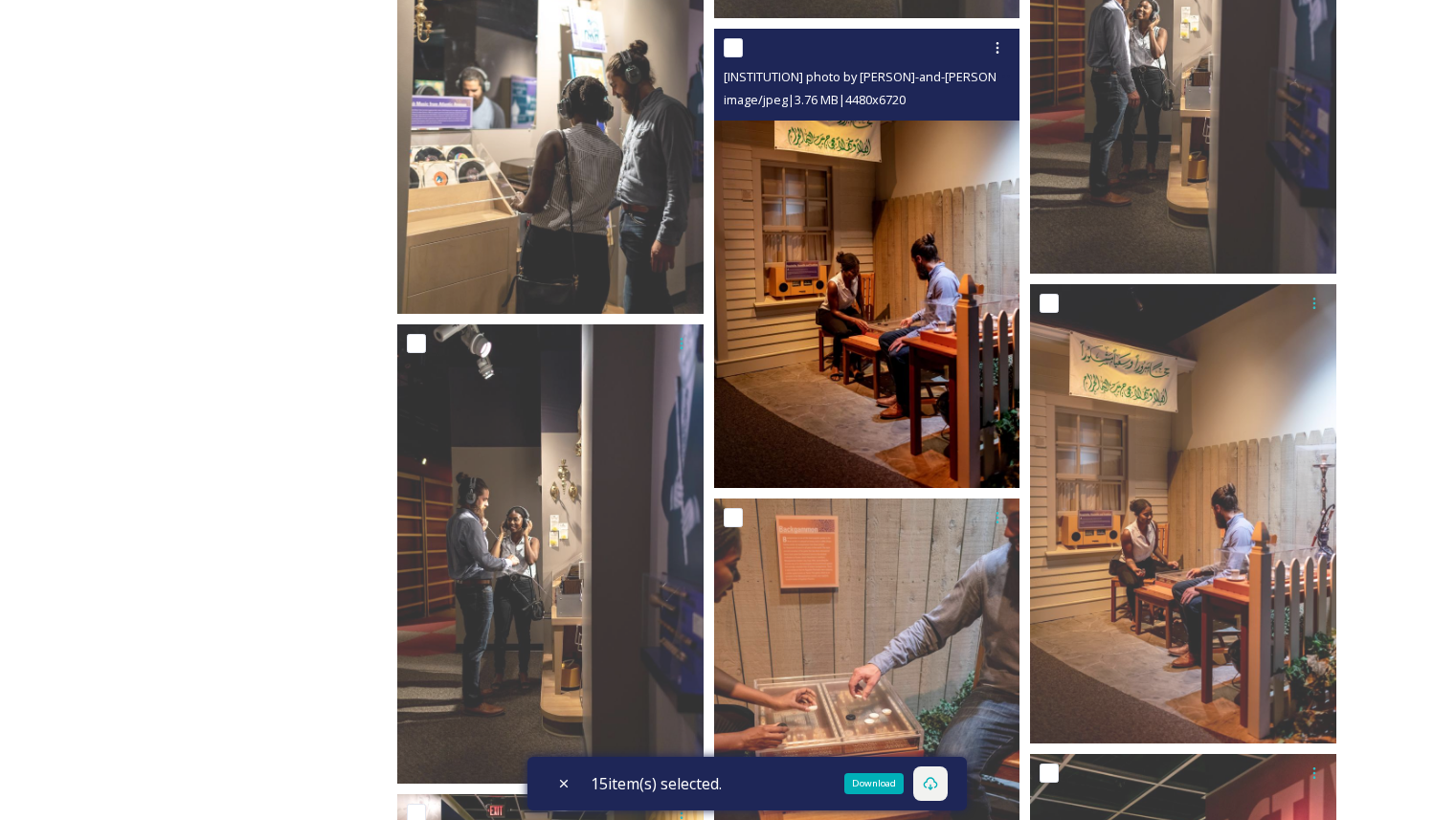 click at bounding box center (733, 48) 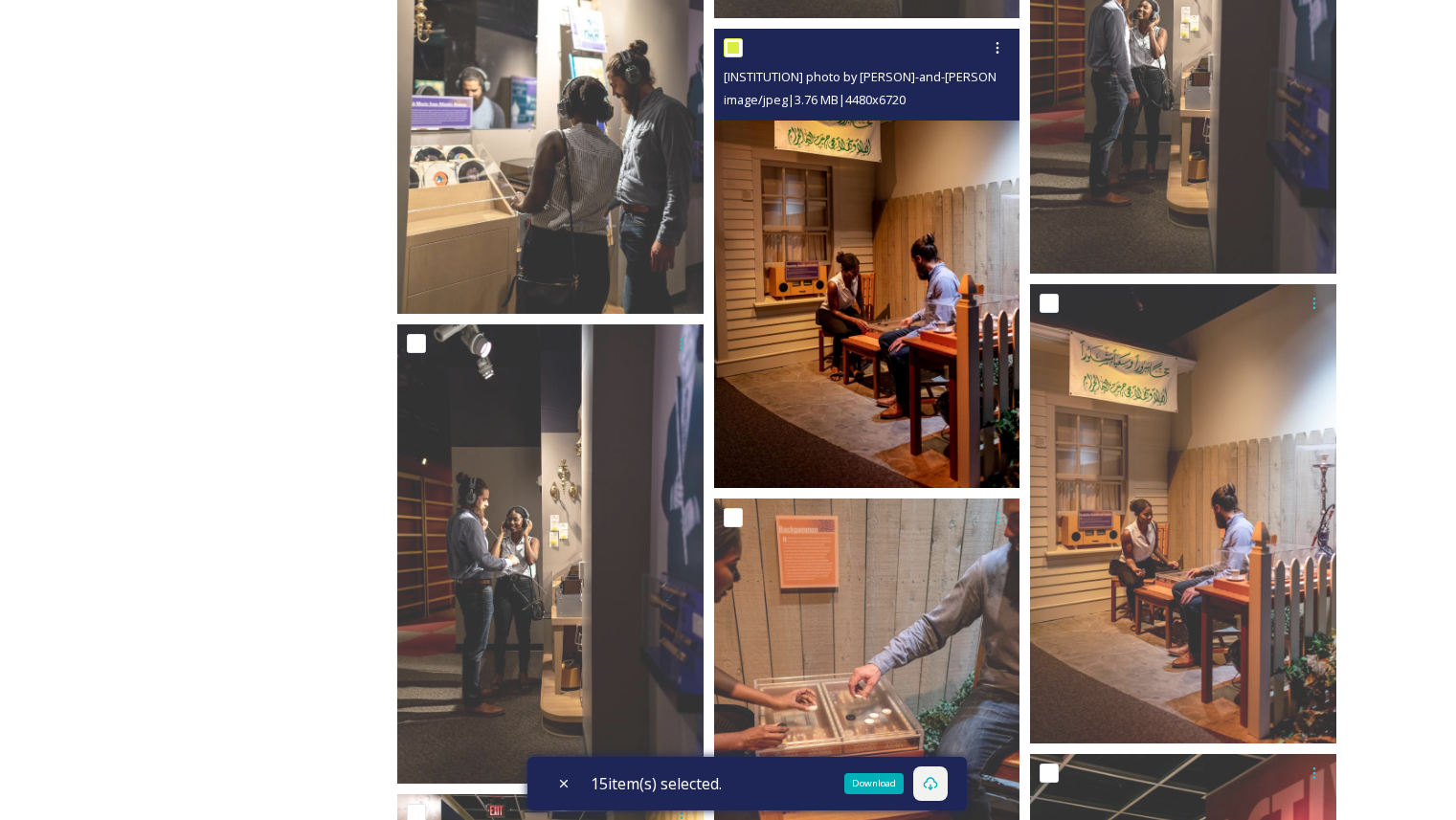 checkbox on "true" 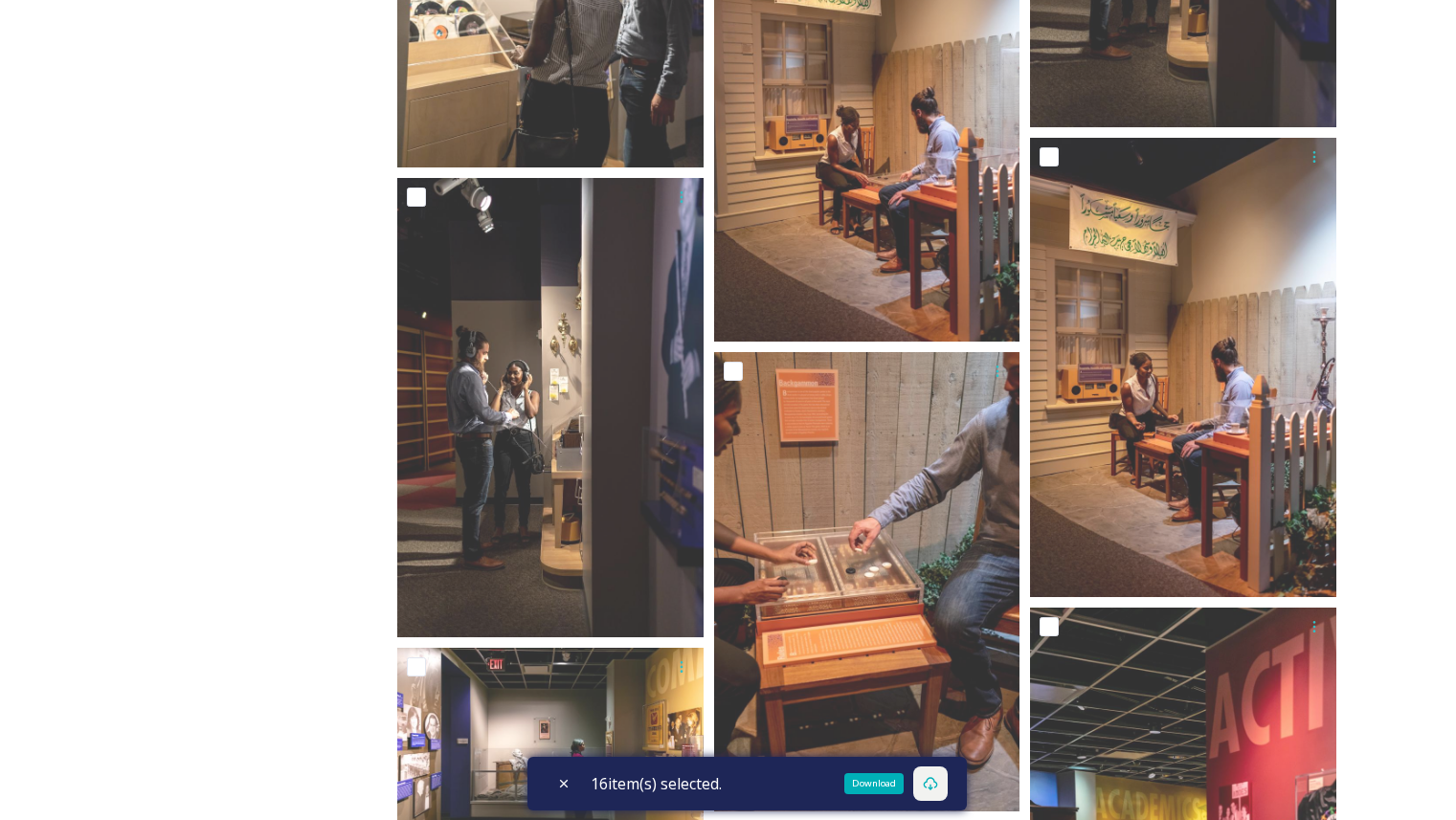 scroll, scrollTop: 9199, scrollLeft: 0, axis: vertical 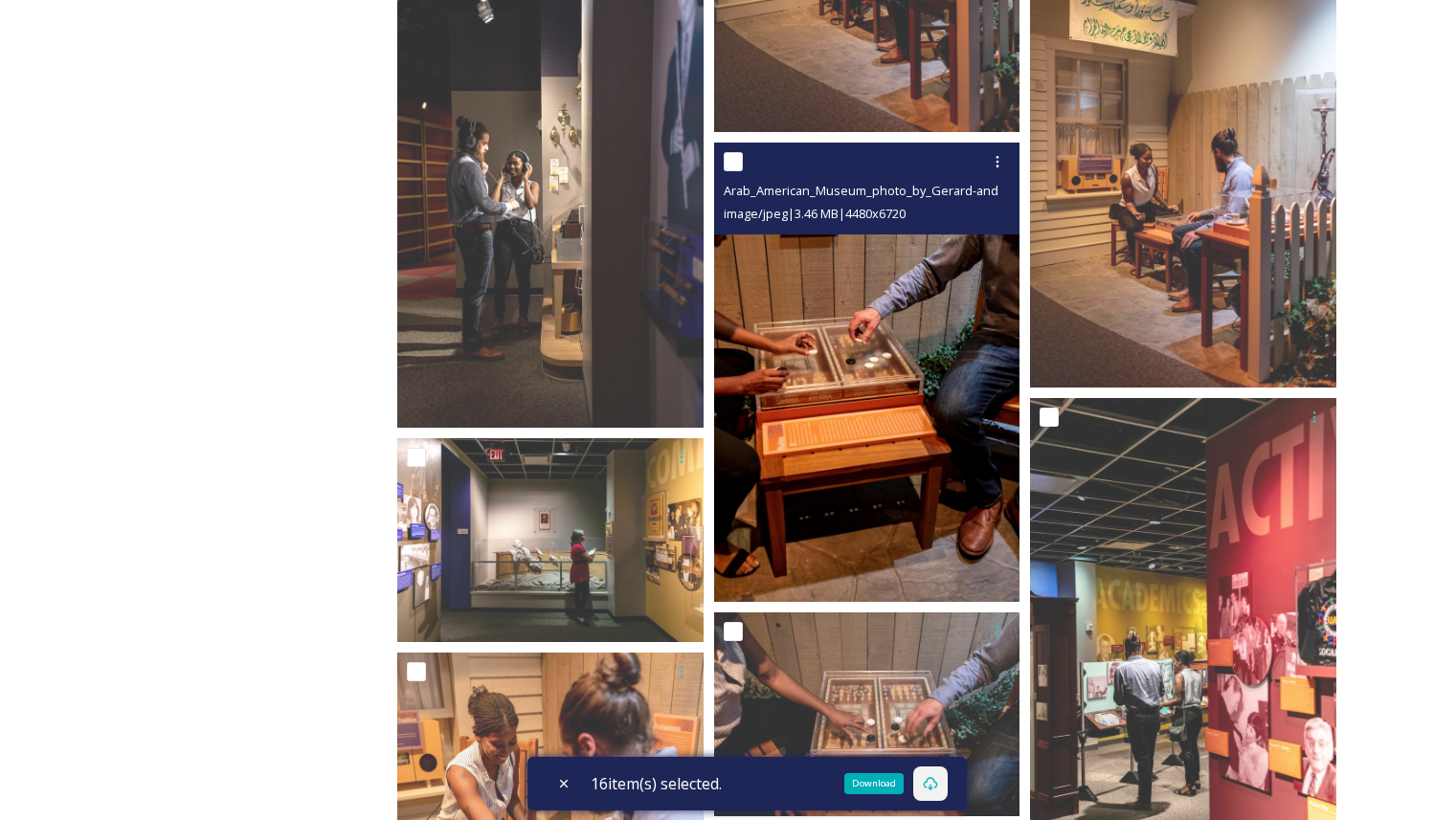 click at bounding box center (733, 162) 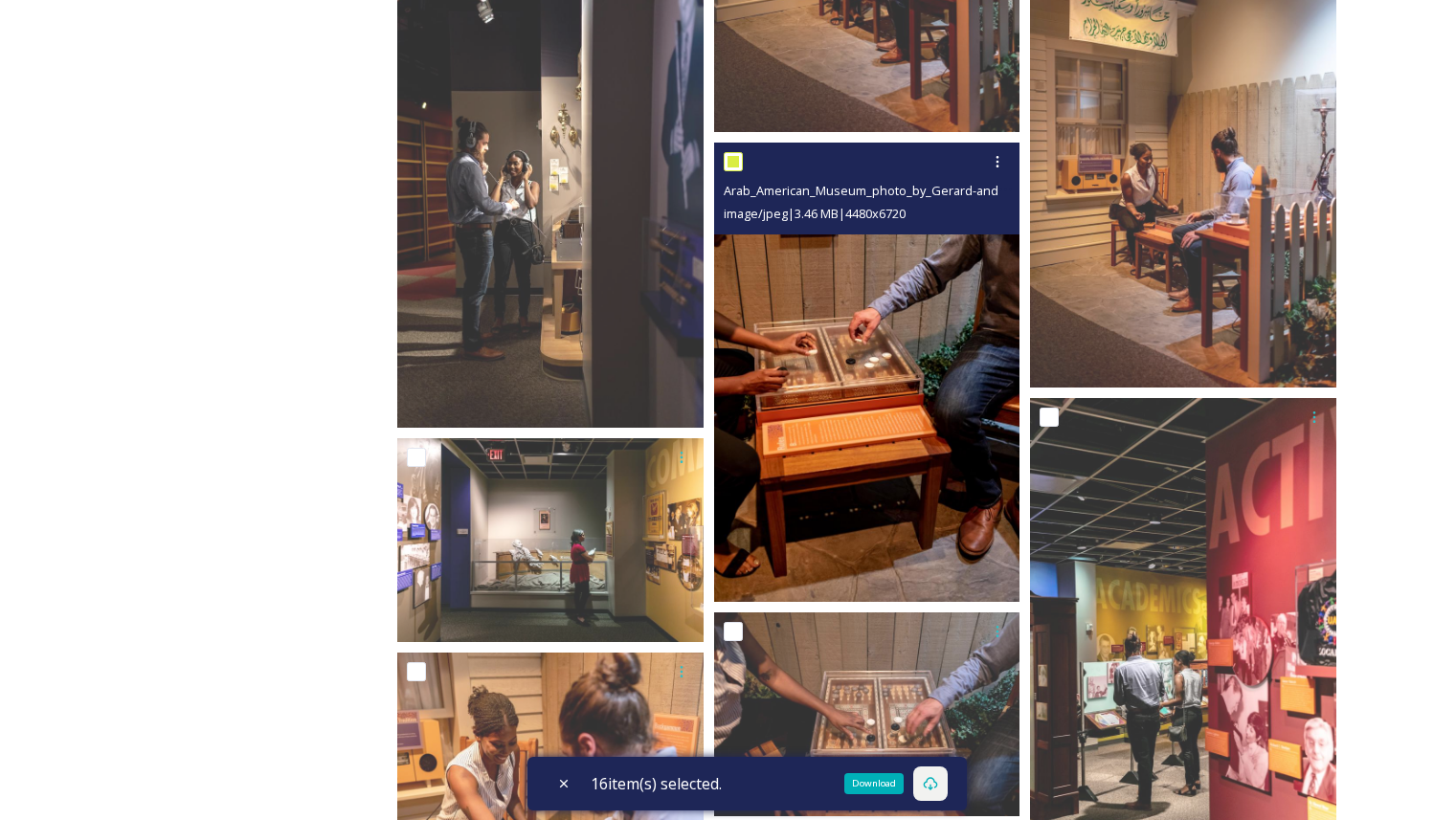 checkbox on "true" 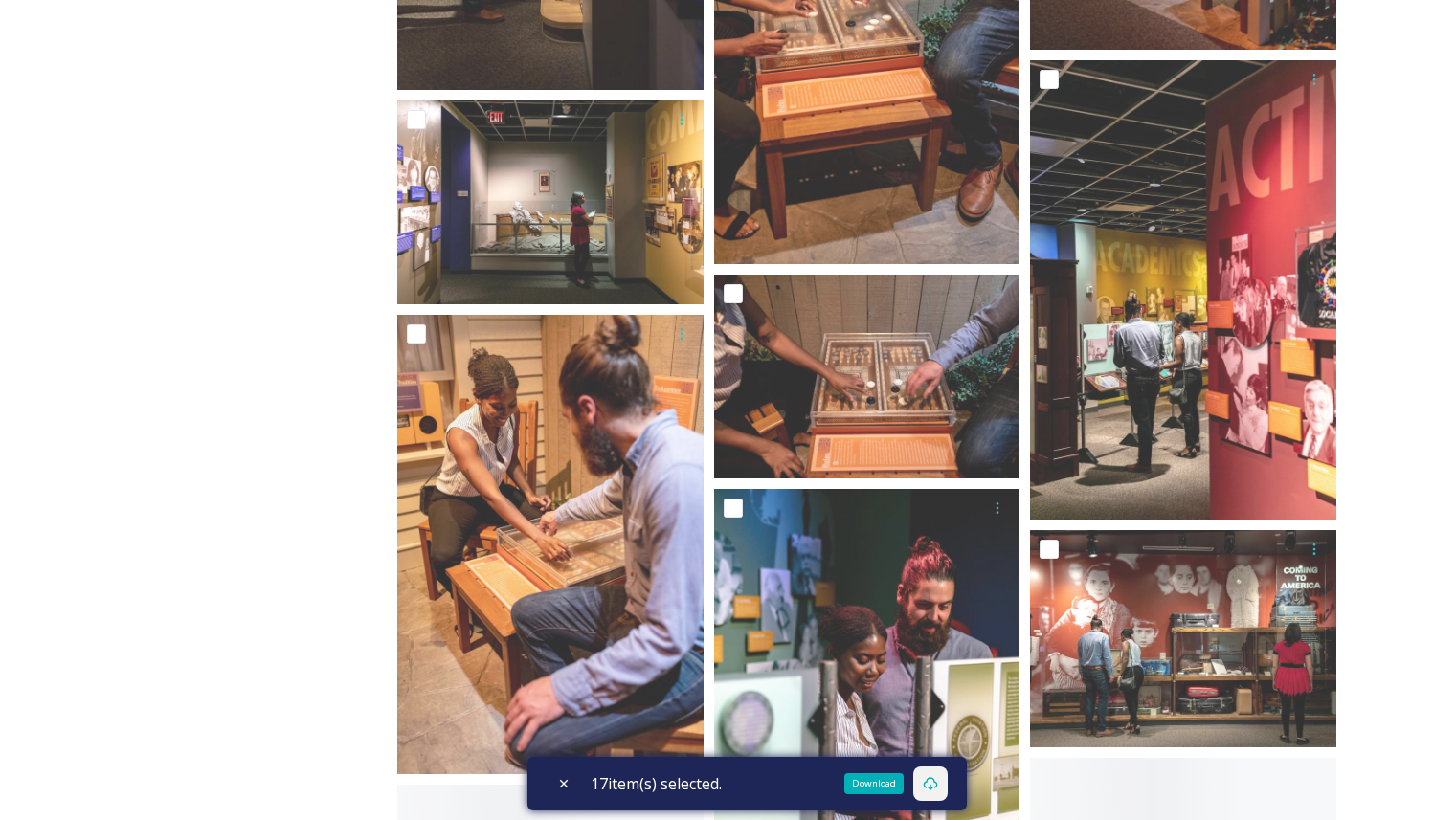 scroll, scrollTop: 9542, scrollLeft: 0, axis: vertical 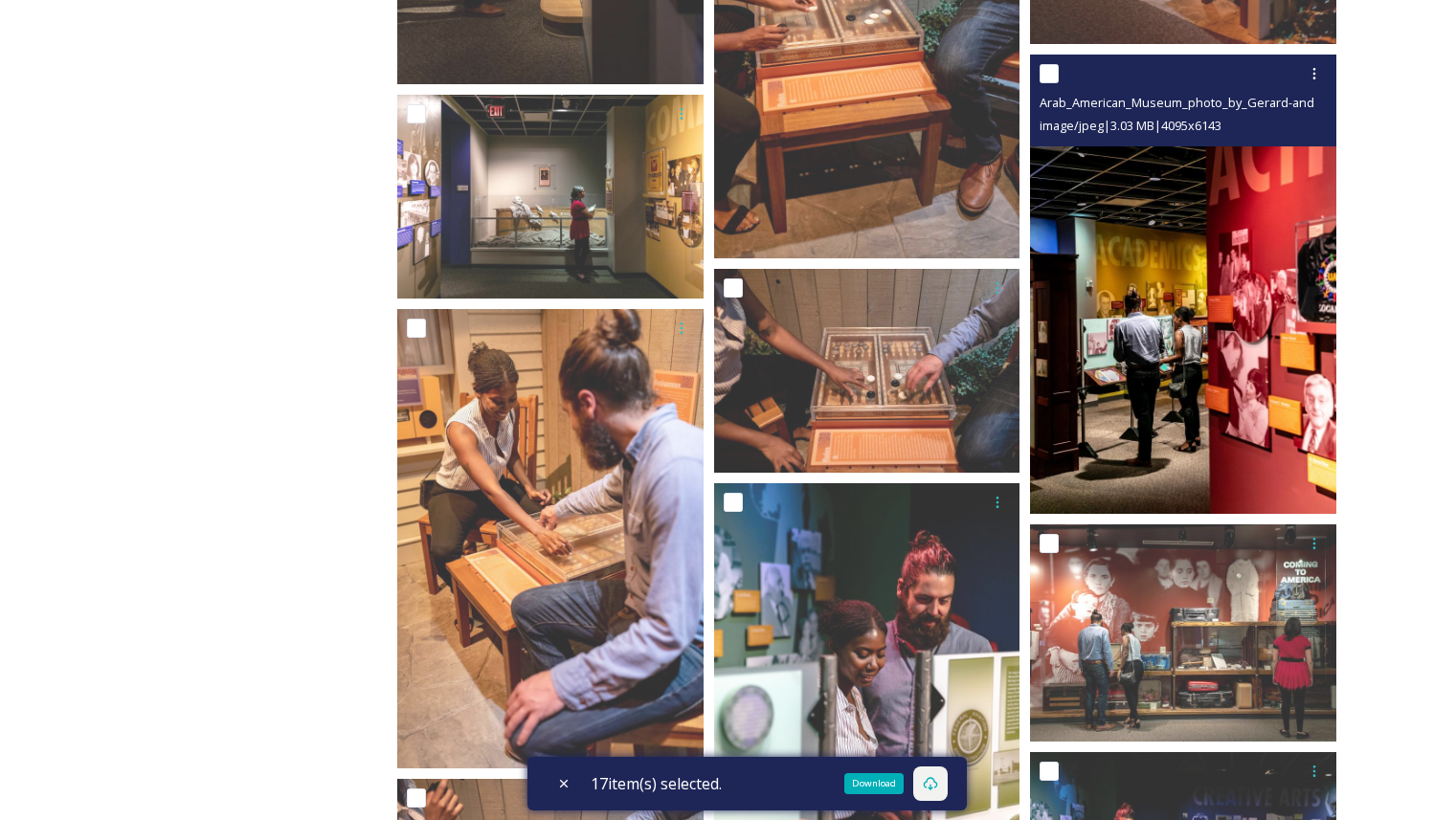 click at bounding box center (1049, 74) 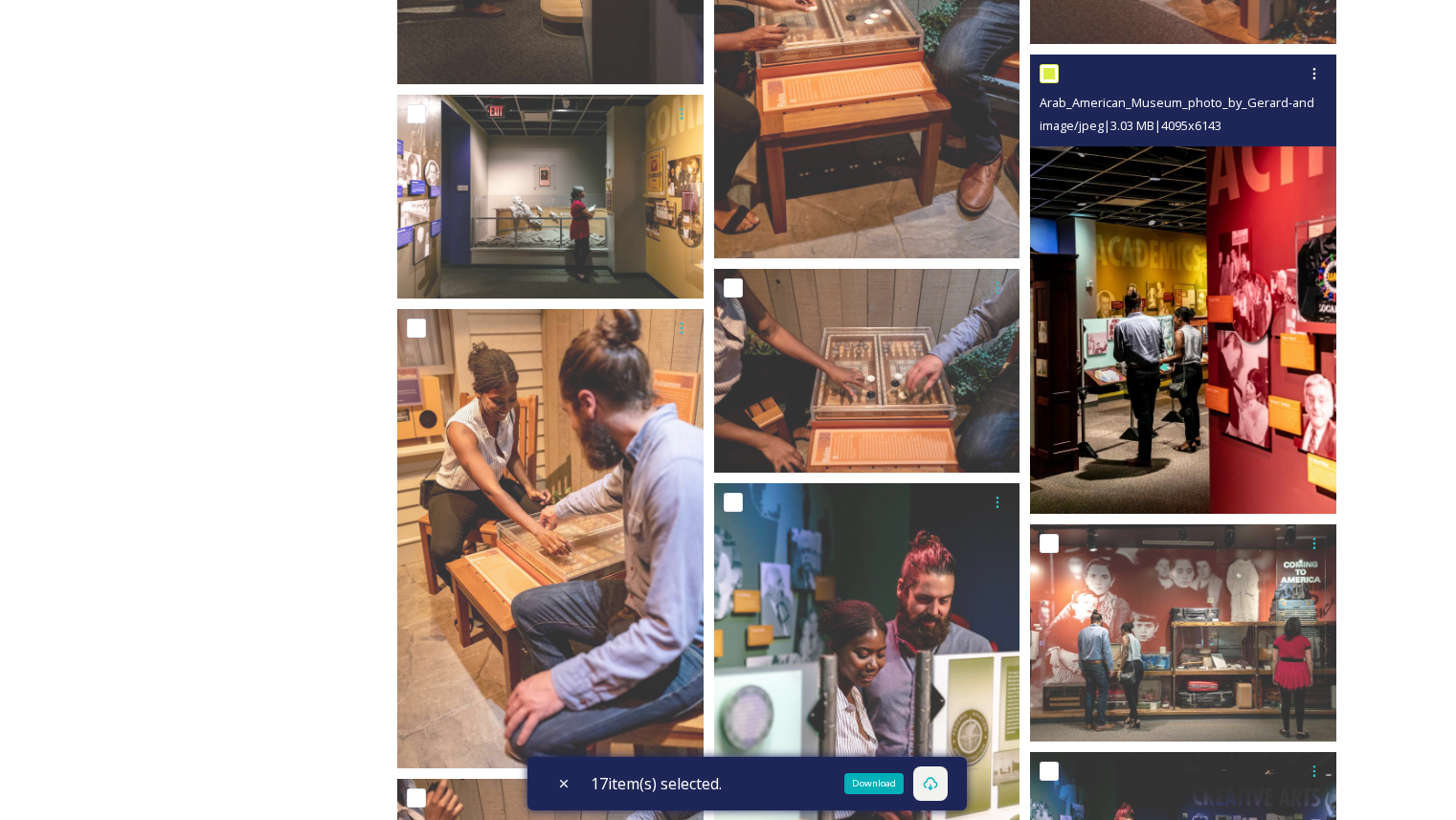checkbox on "true" 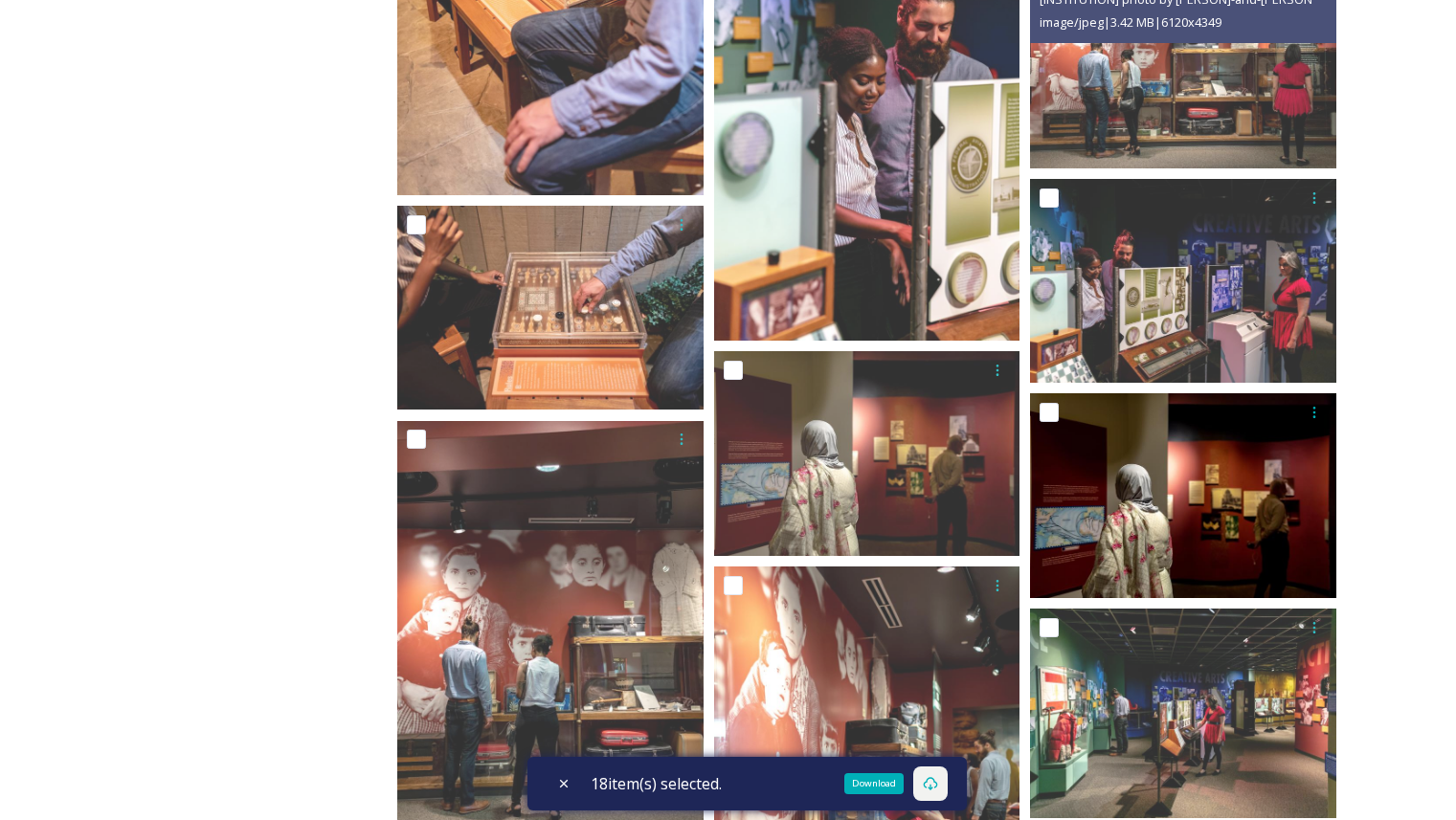 scroll, scrollTop: 9954, scrollLeft: 0, axis: vertical 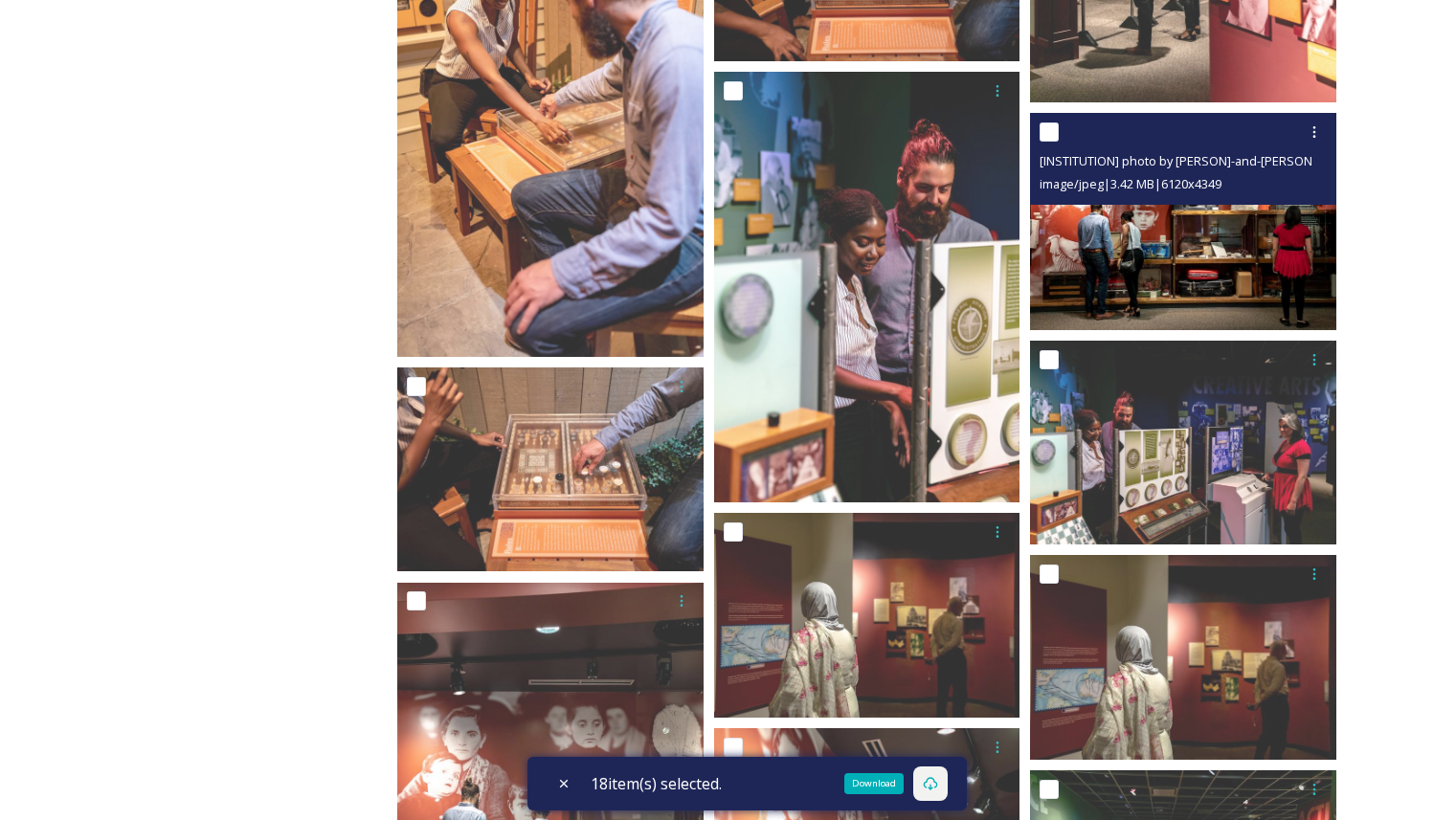 click at bounding box center (1049, 132) 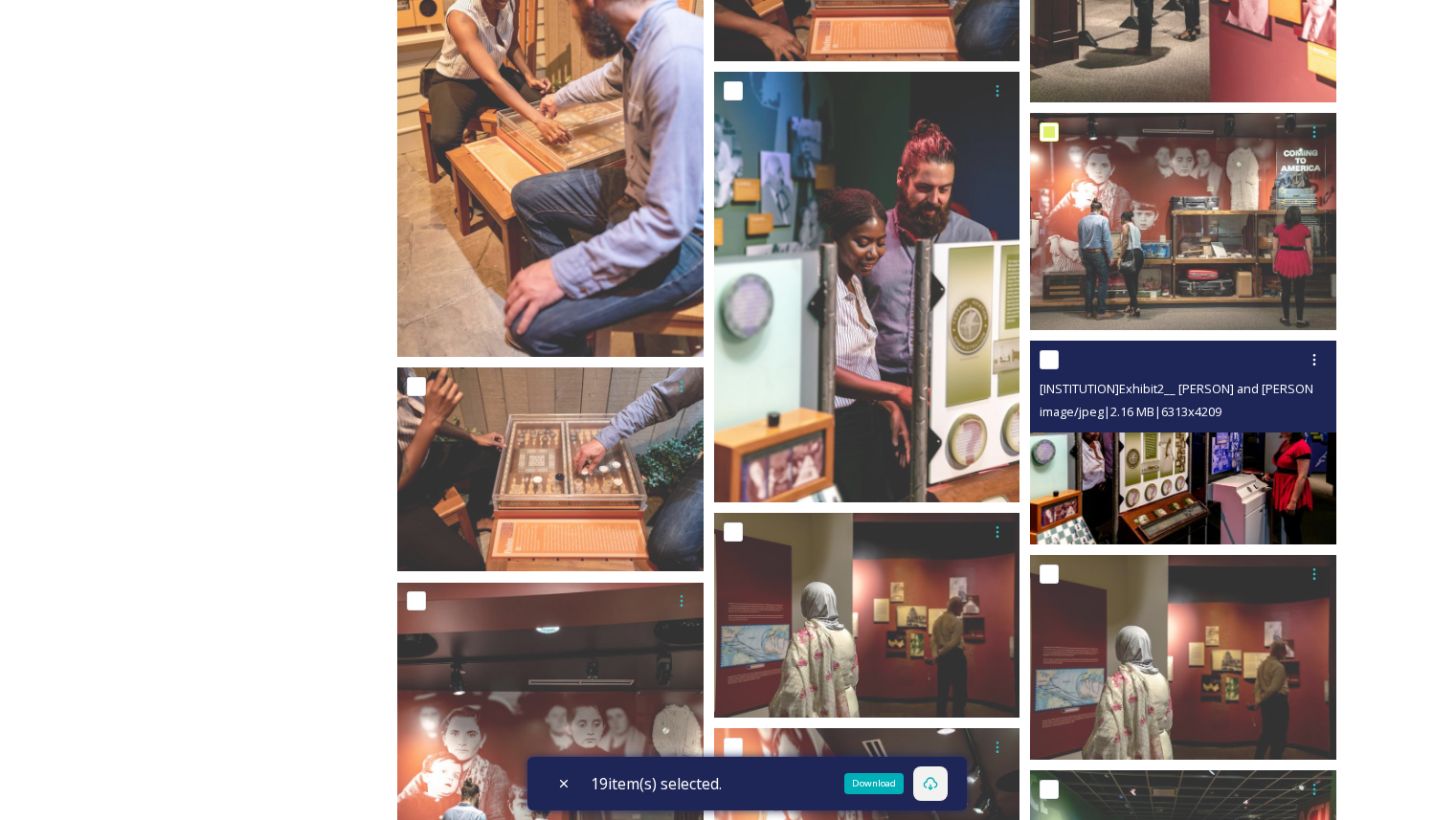 click at bounding box center [1049, 360] 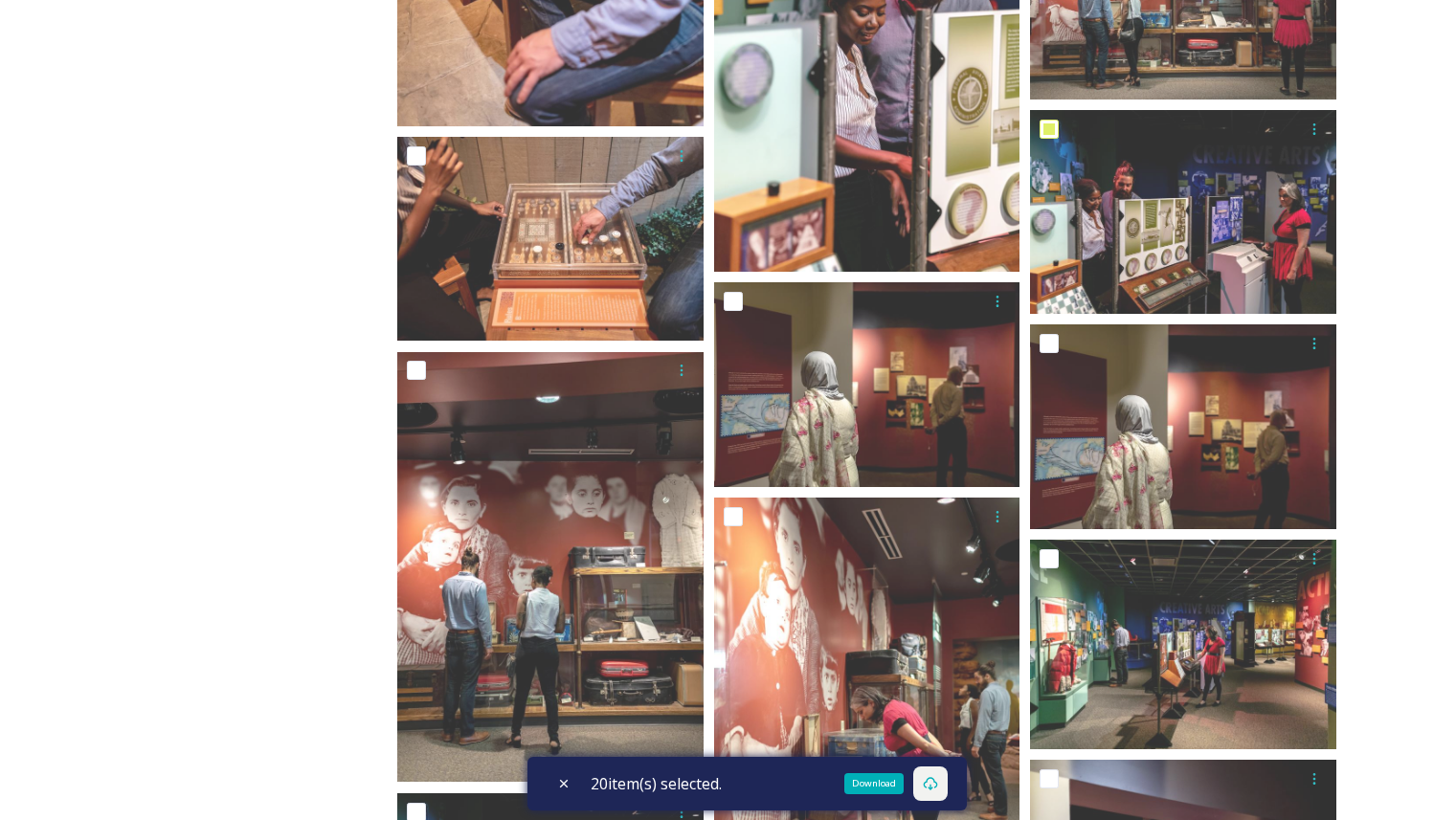 scroll, scrollTop: 10218, scrollLeft: 0, axis: vertical 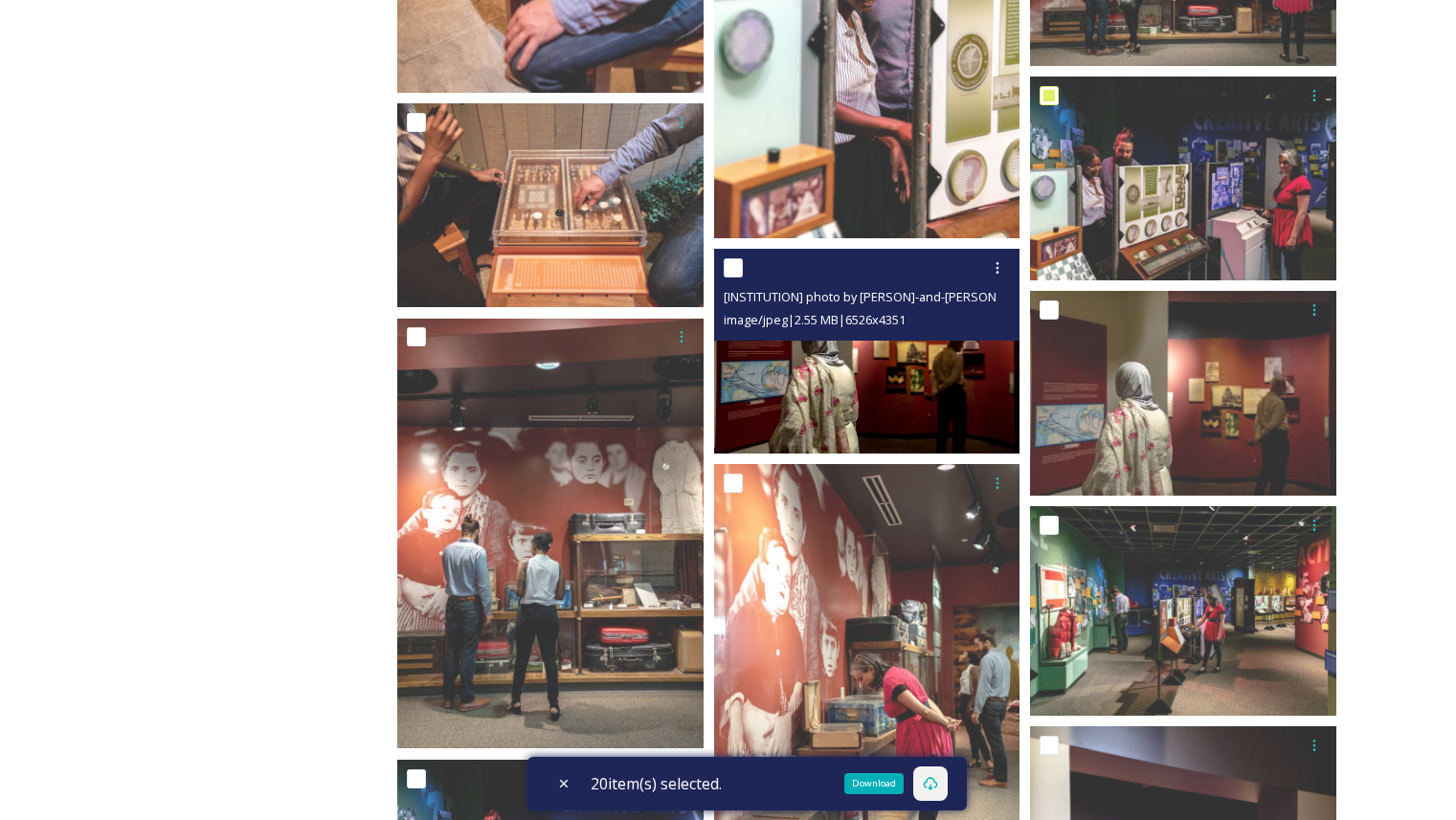 click at bounding box center [733, 268] 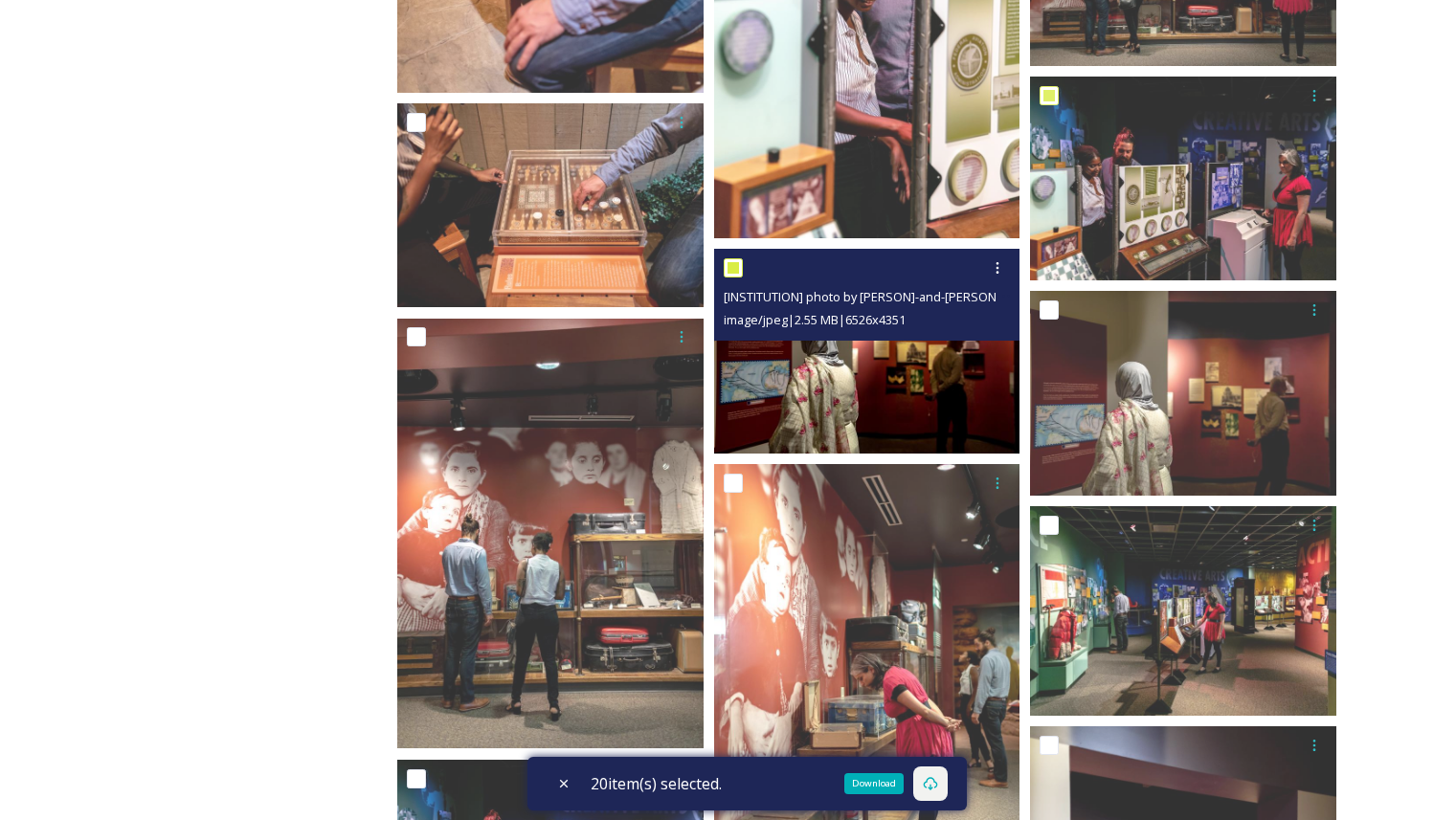 checkbox on "true" 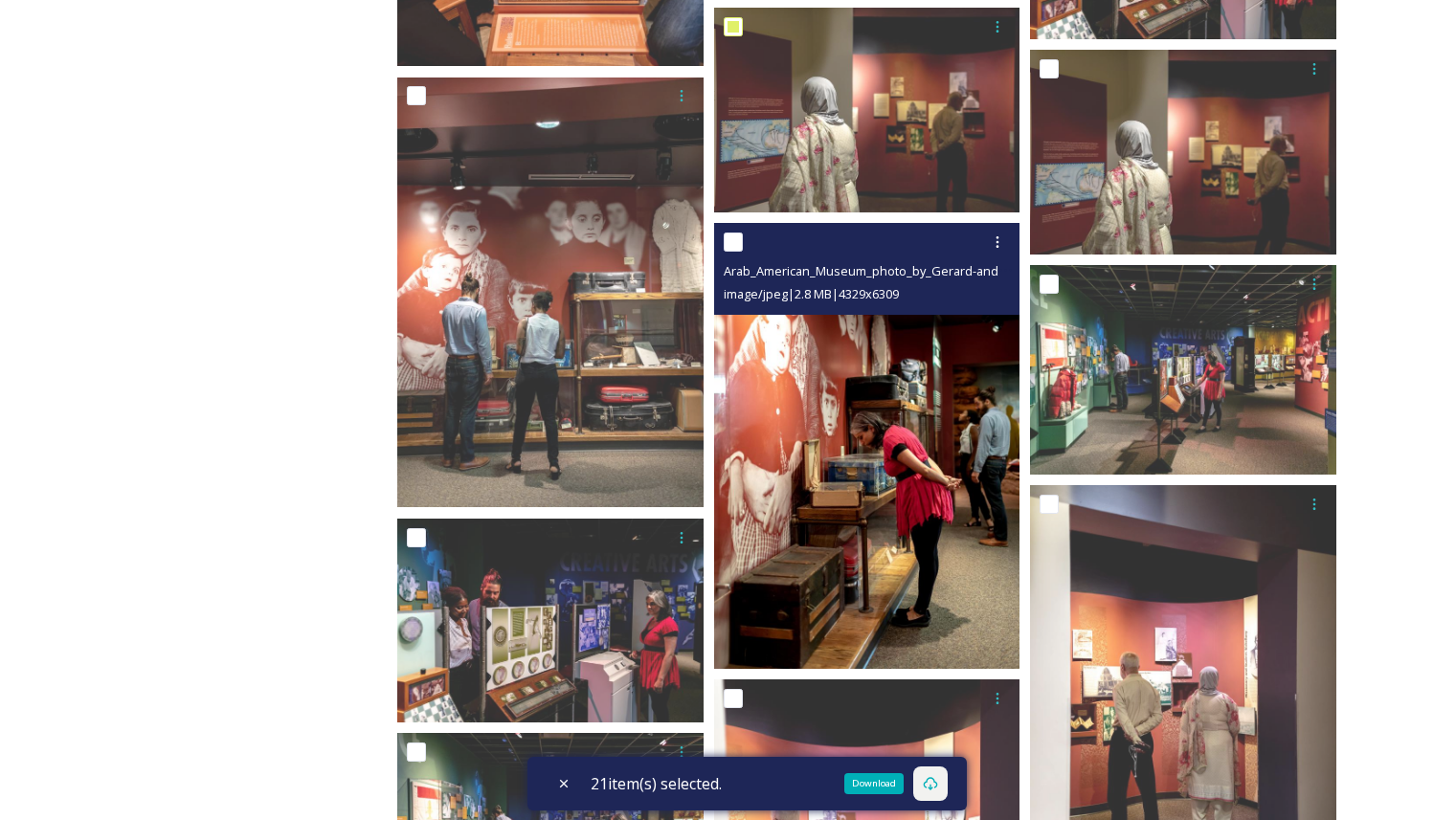 scroll, scrollTop: 10515, scrollLeft: 0, axis: vertical 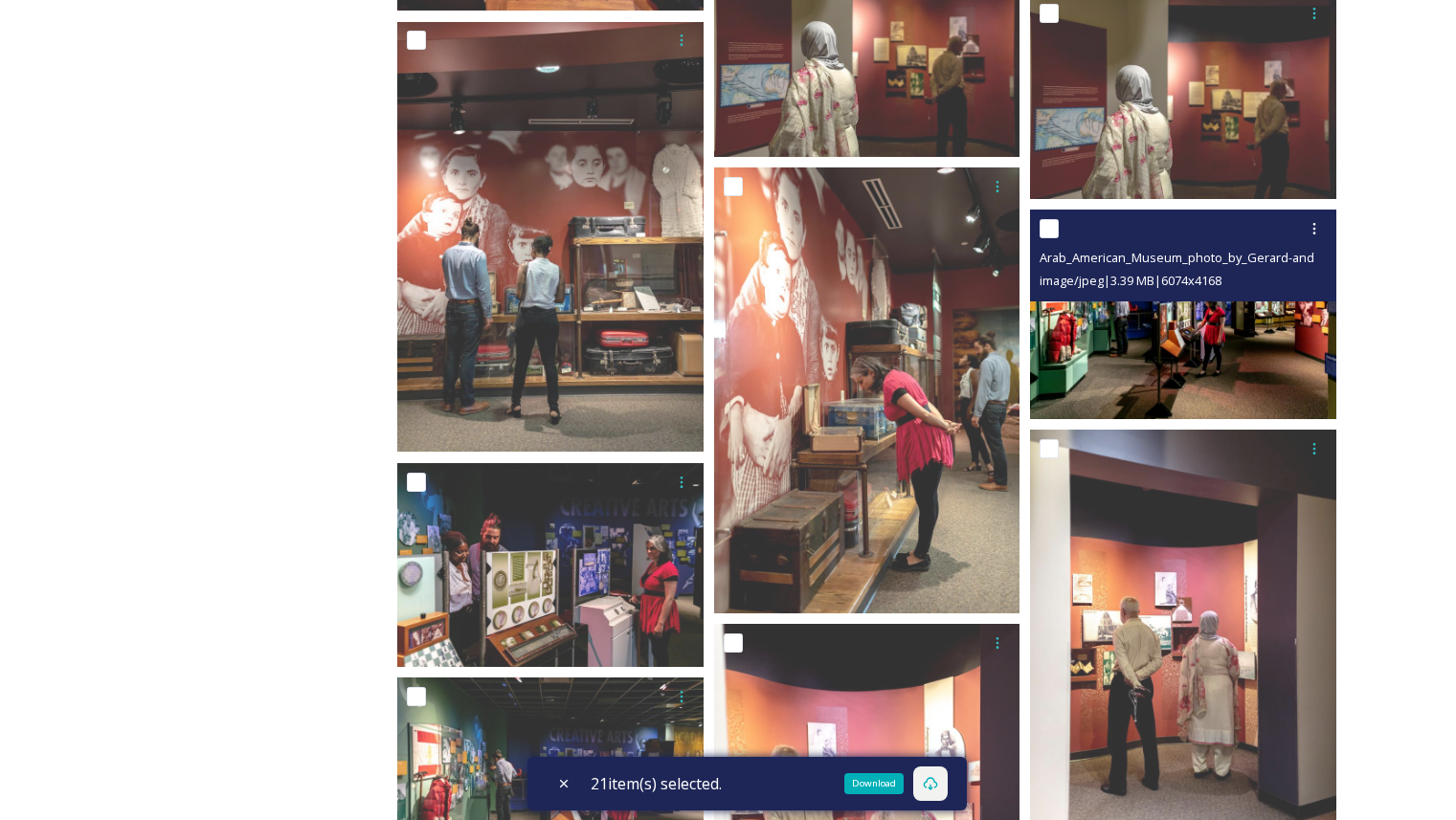 click at bounding box center [1049, 229] 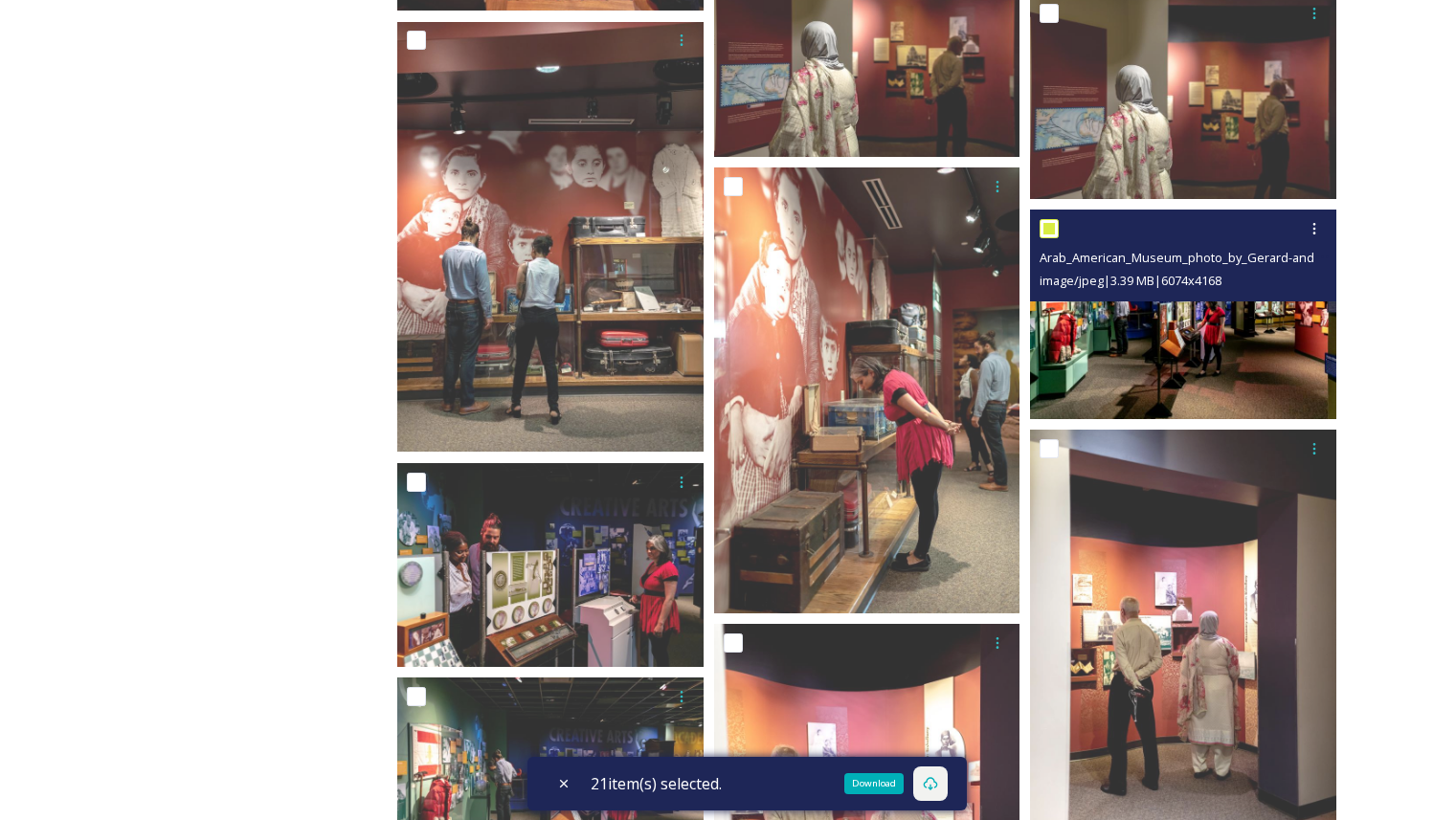 checkbox on "true" 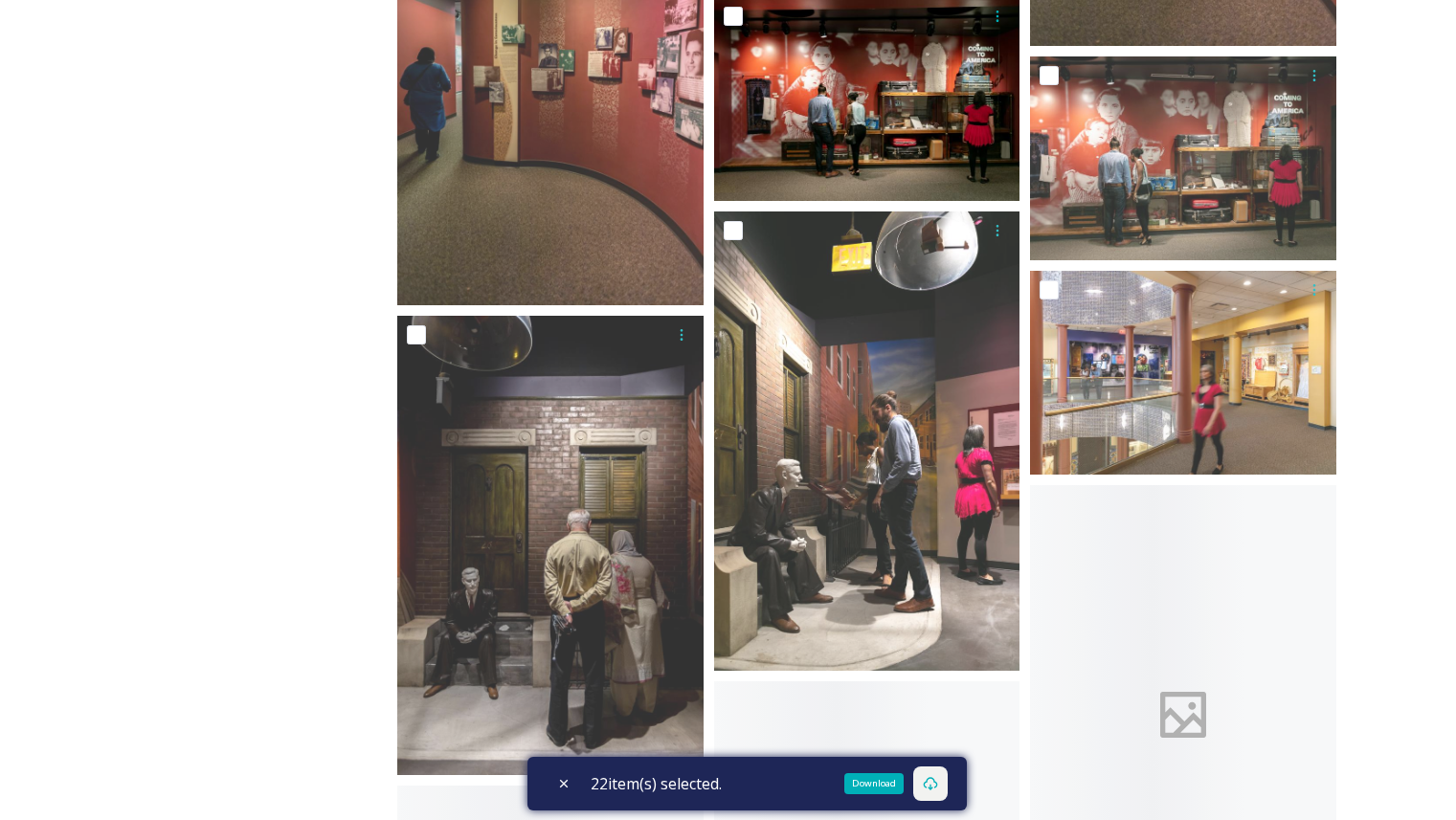 scroll, scrollTop: 12709, scrollLeft: 0, axis: vertical 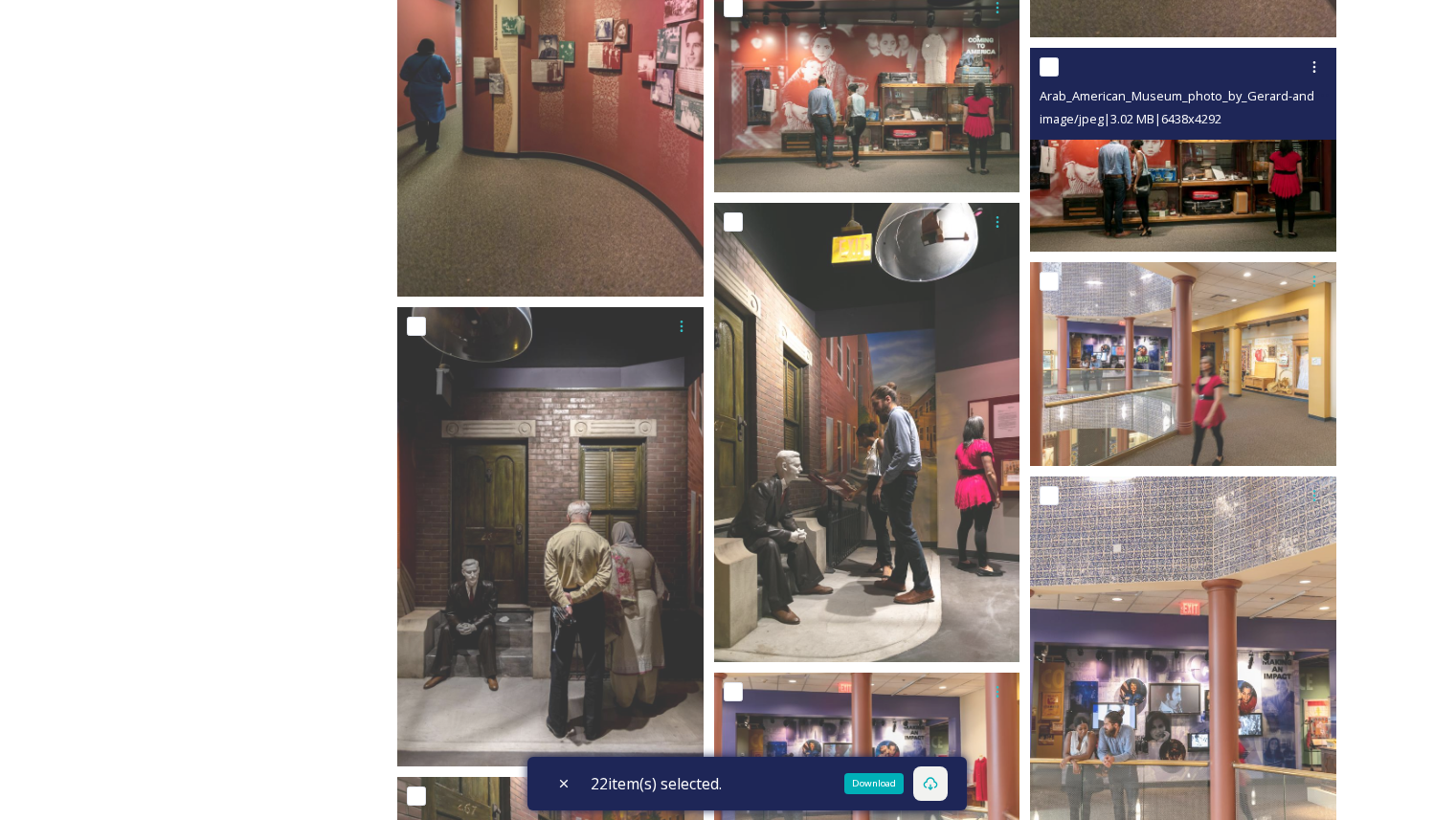 click at bounding box center [1049, 67] 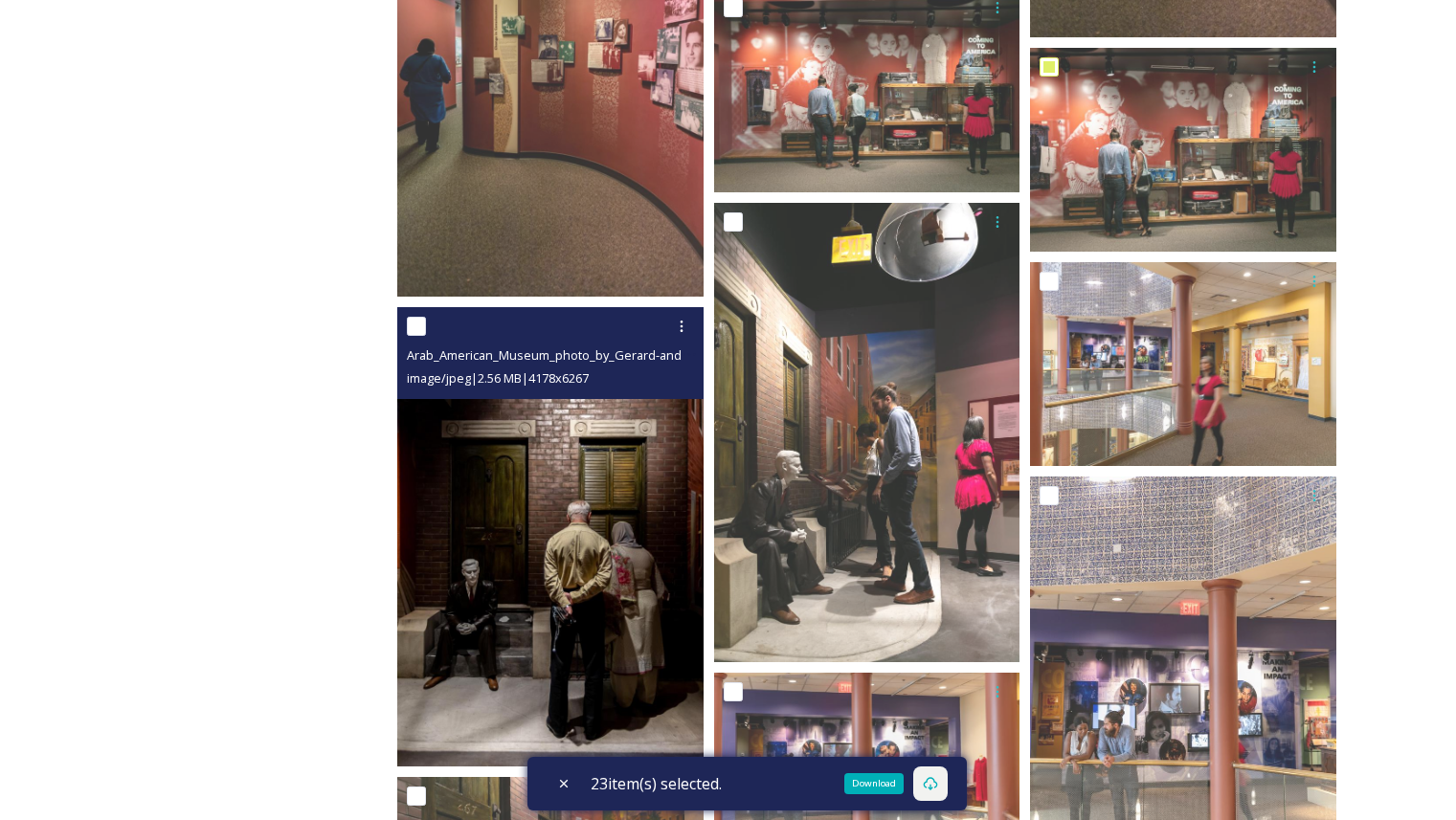 click at bounding box center (416, 326) 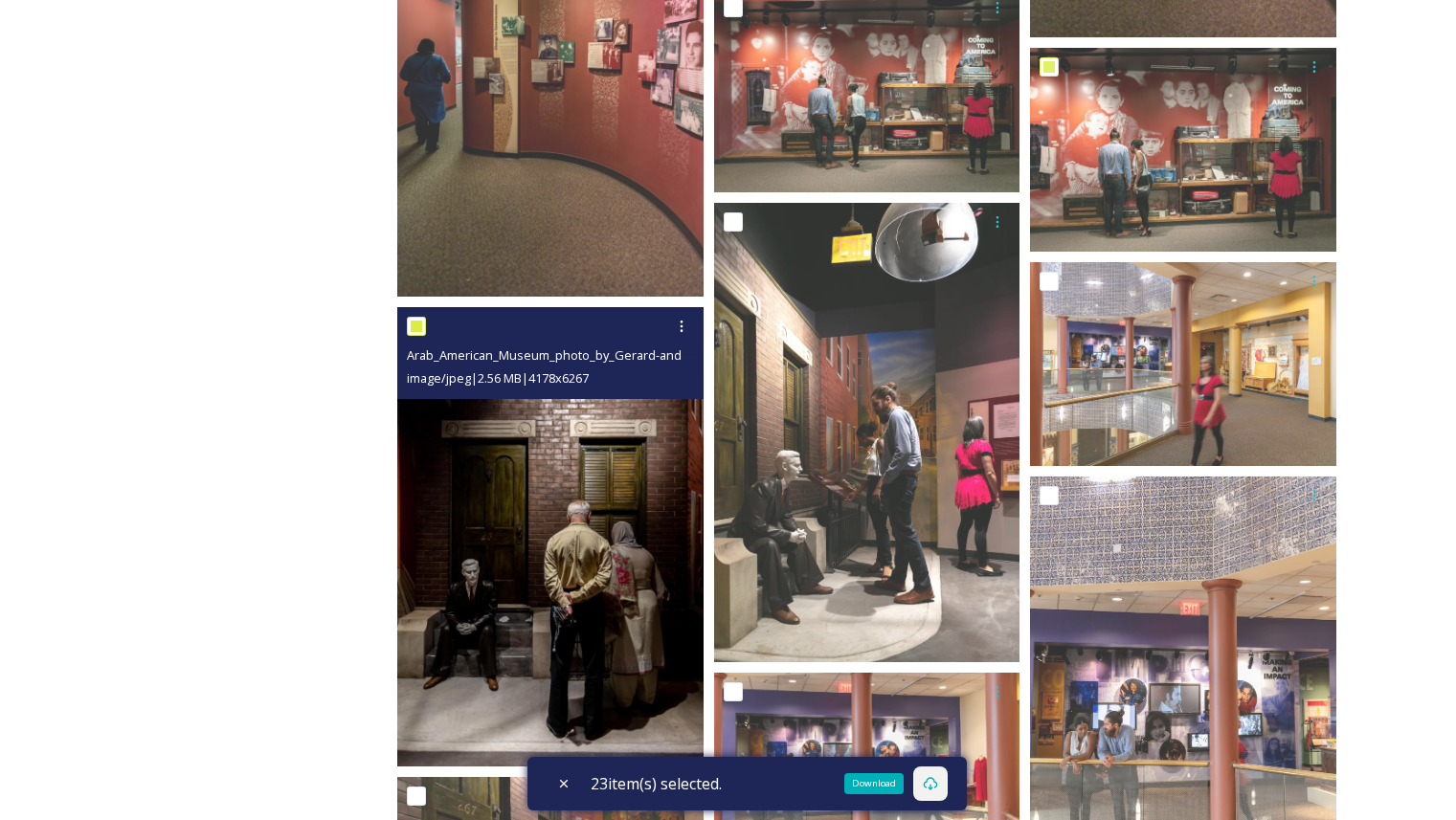 checkbox on "true" 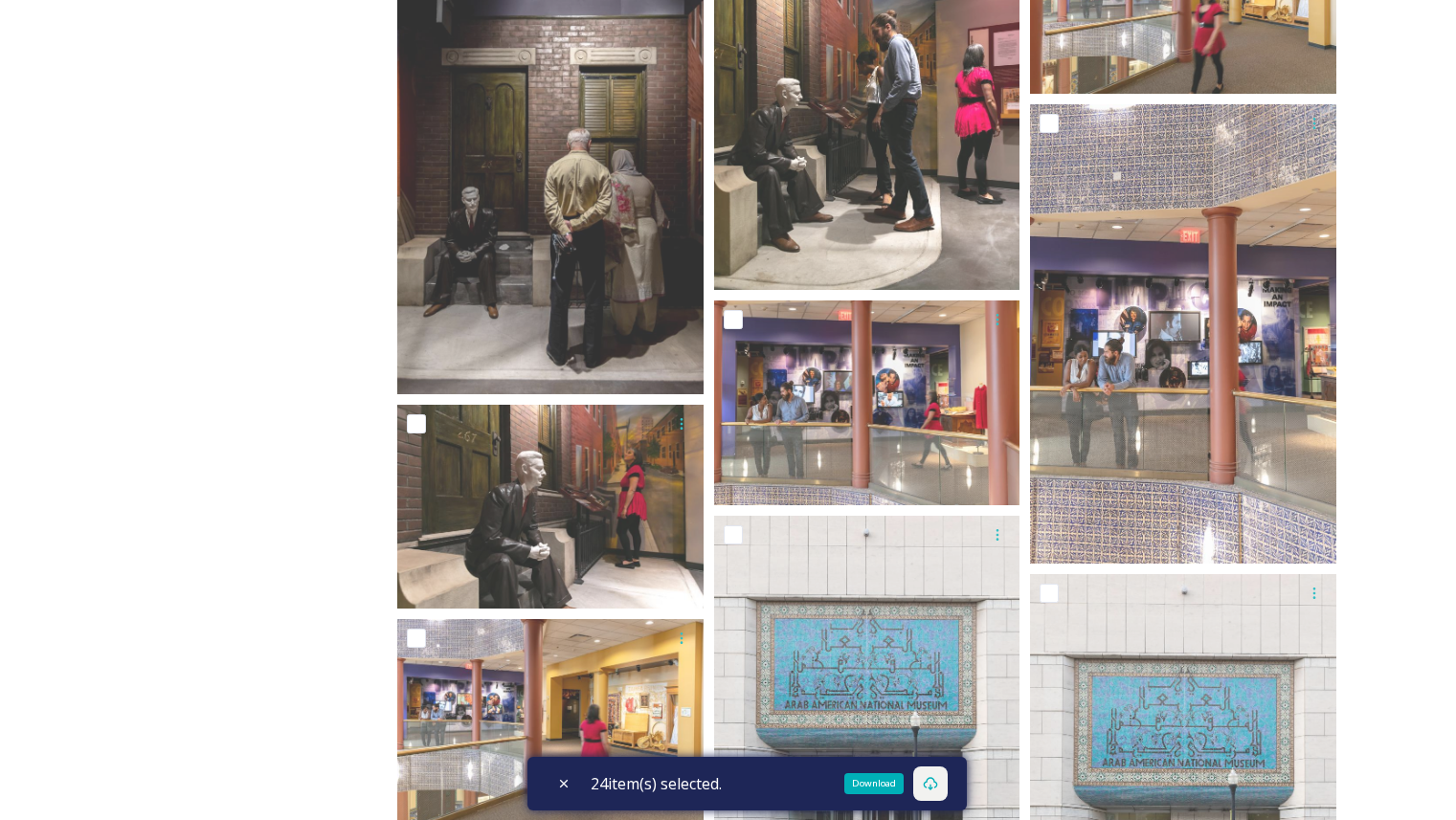 scroll, scrollTop: 13441, scrollLeft: 0, axis: vertical 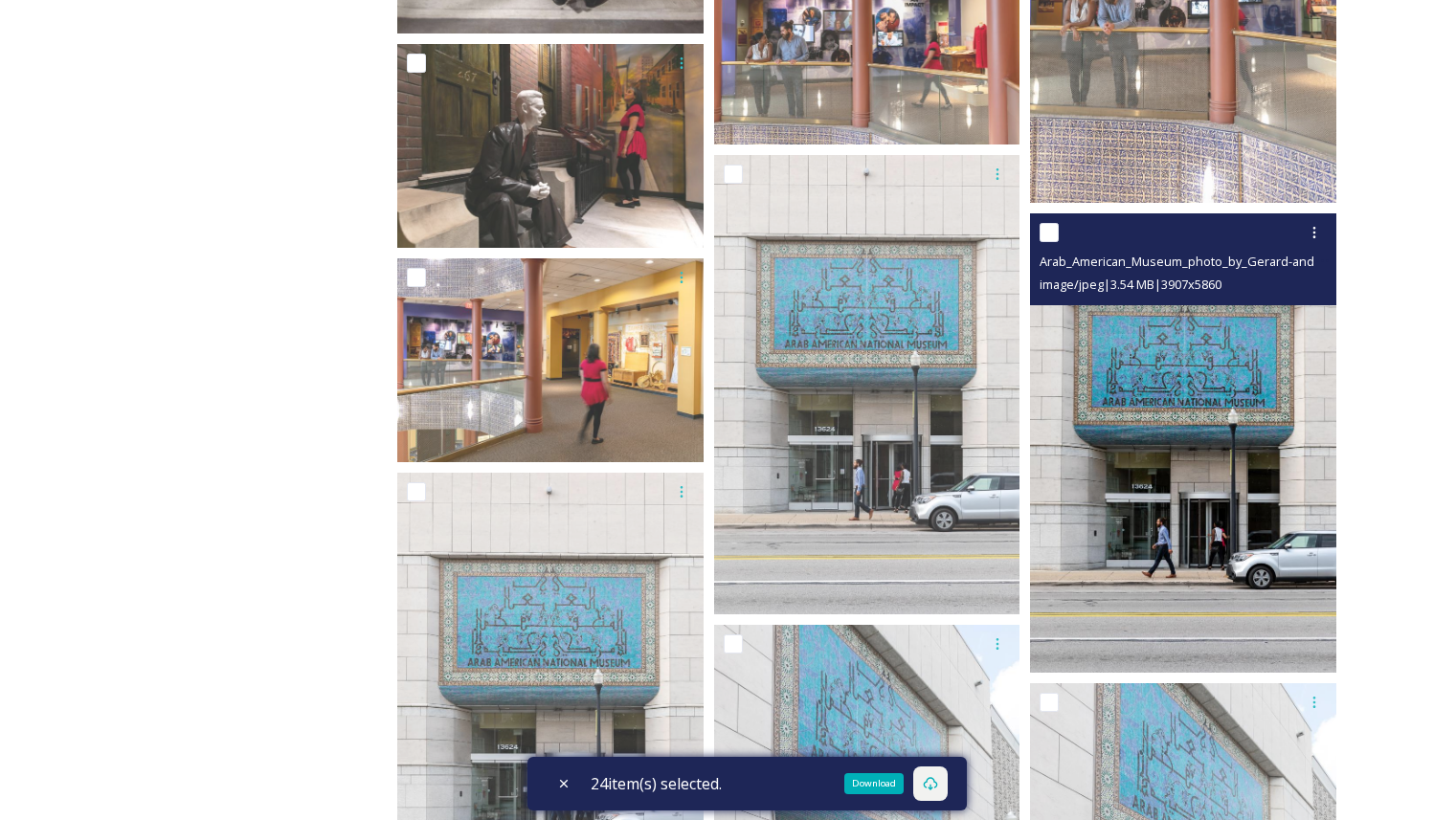 click at bounding box center [1049, 233] 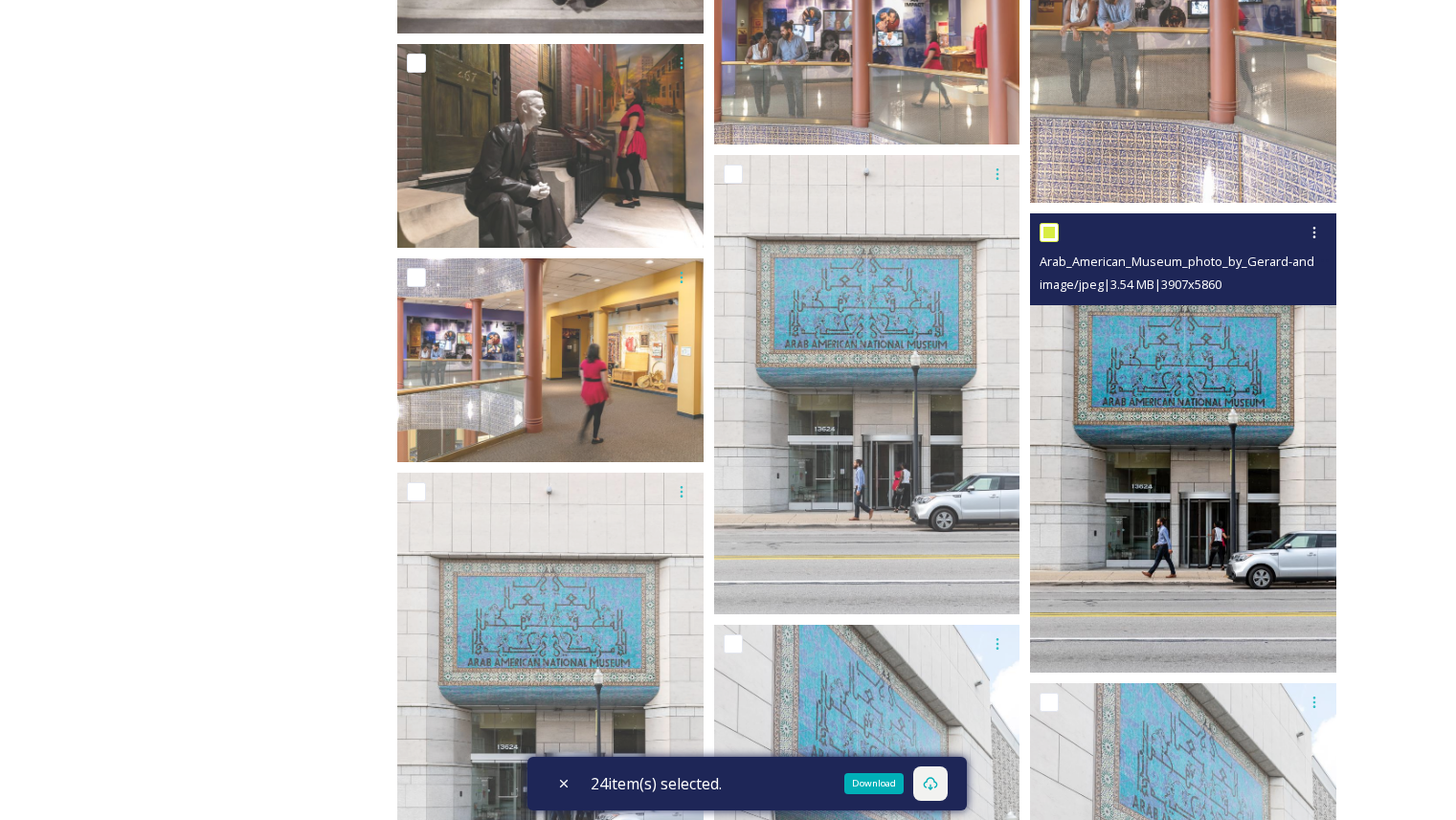checkbox on "true" 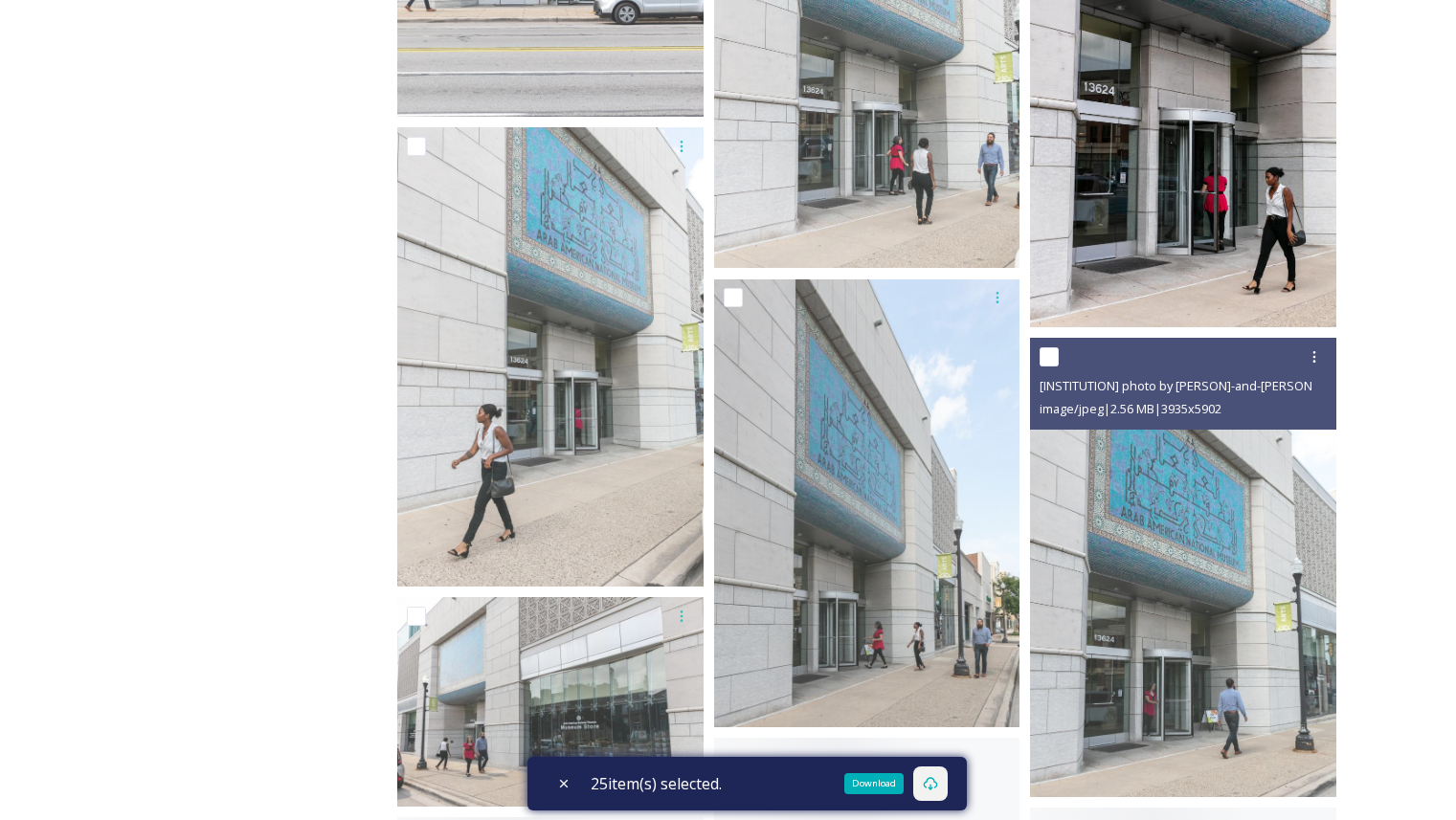 scroll, scrollTop: 15060, scrollLeft: 0, axis: vertical 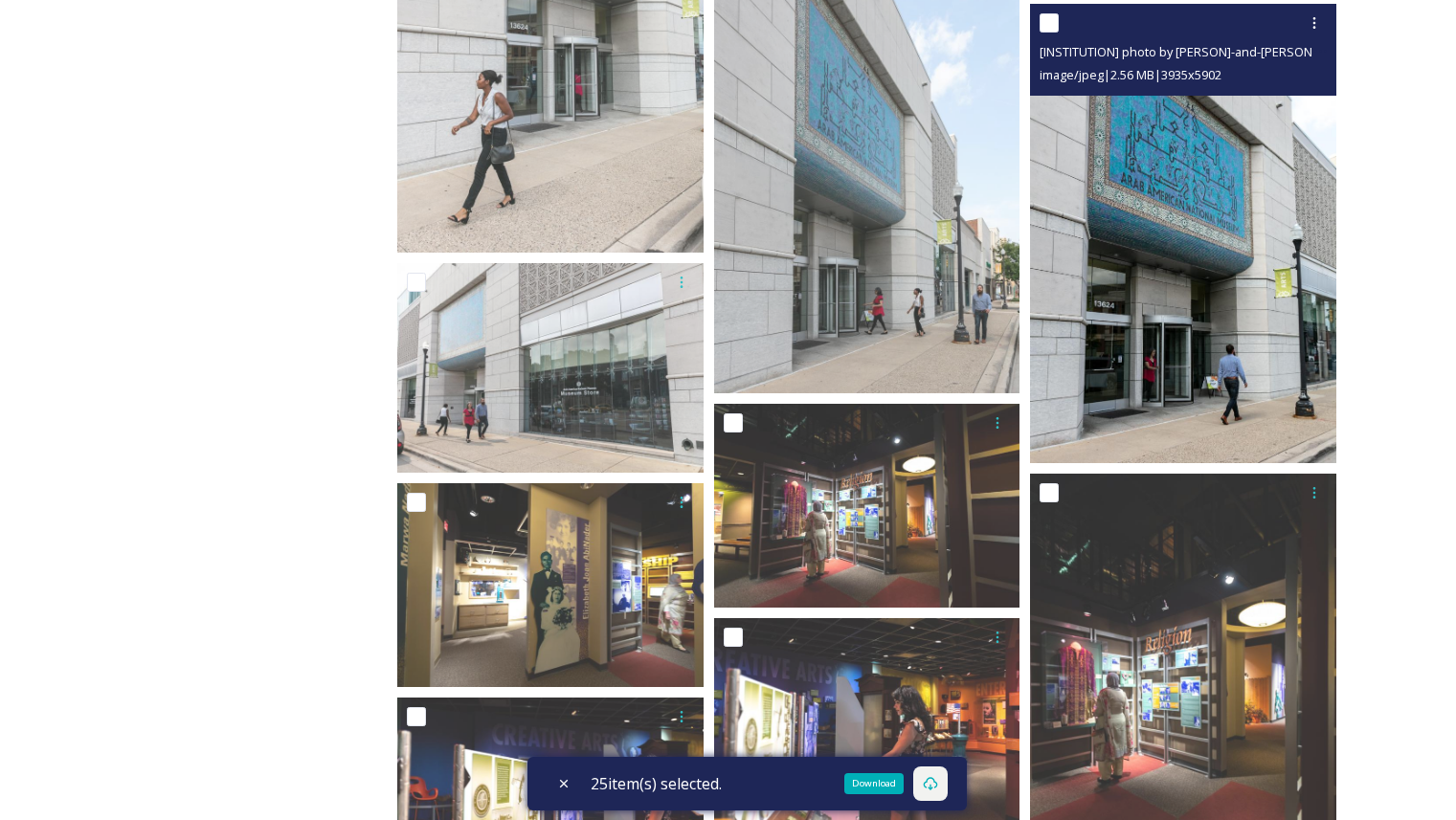 click at bounding box center [1049, 23] 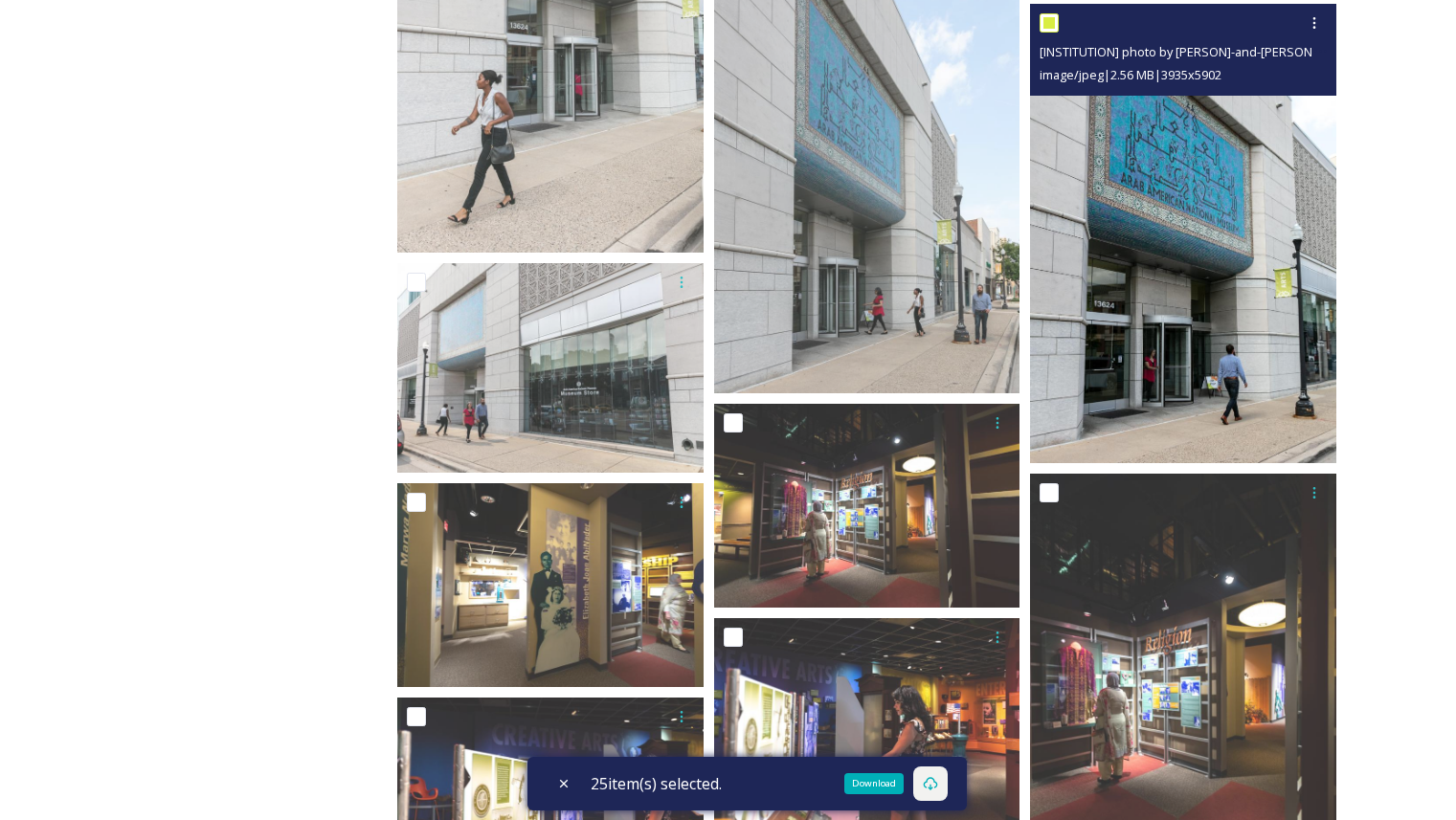 checkbox on "true" 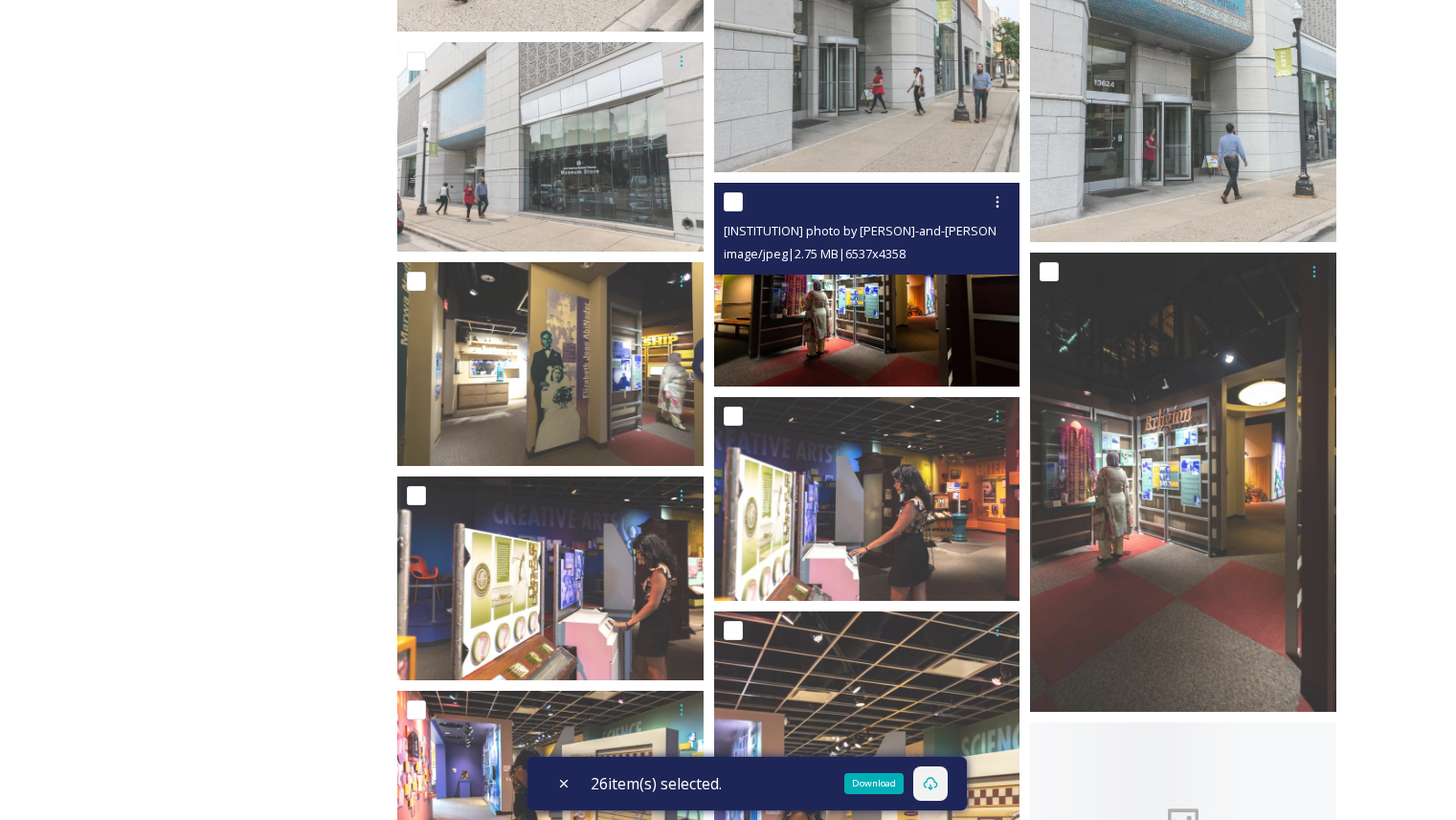 scroll, scrollTop: 15436, scrollLeft: 0, axis: vertical 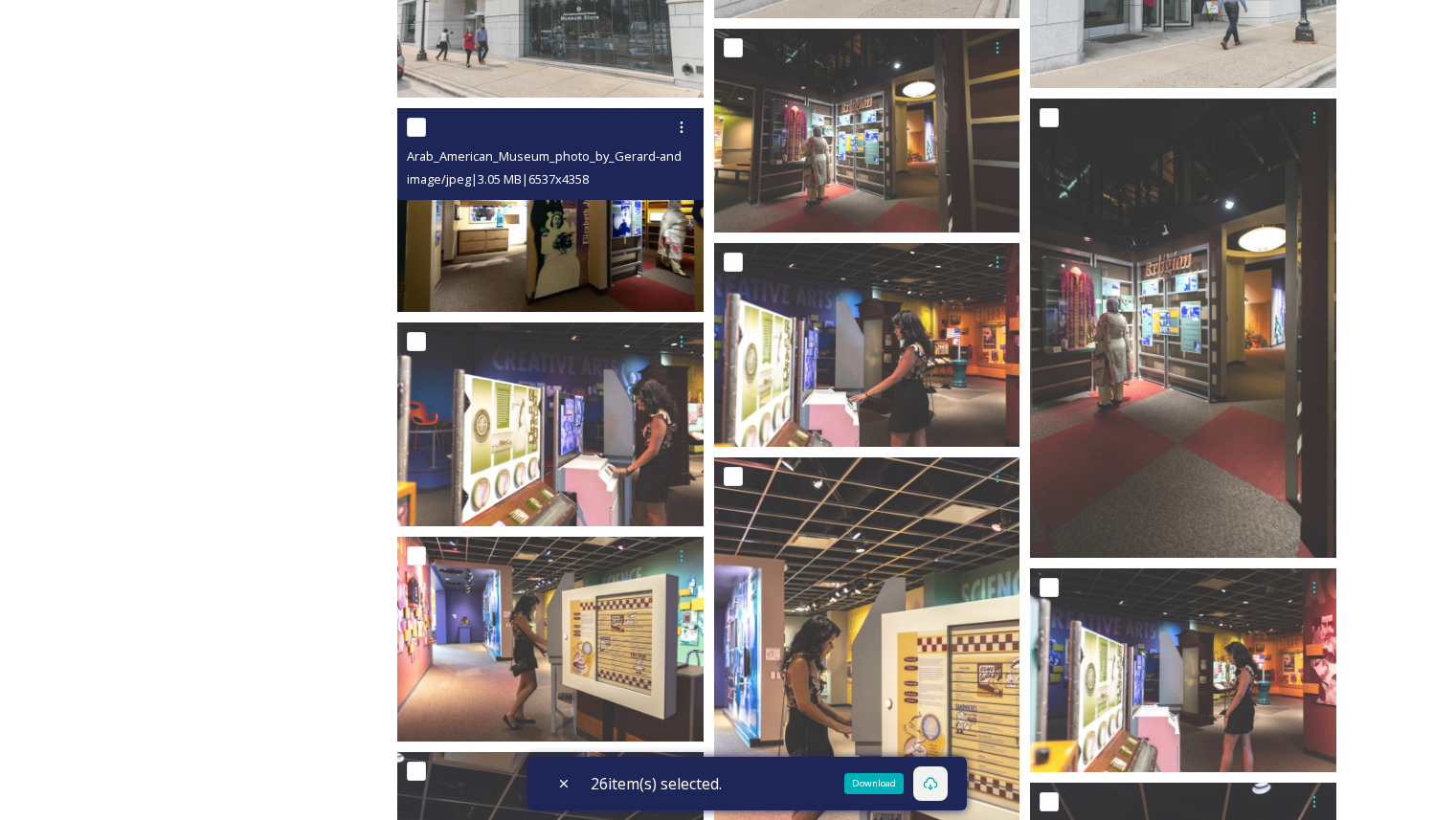 click at bounding box center (416, 127) 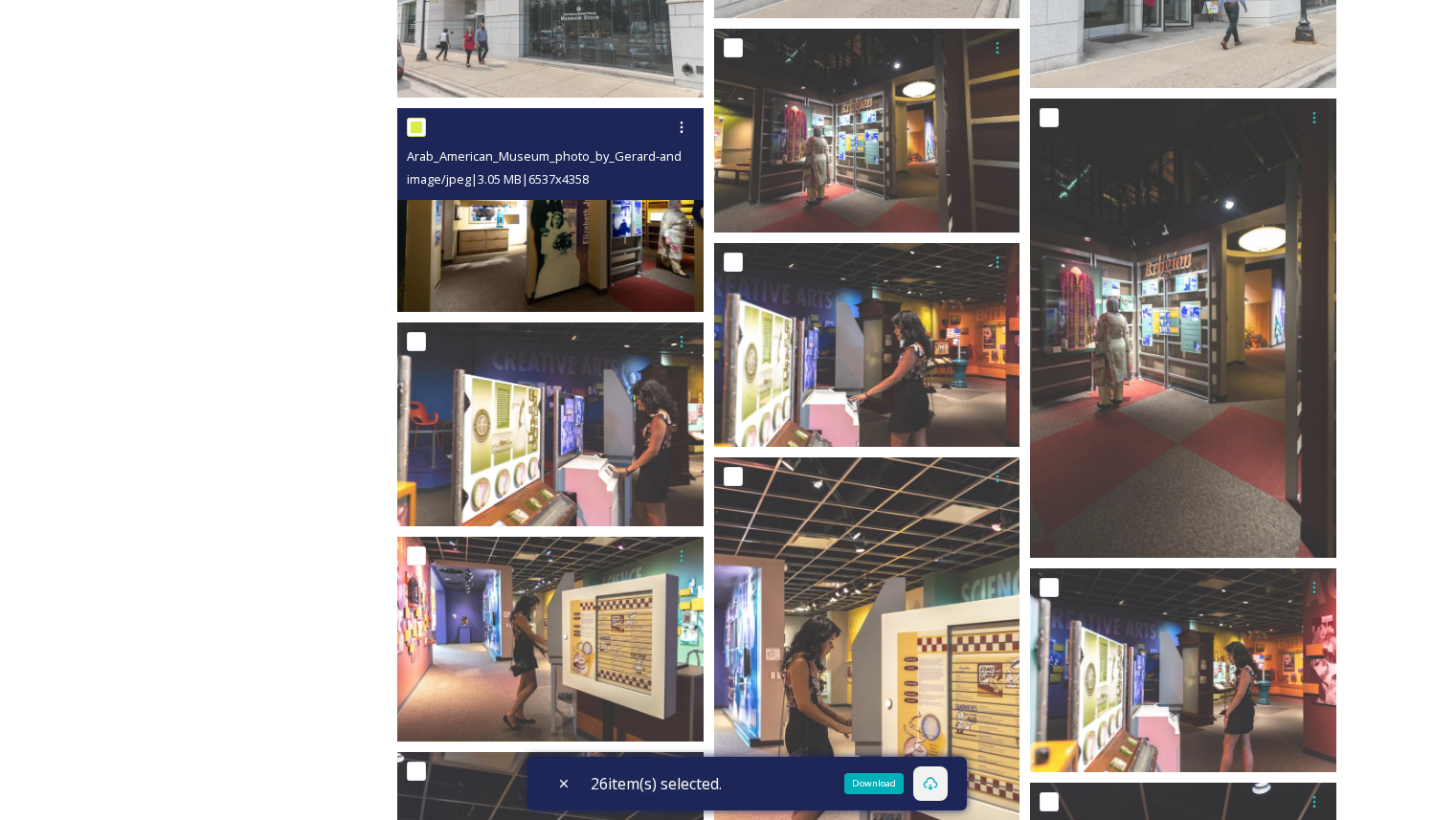 checkbox on "true" 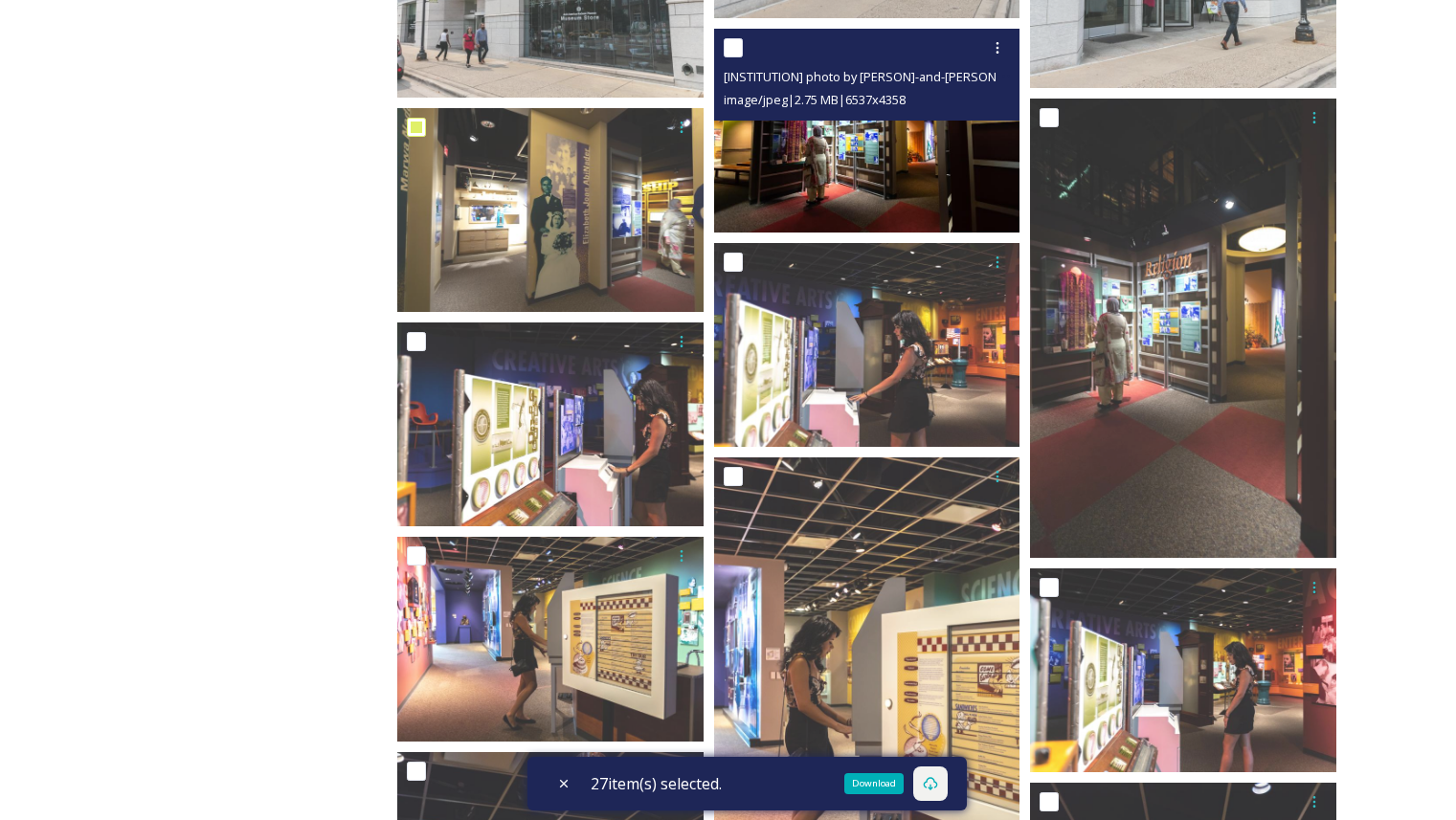 click at bounding box center [733, 48] 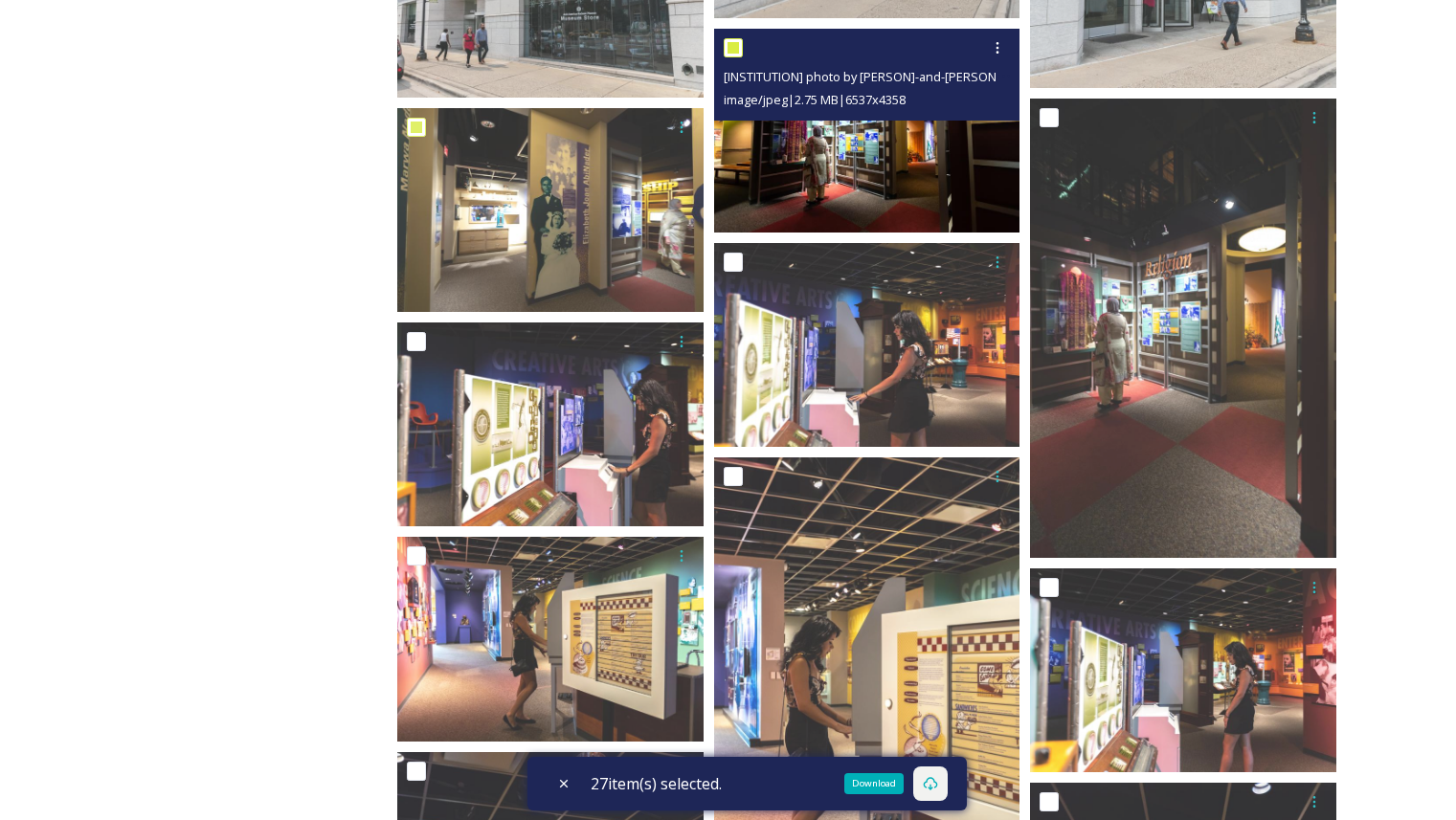 checkbox on "true" 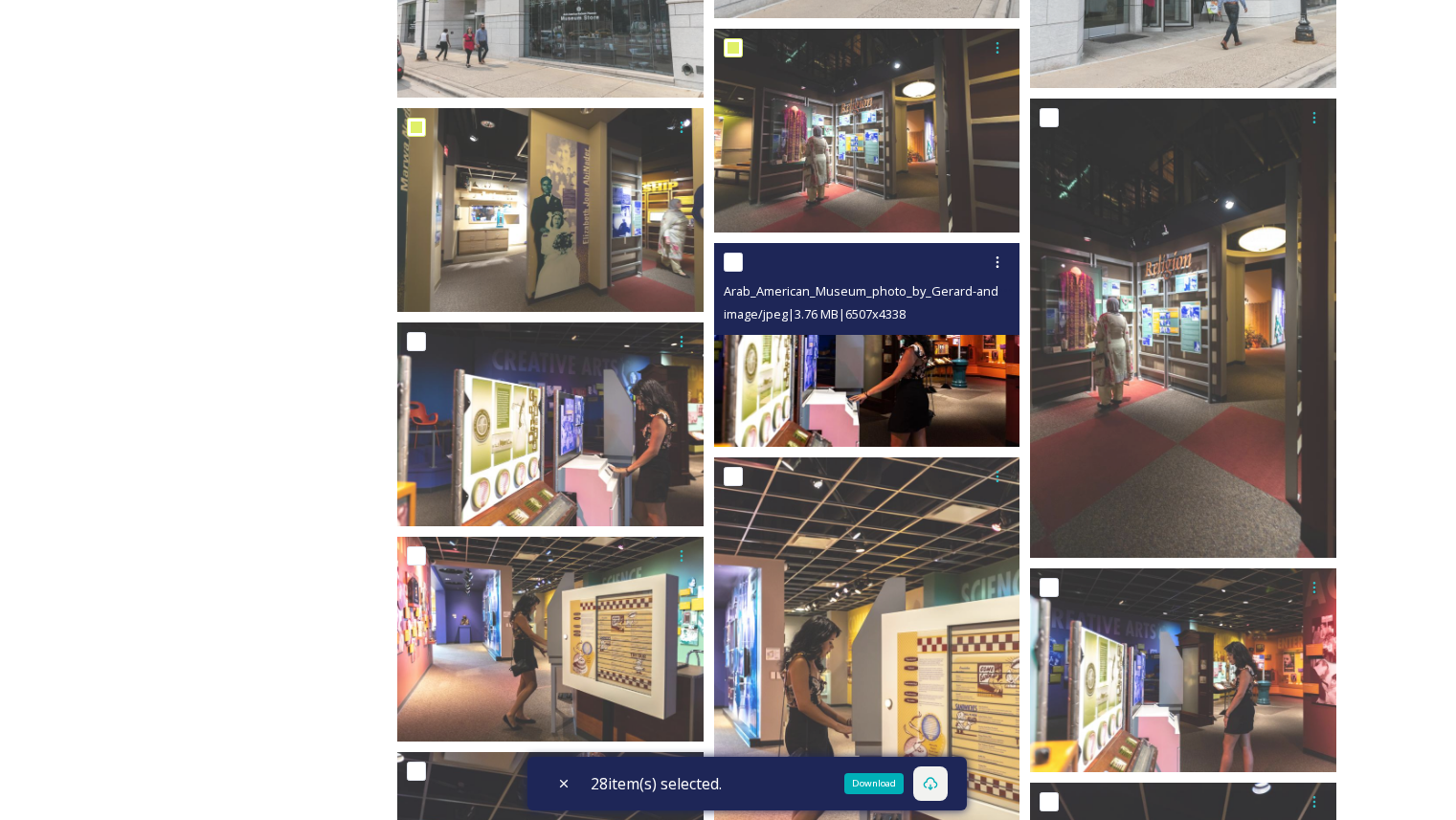 click at bounding box center (733, 262) 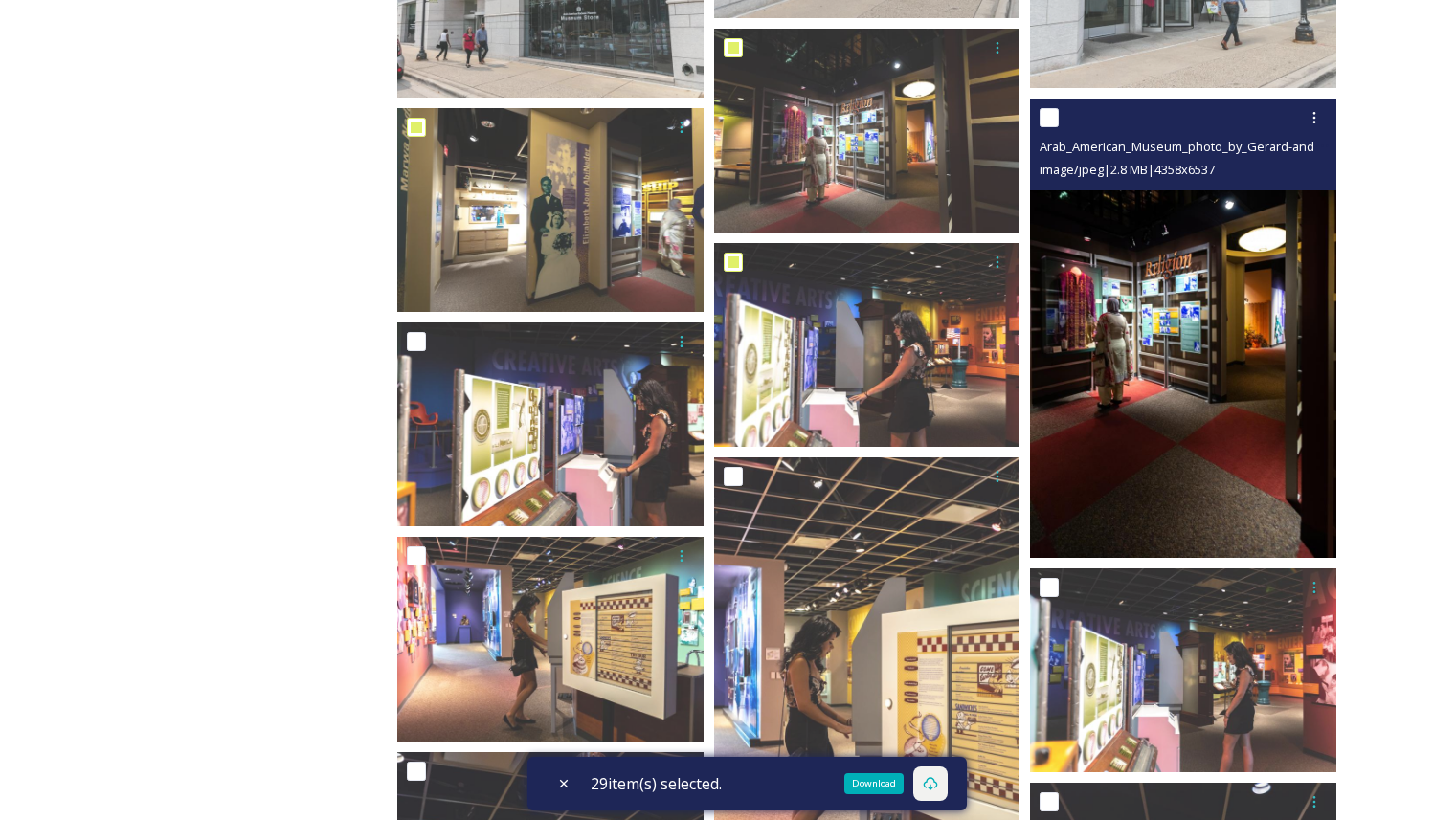 click at bounding box center (1049, 118) 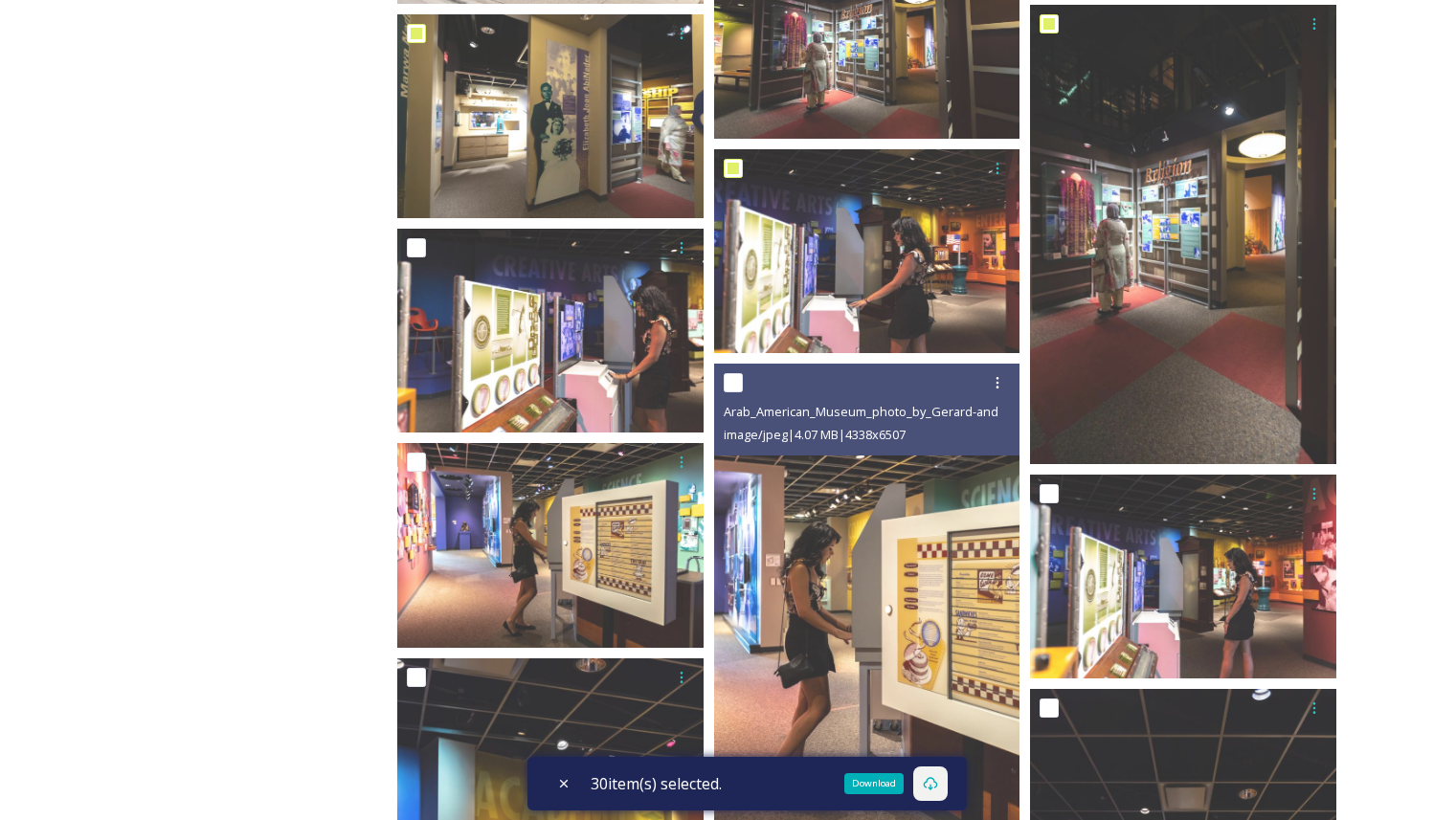 scroll, scrollTop: 15817, scrollLeft: 0, axis: vertical 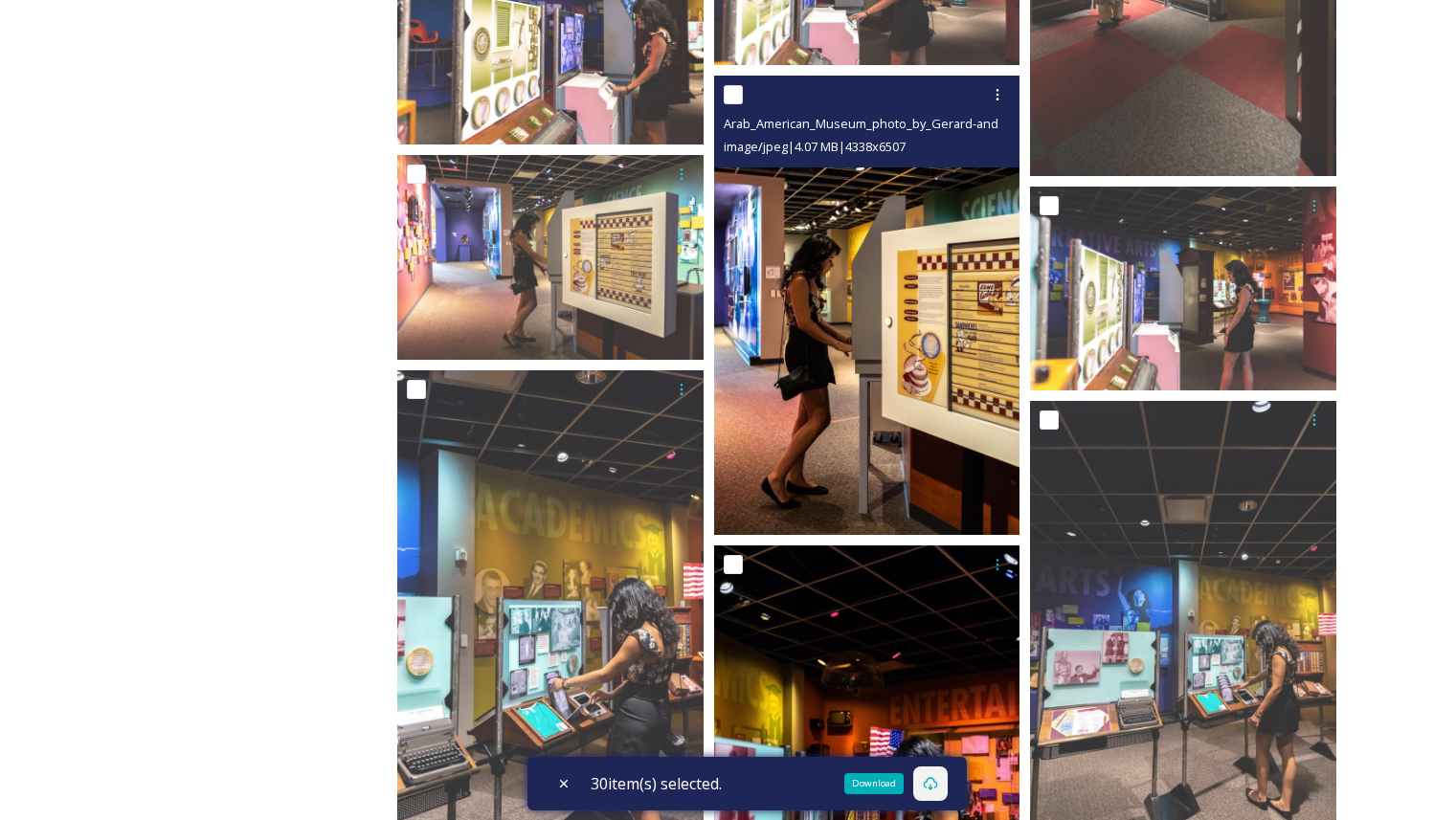 click at bounding box center (733, 95) 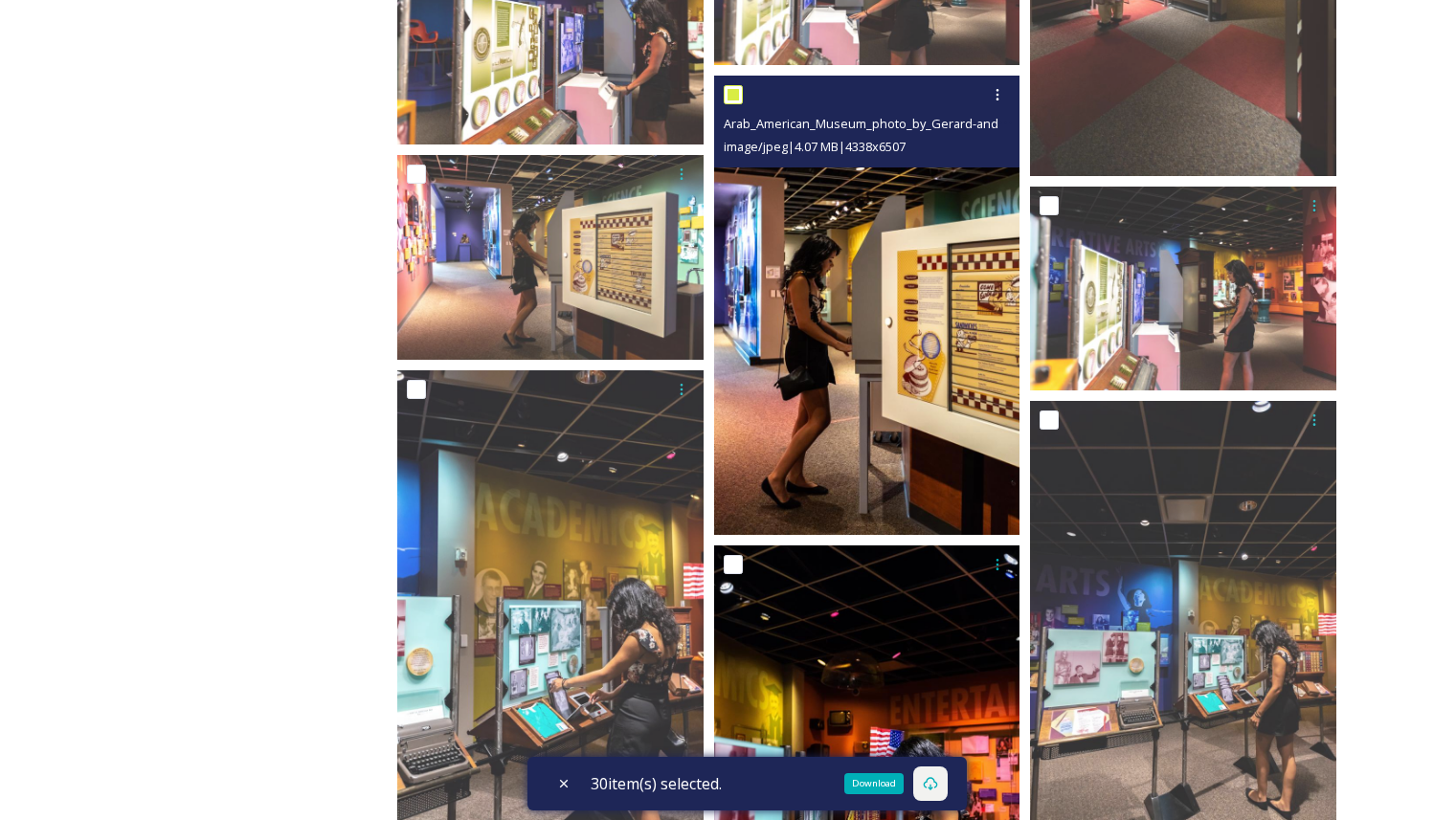 checkbox on "true" 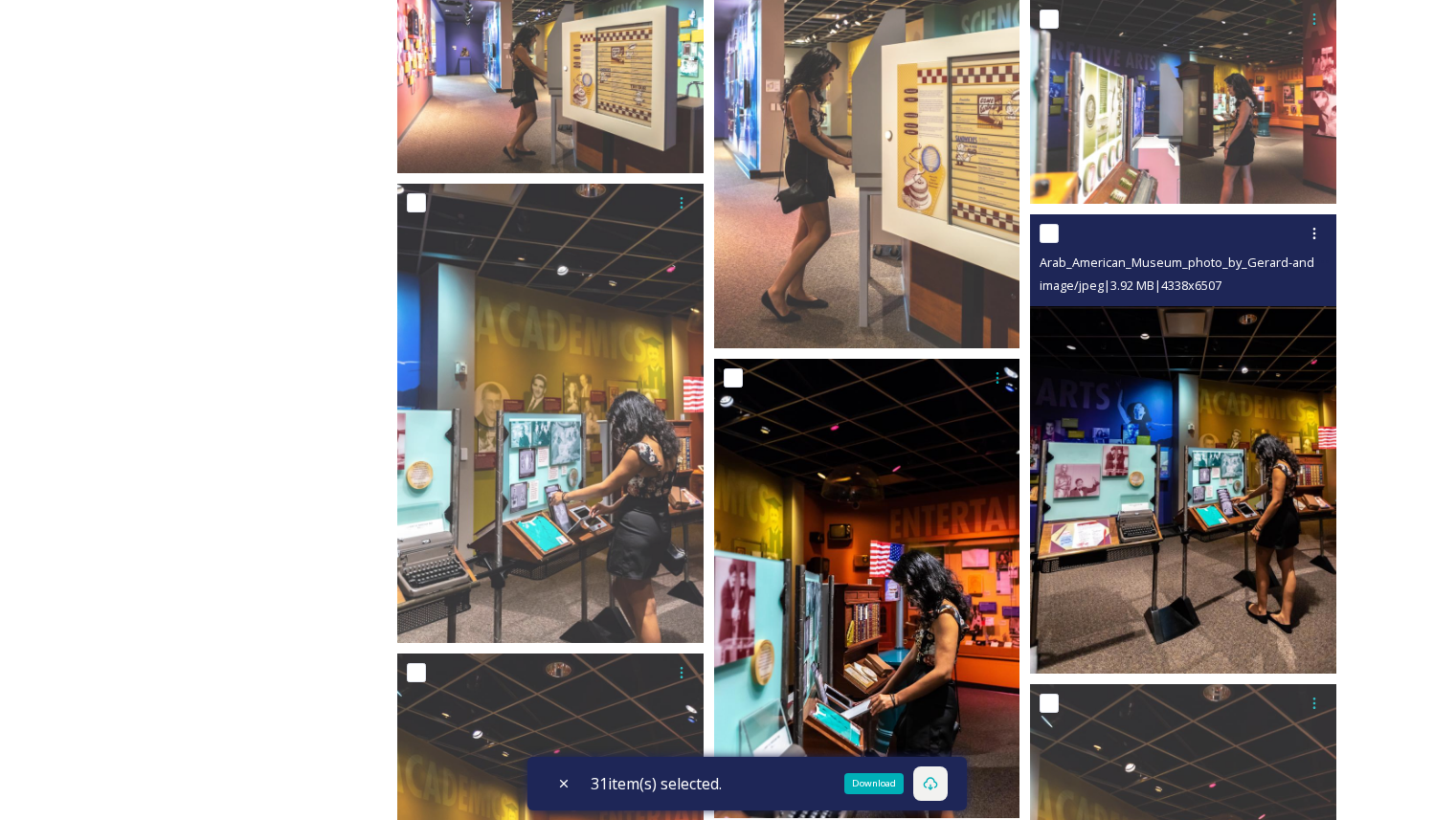scroll, scrollTop: 15786, scrollLeft: 0, axis: vertical 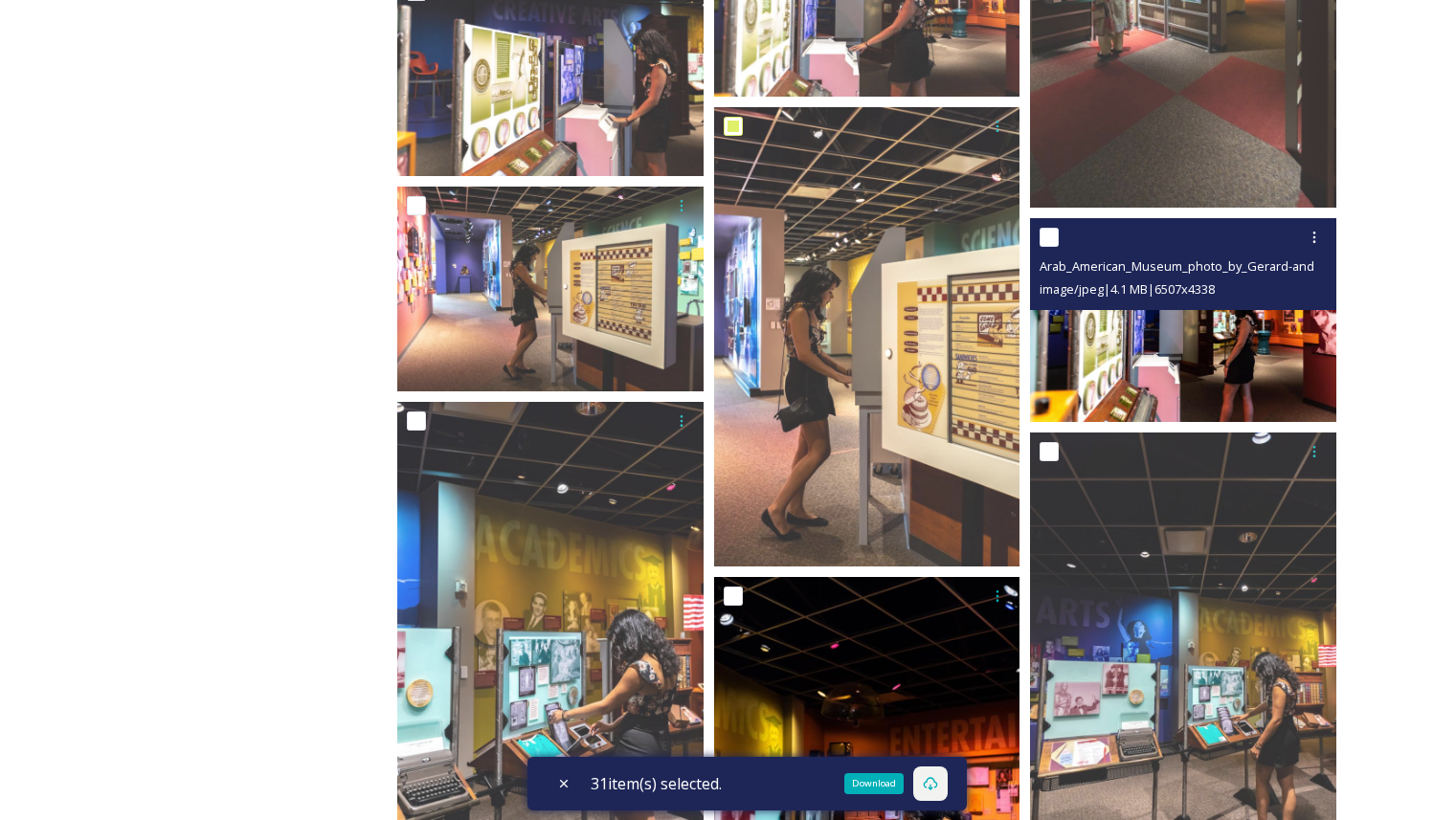 click at bounding box center [1049, 237] 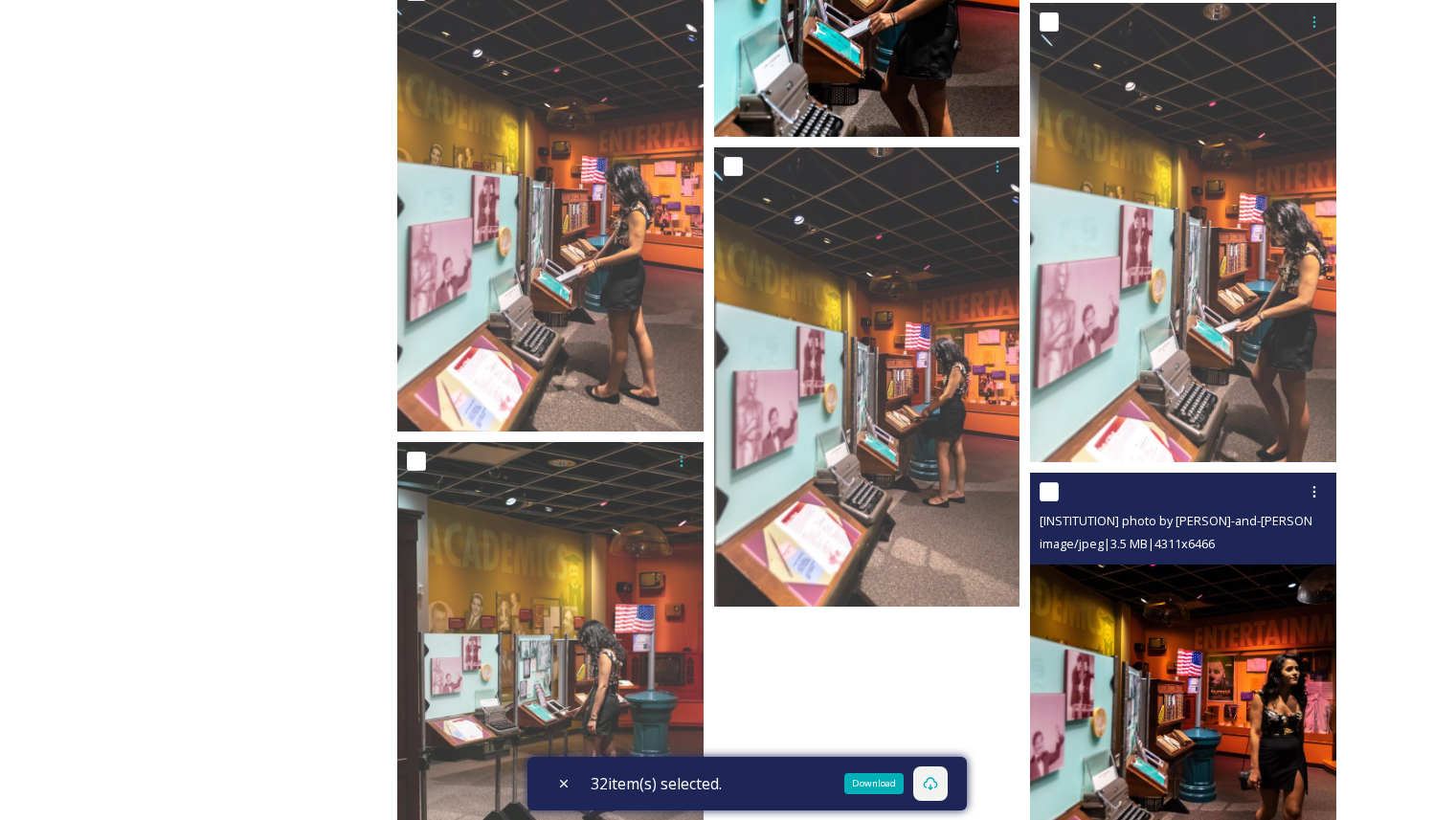 scroll, scrollTop: 16839, scrollLeft: 0, axis: vertical 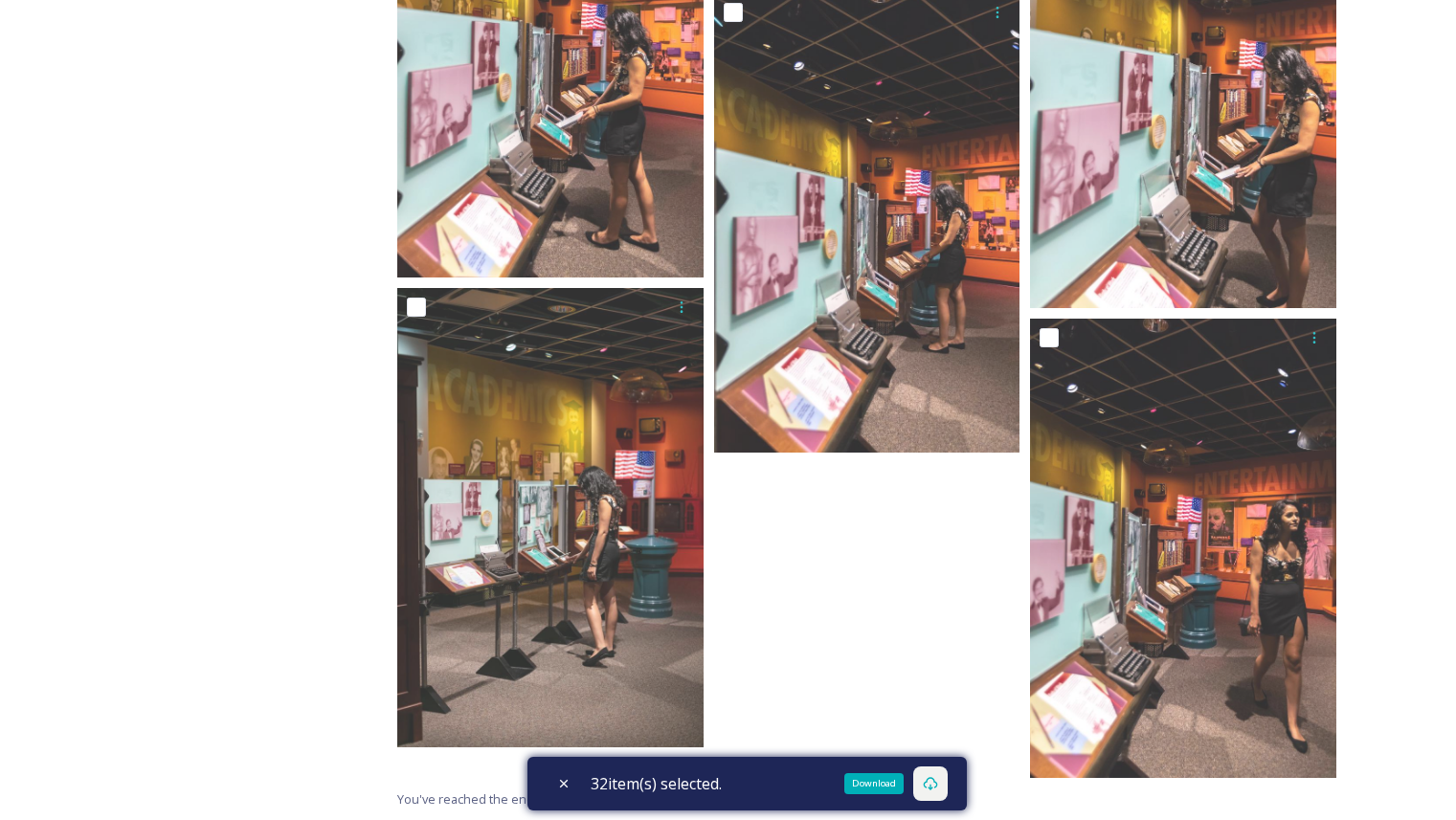 click 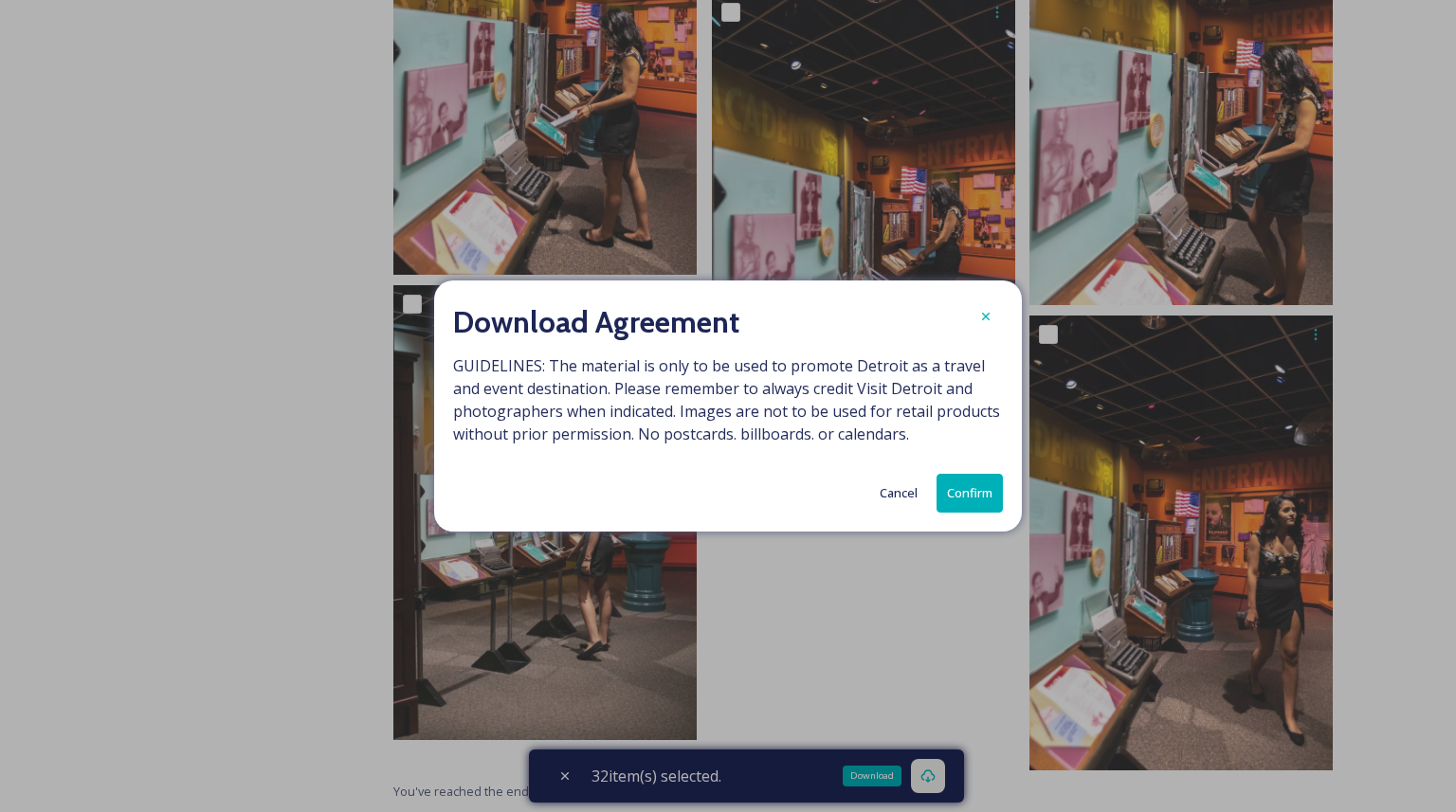 click on "Confirm" at bounding box center (970, 493) 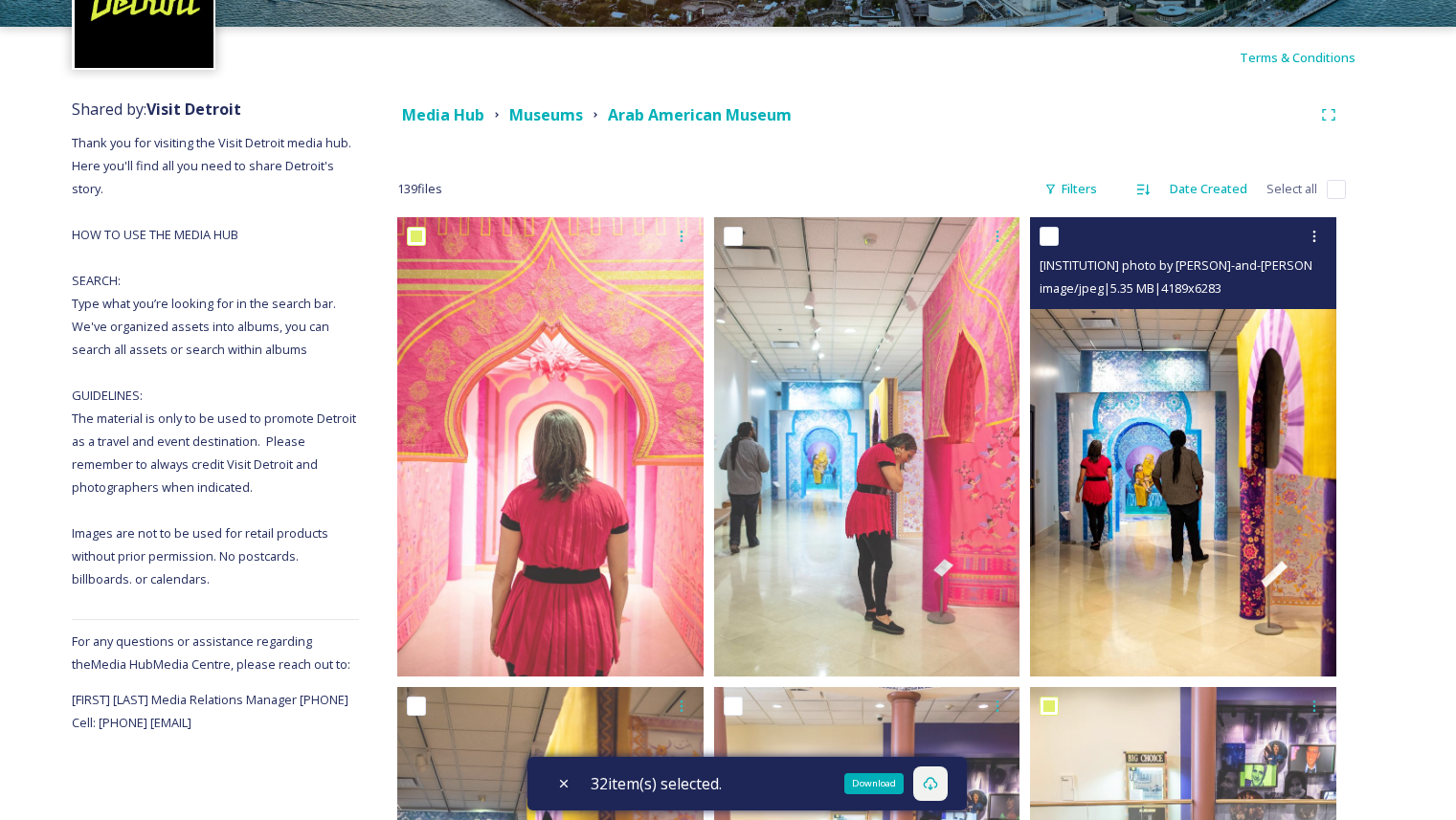 scroll, scrollTop: 0, scrollLeft: 0, axis: both 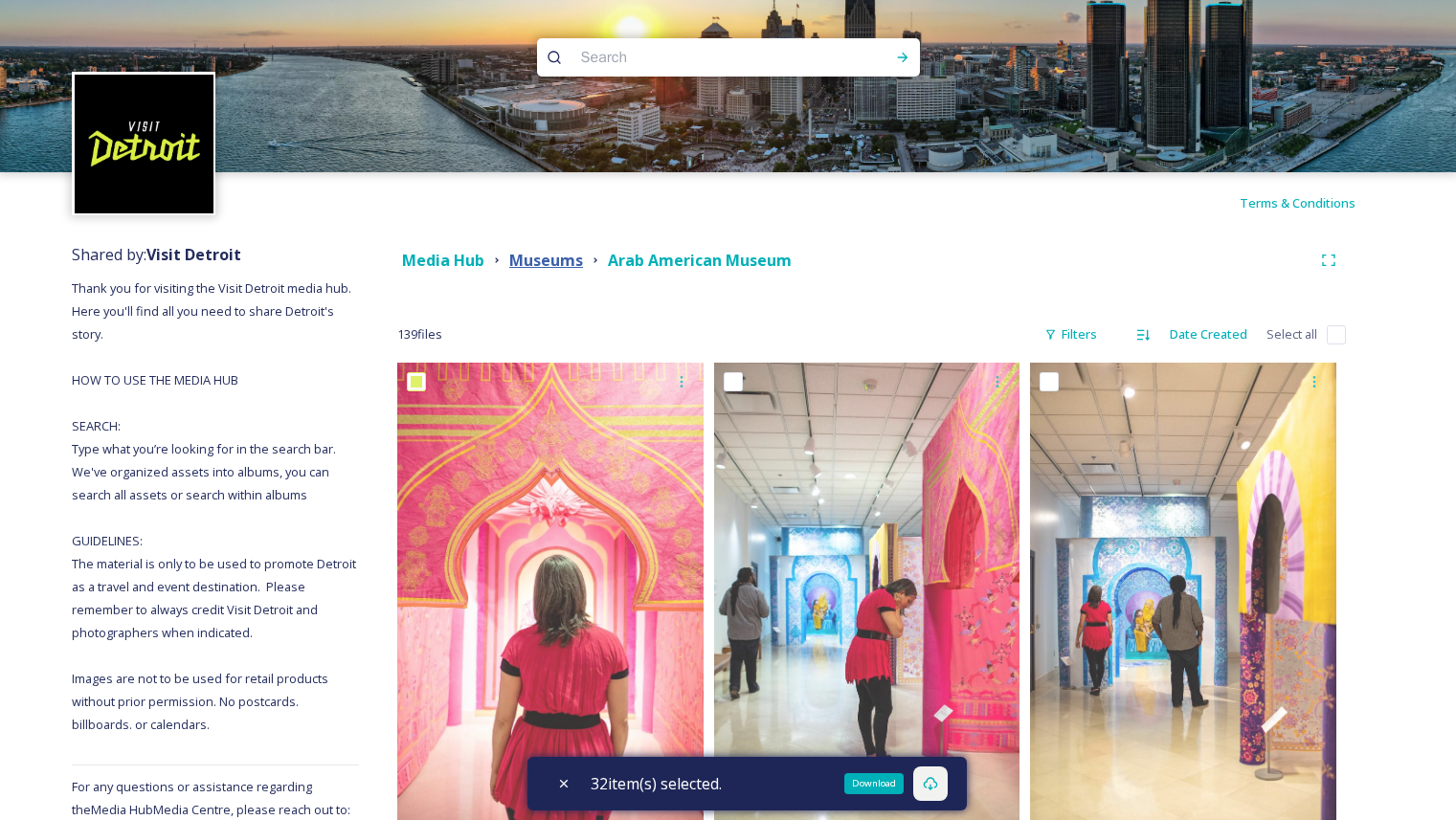 click on "Museums" at bounding box center (546, 260) 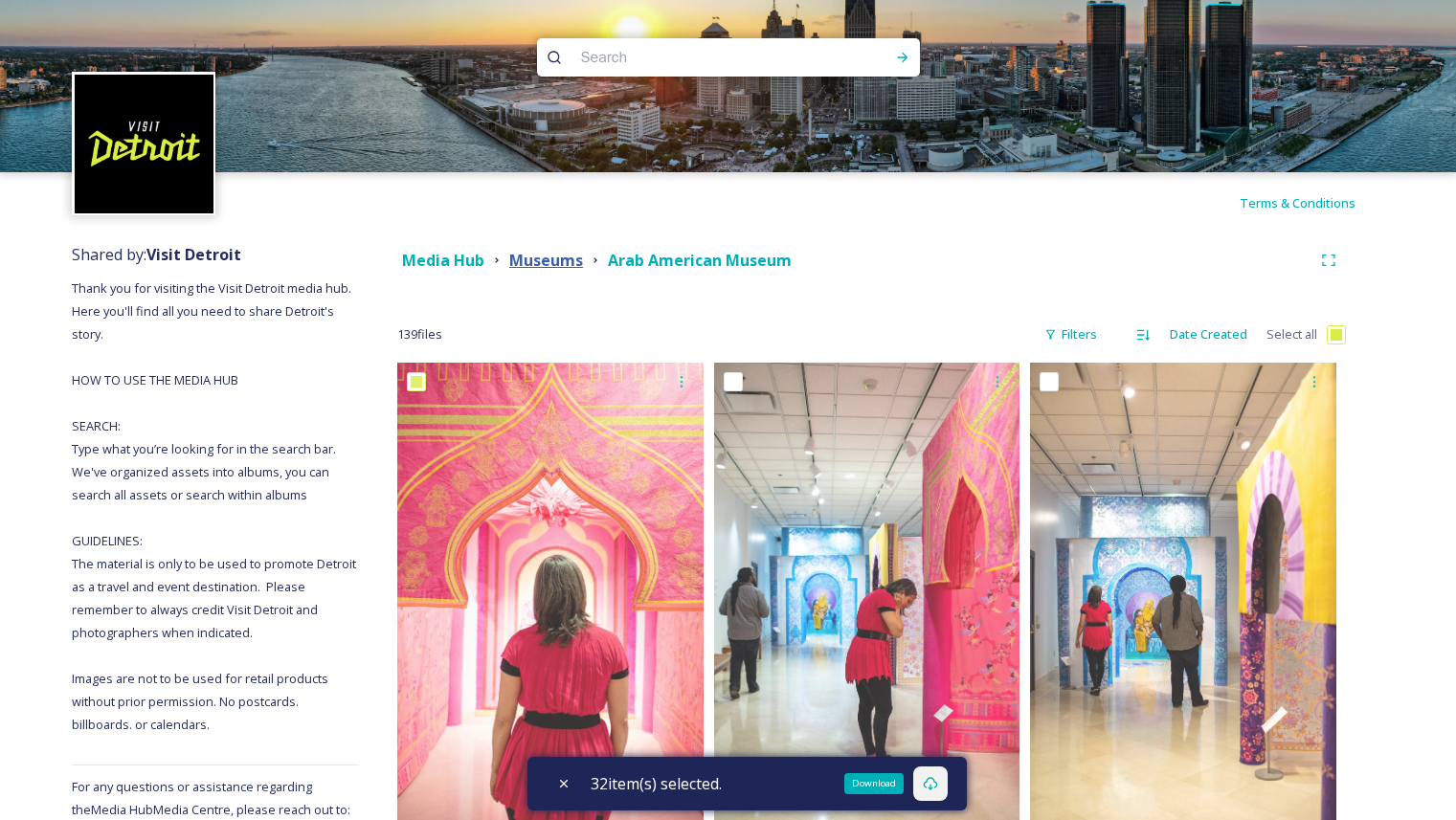 checkbox on "true" 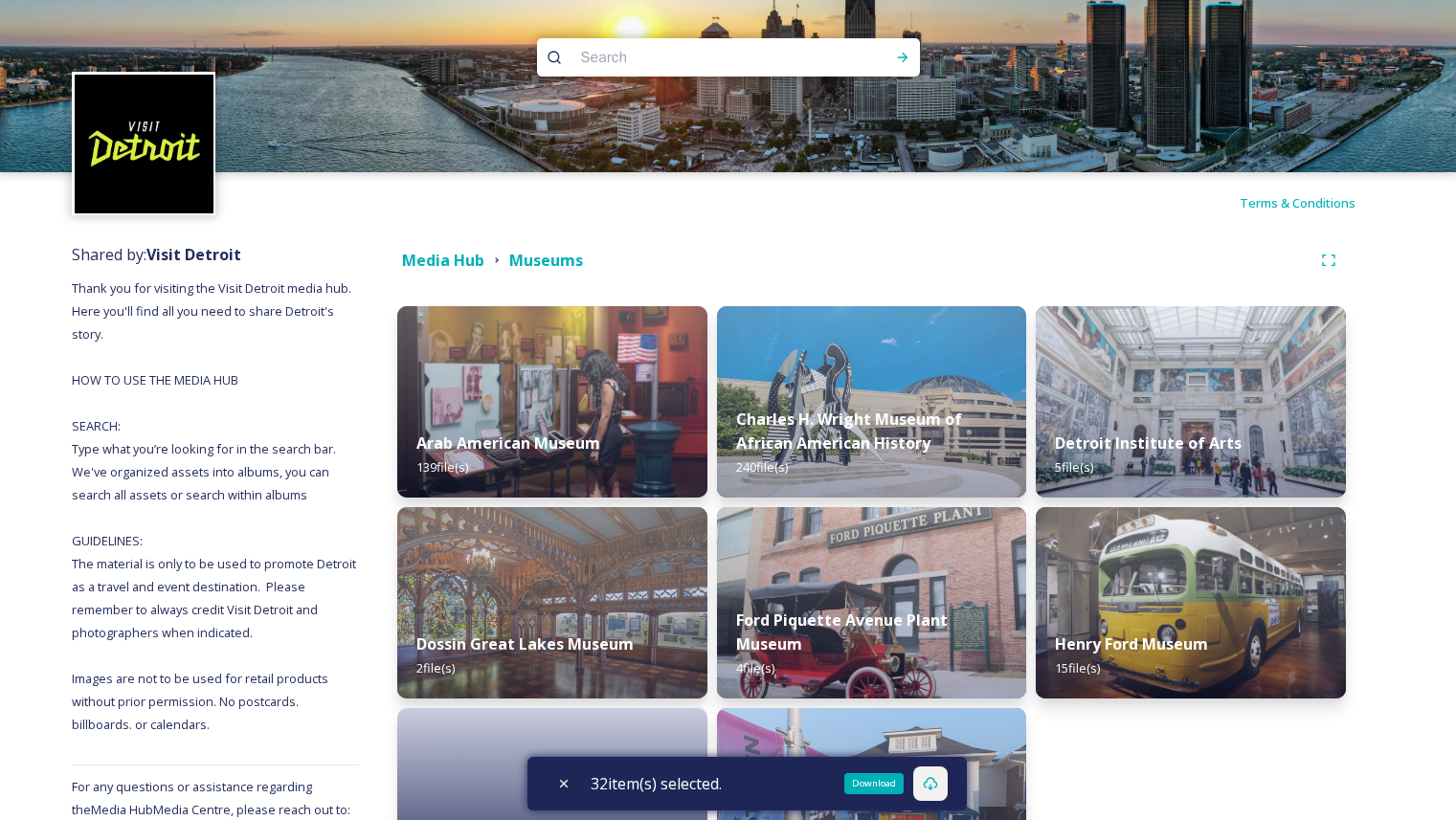 click at bounding box center (691, 57) 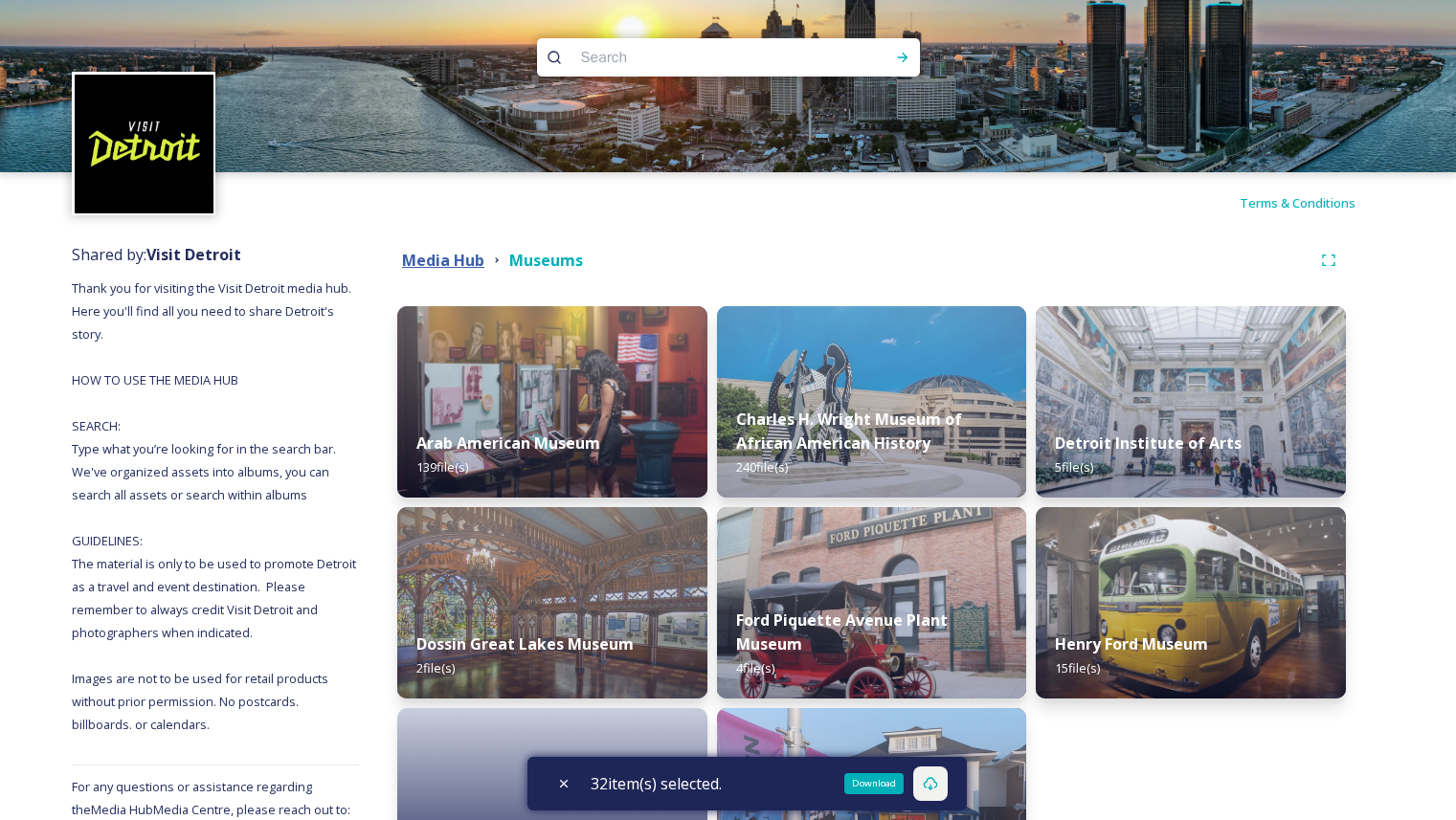 click on "Media Hub" at bounding box center [443, 260] 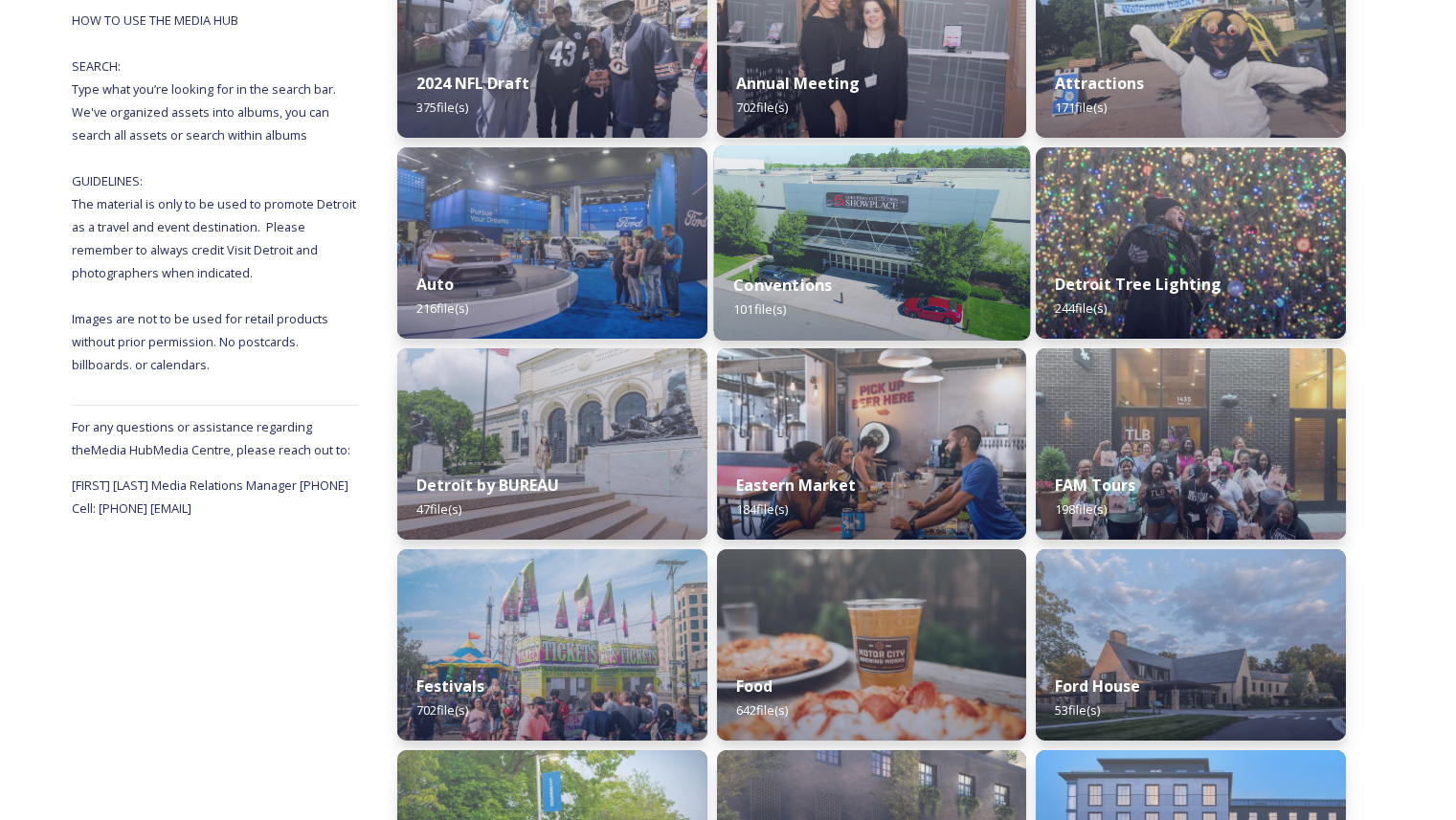 scroll, scrollTop: 390, scrollLeft: 0, axis: vertical 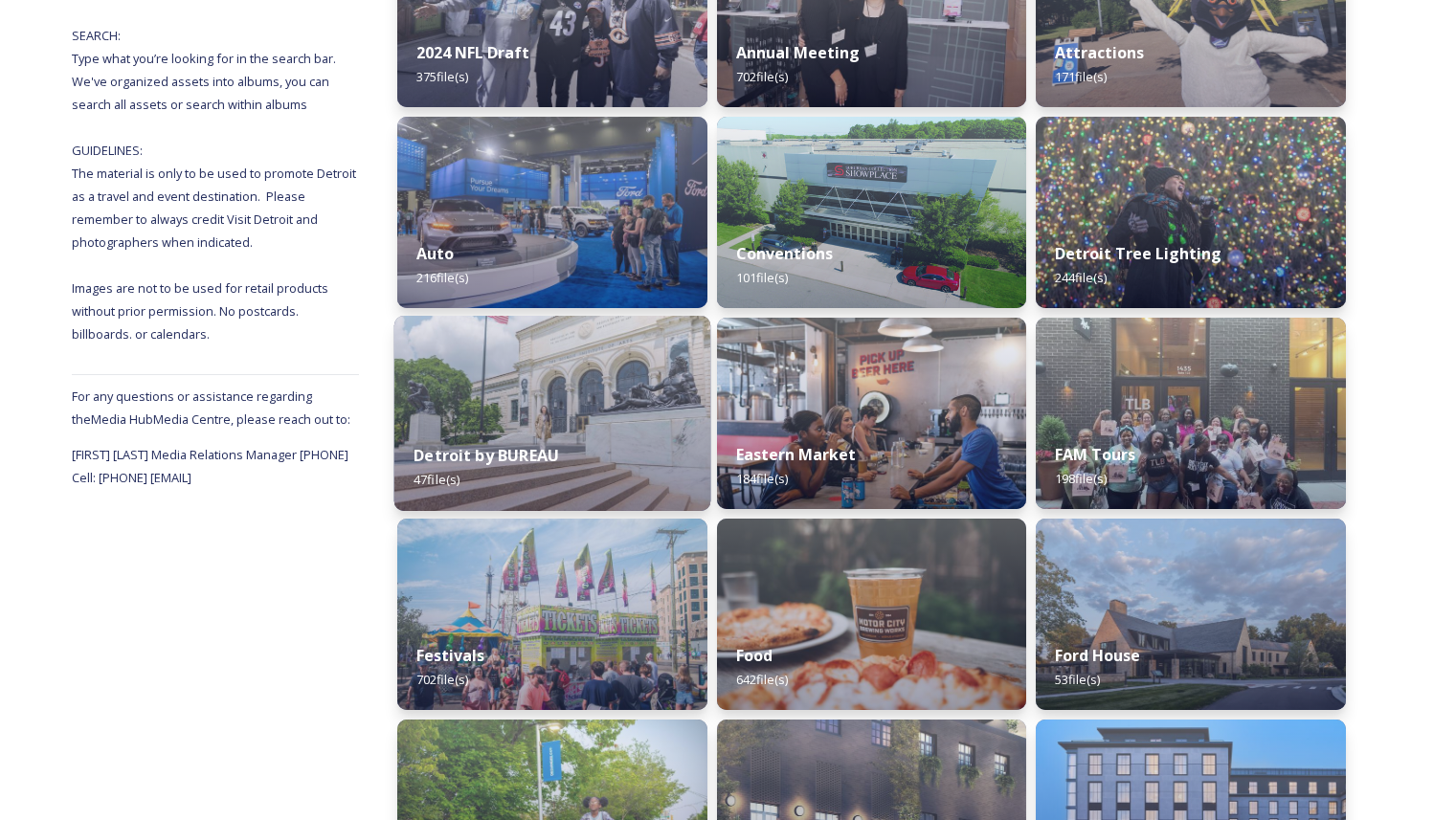 click on "Detroit by BUREAU 47  file(s)" at bounding box center [552, 467] 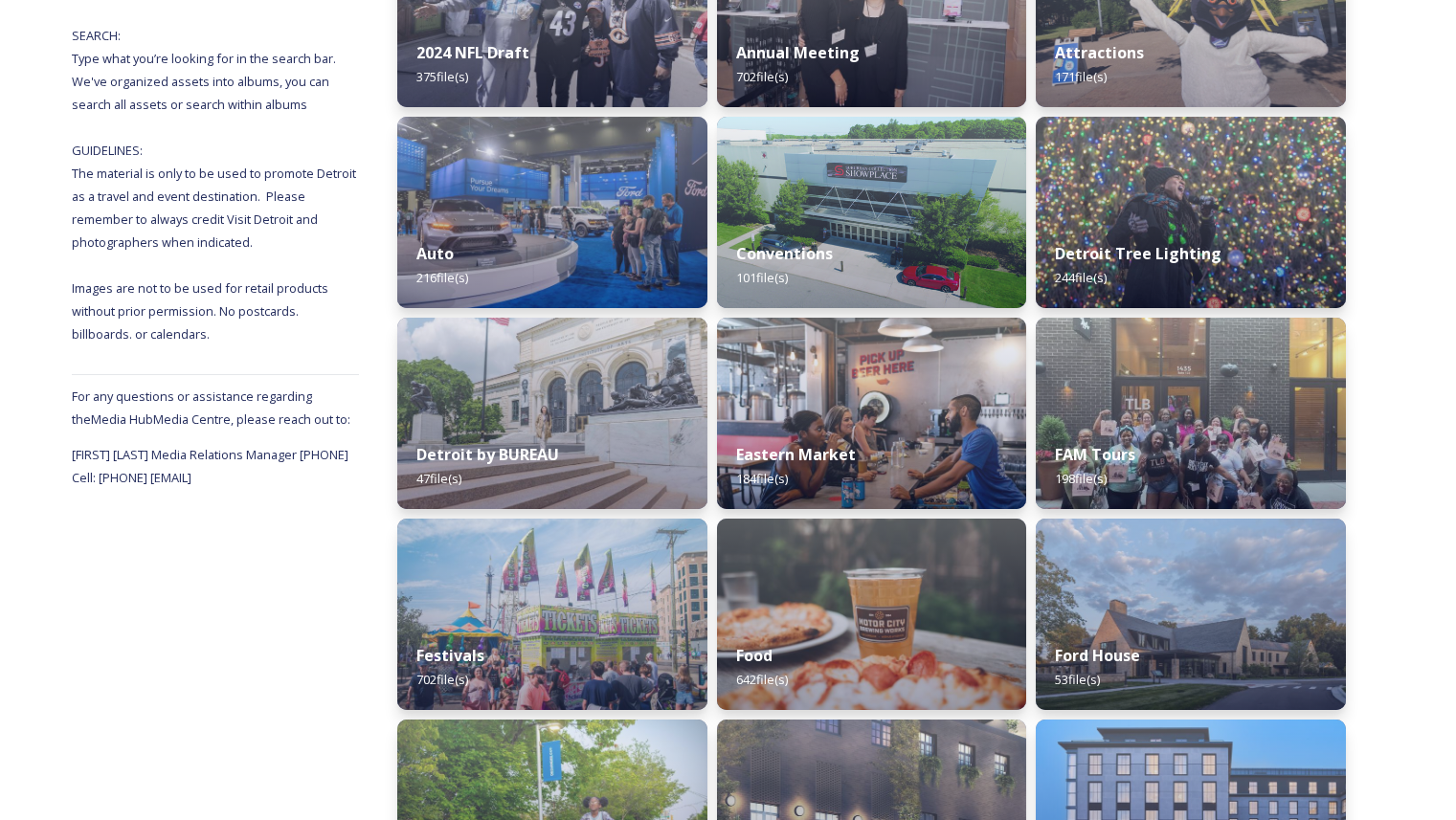 scroll, scrollTop: 0, scrollLeft: 0, axis: both 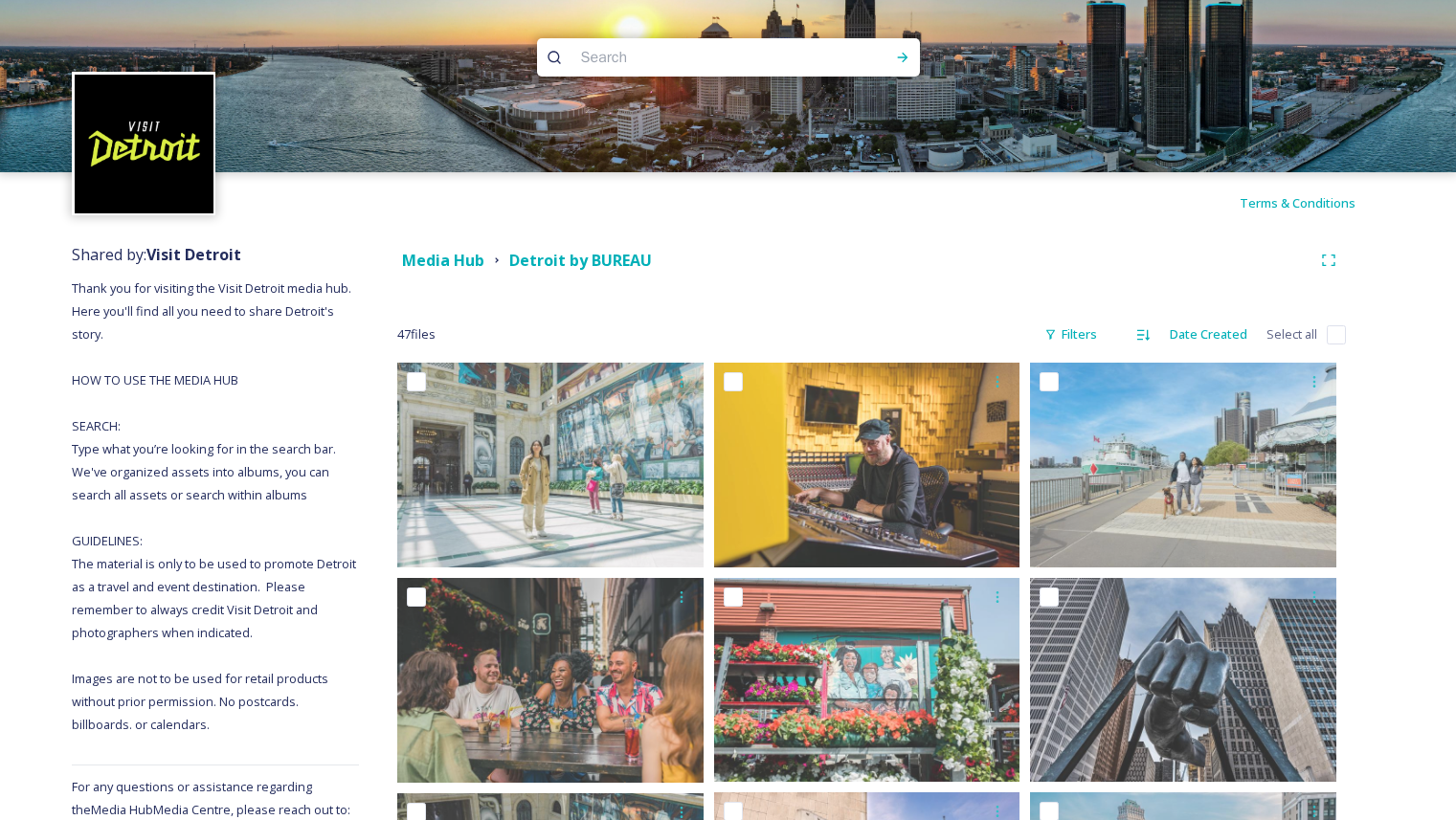 click at bounding box center (1336, 335) 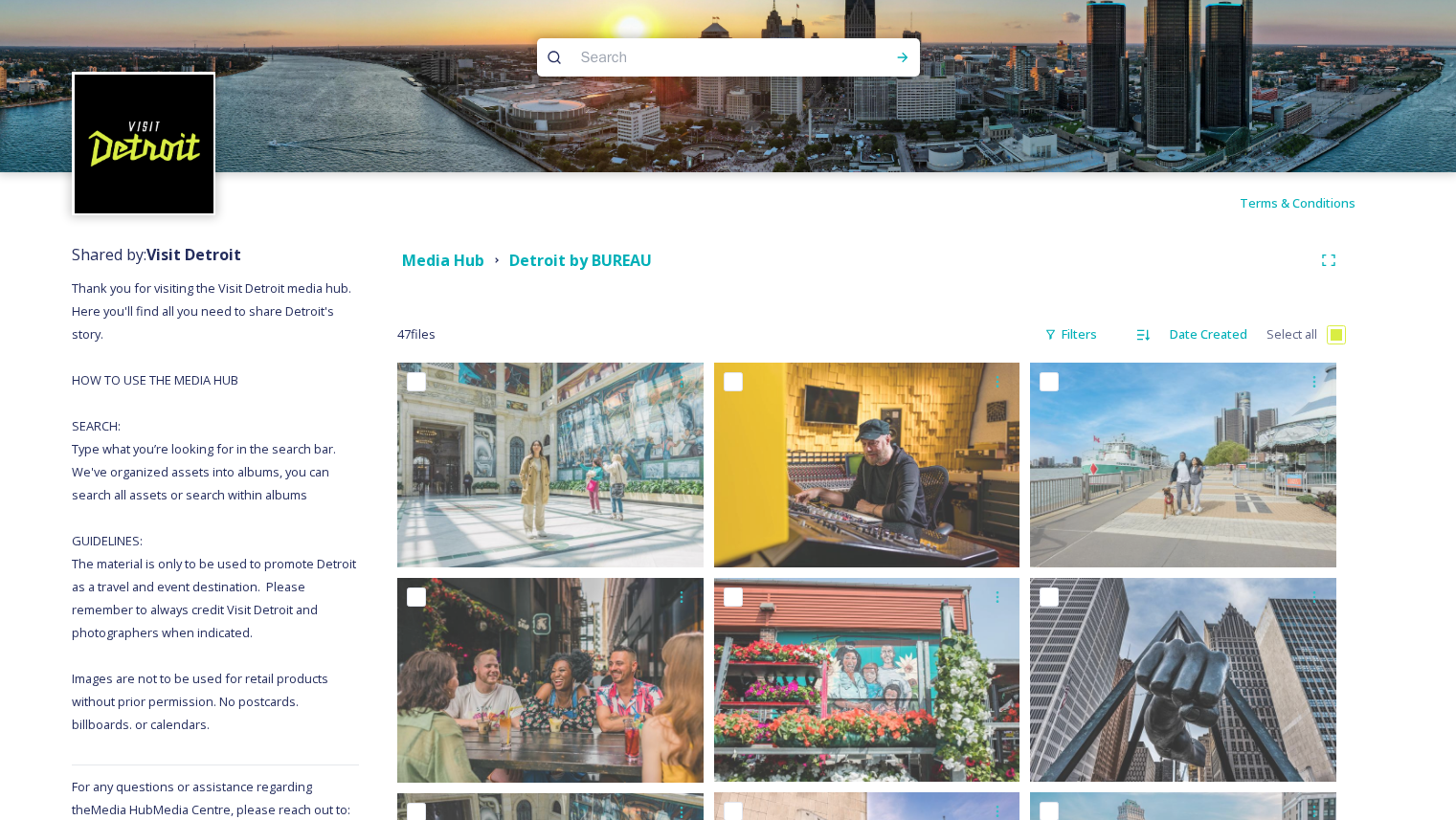 checkbox on "true" 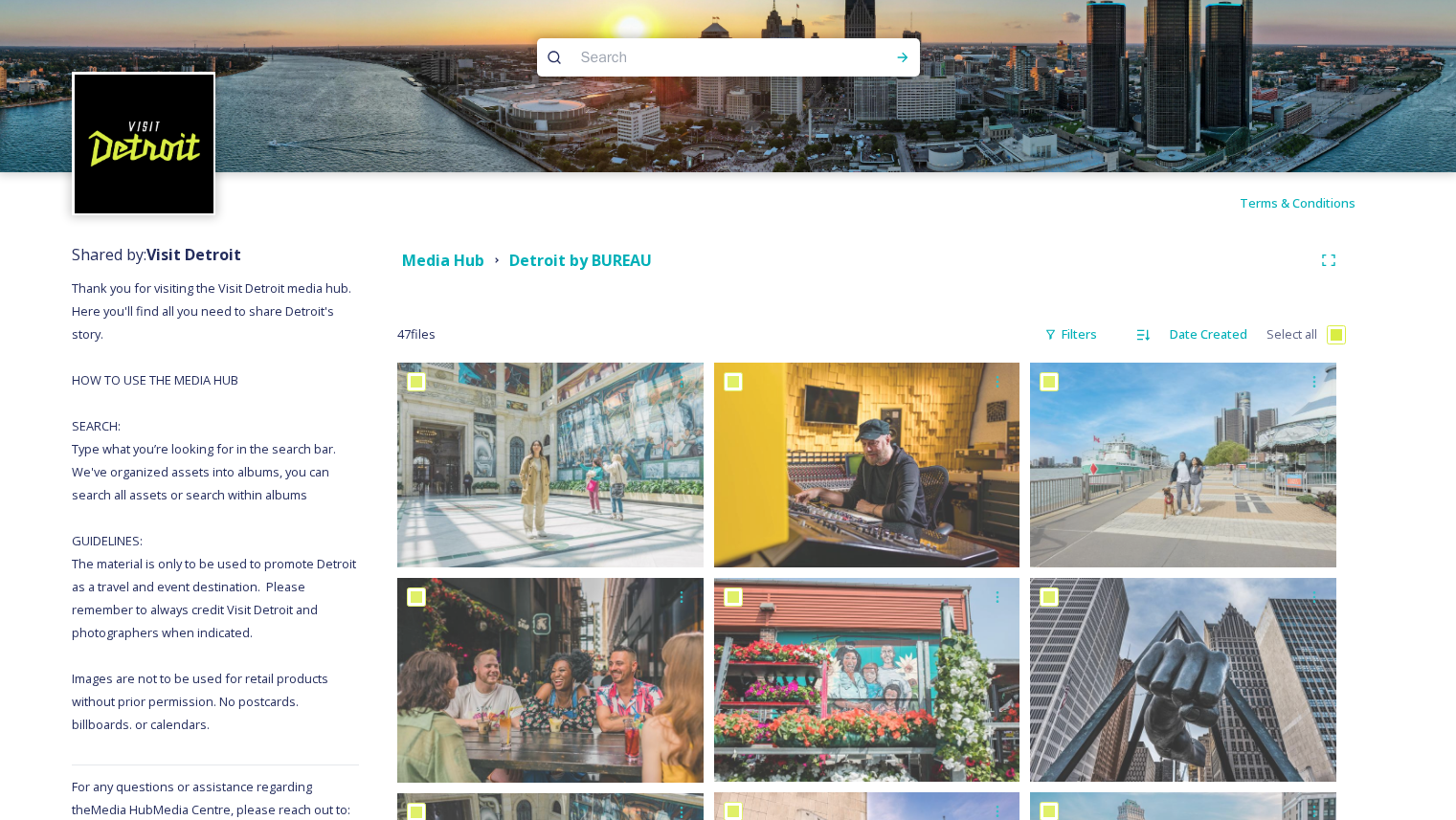 checkbox on "true" 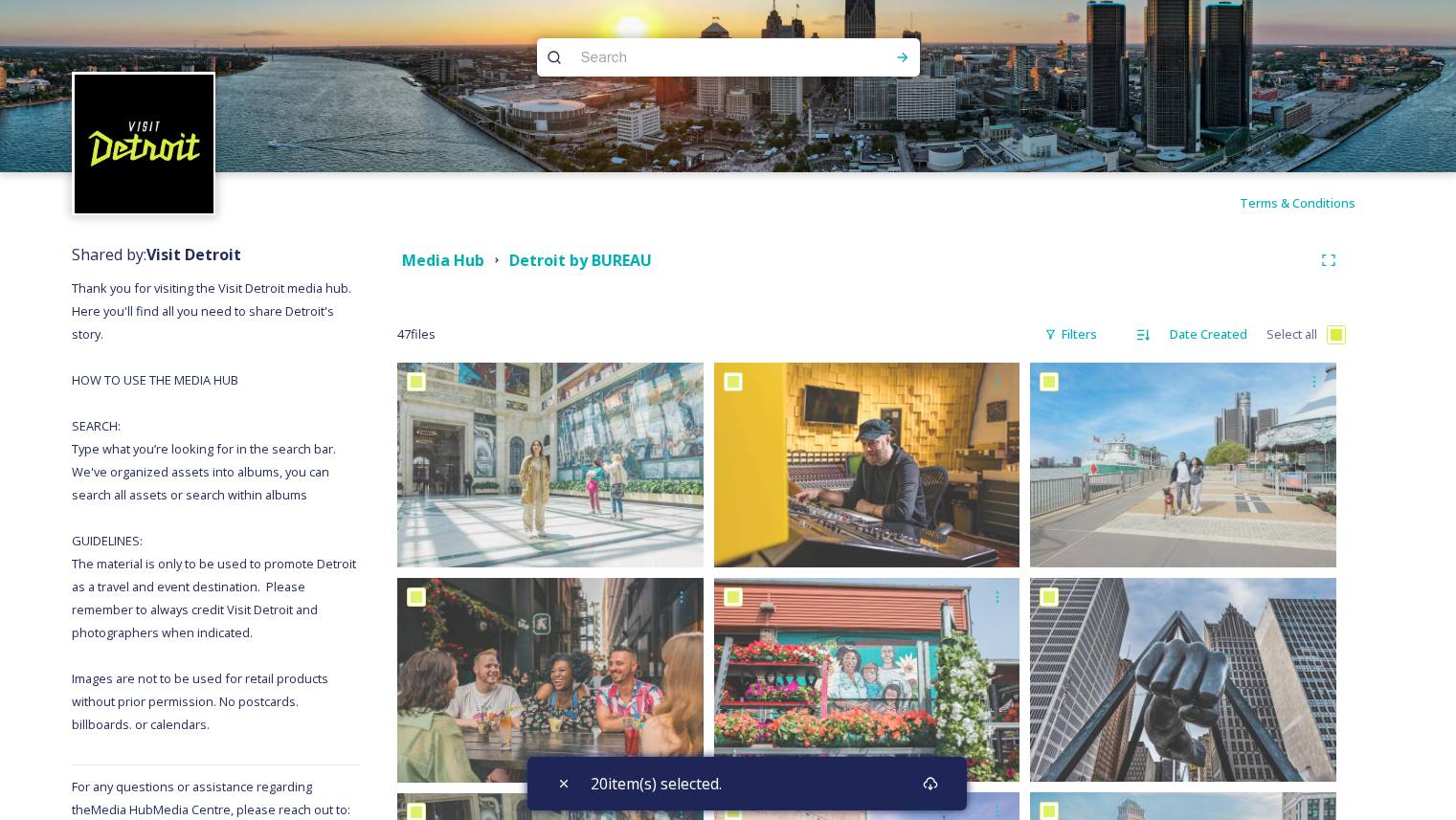 scroll, scrollTop: 364, scrollLeft: 0, axis: vertical 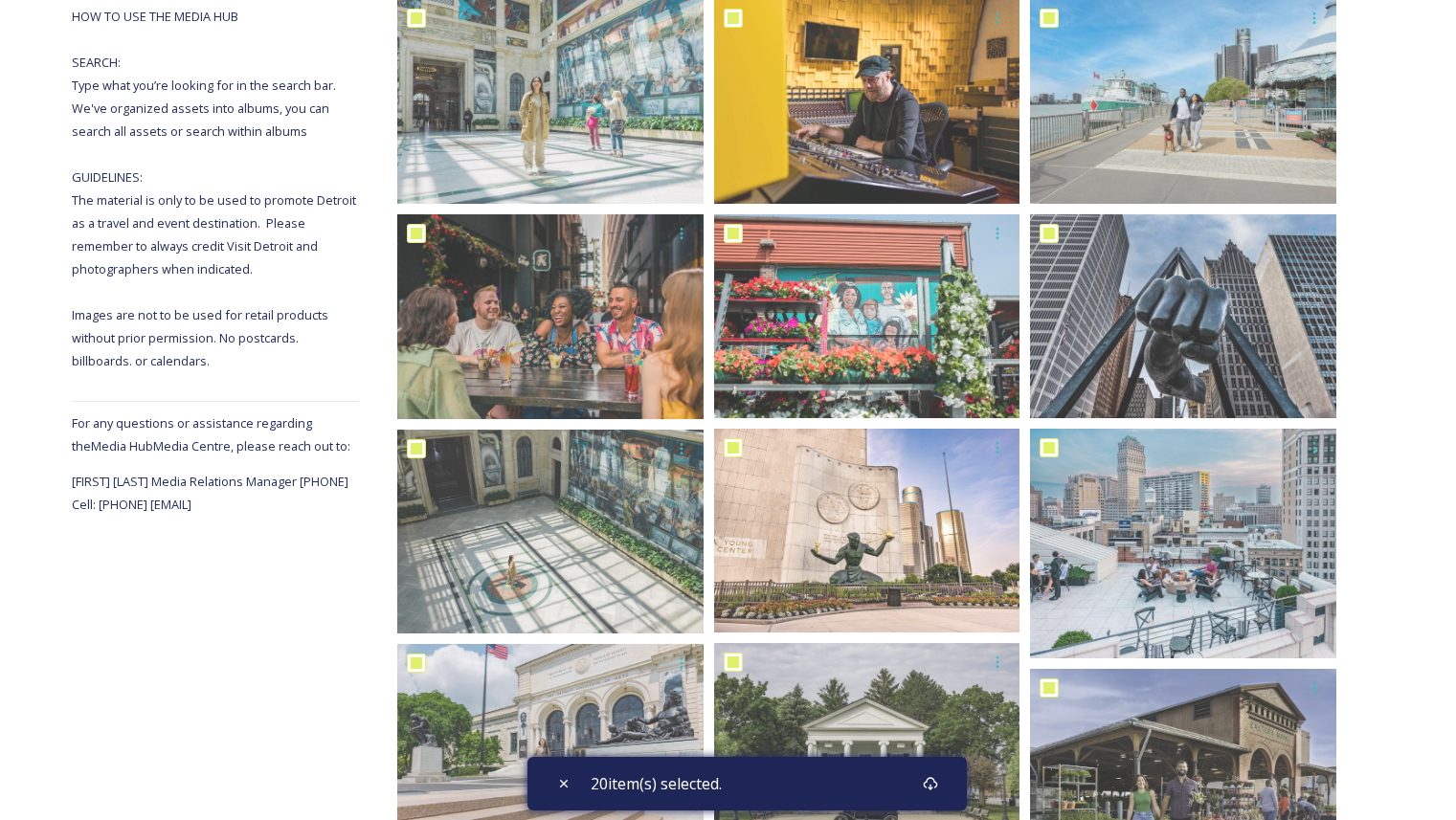 checkbox on "false" 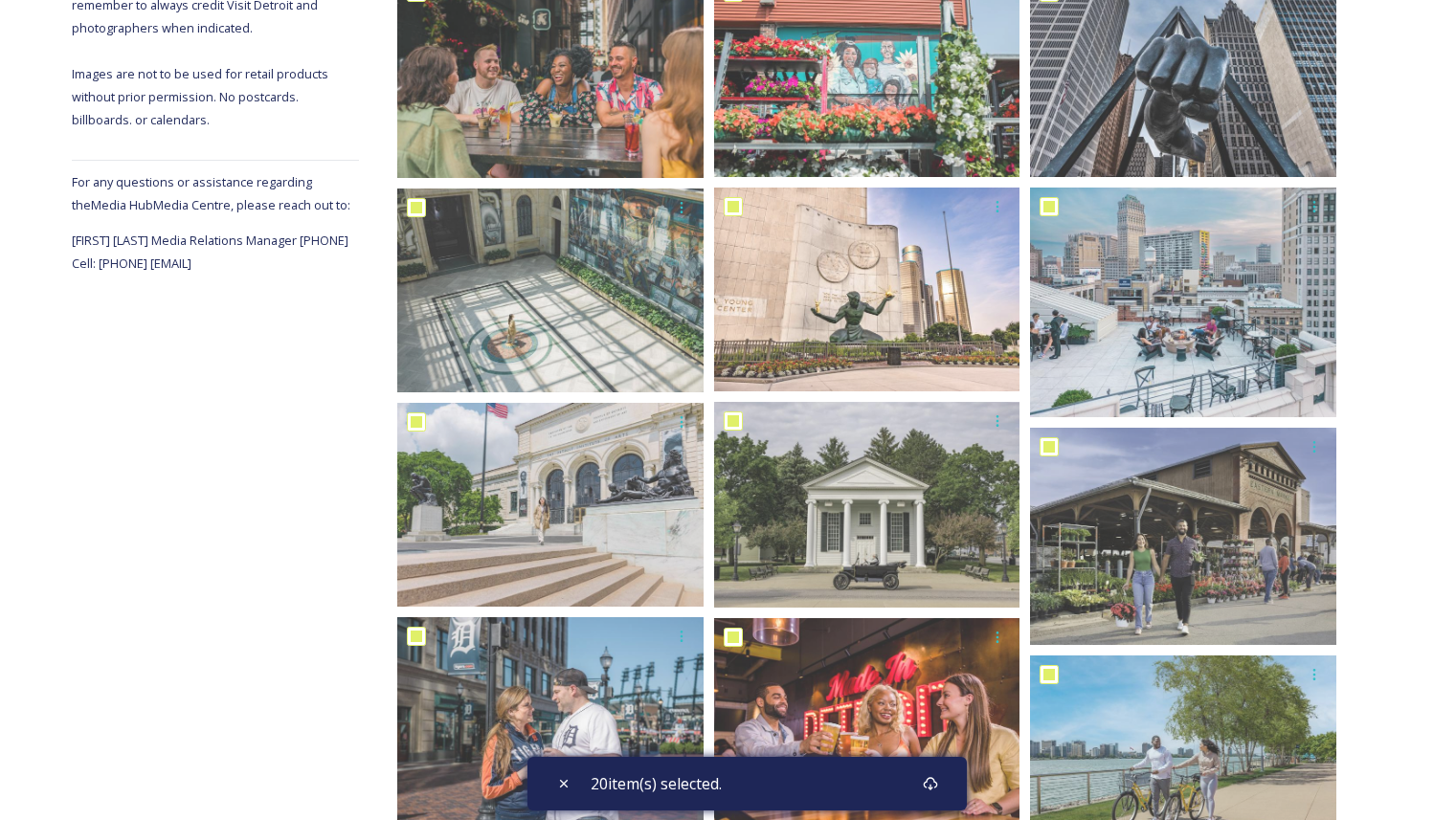scroll, scrollTop: 786, scrollLeft: 0, axis: vertical 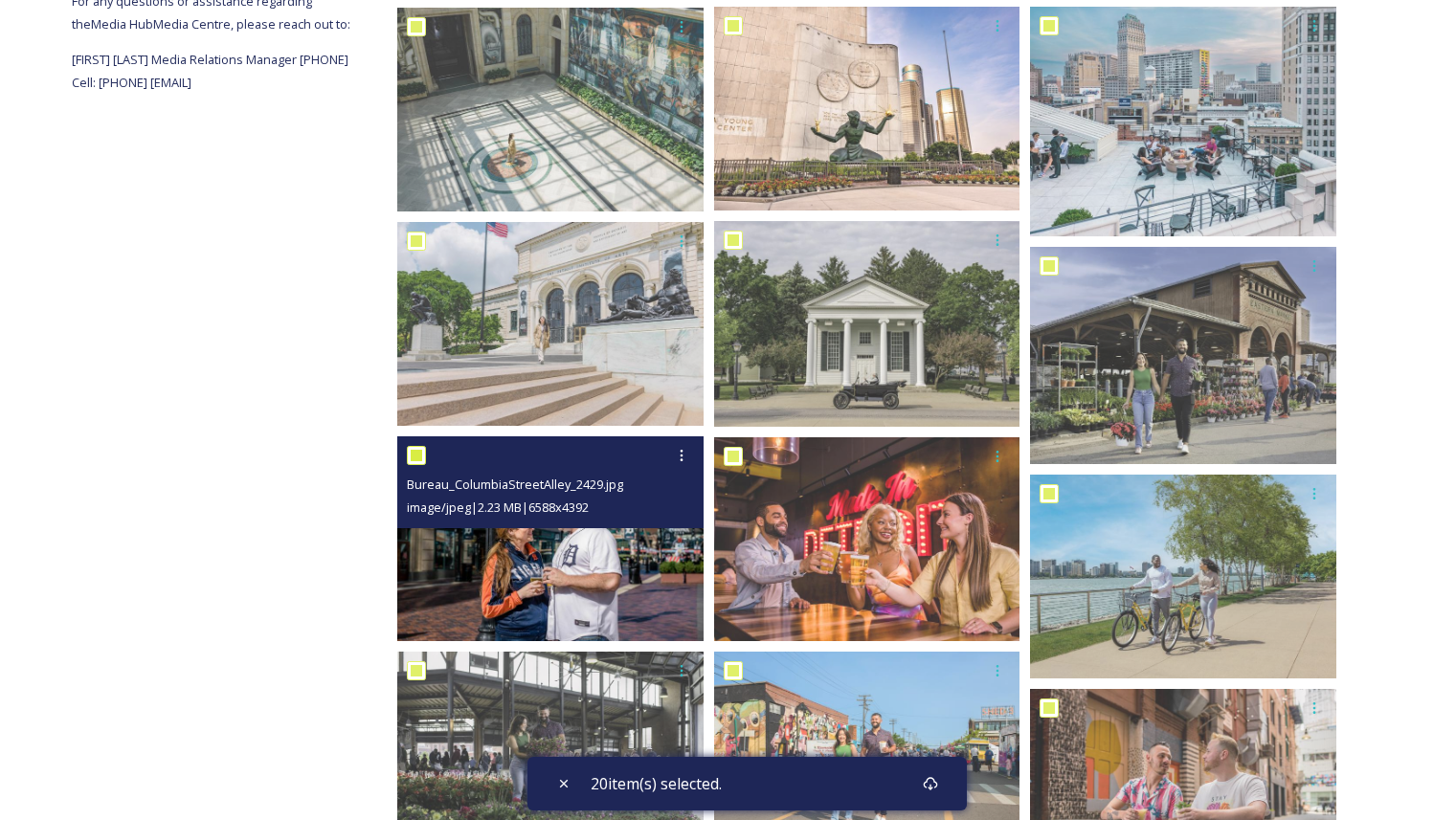 click at bounding box center [416, 455] 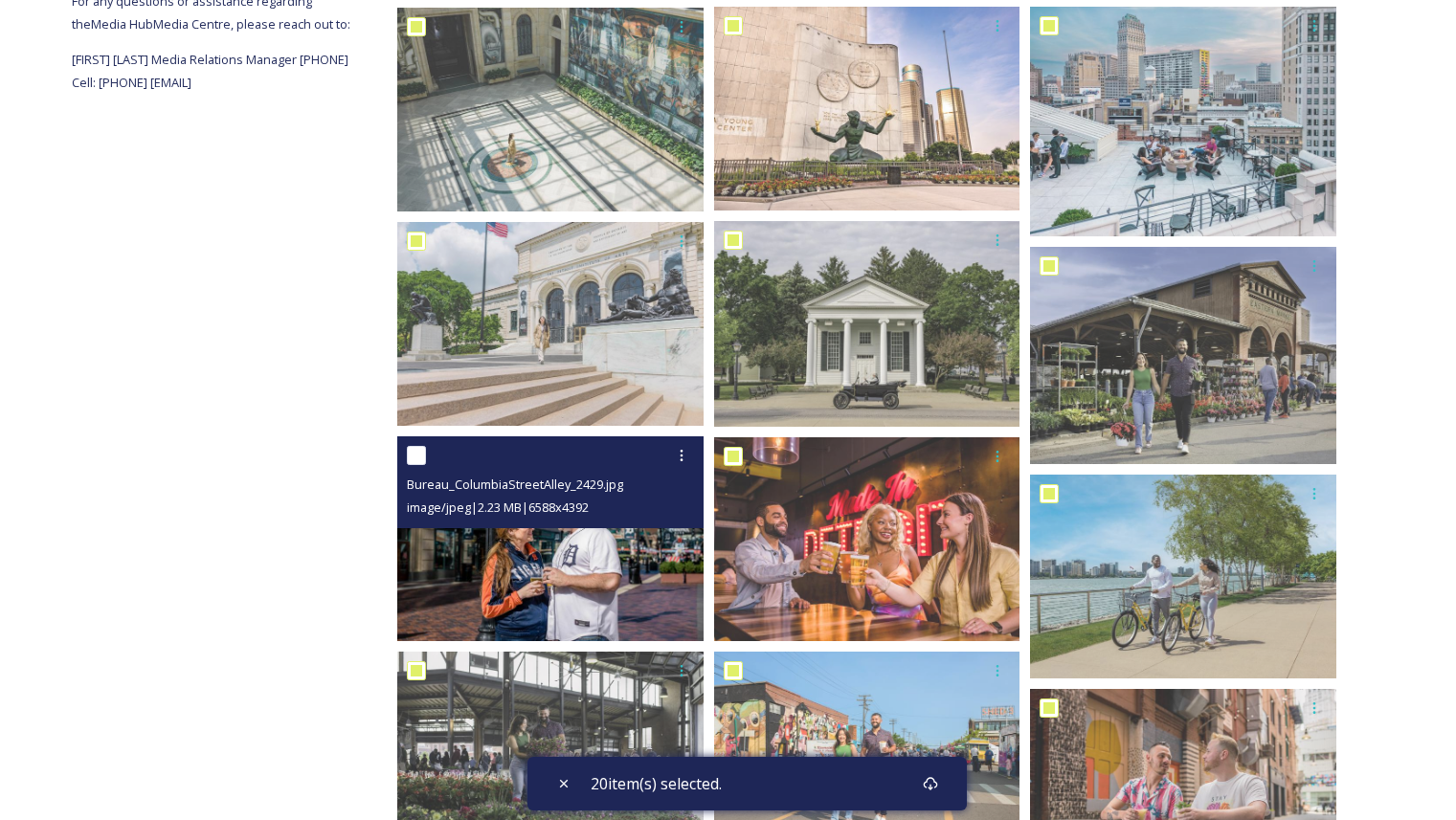 checkbox on "false" 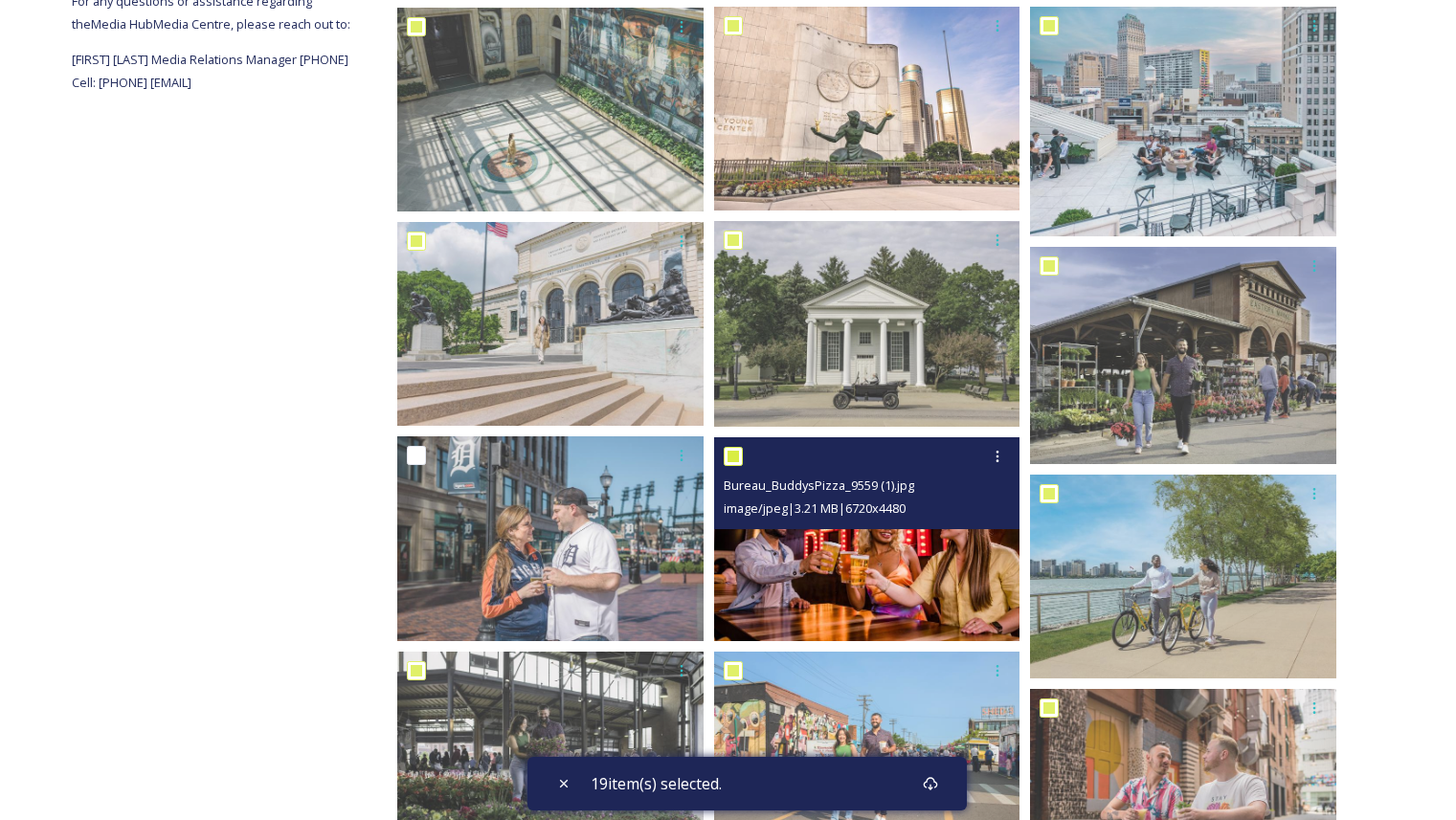 click at bounding box center (733, 456) 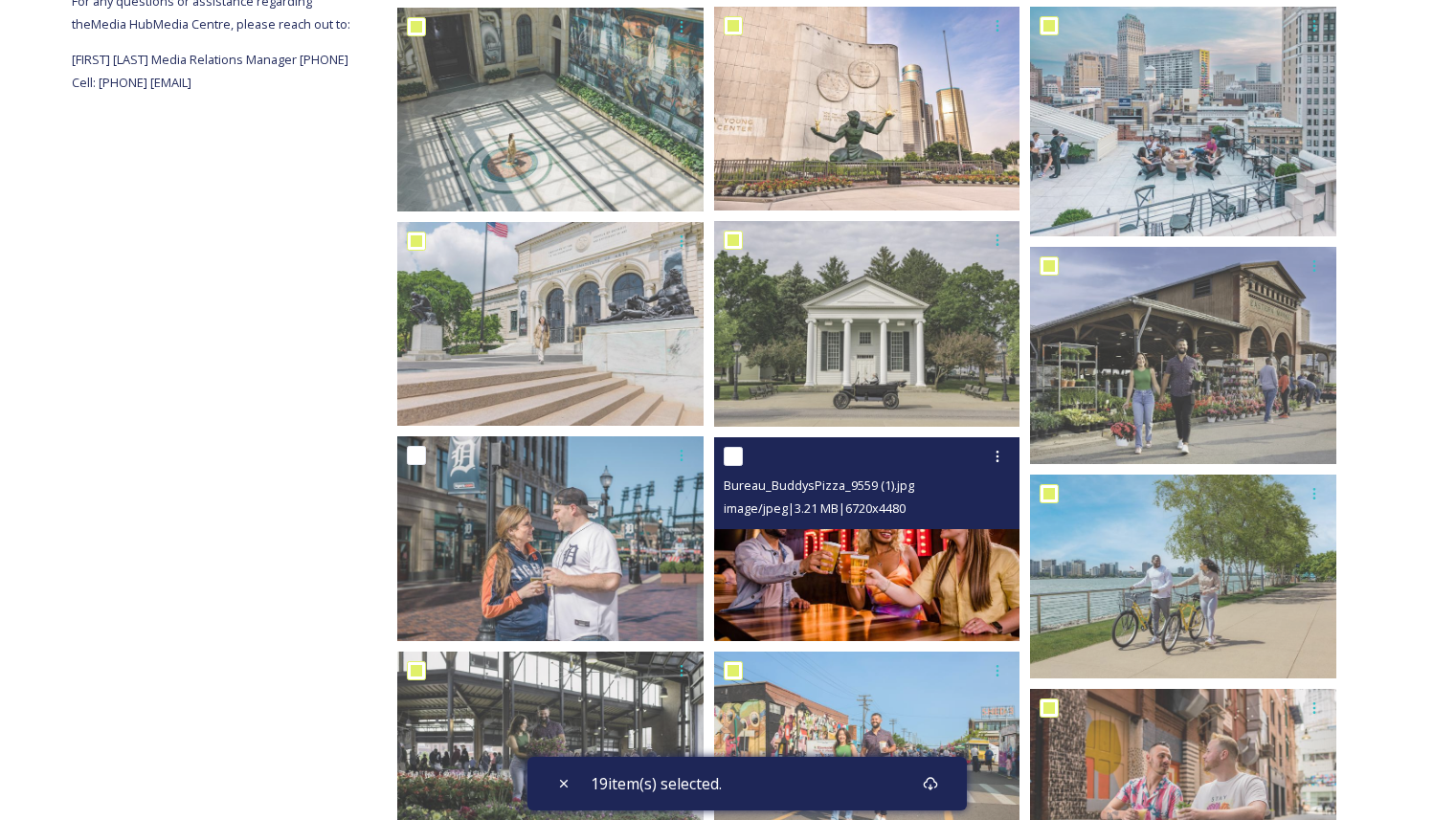 checkbox on "false" 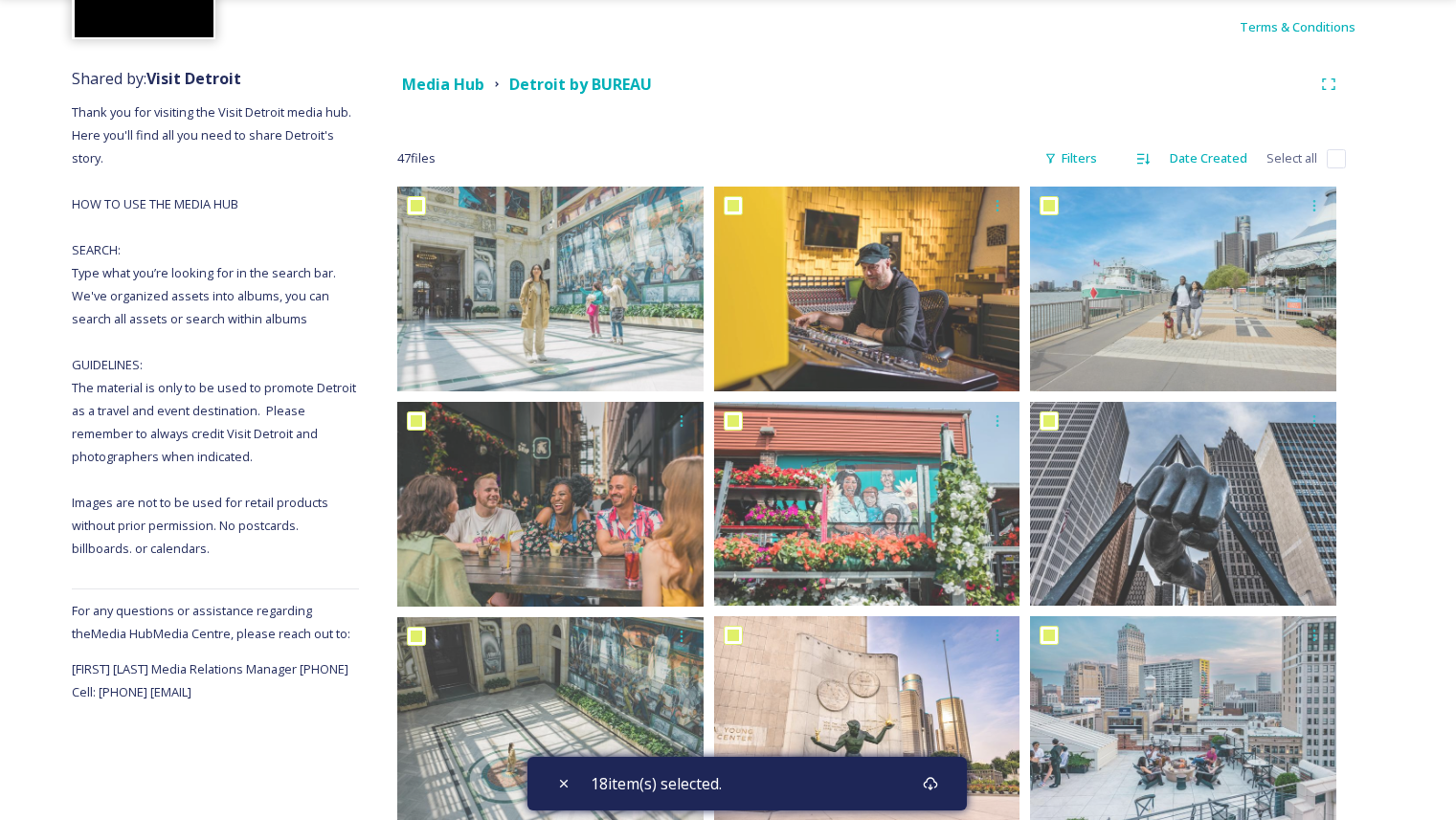 scroll, scrollTop: 0, scrollLeft: 0, axis: both 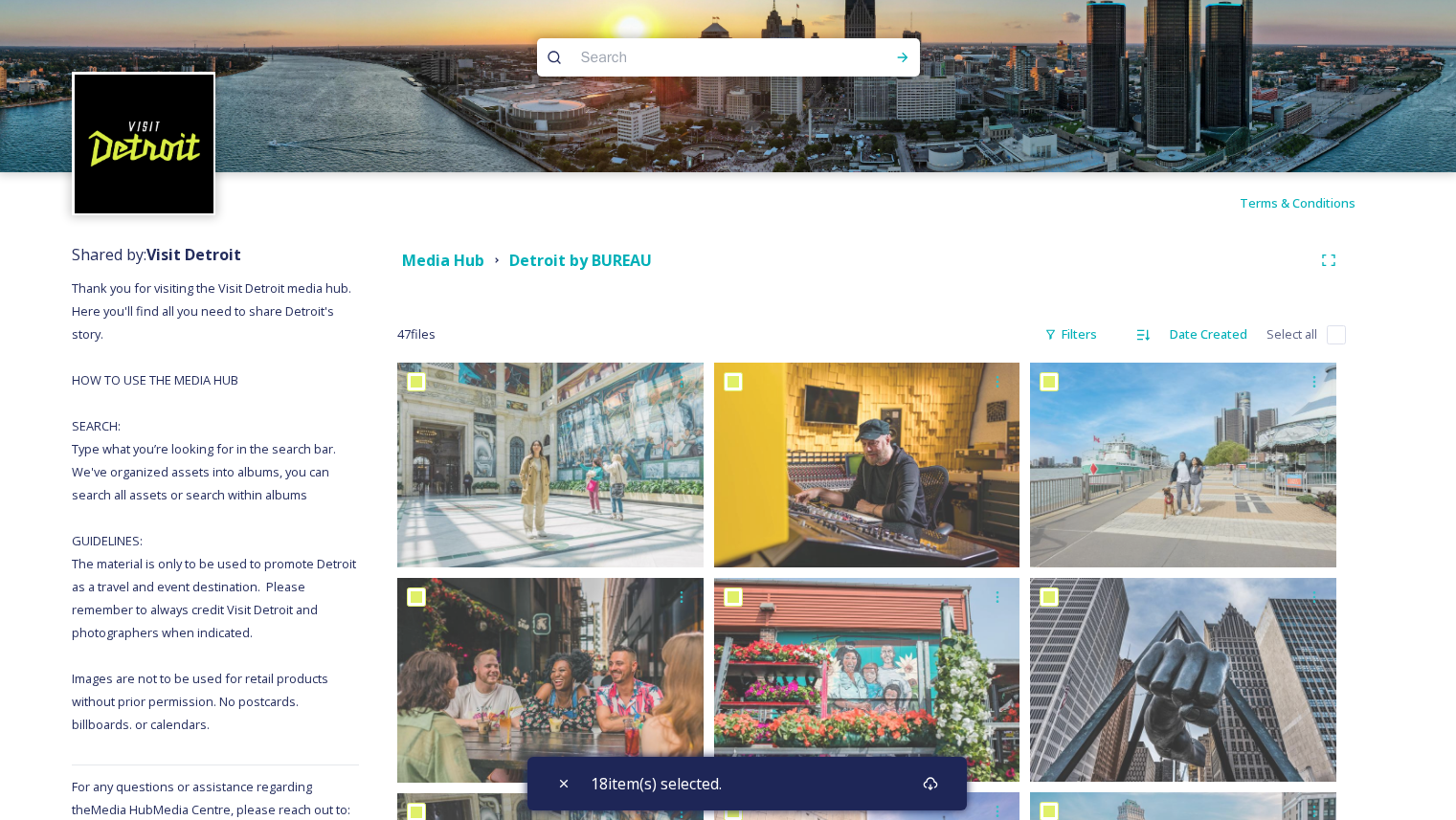 click at bounding box center [1336, 335] 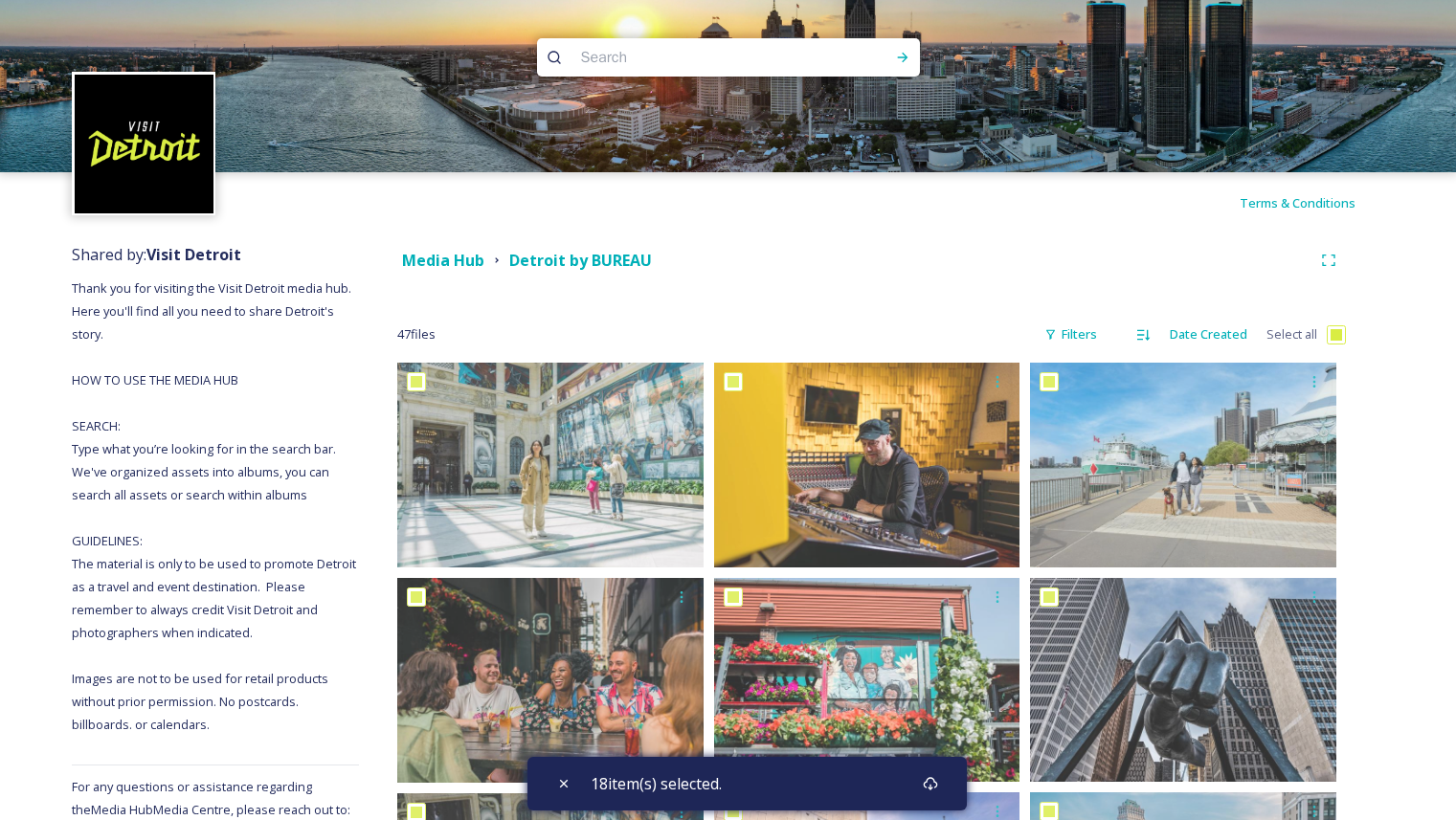 checkbox on "true" 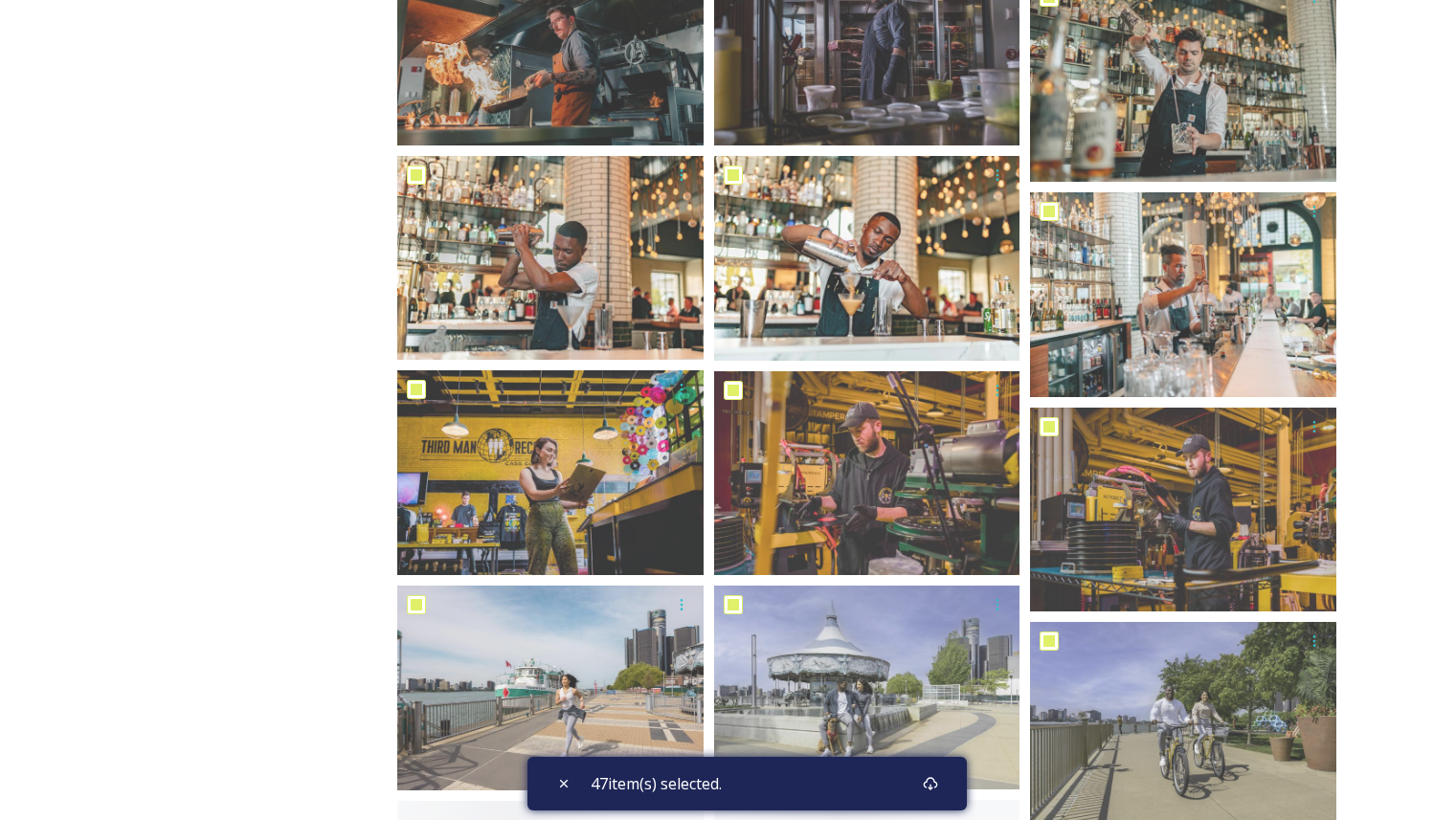 scroll, scrollTop: 3010, scrollLeft: 0, axis: vertical 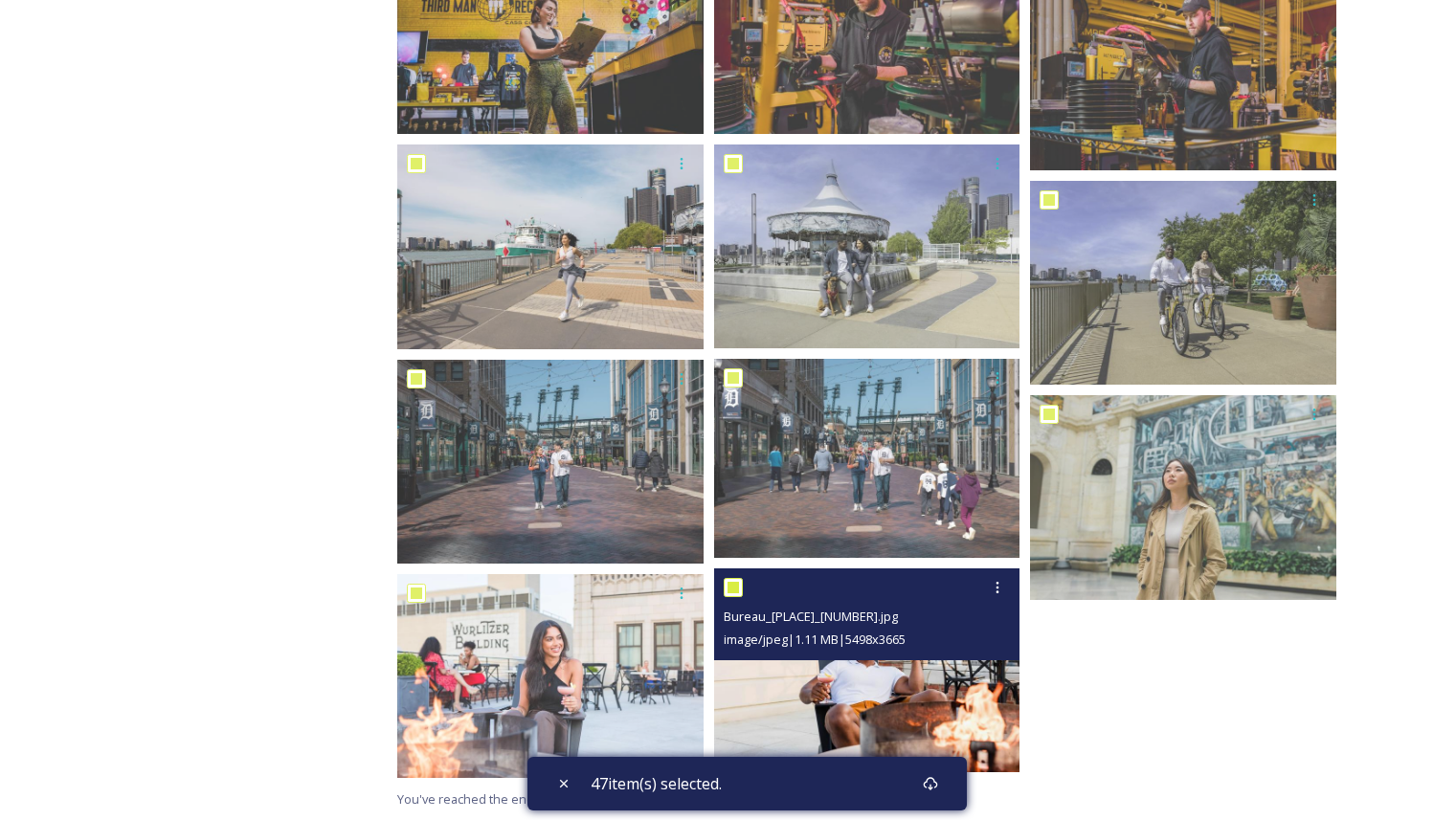 click at bounding box center [733, 587] 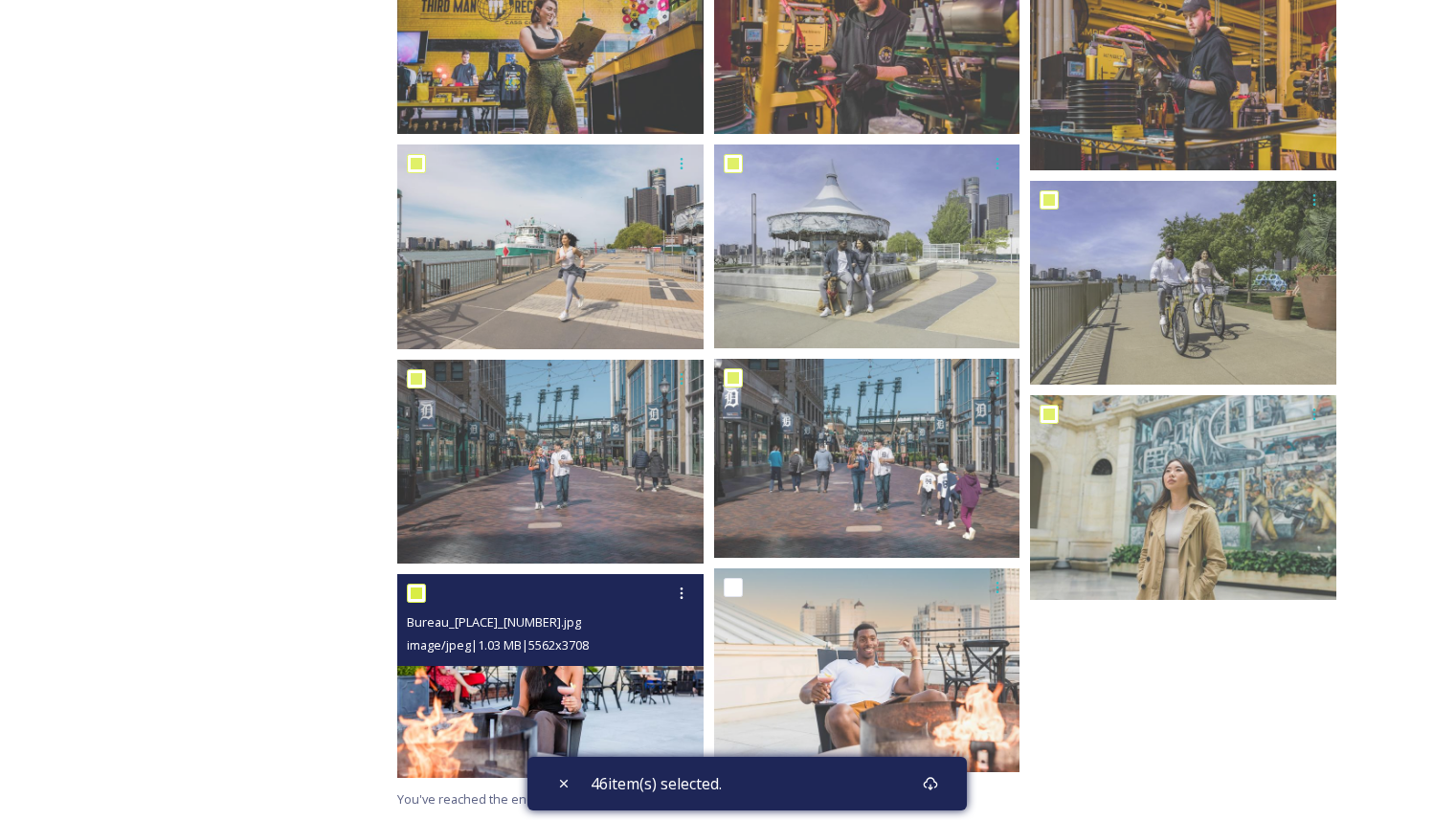 click at bounding box center [416, 593] 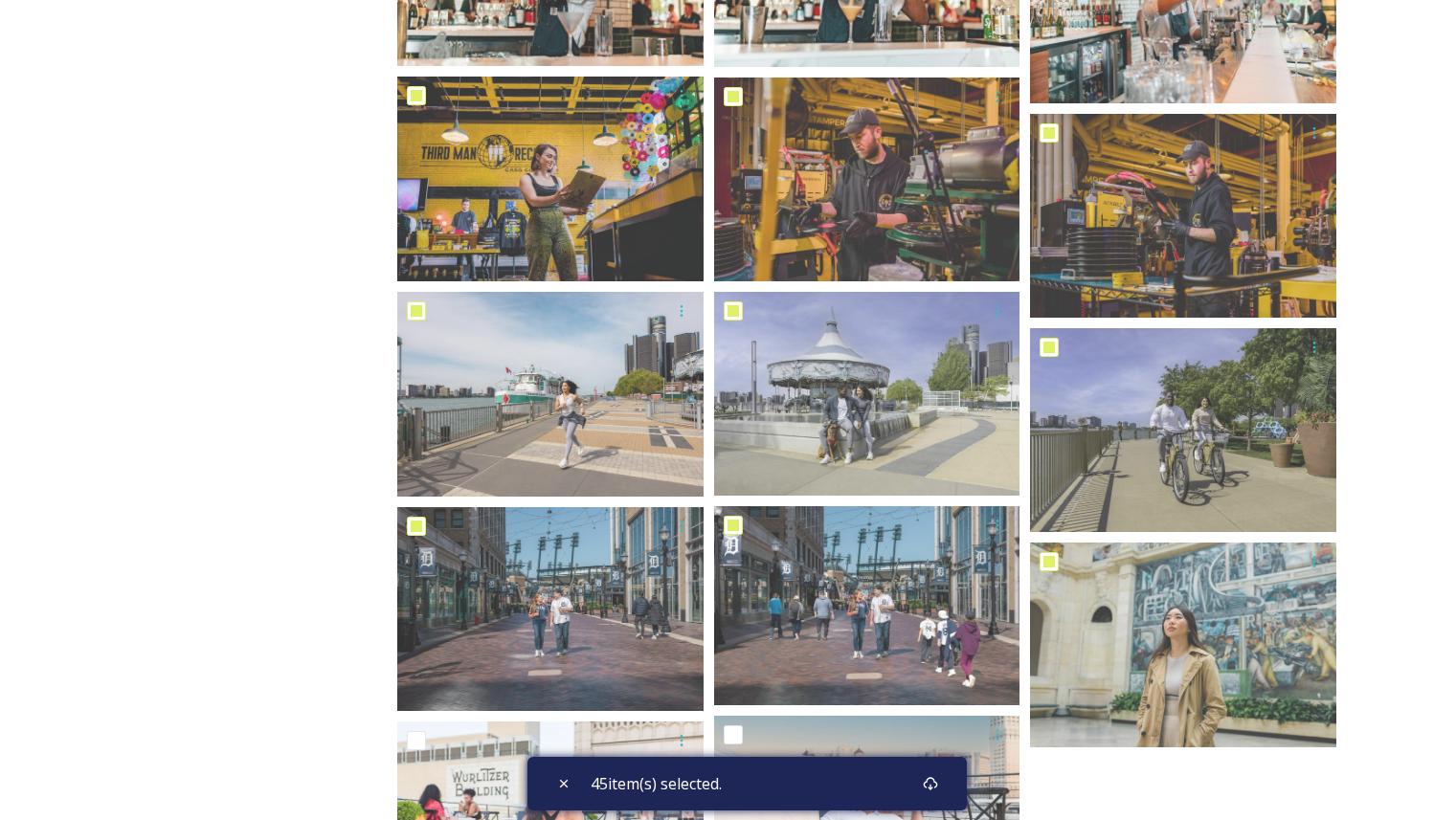 scroll, scrollTop: 2860, scrollLeft: 0, axis: vertical 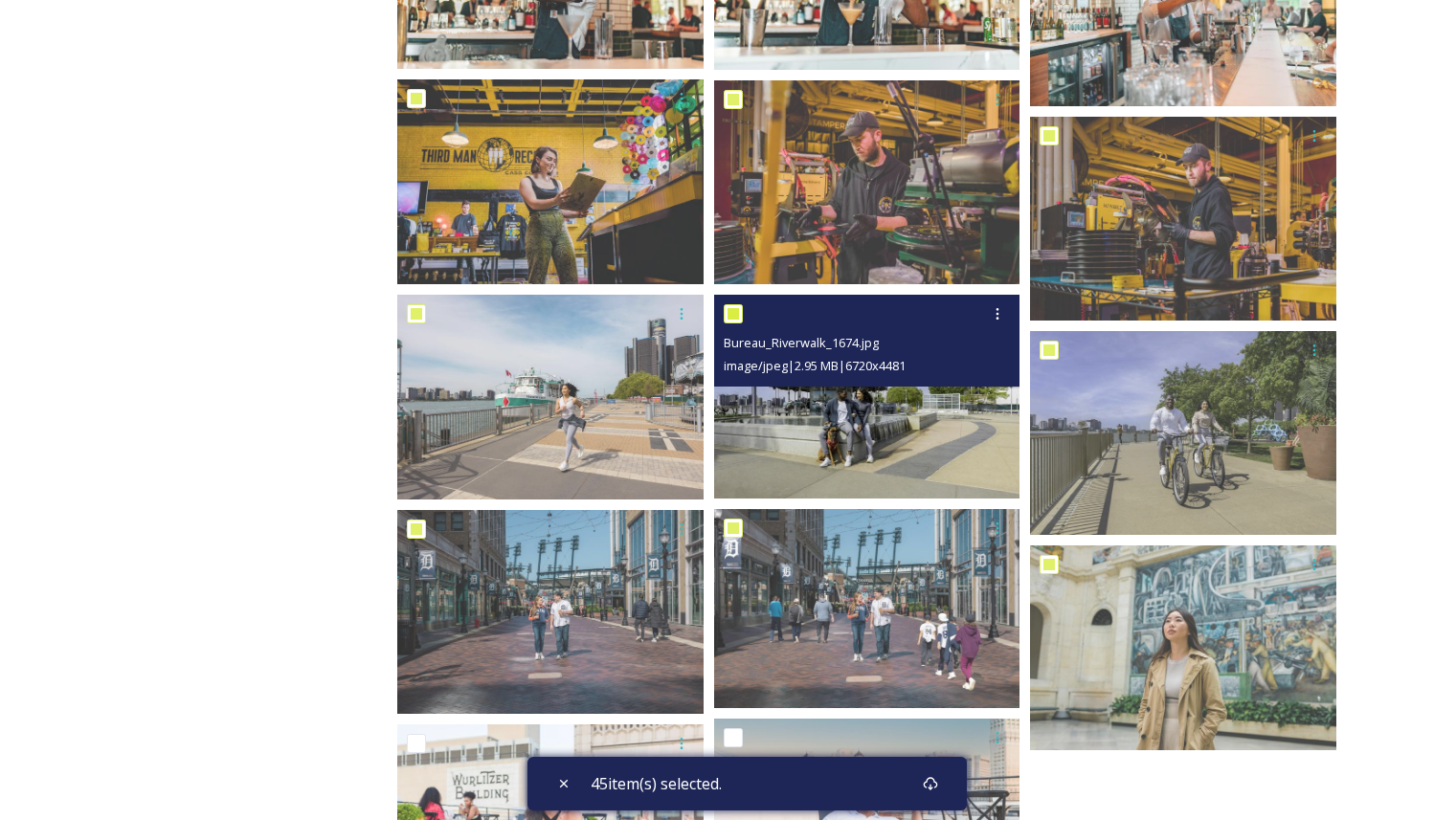 click at bounding box center (733, 314) 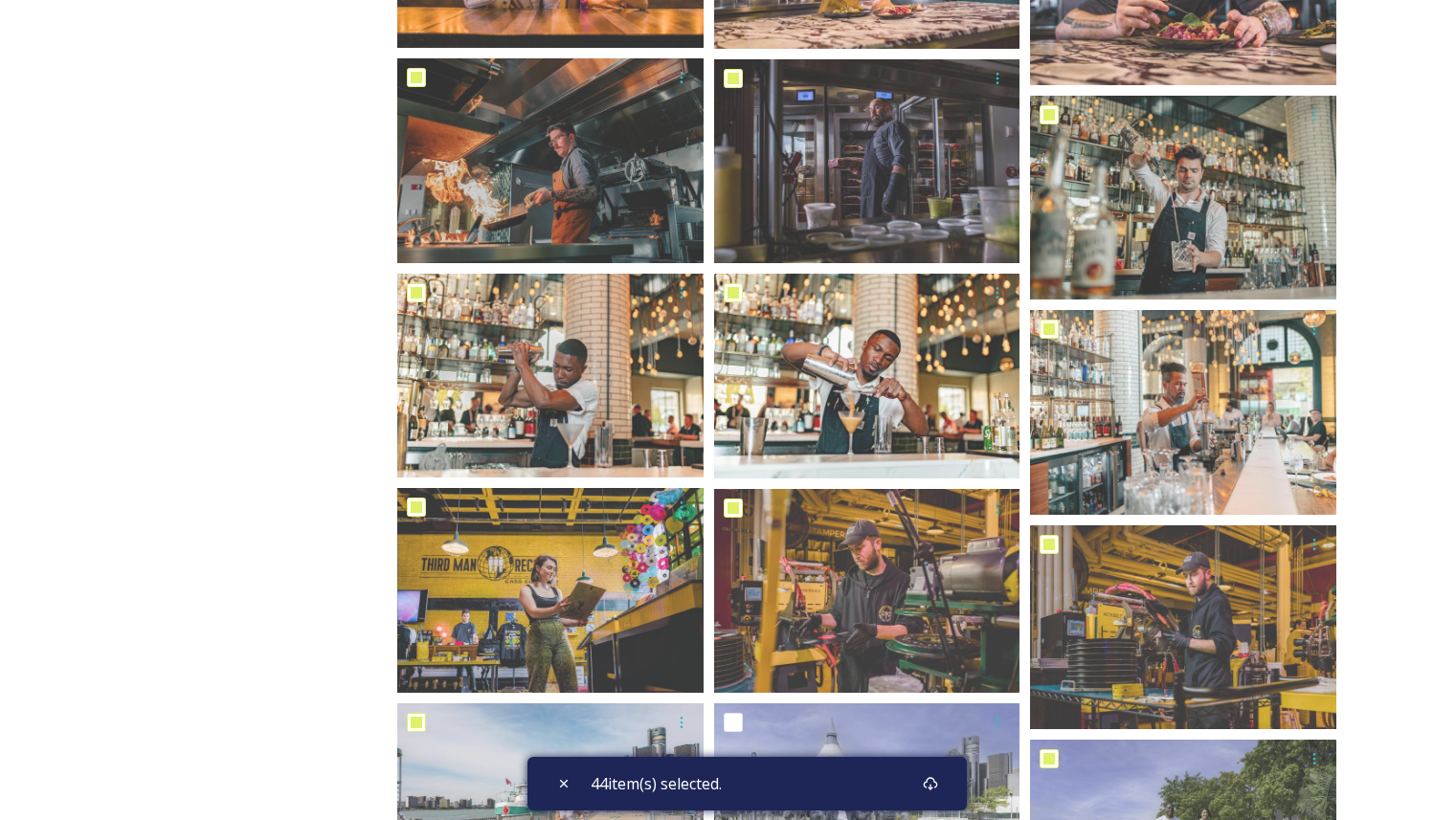 scroll, scrollTop: 2455, scrollLeft: 0, axis: vertical 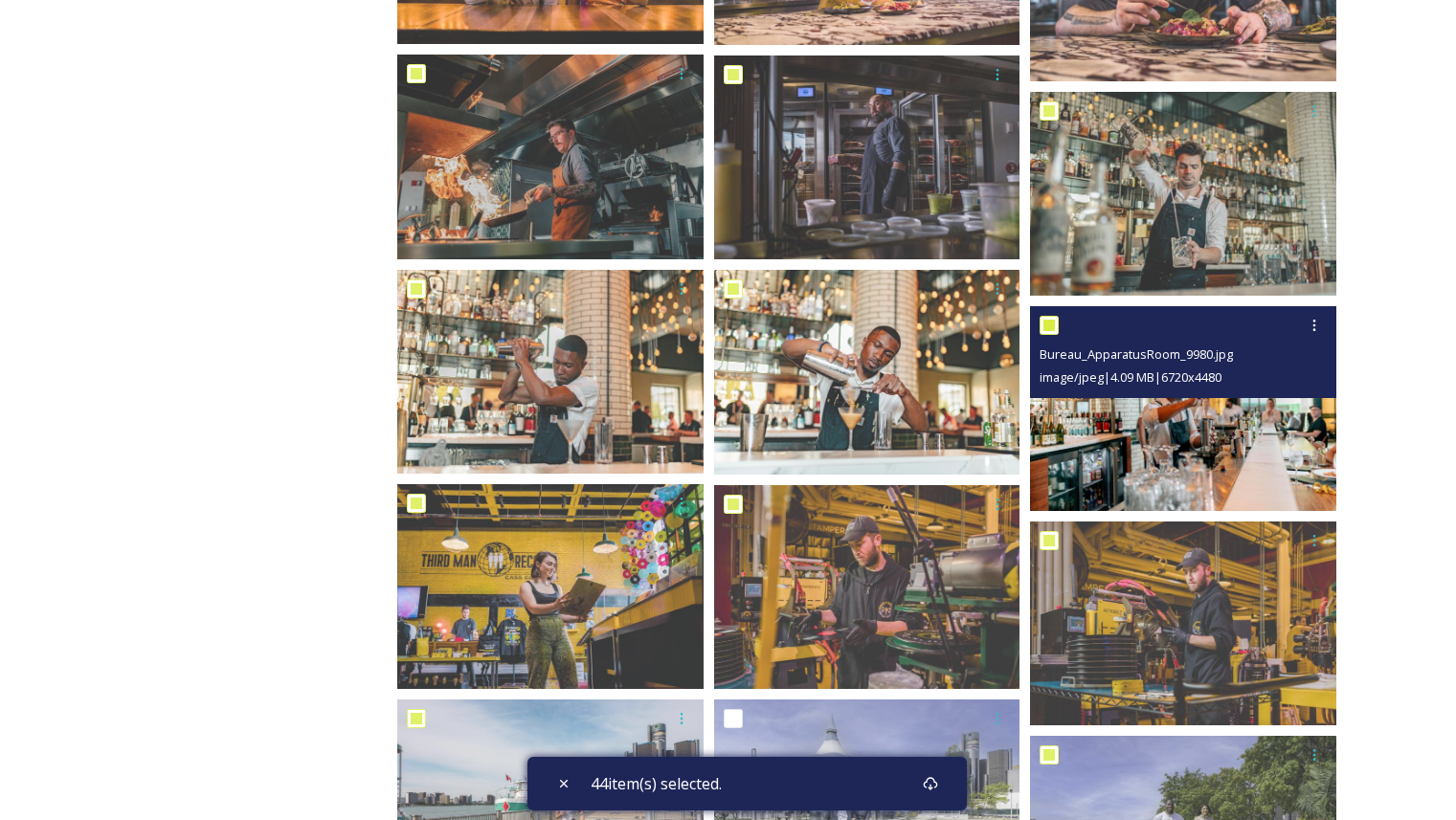 click at bounding box center [1049, 325] 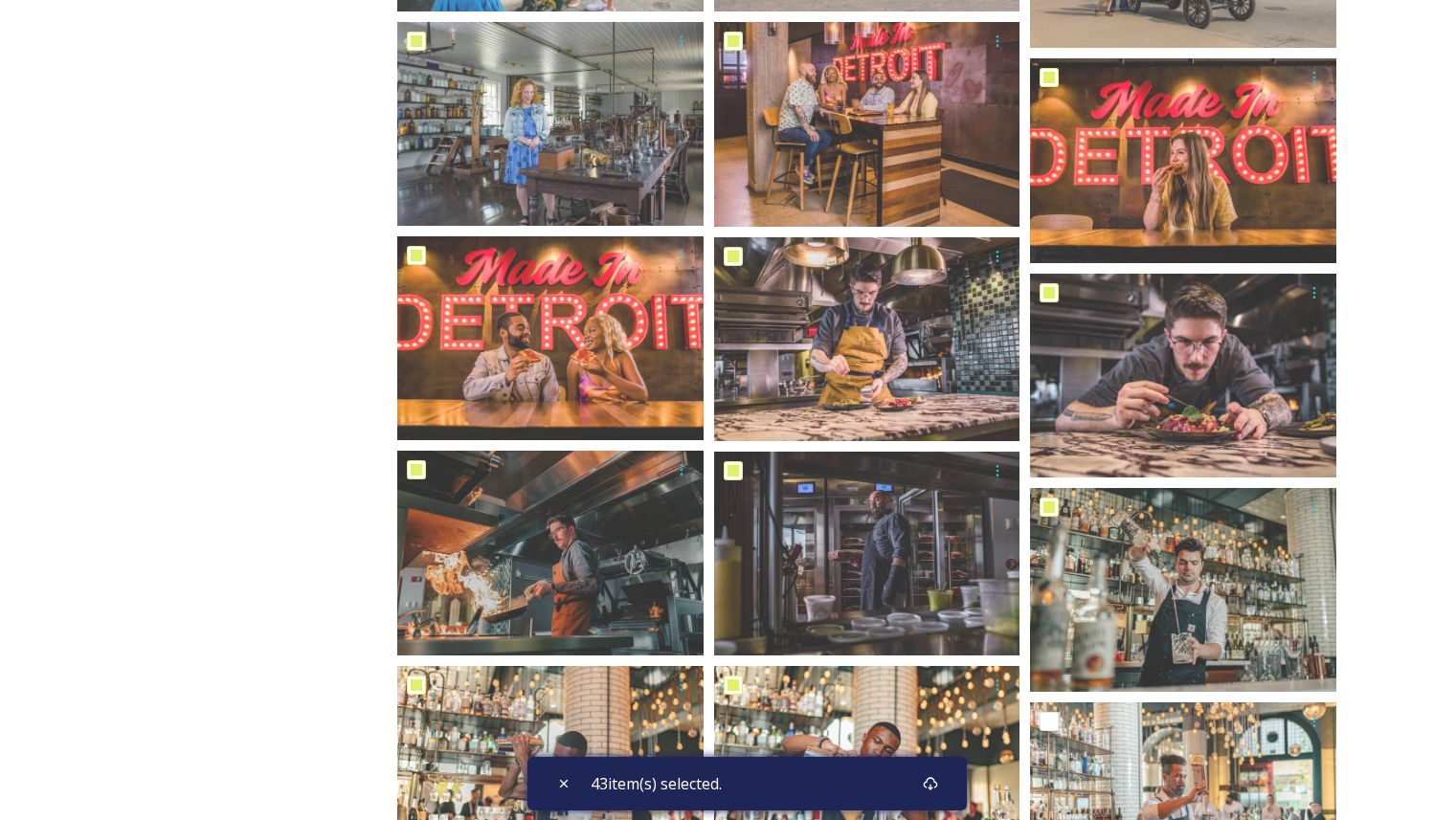 scroll, scrollTop: 2004, scrollLeft: 0, axis: vertical 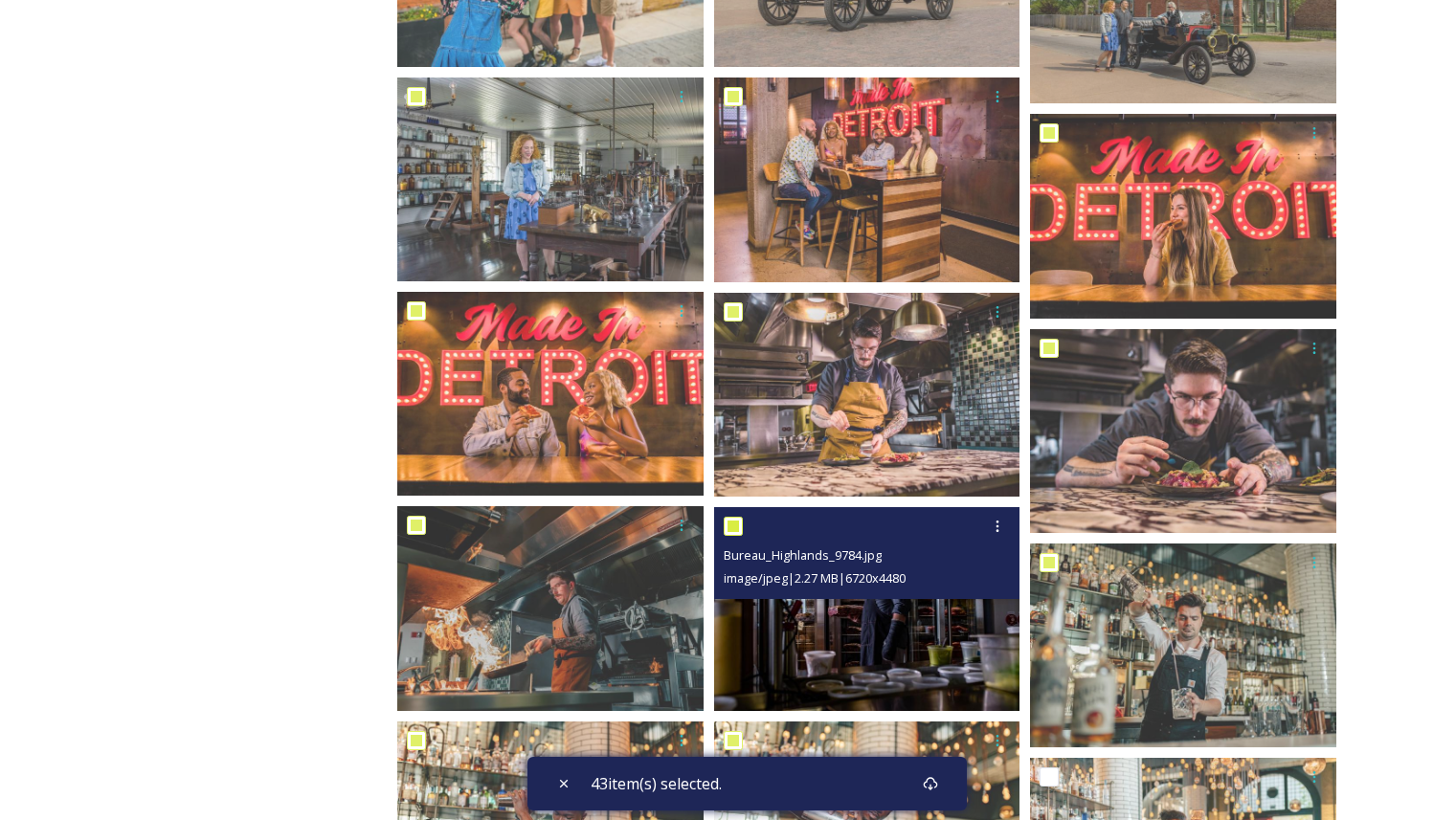 click at bounding box center [733, 526] 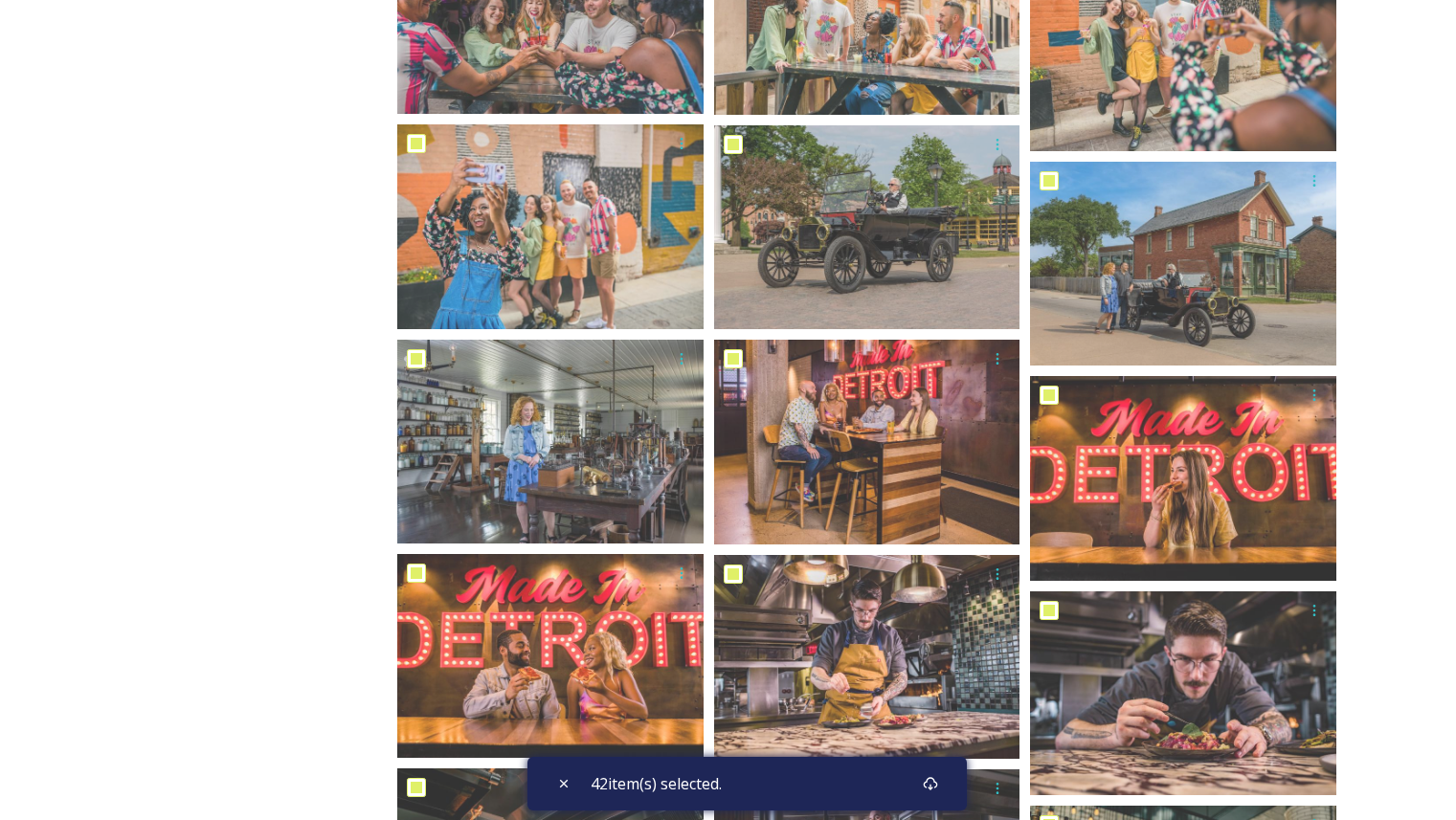 scroll, scrollTop: 1745, scrollLeft: 0, axis: vertical 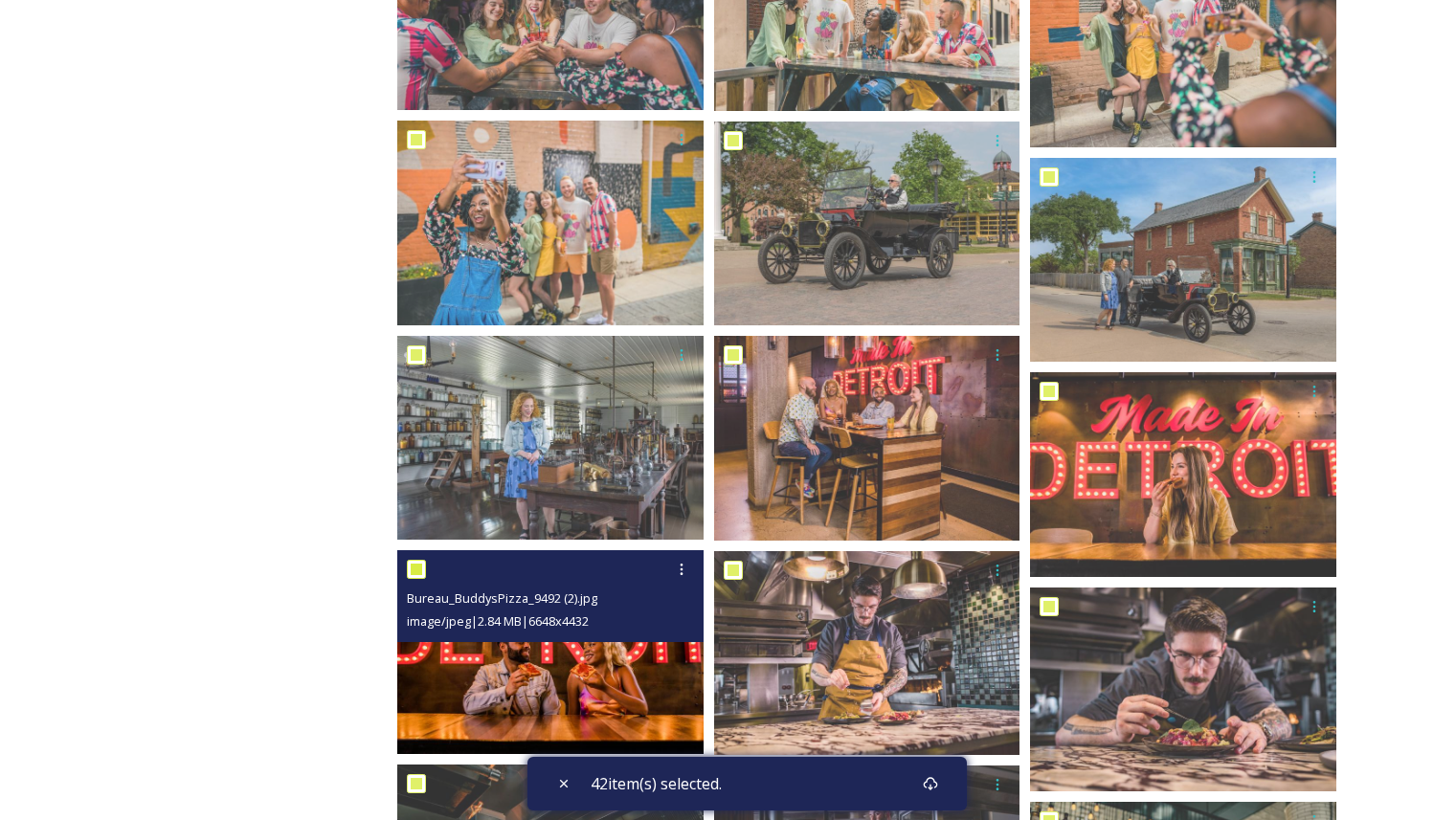 click at bounding box center [416, 569] 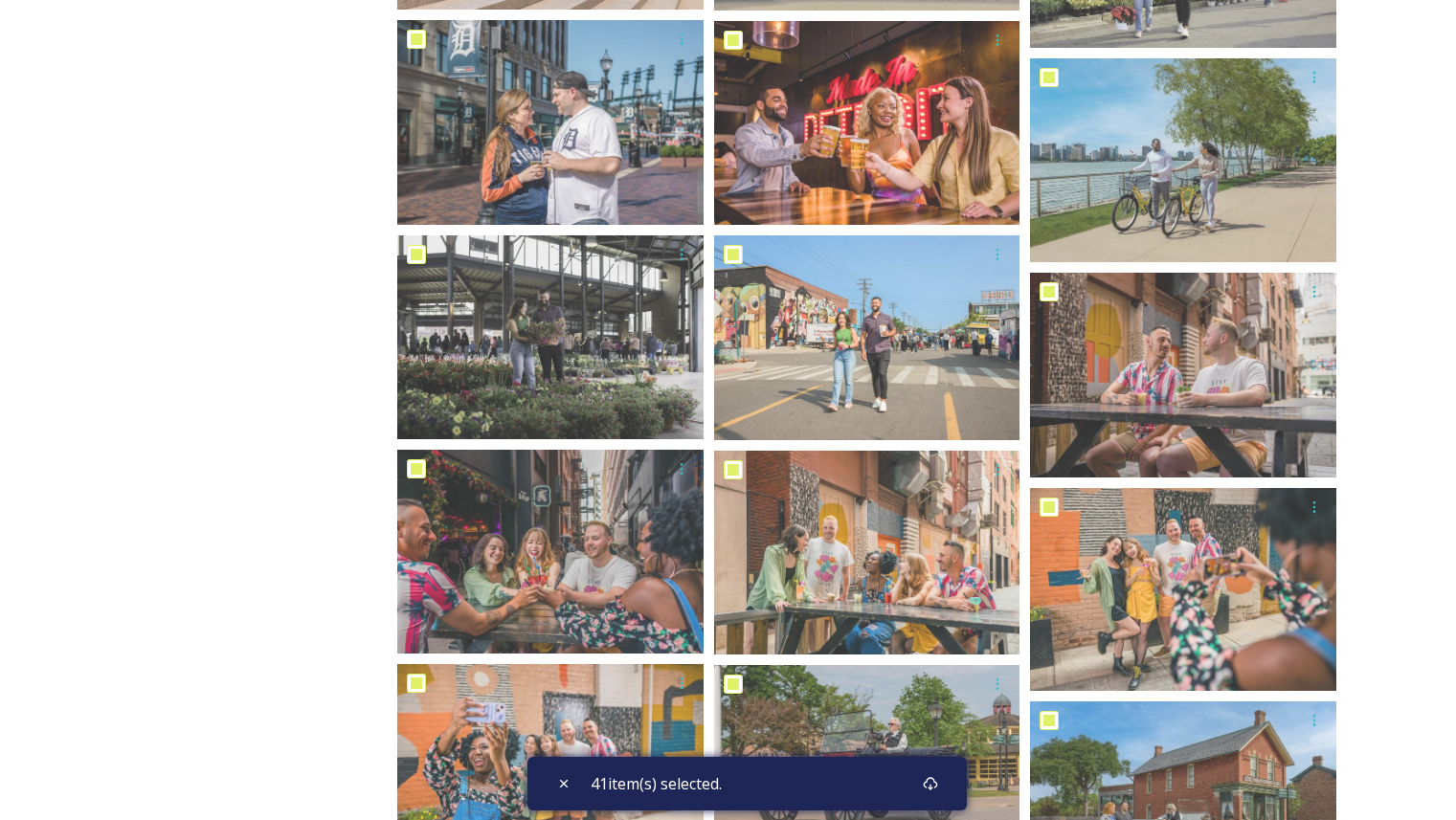 scroll, scrollTop: 1113, scrollLeft: 0, axis: vertical 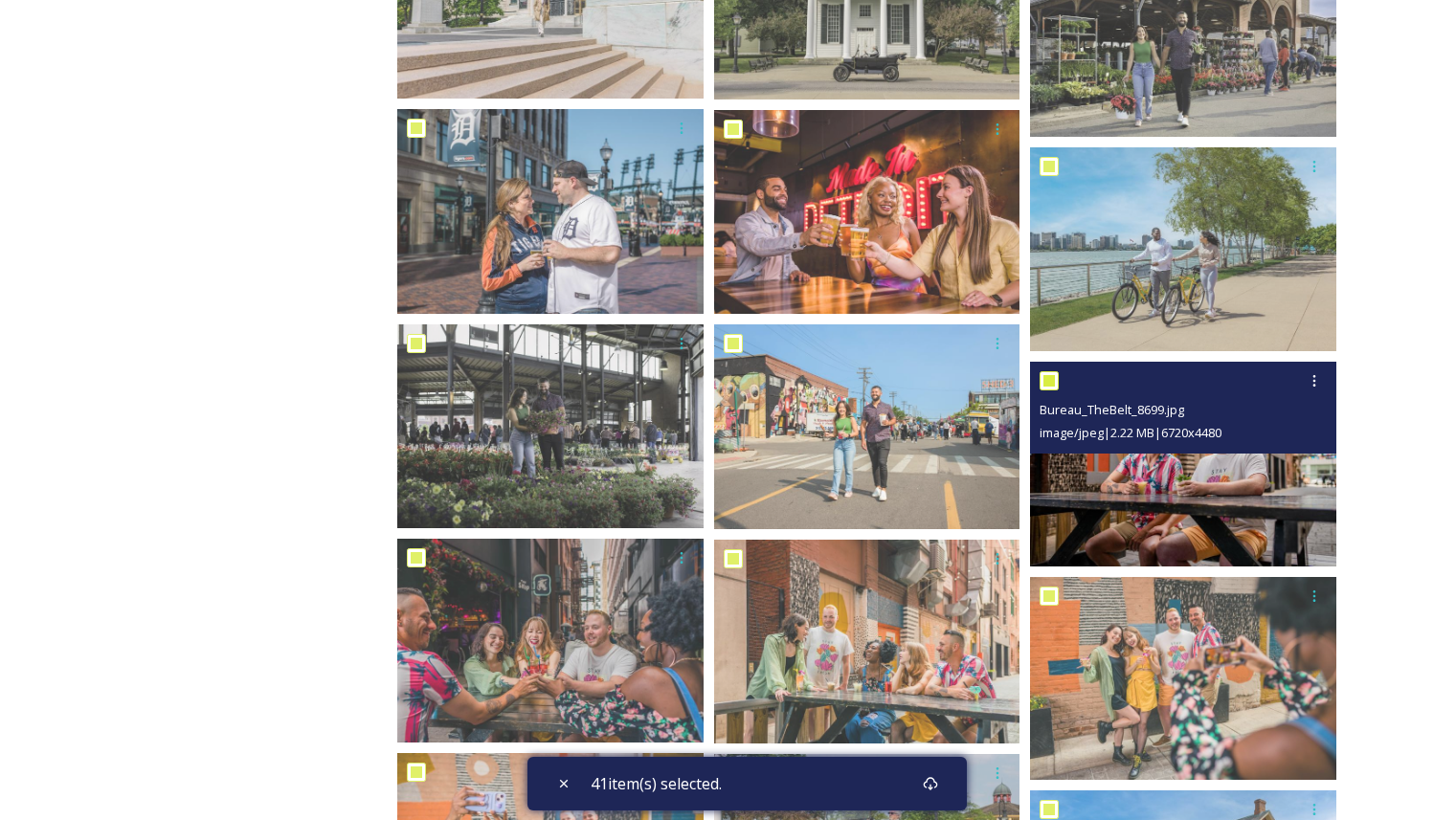 click at bounding box center [1049, 381] 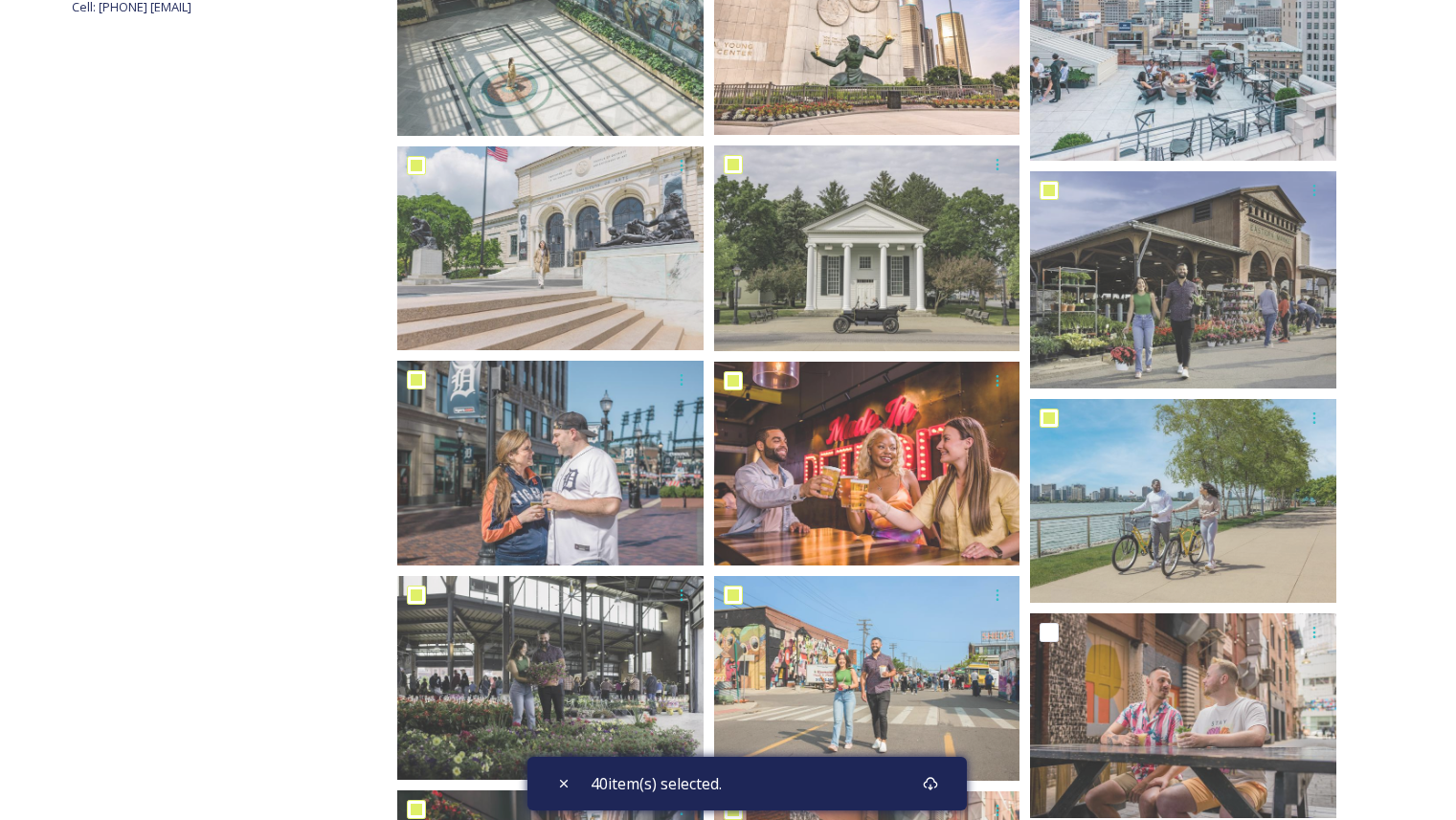 scroll, scrollTop: 860, scrollLeft: 0, axis: vertical 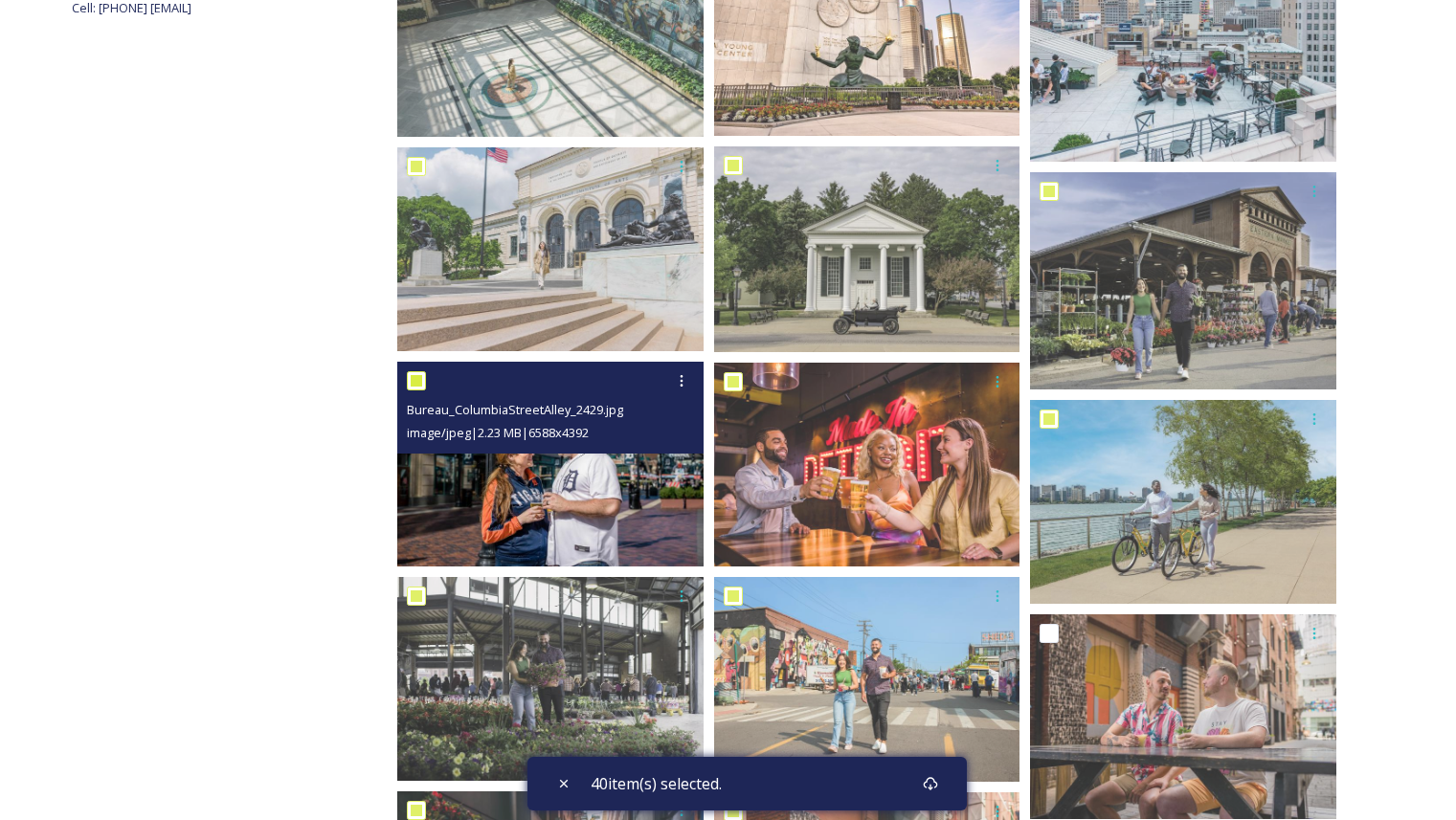 click at bounding box center [416, 381] 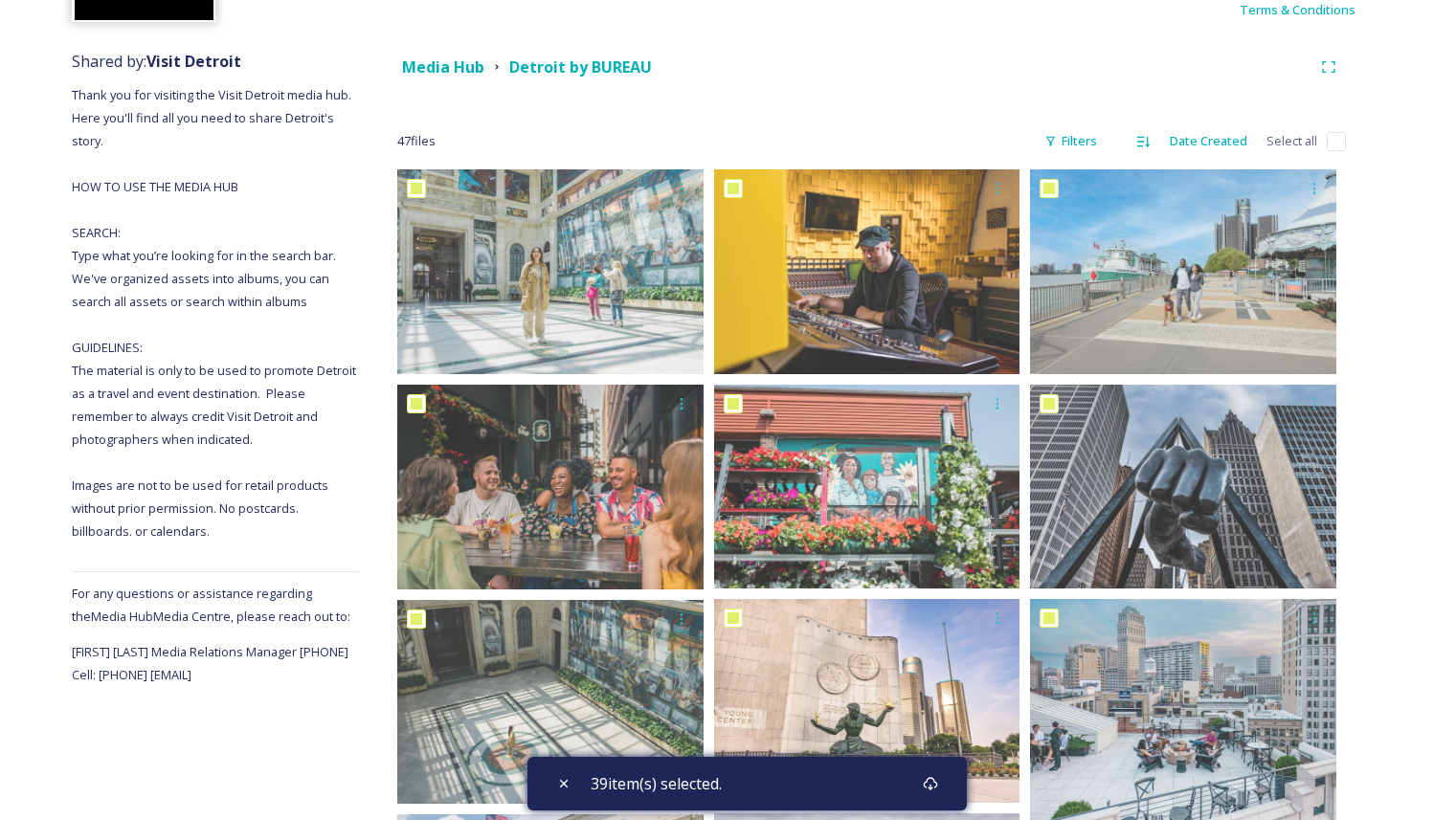 scroll, scrollTop: 184, scrollLeft: 0, axis: vertical 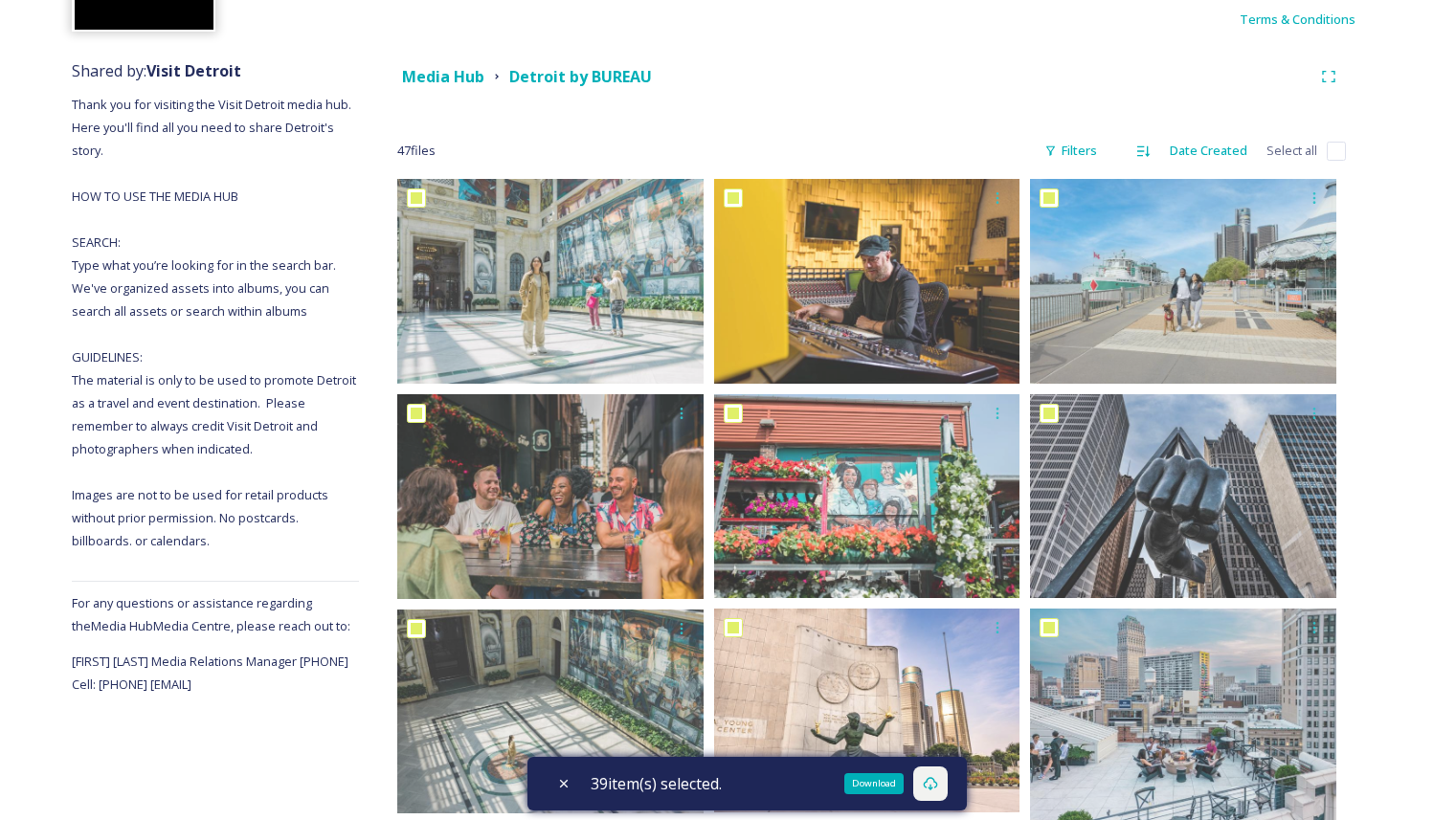 click 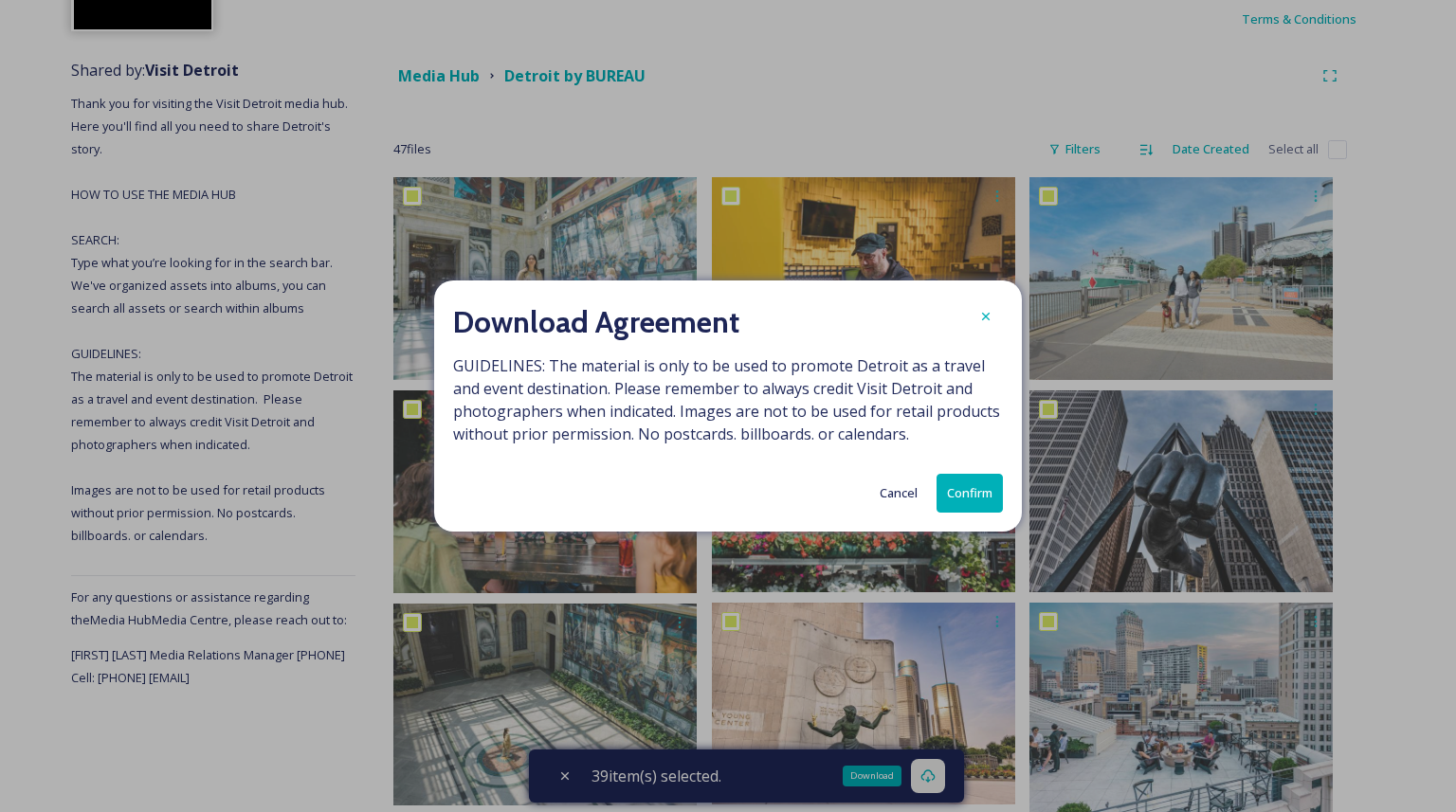 click on "Confirm" at bounding box center [970, 493] 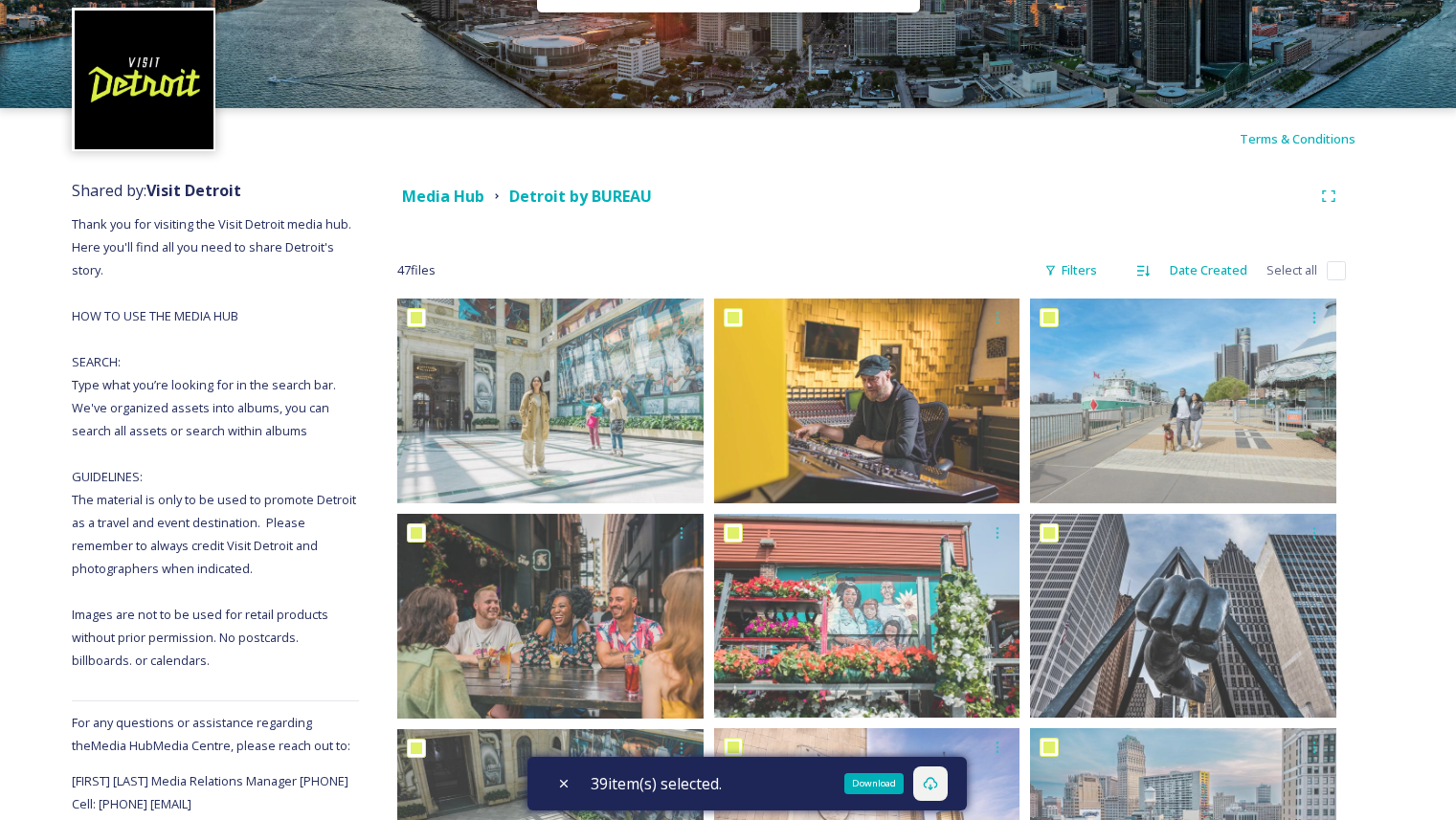 scroll, scrollTop: 63, scrollLeft: 0, axis: vertical 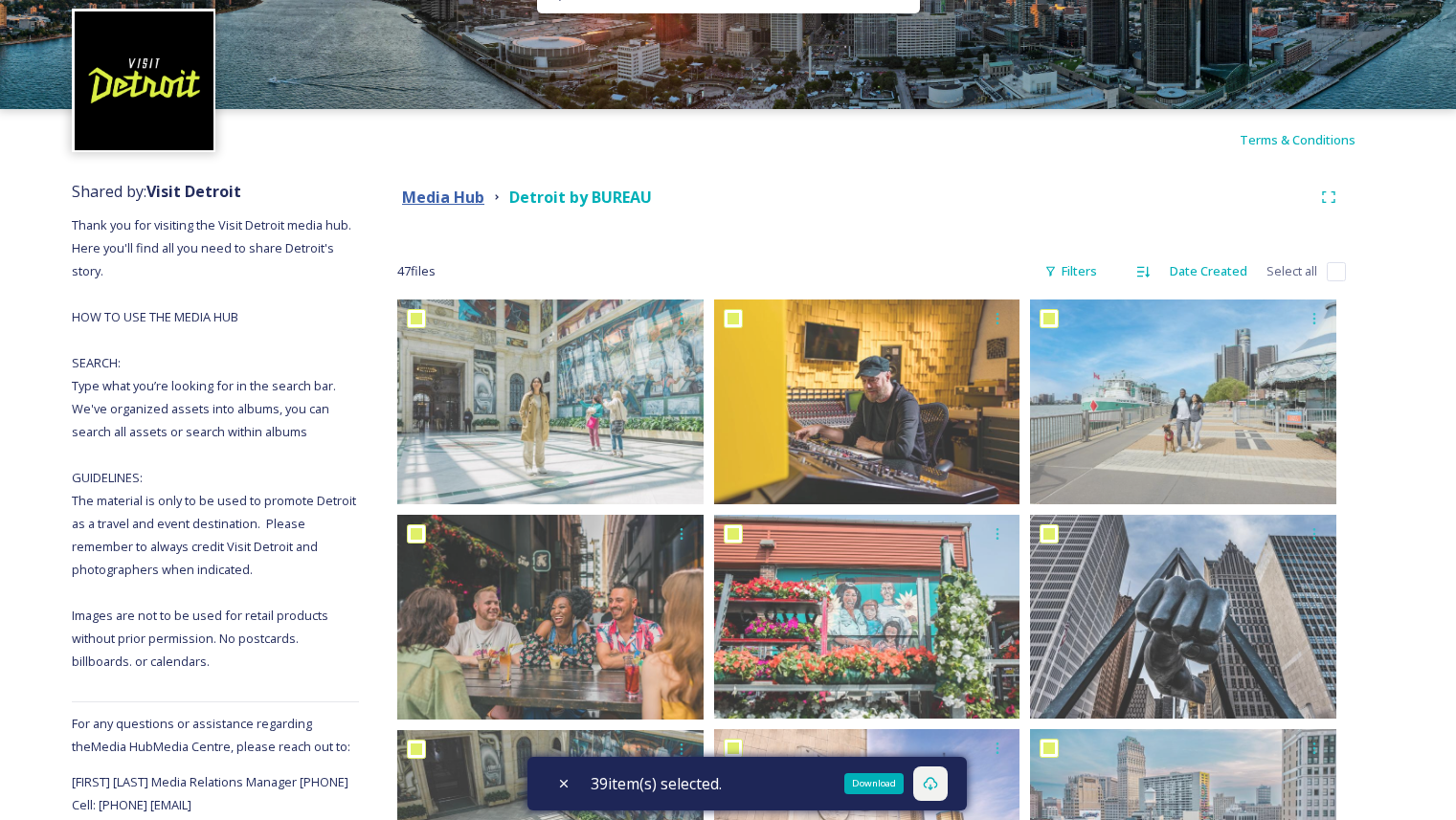 click on "Media Hub" at bounding box center [443, 197] 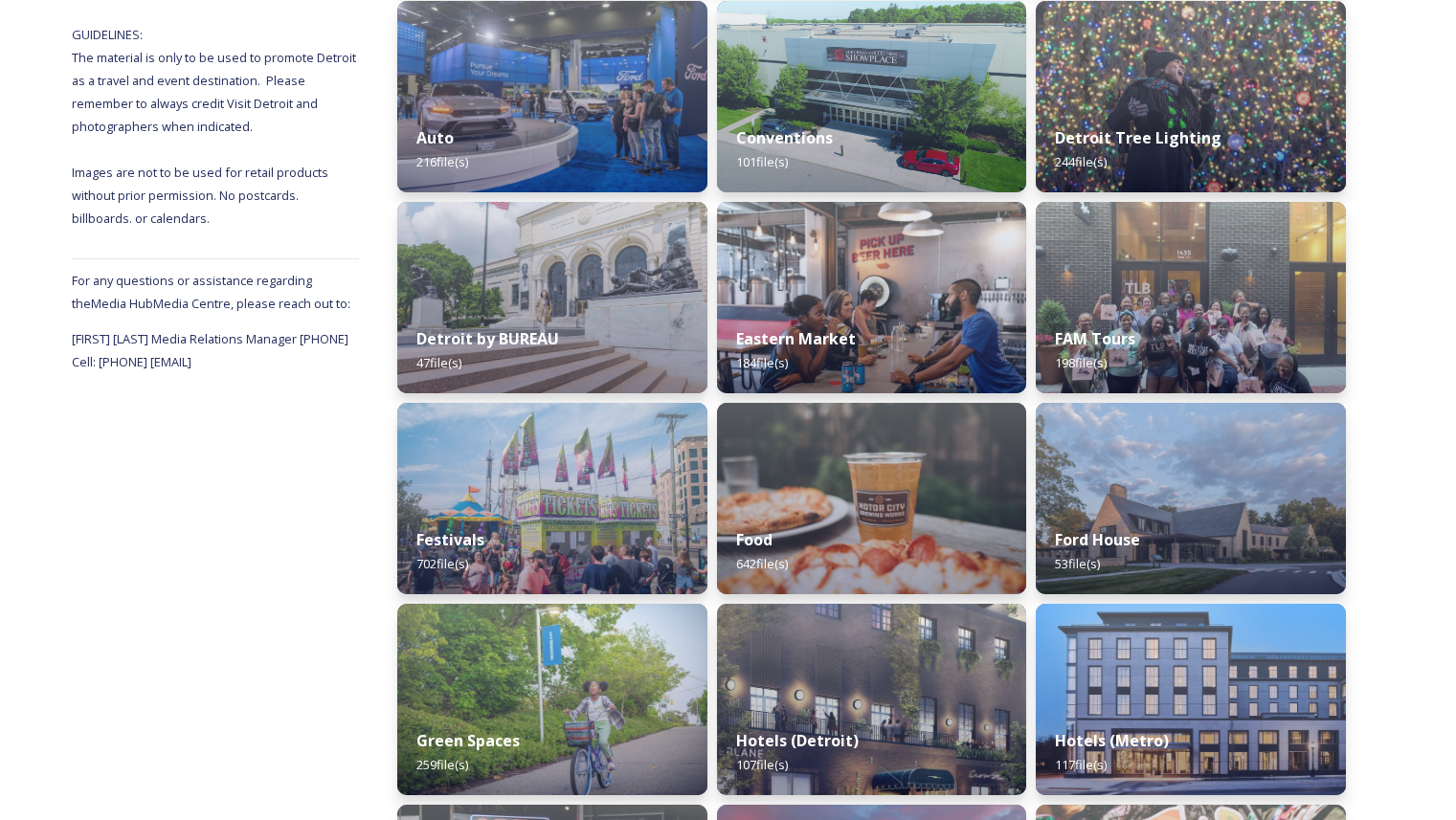 scroll, scrollTop: 679, scrollLeft: 0, axis: vertical 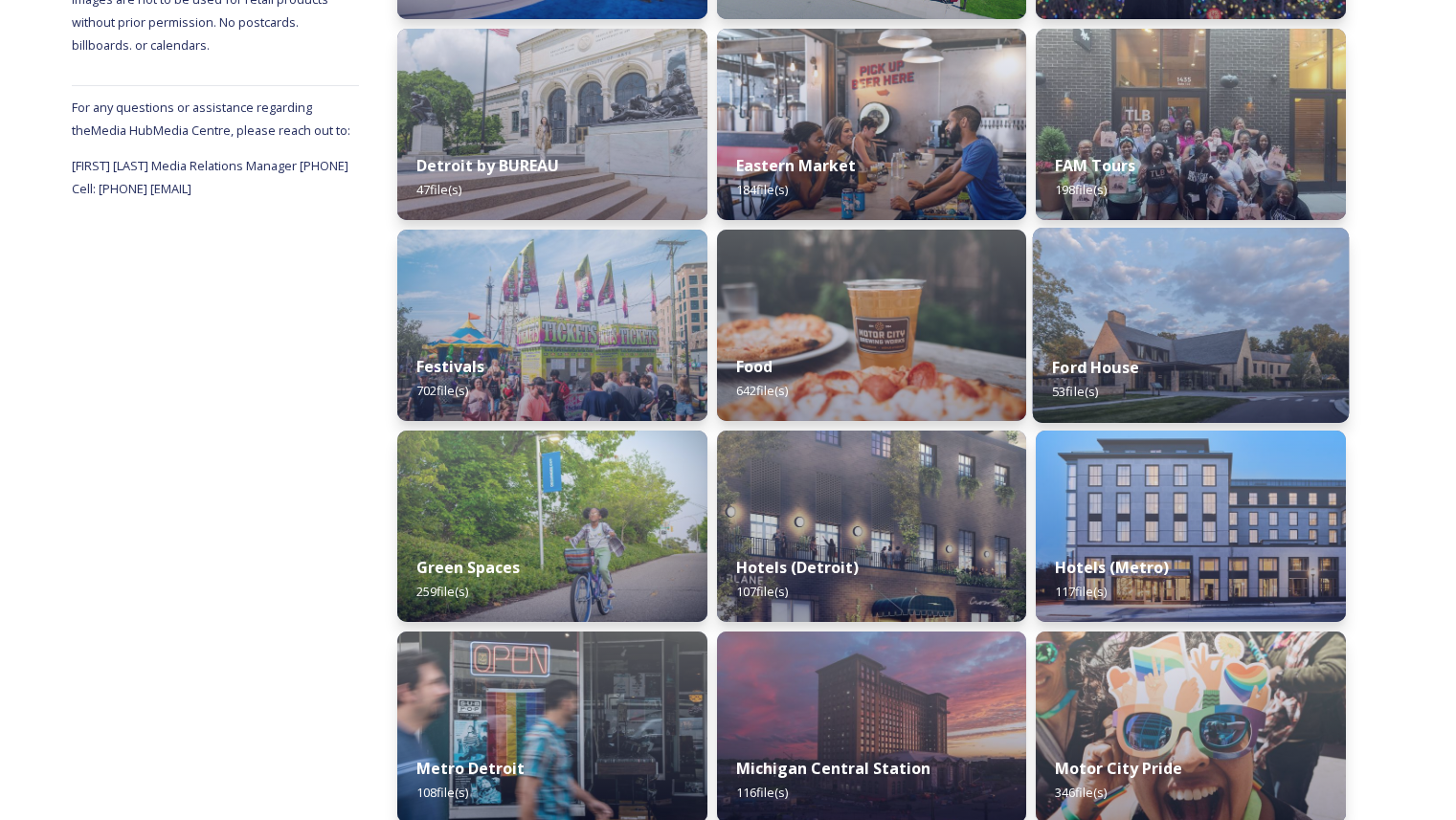 click at bounding box center (1191, 325) 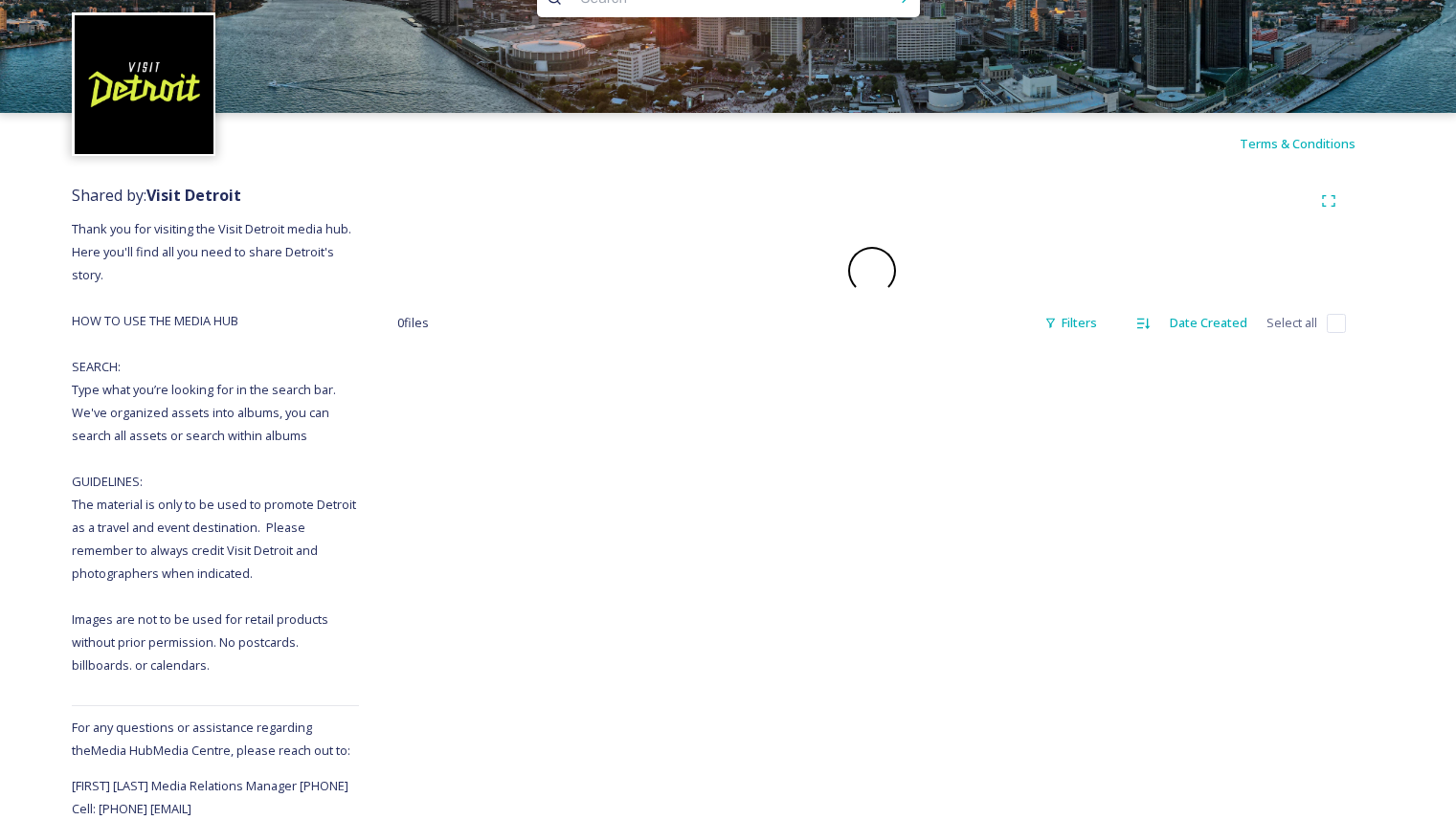 scroll, scrollTop: 0, scrollLeft: 0, axis: both 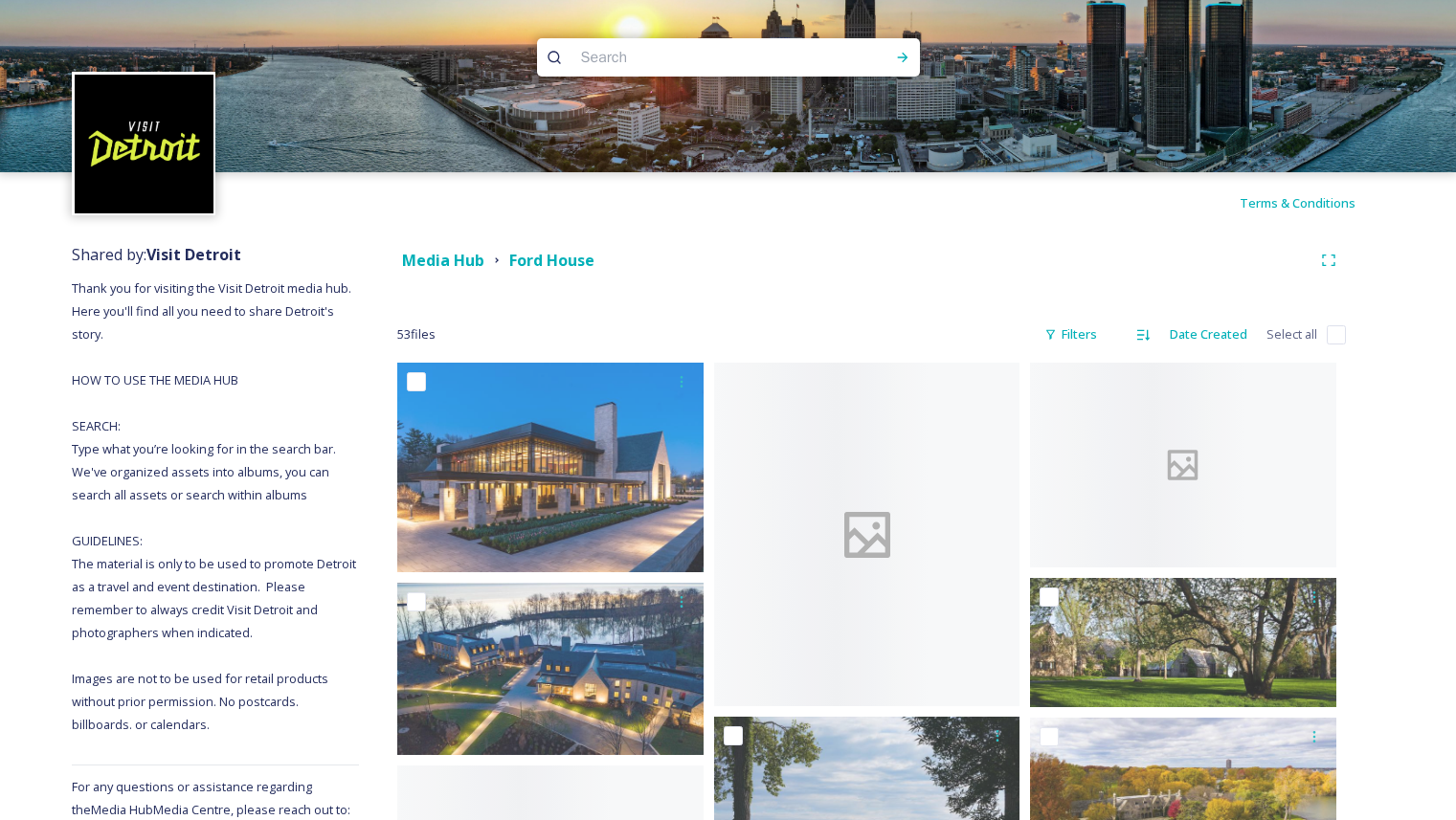 click on "Shared by: Visit Detroit Thank you for visiting the Visit Detroit media hub. Here you'll find all you need to share Detroit's story.
HOW TO USE THE MEDIA HUB
SEARCH:
Type what you’re looking for in the search bar. We've organized assets into albums, you can search all assets or search within albums
GUIDELINES:
The material is only to be used to promote Detroit as a travel and event destination. Please remember to always credit Visit Detroit and photographers when indicated.
Images are not to be used for retail products without prior permission. No postcards. billboards. or calendars. For any questions or assistance regarding the Media Hub Media Centre, please reach out to: [PERSON]
Media Relations Manager
[PHONE]
Cell: [PHONE]
[EMAIL] Media Hub [INSTITUTION] [NUMBER] file s Filters Date Created Select all" at bounding box center [728, 1257] 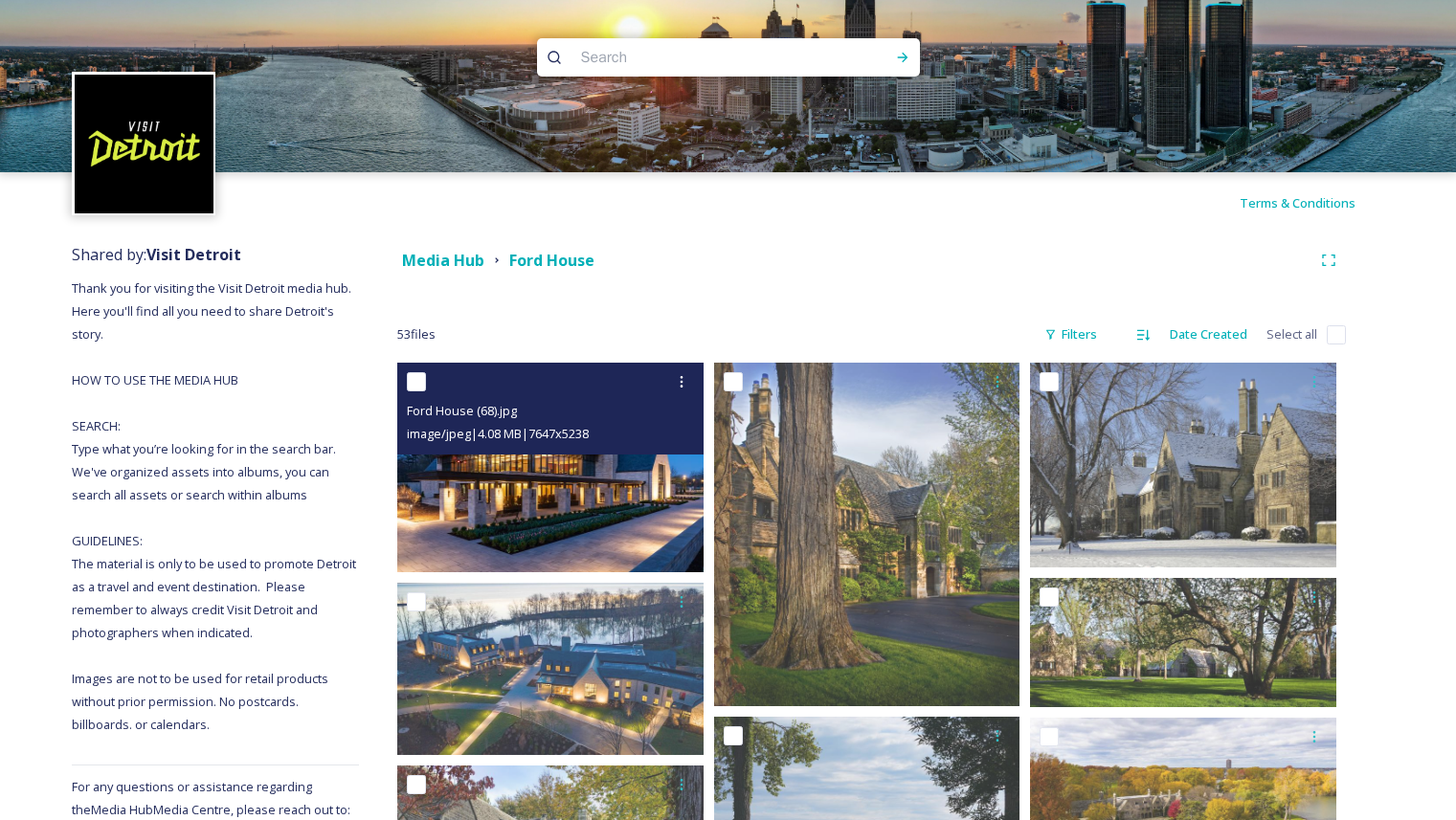 click at bounding box center (416, 382) 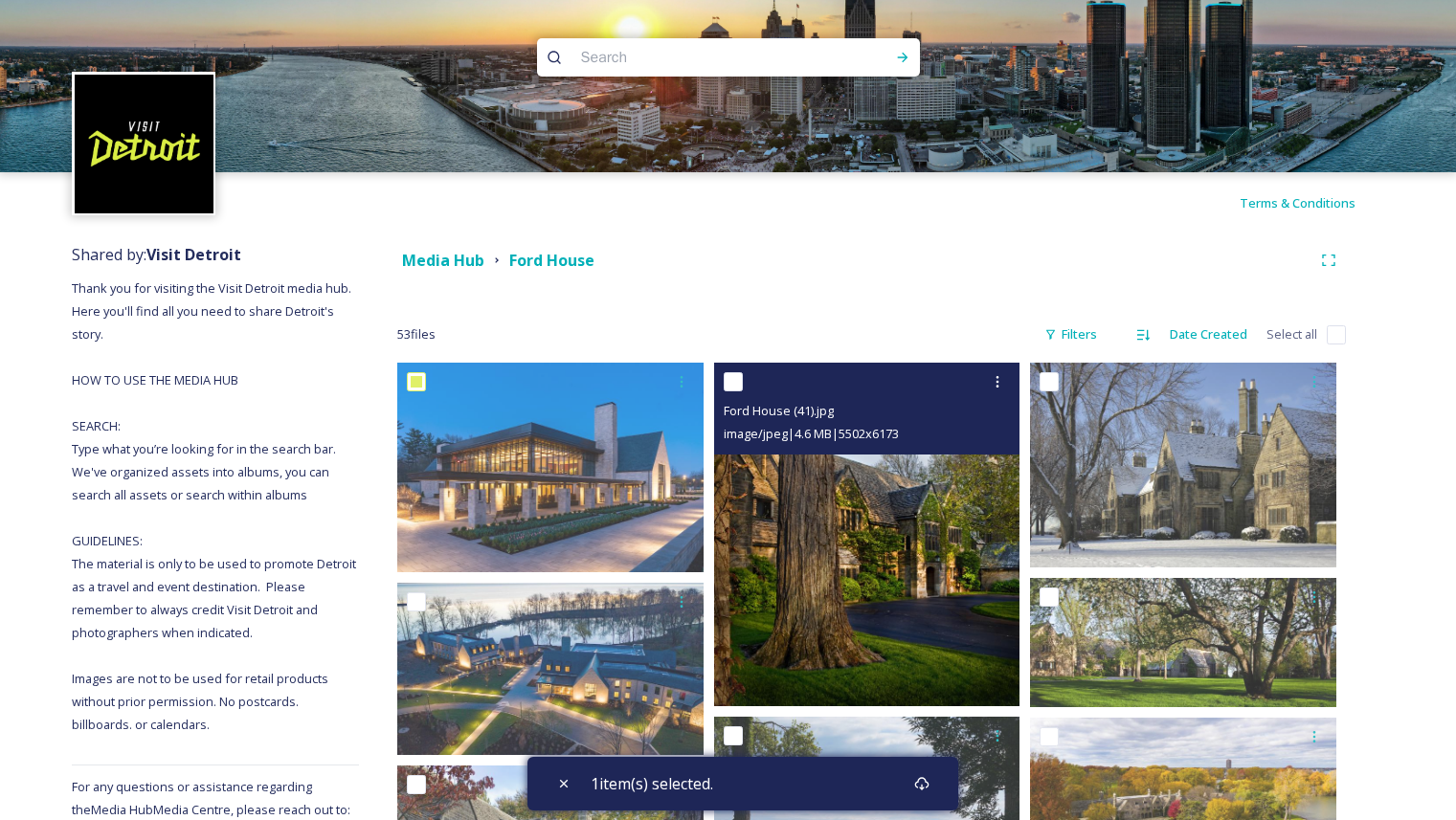 click at bounding box center [733, 382] 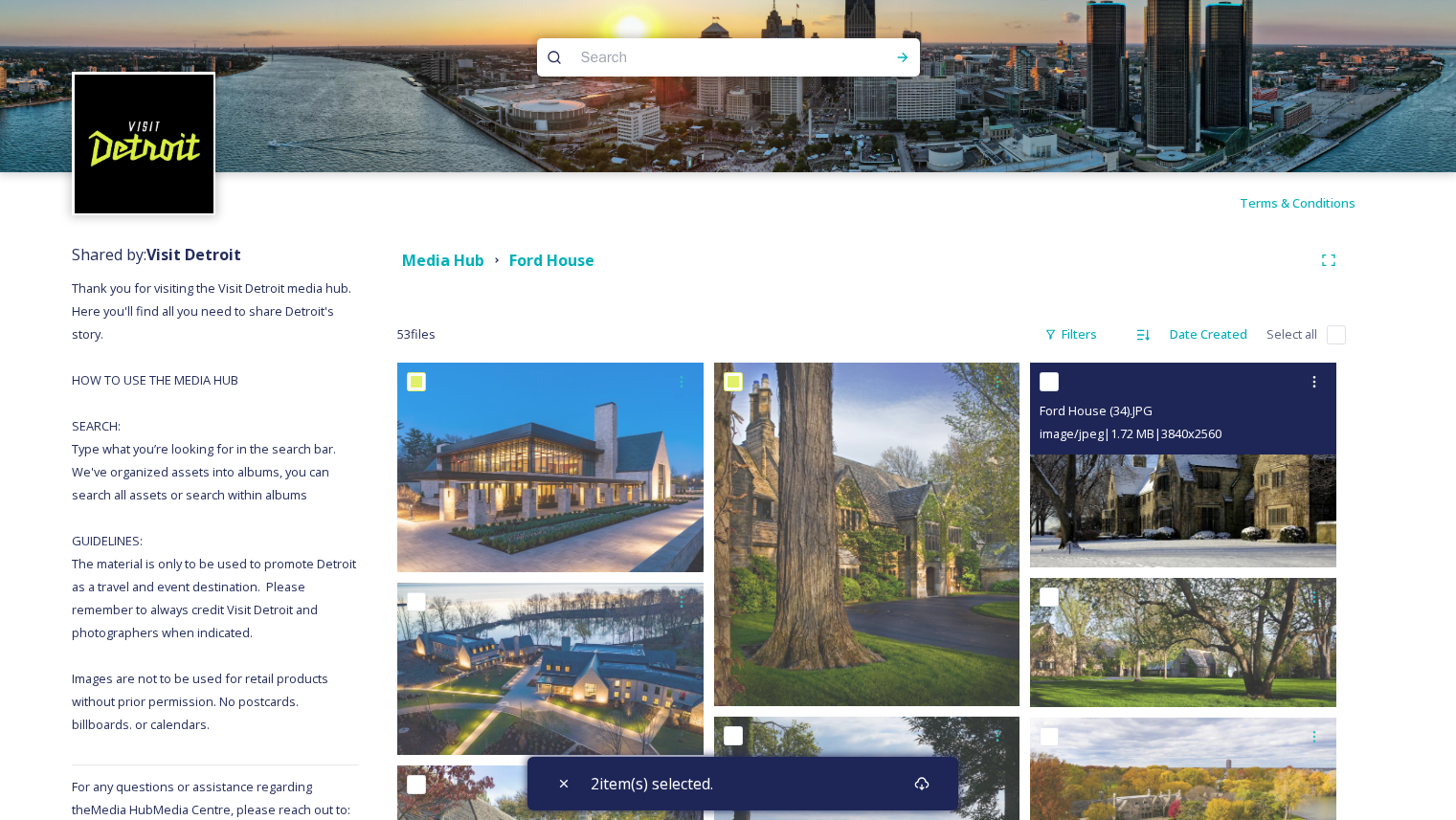 click at bounding box center [1049, 382] 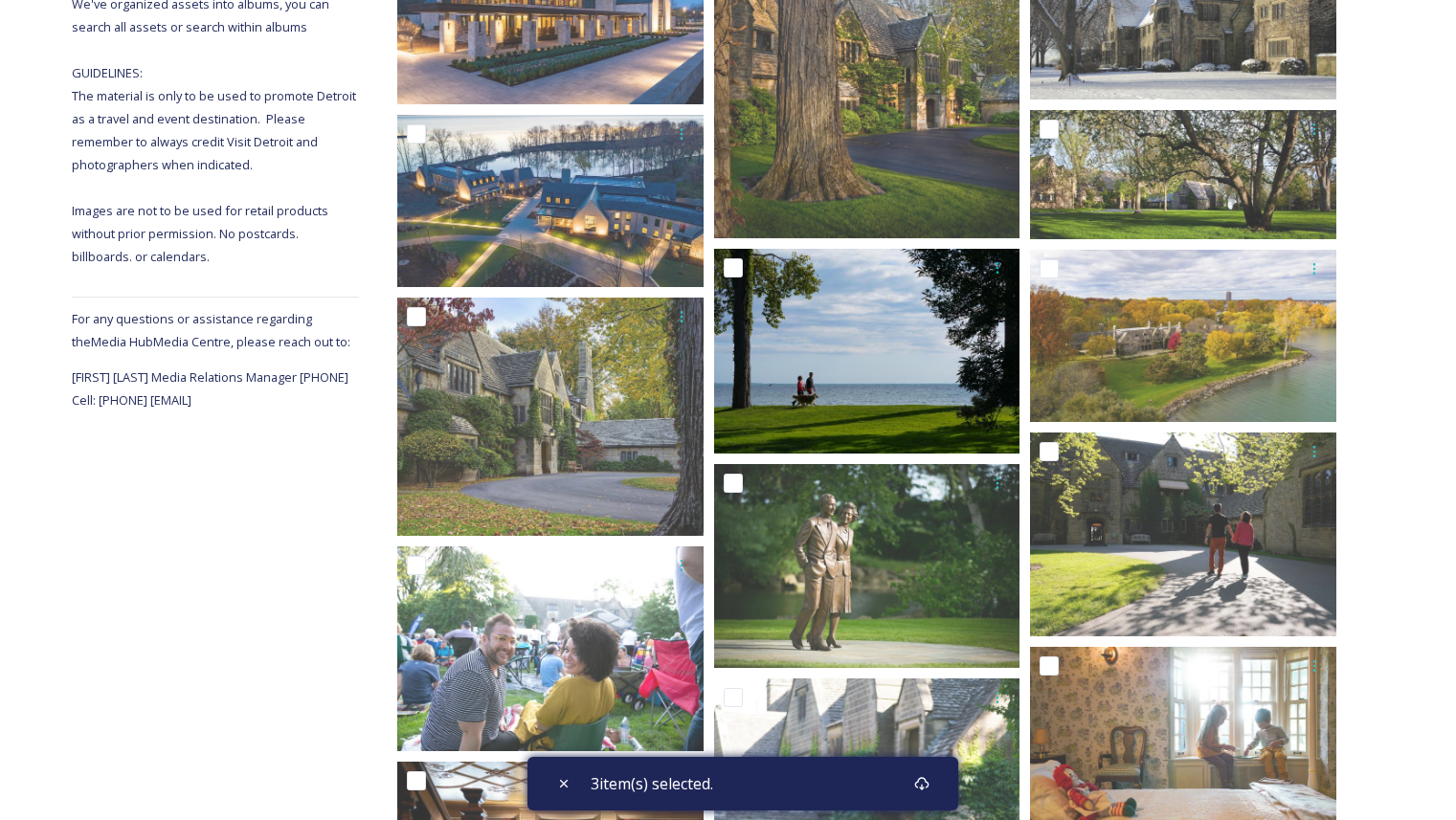scroll, scrollTop: 472, scrollLeft: 0, axis: vertical 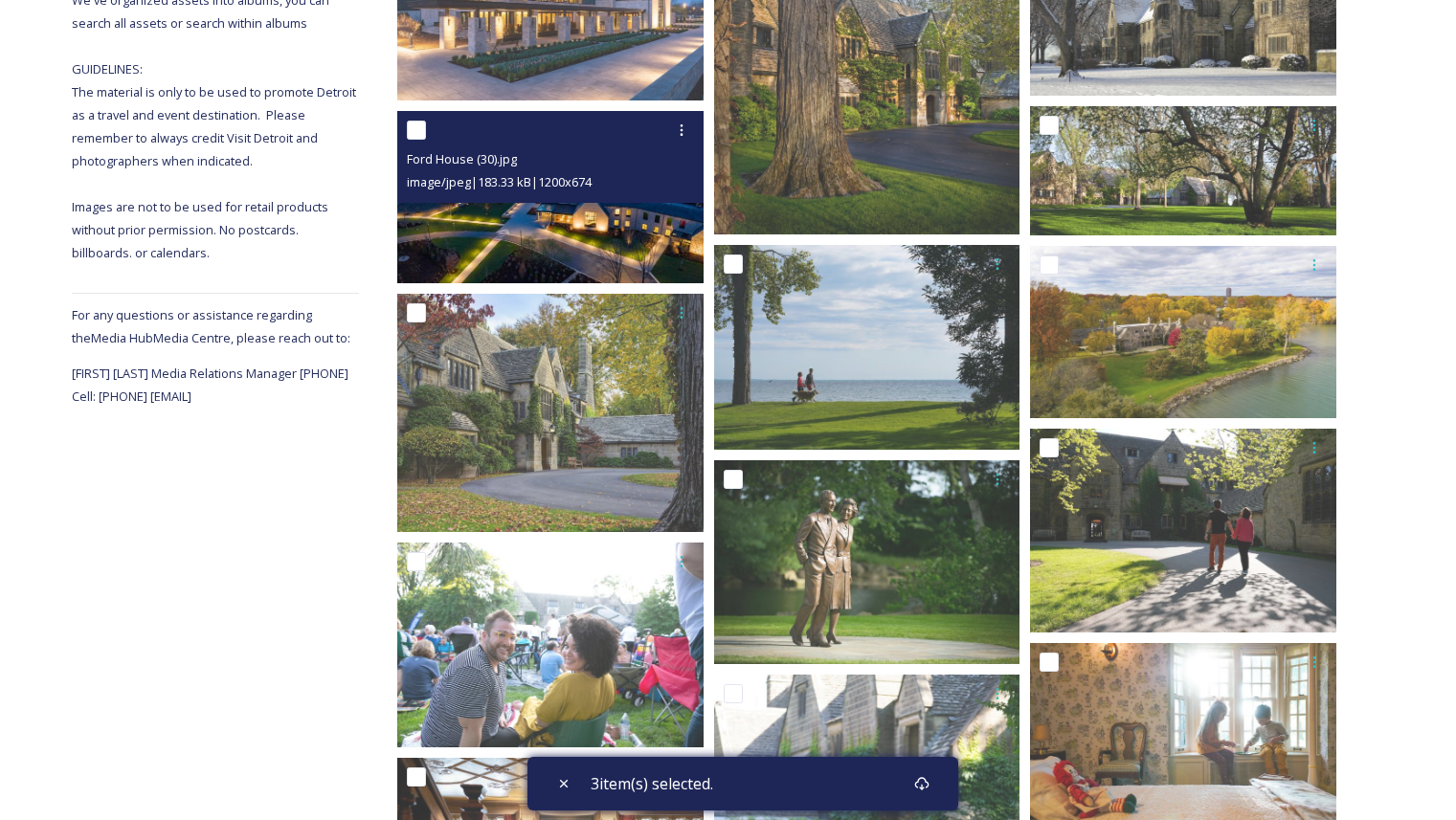 click at bounding box center [416, 130] 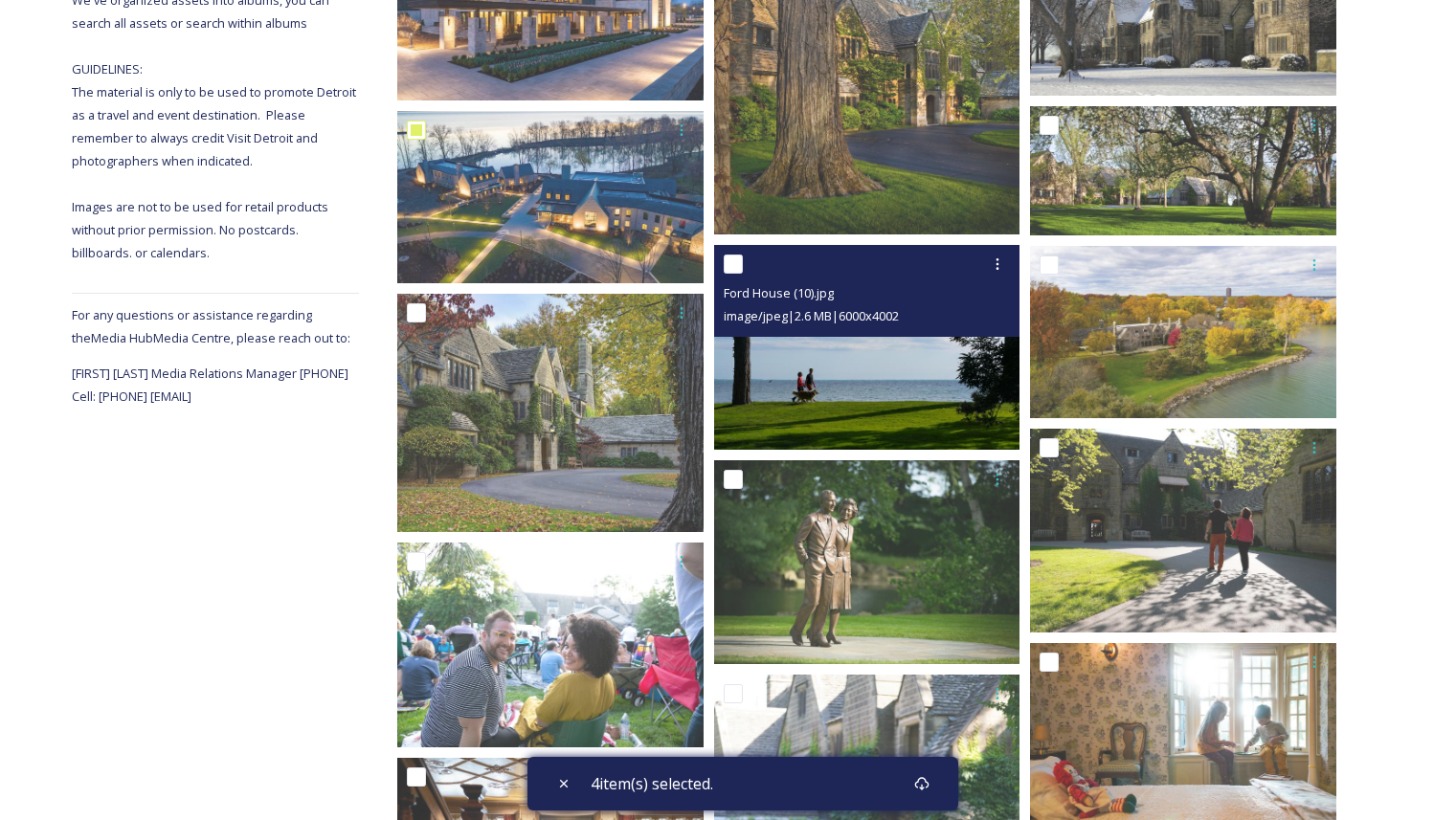 click at bounding box center [869, 264] 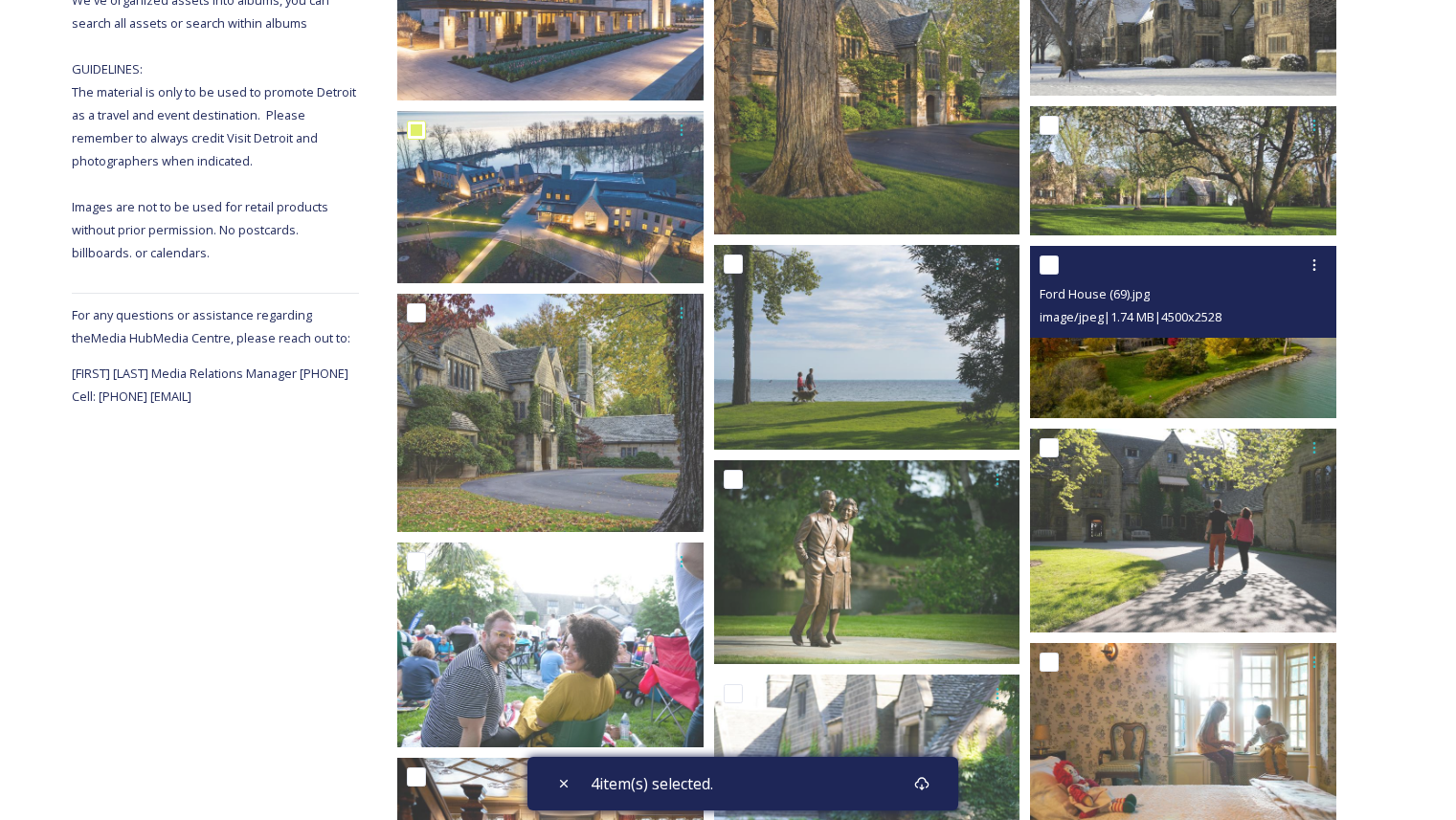 click at bounding box center (1049, 265) 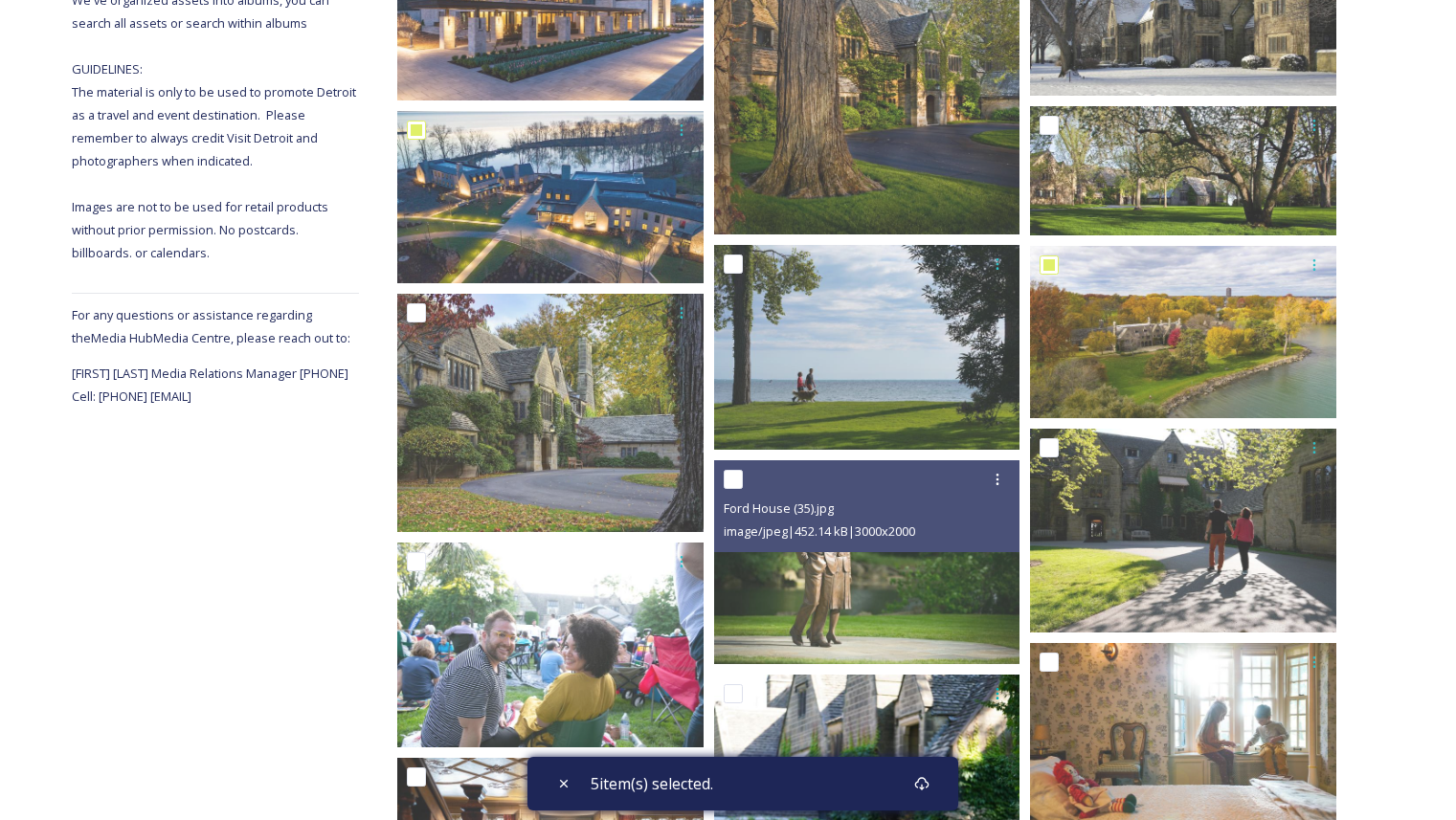 scroll, scrollTop: 833, scrollLeft: 0, axis: vertical 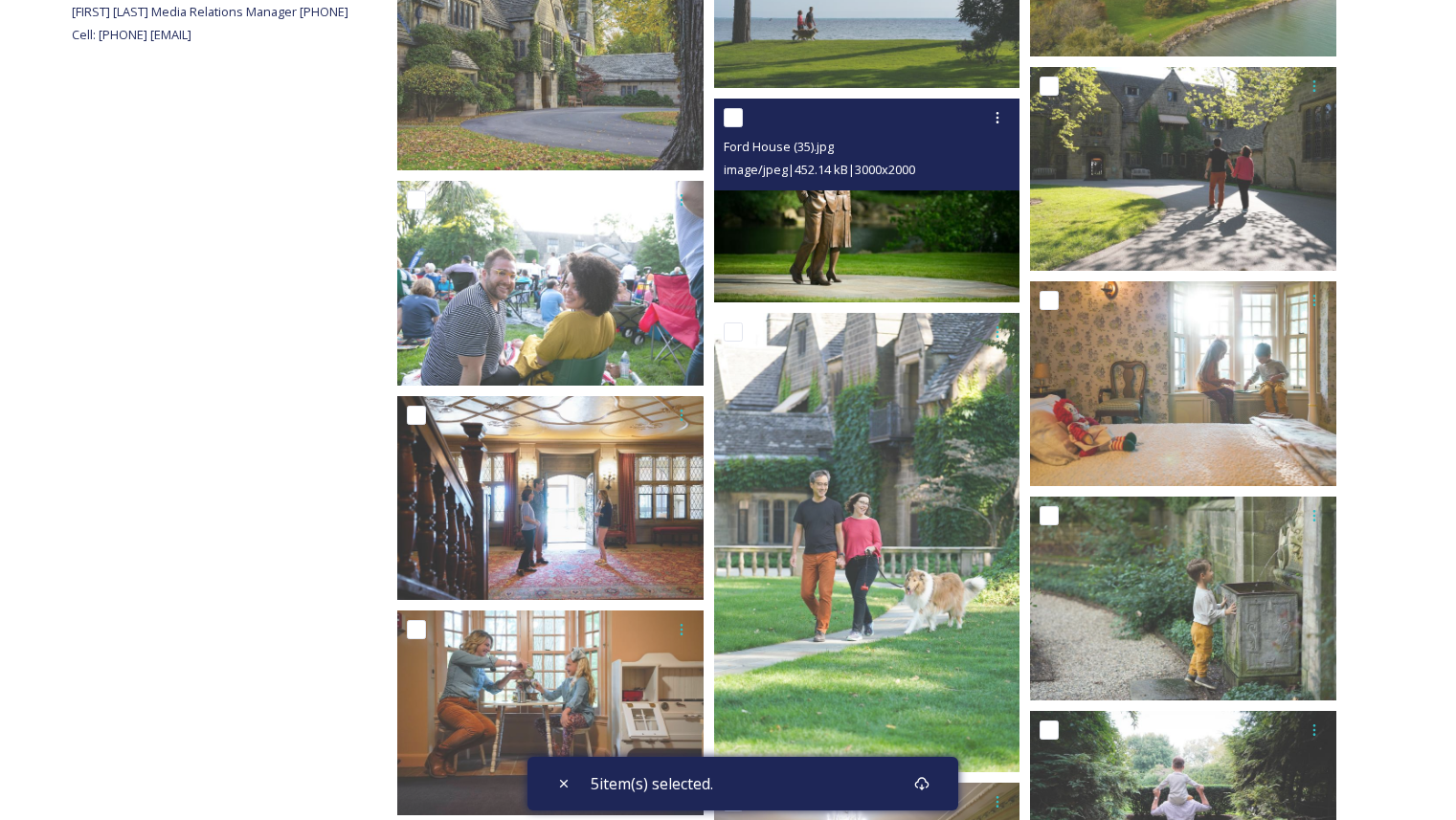 click at bounding box center (733, 118) 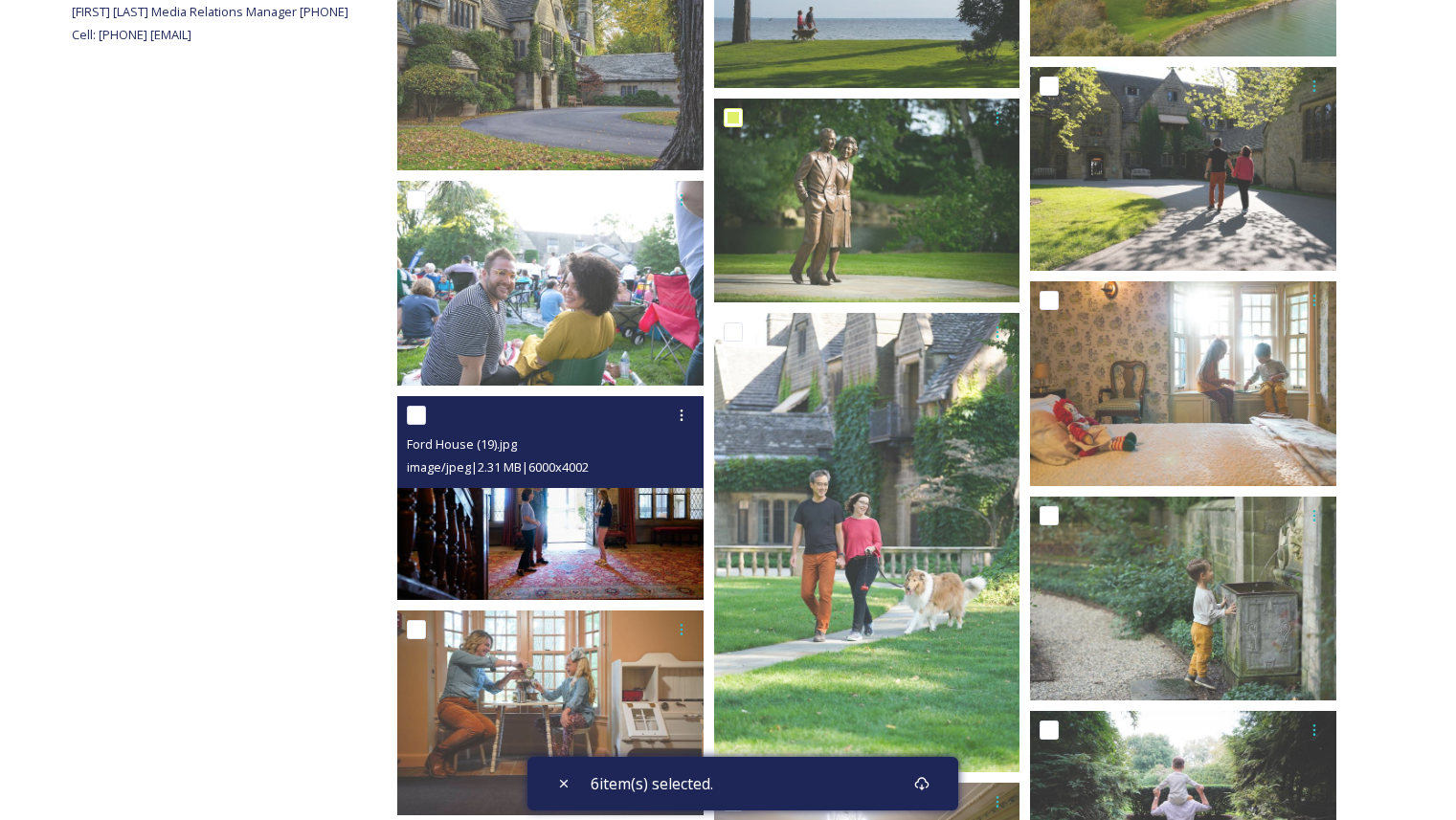 click at bounding box center [416, 415] 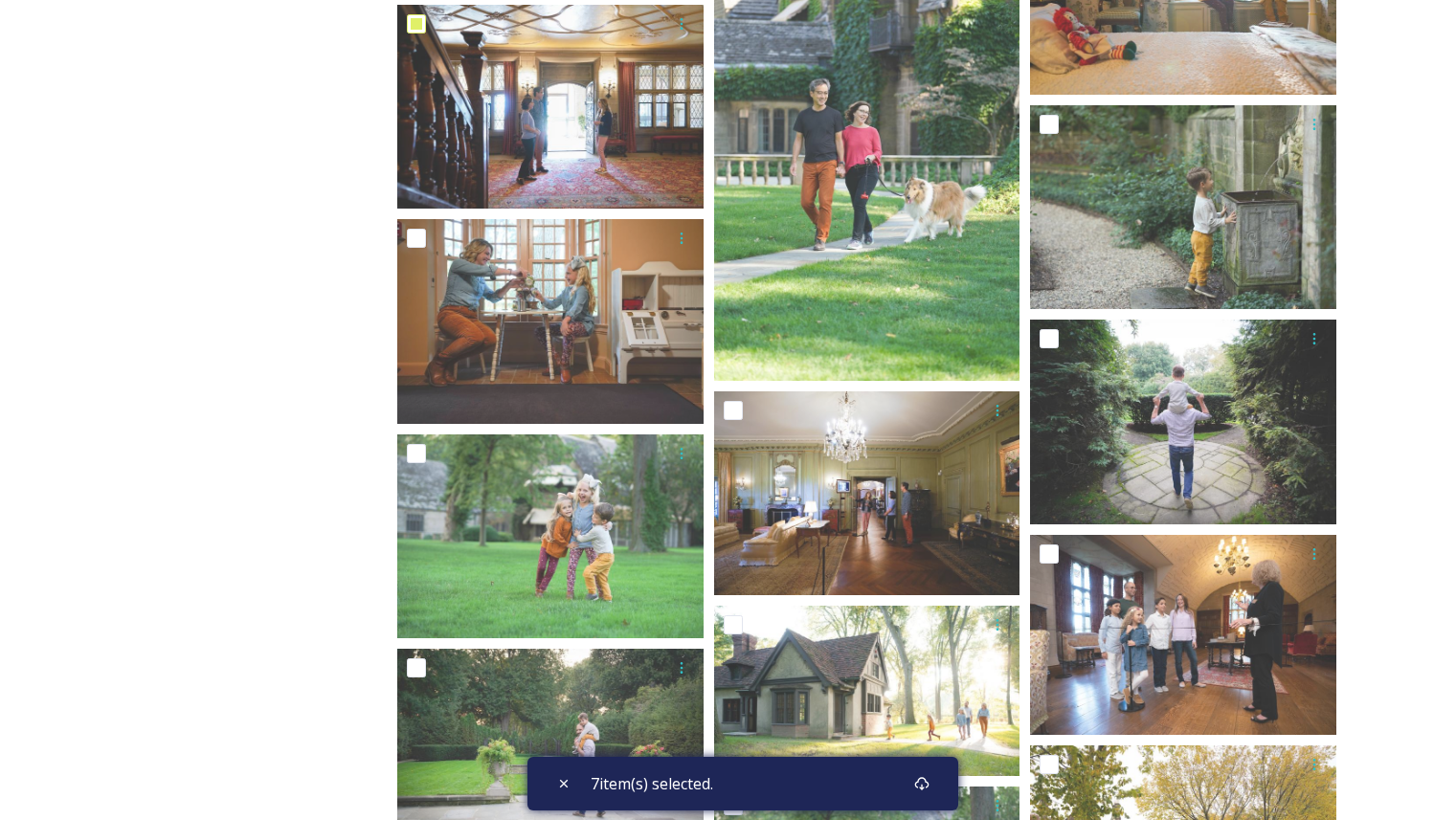 scroll, scrollTop: 1248, scrollLeft: 0, axis: vertical 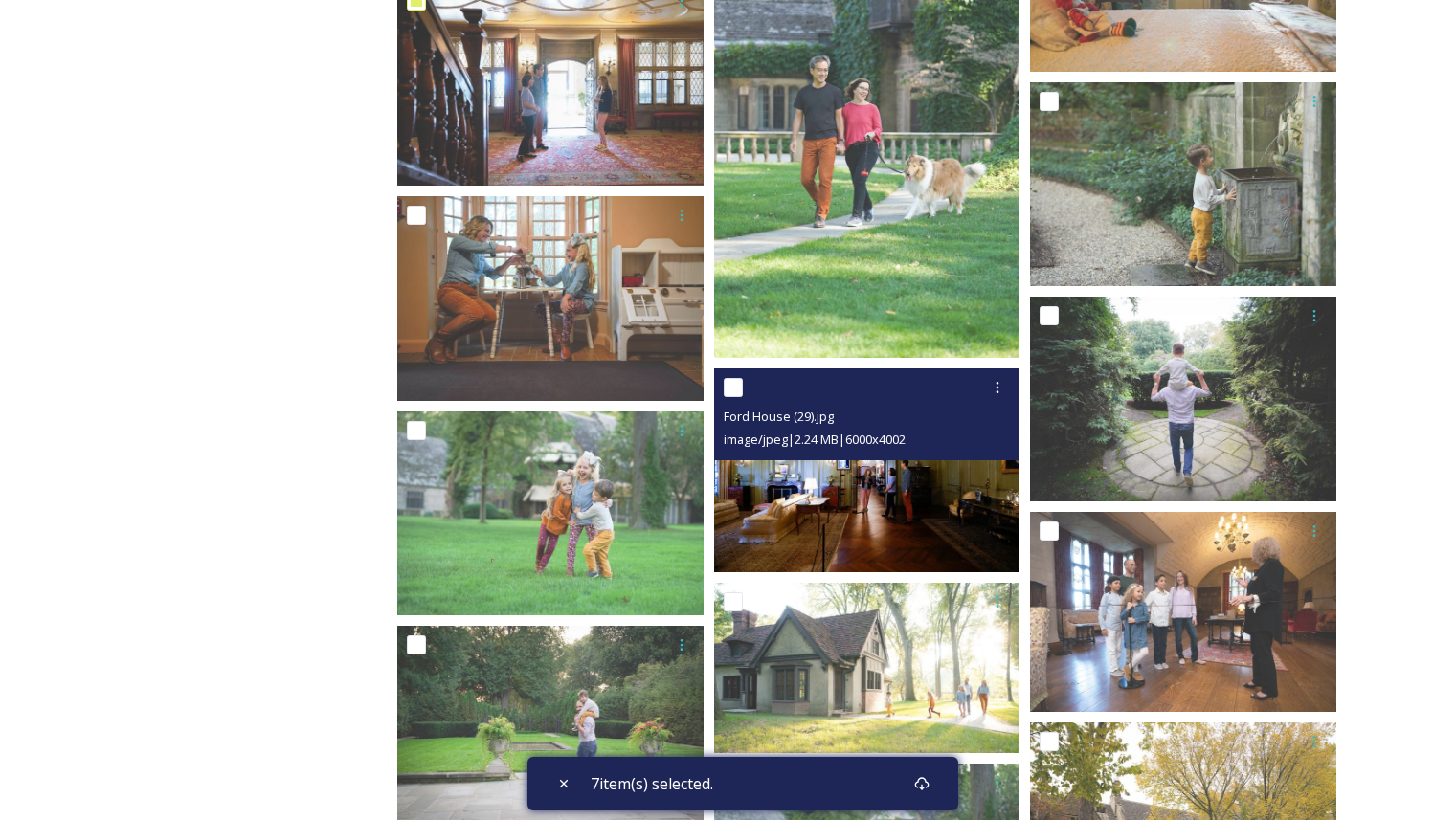 click at bounding box center [733, 388] 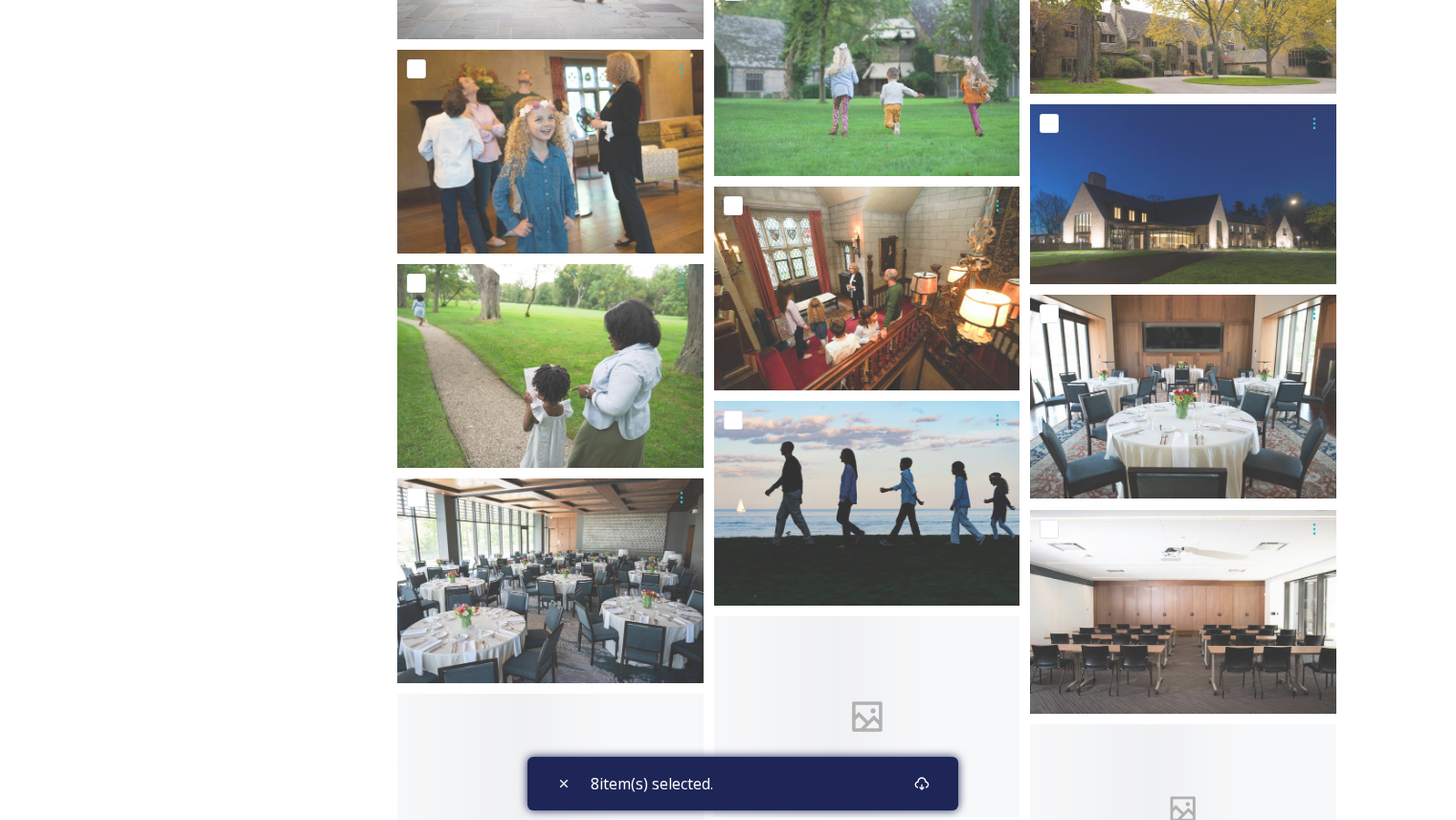 scroll, scrollTop: 2055, scrollLeft: 0, axis: vertical 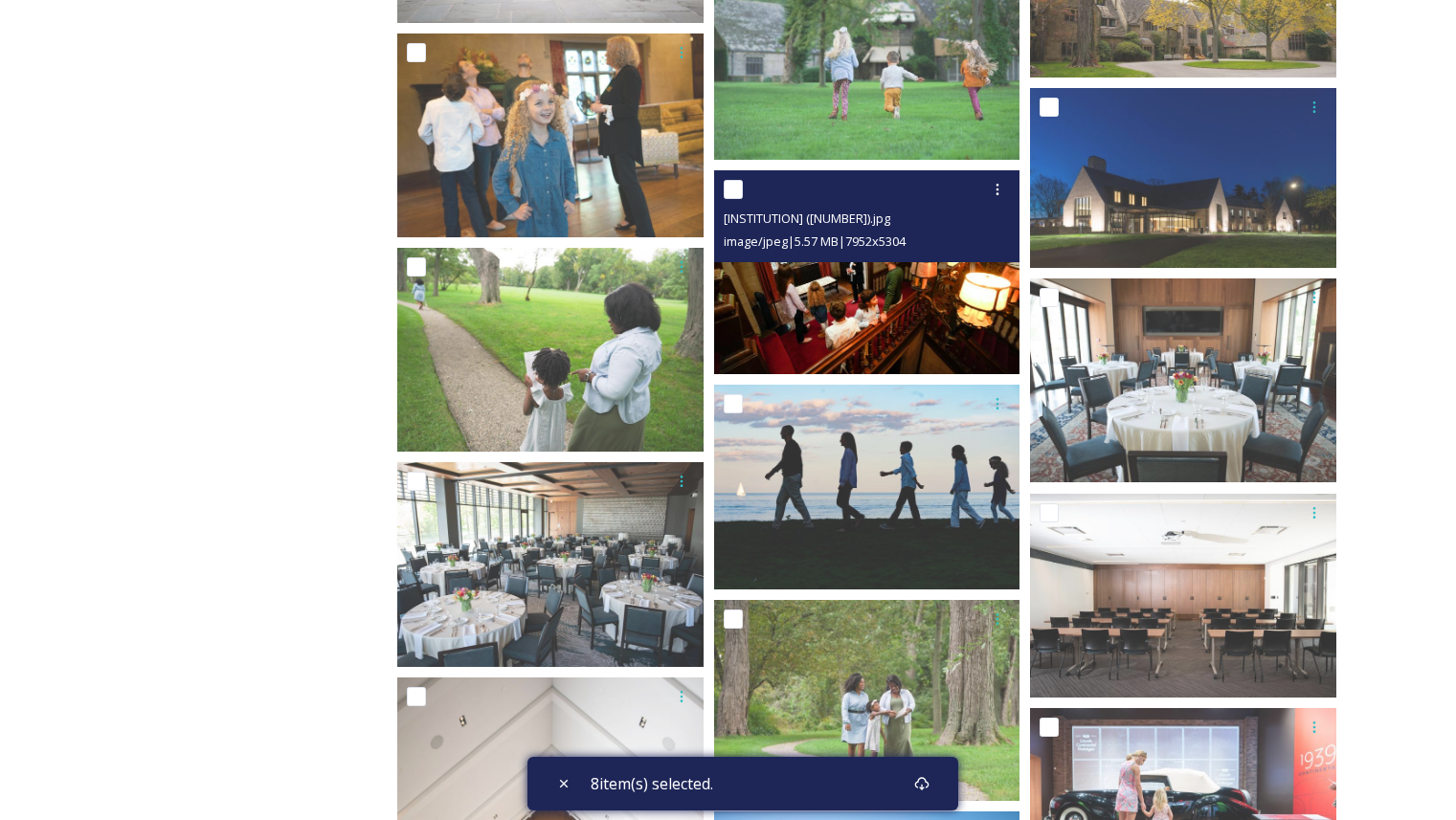 click at bounding box center [733, 189] 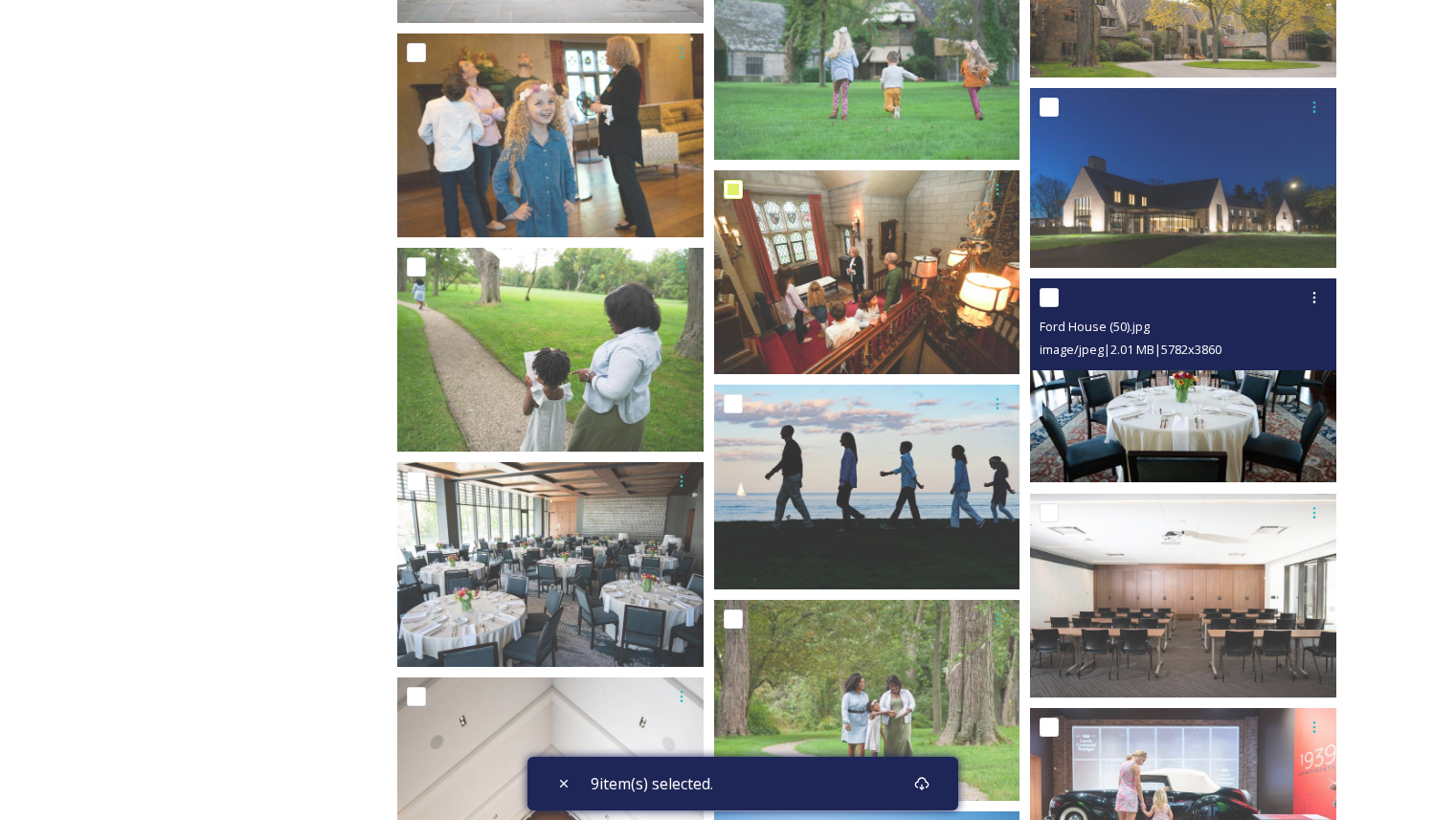 click at bounding box center (1049, 298) 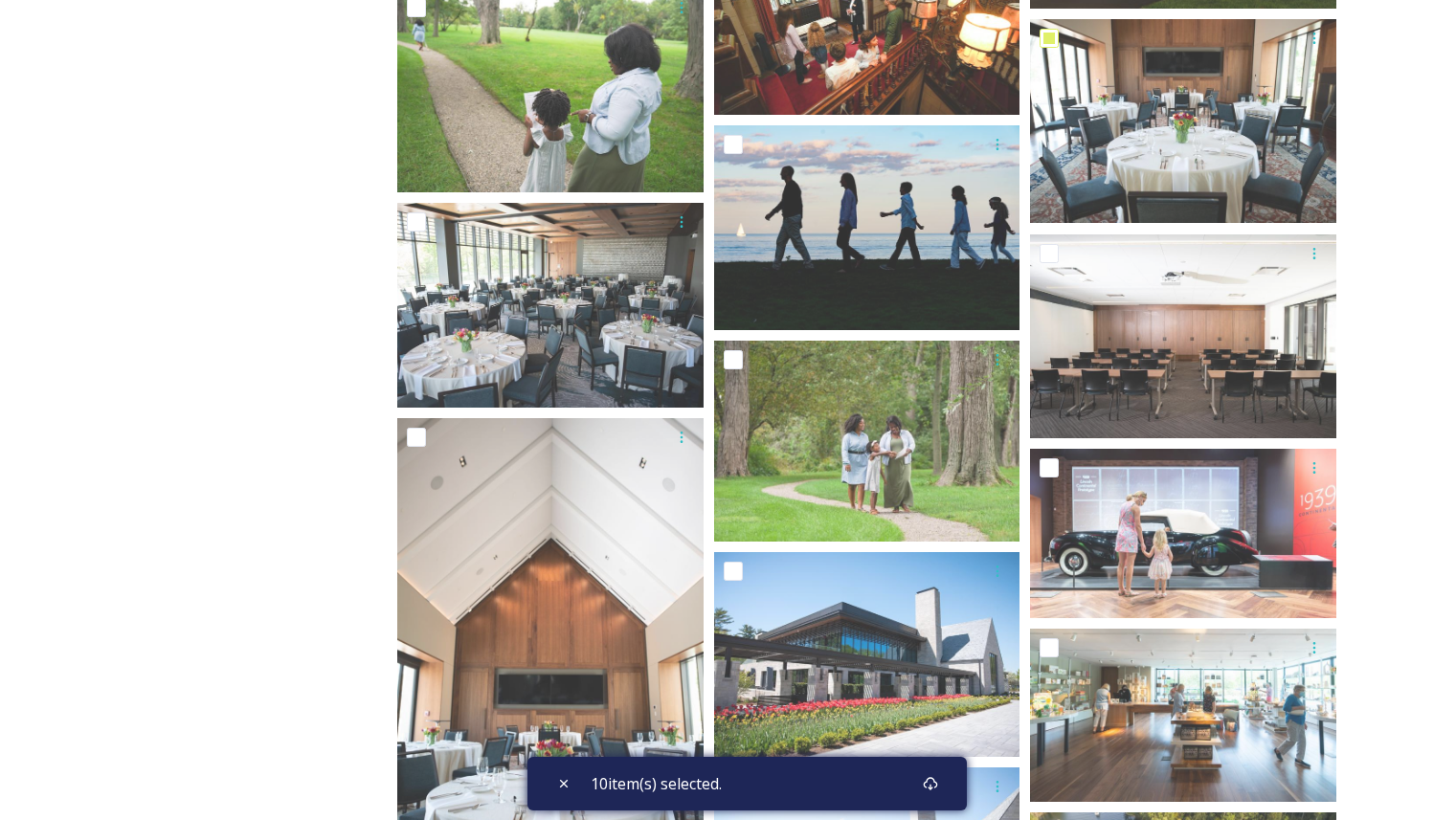scroll, scrollTop: 2191, scrollLeft: 0, axis: vertical 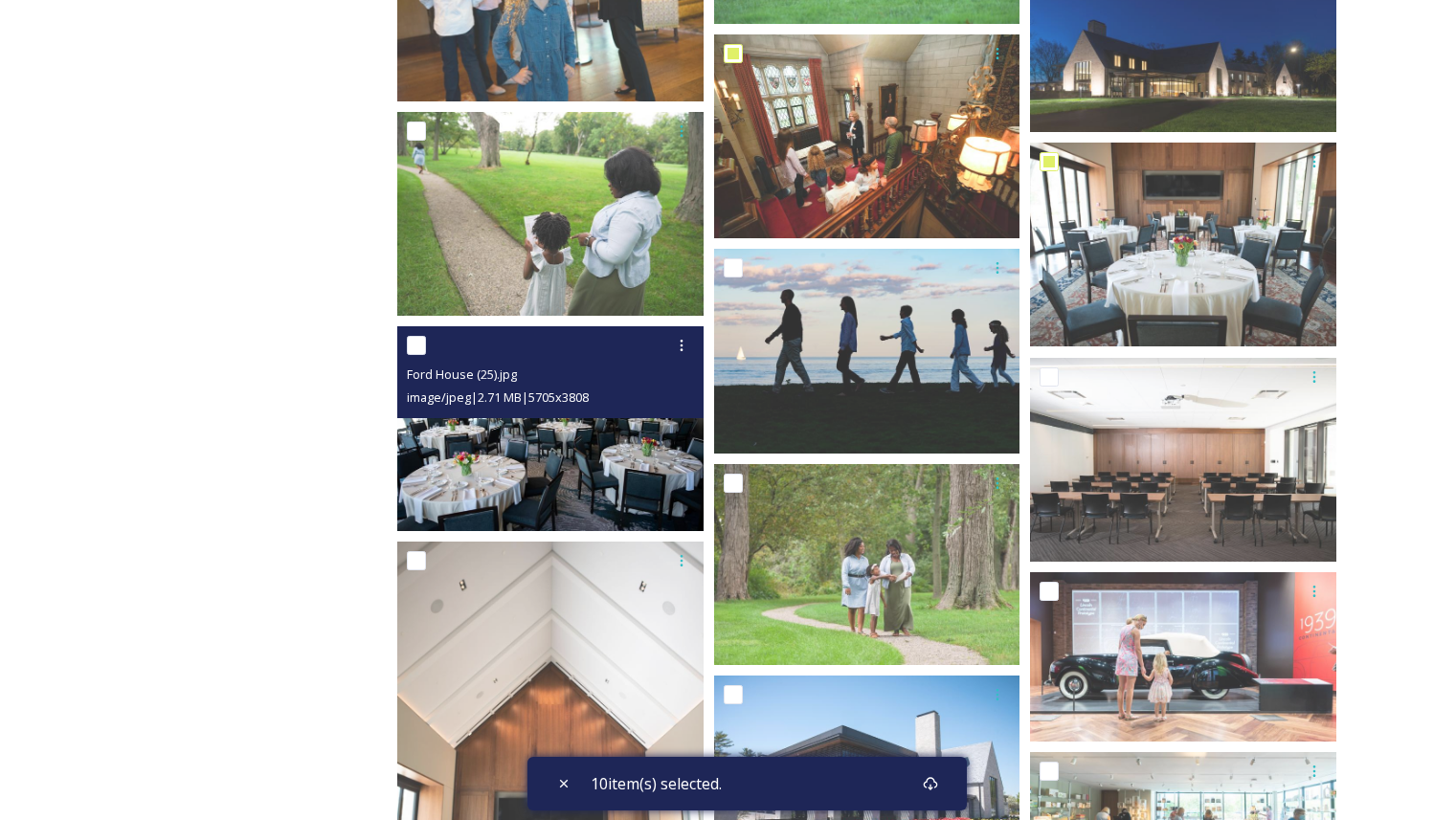 click at bounding box center [416, 345] 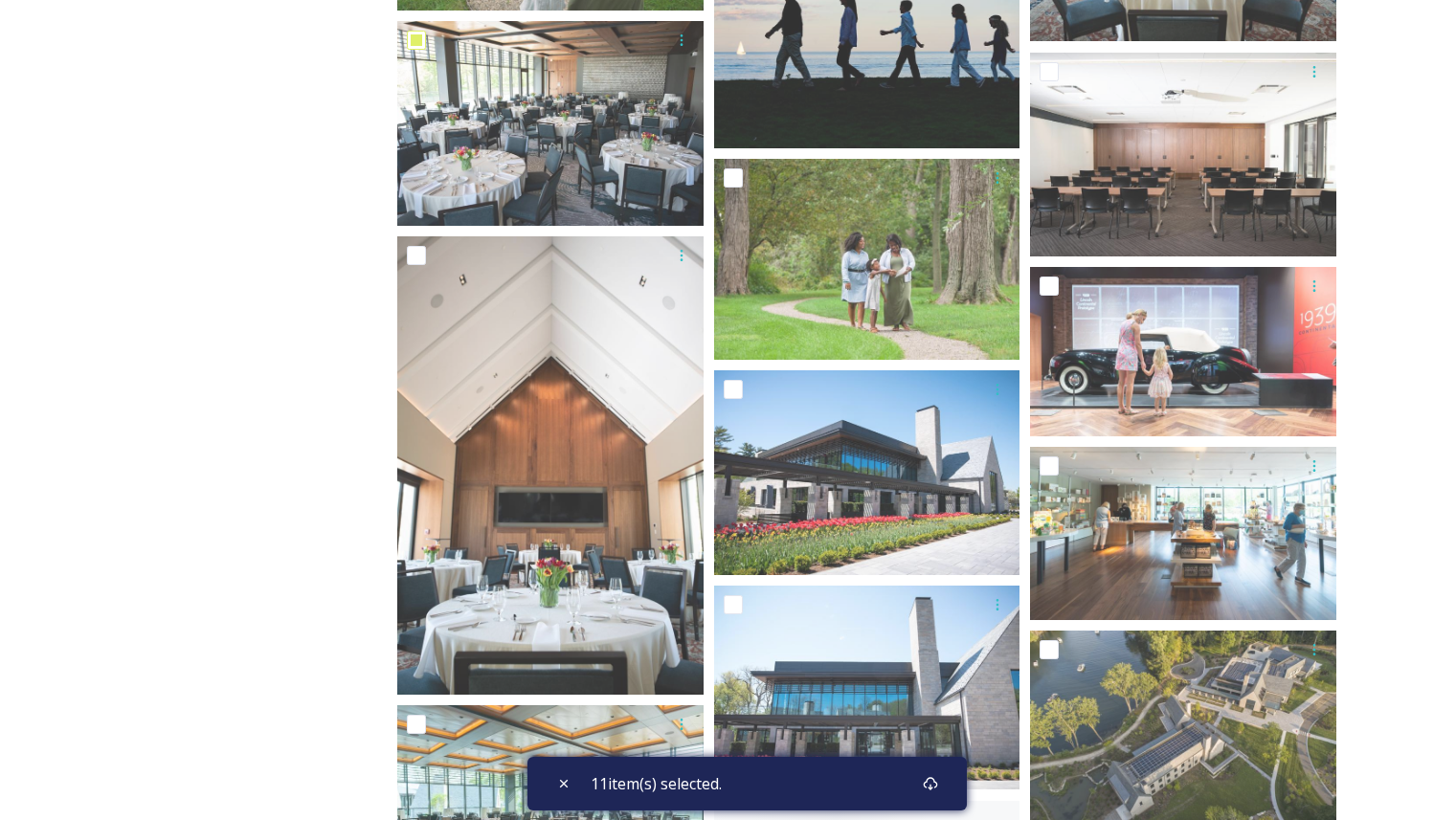 scroll, scrollTop: 2497, scrollLeft: 0, axis: vertical 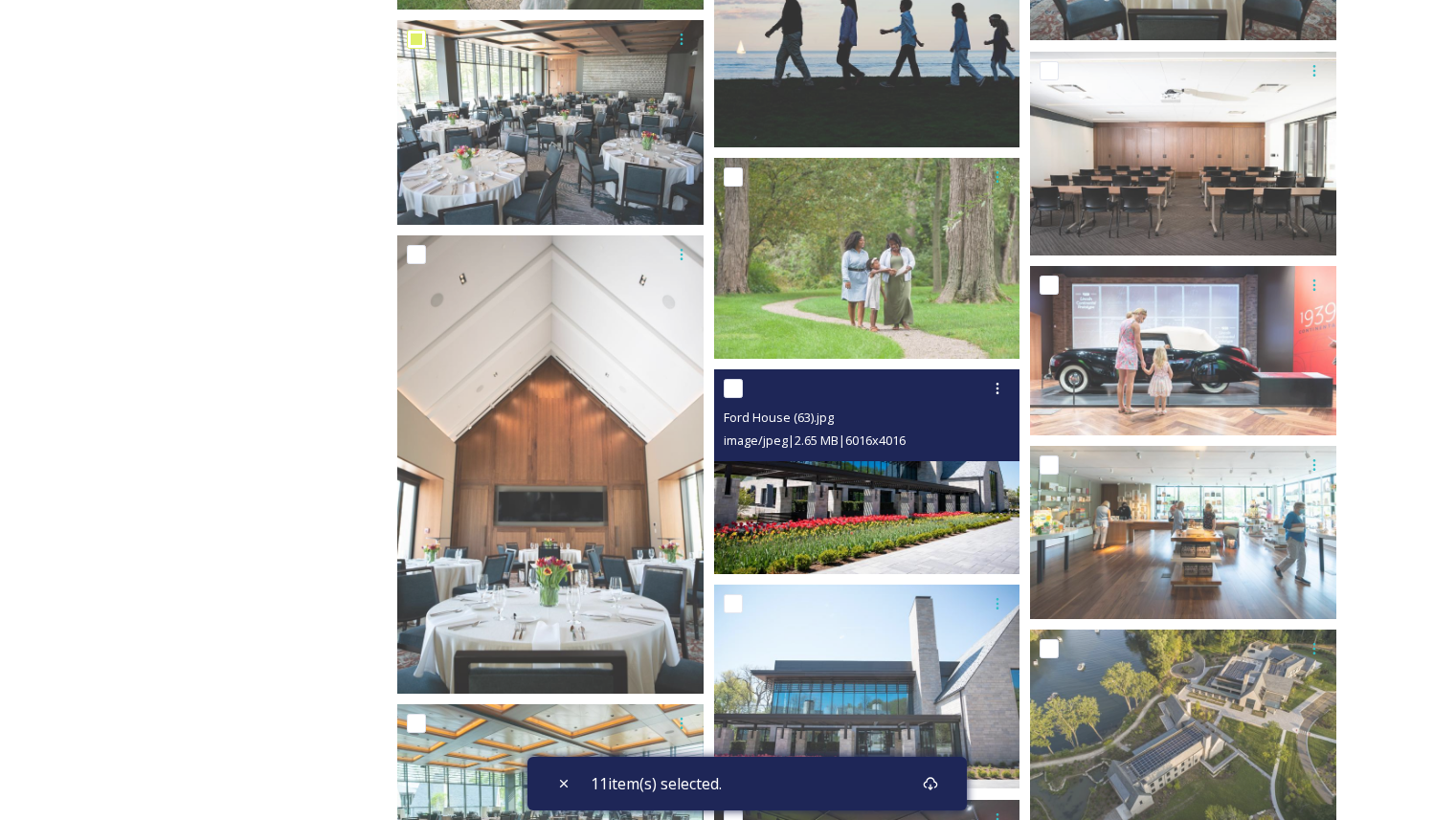 click at bounding box center (733, 388) 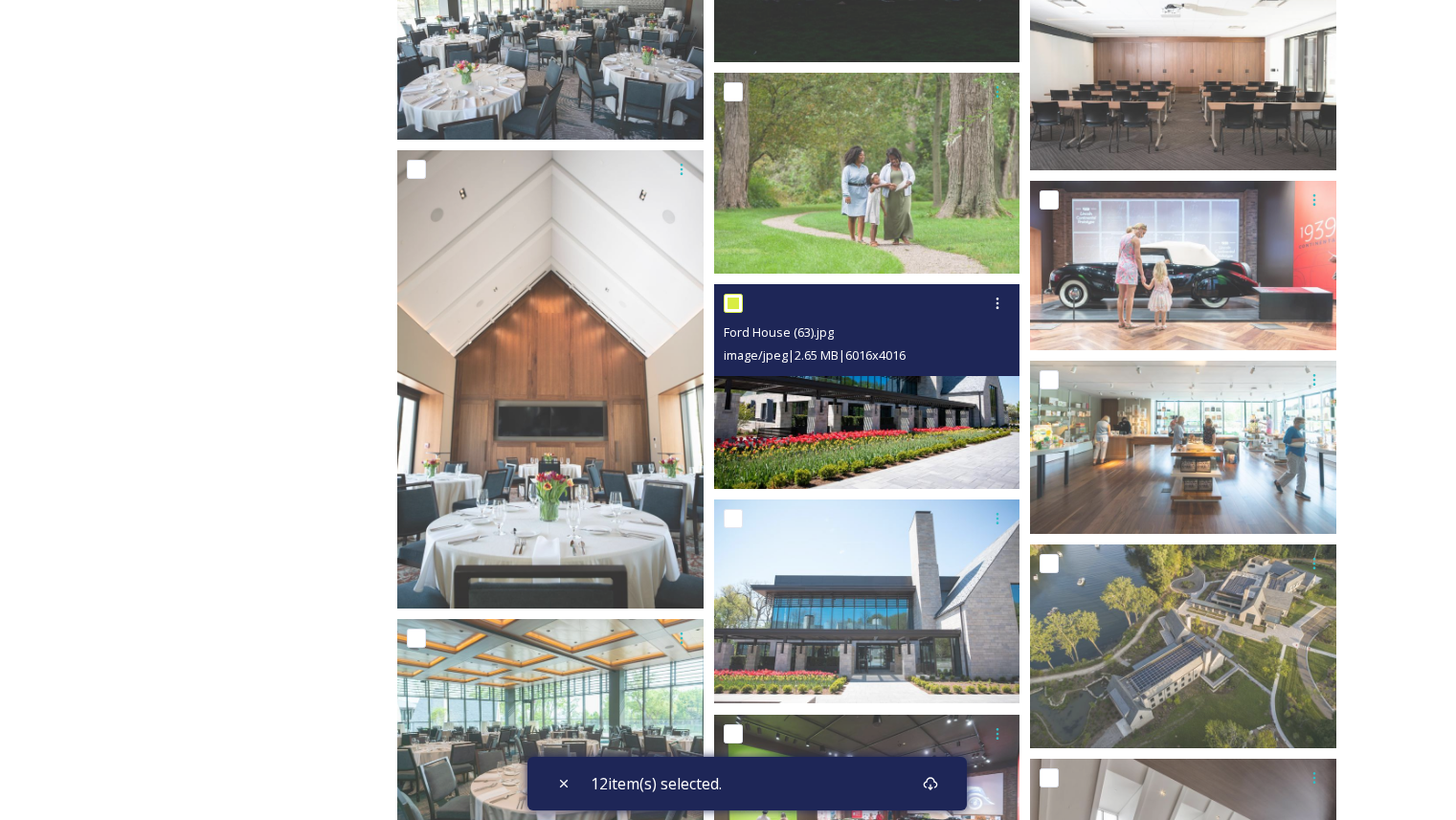 scroll, scrollTop: 2666, scrollLeft: 0, axis: vertical 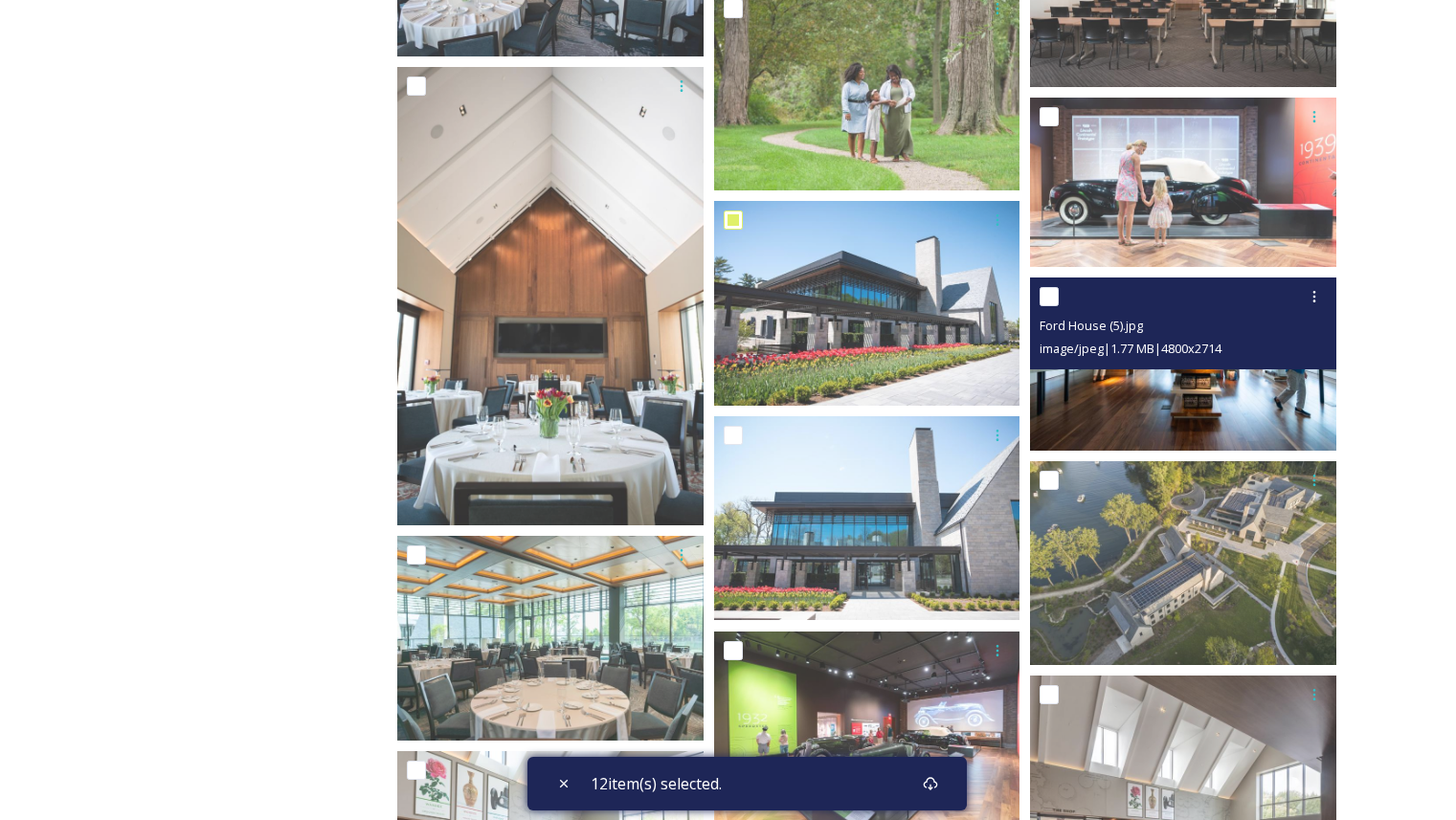 click at bounding box center [1049, 297] 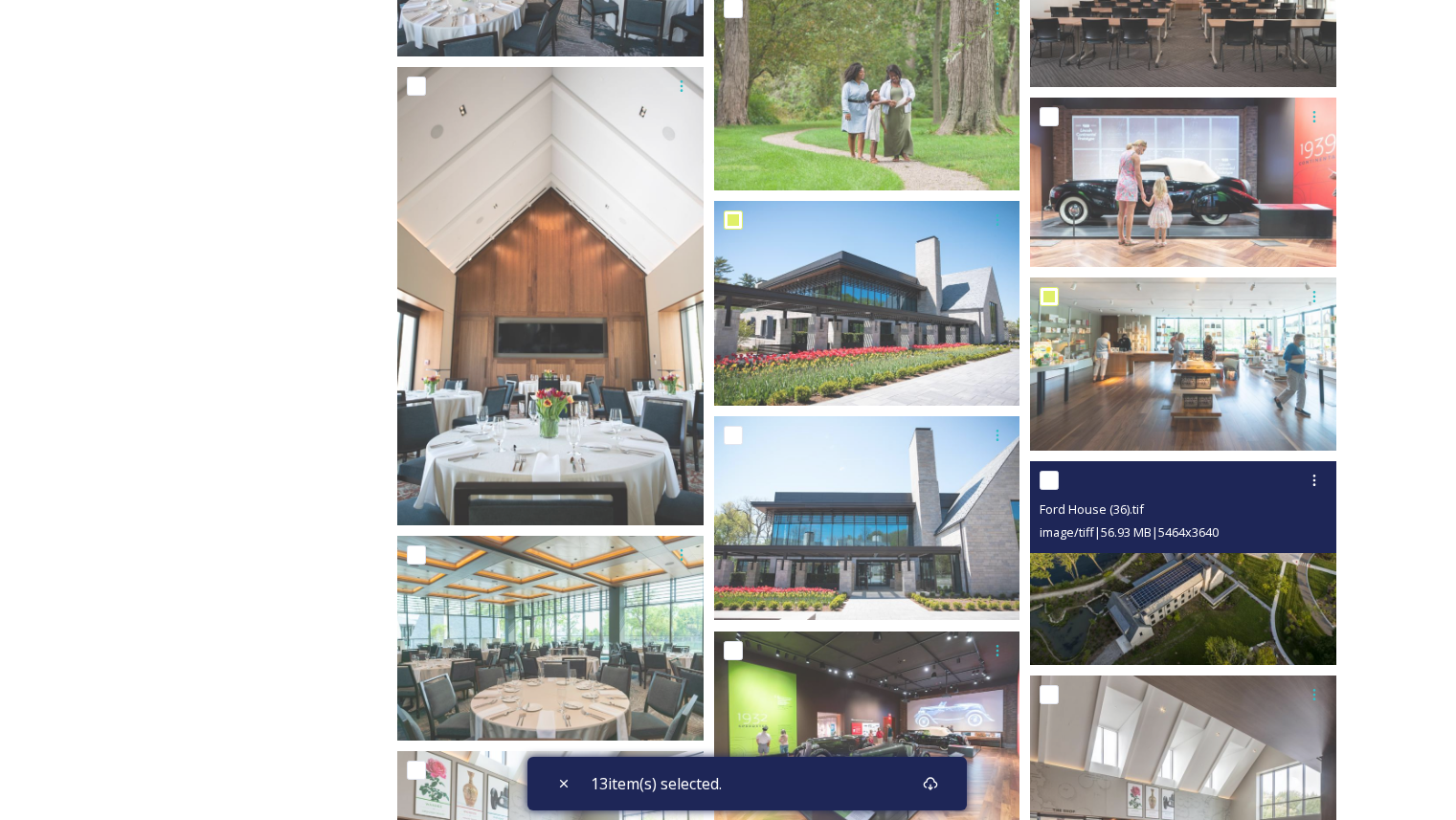 click at bounding box center [1049, 480] 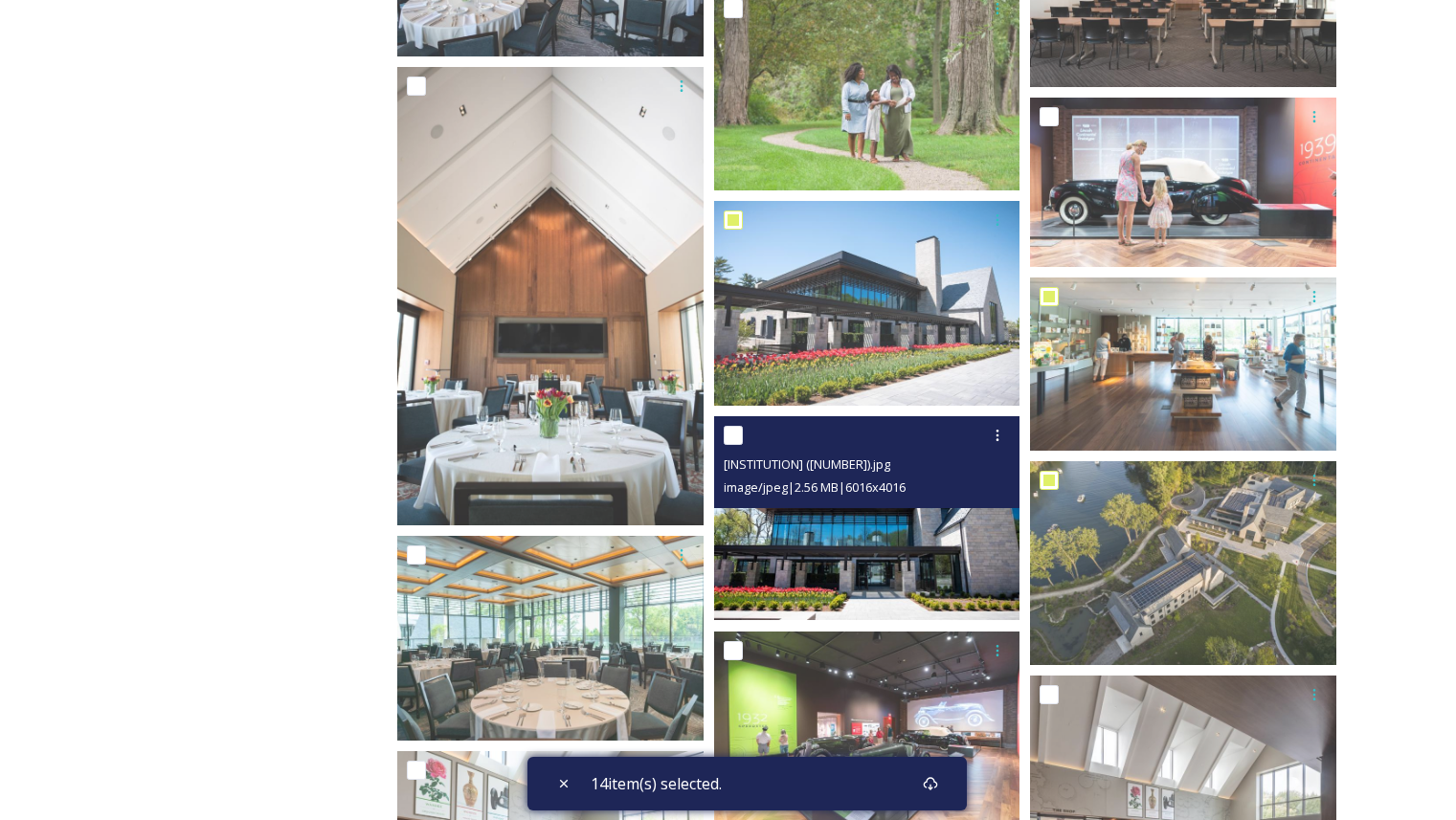 click at bounding box center (733, 435) 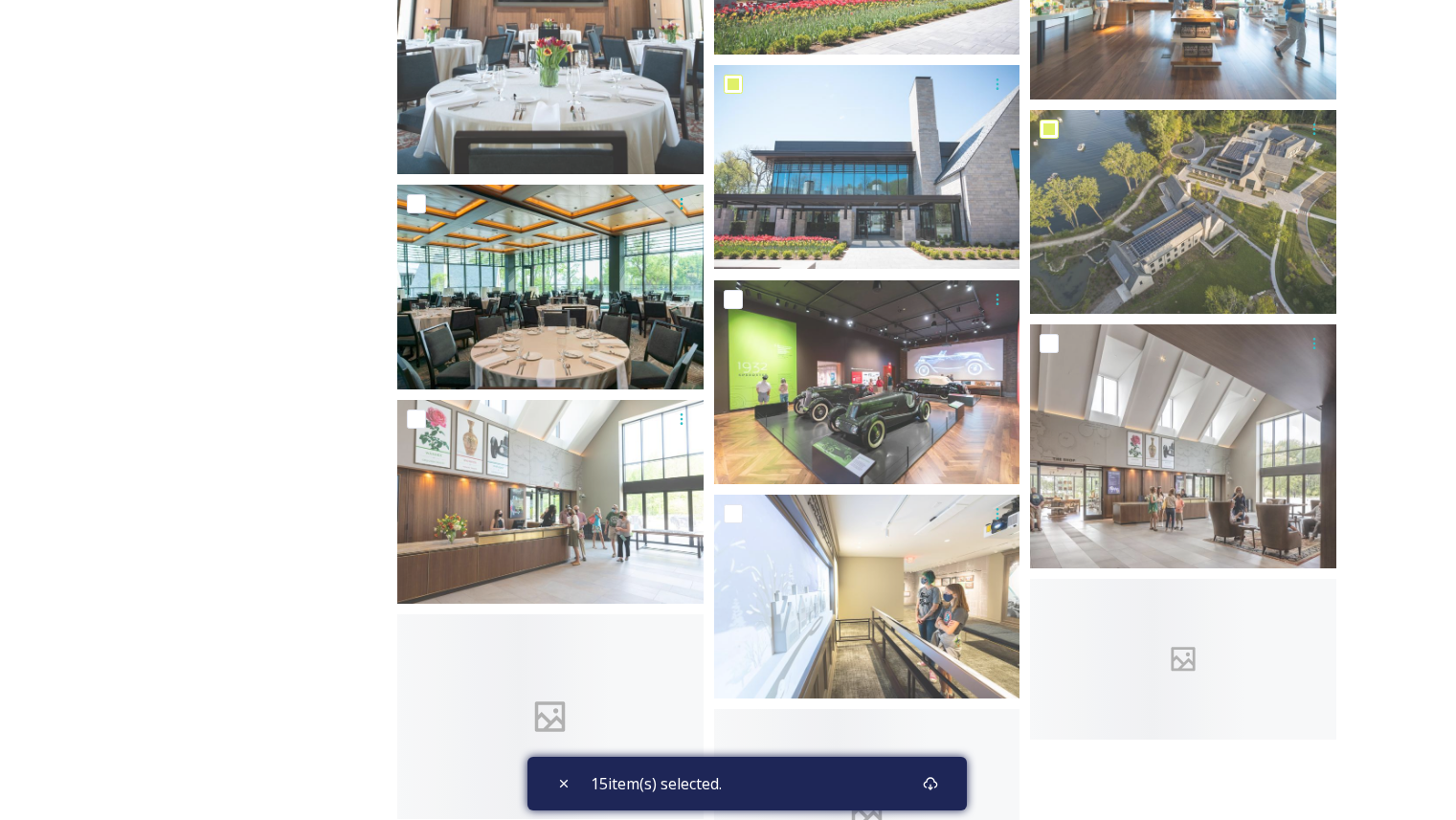 scroll, scrollTop: 3019, scrollLeft: 0, axis: vertical 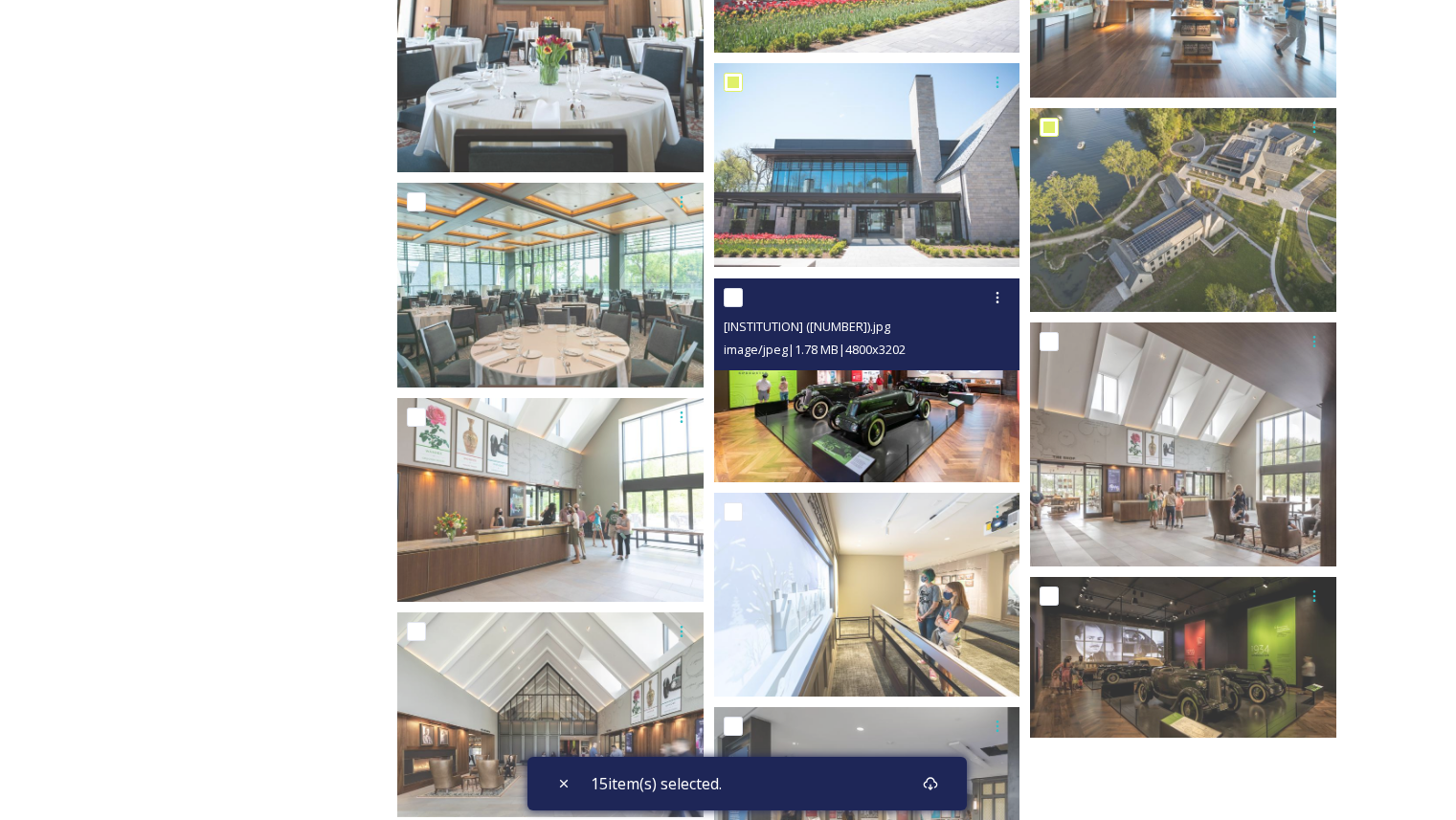 click at bounding box center [869, 298] 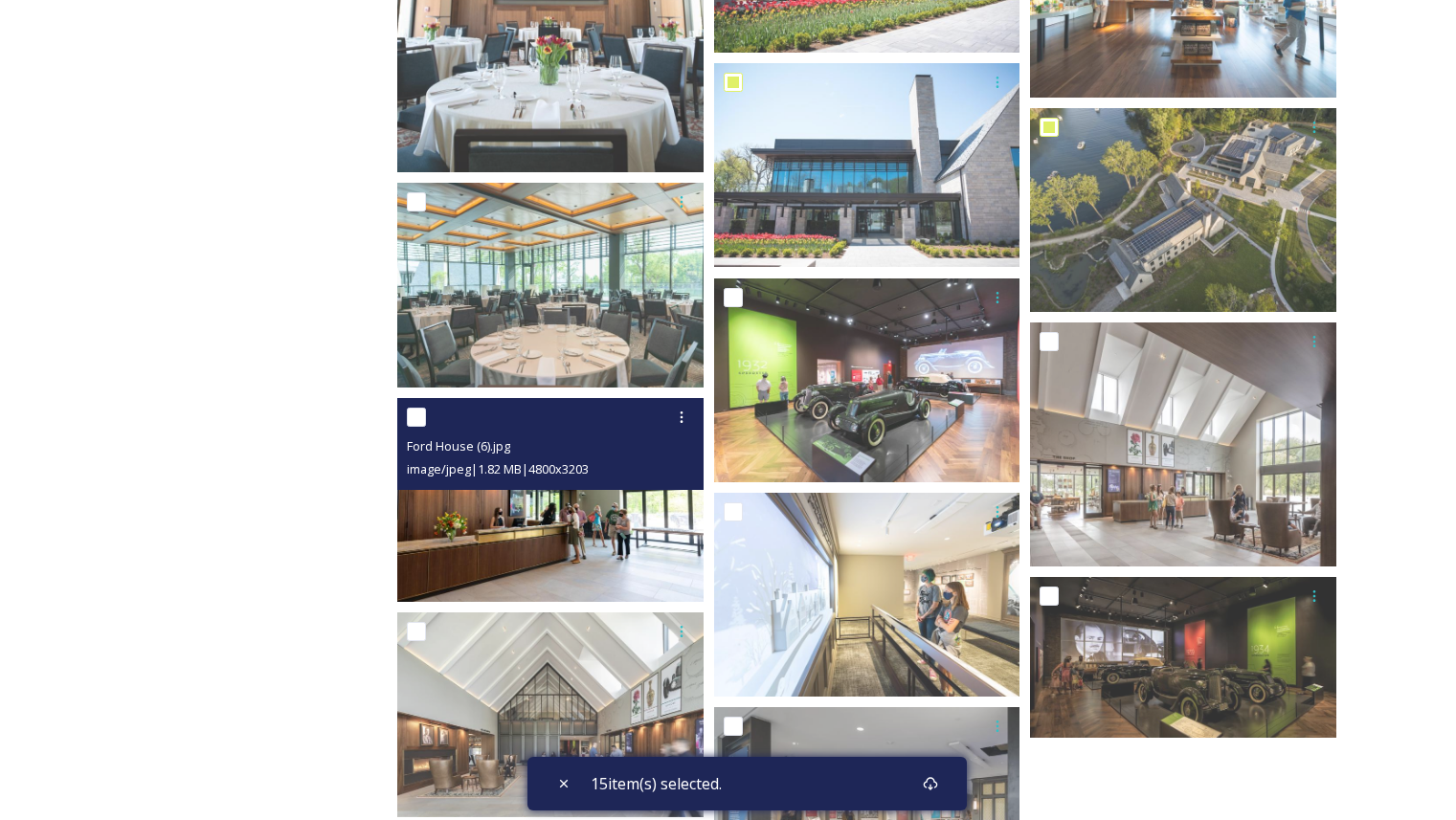 click at bounding box center (416, 417) 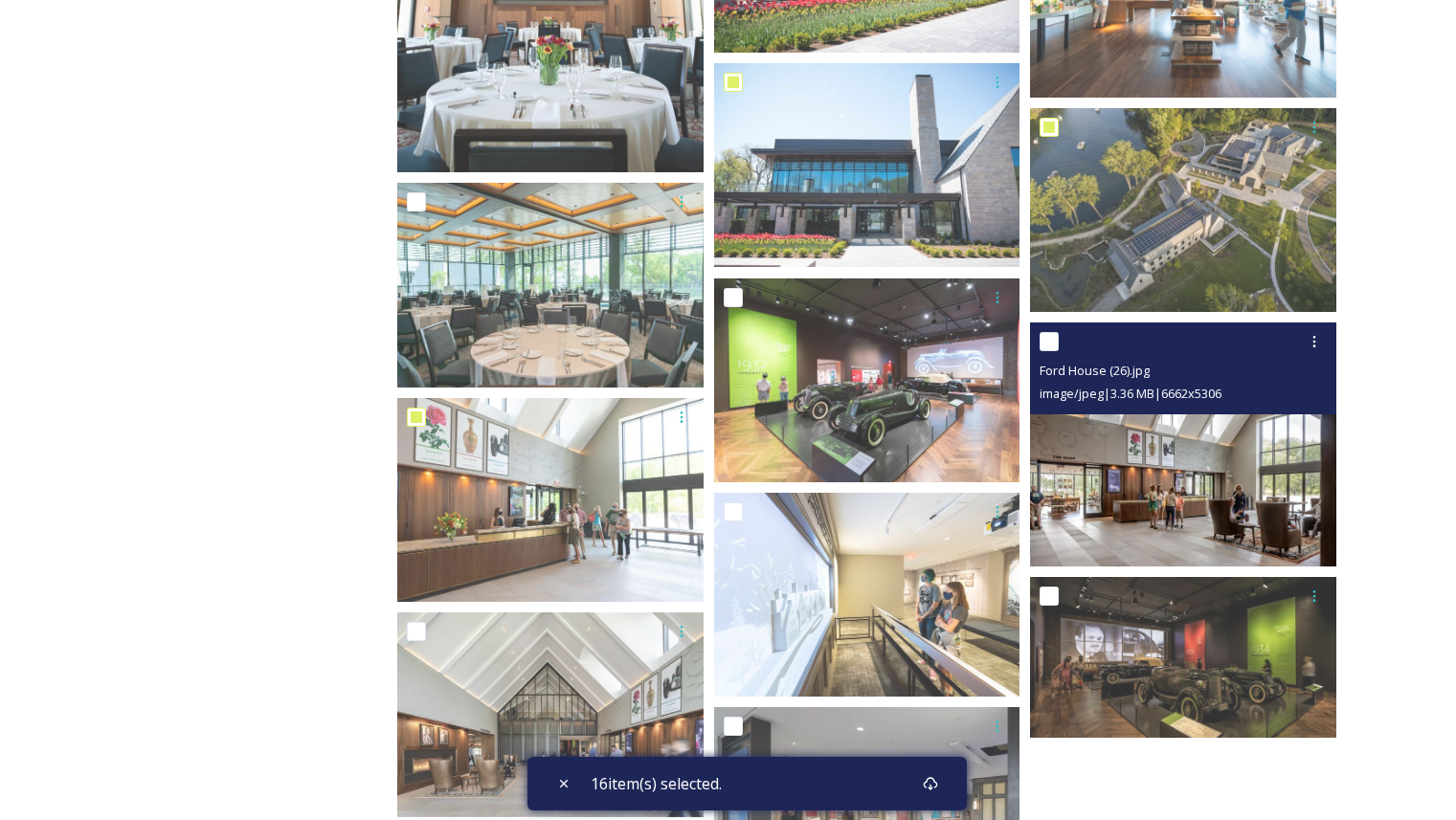 click at bounding box center (1049, 342) 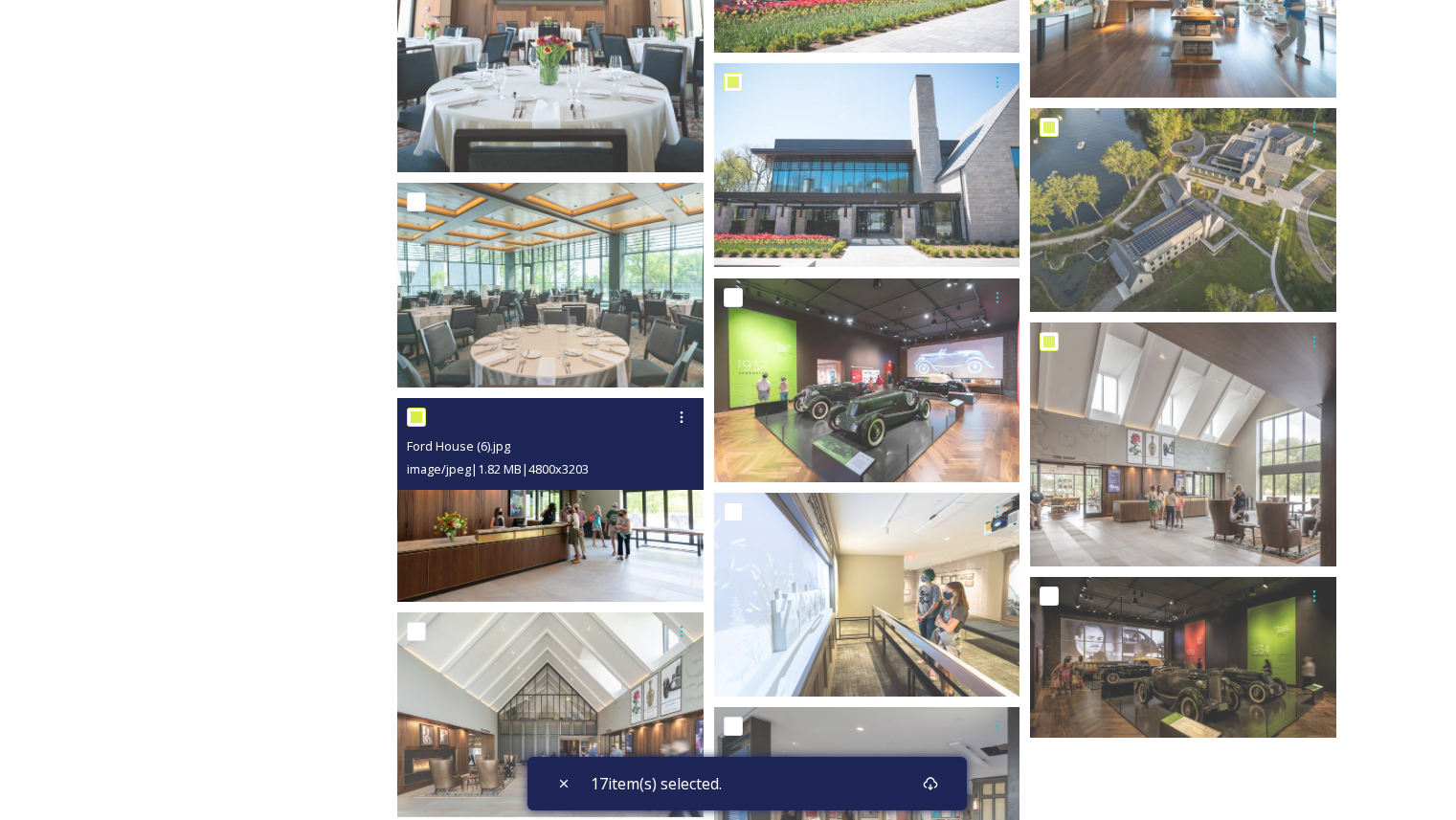 click at bounding box center (416, 417) 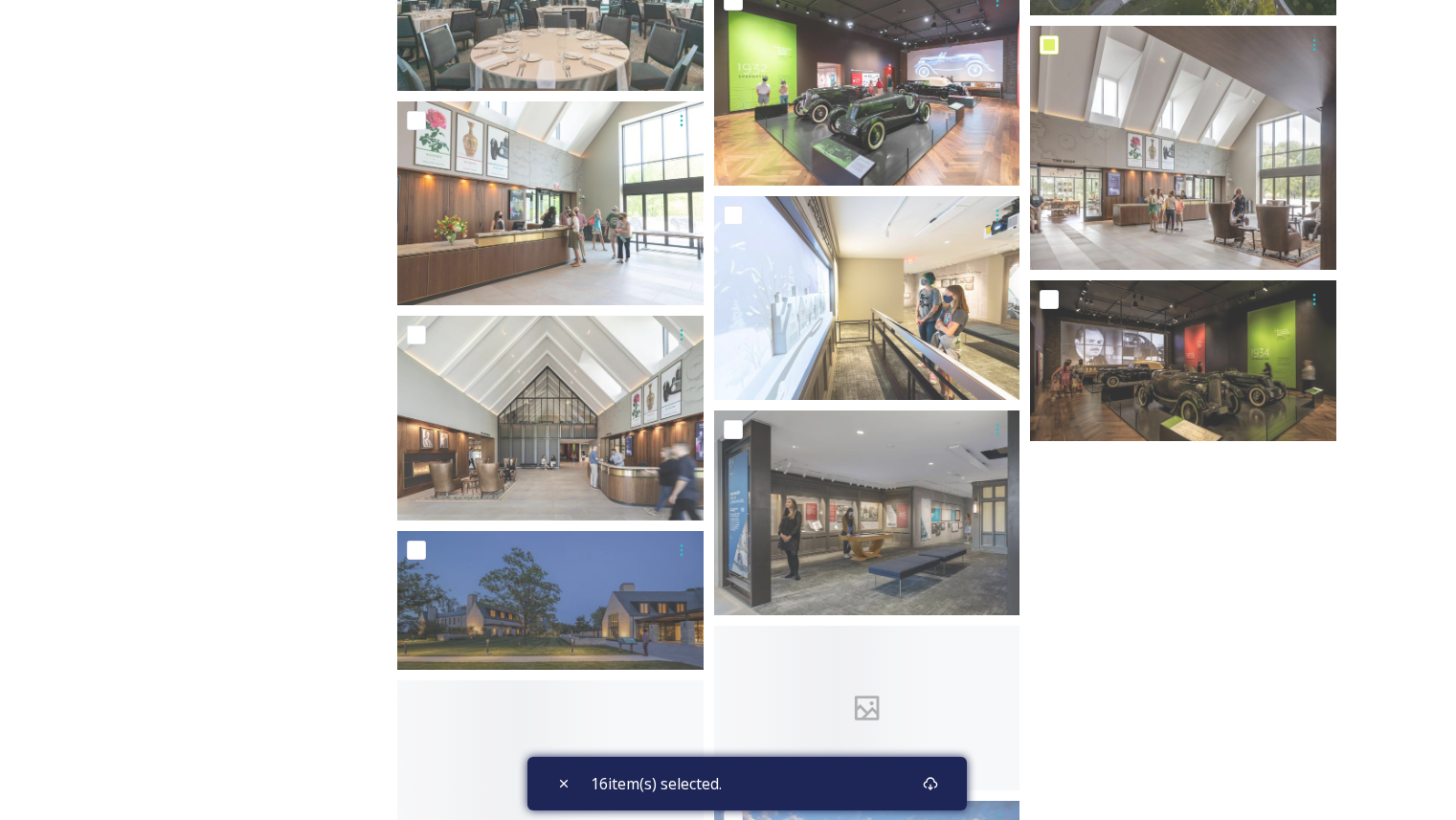 scroll, scrollTop: 3317, scrollLeft: 0, axis: vertical 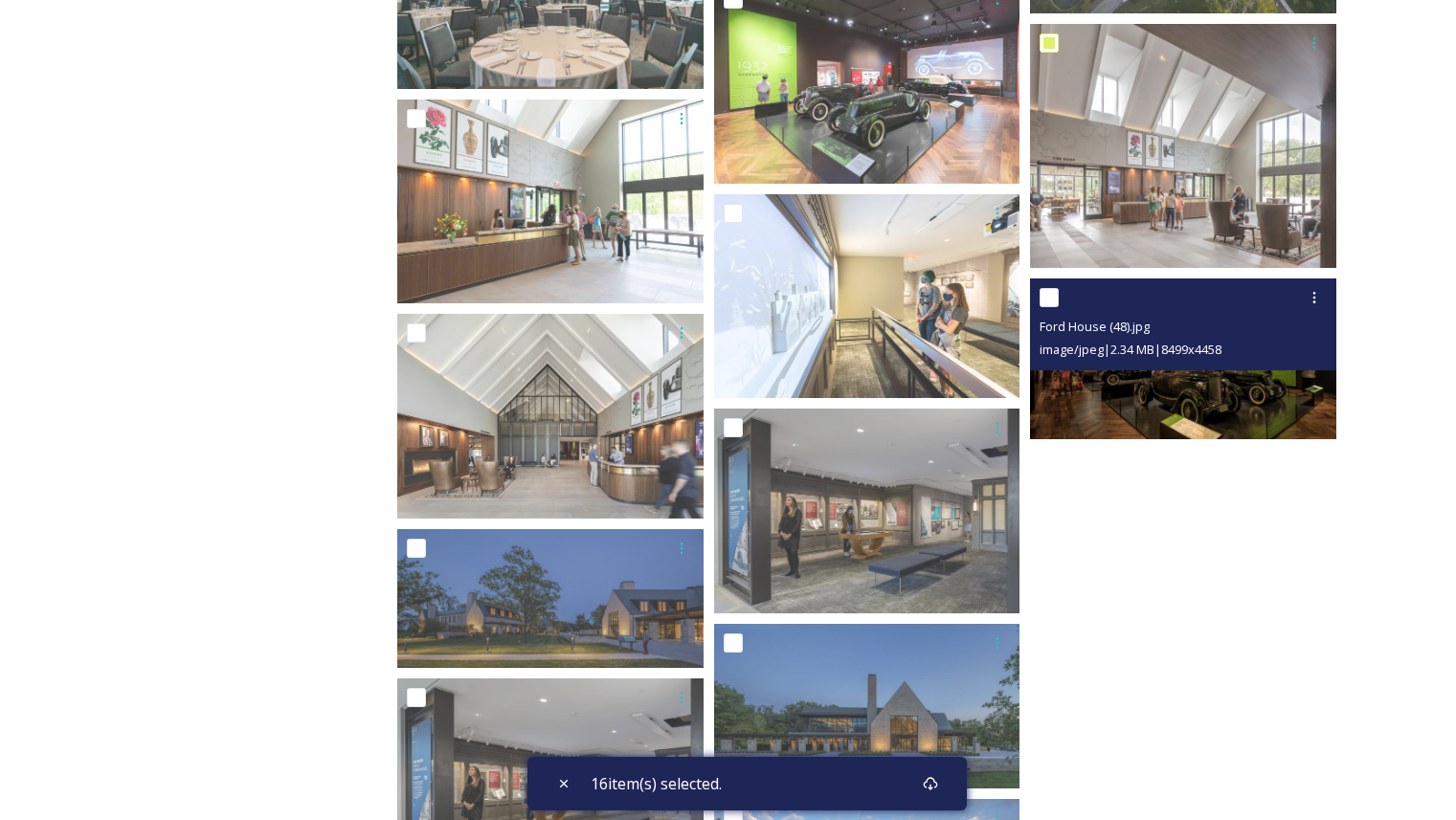 click at bounding box center (1049, 298) 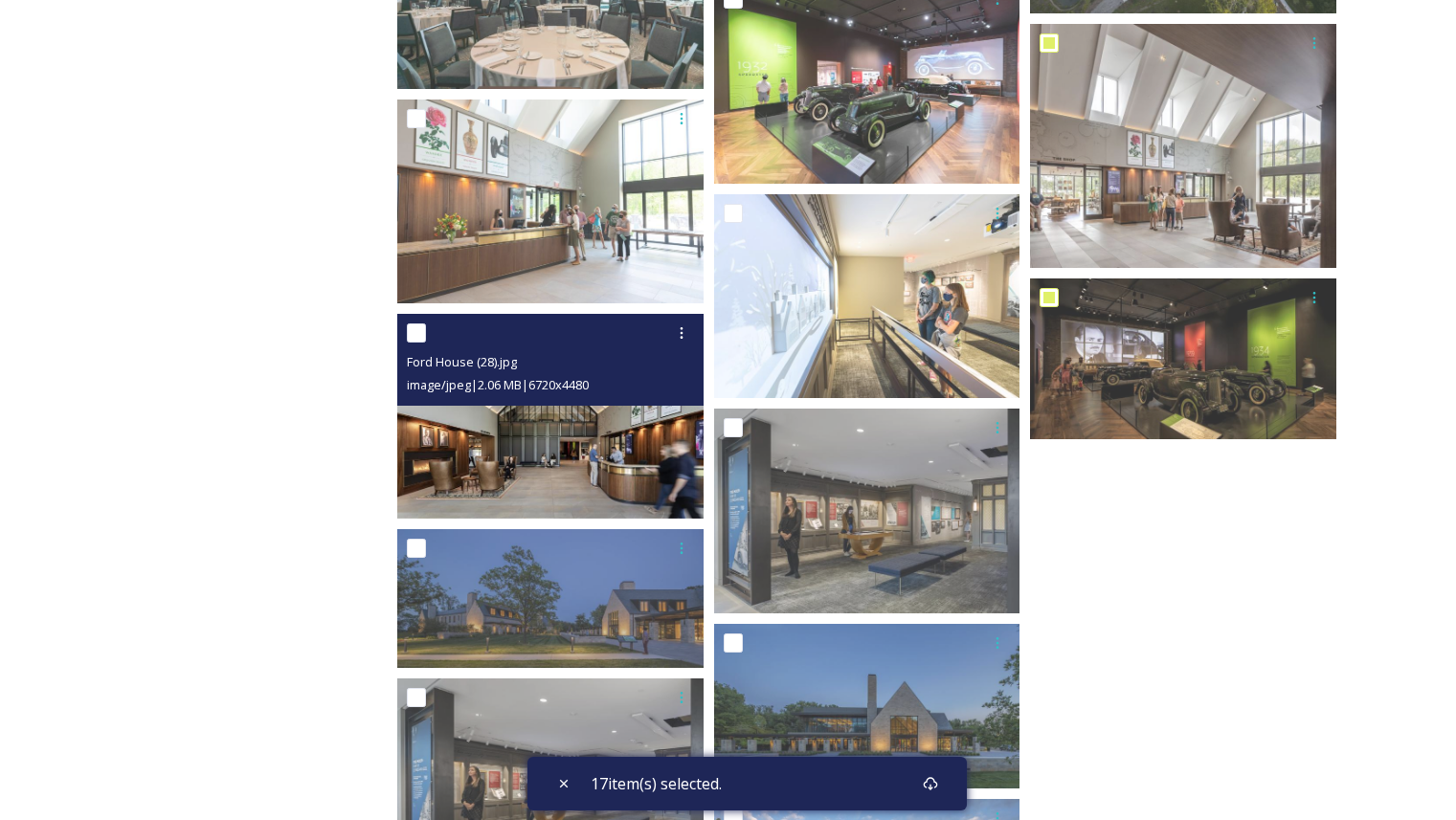 click at bounding box center (416, 333) 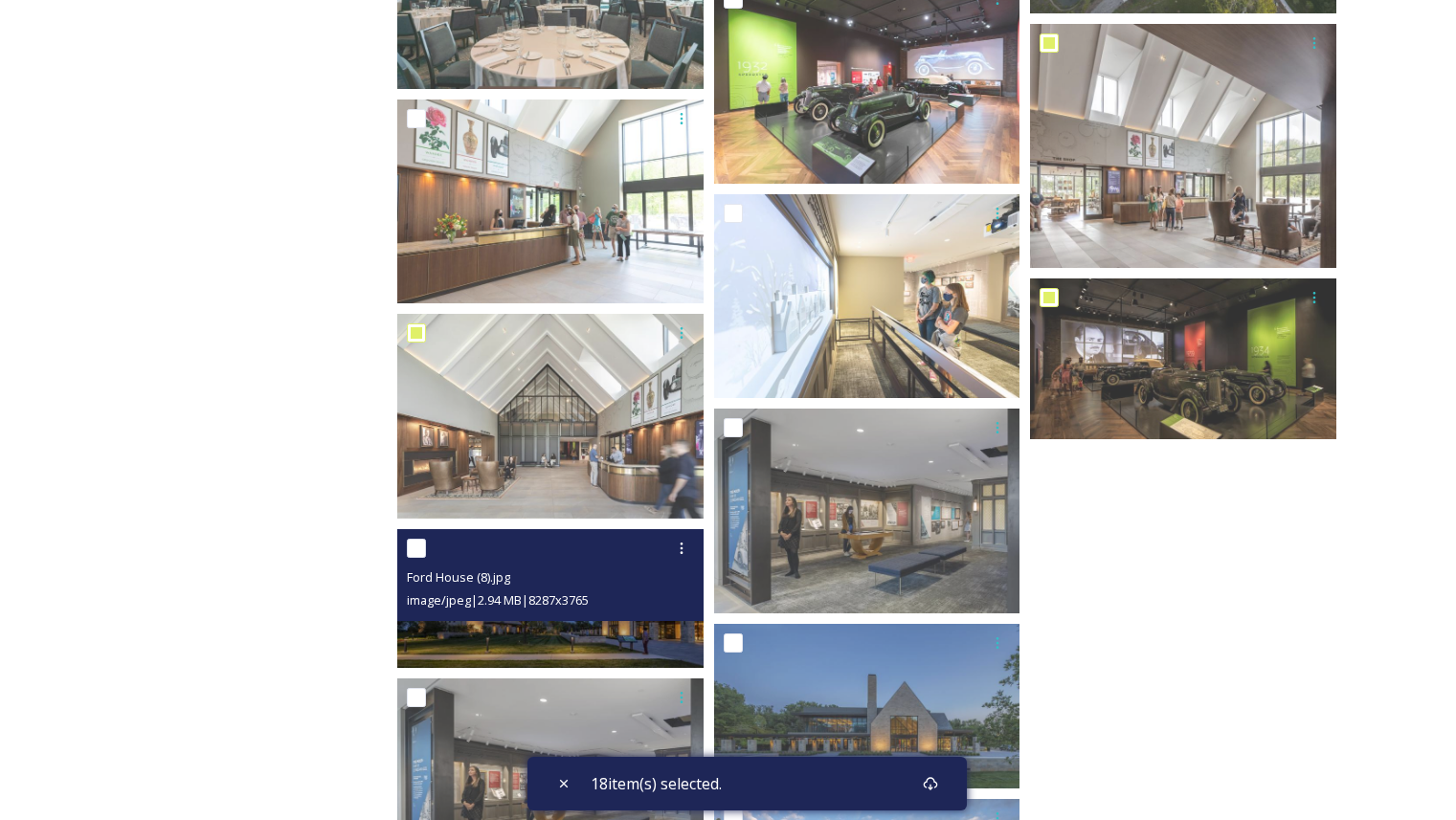 click at bounding box center [416, 548] 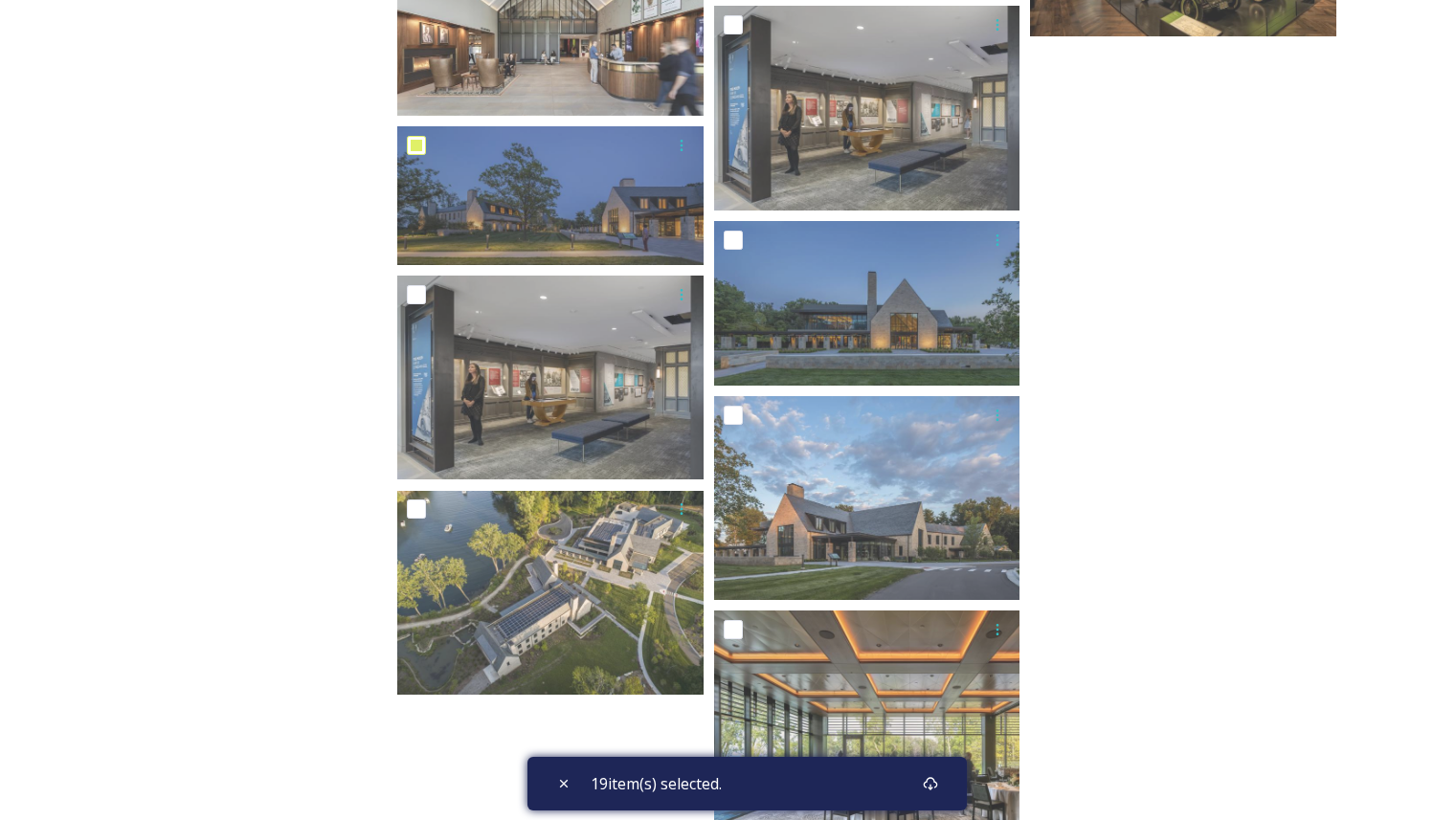 scroll, scrollTop: 3630, scrollLeft: 0, axis: vertical 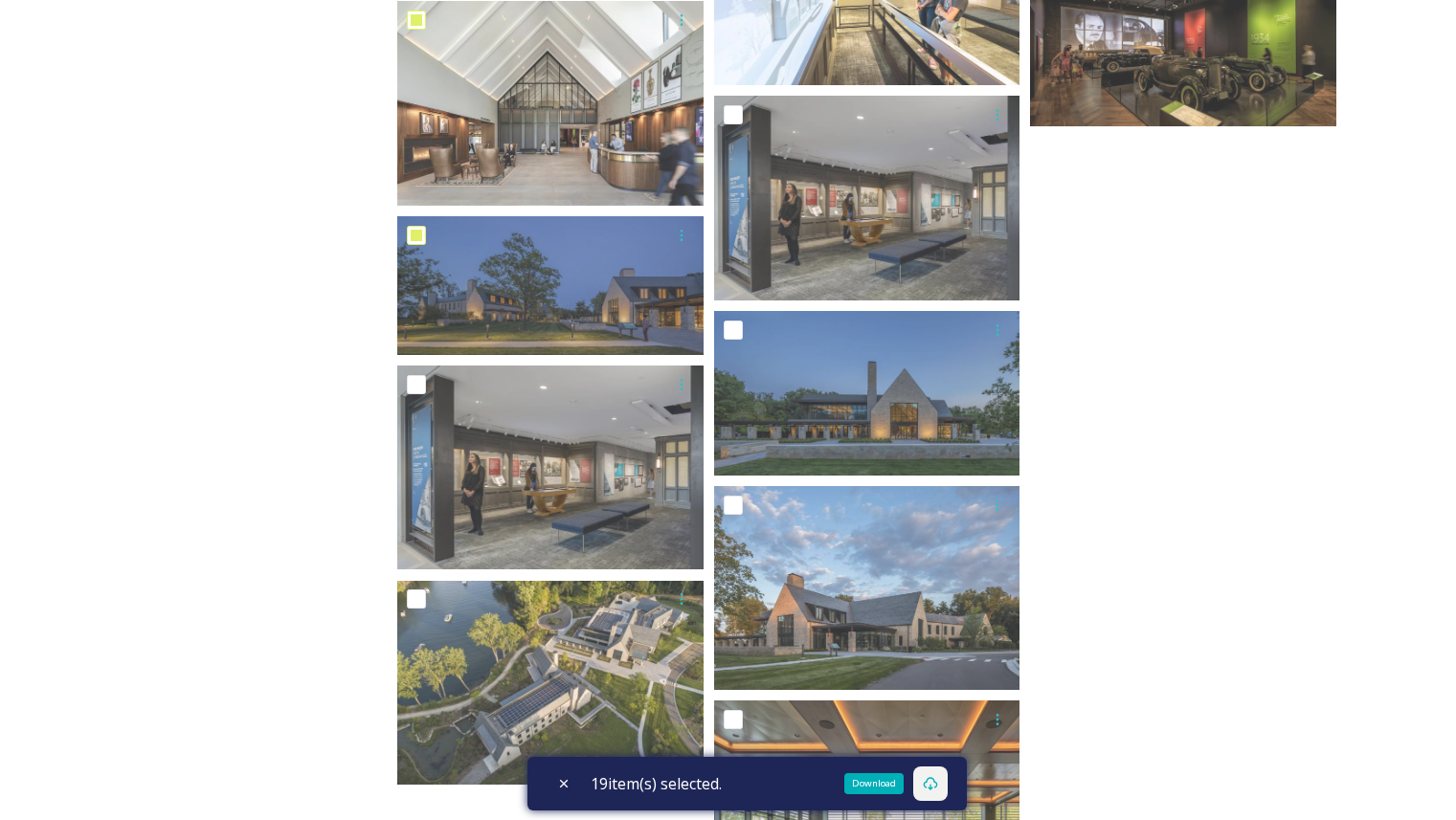 click on "Download" at bounding box center [930, 784] 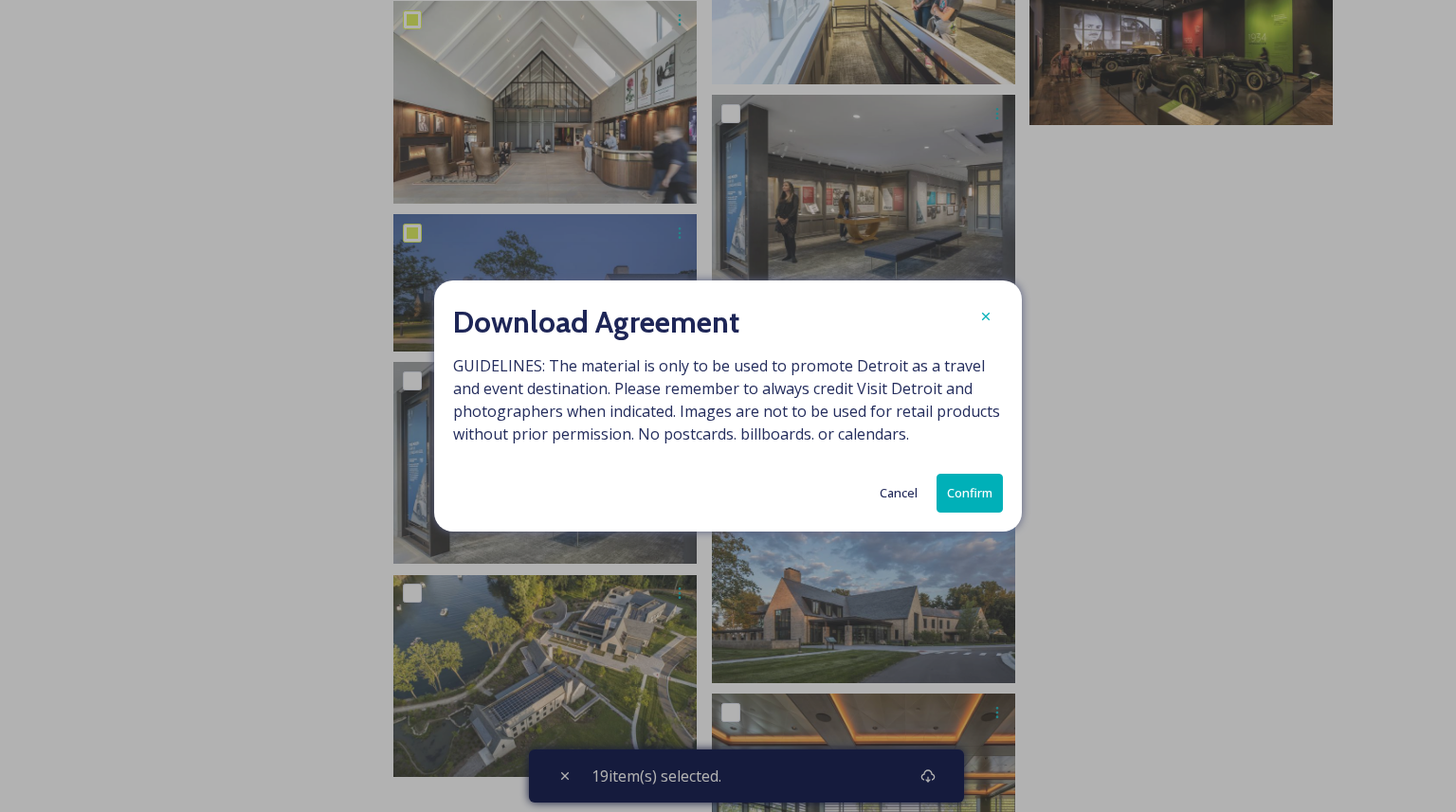 click on "Confirm" at bounding box center (970, 493) 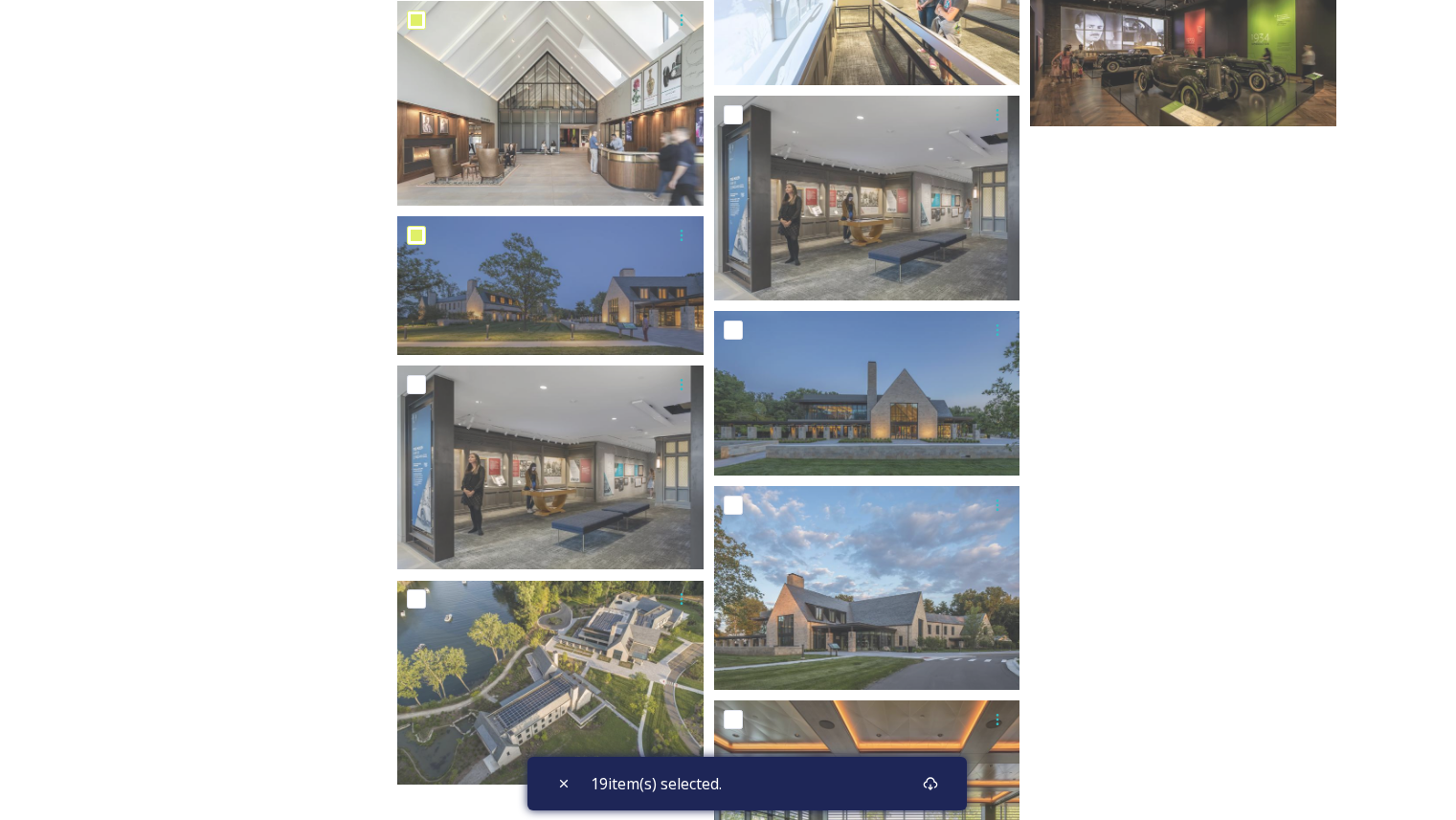 scroll, scrollTop: 3446, scrollLeft: 0, axis: vertical 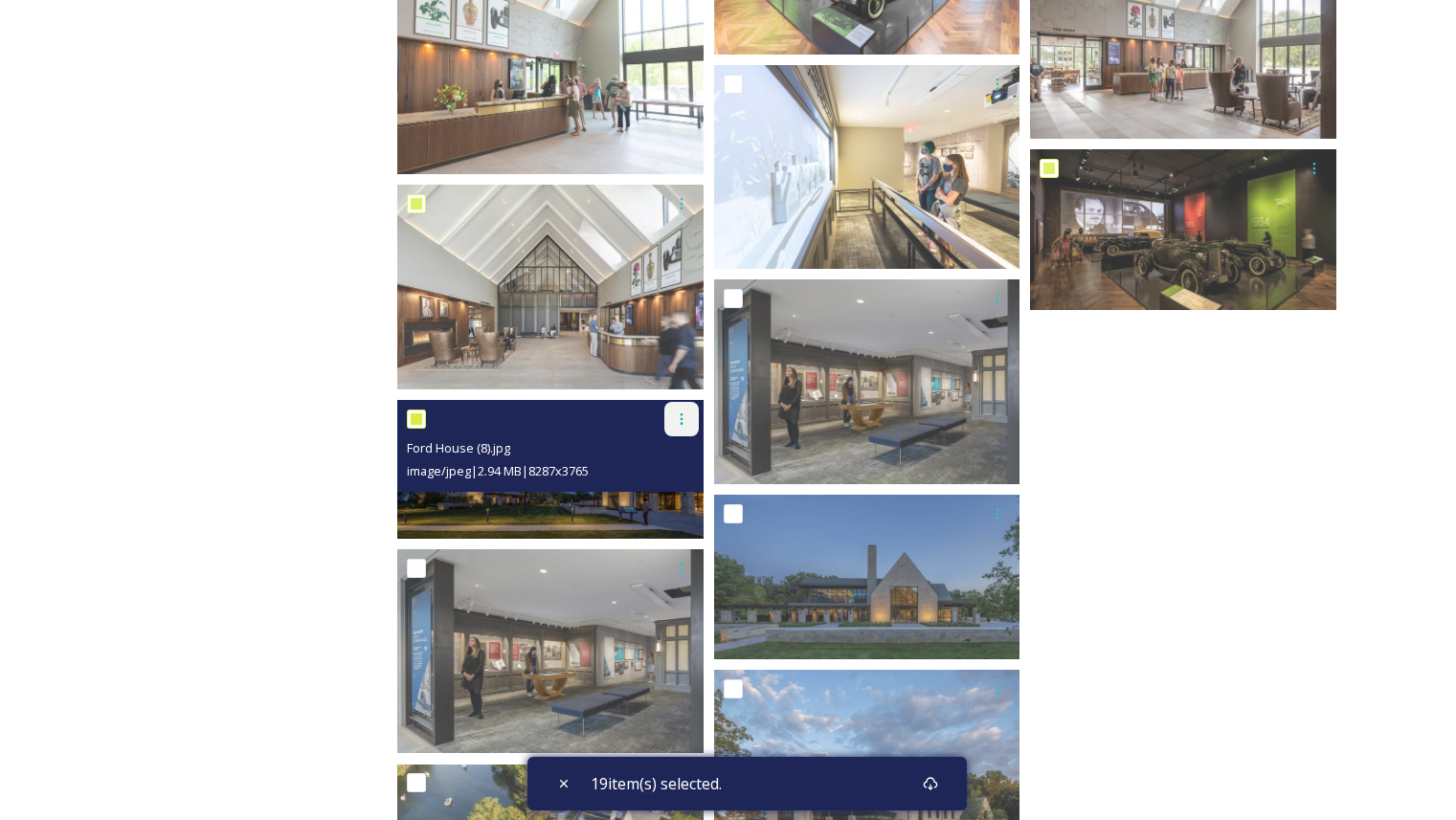 click at bounding box center (682, 419) 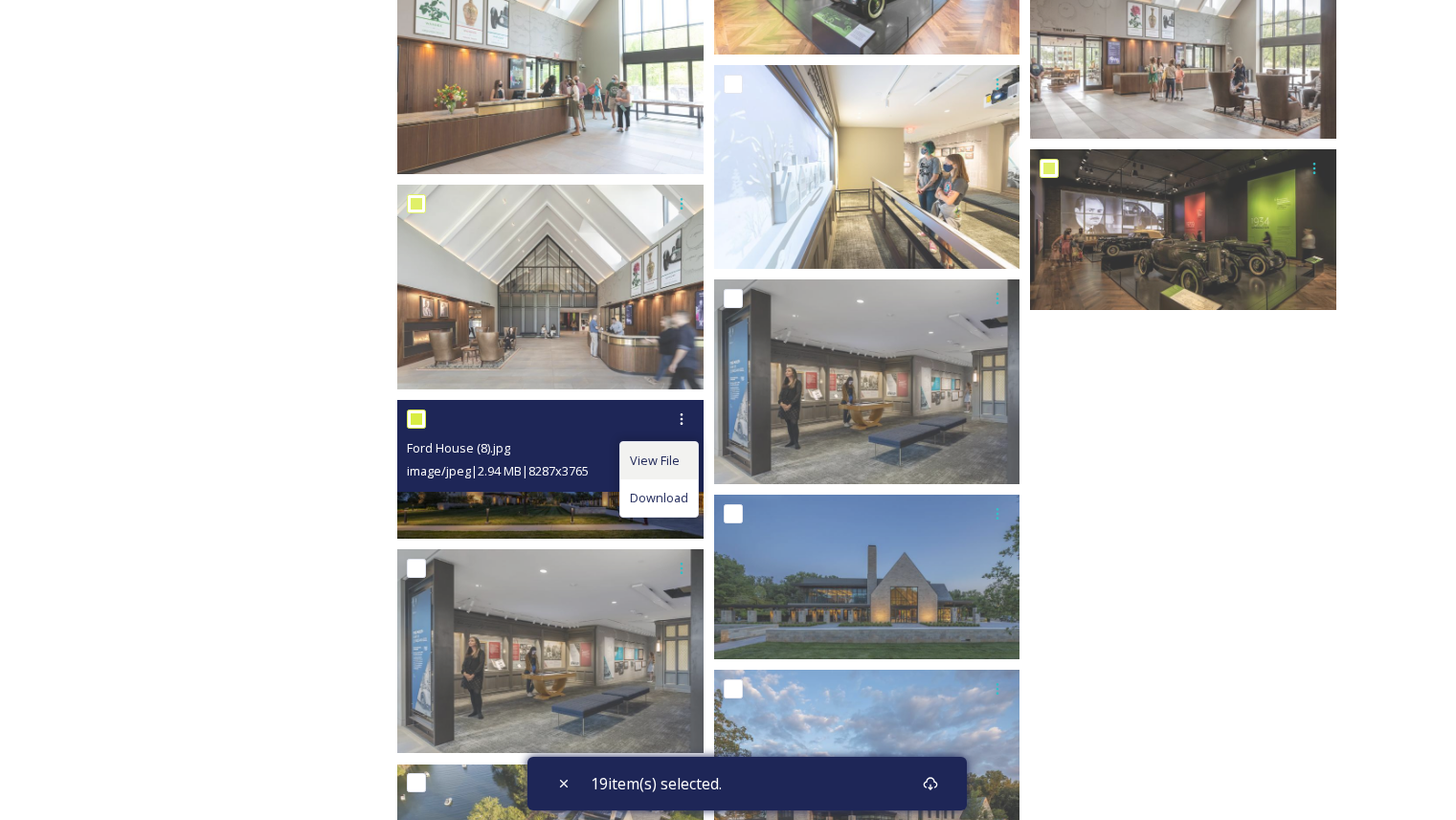 click on "View File" at bounding box center [655, 460] 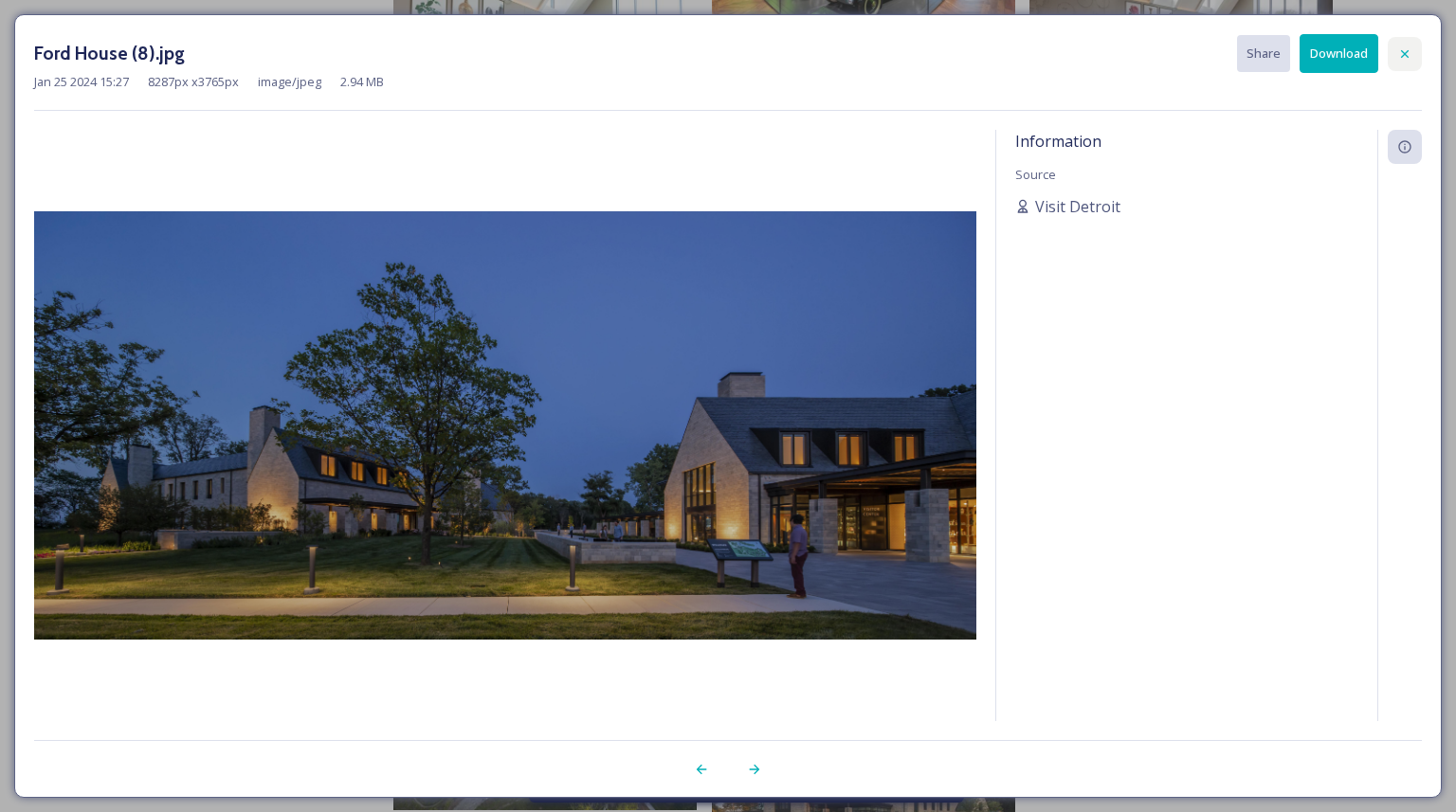 click 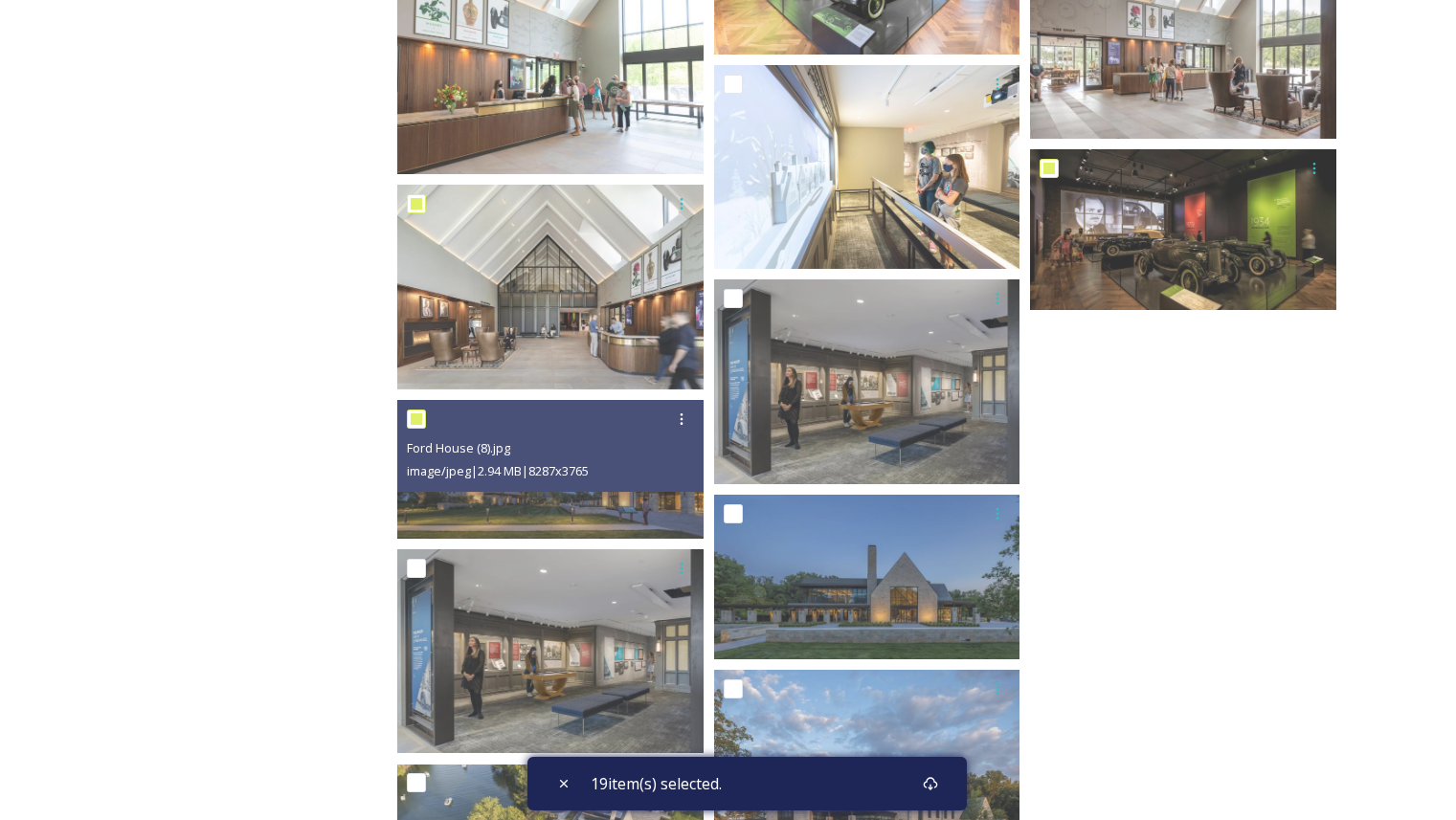 click at bounding box center [1188, -972] 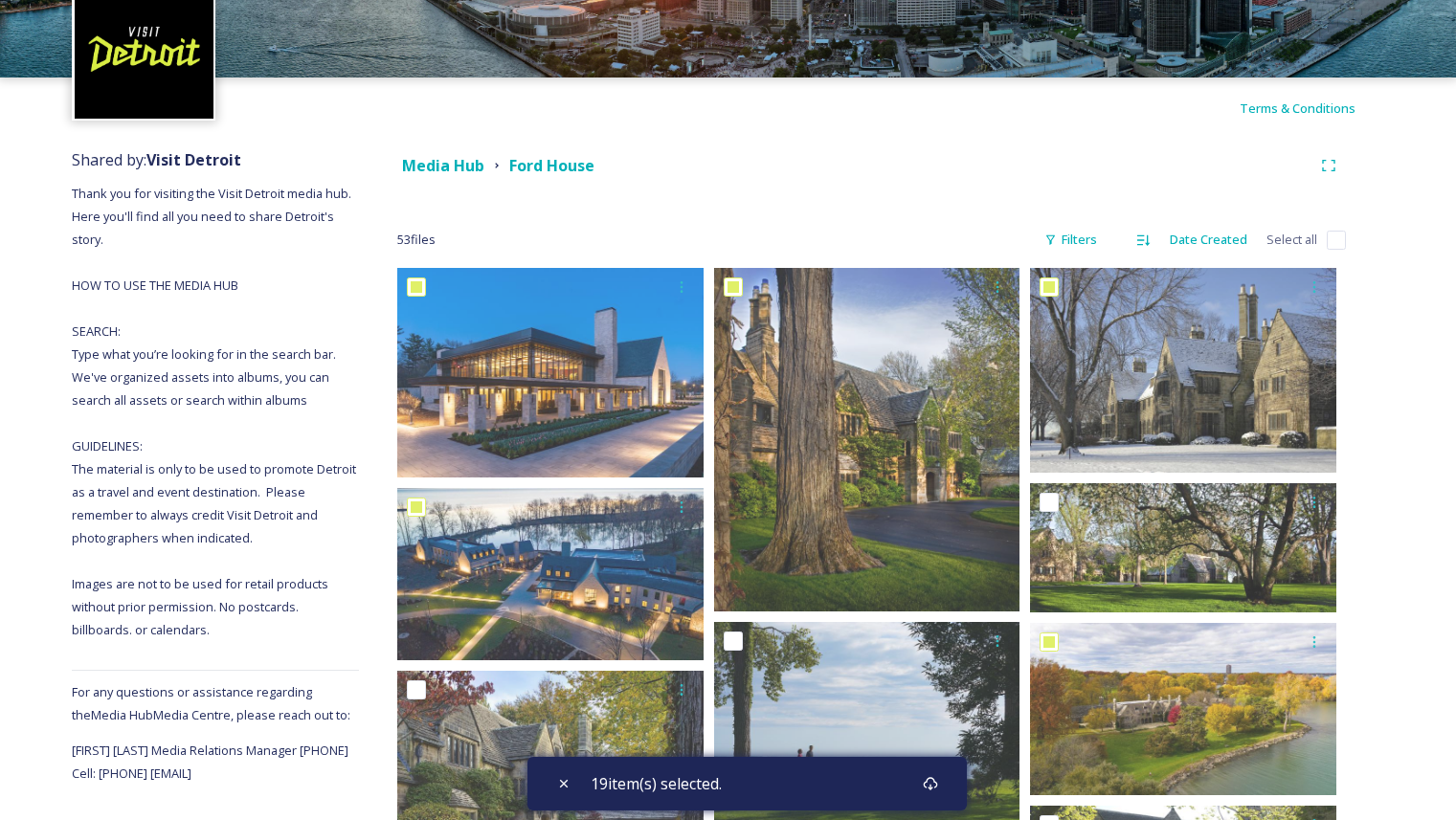 scroll, scrollTop: 0, scrollLeft: 0, axis: both 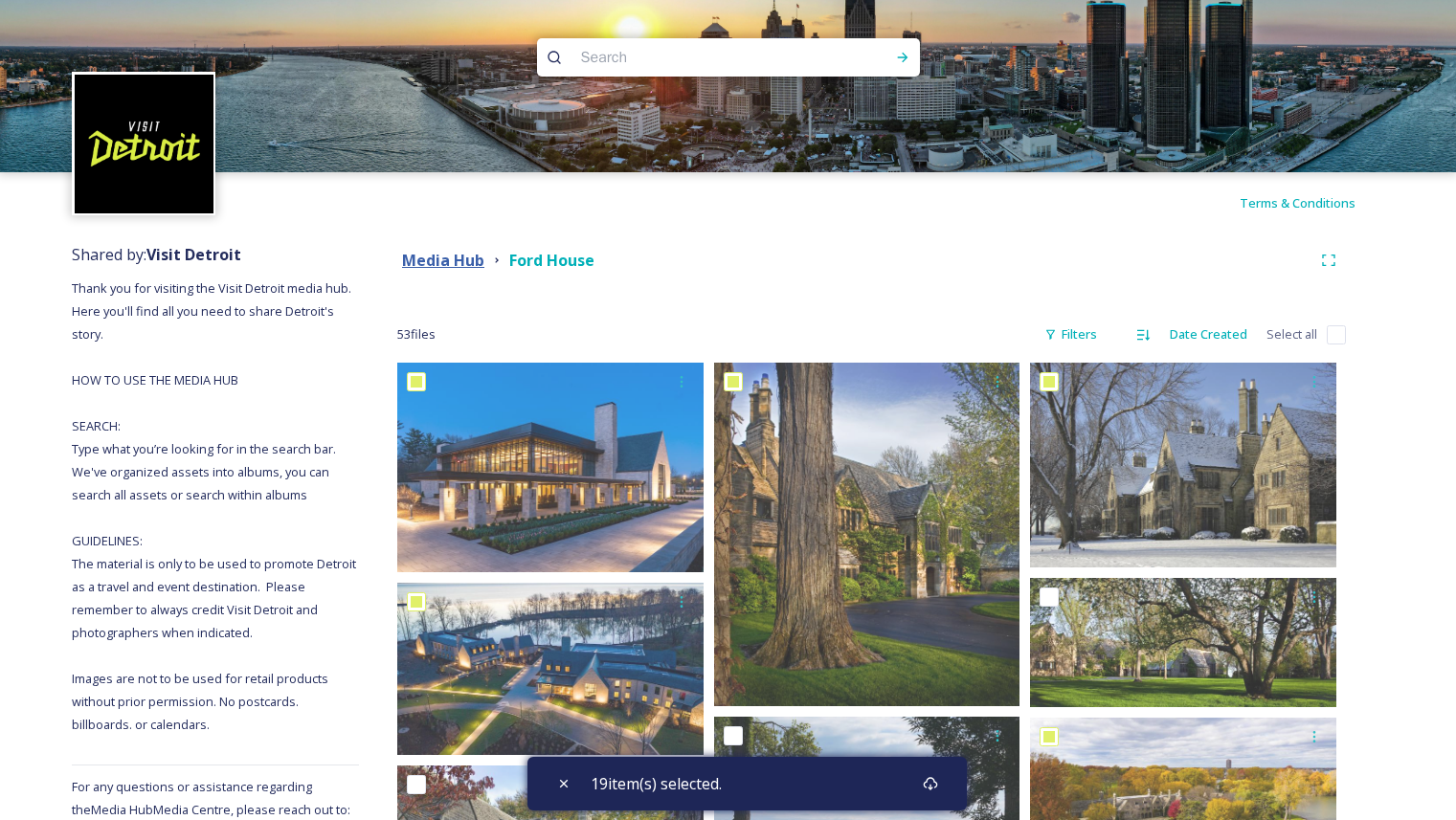 click on "Media Hub" at bounding box center [443, 260] 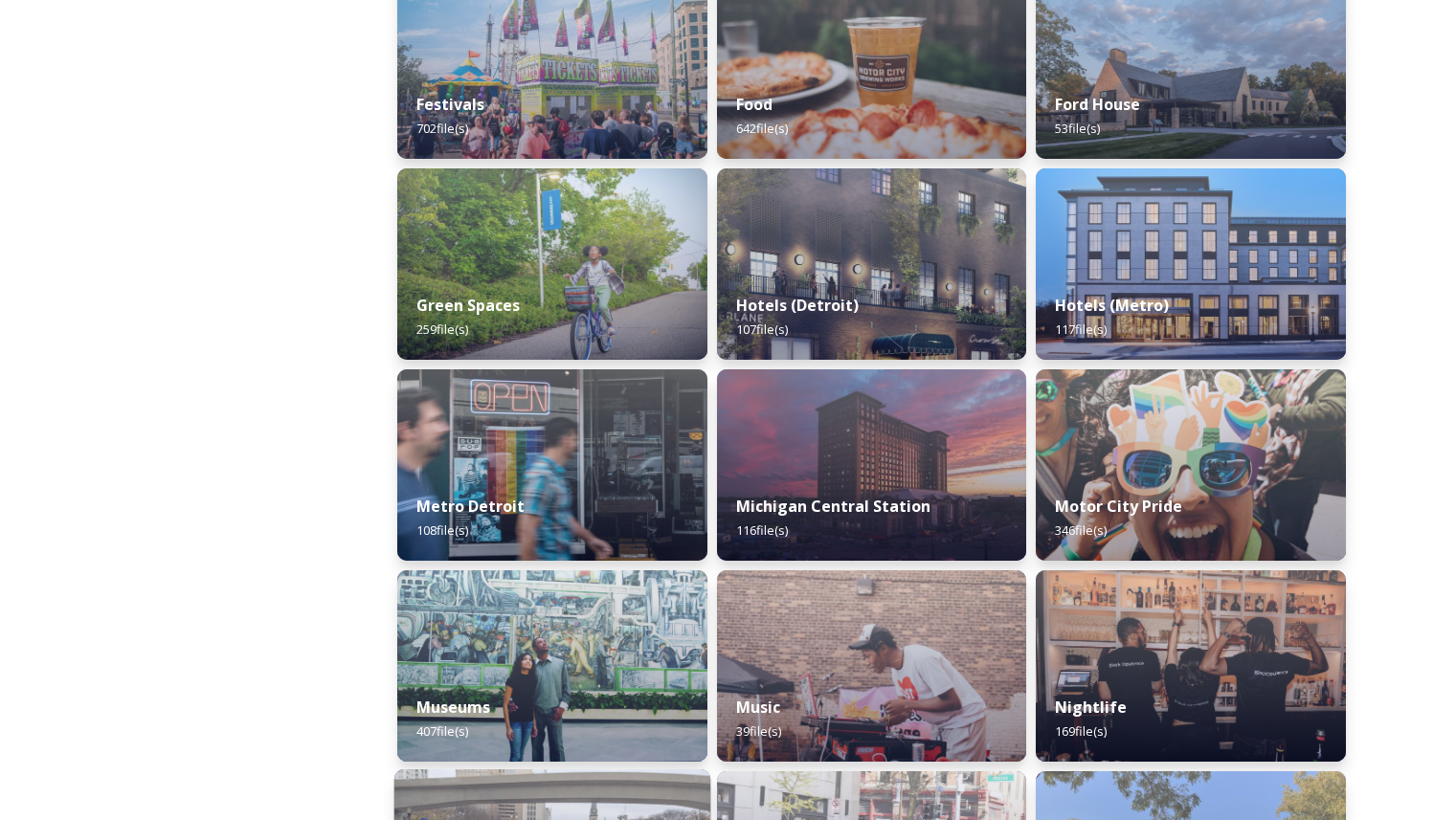 scroll, scrollTop: 1155, scrollLeft: 0, axis: vertical 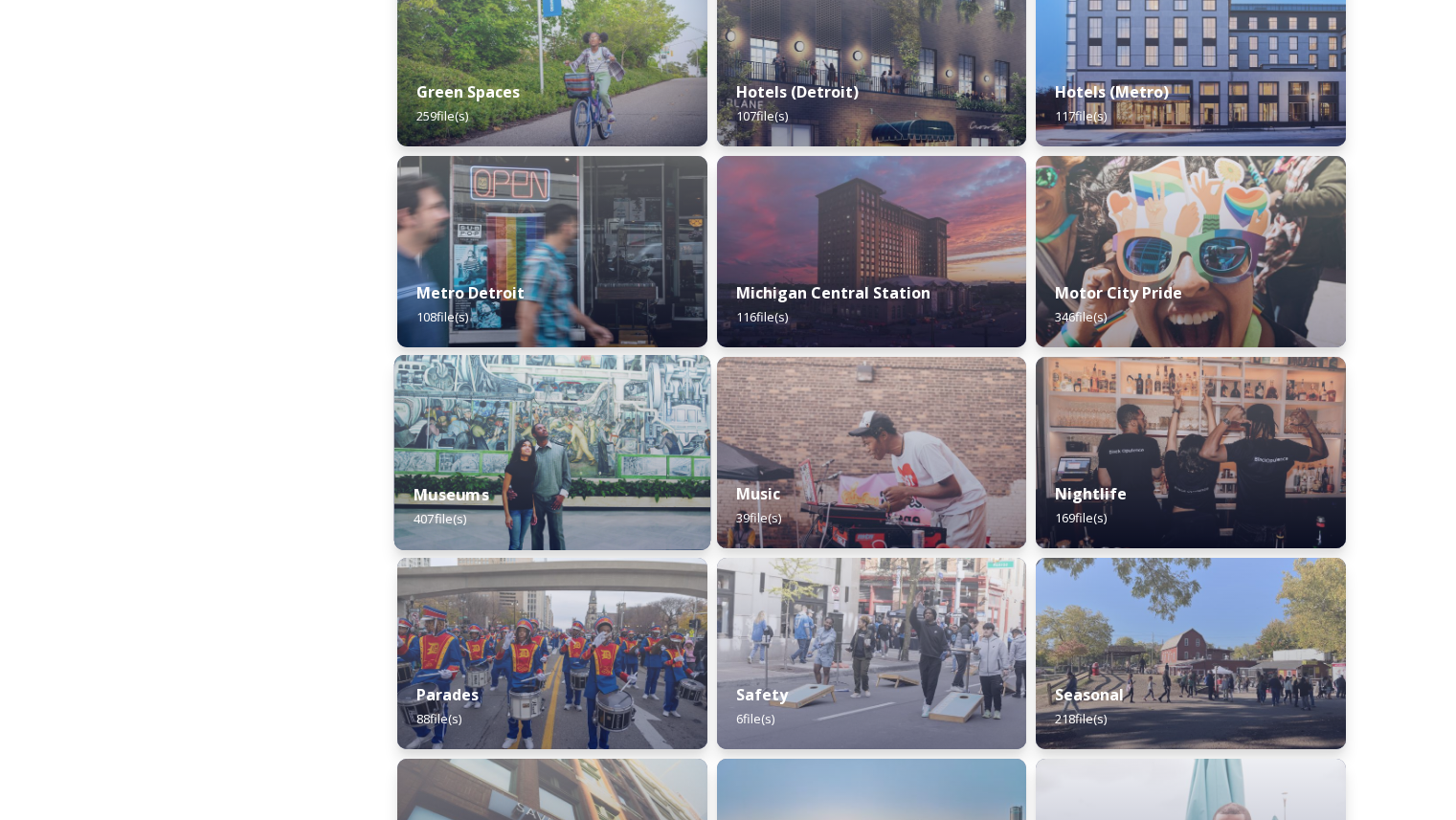 click at bounding box center [552, 453] 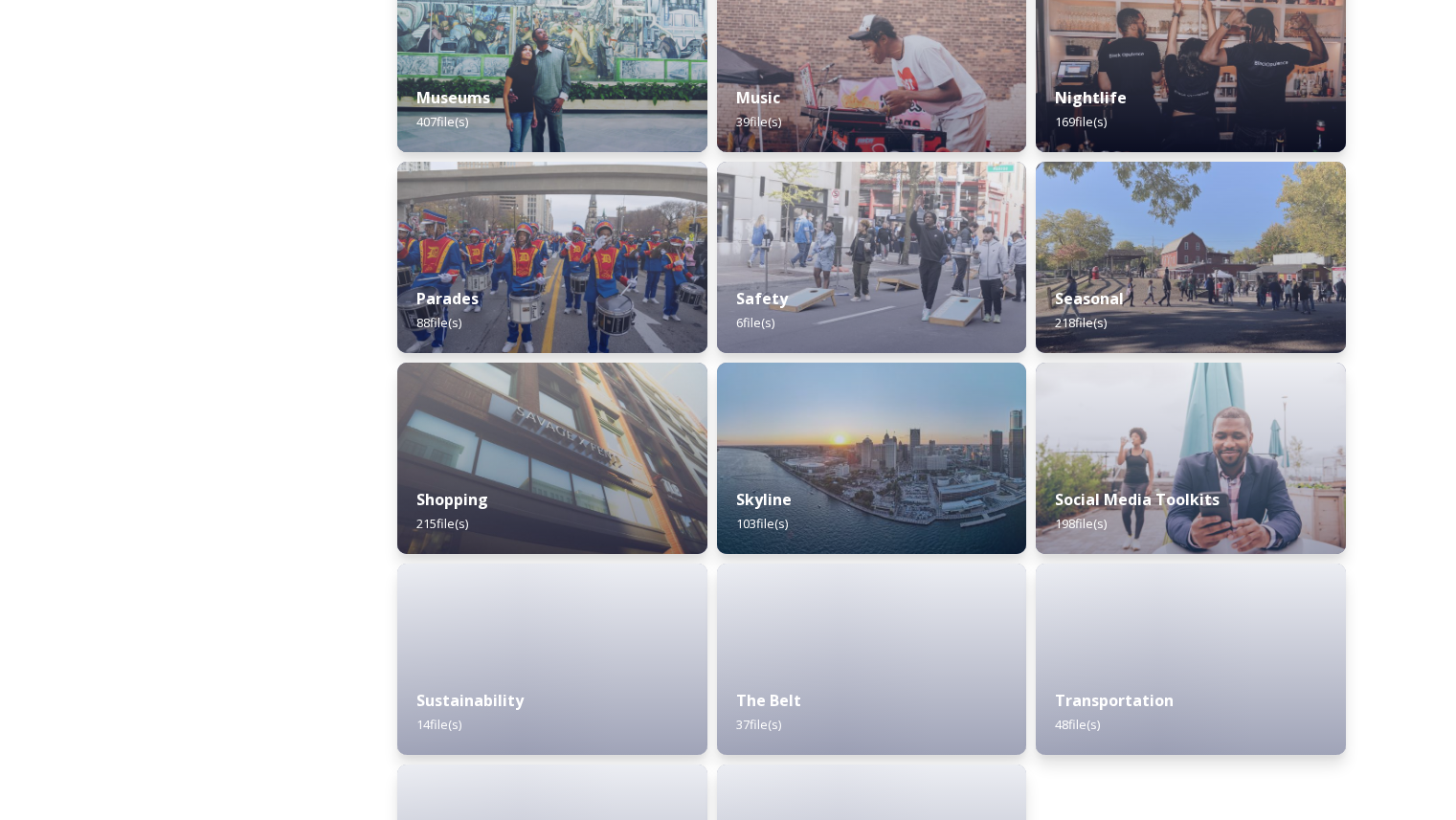 scroll, scrollTop: 1706, scrollLeft: 0, axis: vertical 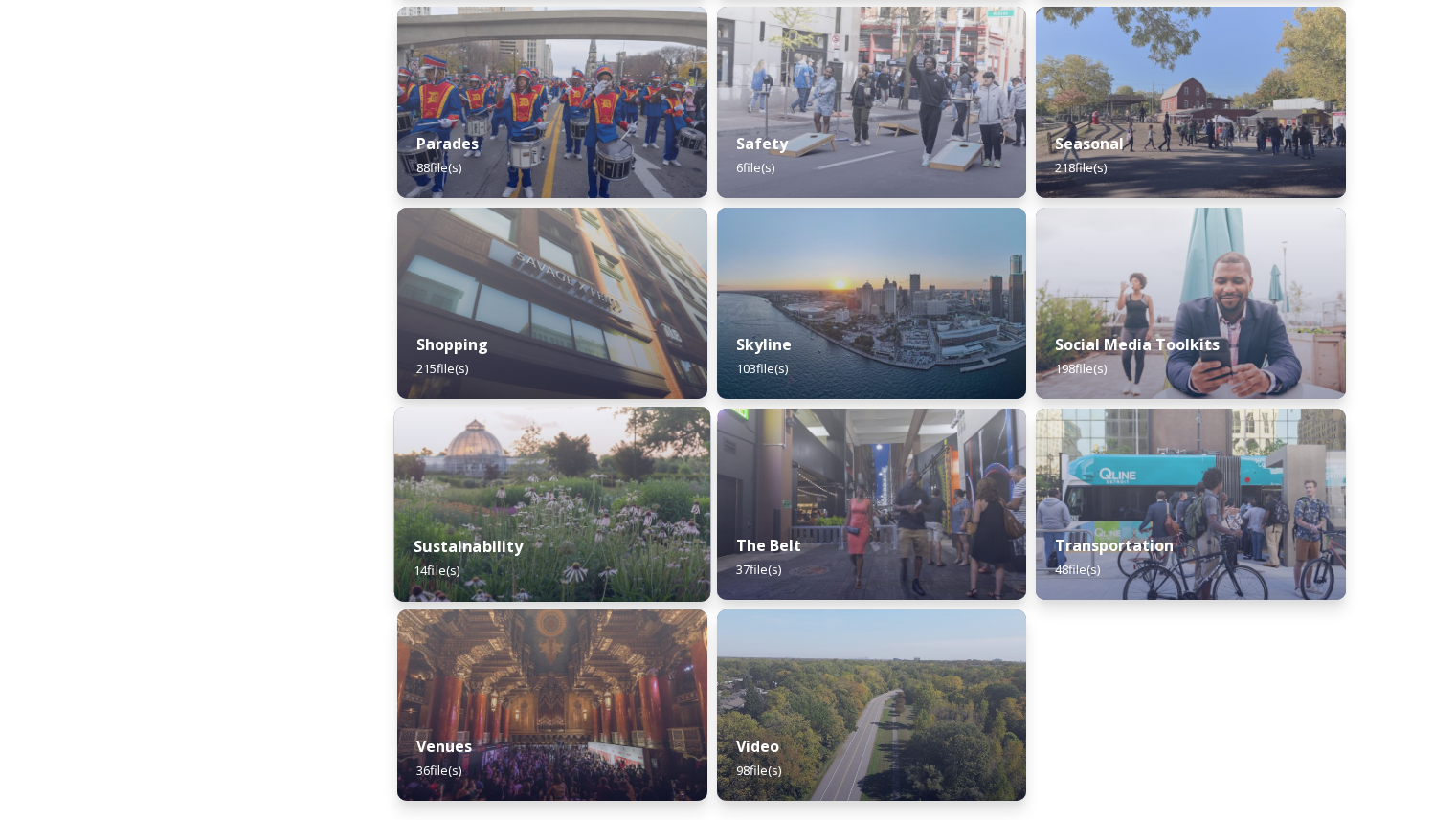 click on "Sustainability 14  file(s)" at bounding box center [552, 558] 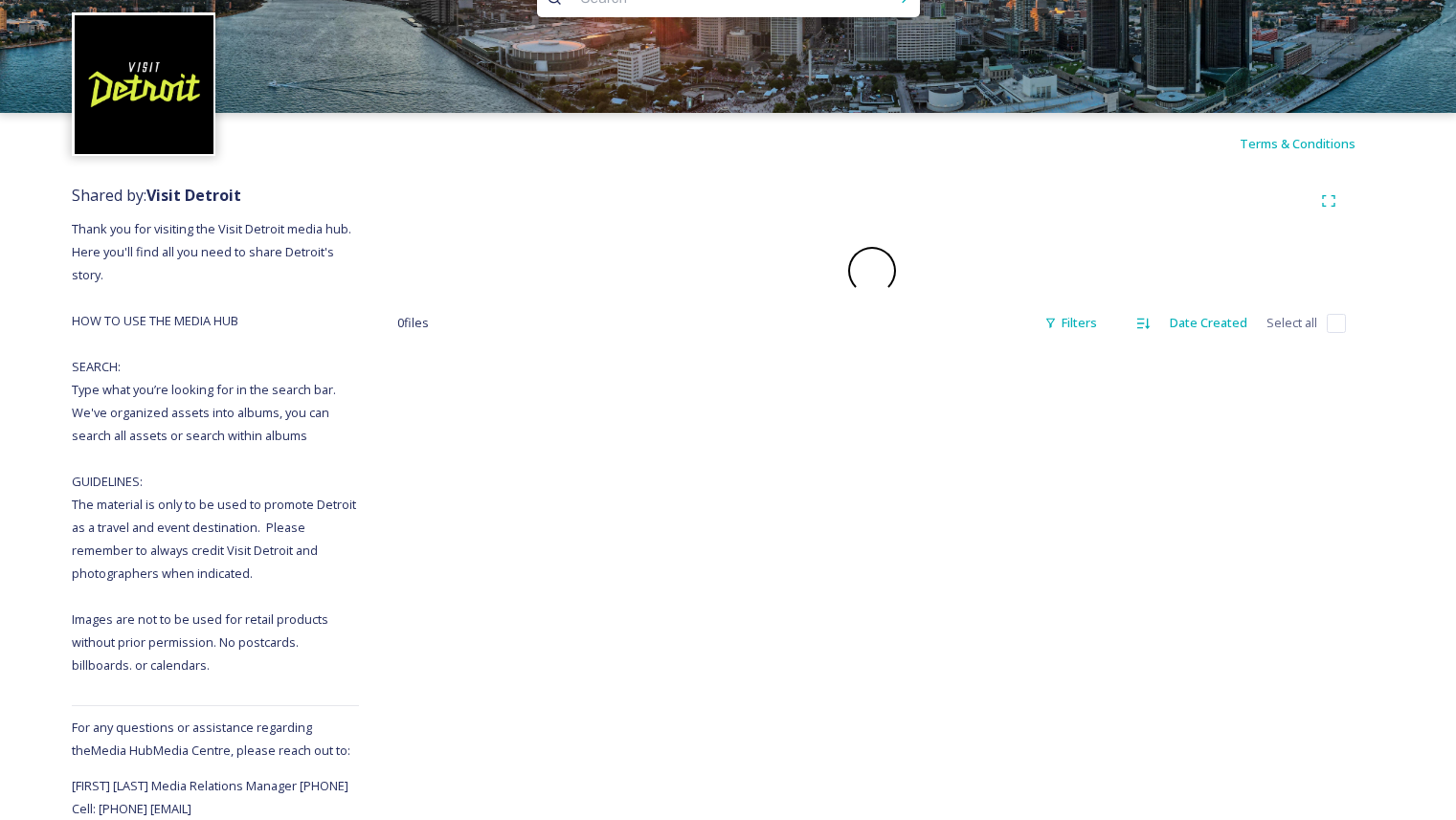 scroll, scrollTop: 0, scrollLeft: 0, axis: both 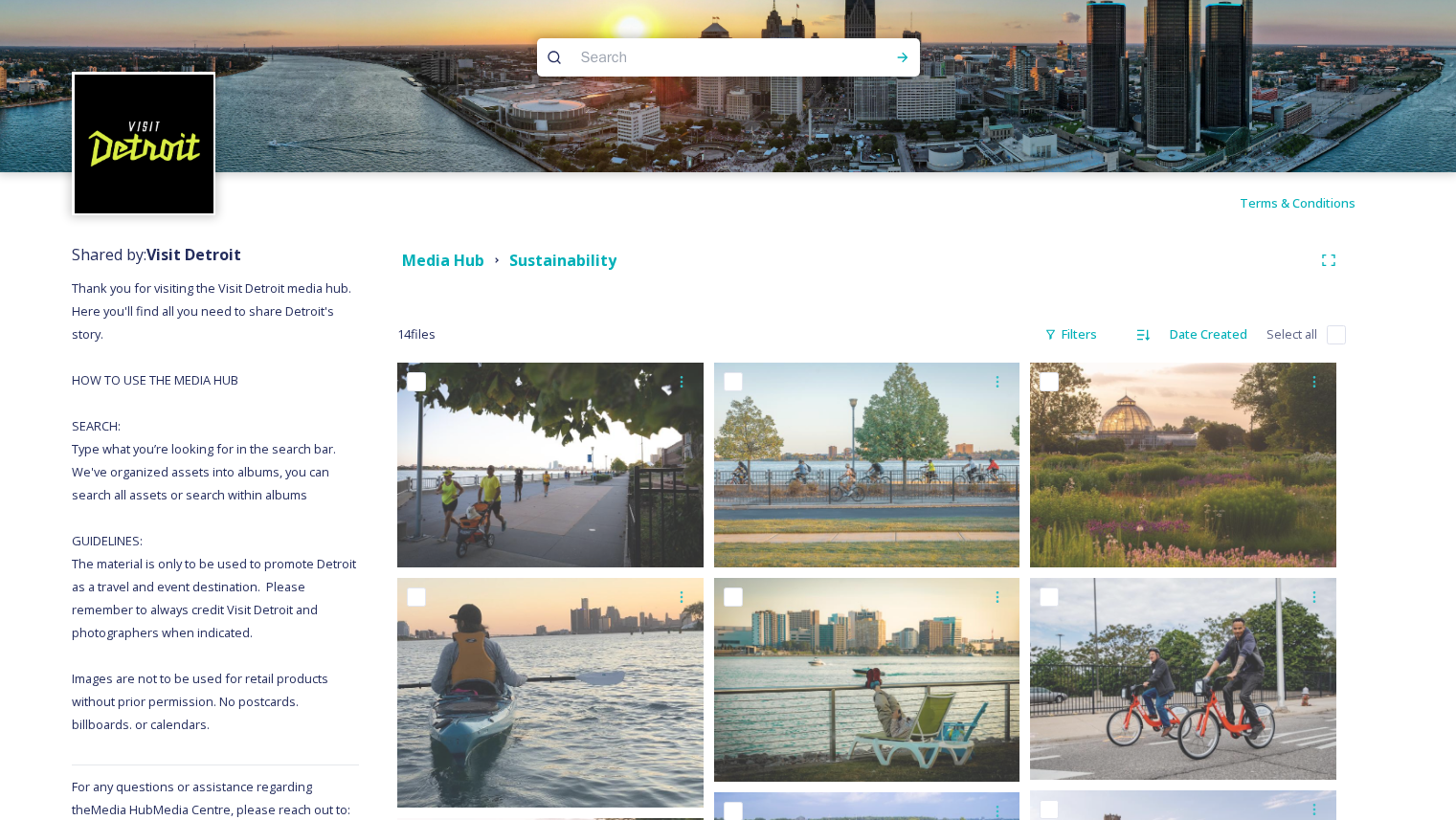 click at bounding box center (1336, 335) 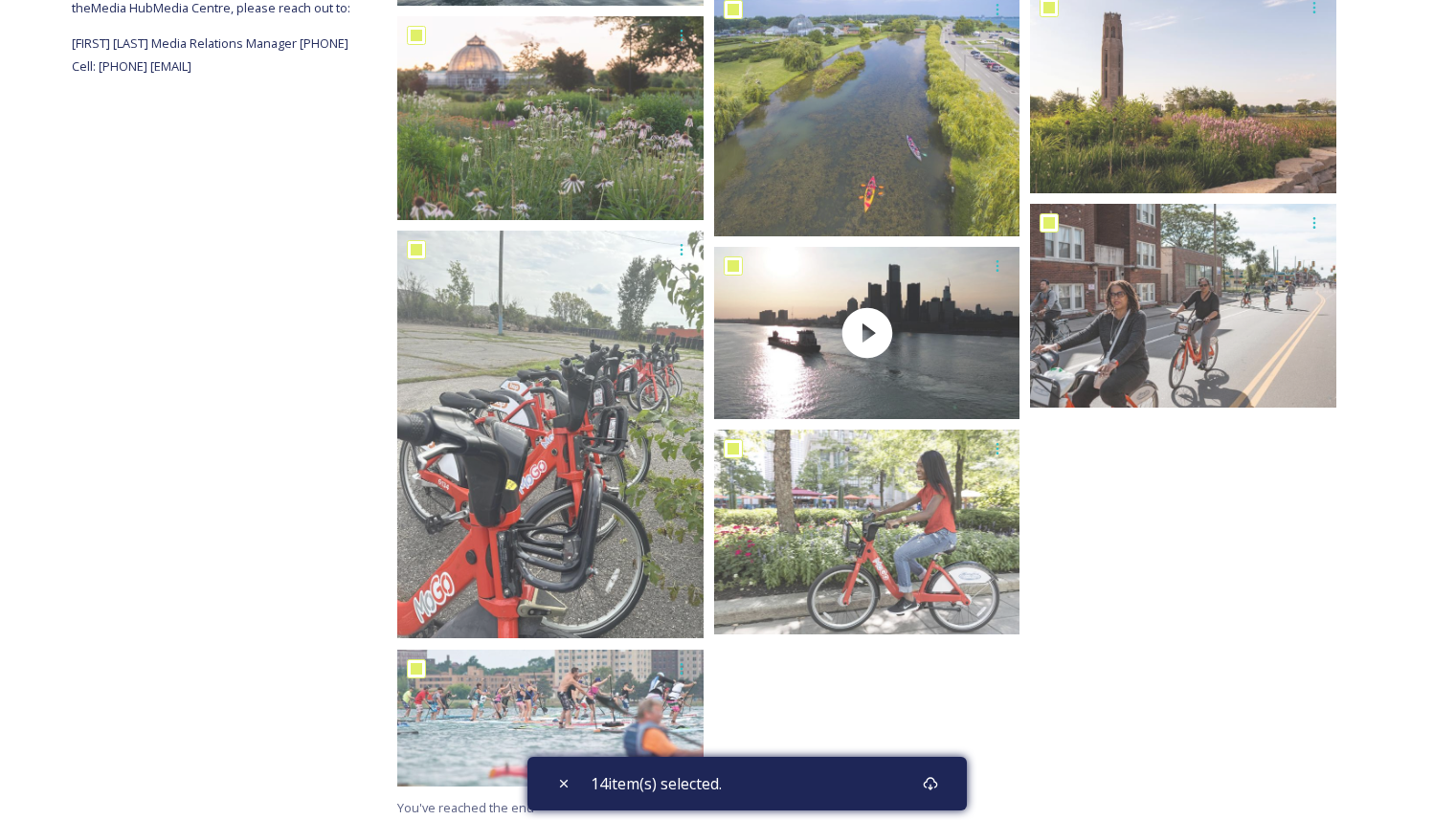 scroll, scrollTop: 810, scrollLeft: 0, axis: vertical 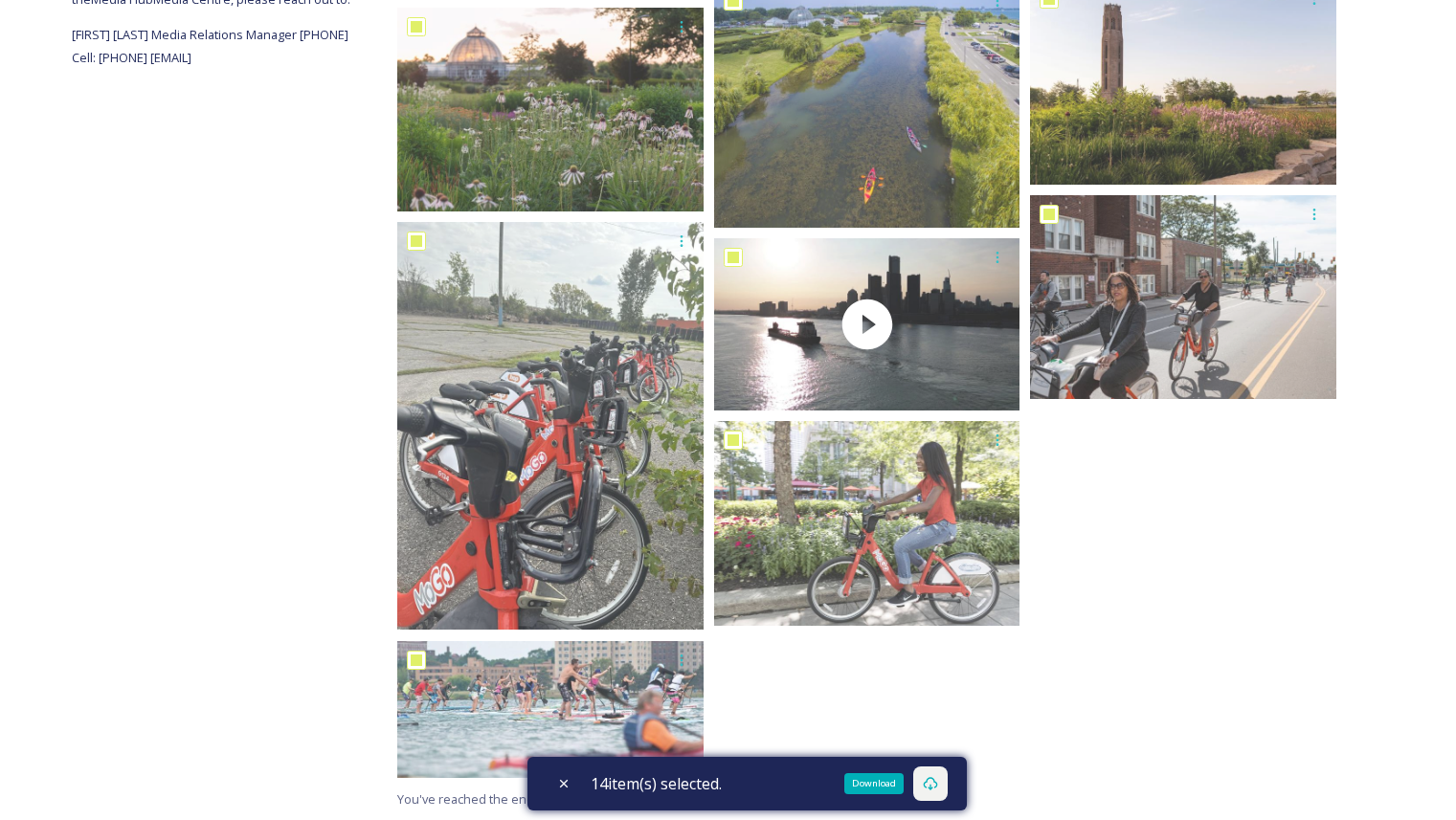 click 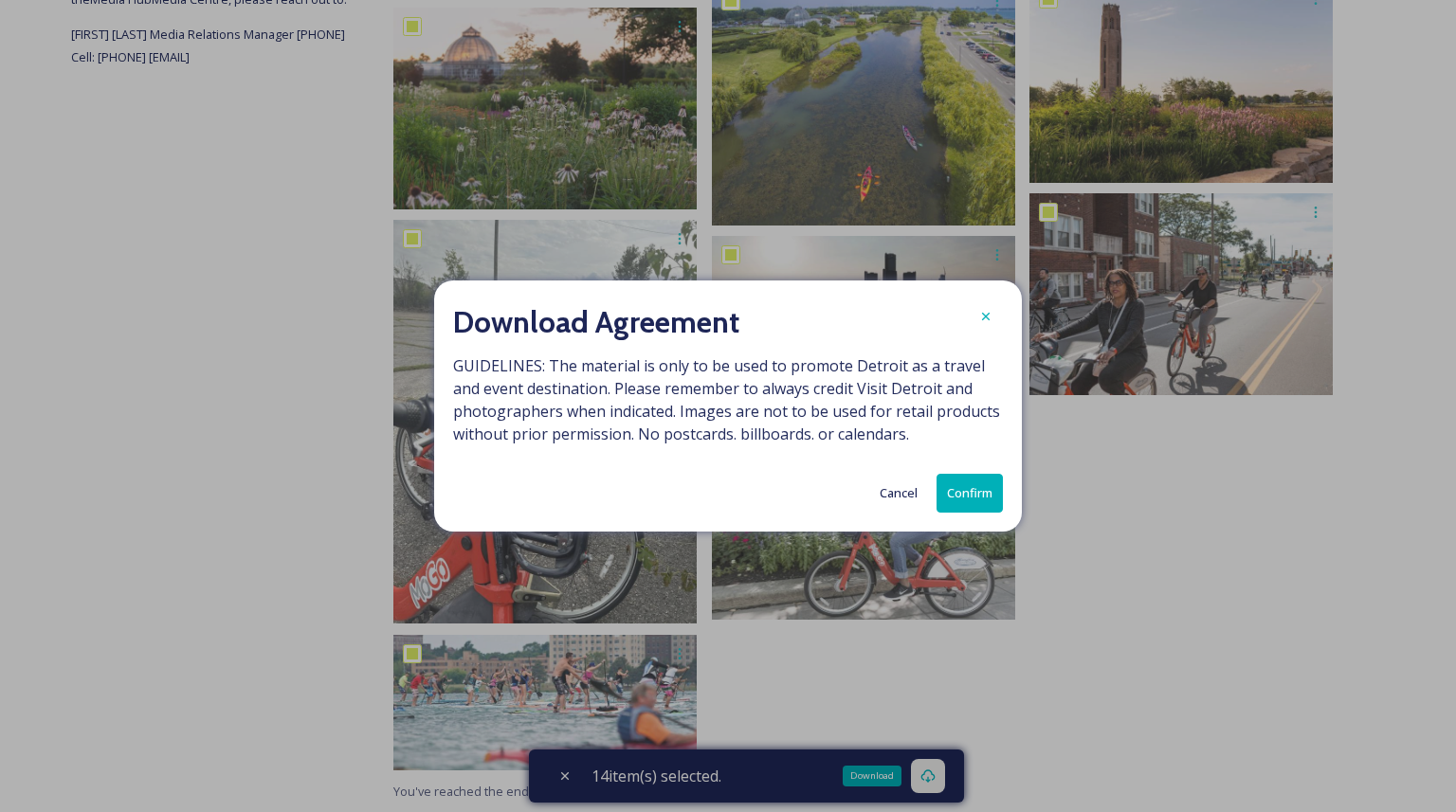 click on "Confirm" at bounding box center (970, 493) 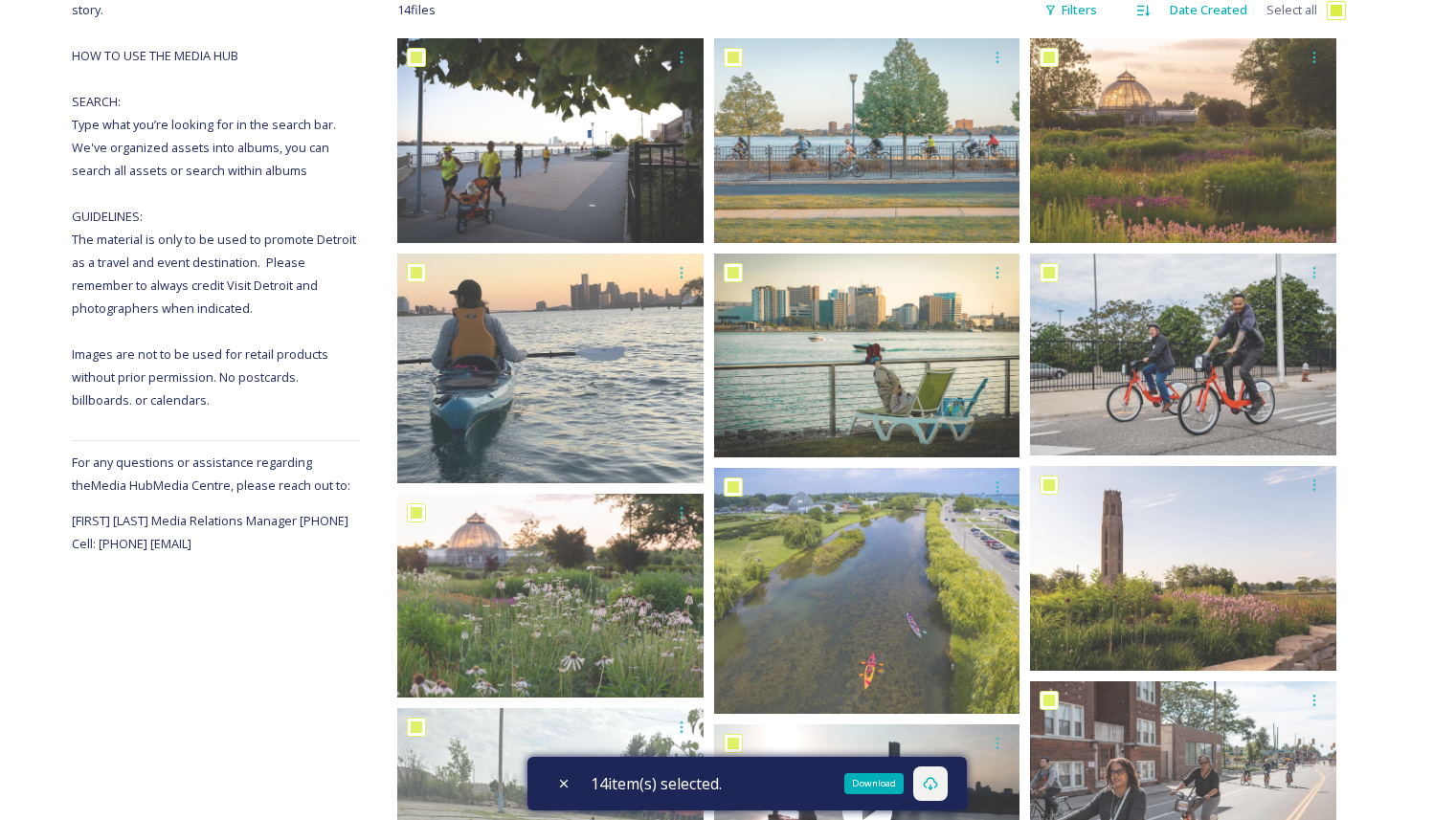 scroll, scrollTop: 46, scrollLeft: 0, axis: vertical 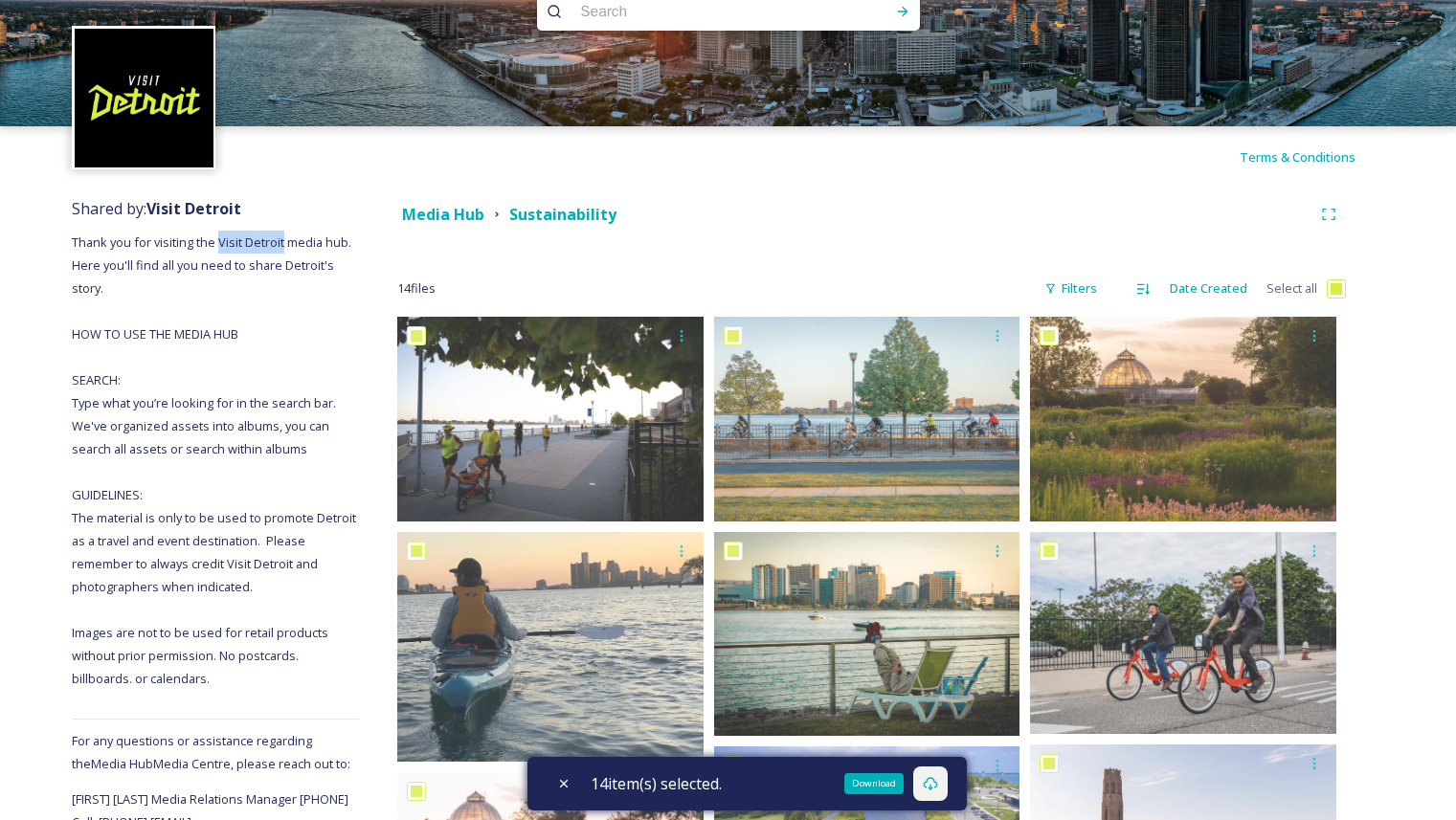 drag, startPoint x: 220, startPoint y: 243, endPoint x: 286, endPoint y: 248, distance: 66.18912 